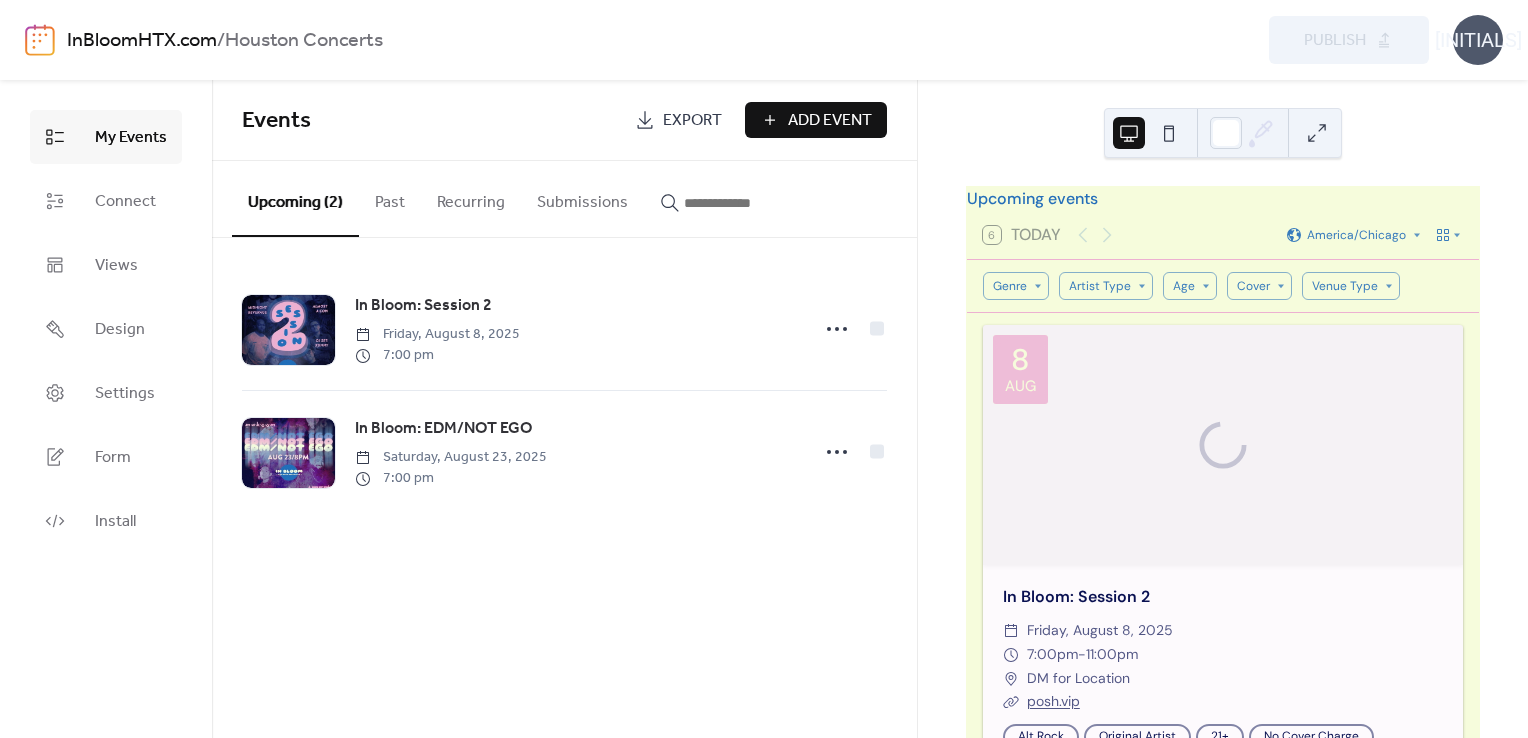 scroll, scrollTop: 0, scrollLeft: 0, axis: both 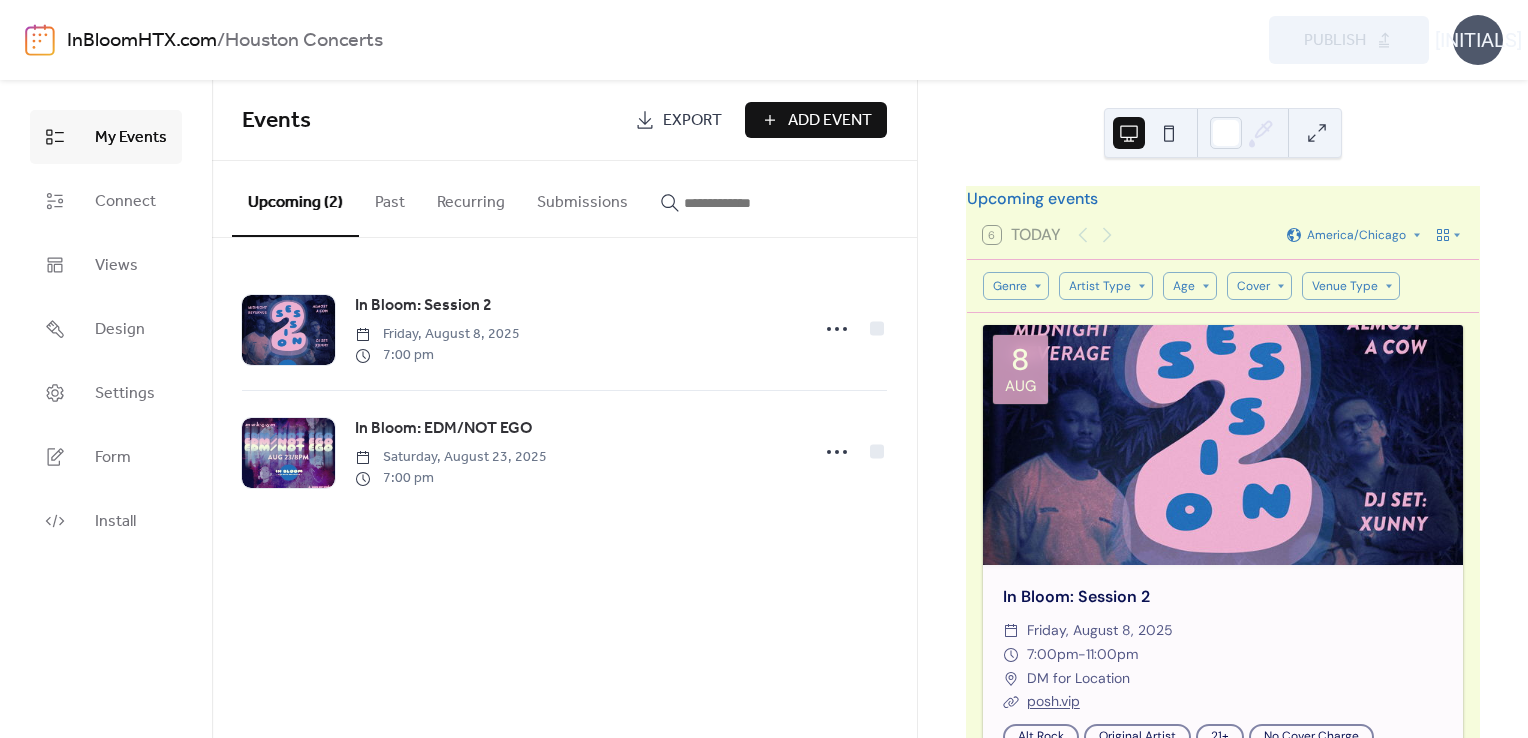 click on "Add Event" at bounding box center (830, 121) 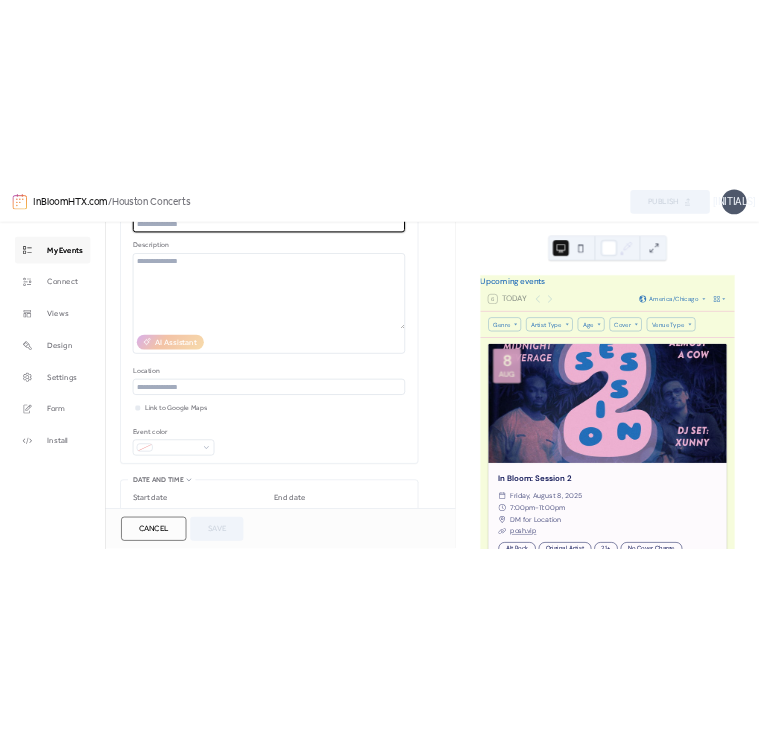 scroll, scrollTop: 0, scrollLeft: 0, axis: both 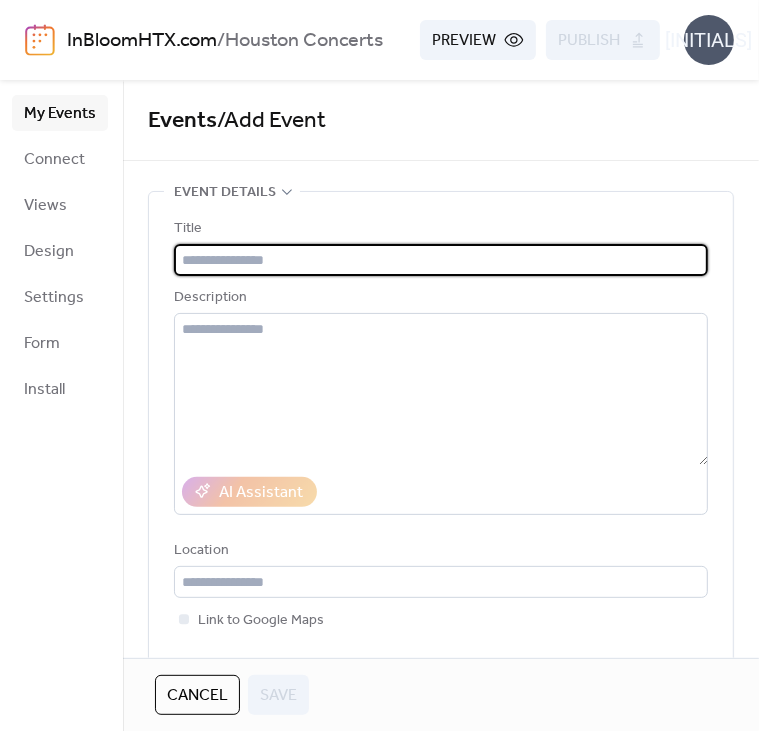 click at bounding box center (441, 260) 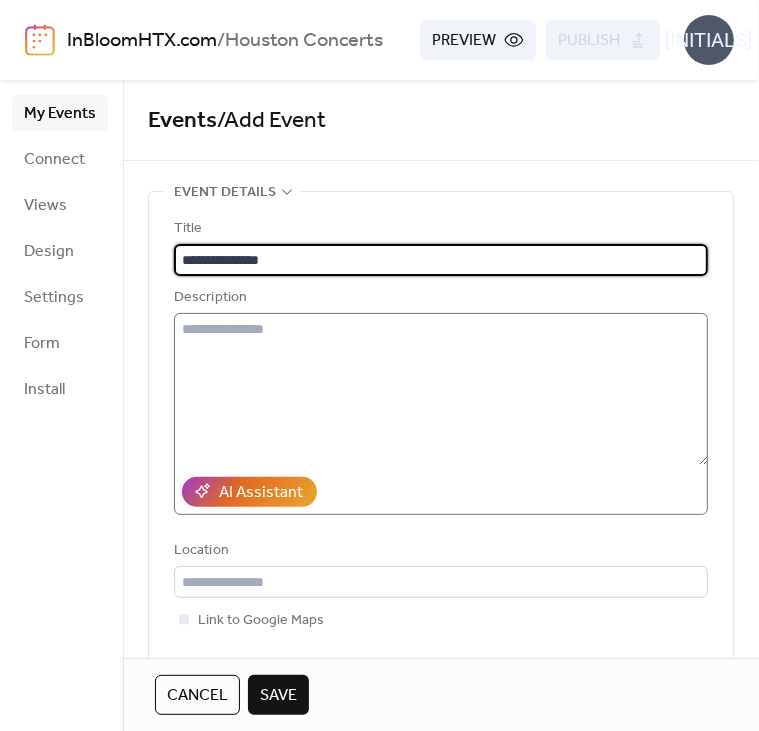 type on "**********" 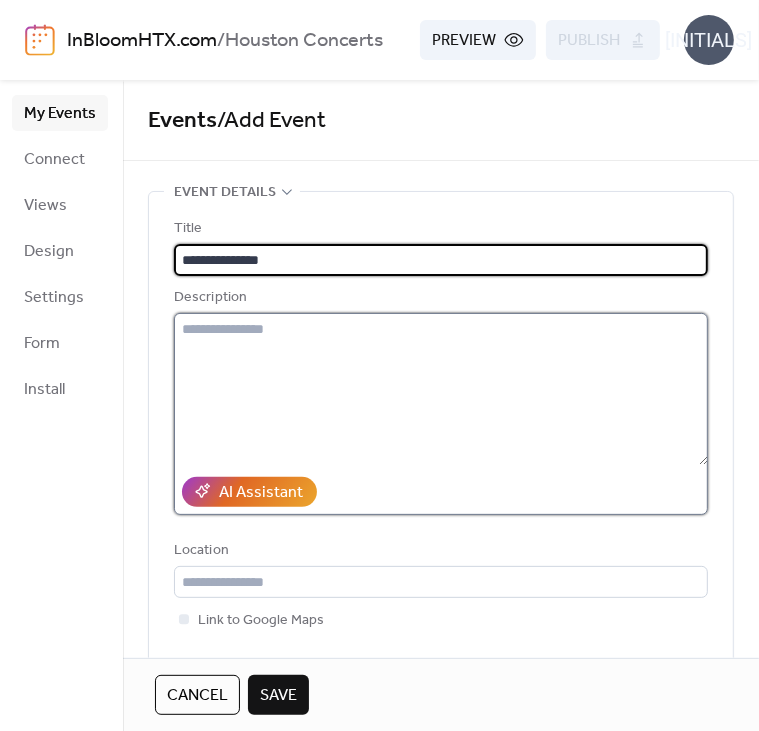 click at bounding box center (441, 389) 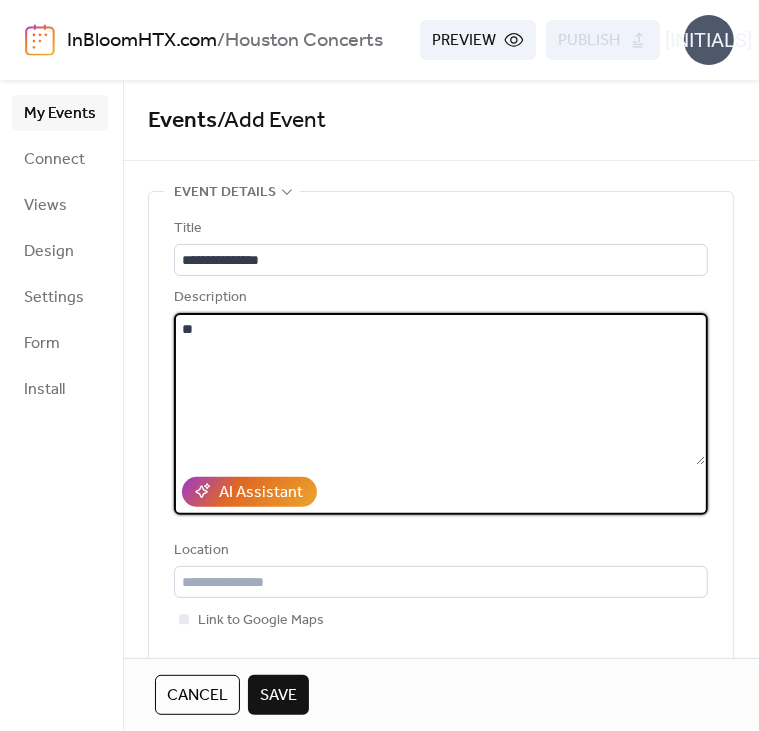 type on "*" 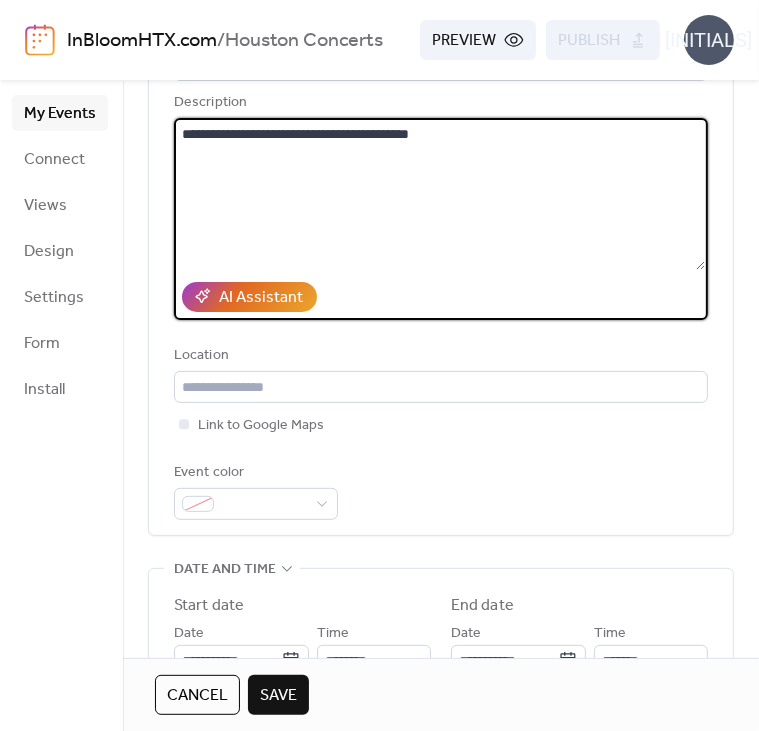 scroll, scrollTop: 196, scrollLeft: 0, axis: vertical 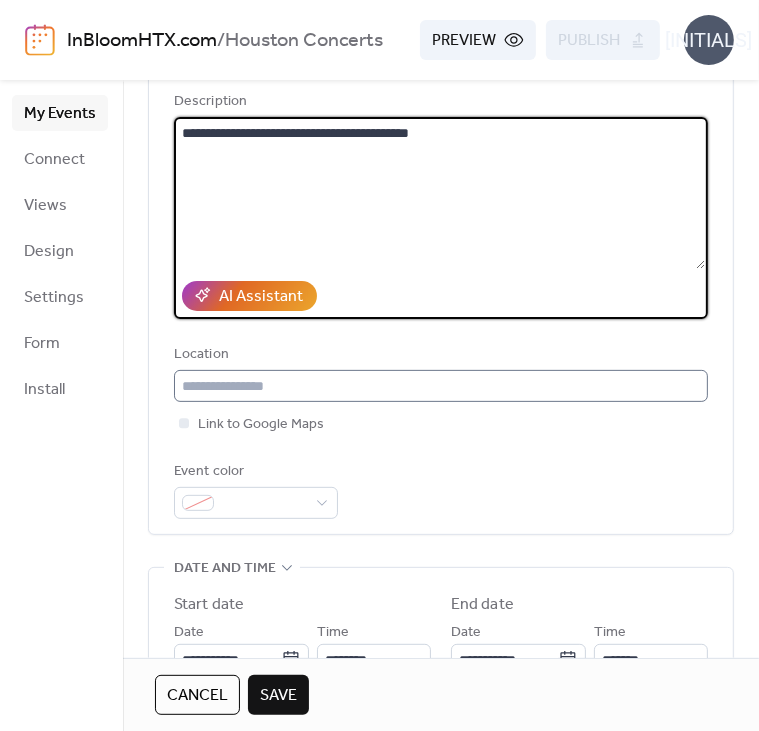 type on "**********" 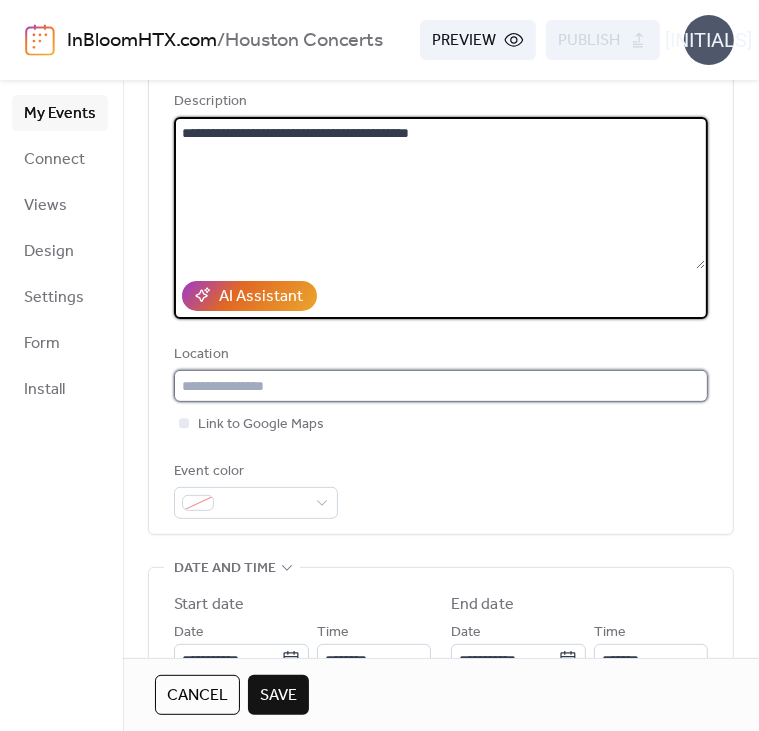 click at bounding box center (441, 386) 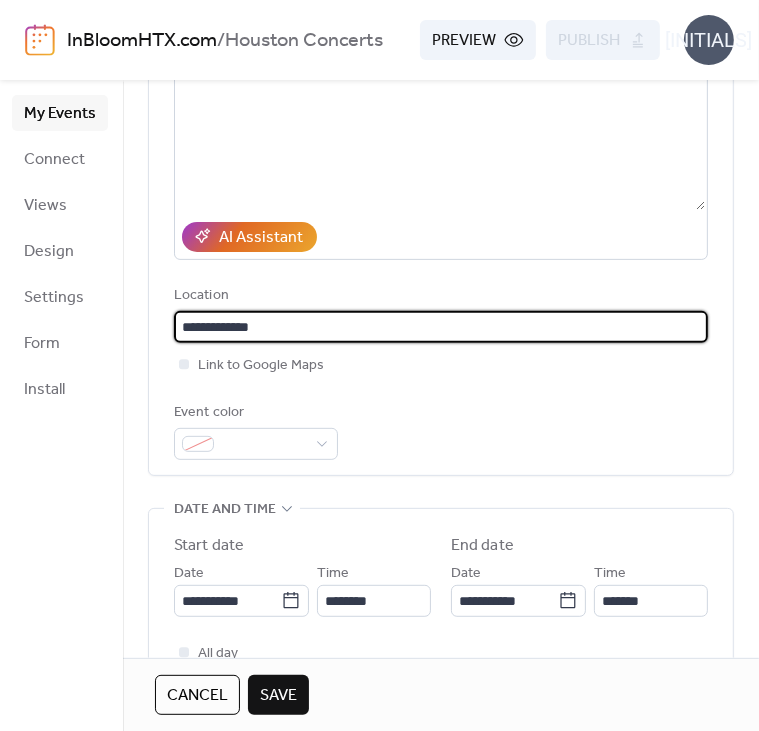 scroll, scrollTop: 256, scrollLeft: 0, axis: vertical 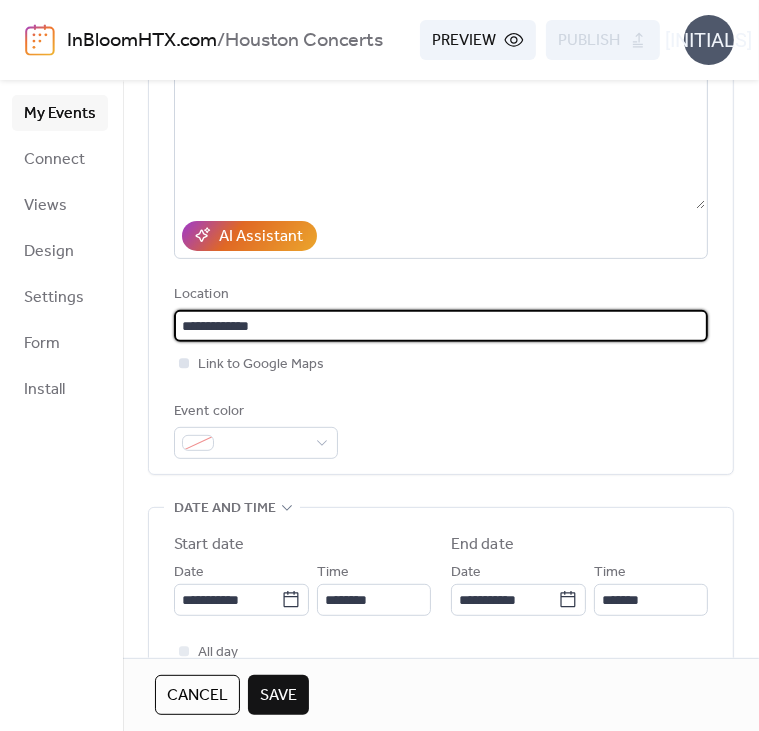 type on "**********" 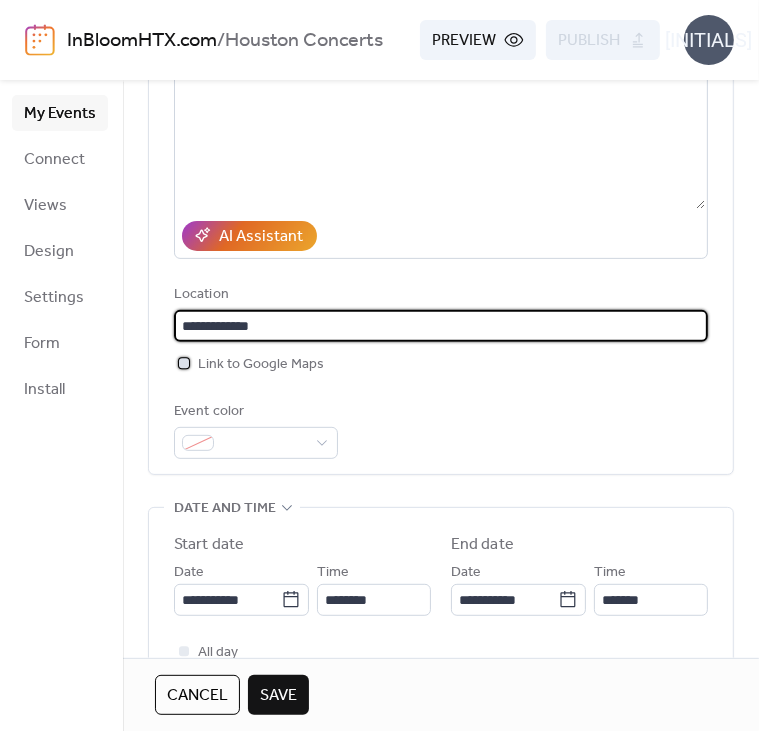 click at bounding box center (184, 363) 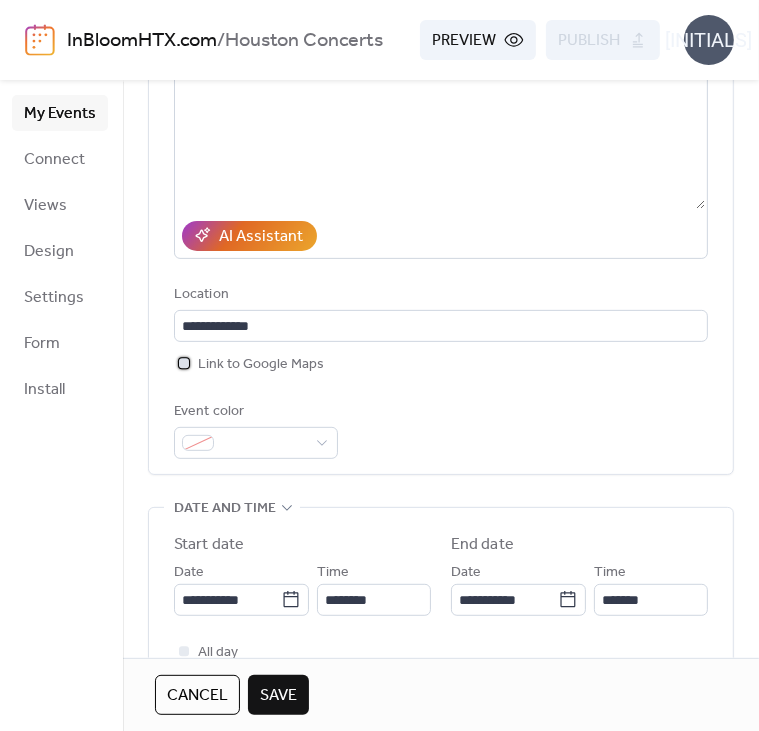 click at bounding box center [184, 363] 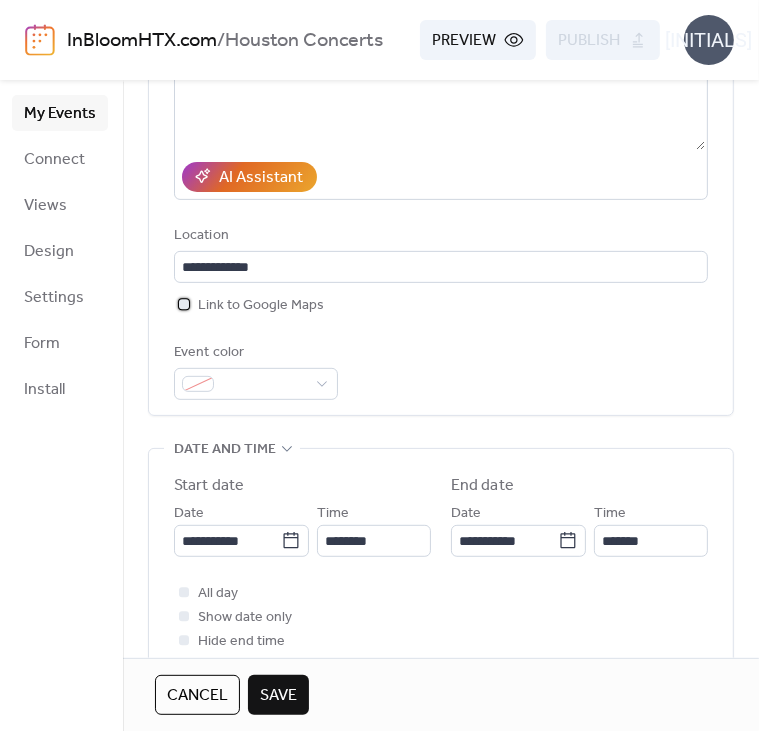 scroll, scrollTop: 316, scrollLeft: 0, axis: vertical 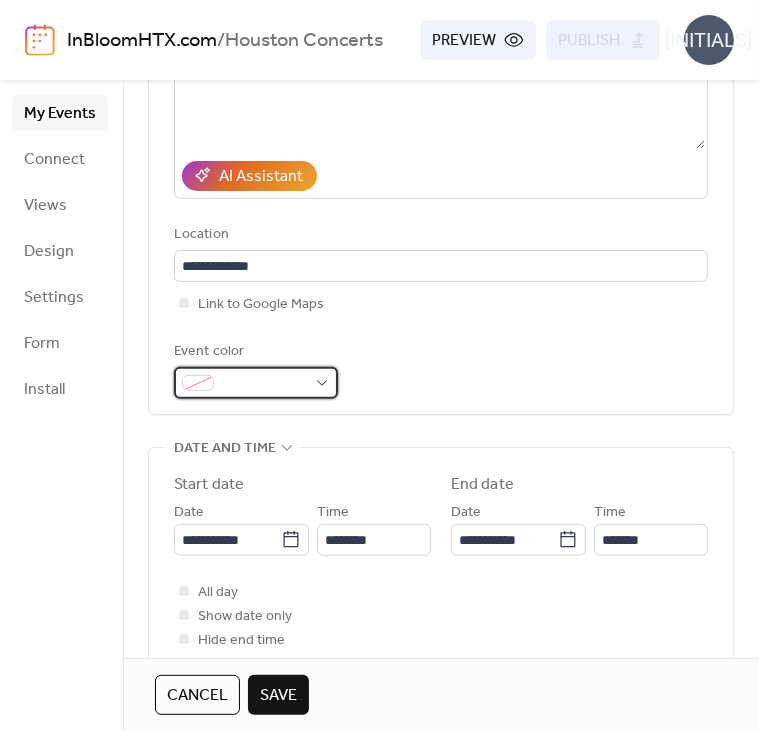 click at bounding box center [256, 383] 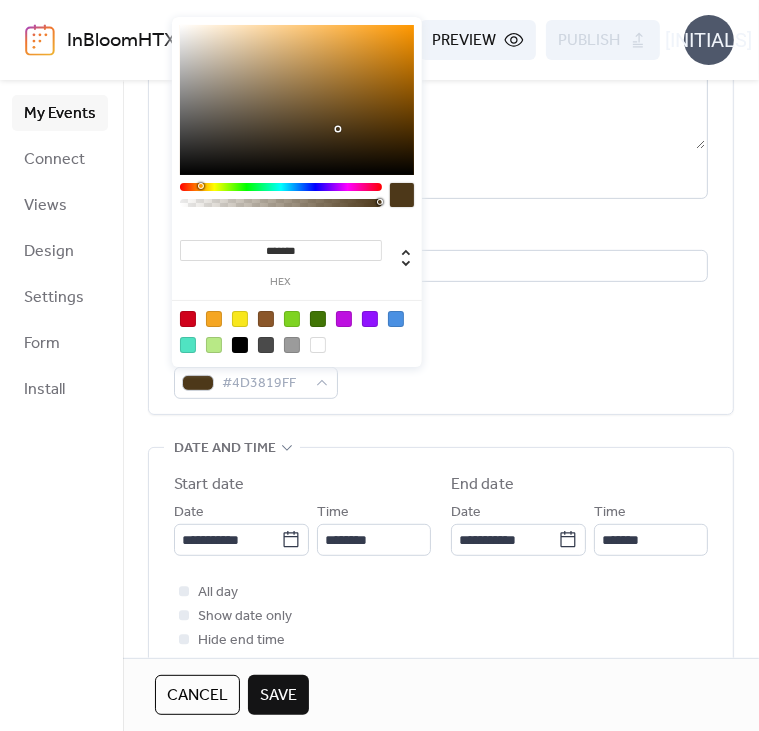 click at bounding box center [281, 187] 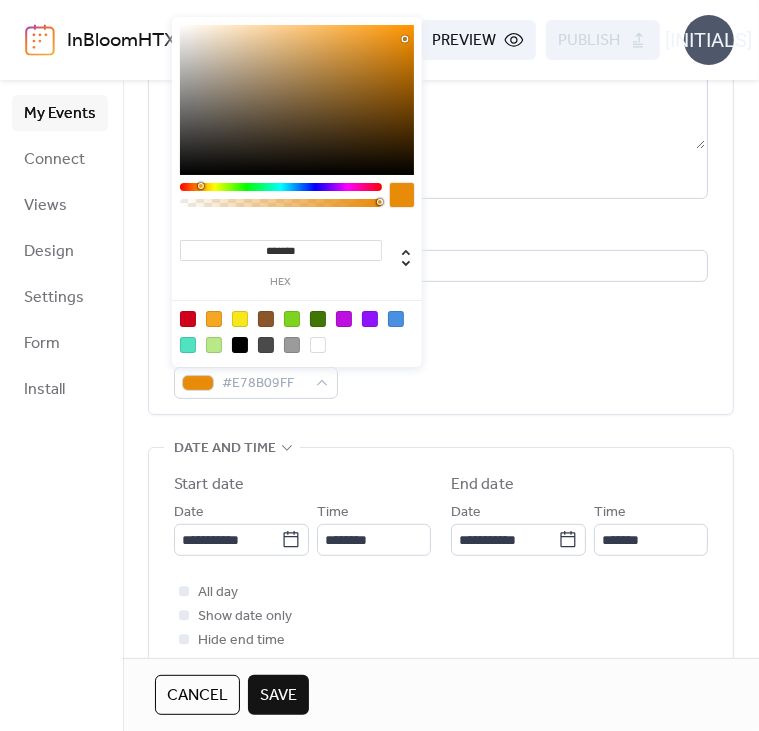 type on "*******" 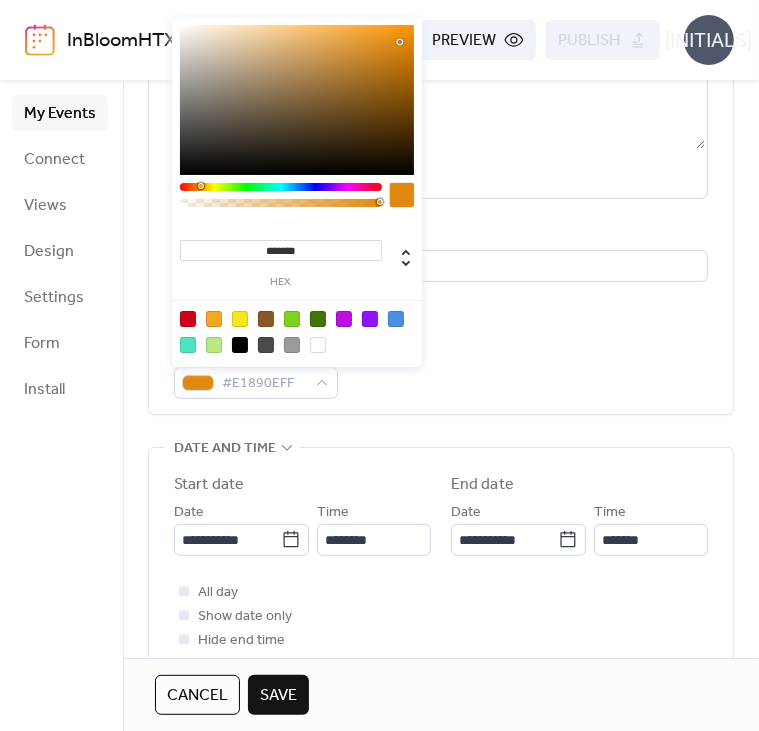 drag, startPoint x: 337, startPoint y: 127, endPoint x: 400, endPoint y: 42, distance: 105.801704 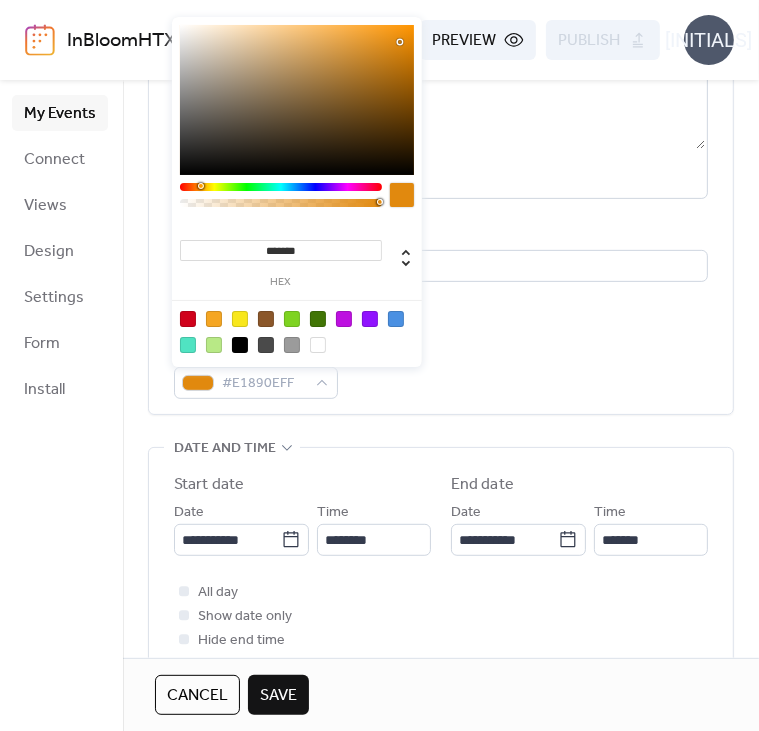 click at bounding box center (400, 42) 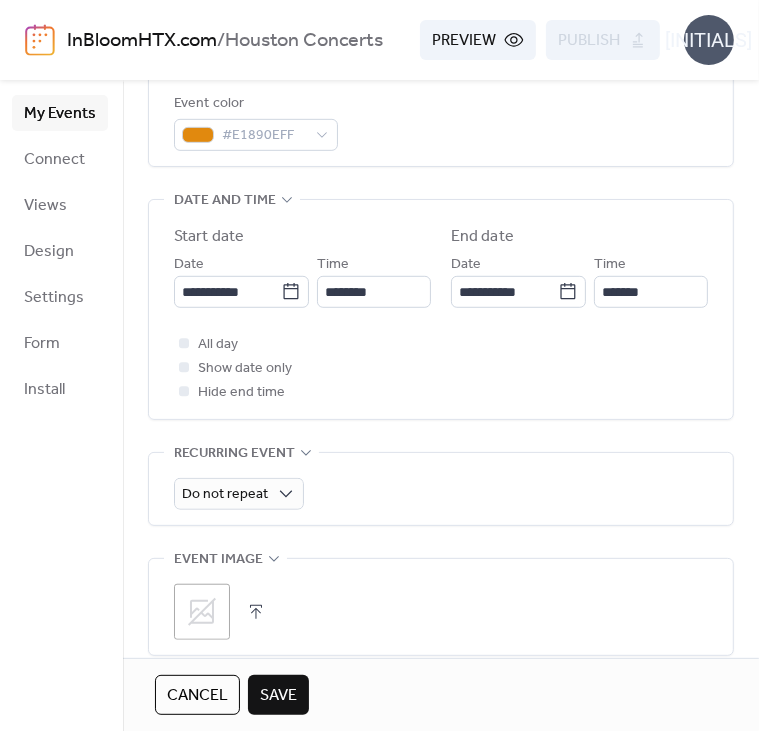 scroll, scrollTop: 566, scrollLeft: 0, axis: vertical 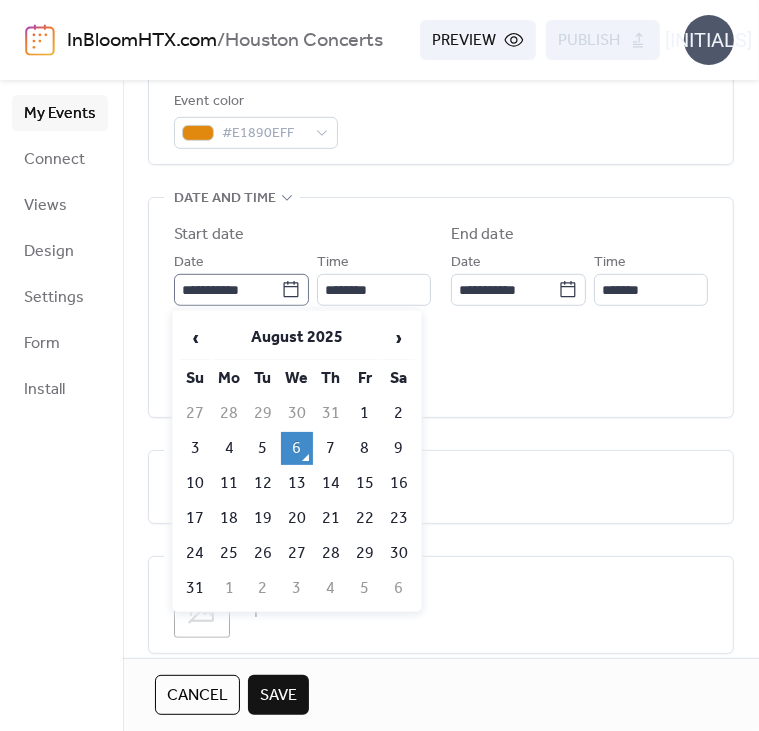 click 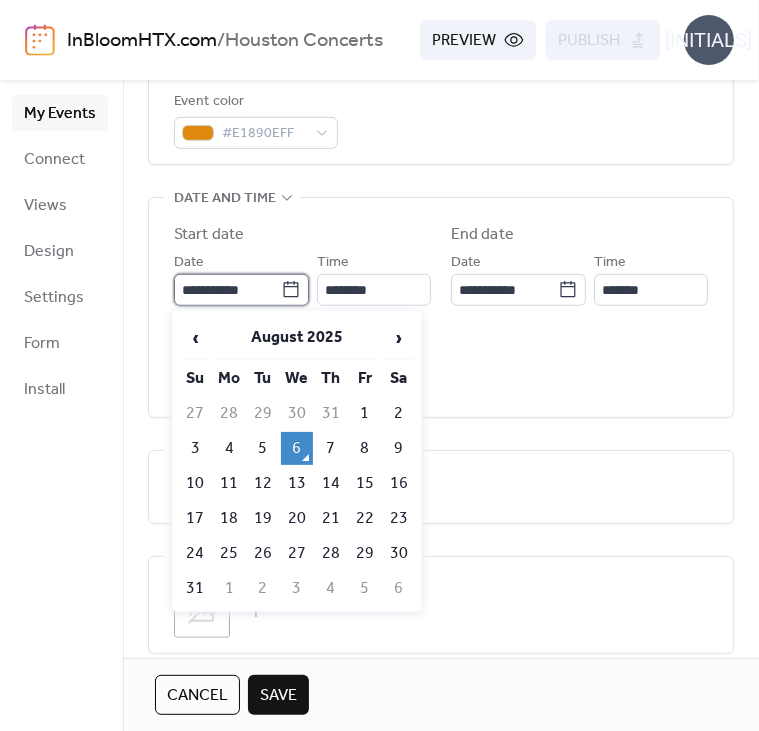 click on "**********" at bounding box center (227, 290) 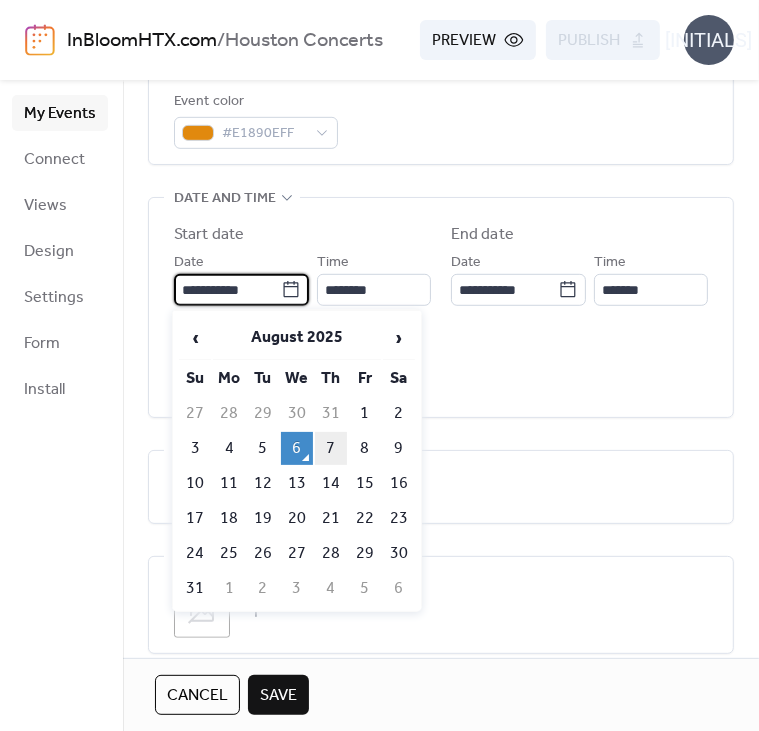 click on "7" at bounding box center (331, 448) 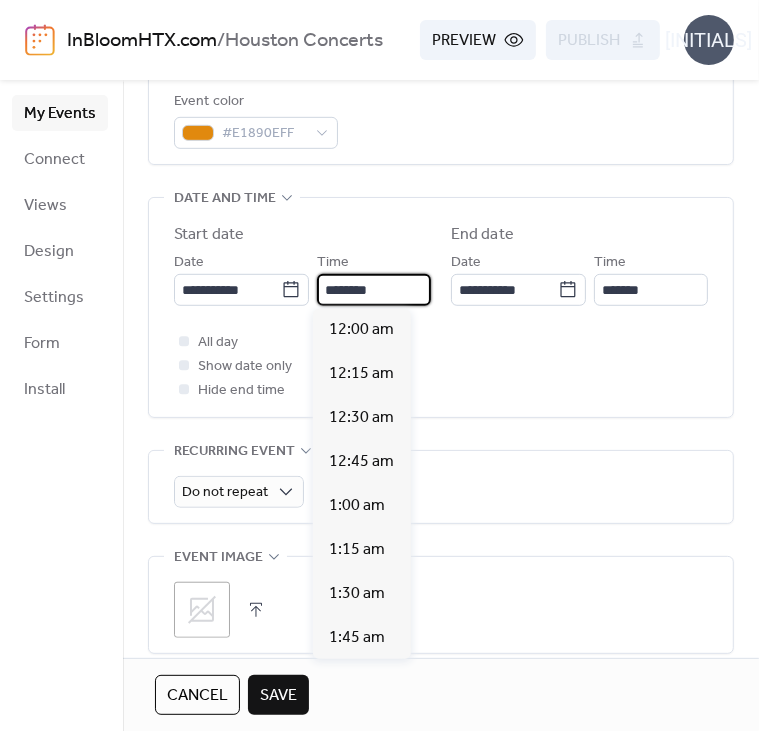 click on "********" at bounding box center [374, 290] 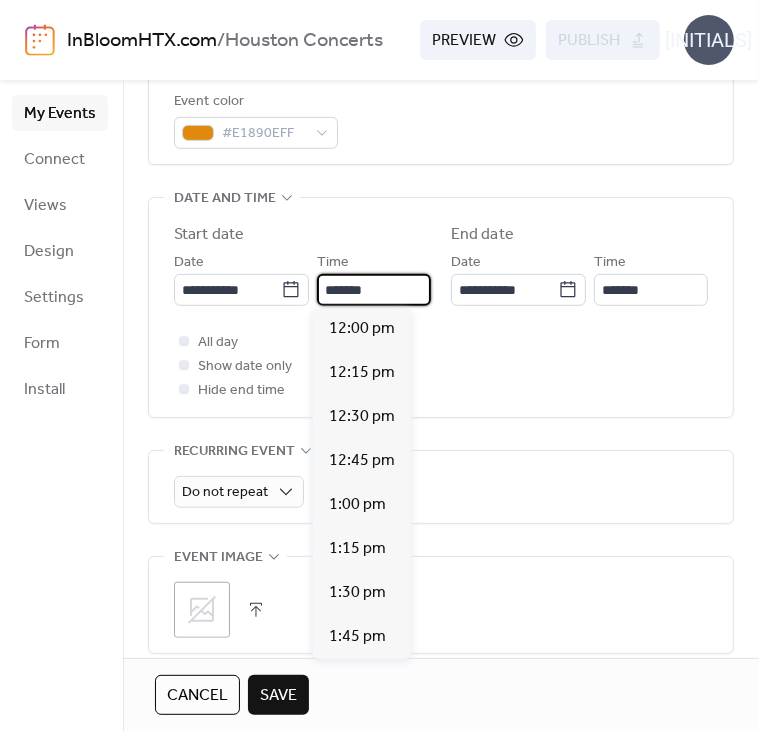scroll, scrollTop: 3696, scrollLeft: 0, axis: vertical 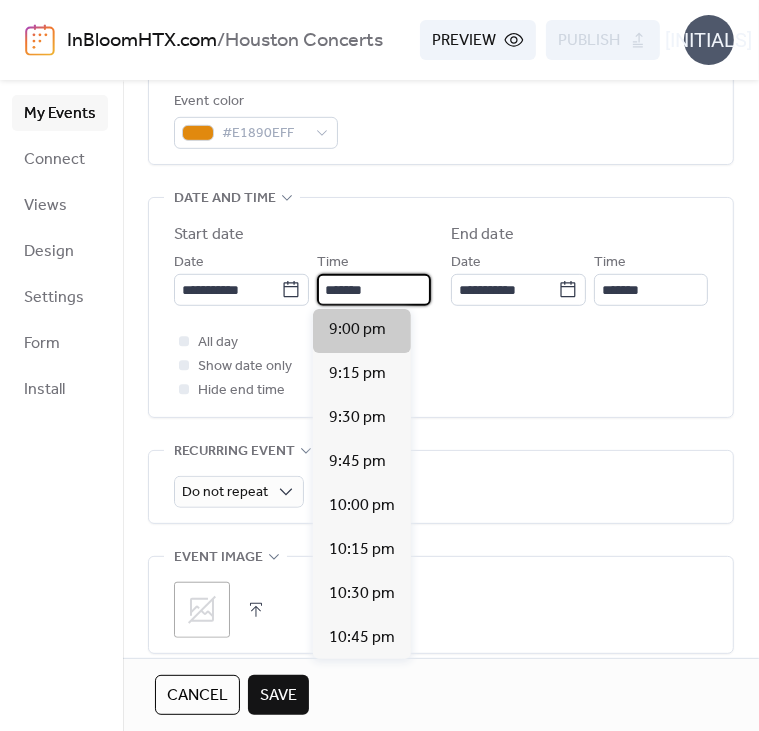 type on "*******" 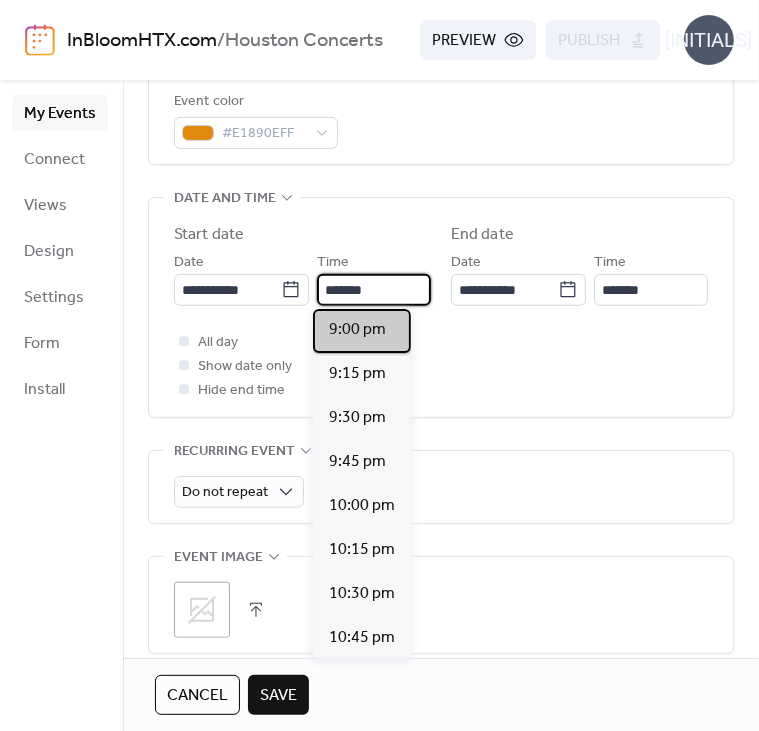 click on "9:00 pm" at bounding box center (362, 331) 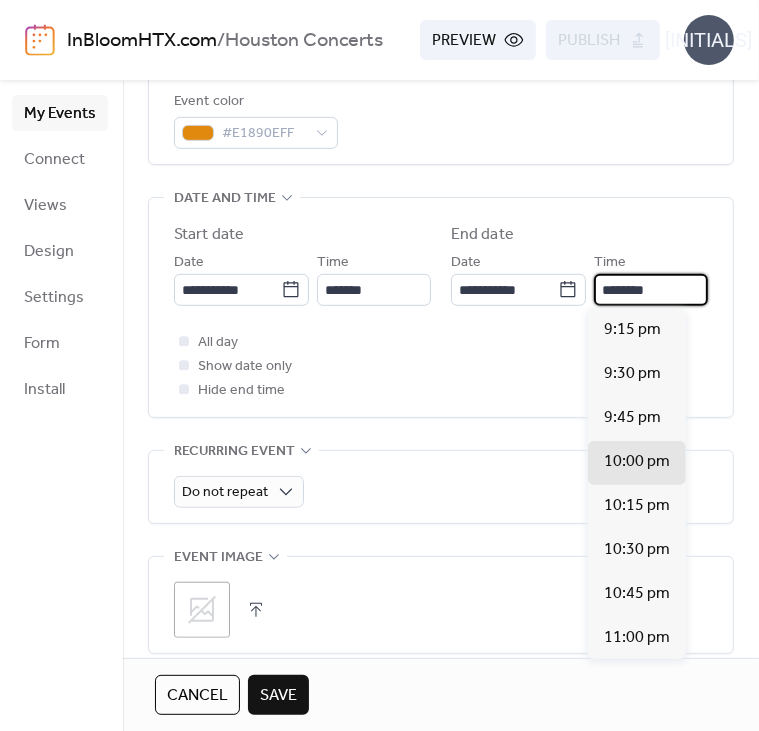 click on "********" at bounding box center (651, 290) 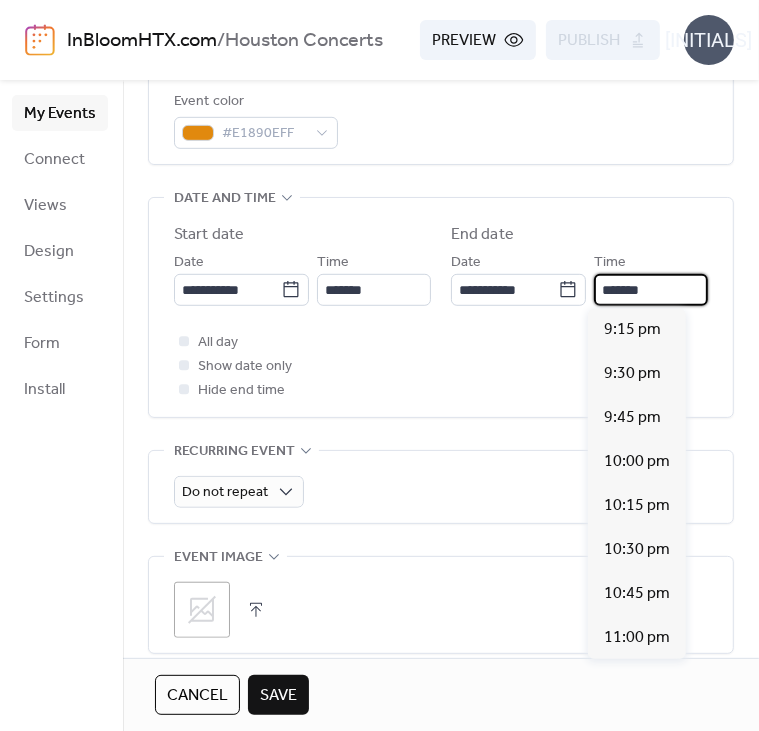 click on "*******" at bounding box center [651, 290] 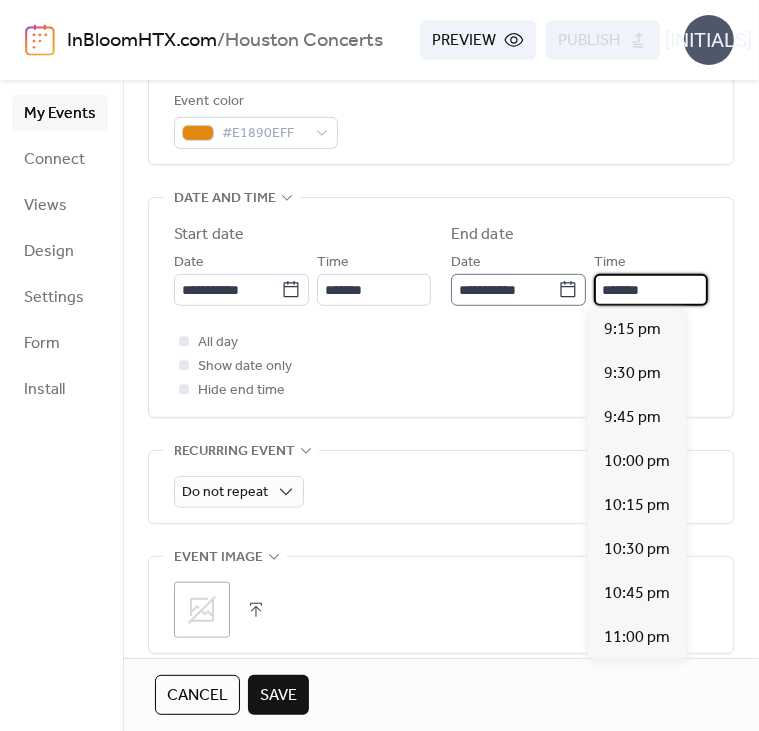 type on "*******" 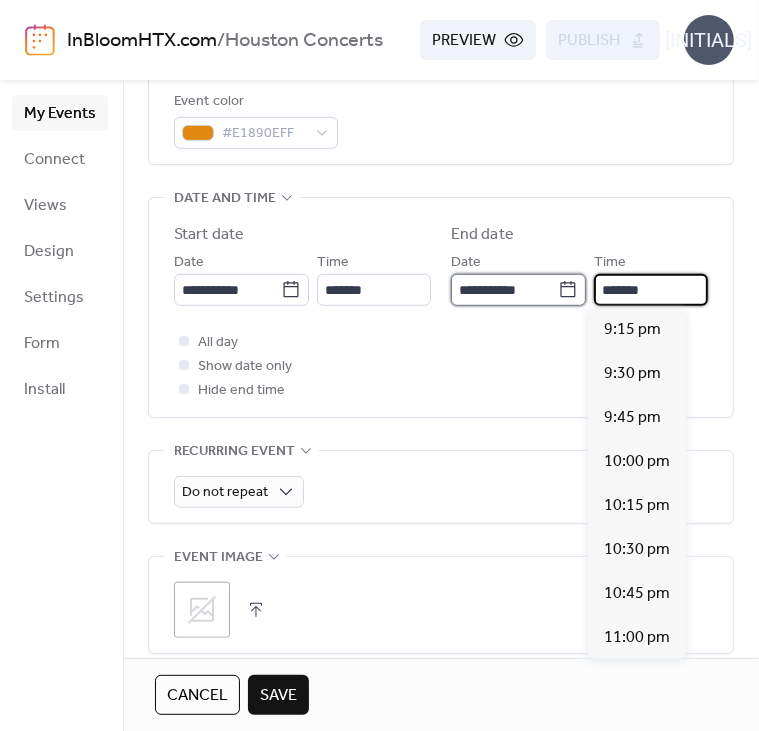 click on "**********" at bounding box center [504, 290] 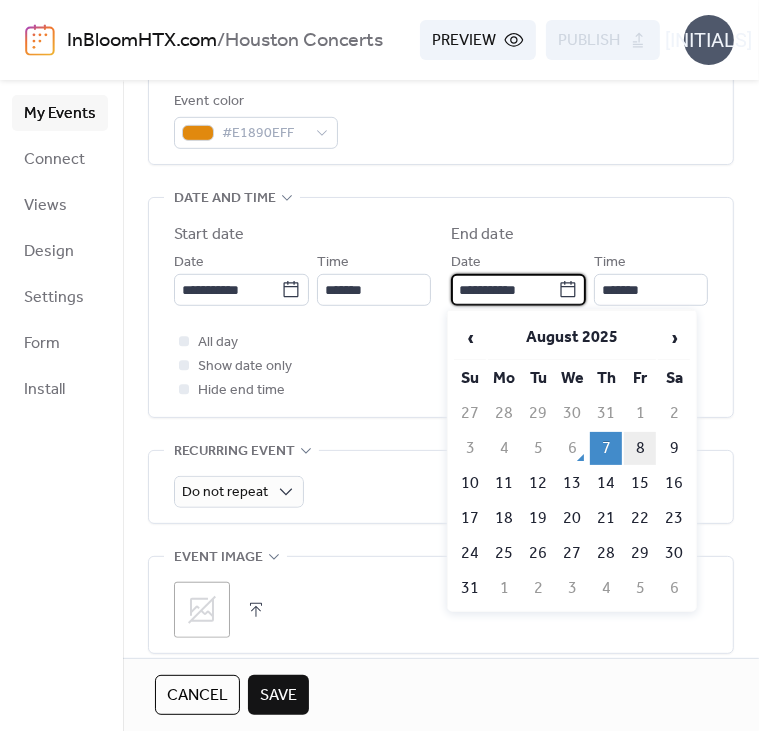 click on "8" at bounding box center [640, 448] 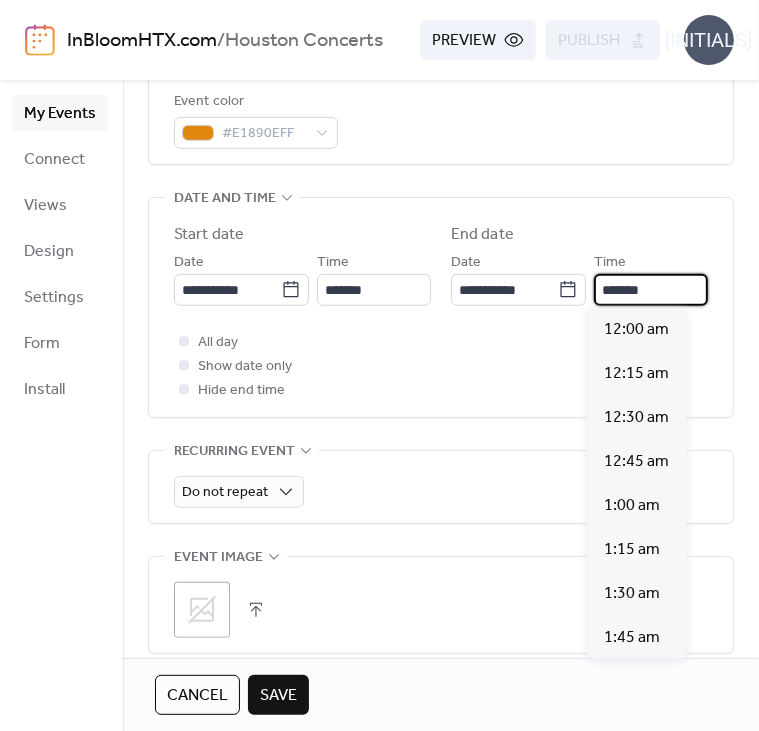 scroll, scrollTop: 3696, scrollLeft: 0, axis: vertical 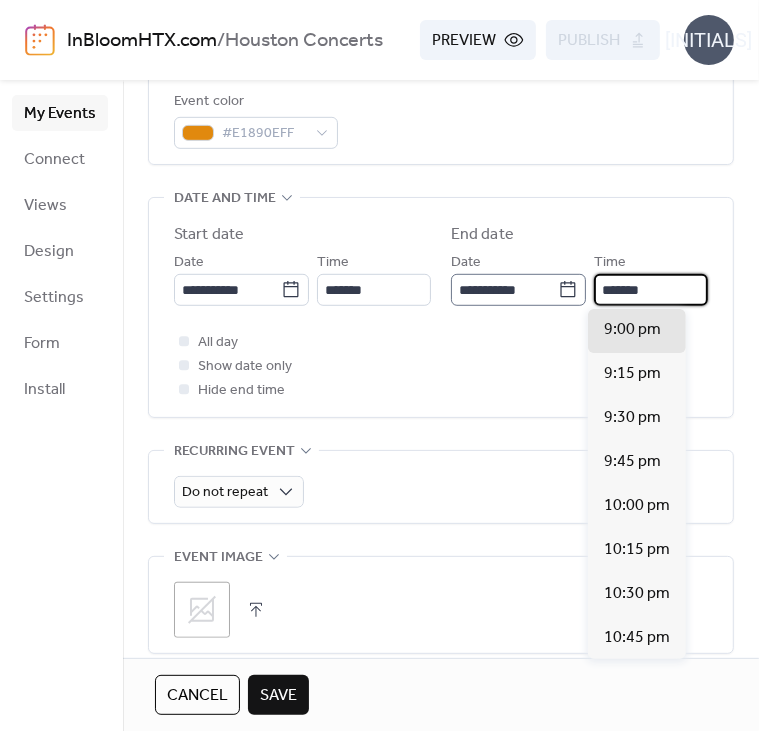drag, startPoint x: 649, startPoint y: 291, endPoint x: 578, endPoint y: 286, distance: 71.17584 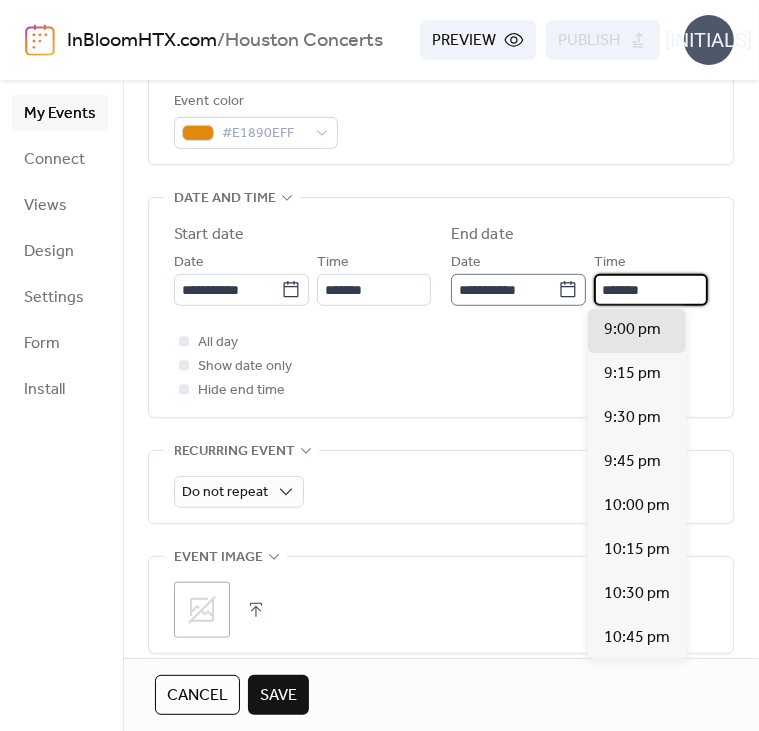 click on "**********" at bounding box center [579, 278] 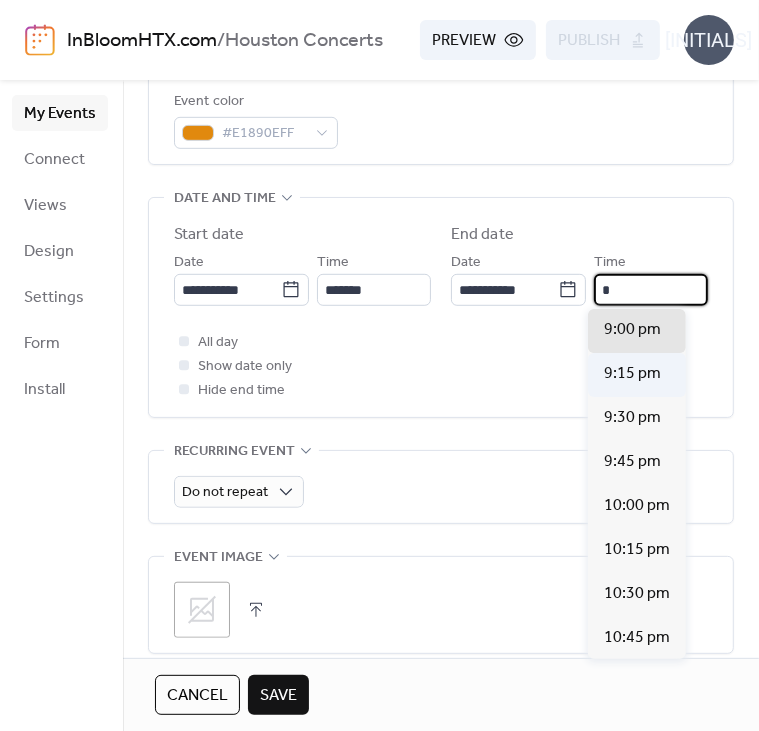 scroll, scrollTop: 352, scrollLeft: 0, axis: vertical 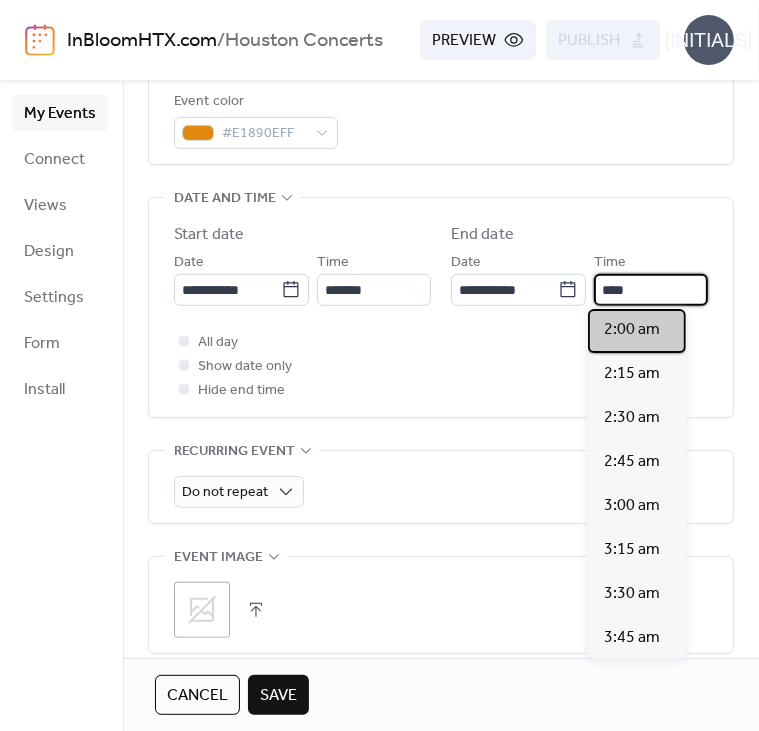 click on "2:00 am" at bounding box center [632, 330] 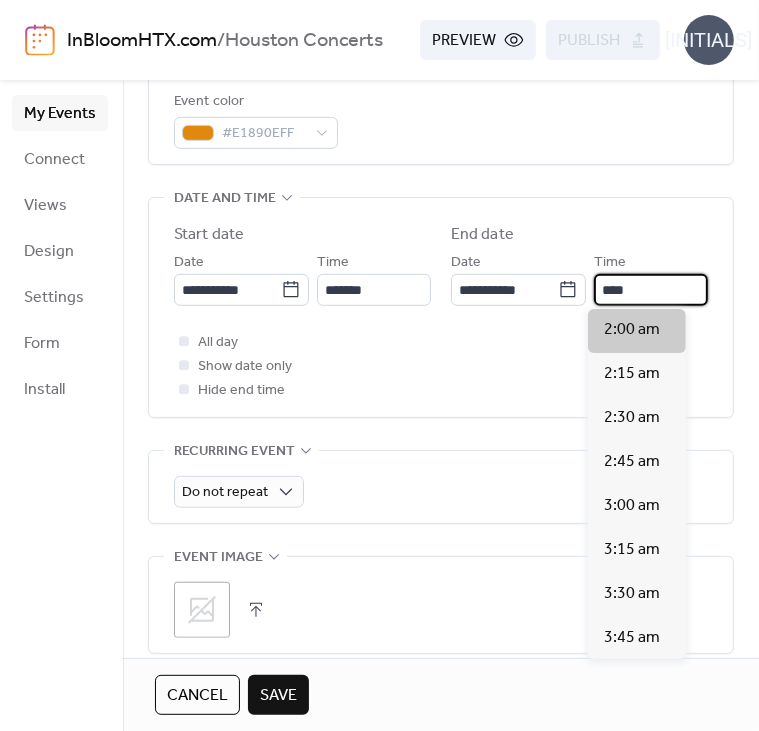 type on "*******" 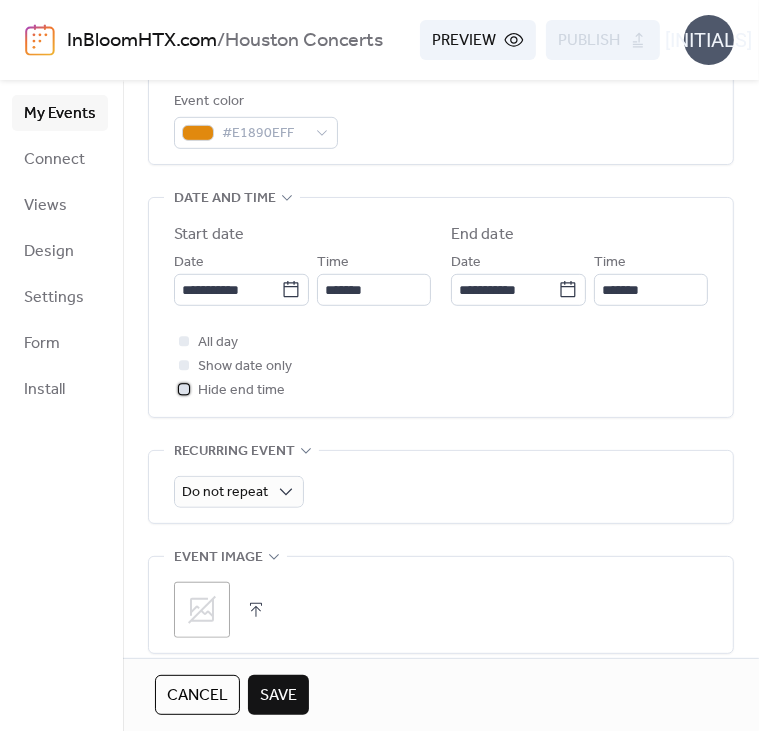 click at bounding box center [184, 389] 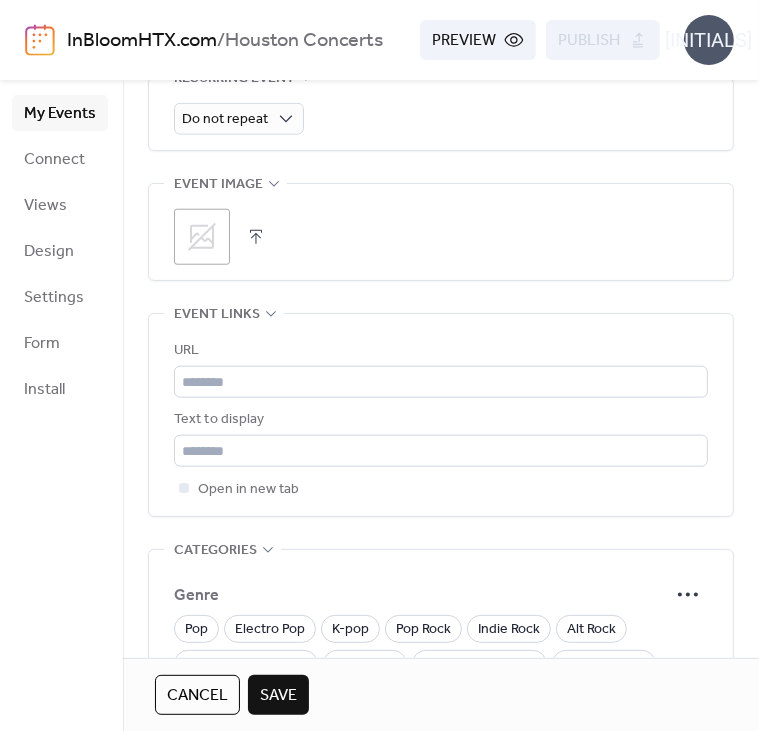 scroll, scrollTop: 940, scrollLeft: 0, axis: vertical 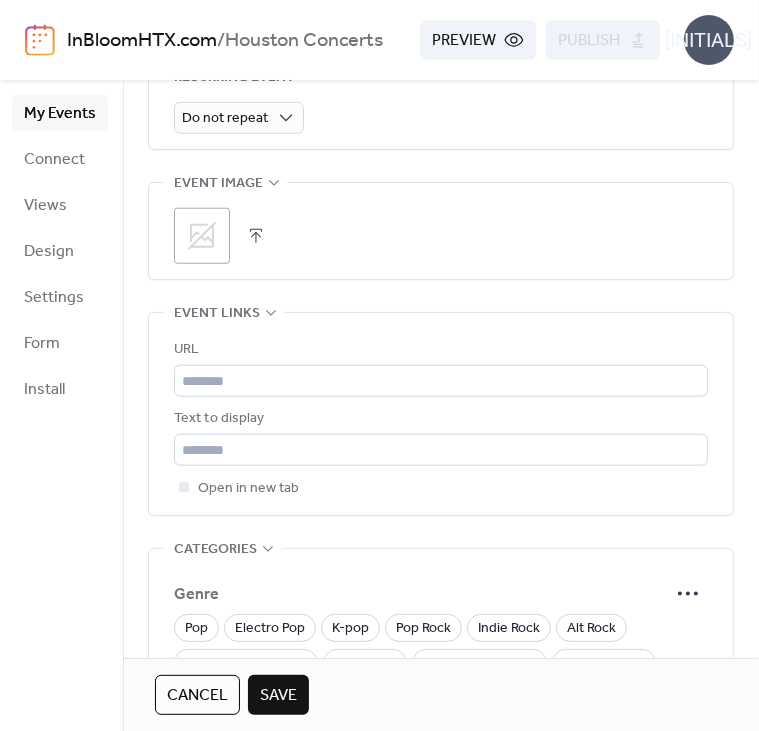 click at bounding box center [256, 236] 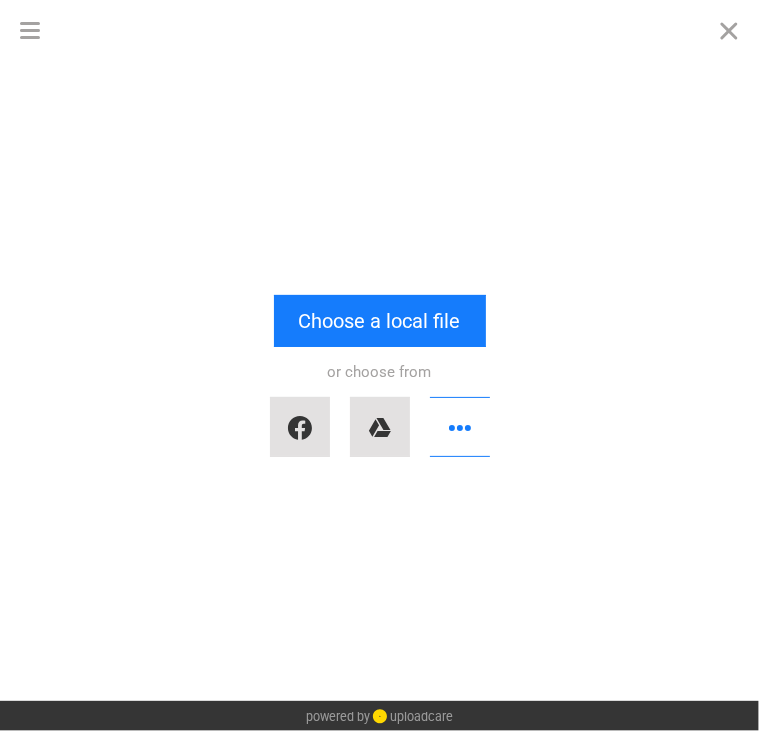 click at bounding box center [379, 90] 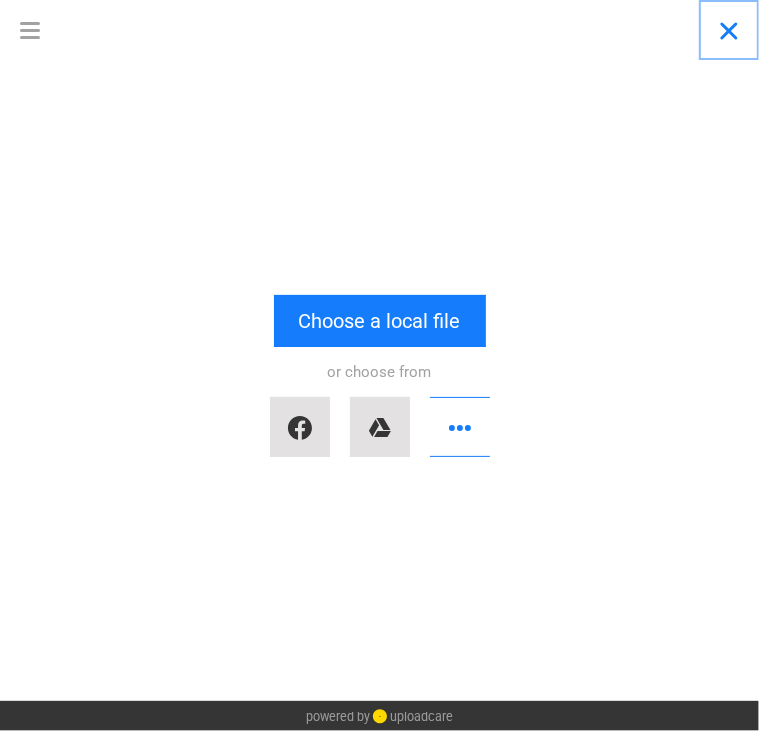 click at bounding box center (729, 30) 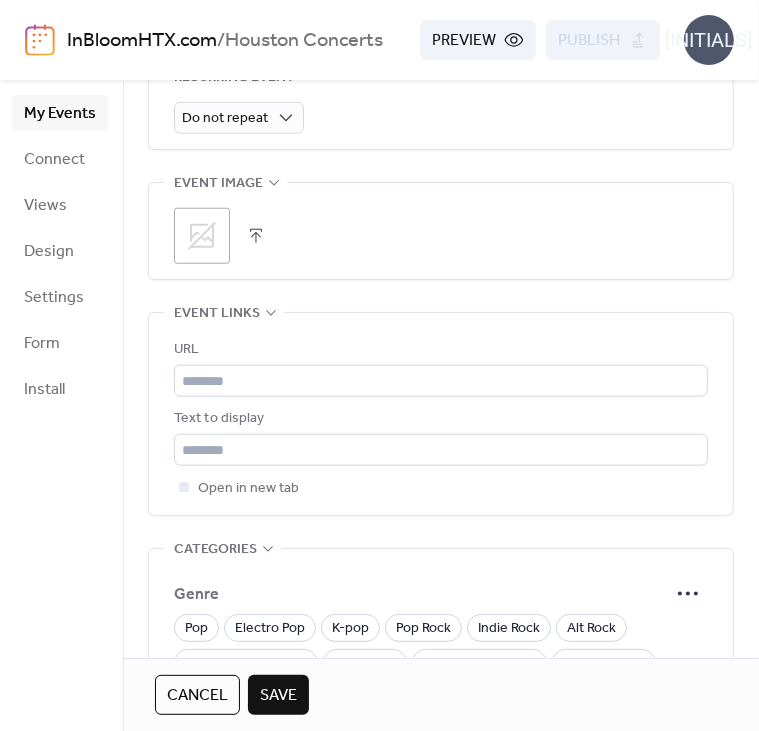 click at bounding box center [256, 236] 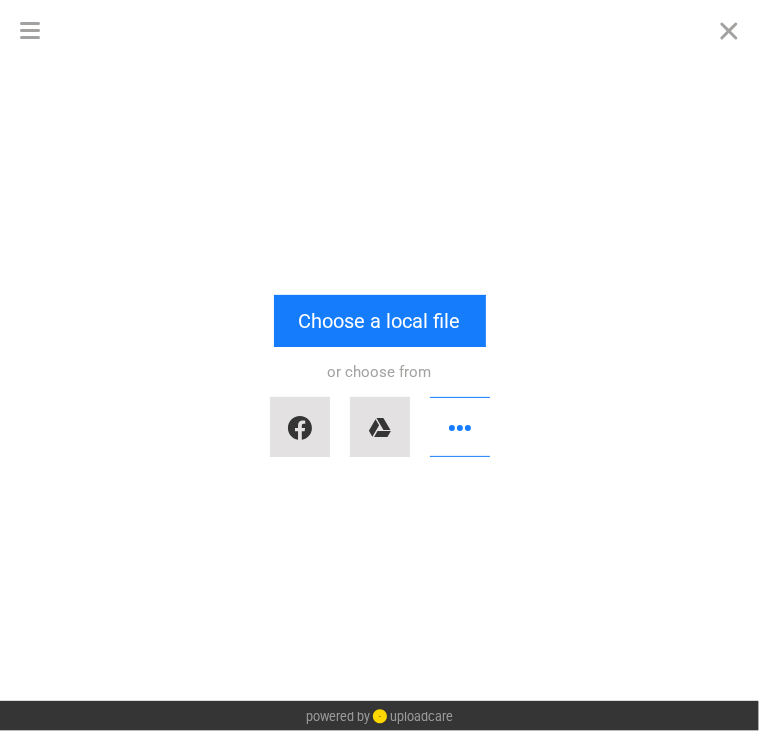 click at bounding box center (379, 90) 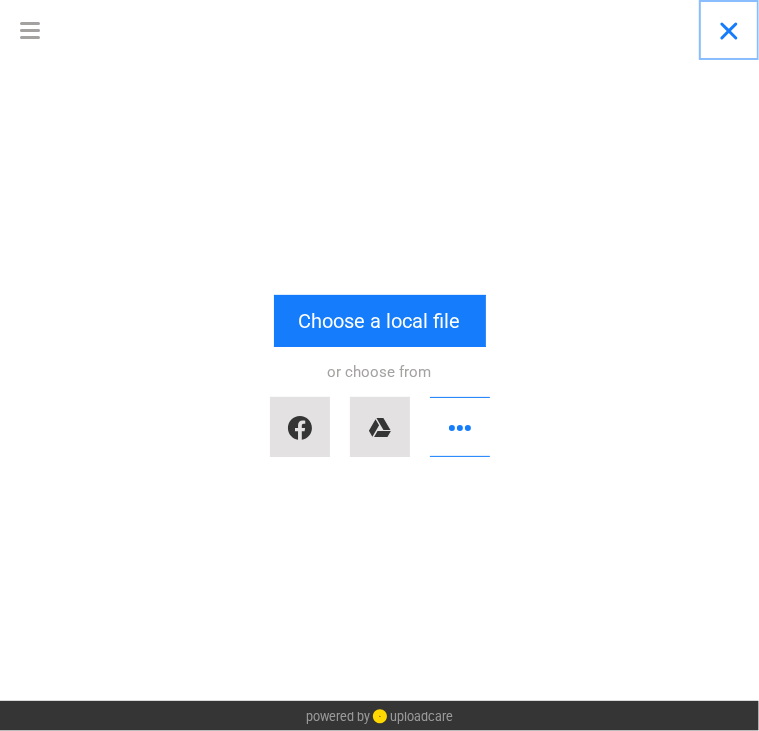 click at bounding box center (729, 30) 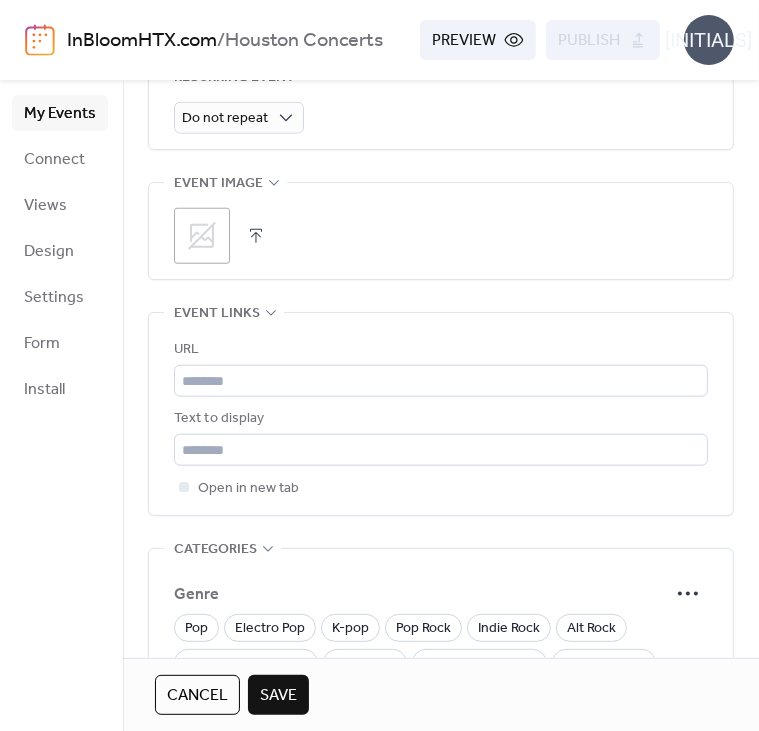click at bounding box center (256, 236) 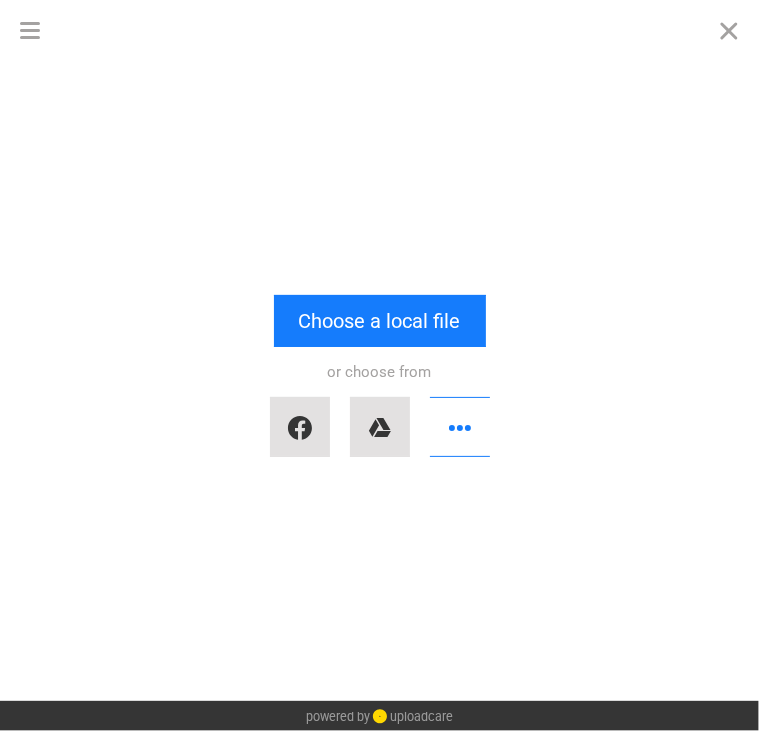 click at bounding box center [379, 90] 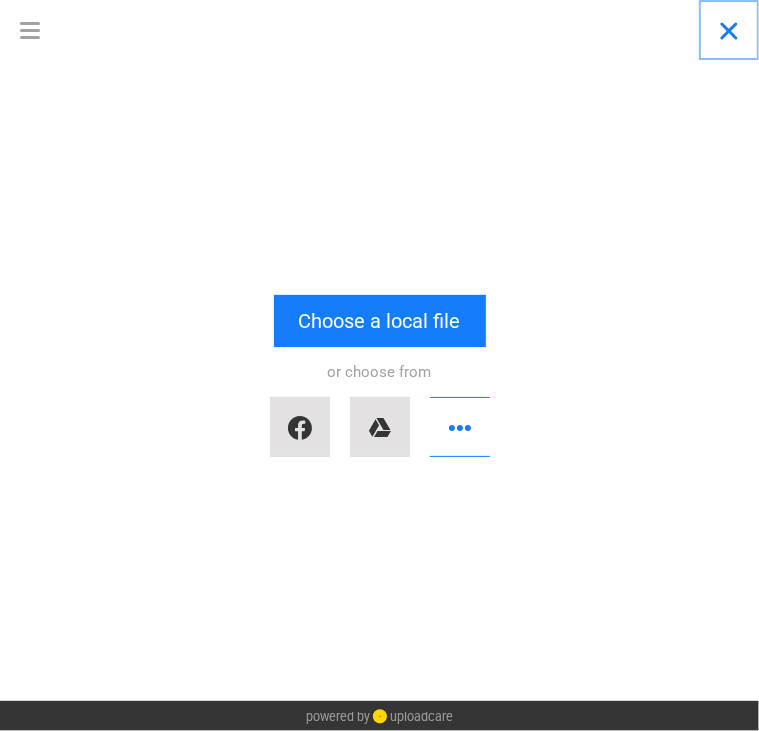 click at bounding box center (729, 30) 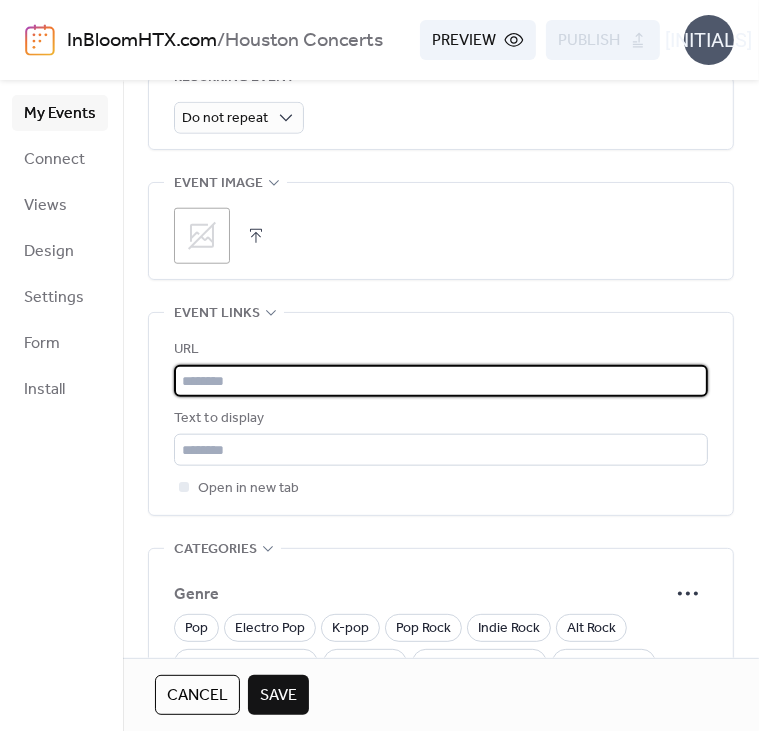 click at bounding box center [441, 381] 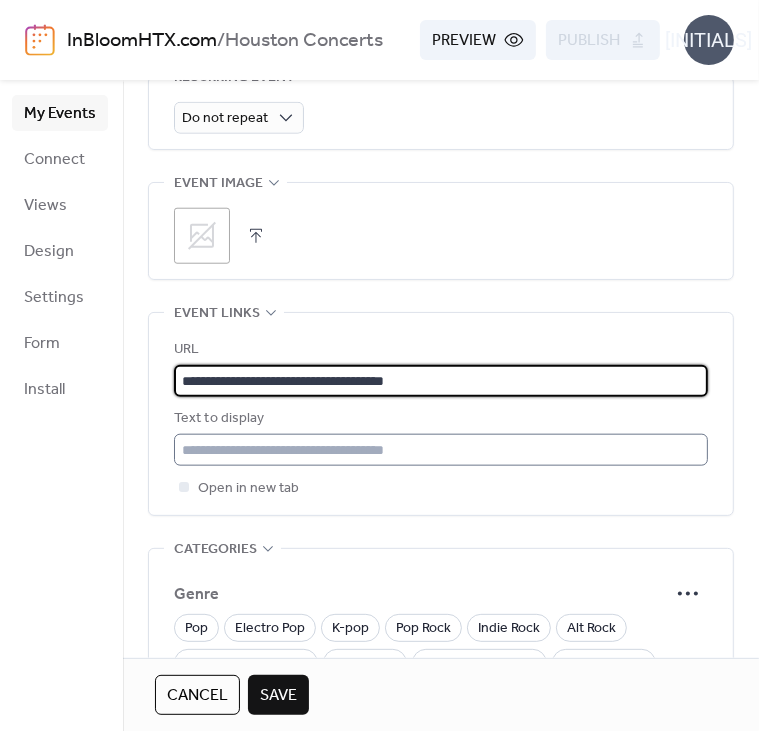 type on "**********" 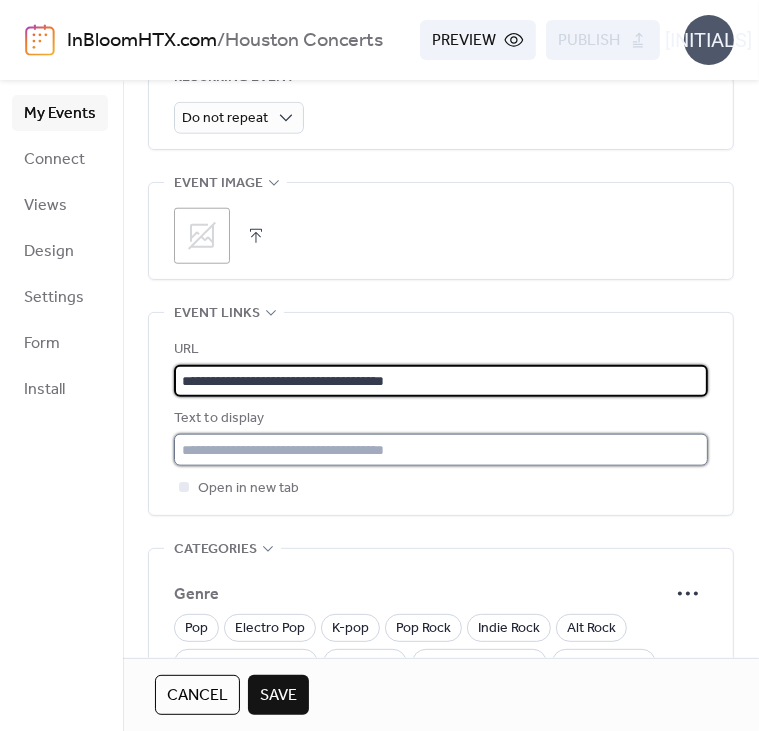 click at bounding box center [441, 450] 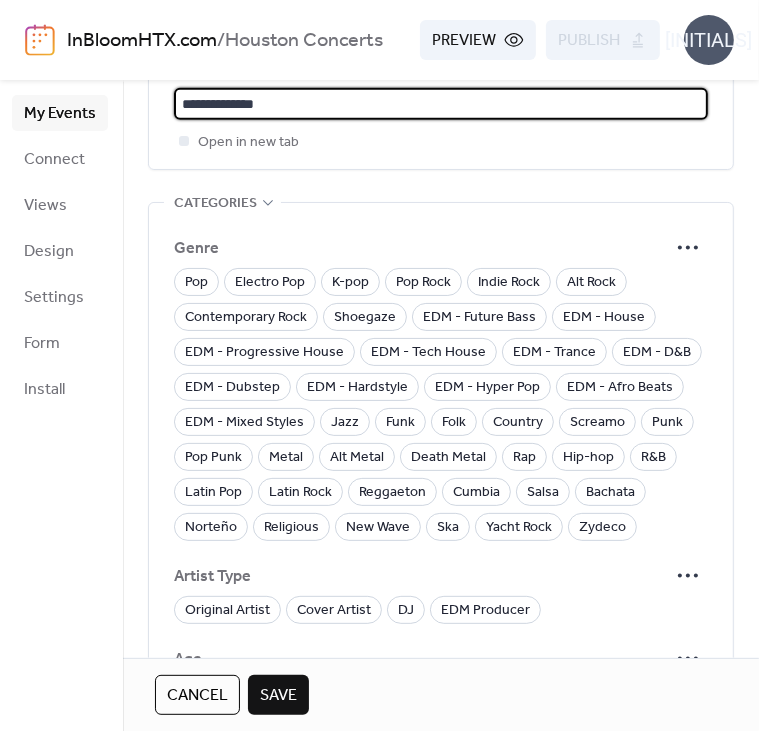 scroll, scrollTop: 1287, scrollLeft: 0, axis: vertical 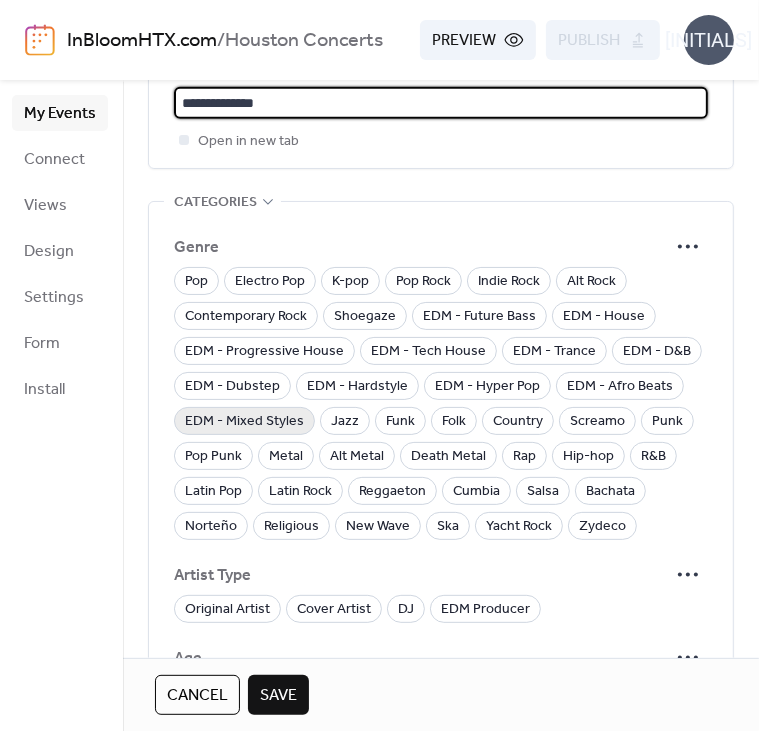 type on "**********" 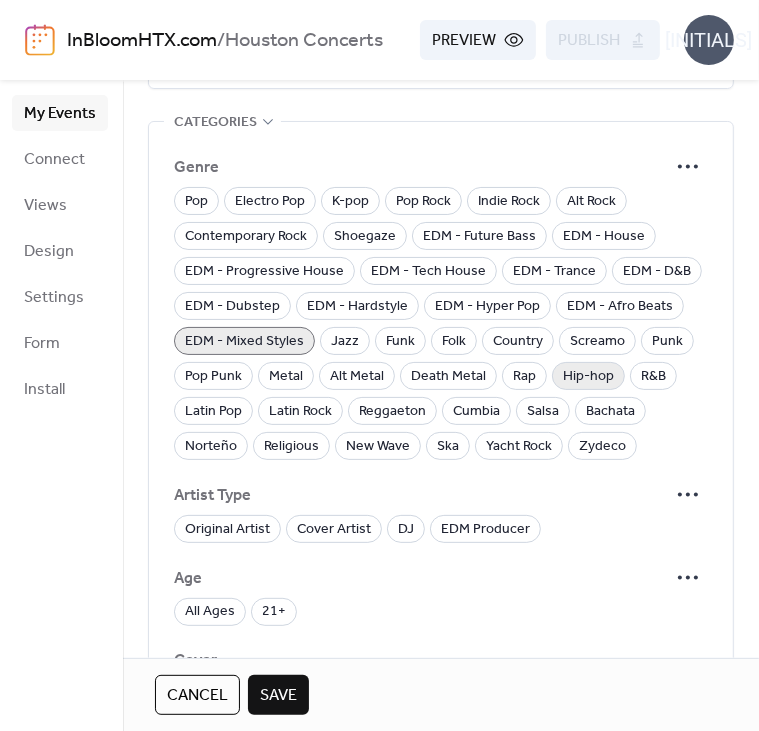 scroll, scrollTop: 1366, scrollLeft: 0, axis: vertical 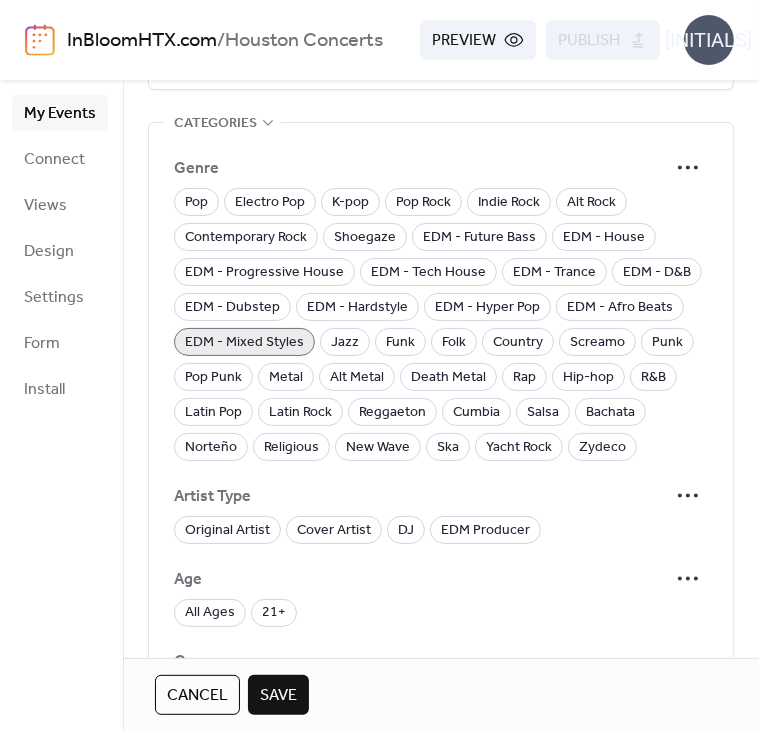 click on "EDM - Mixed Styles" at bounding box center [244, 343] 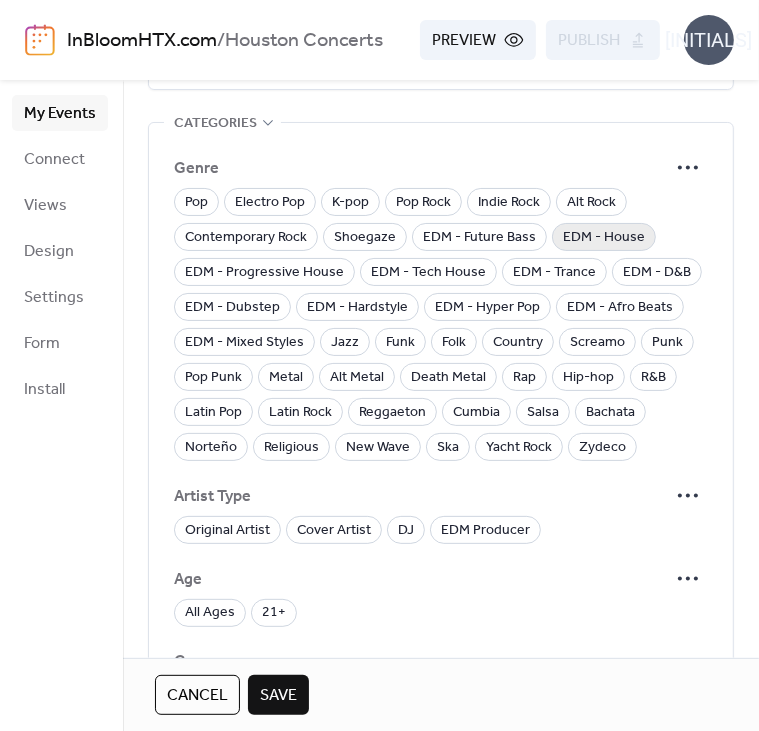 click on "EDM - House" at bounding box center (604, 238) 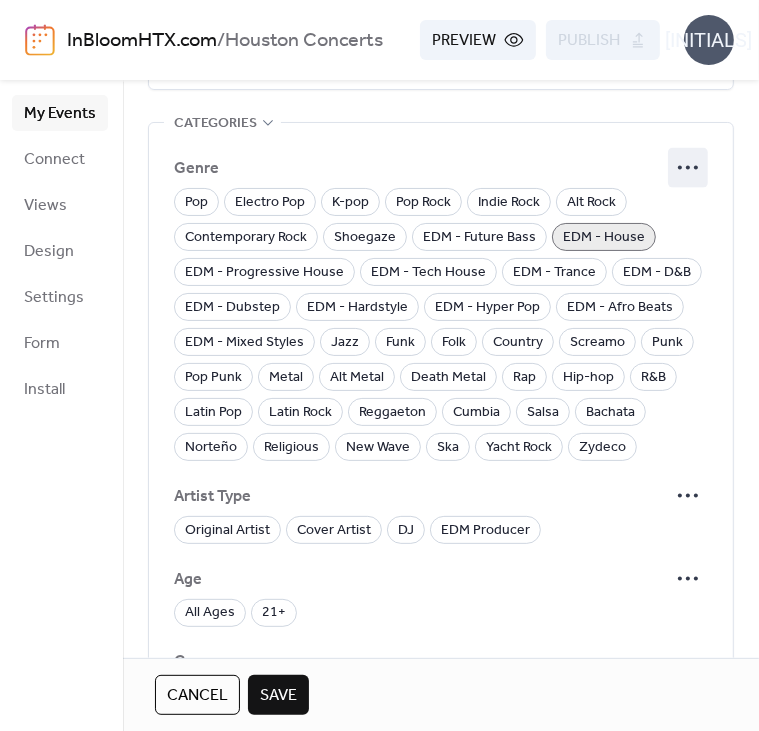 click 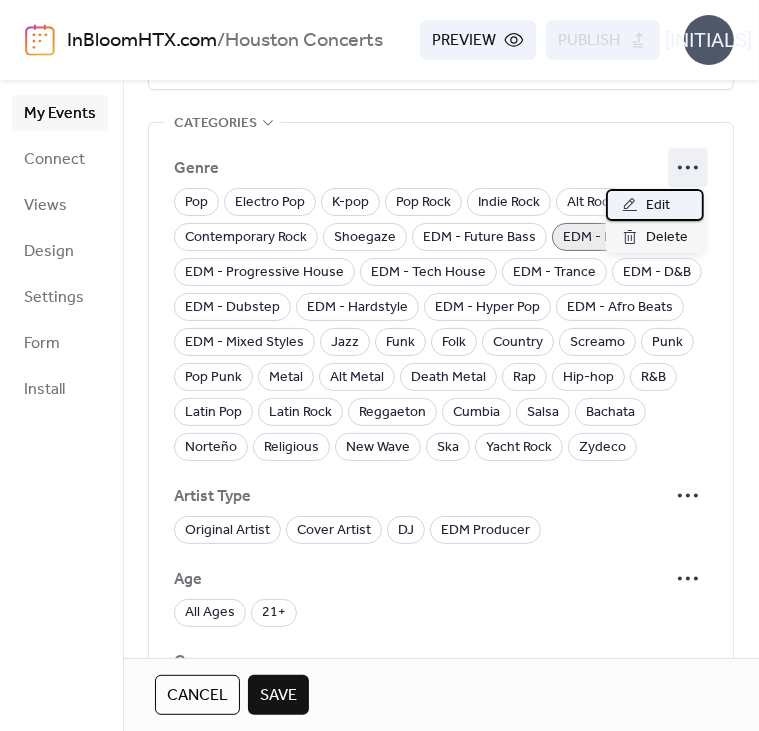 click on "Edit" at bounding box center [658, 206] 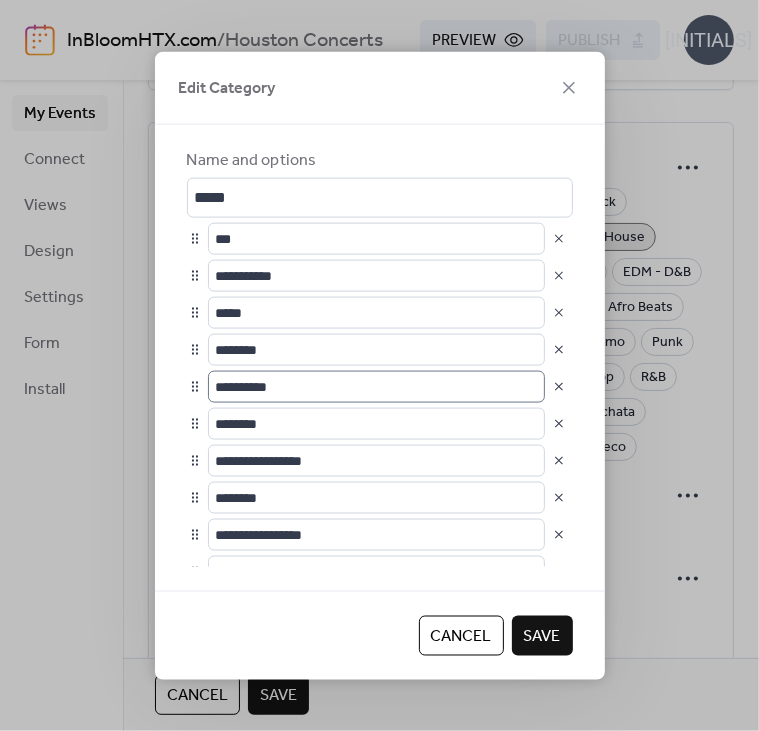 scroll, scrollTop: 0, scrollLeft: 0, axis: both 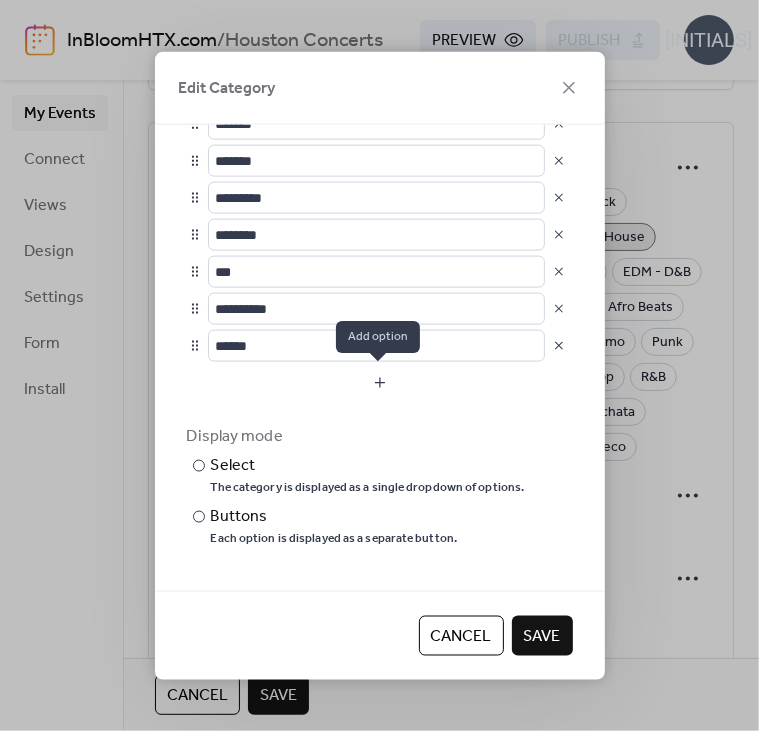 click at bounding box center [380, 382] 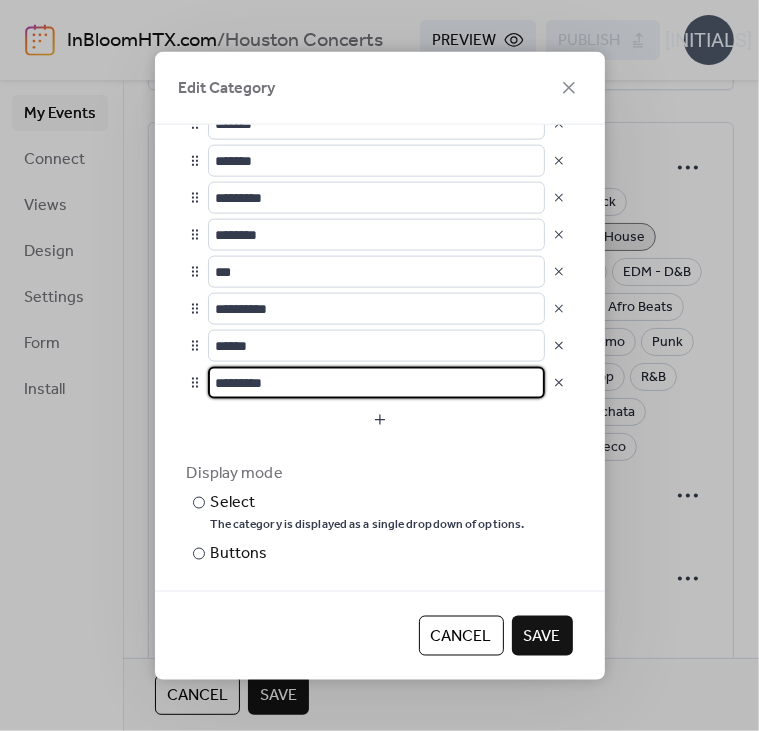 drag, startPoint x: 316, startPoint y: 386, endPoint x: 217, endPoint y: 366, distance: 101 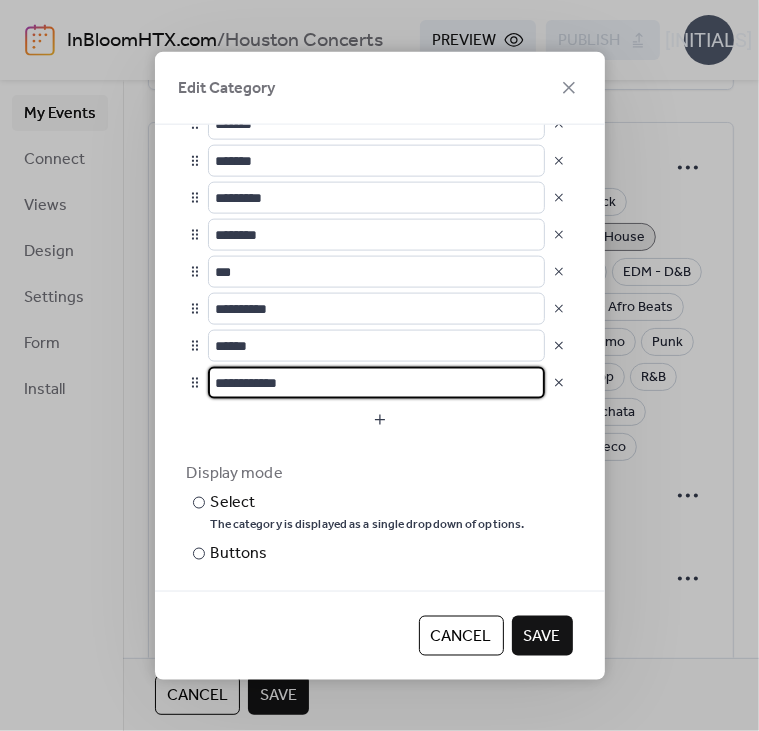 type on "**********" 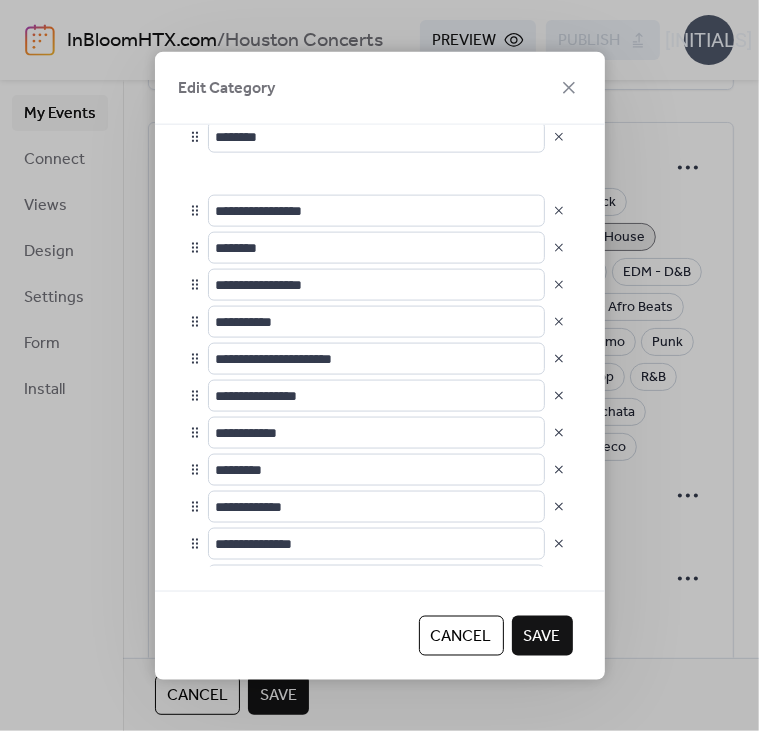 scroll, scrollTop: 275, scrollLeft: 0, axis: vertical 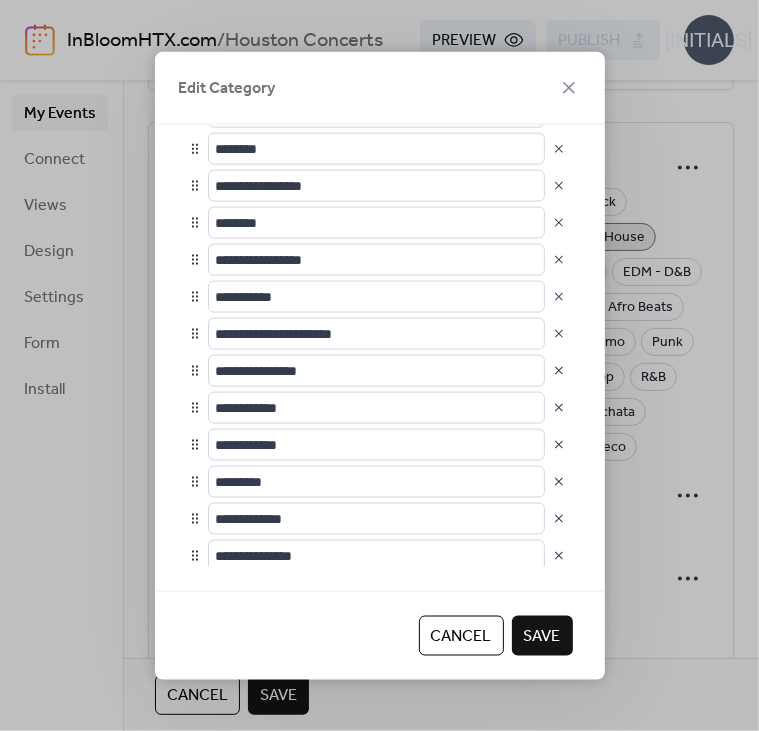 click on "Save" at bounding box center [542, 637] 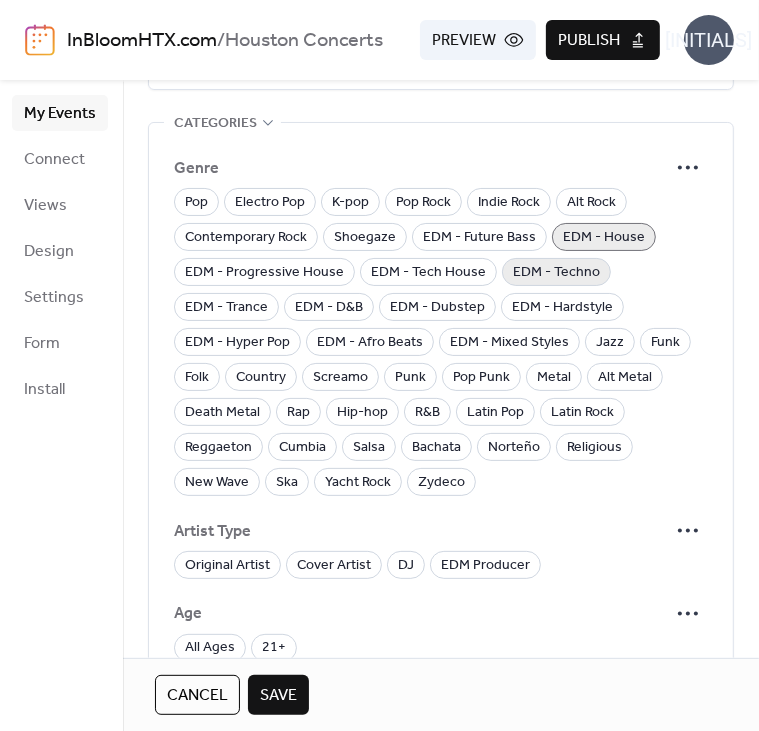 click on "EDM - Techno" at bounding box center [556, 273] 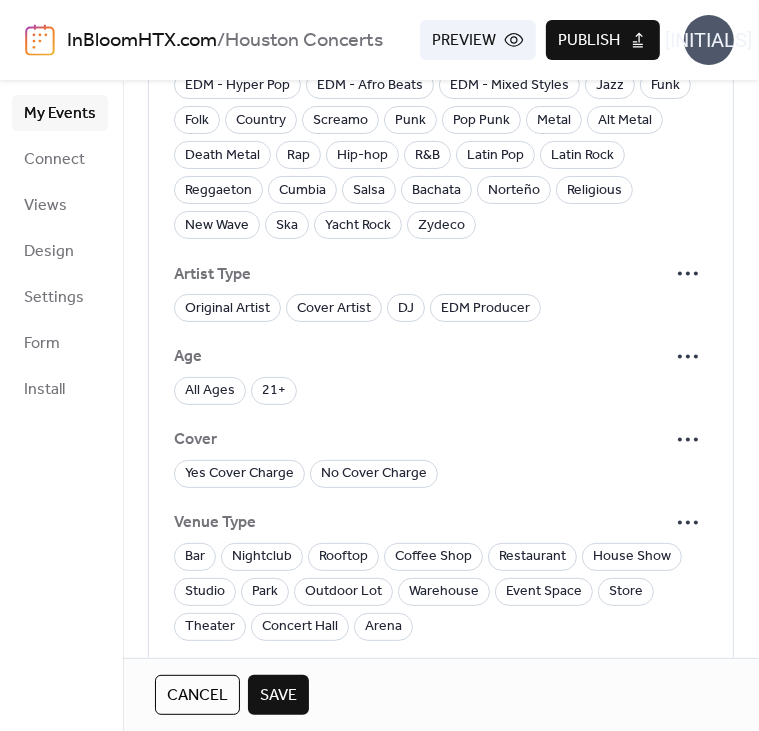 scroll, scrollTop: 1624, scrollLeft: 0, axis: vertical 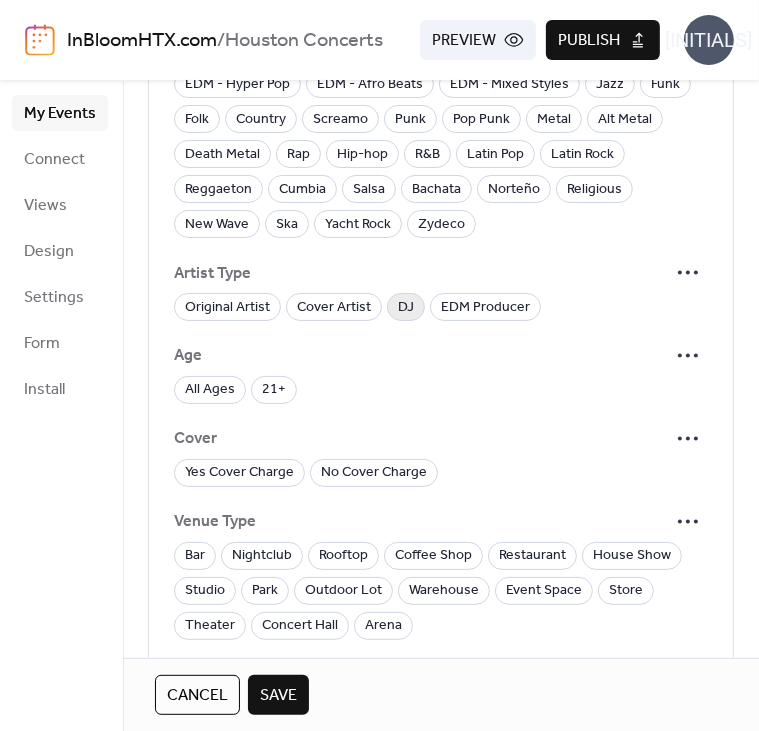 click on "DJ" at bounding box center [406, 308] 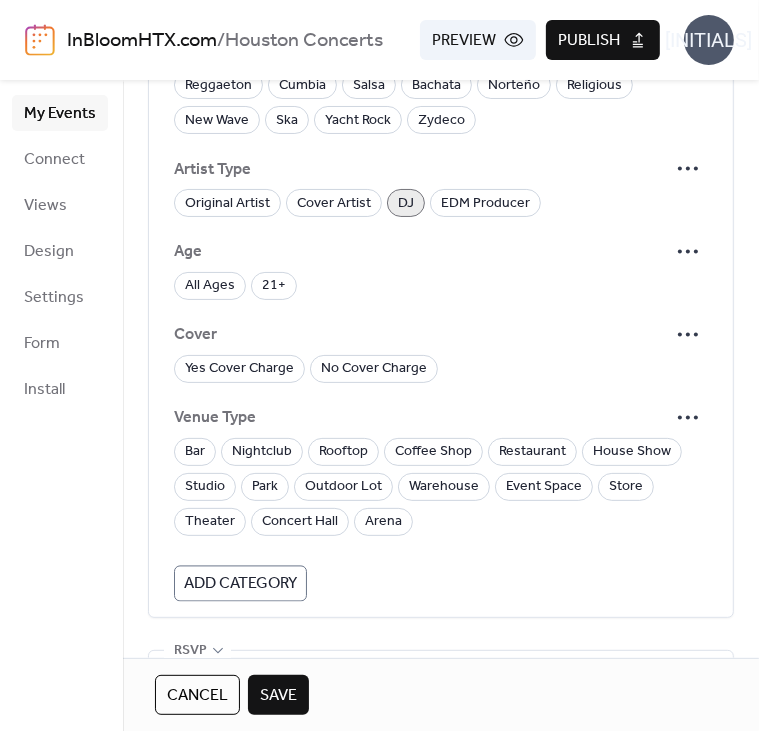 scroll, scrollTop: 1739, scrollLeft: 0, axis: vertical 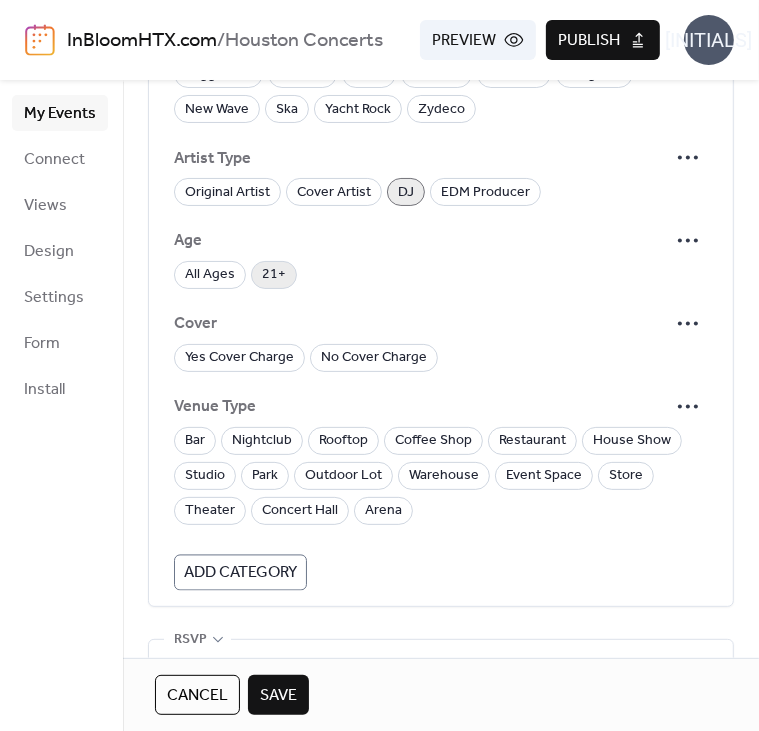 click on "21+" at bounding box center (274, 276) 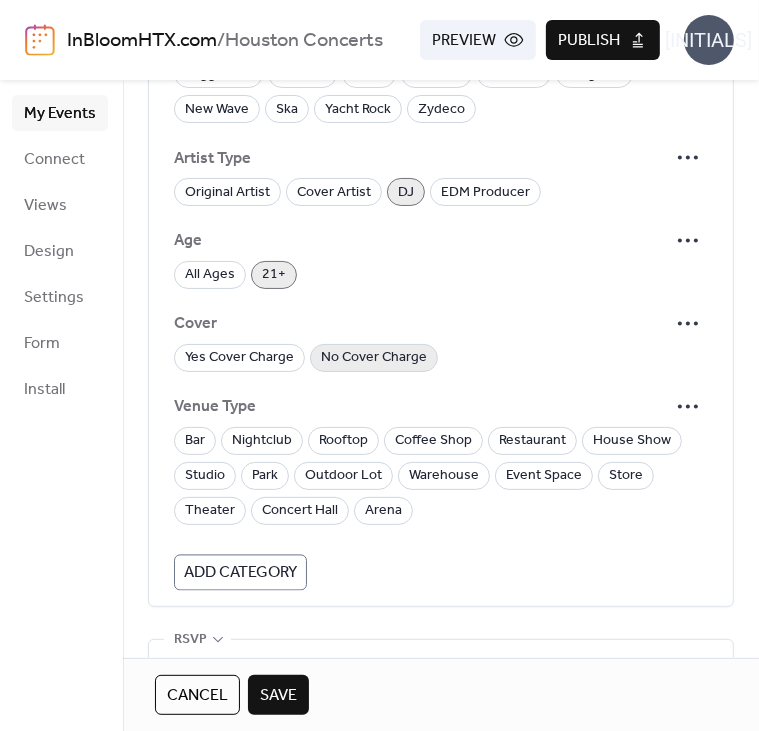 click on "No Cover Charge" at bounding box center [374, 359] 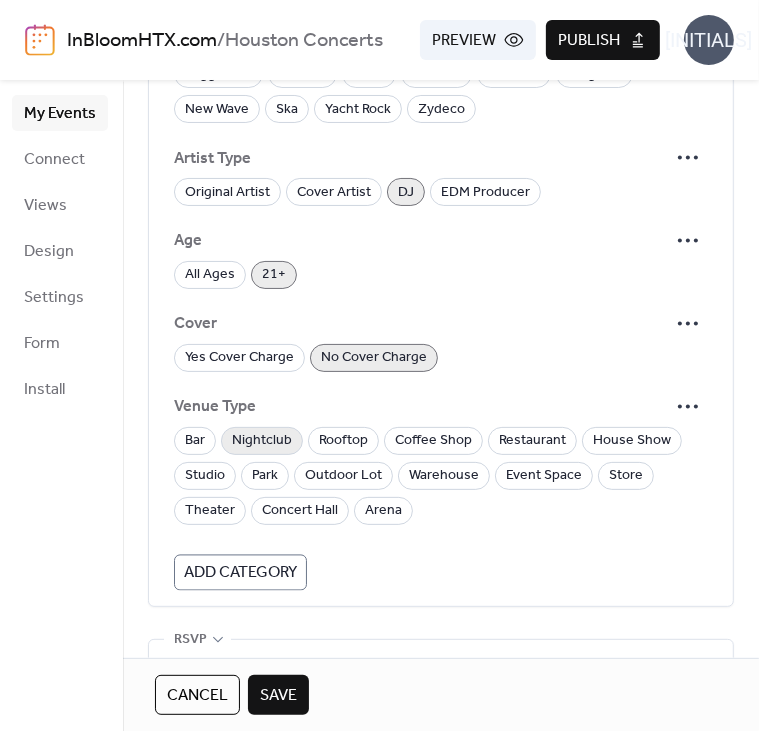 click on "Nightclub" at bounding box center (262, 442) 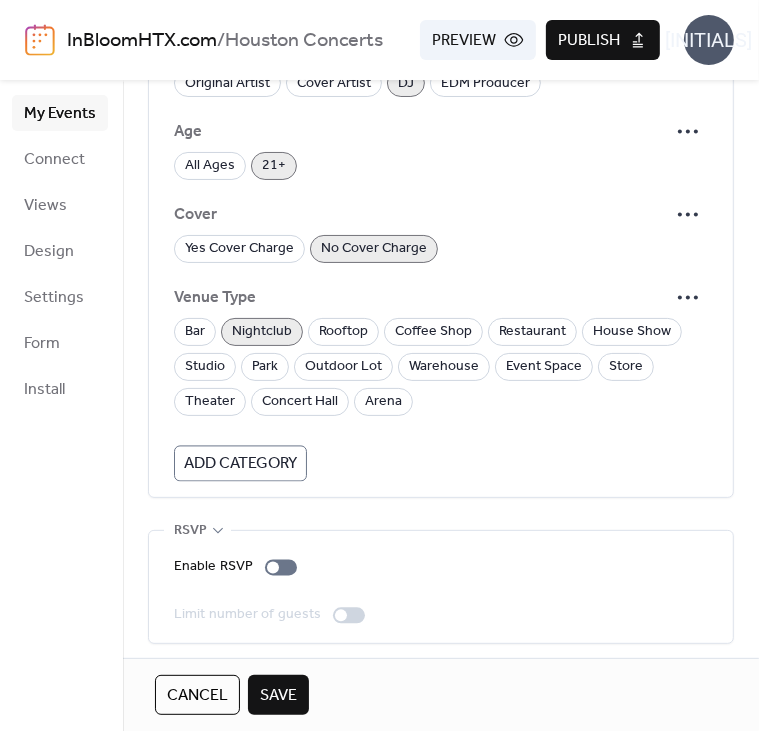 scroll, scrollTop: 1848, scrollLeft: 0, axis: vertical 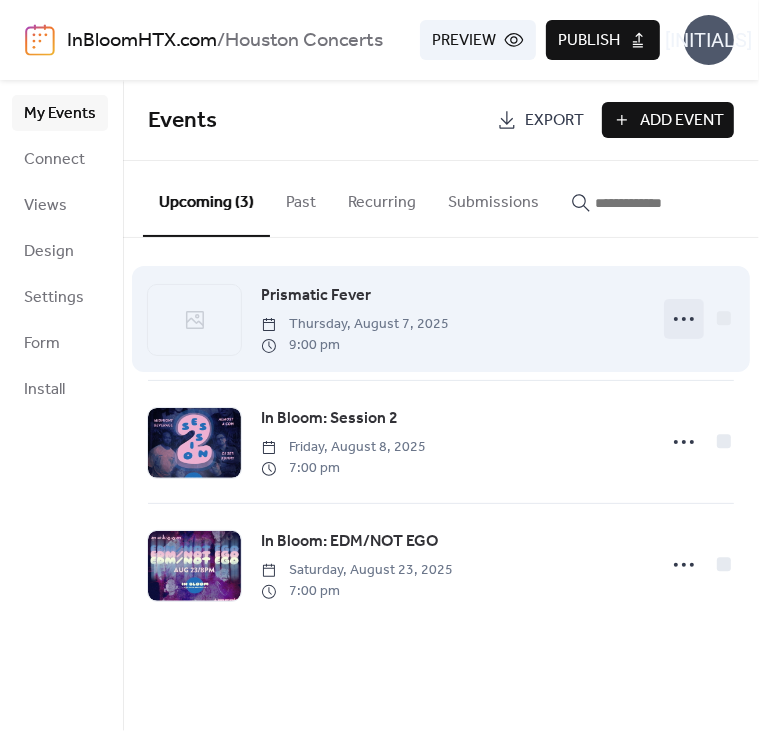 click 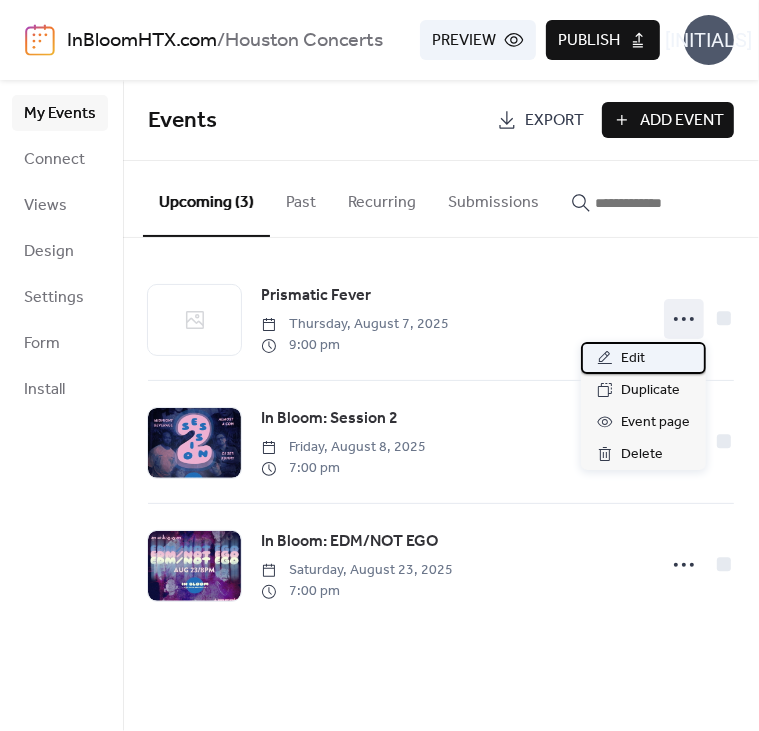 click on "Edit" at bounding box center (643, 358) 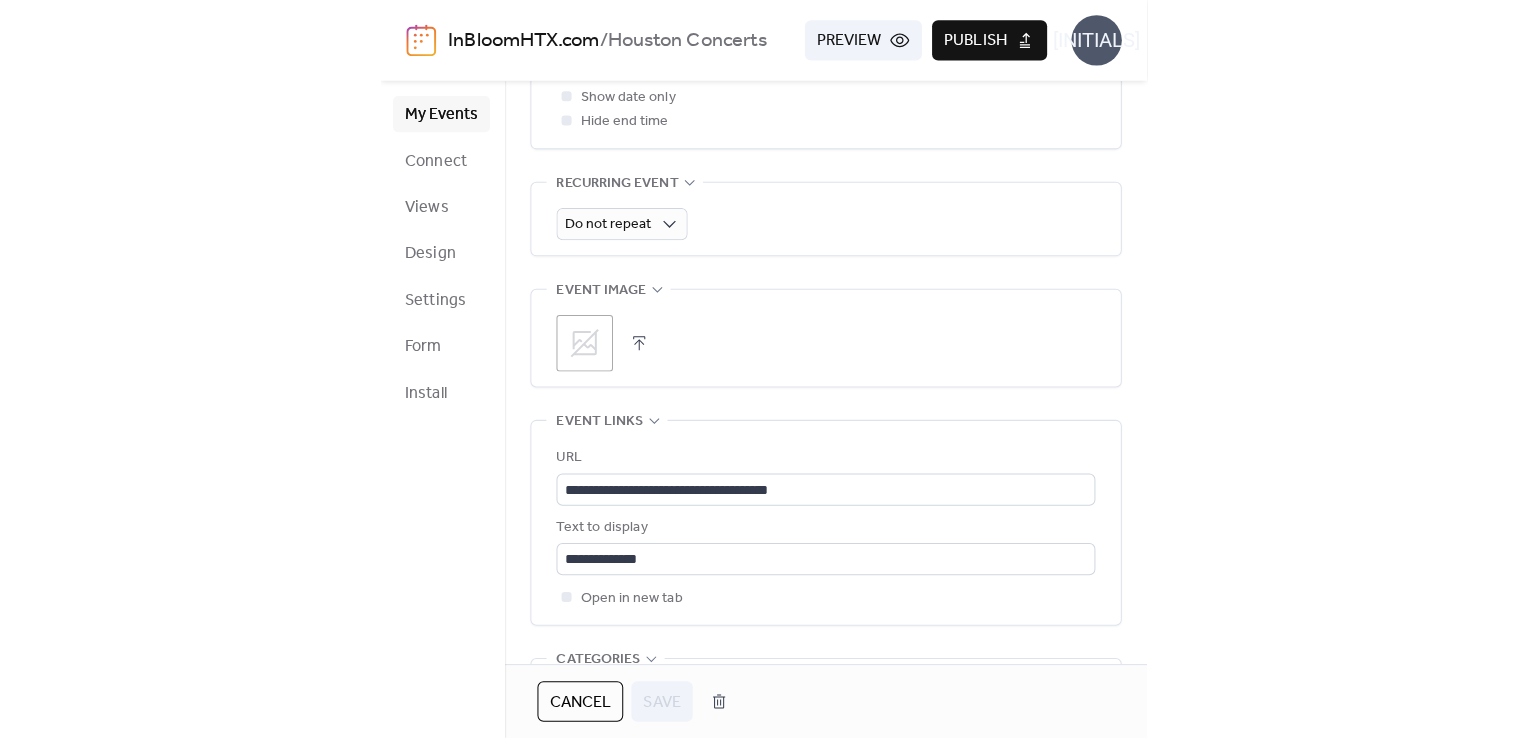 scroll, scrollTop: 836, scrollLeft: 0, axis: vertical 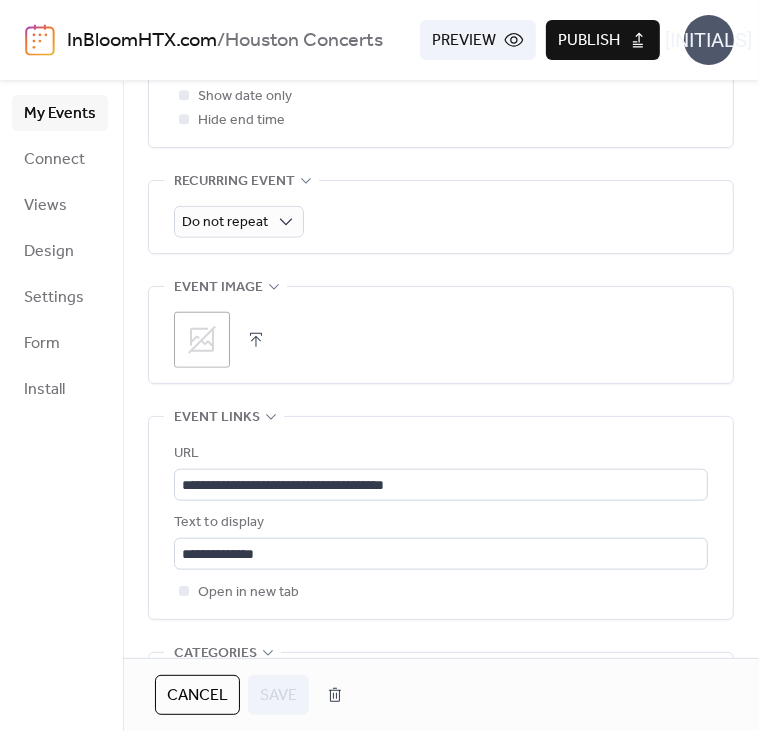 click at bounding box center [256, 340] 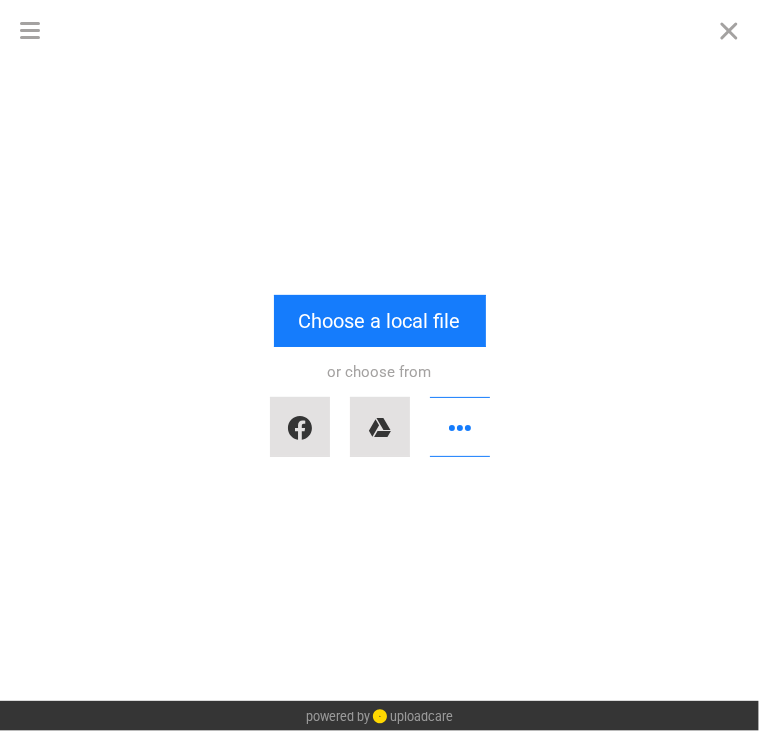 click at bounding box center (379, 90) 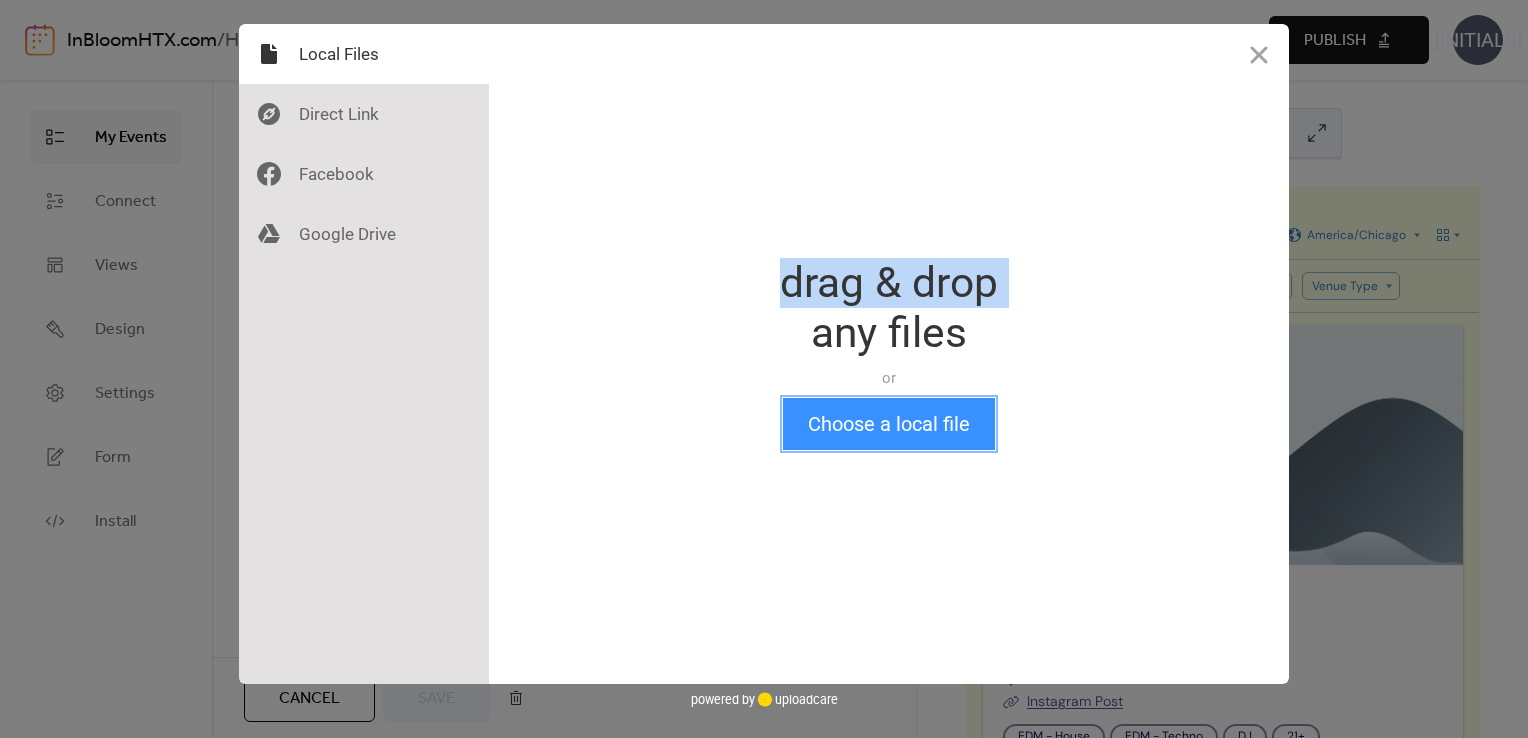 click on "Choose a local file" at bounding box center (889, 424) 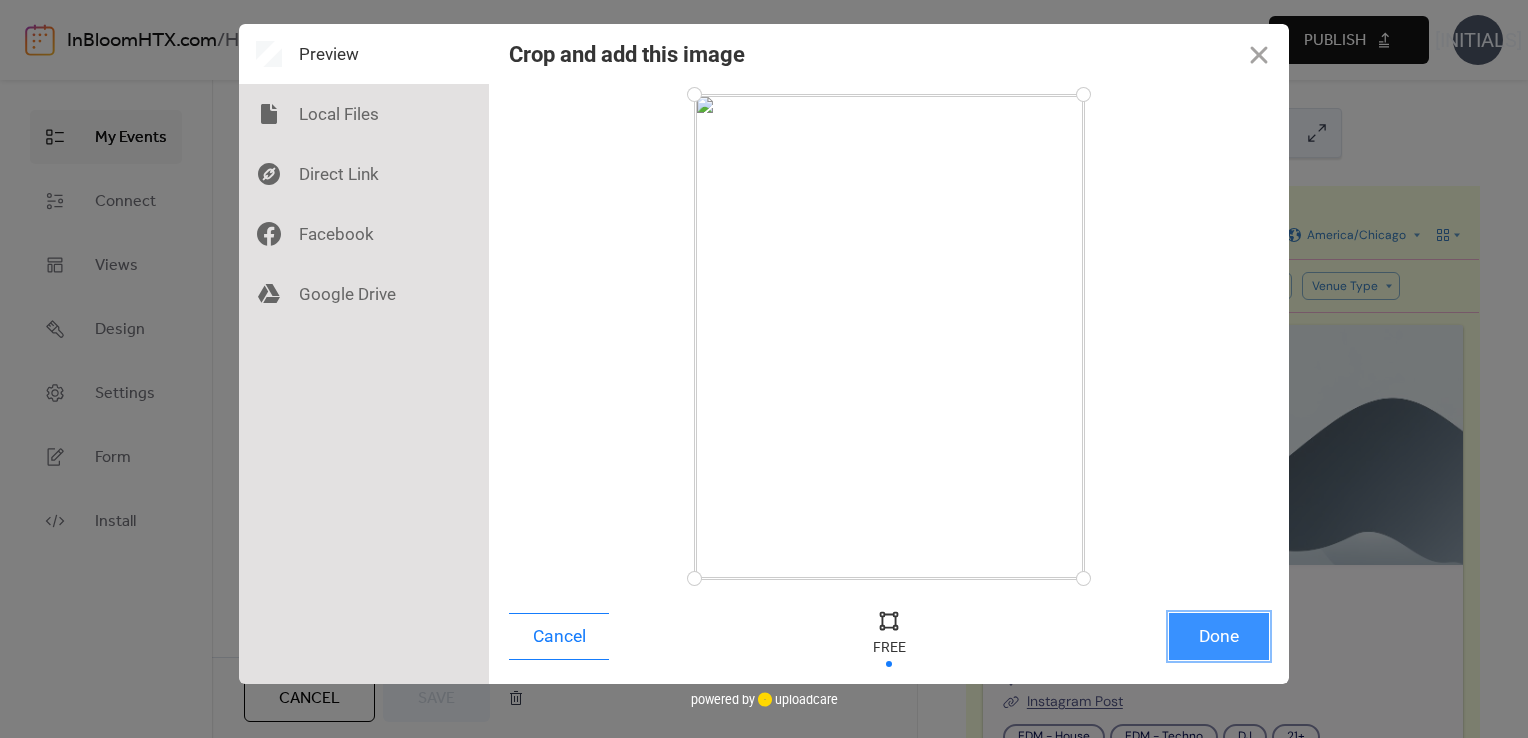 click on "Done" at bounding box center [1219, 636] 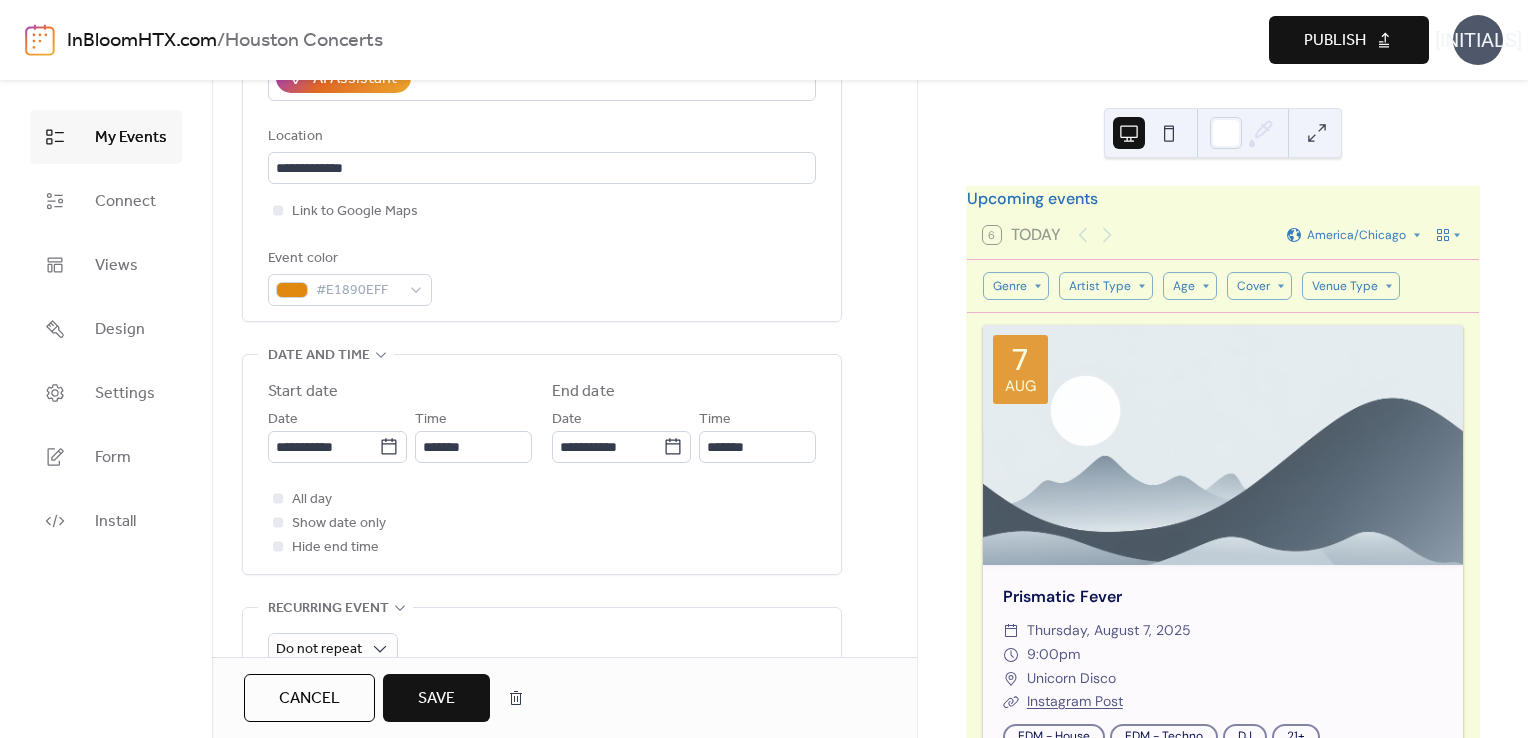 scroll, scrollTop: 420, scrollLeft: 0, axis: vertical 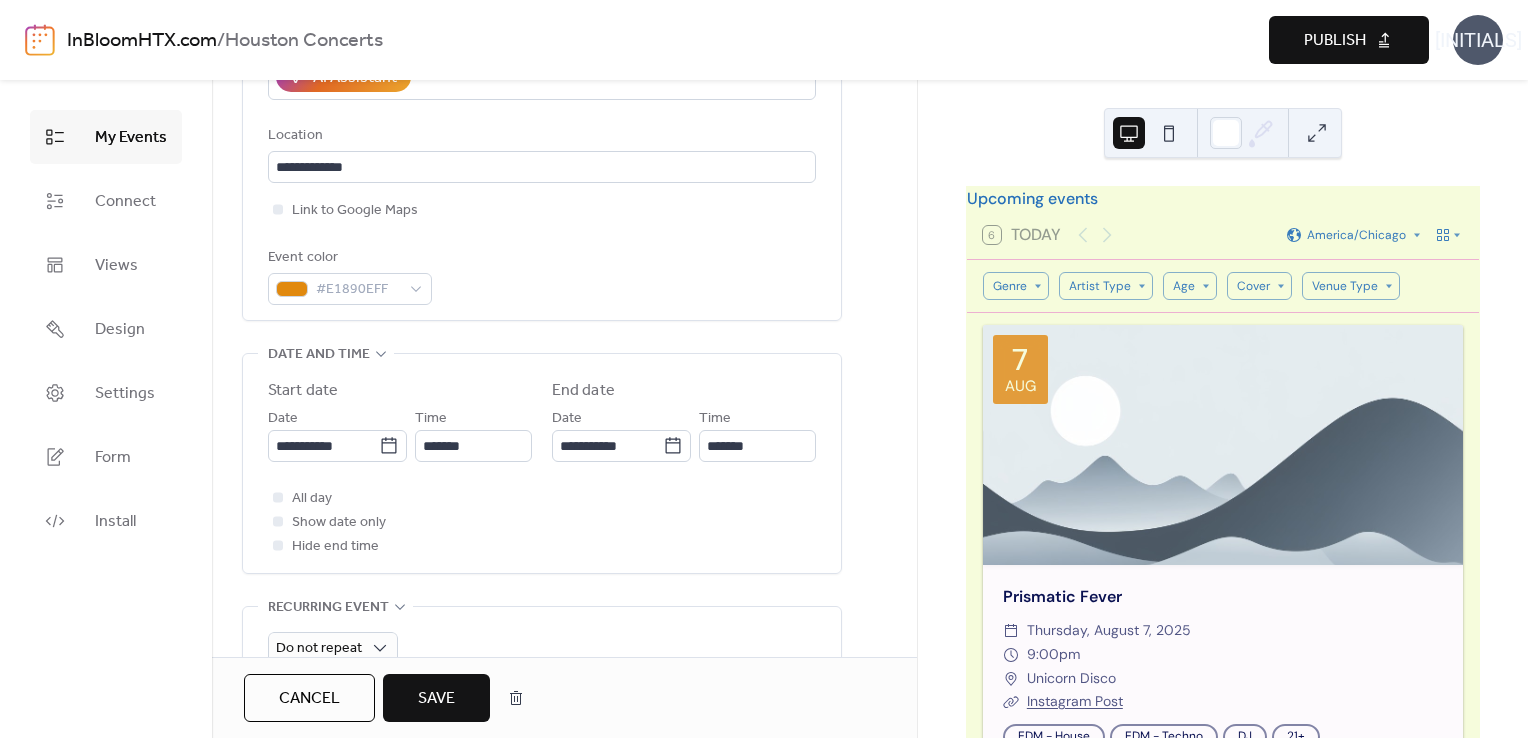 click on "Save" at bounding box center [436, 698] 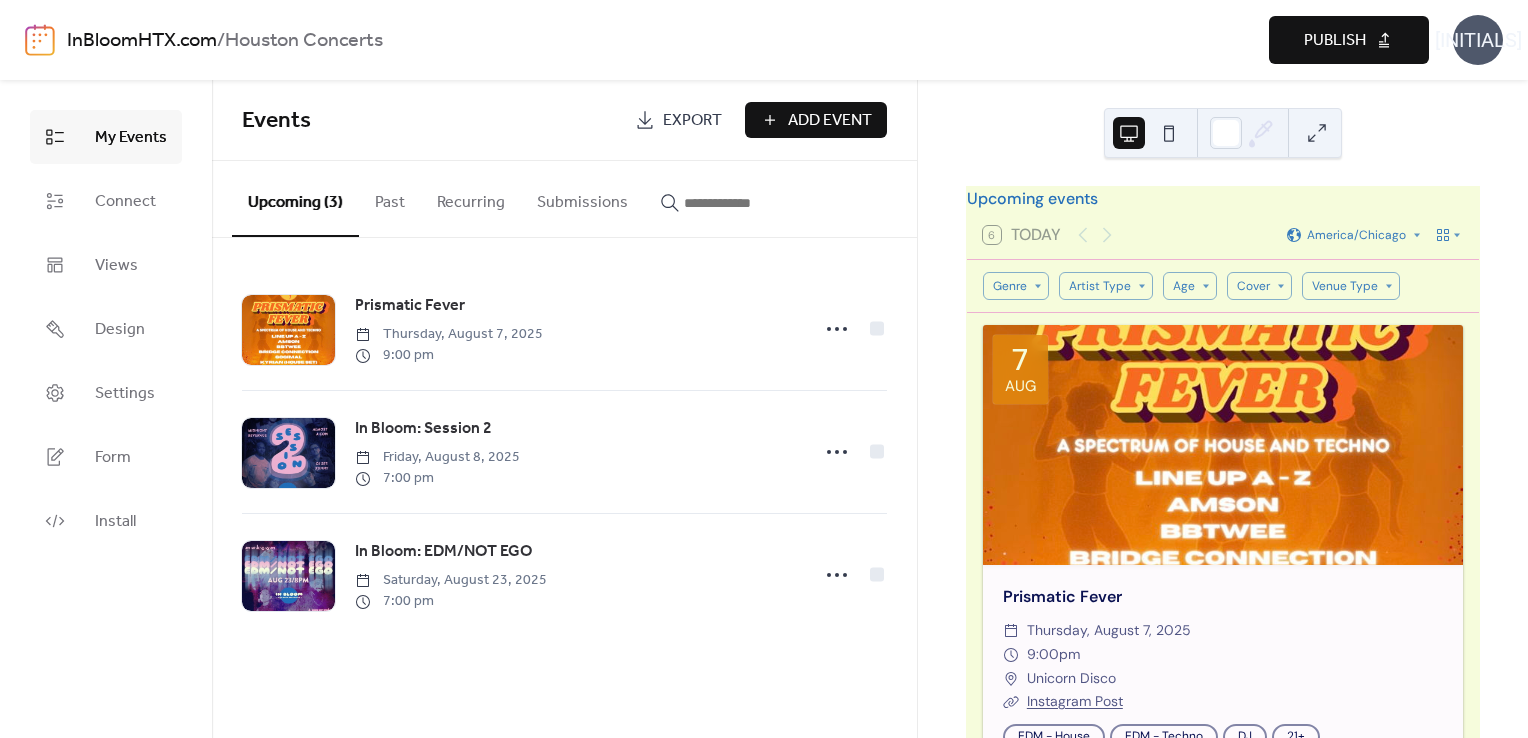 drag, startPoint x: 816, startPoint y: 115, endPoint x: 592, endPoint y: 91, distance: 225.28204 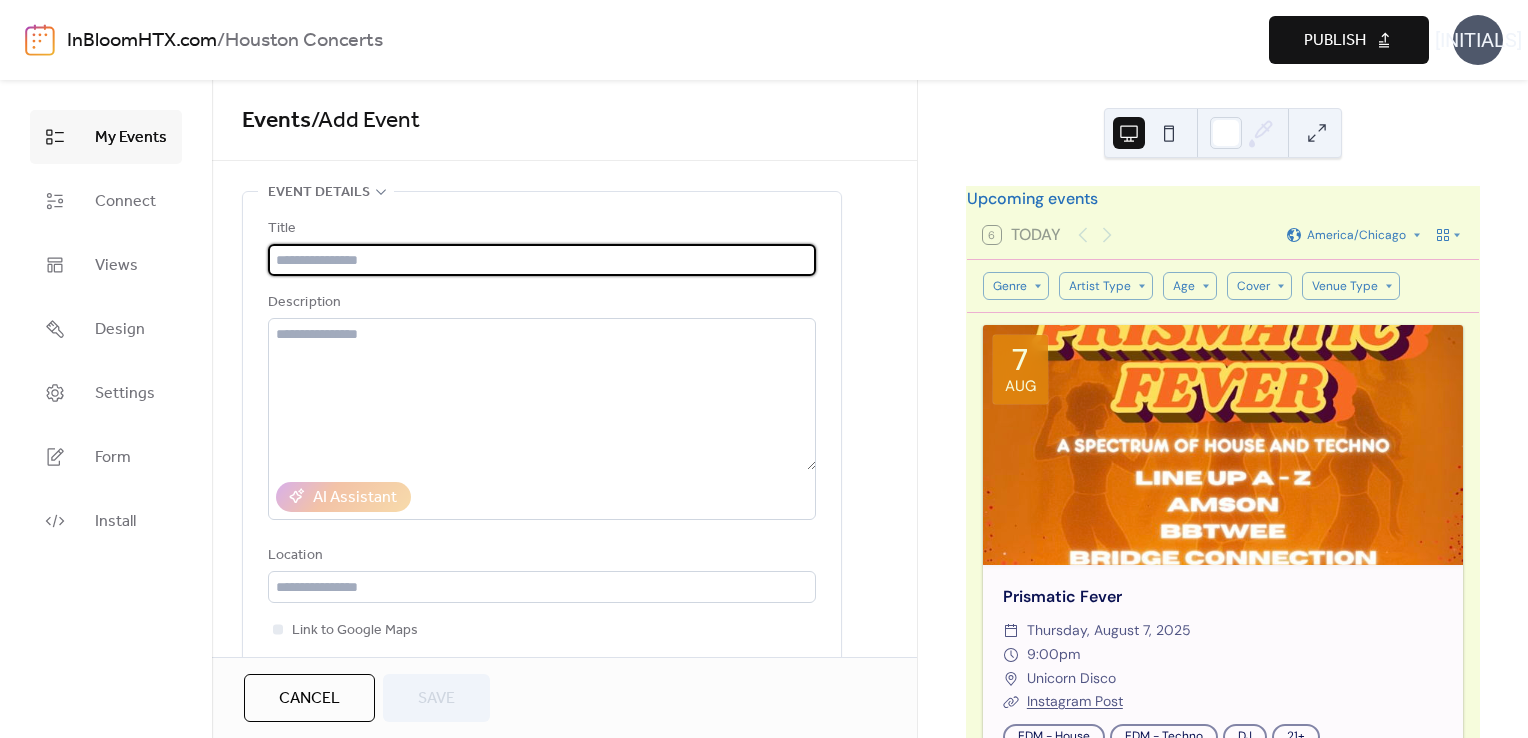 click at bounding box center [542, 260] 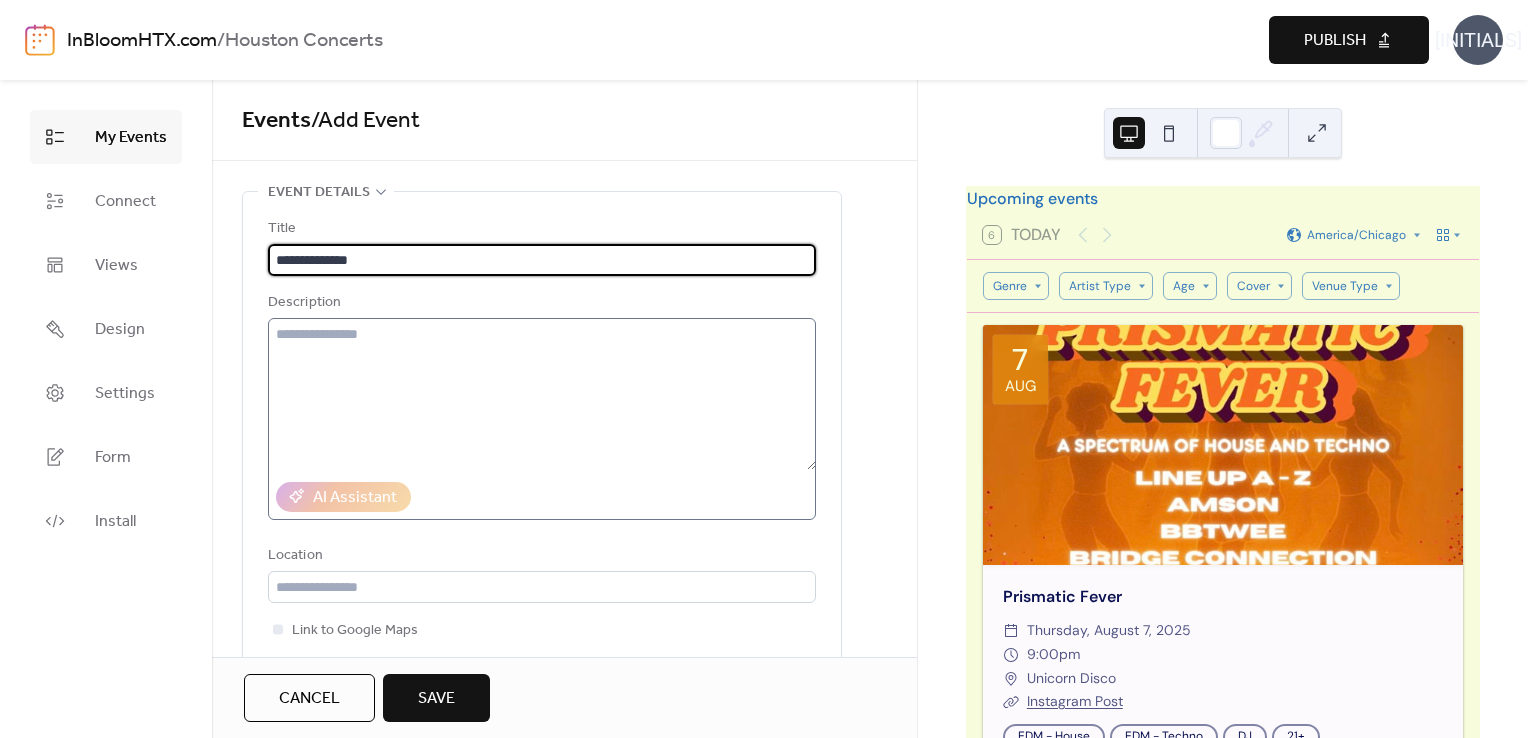 type on "**********" 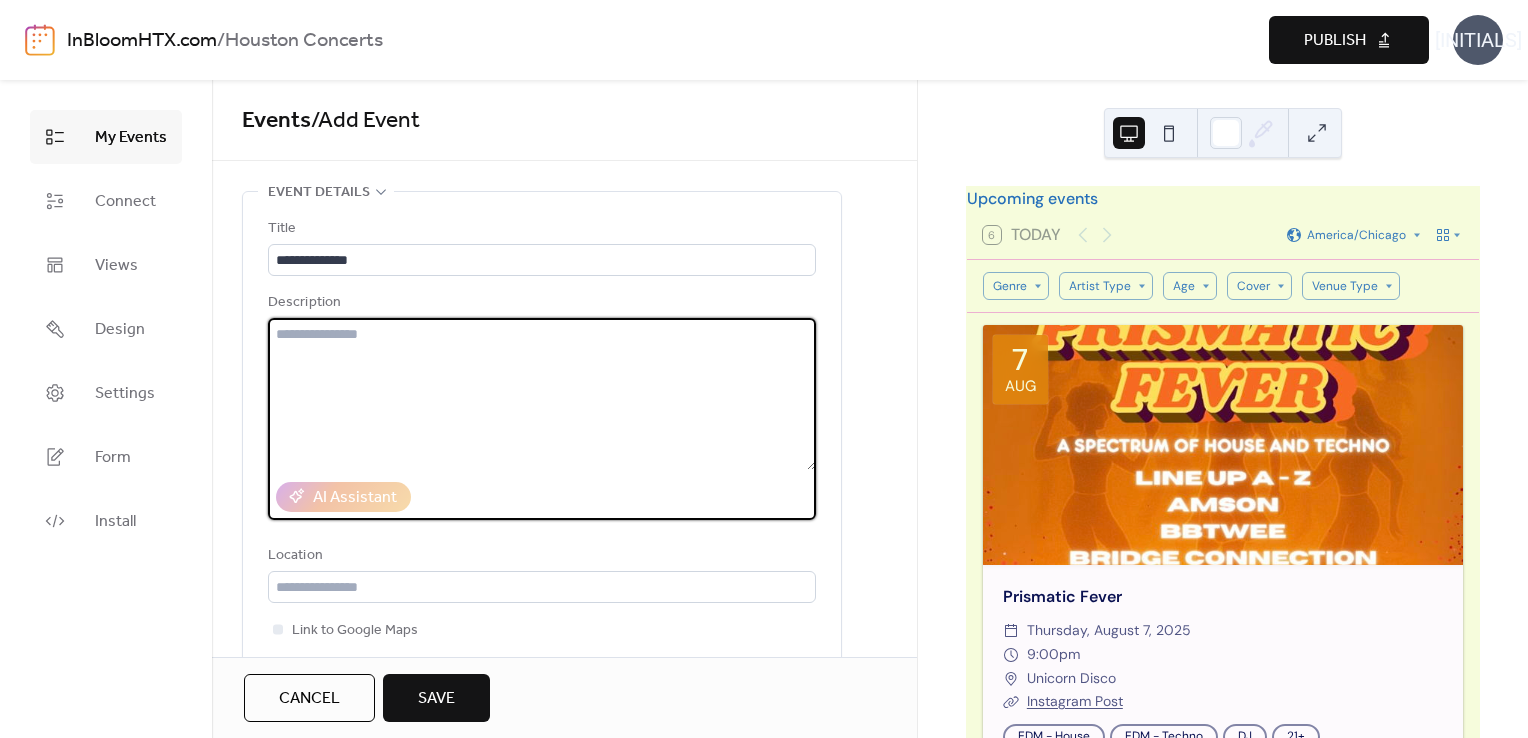 click at bounding box center [542, 394] 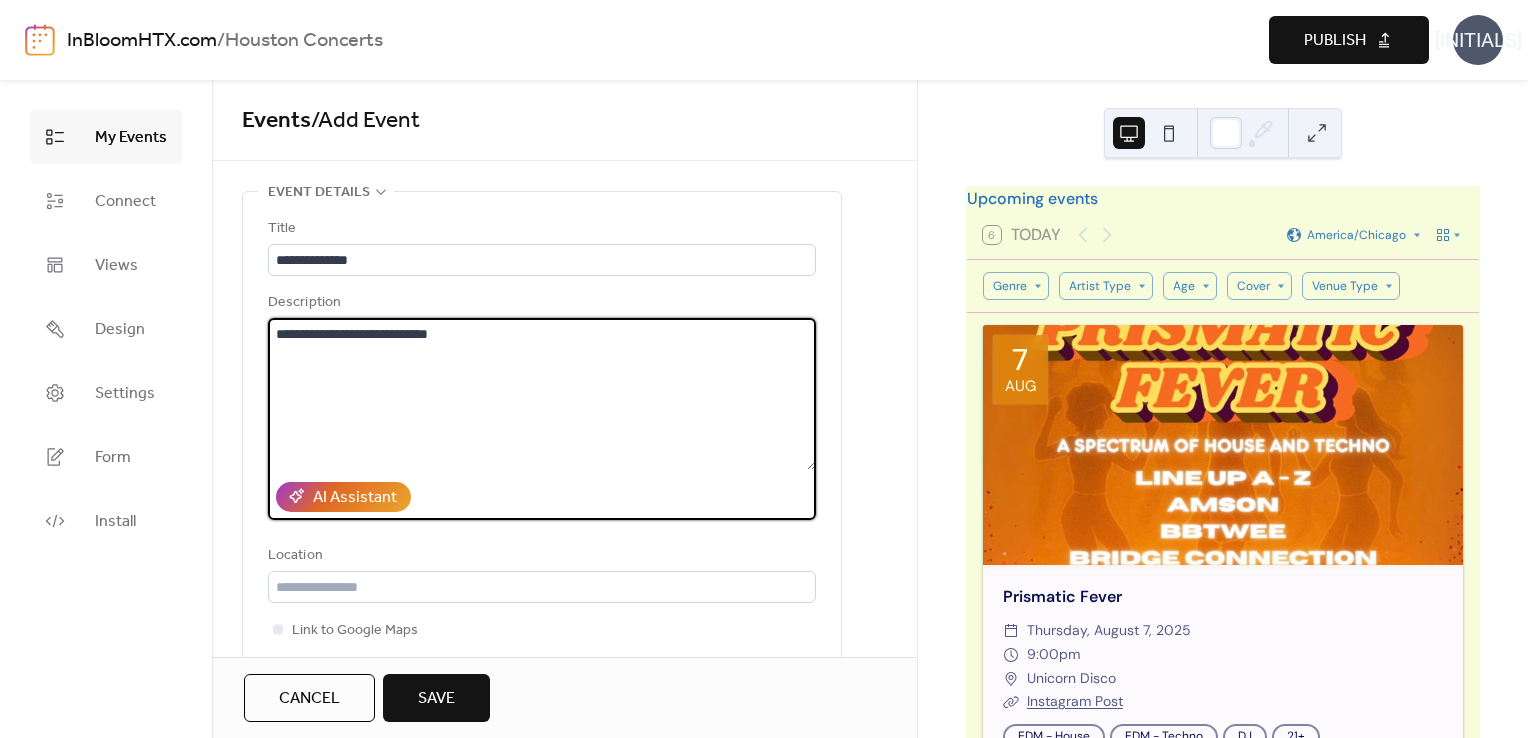 click on "**********" at bounding box center (542, 394) 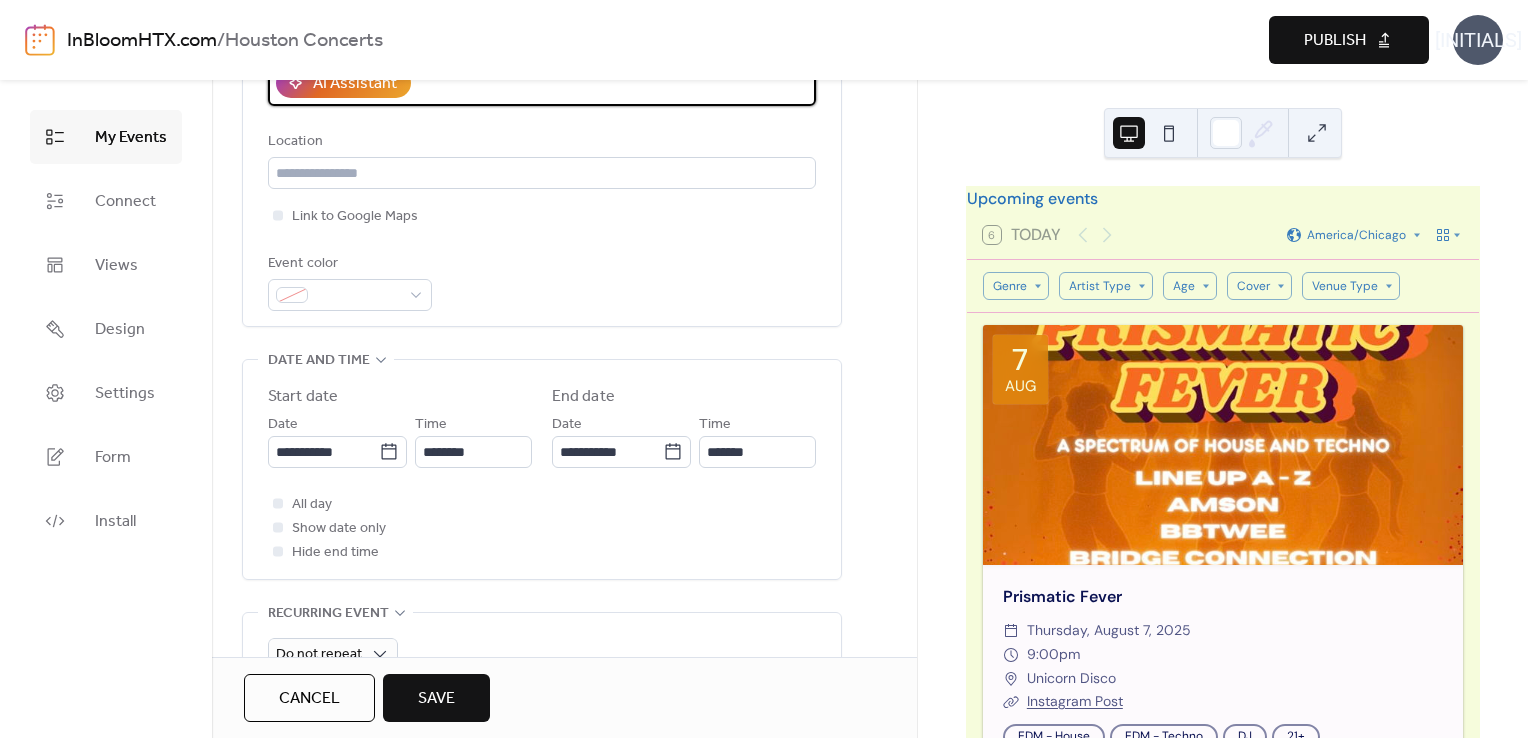 scroll, scrollTop: 418, scrollLeft: 0, axis: vertical 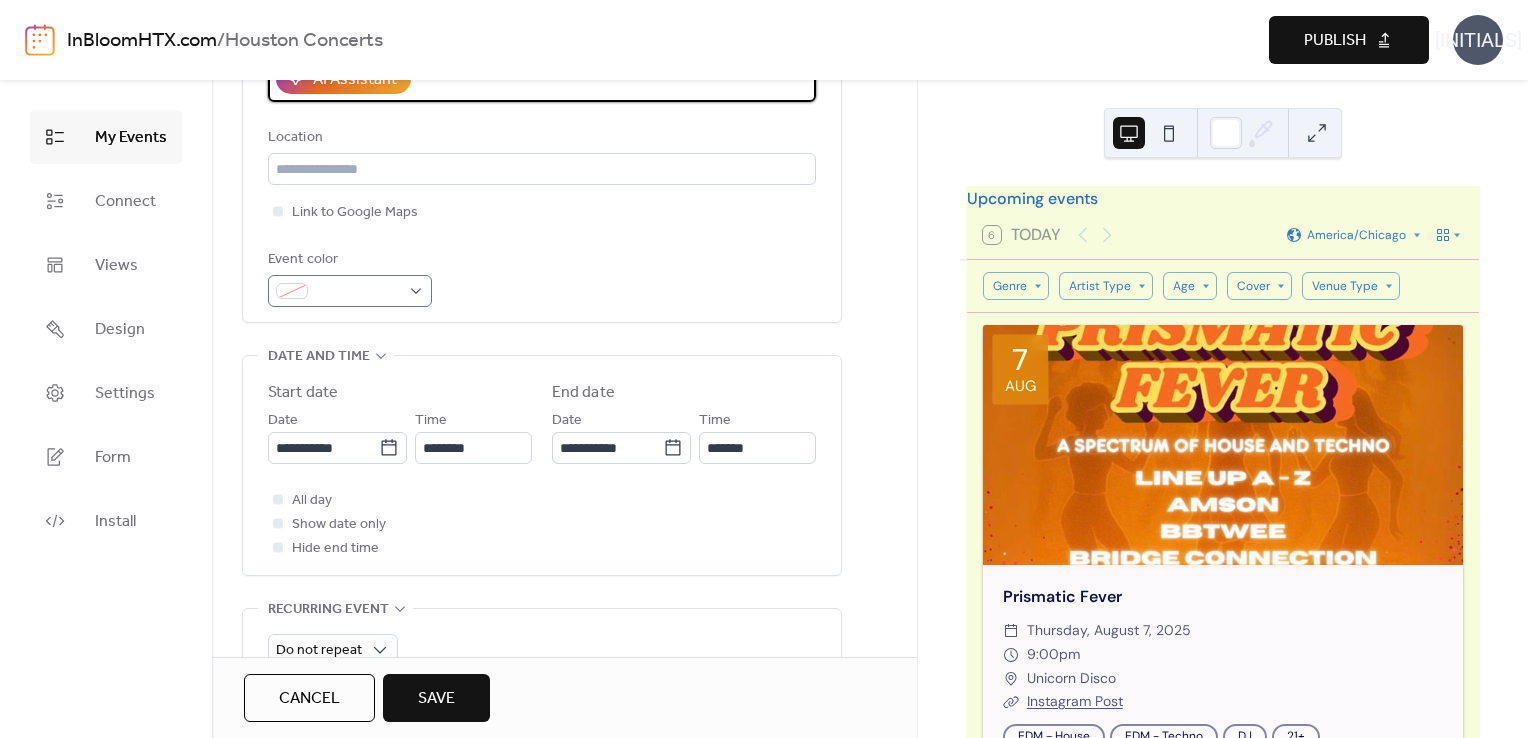 type on "**********" 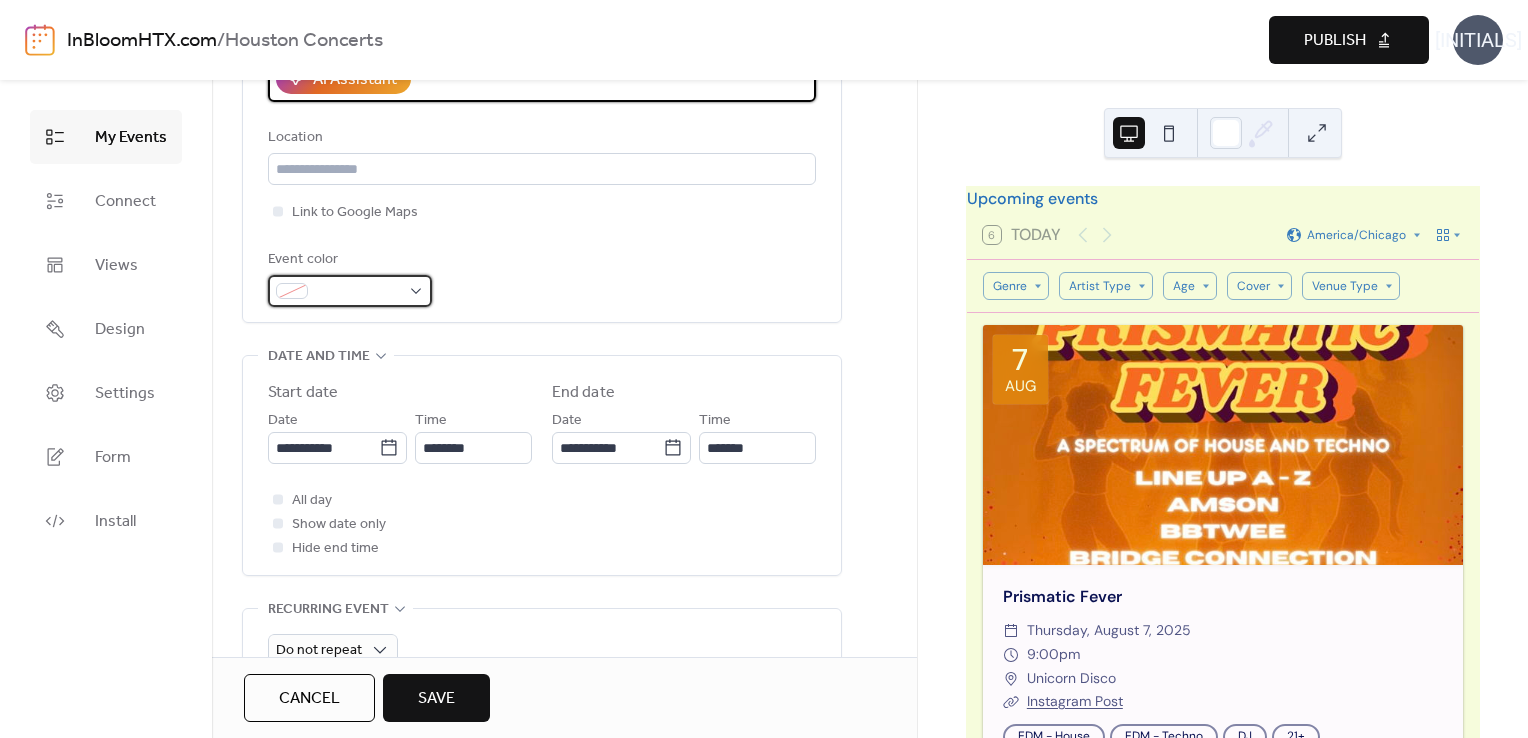 click at bounding box center (350, 291) 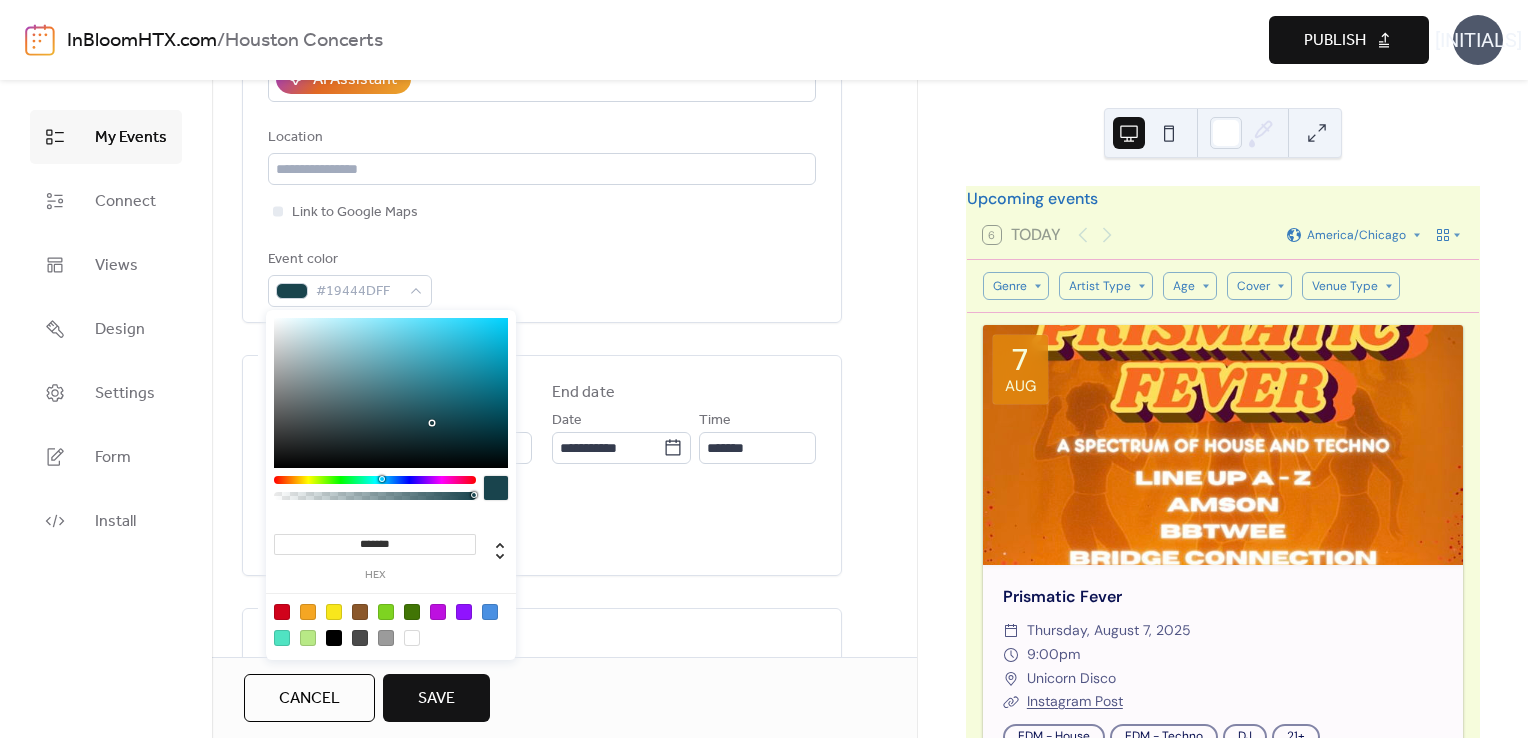 drag, startPoint x: 418, startPoint y: 480, endPoint x: 381, endPoint y: 482, distance: 37.054016 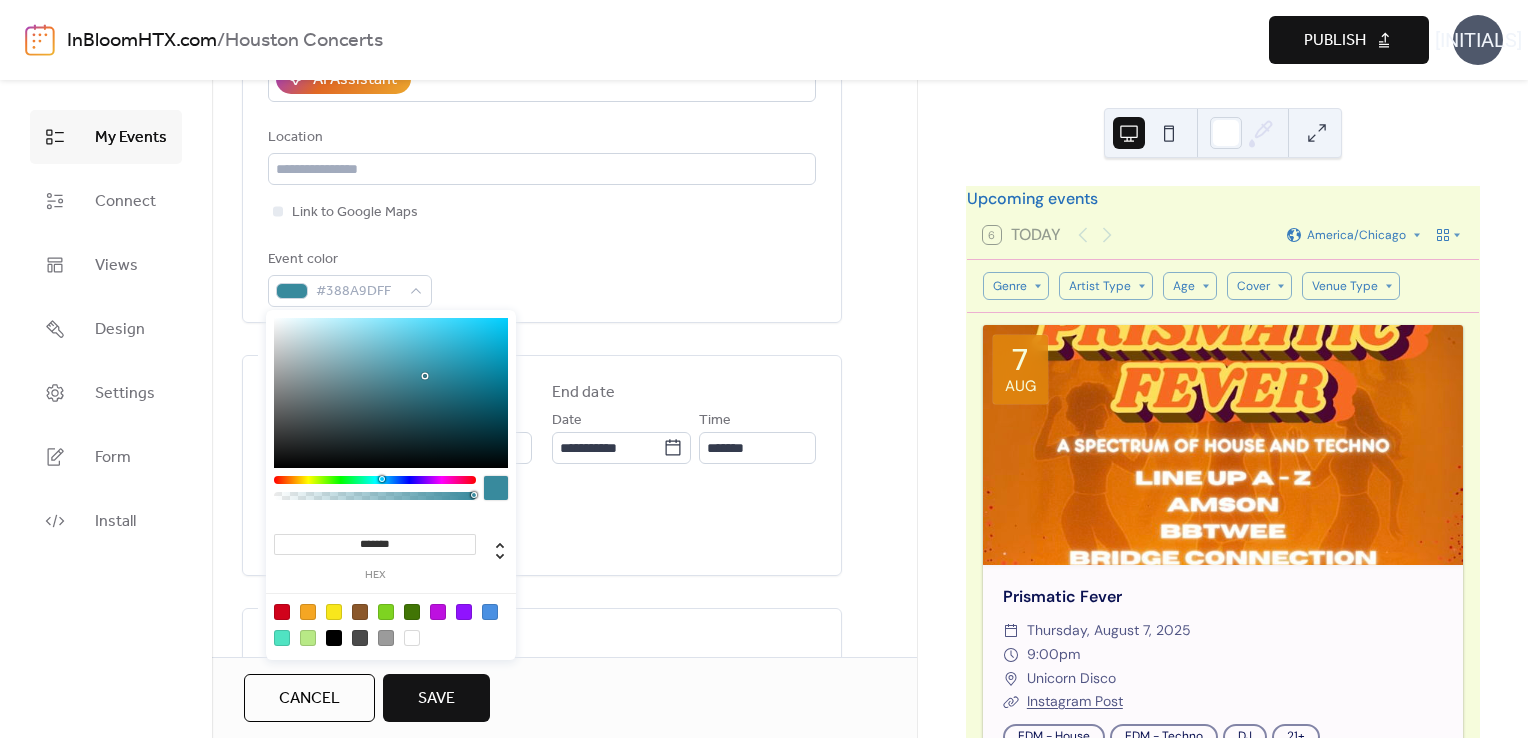 type on "*******" 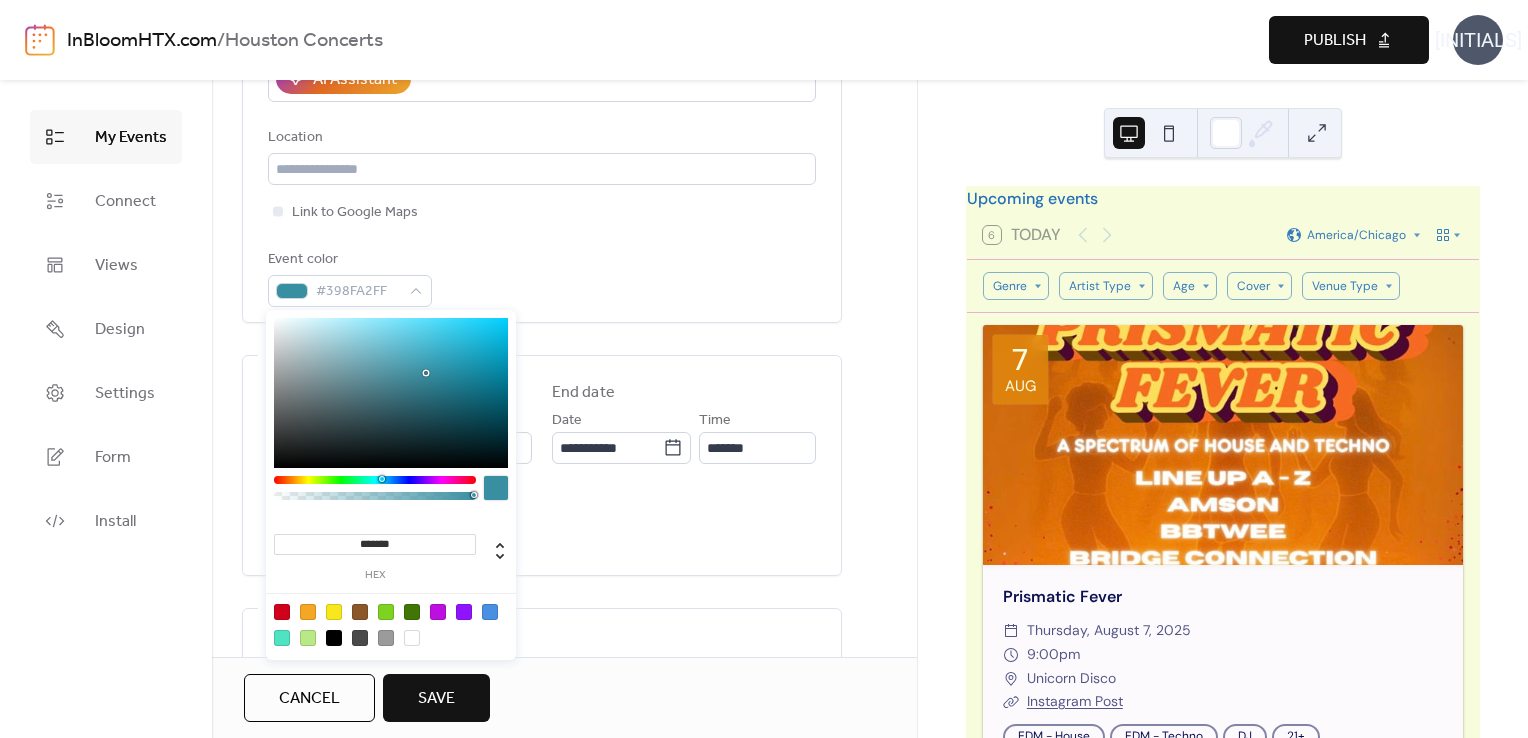 drag, startPoint x: 429, startPoint y: 419, endPoint x: 425, endPoint y: 373, distance: 46.173584 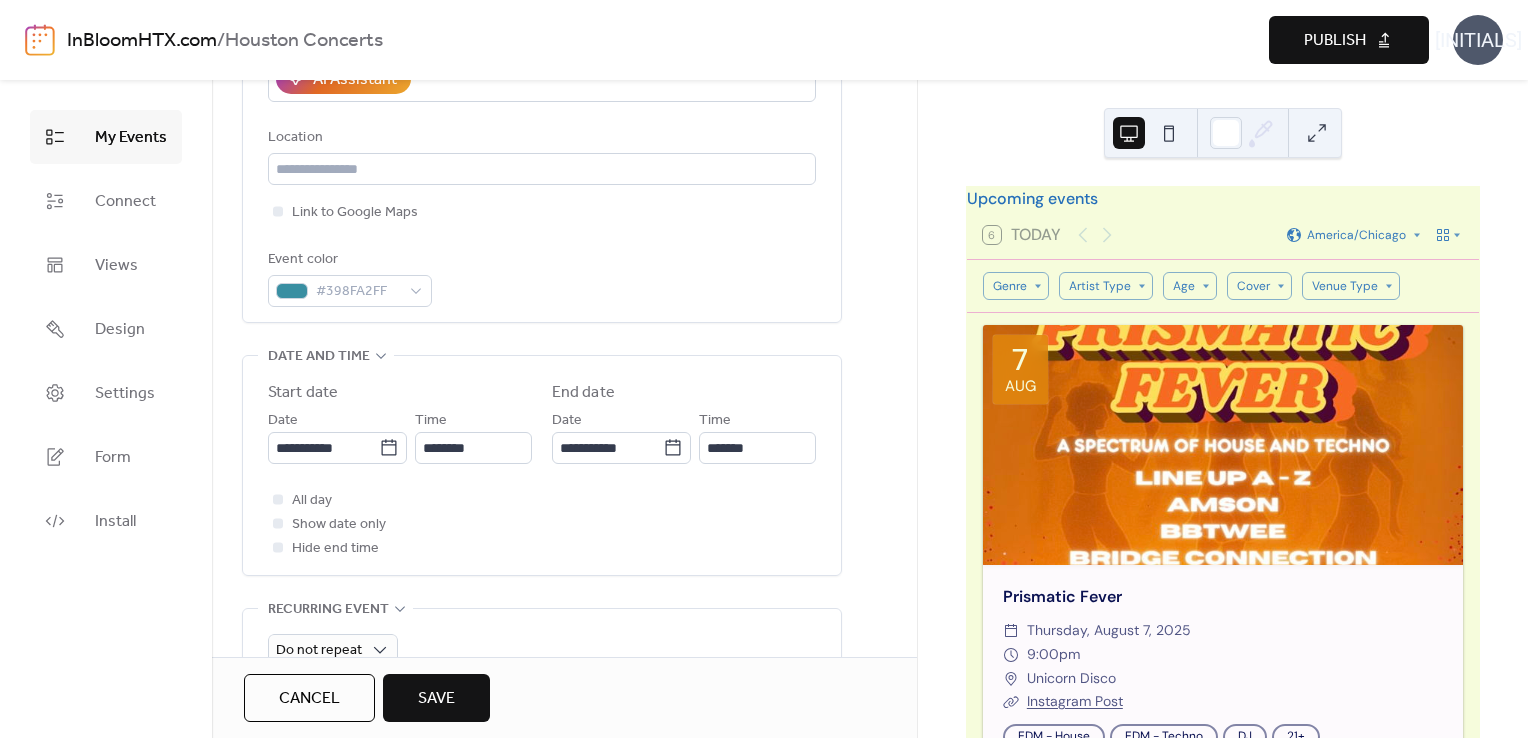 click on "**********" at bounding box center [542, 465] 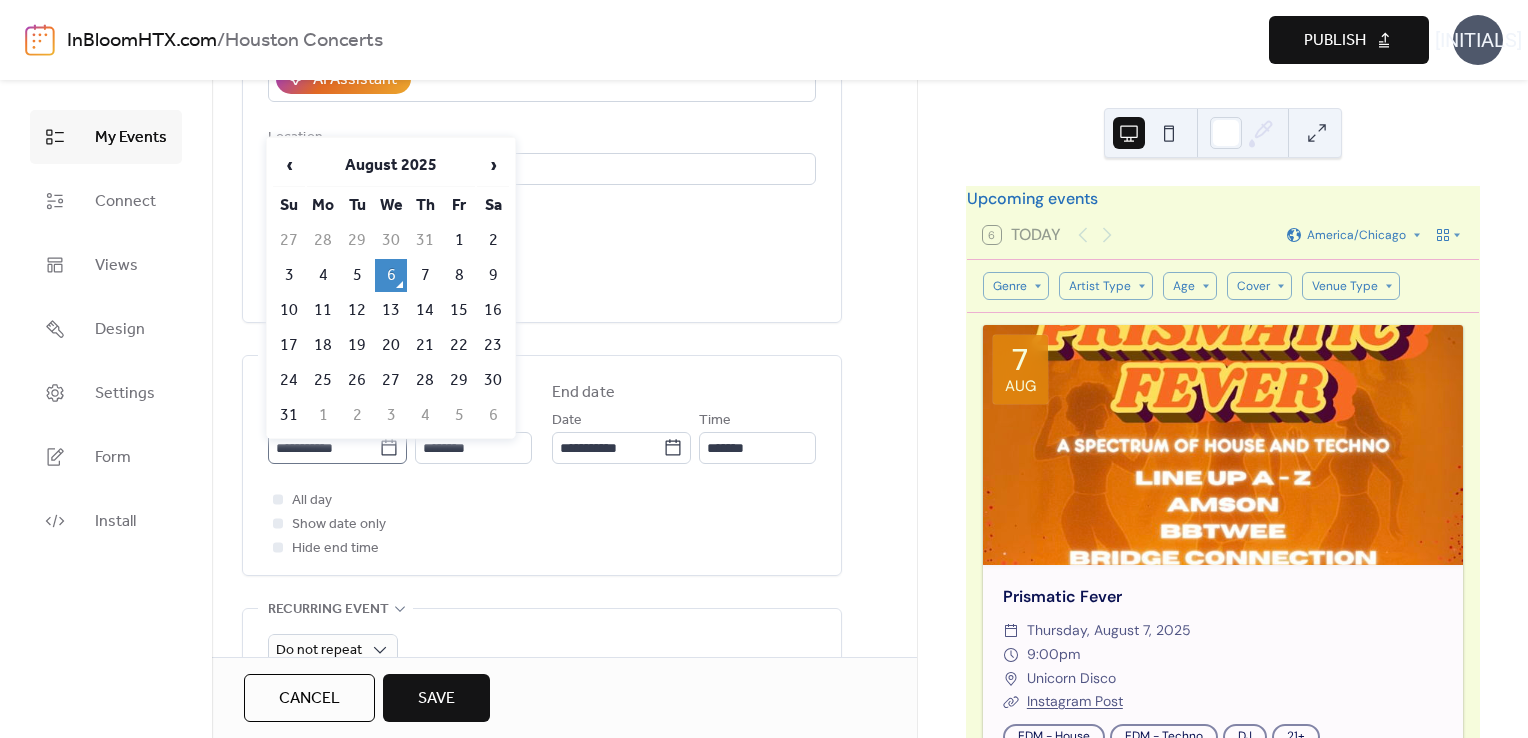 click 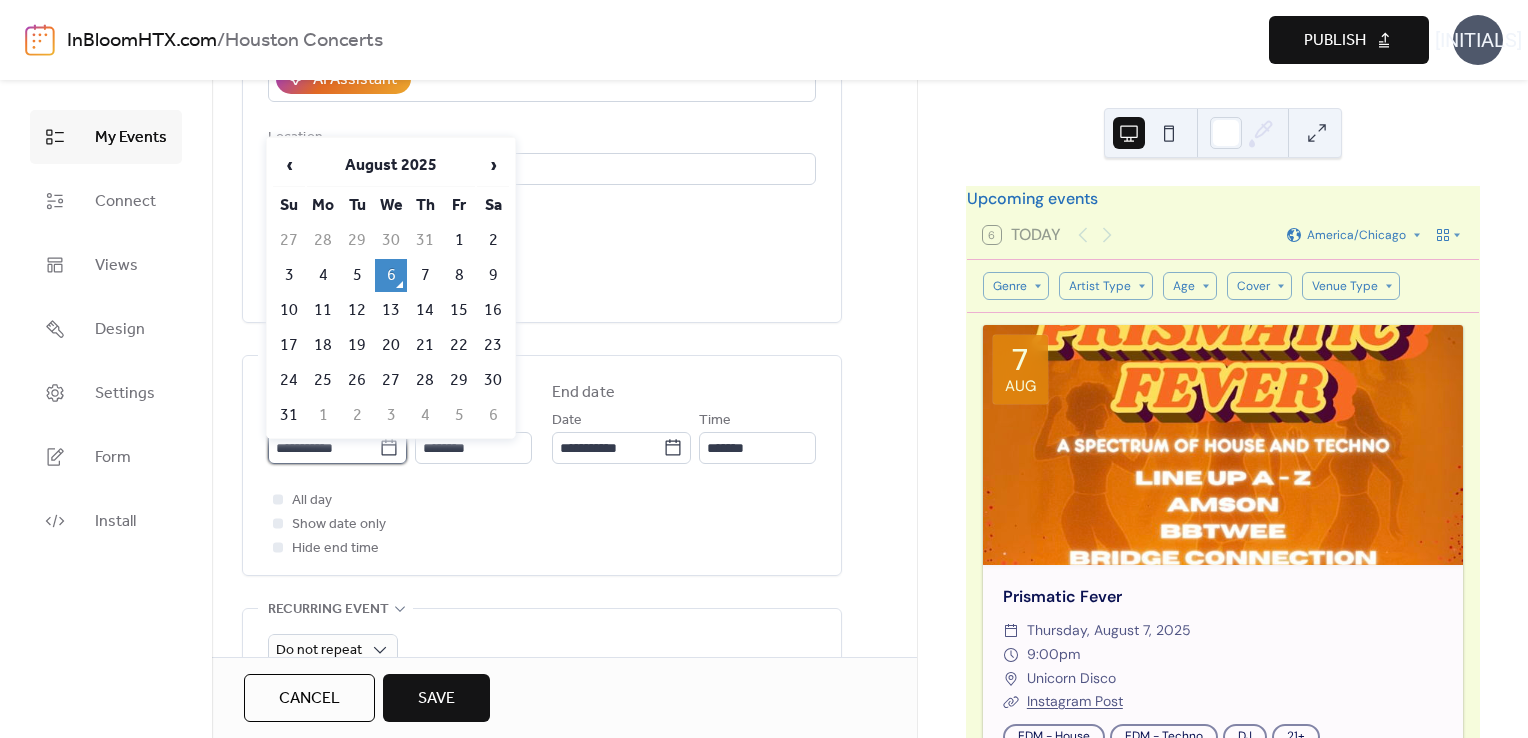 click on "**********" at bounding box center (323, 448) 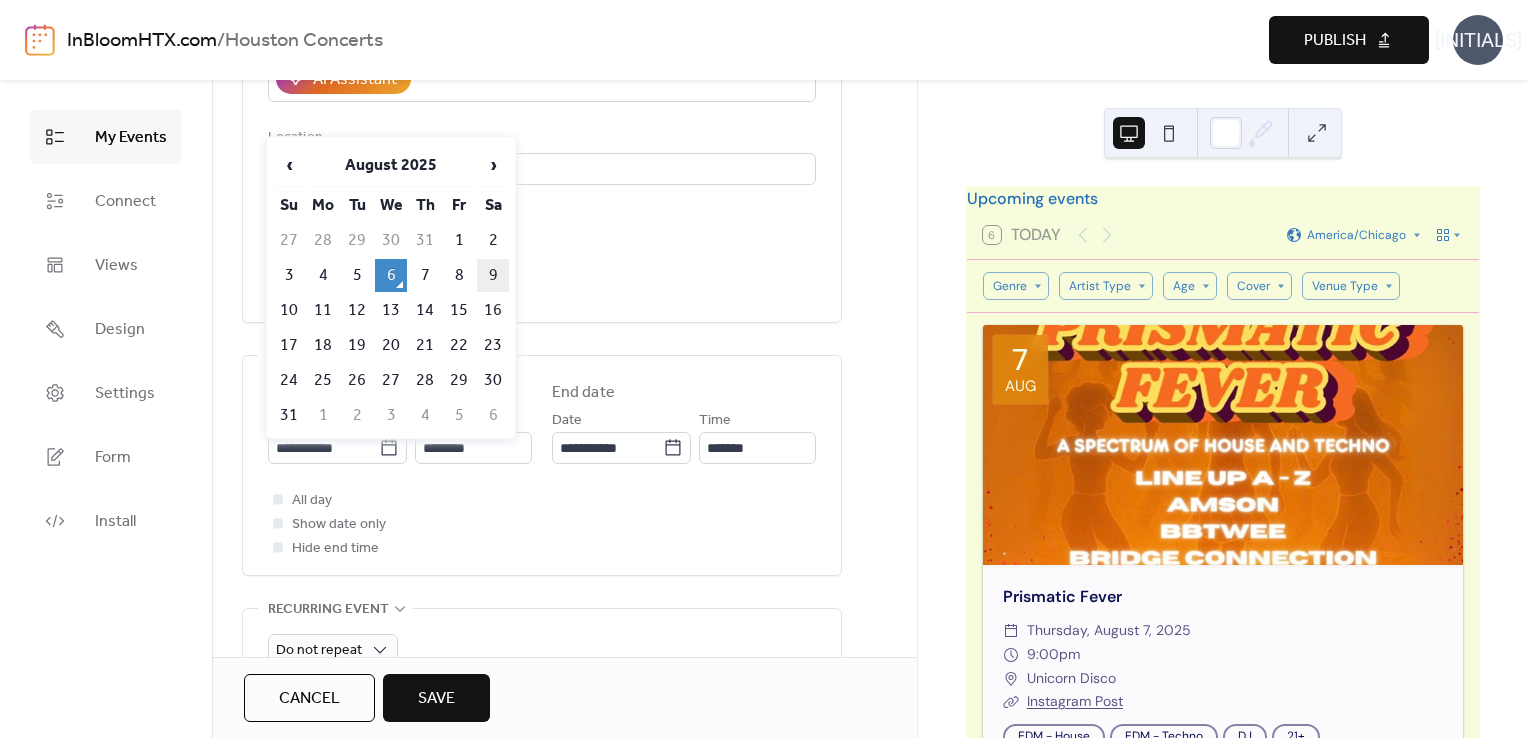 click on "9" at bounding box center (493, 275) 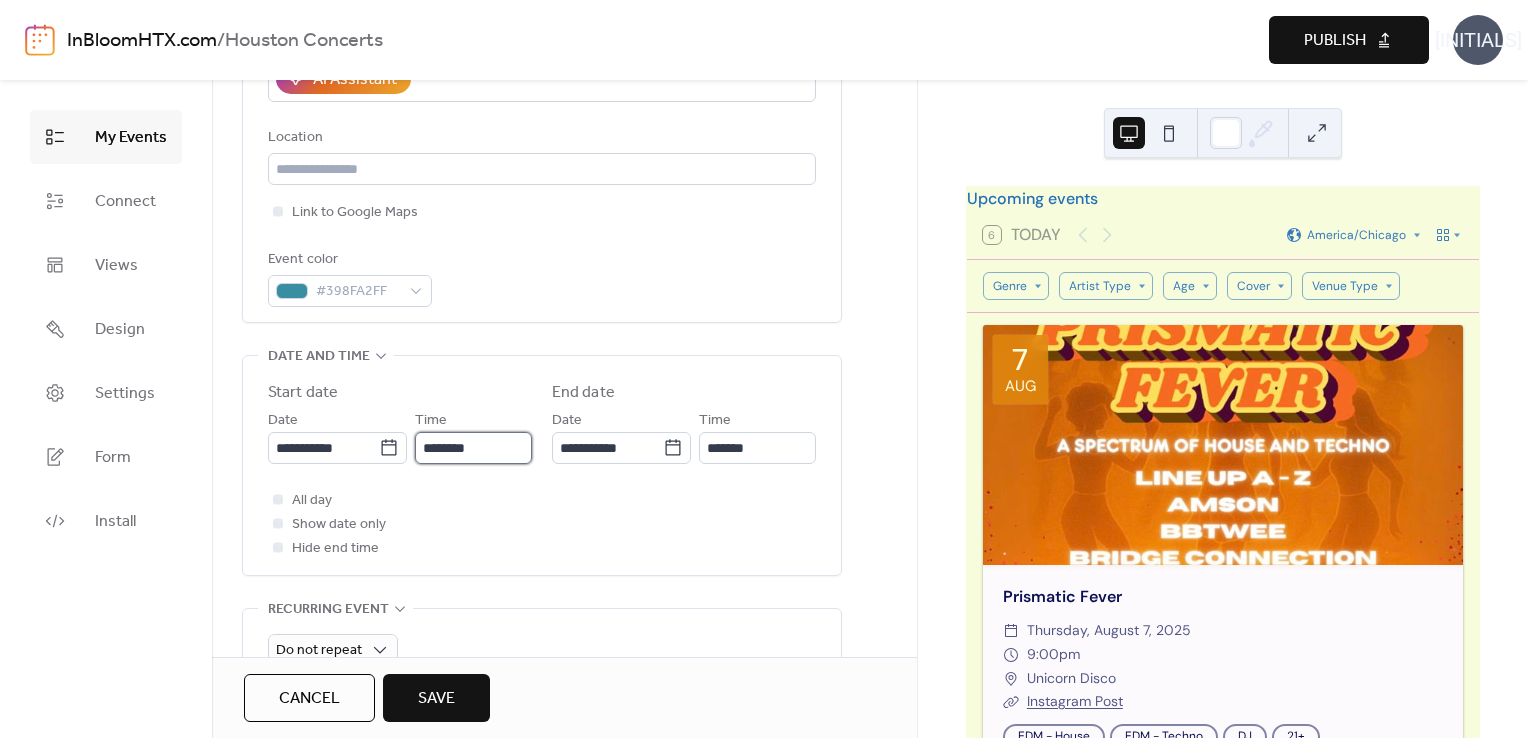 click on "********" at bounding box center [473, 448] 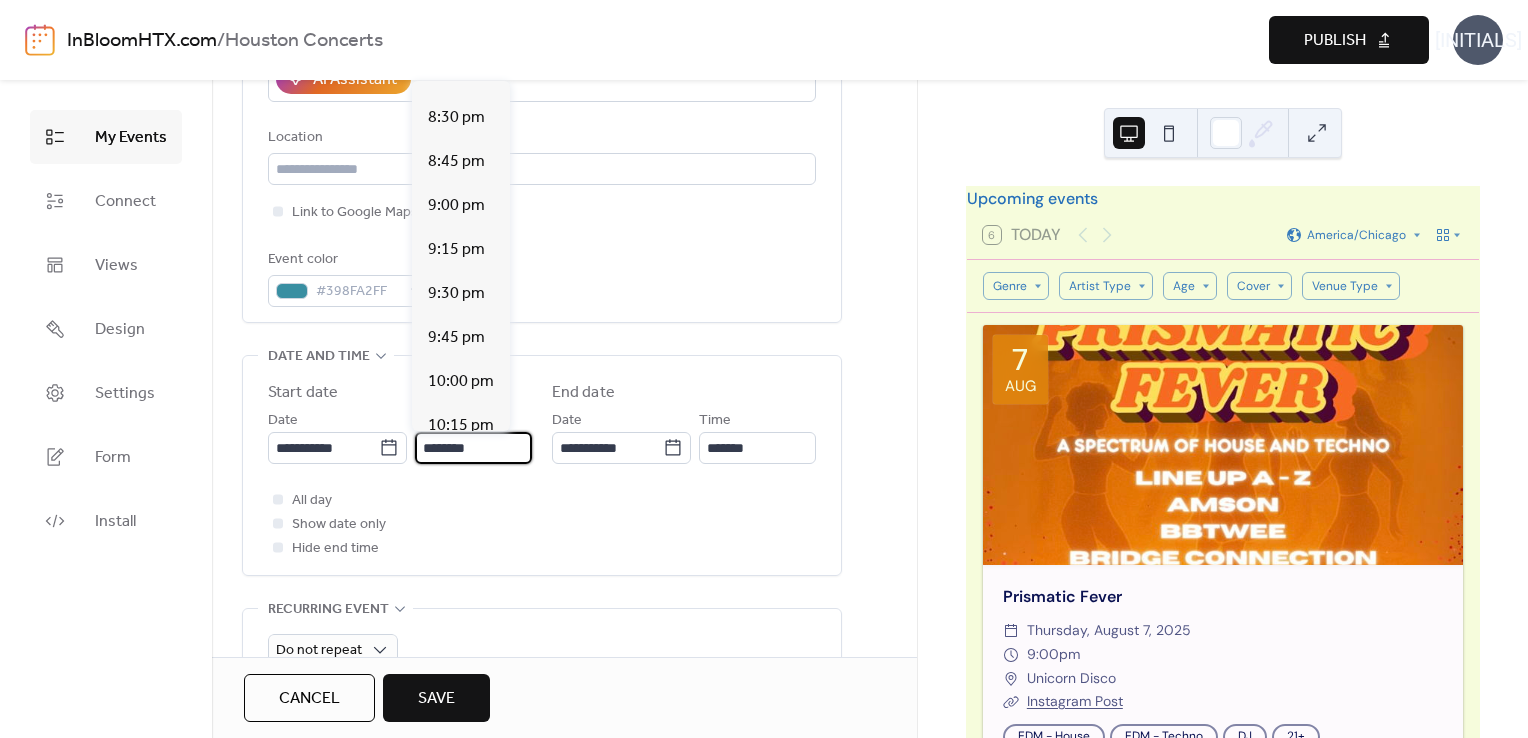 scroll, scrollTop: 3592, scrollLeft: 0, axis: vertical 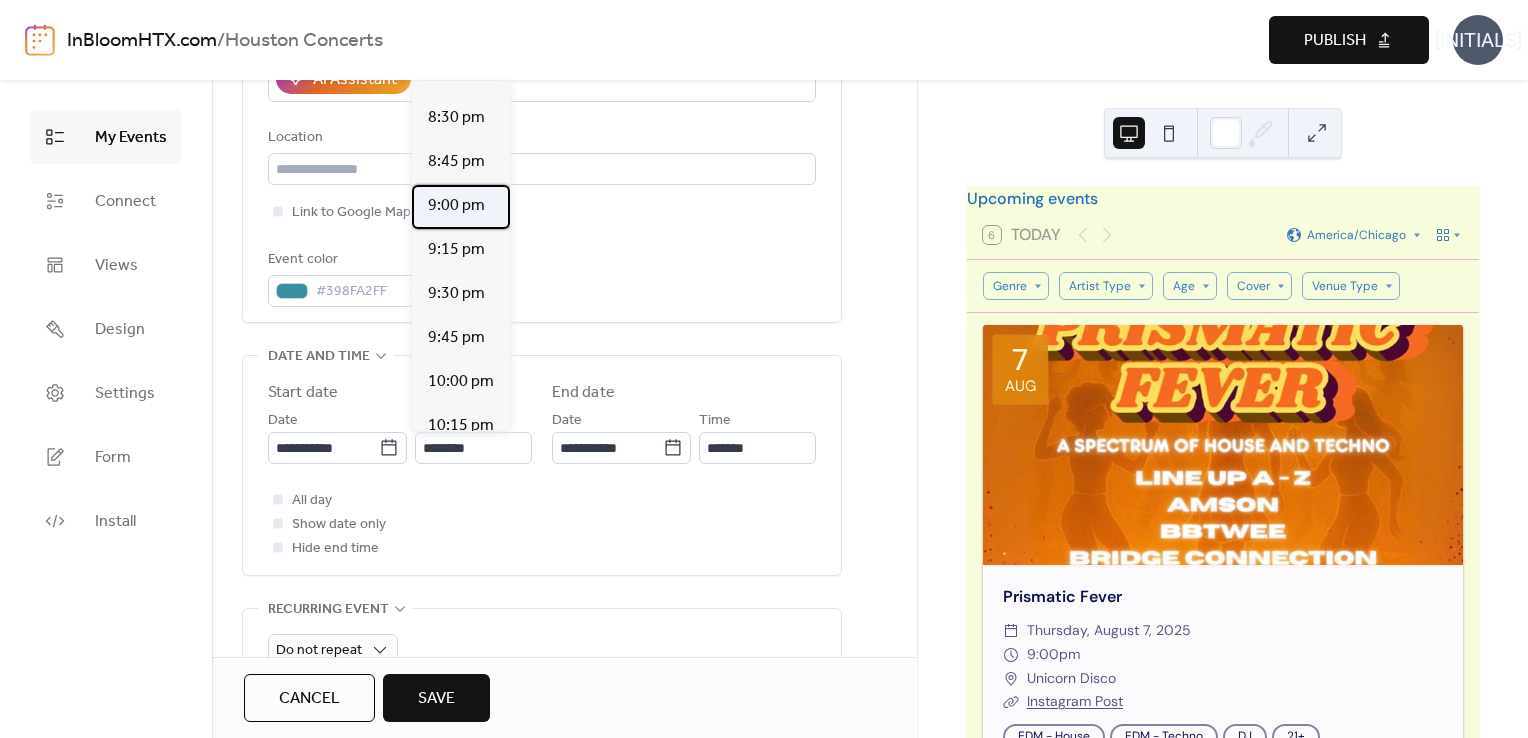 click on "9:00 pm" at bounding box center (456, 206) 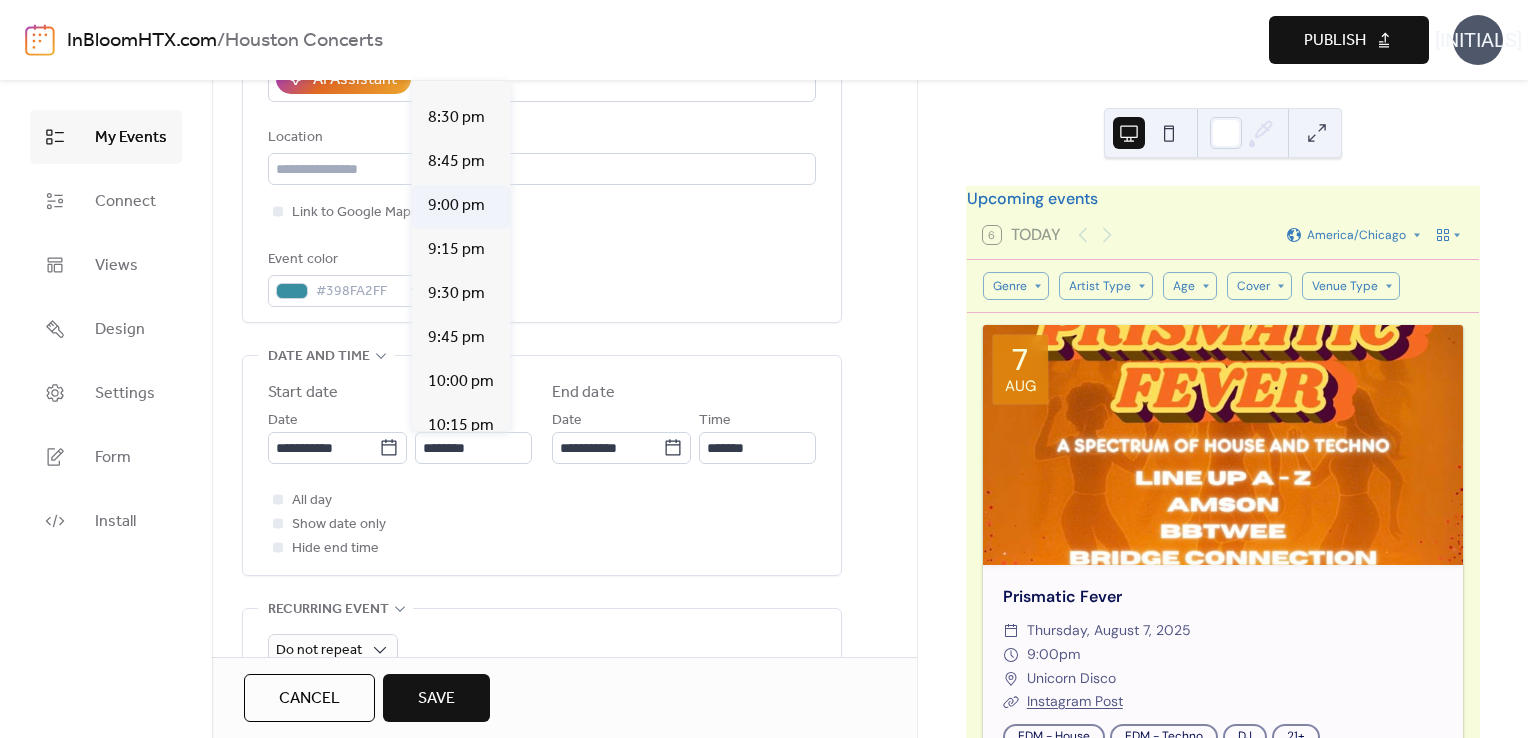 type on "*******" 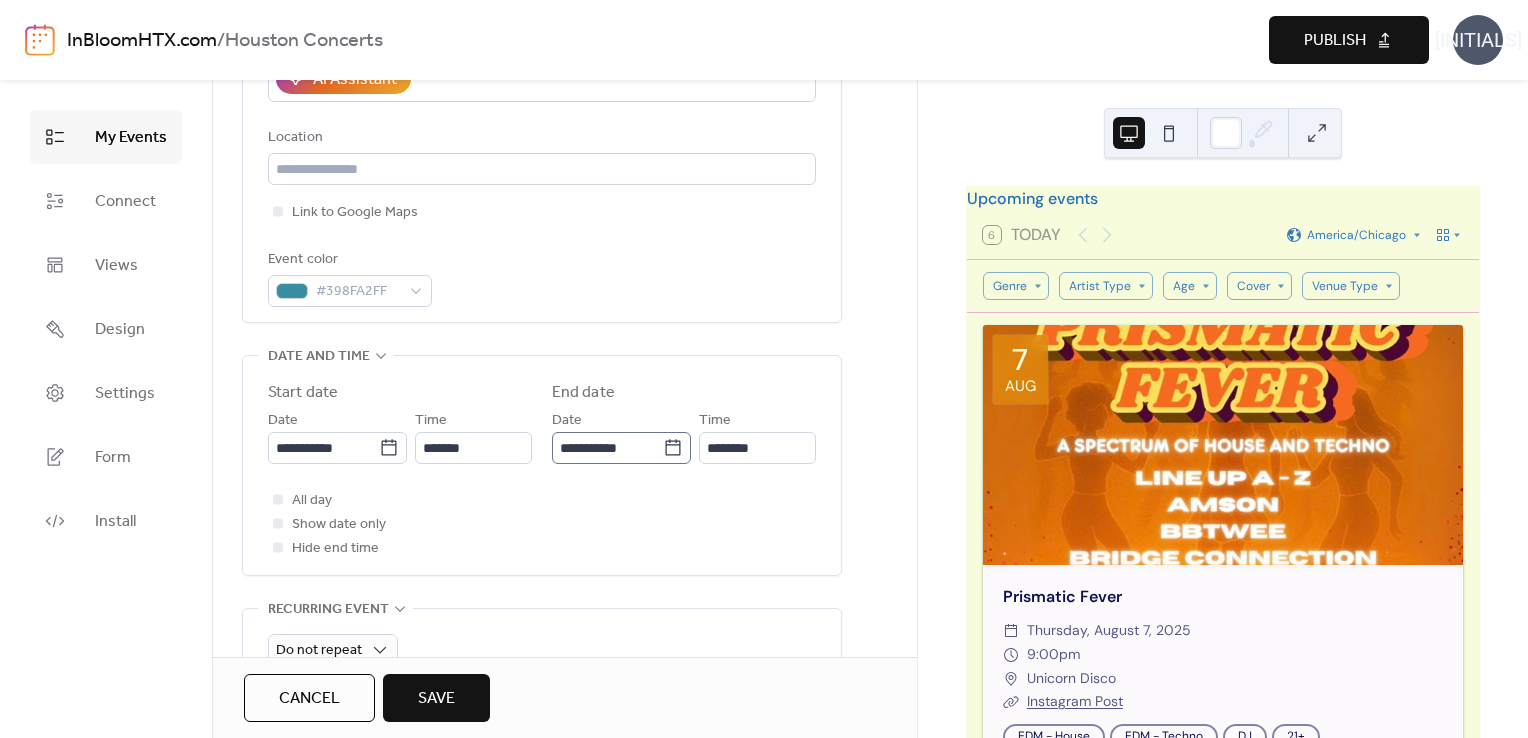 click 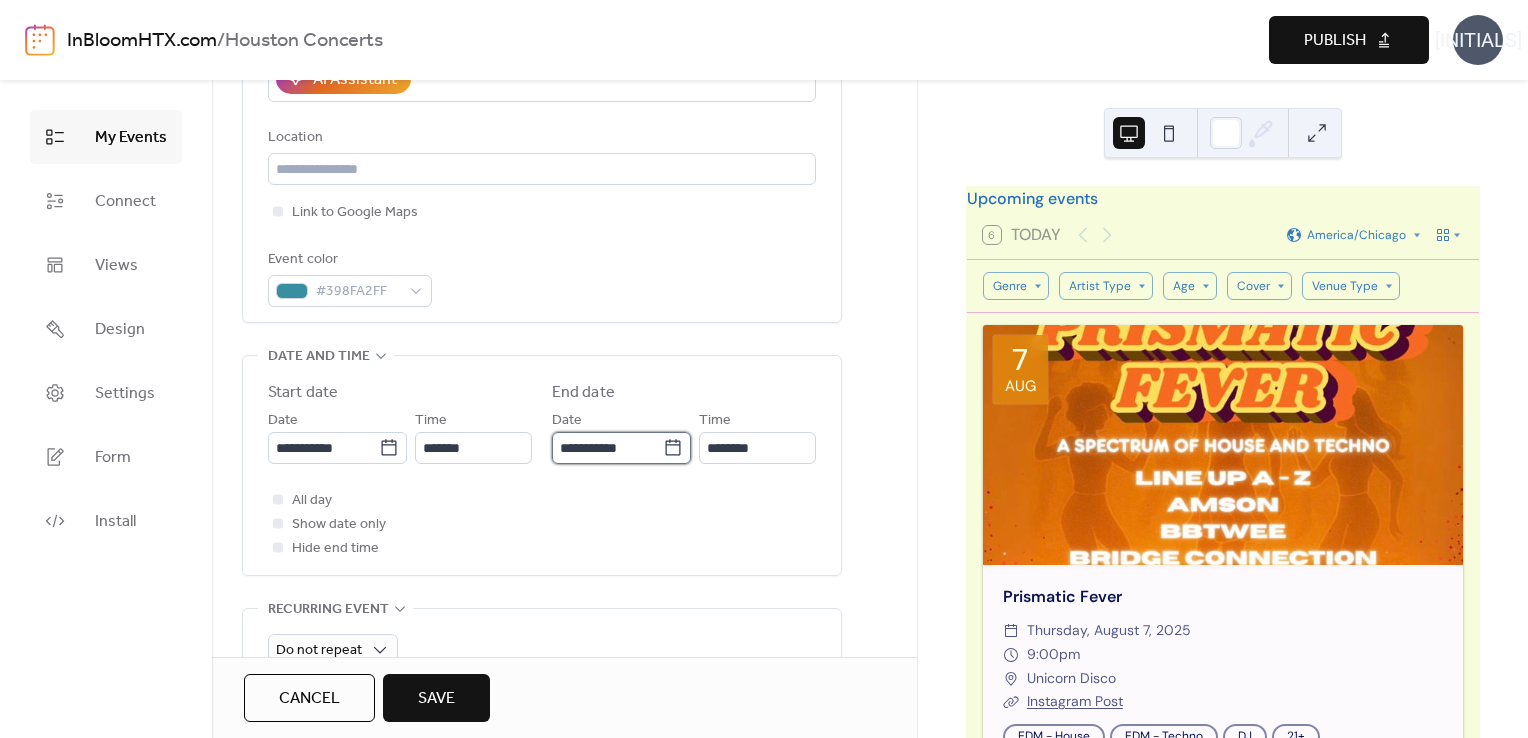 click on "**********" at bounding box center (607, 448) 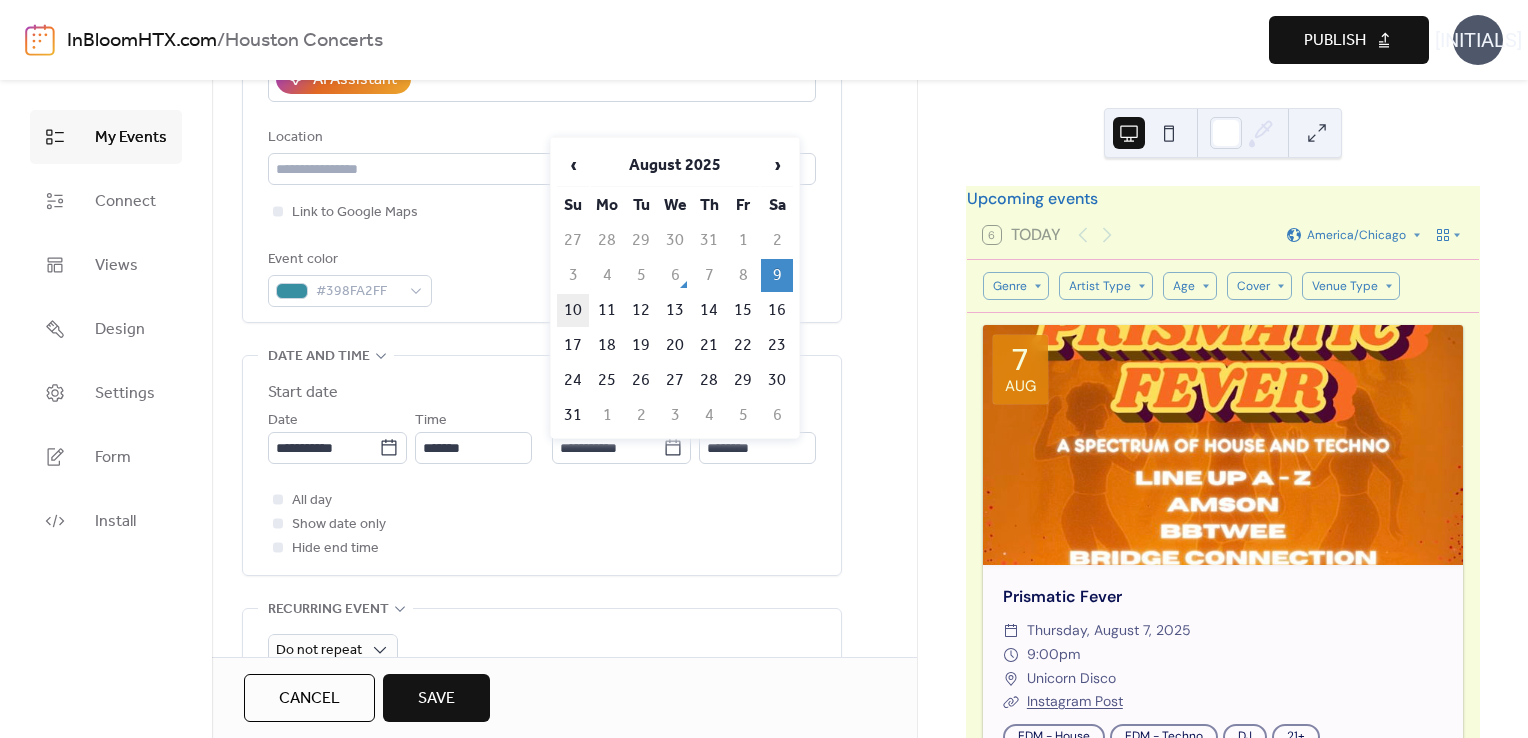 click on "10" at bounding box center [573, 310] 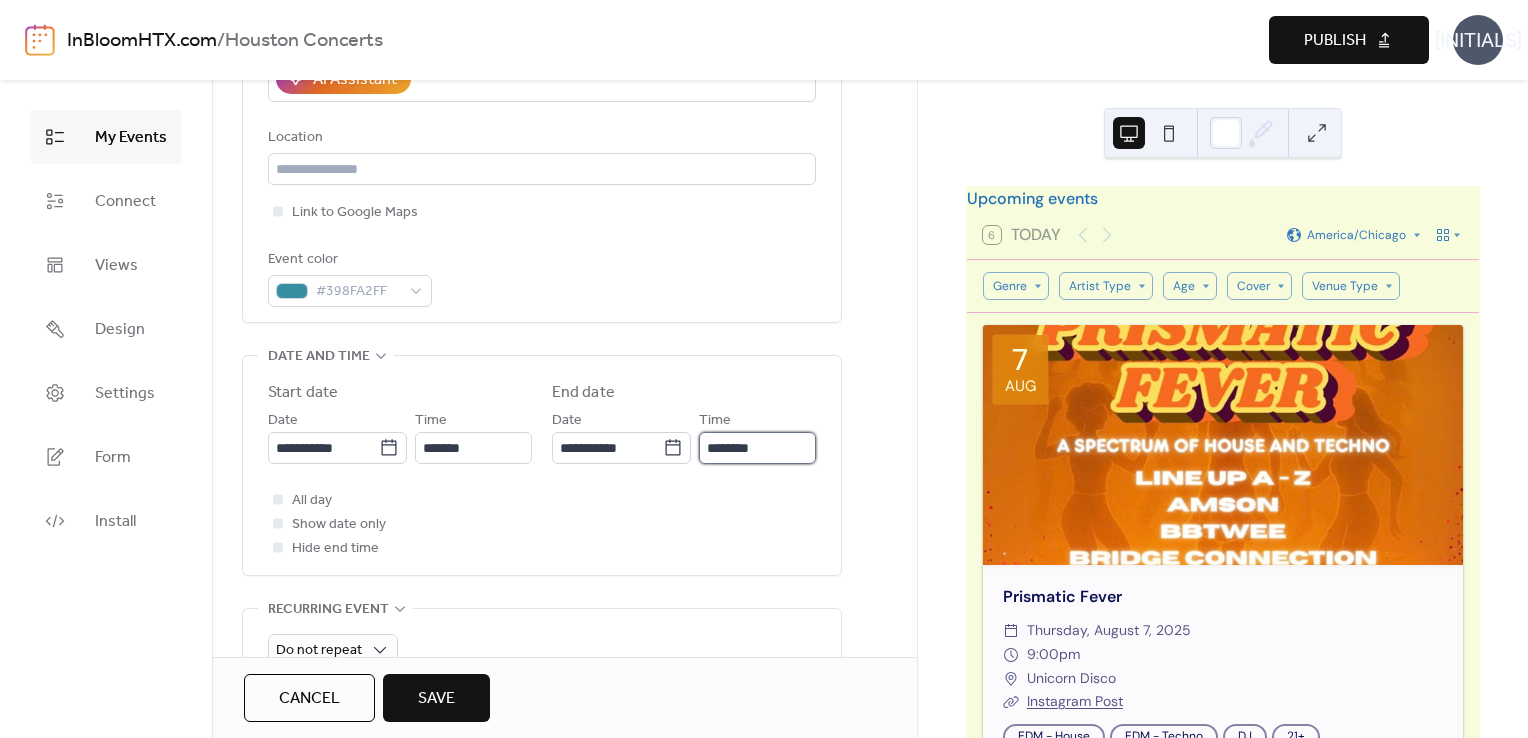 click on "********" at bounding box center [757, 448] 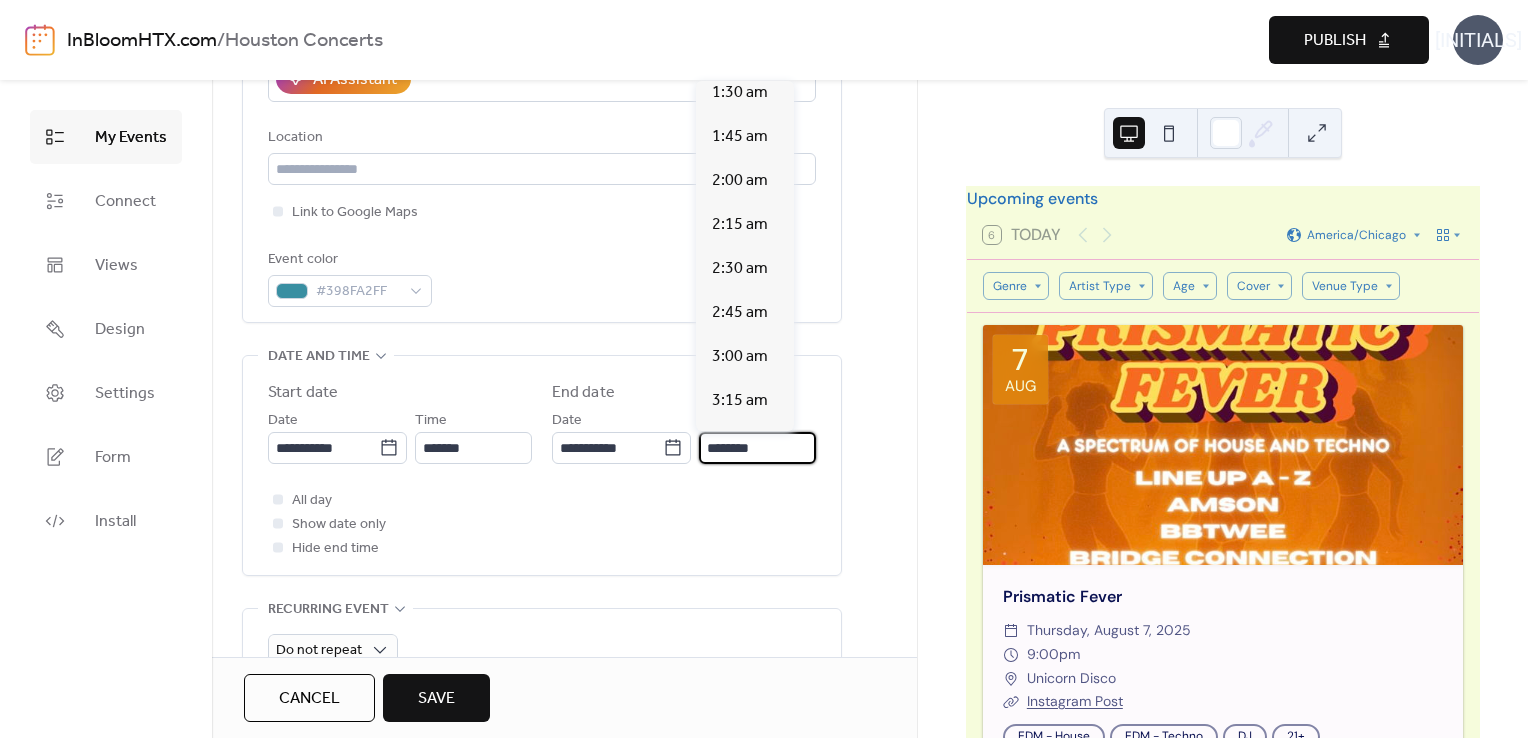 scroll, scrollTop: 270, scrollLeft: 0, axis: vertical 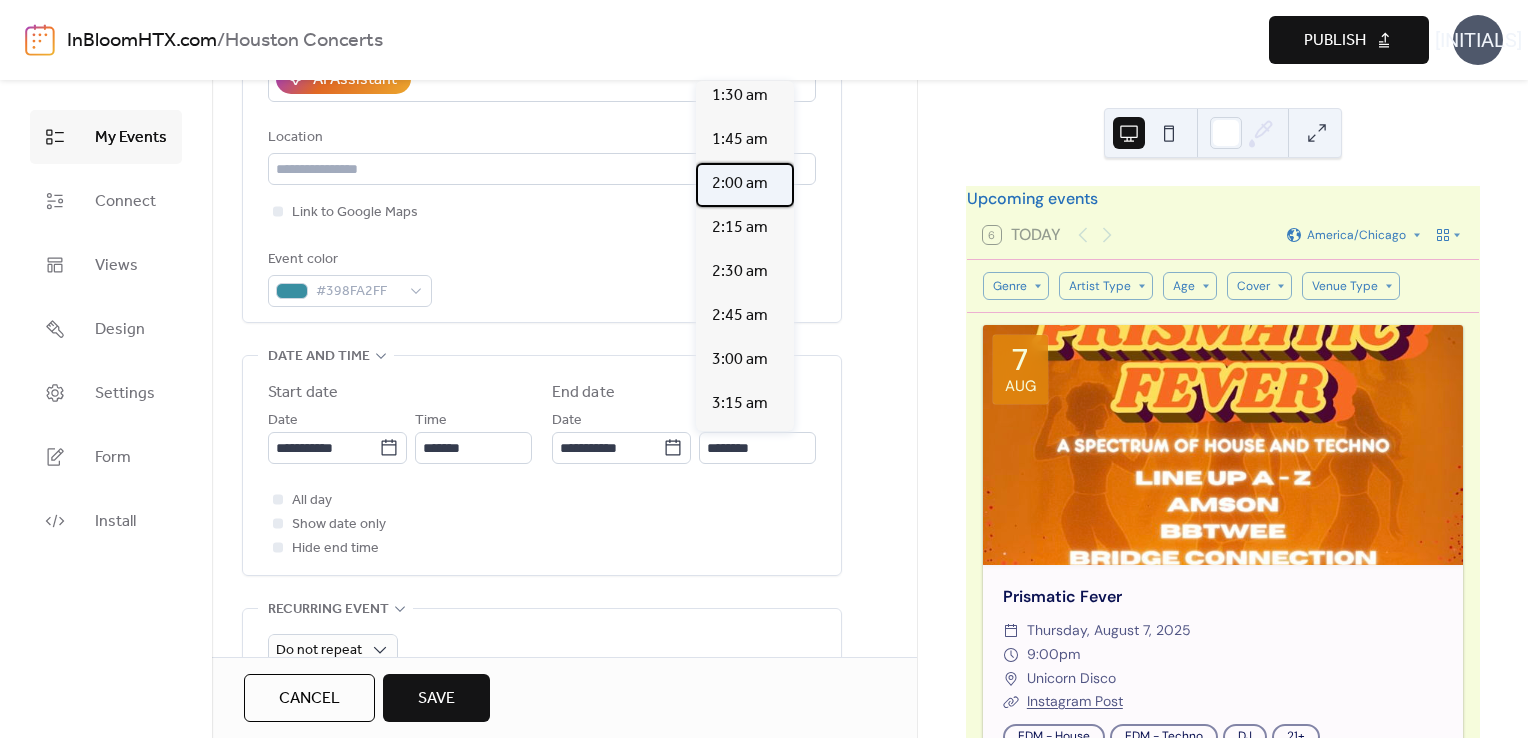 click on "2:00 am" at bounding box center [740, 184] 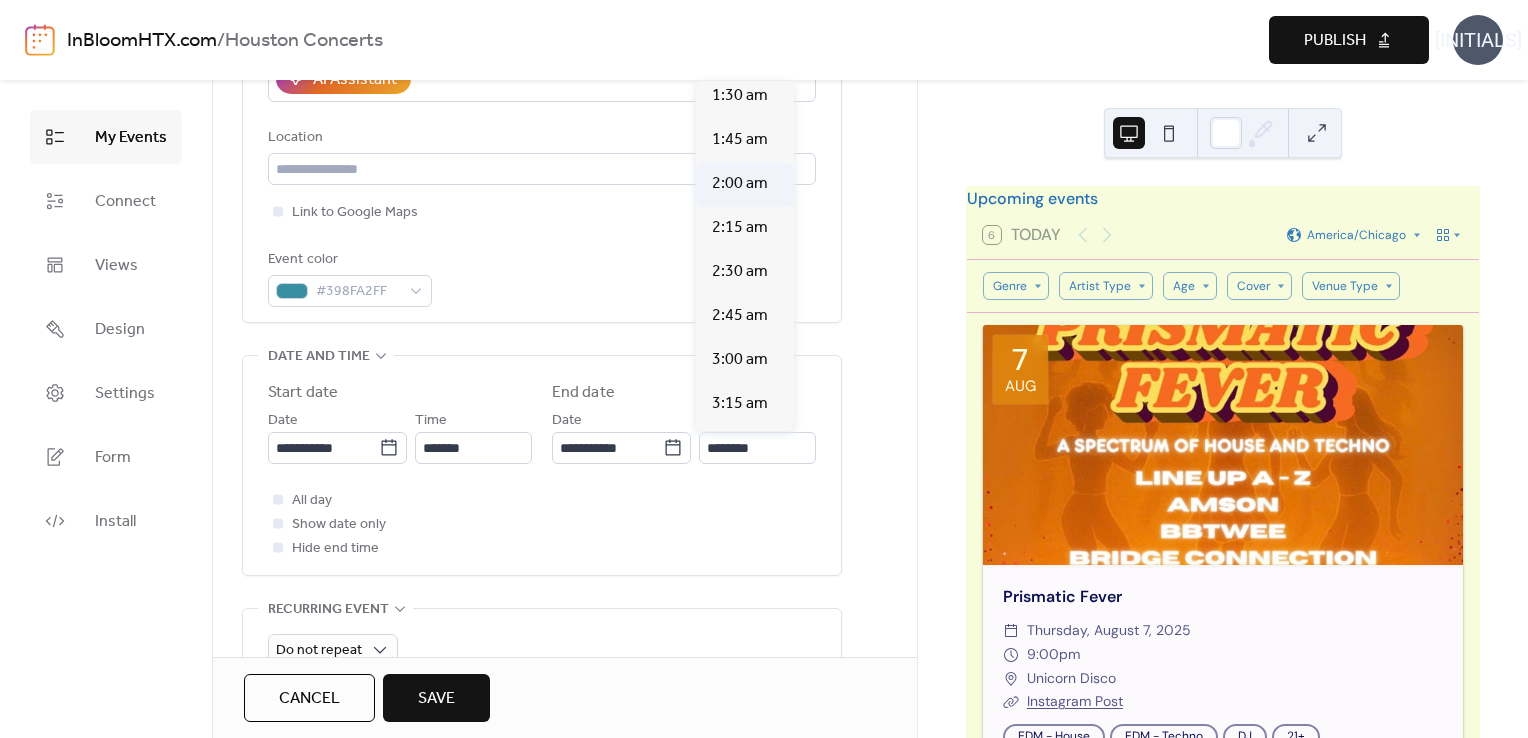 type on "*******" 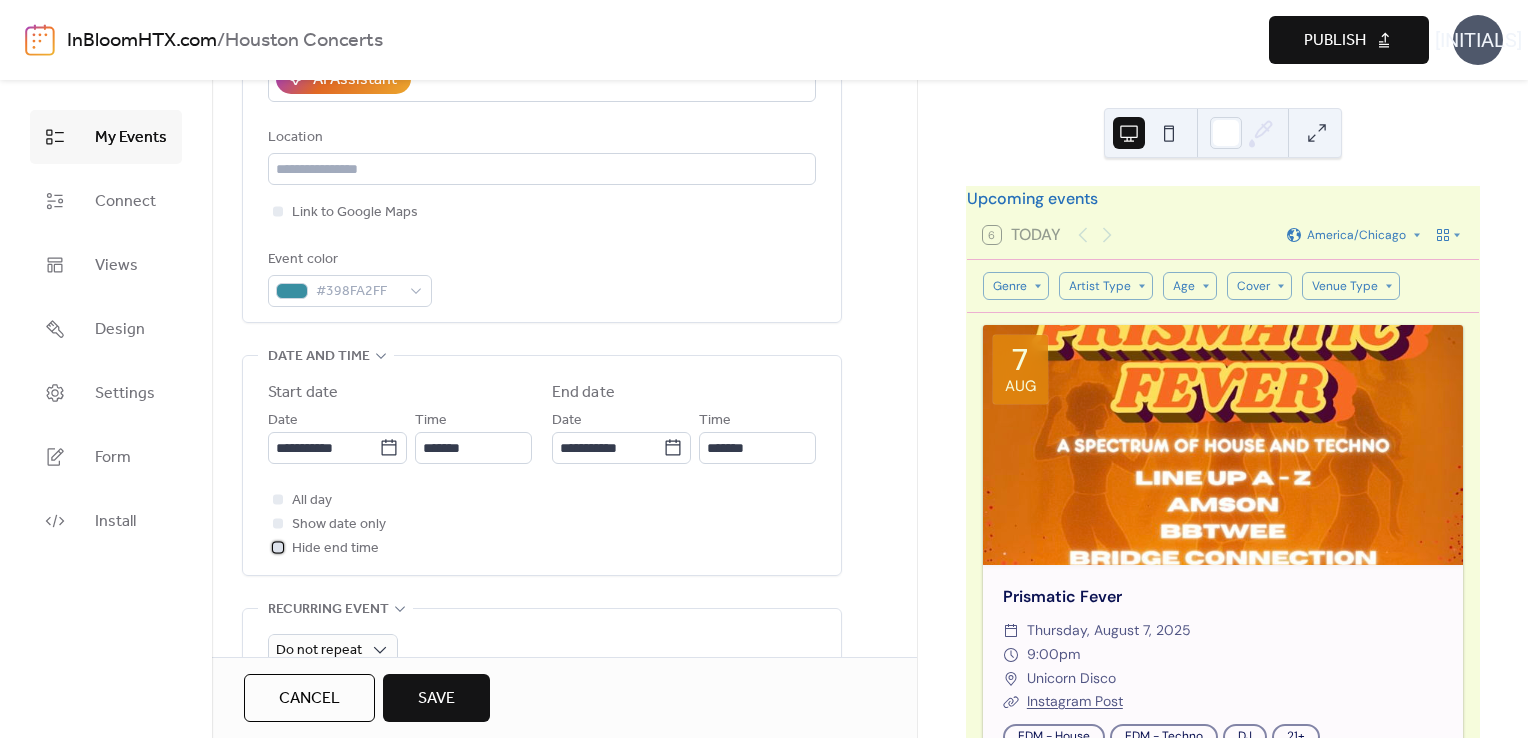 click at bounding box center (278, 547) 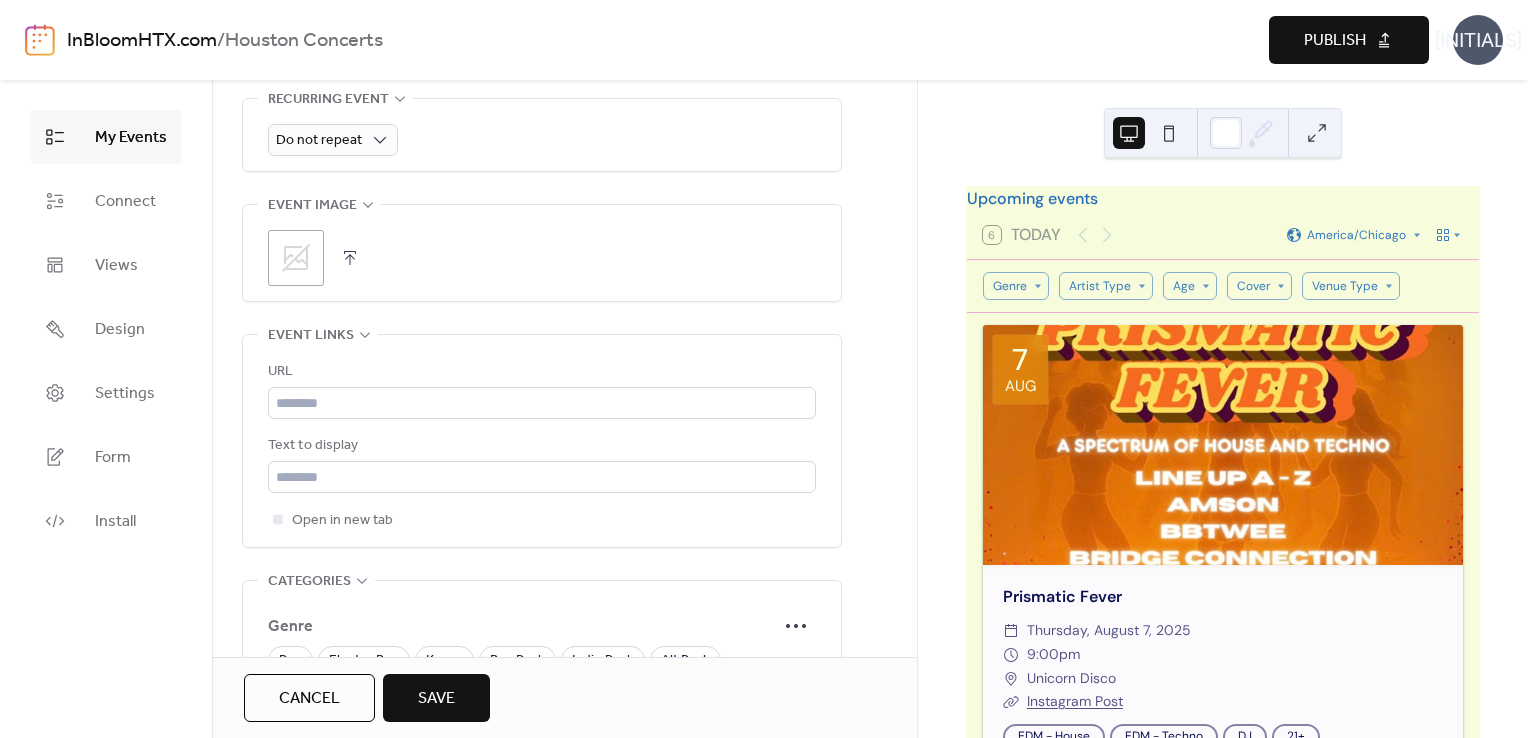 scroll, scrollTop: 928, scrollLeft: 0, axis: vertical 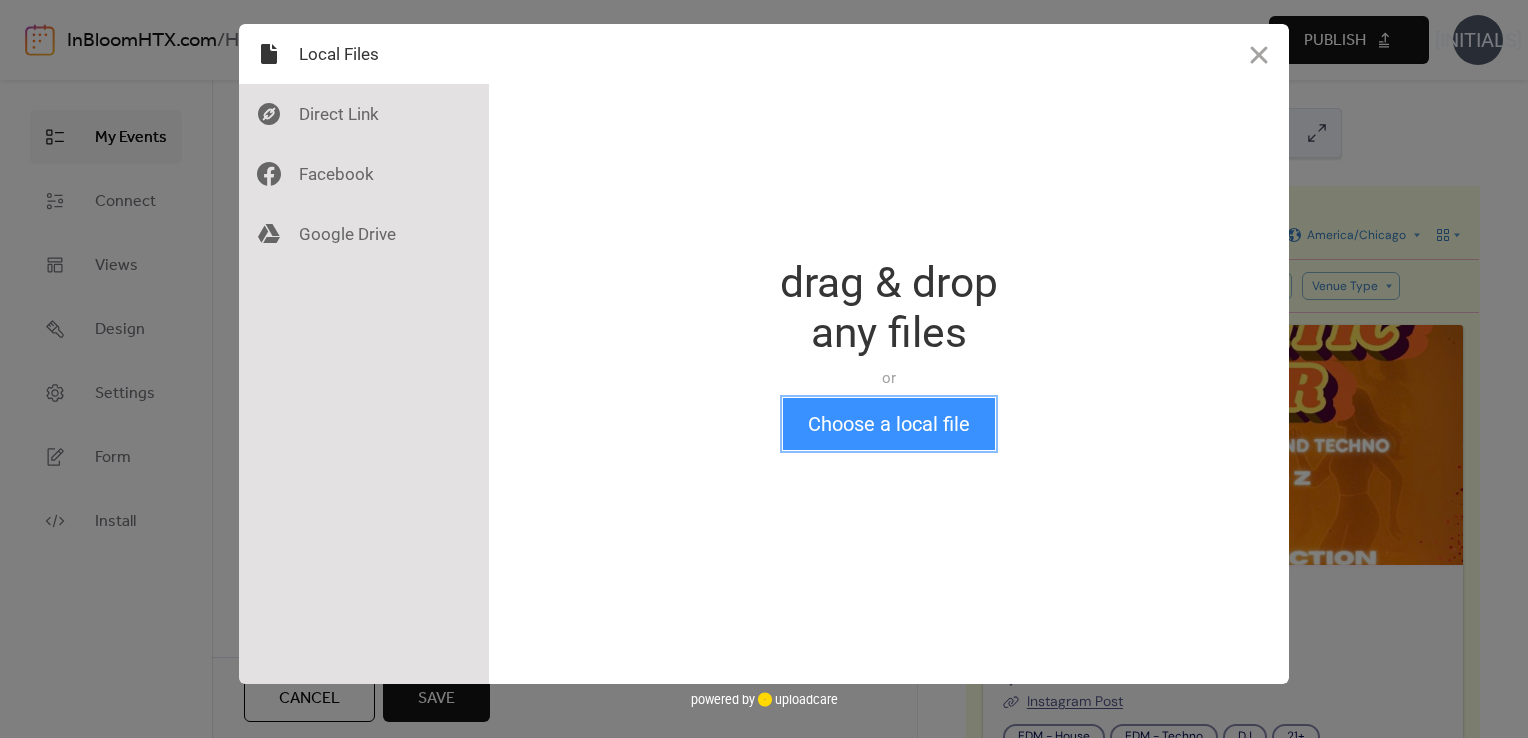 click on "Choose a local file" at bounding box center [889, 424] 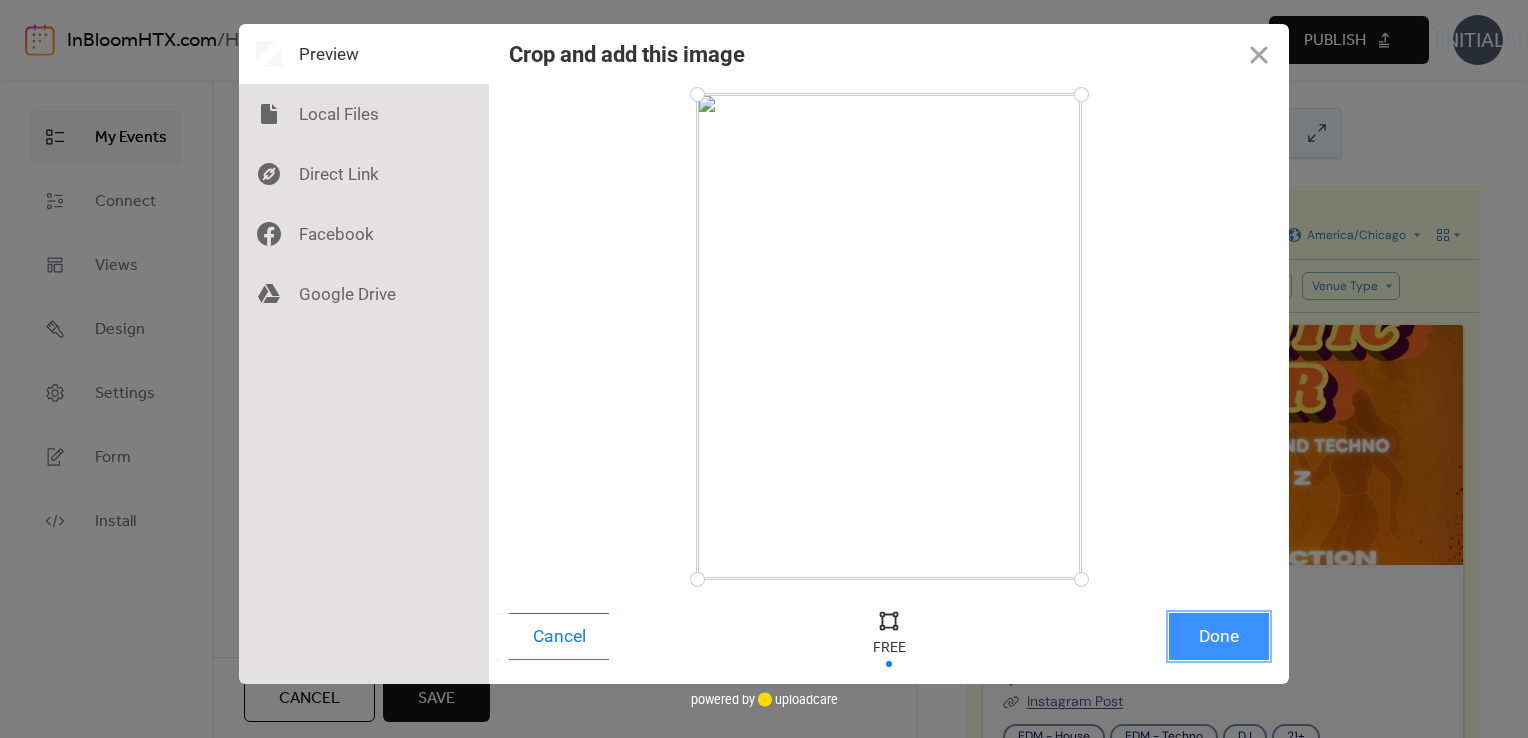 click on "Done" at bounding box center (1219, 636) 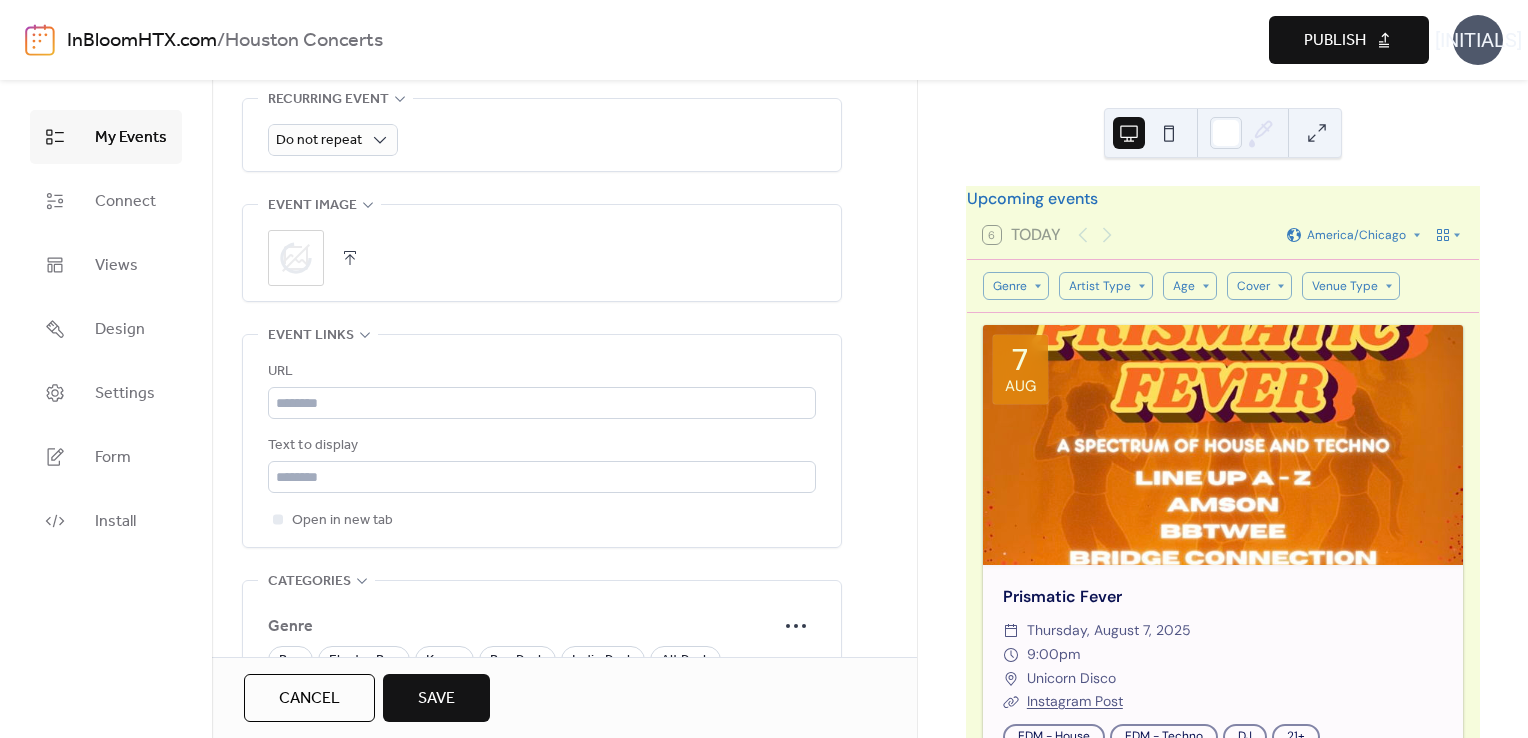 scroll, scrollTop: 0, scrollLeft: 0, axis: both 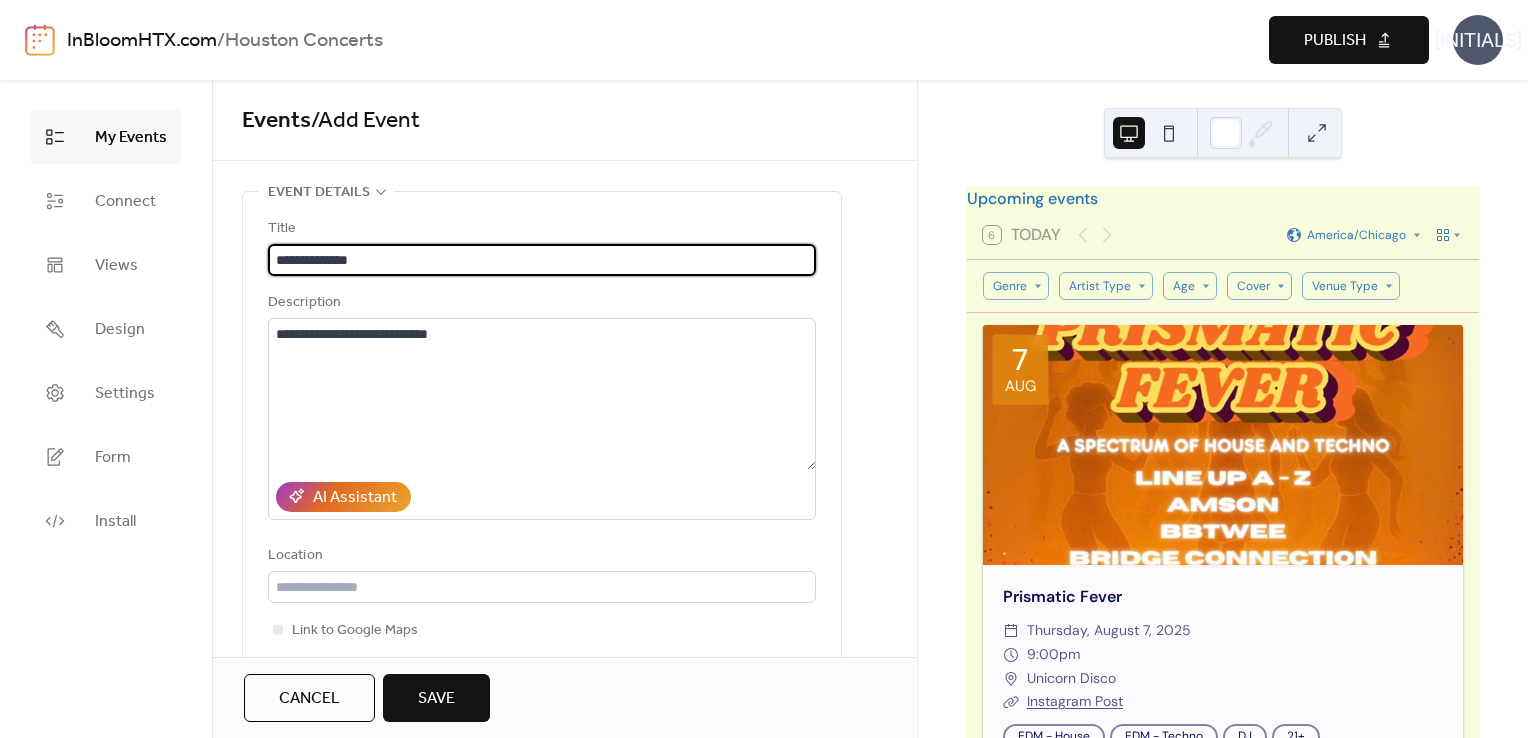 click on "**********" at bounding box center [542, 260] 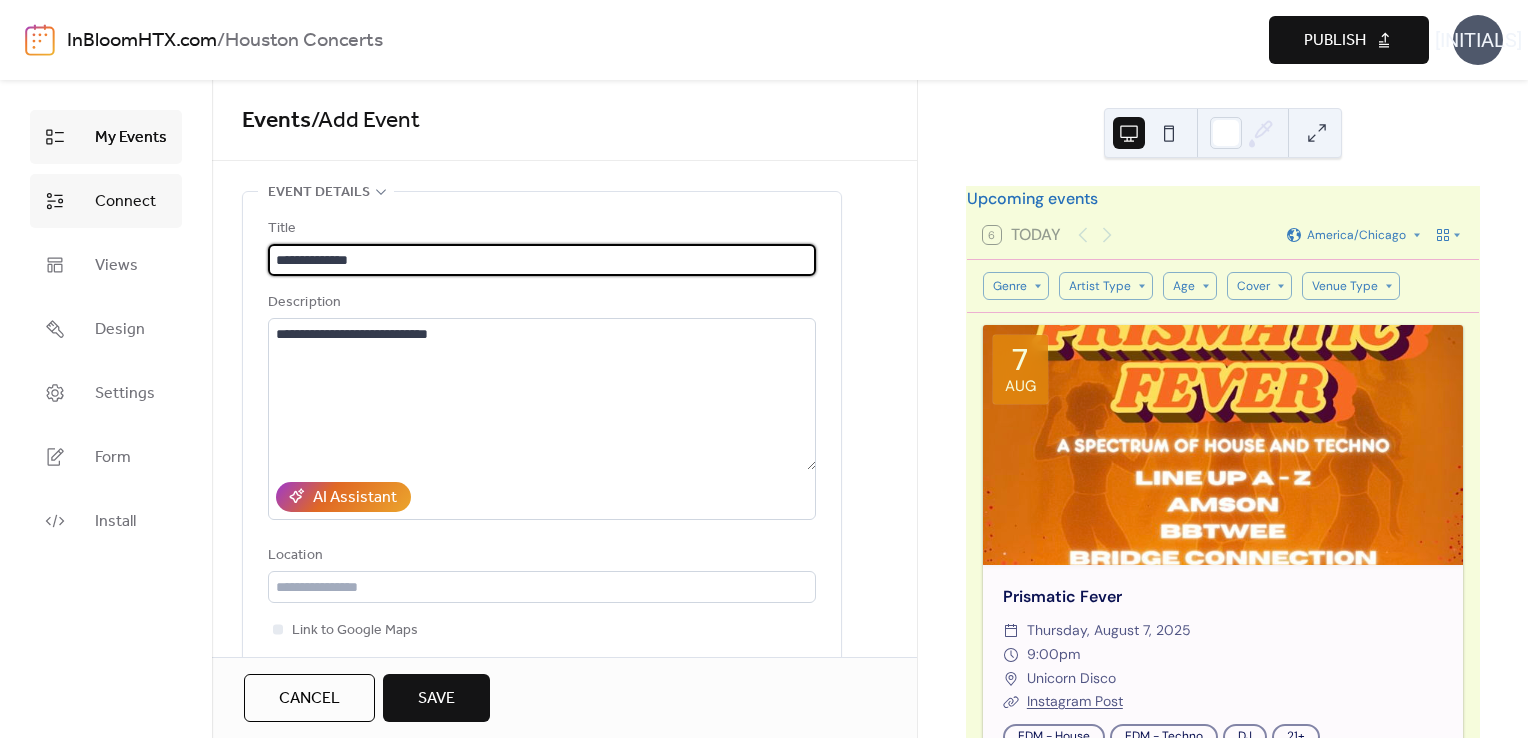 drag, startPoint x: 381, startPoint y: 257, endPoint x: 102, endPoint y: 219, distance: 281.57593 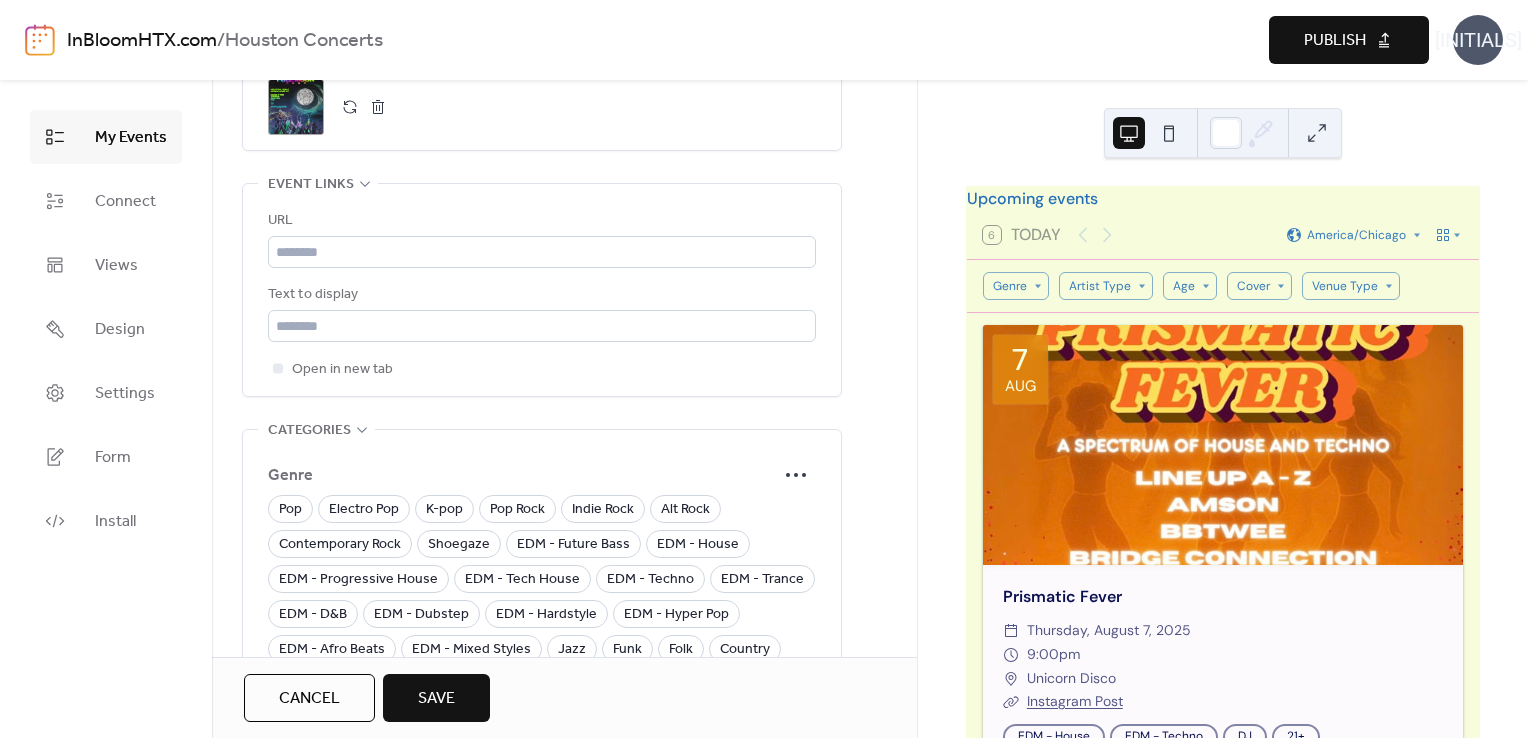 scroll, scrollTop: 1079, scrollLeft: 0, axis: vertical 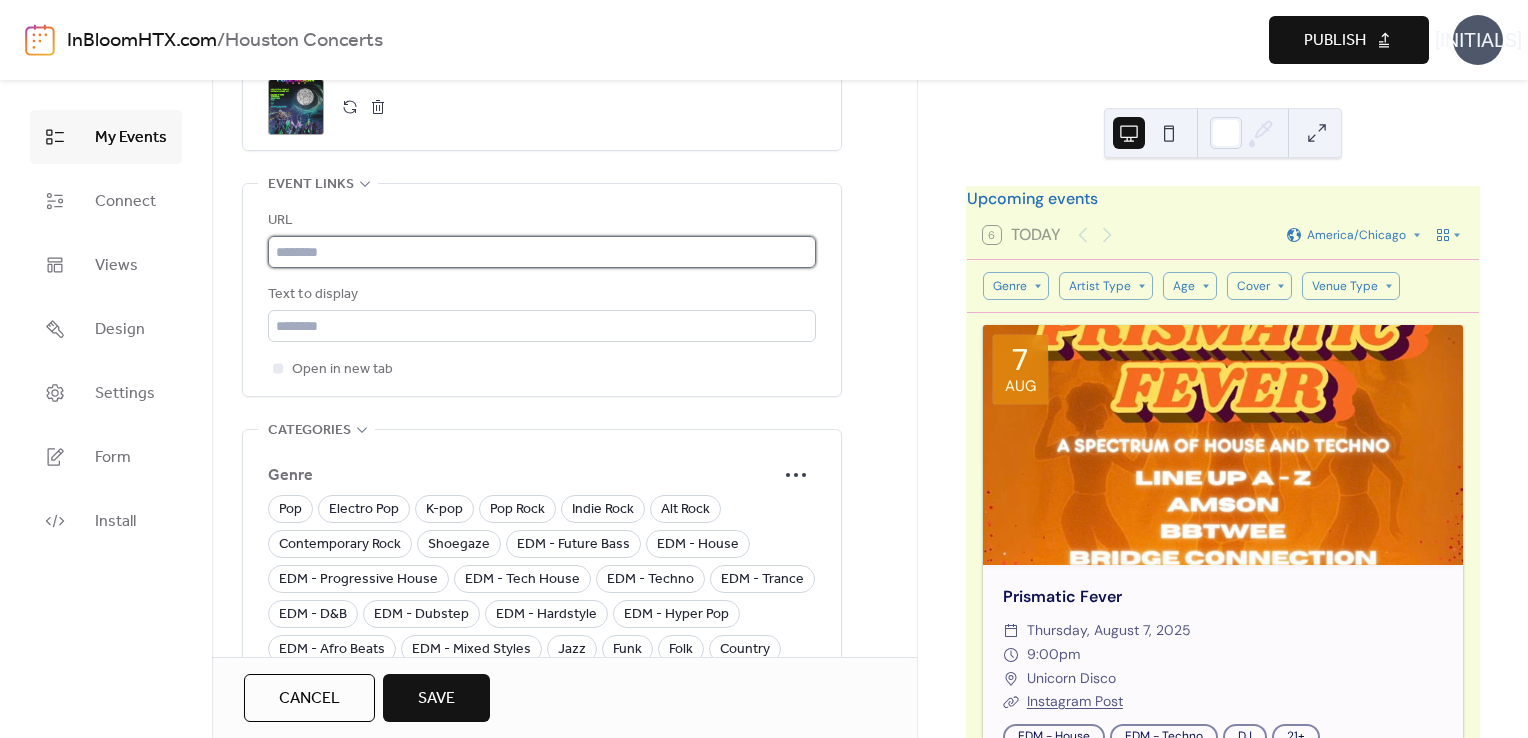 click at bounding box center [542, 252] 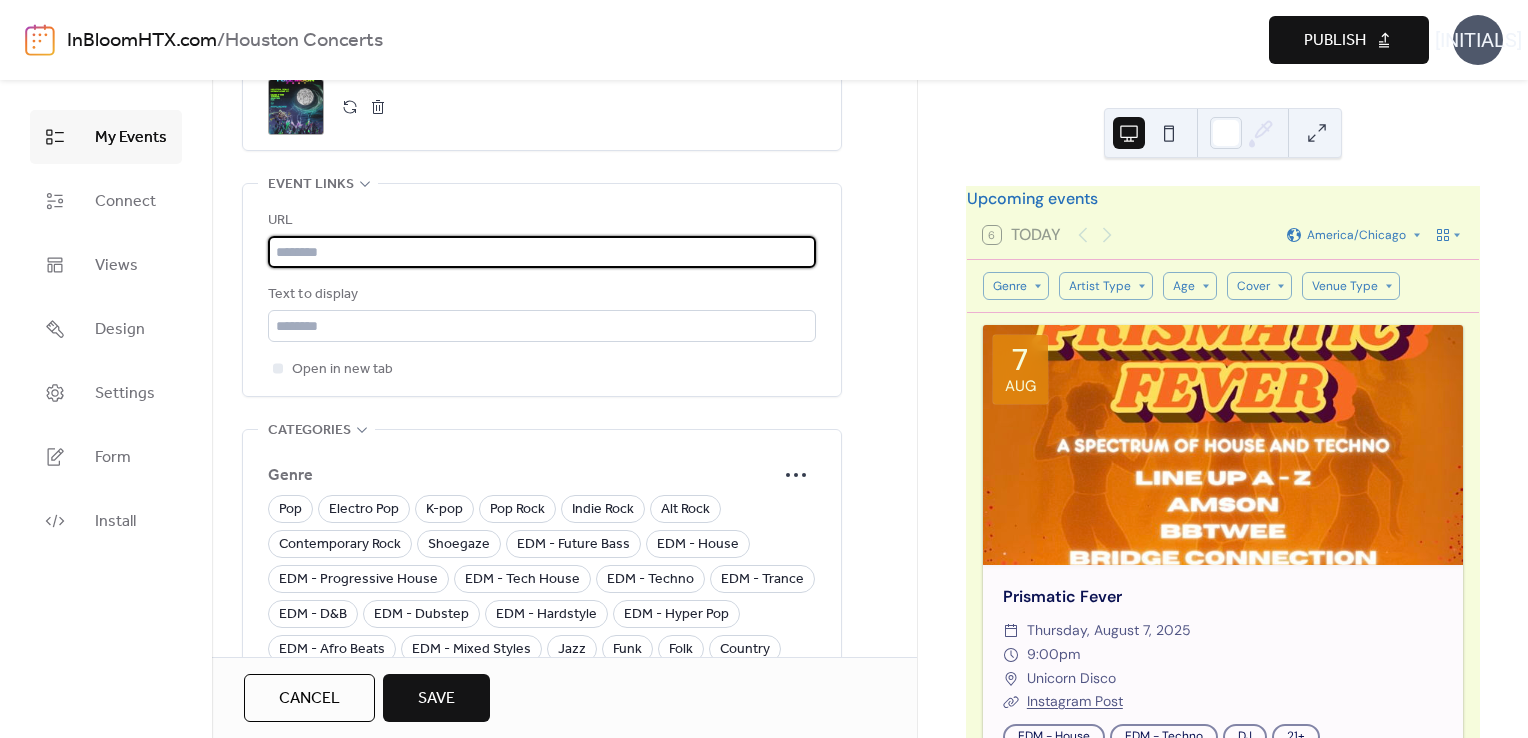 paste on "**********" 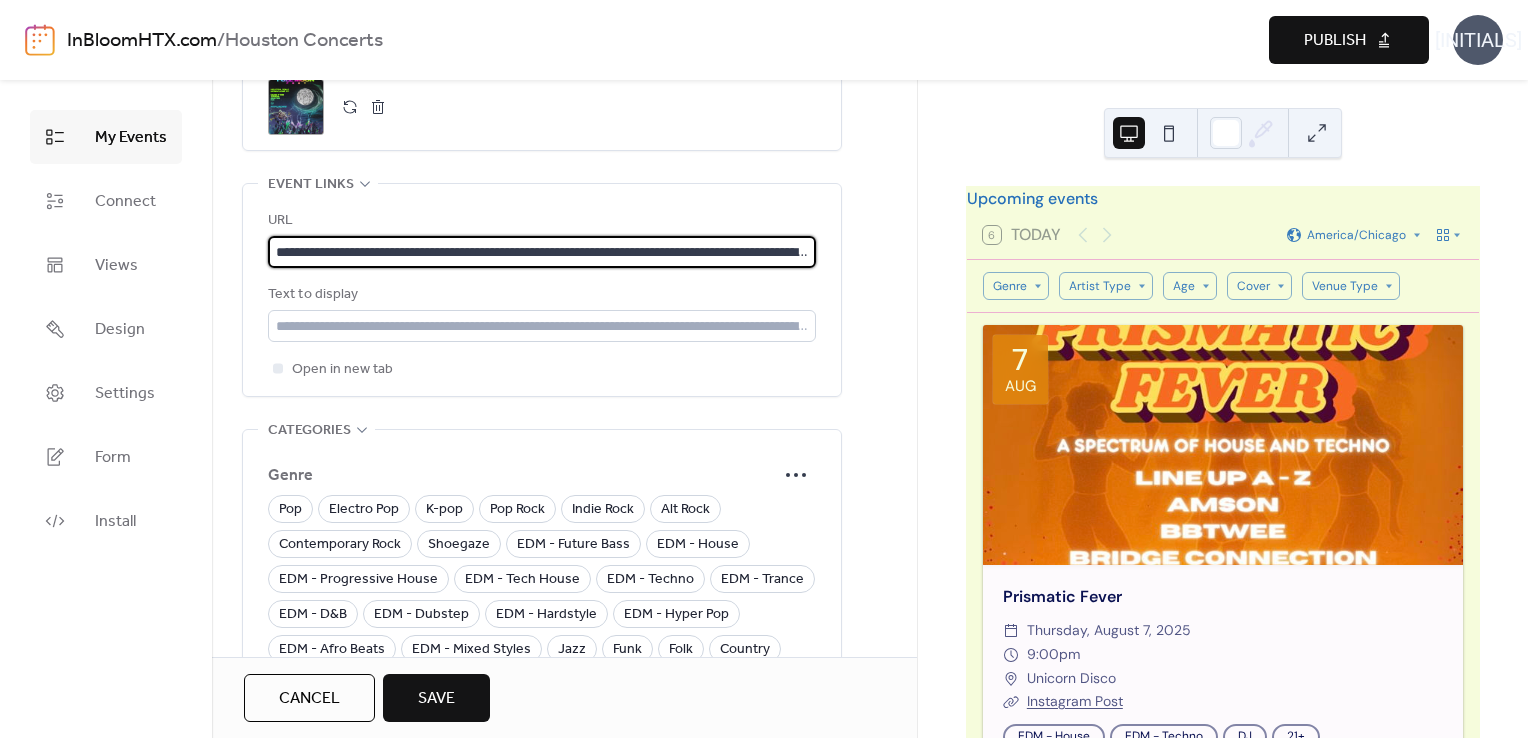 scroll, scrollTop: 0, scrollLeft: 577, axis: horizontal 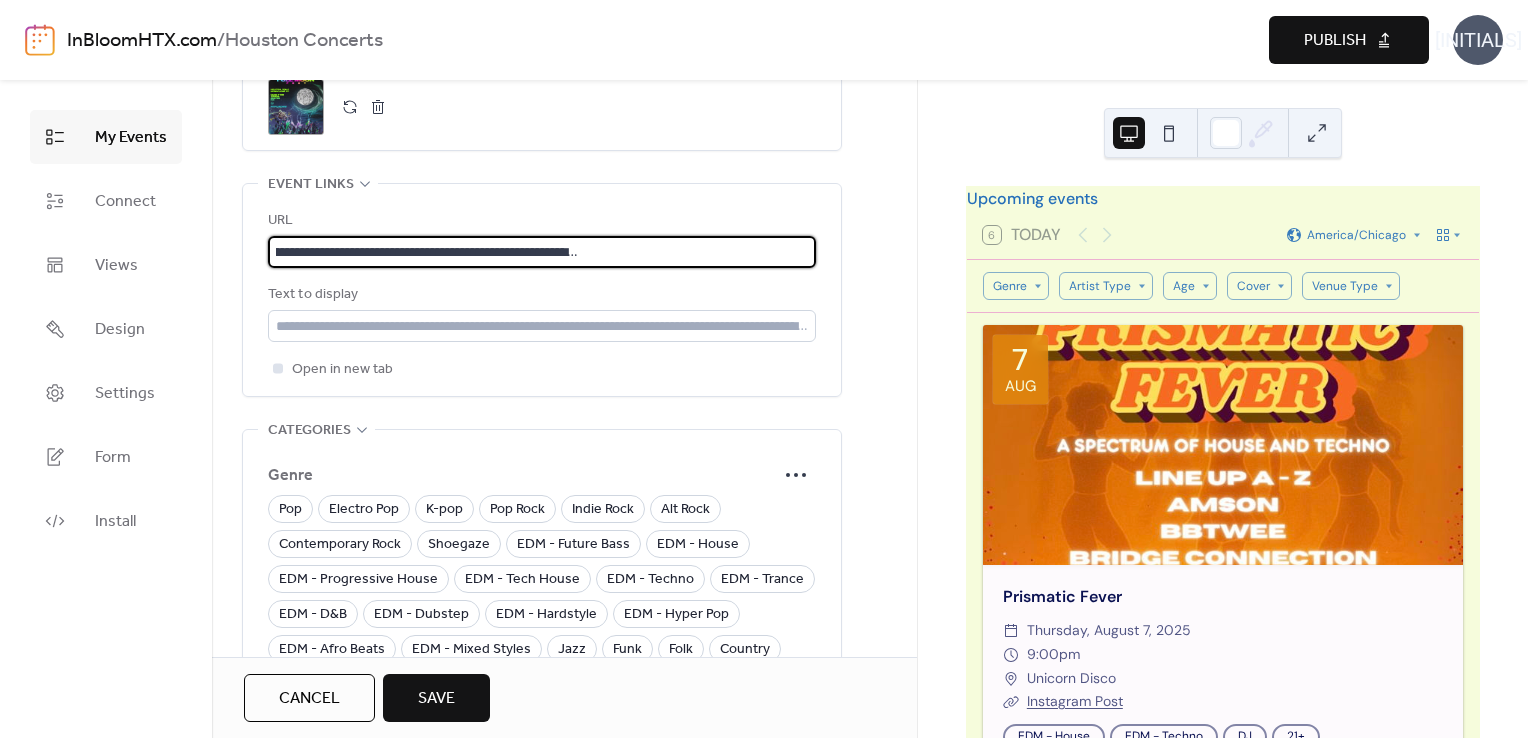 type on "**********" 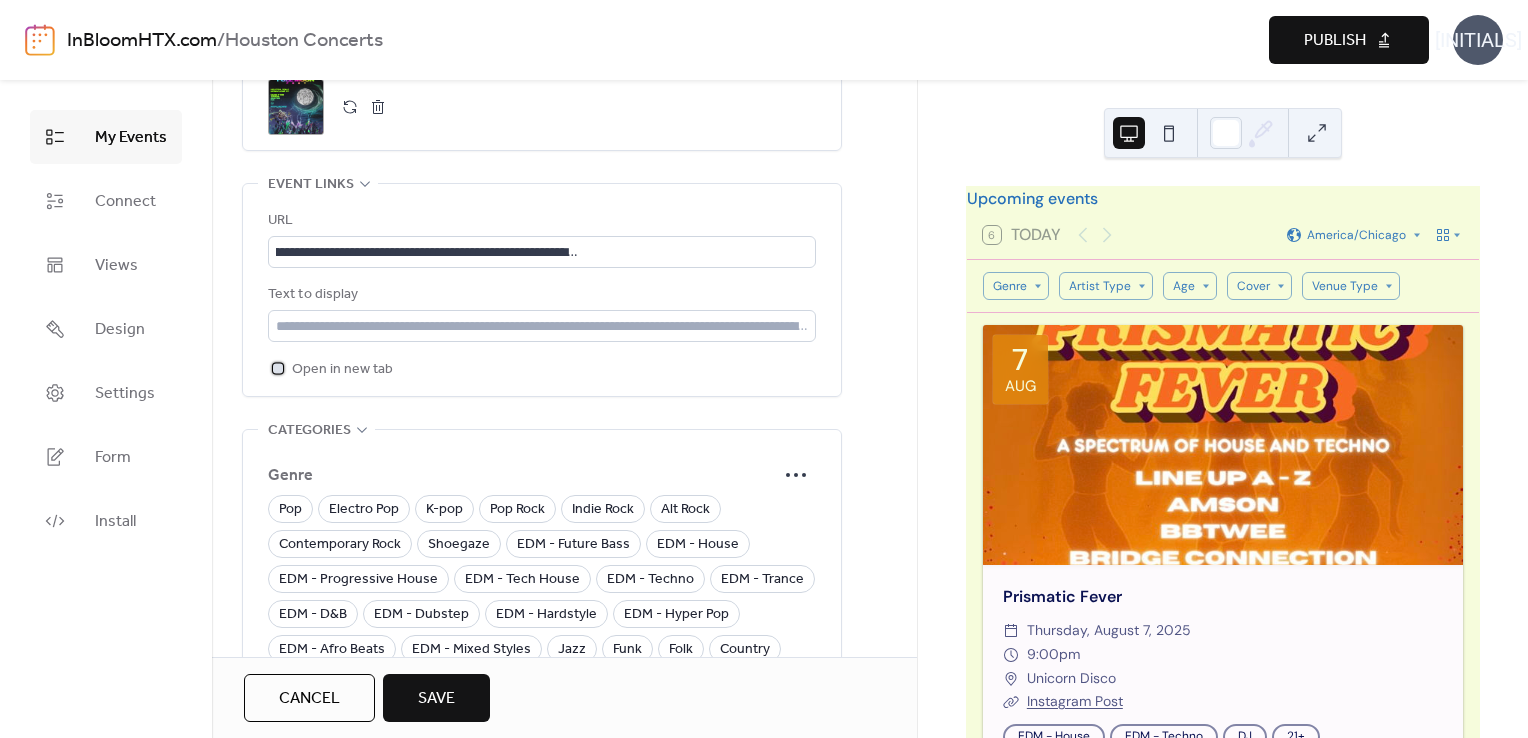 scroll, scrollTop: 0, scrollLeft: 0, axis: both 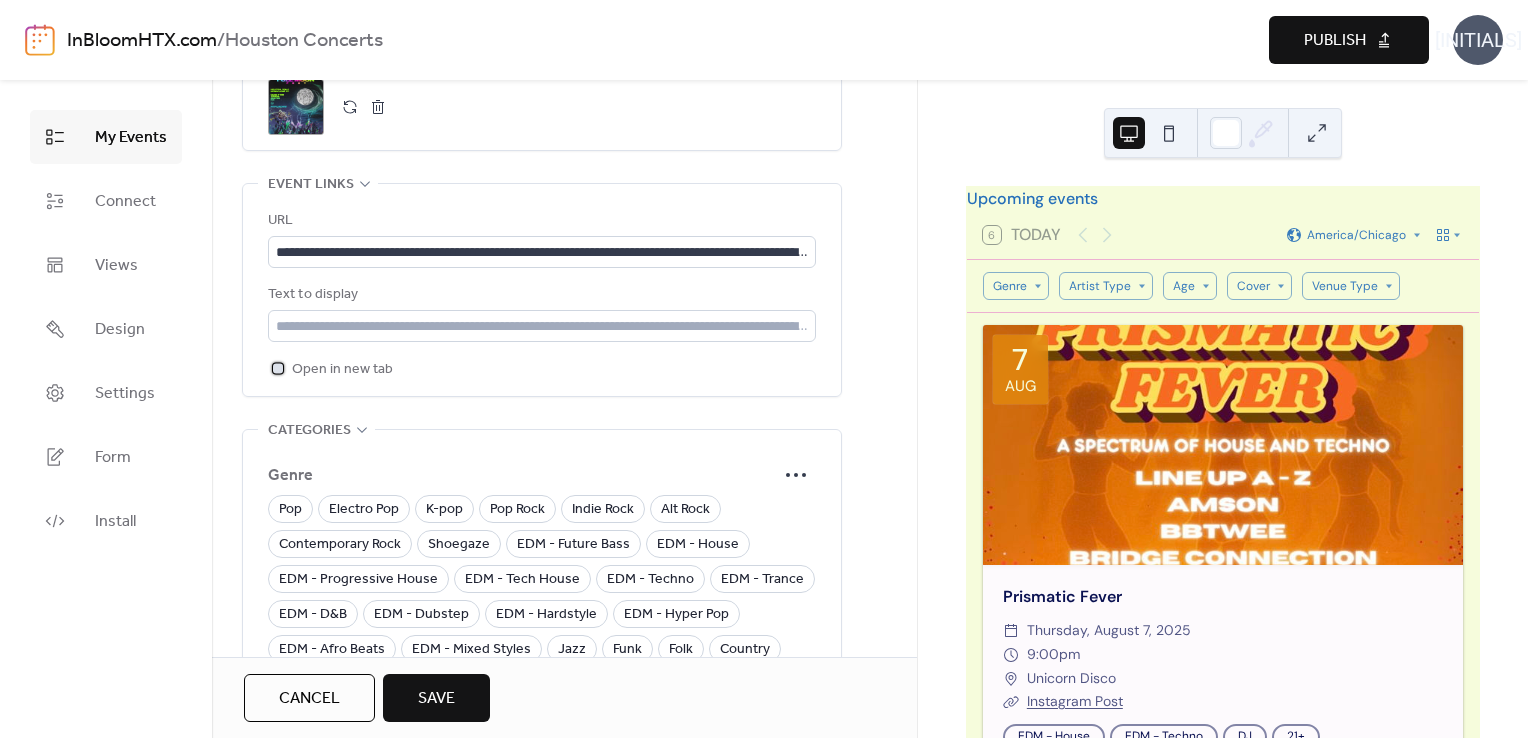 click 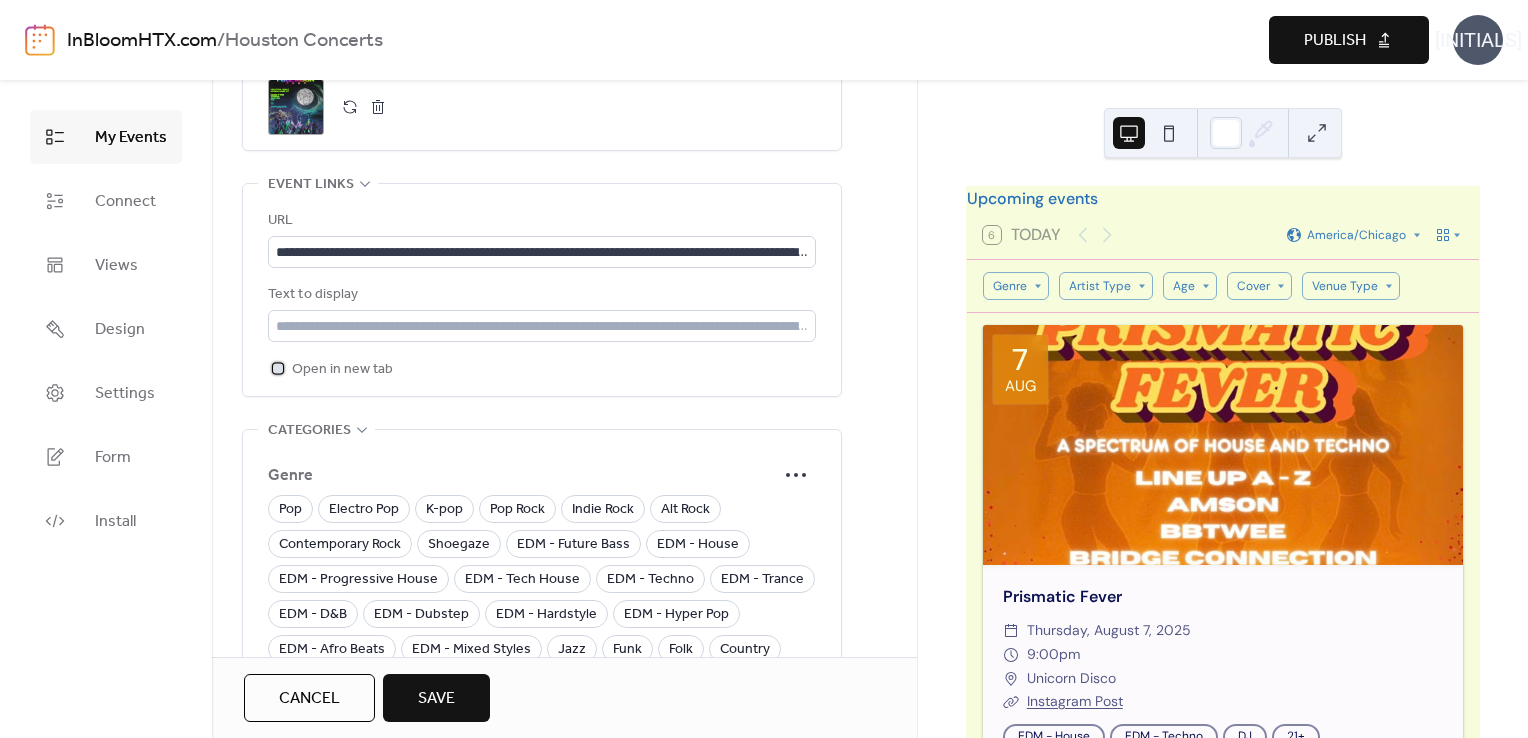 click at bounding box center [278, 368] 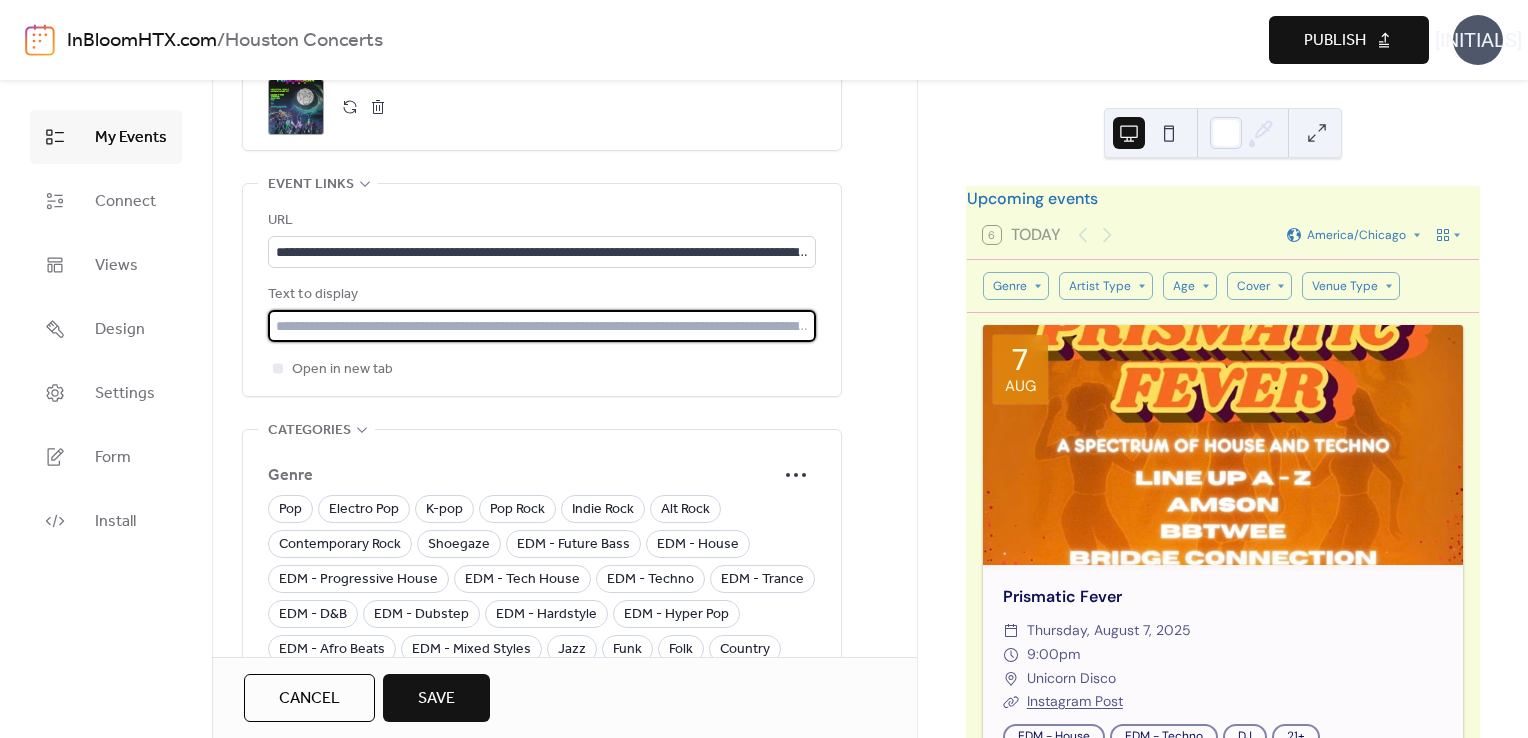 drag, startPoint x: 274, startPoint y: 329, endPoint x: 609, endPoint y: 297, distance: 336.5249 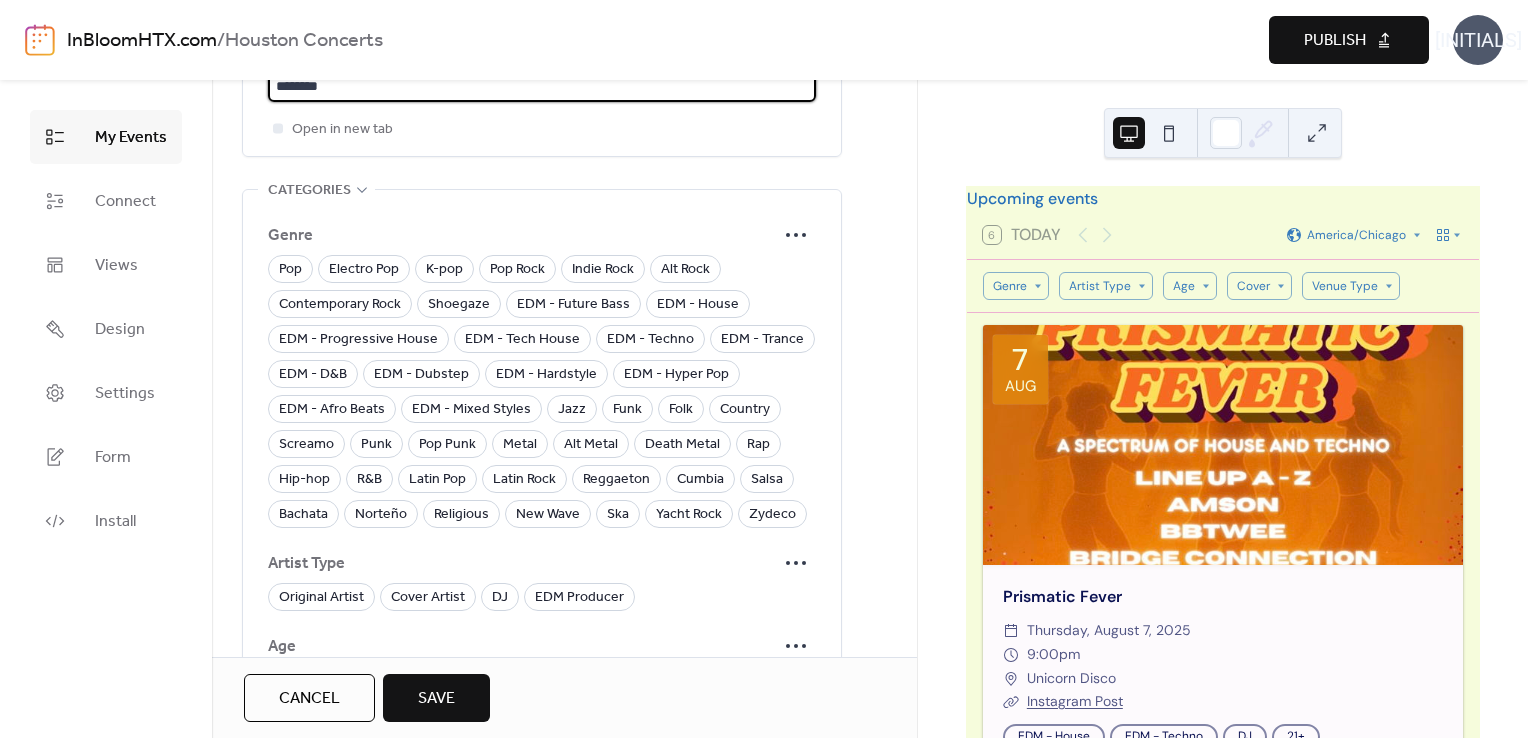 scroll, scrollTop: 1320, scrollLeft: 0, axis: vertical 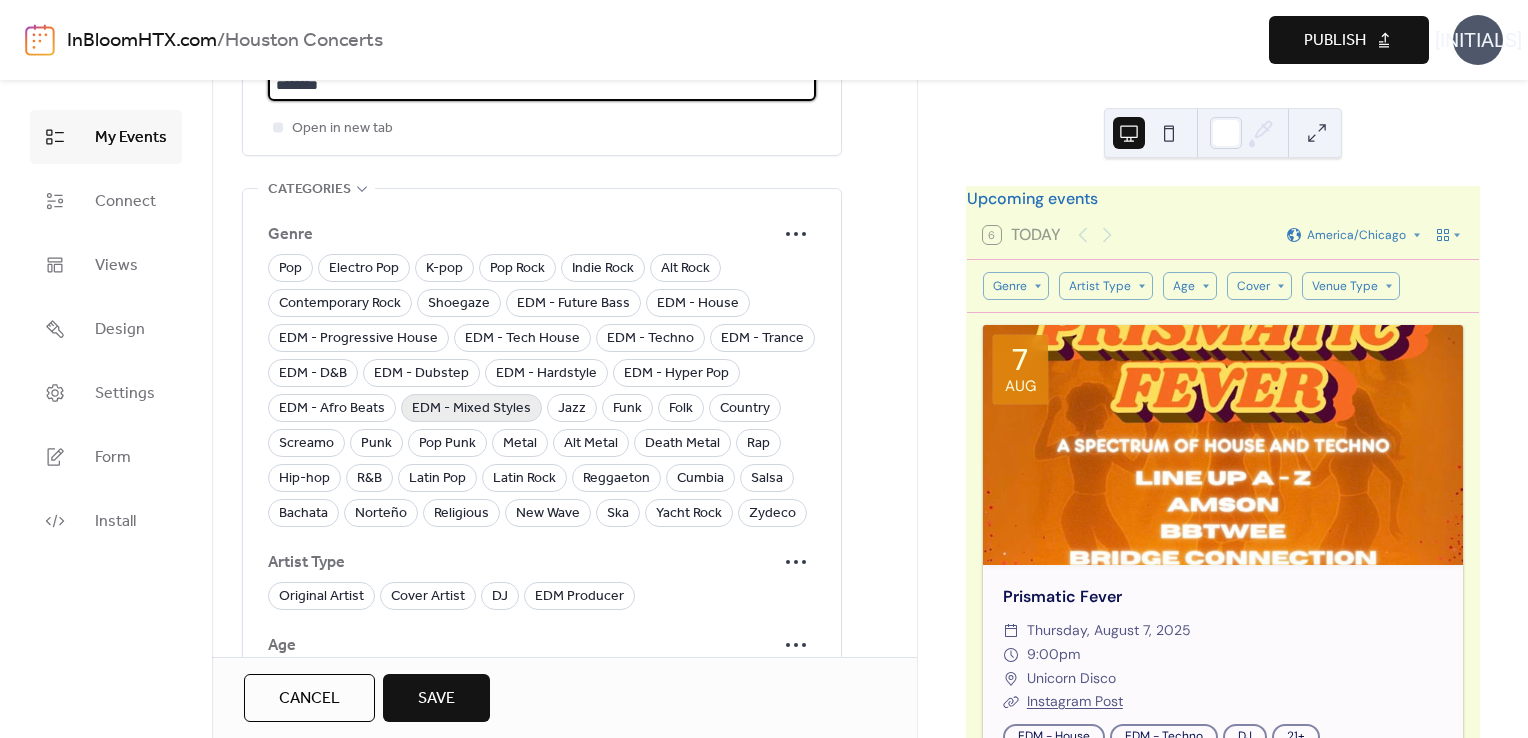 type on "********" 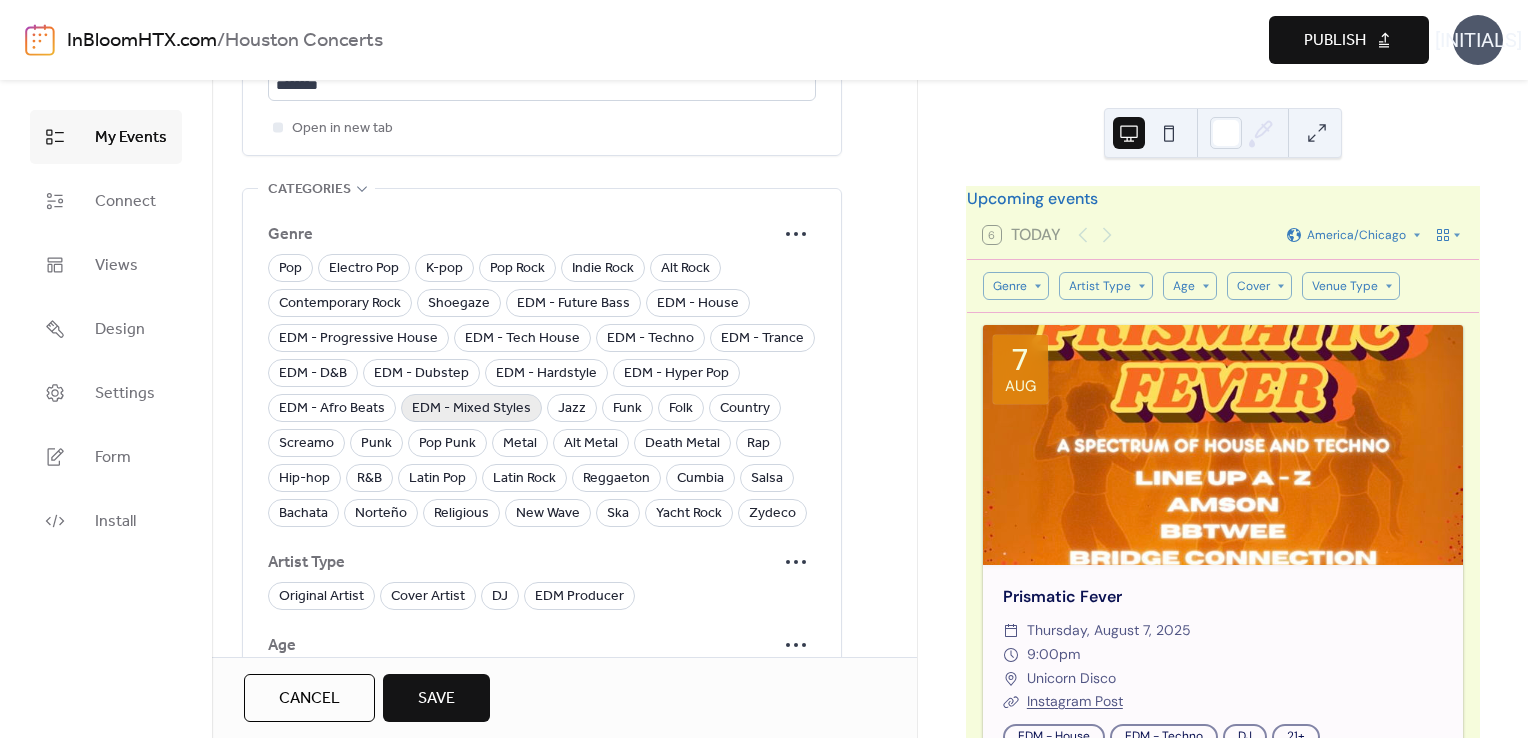click on "EDM - Mixed Styles" at bounding box center [471, 409] 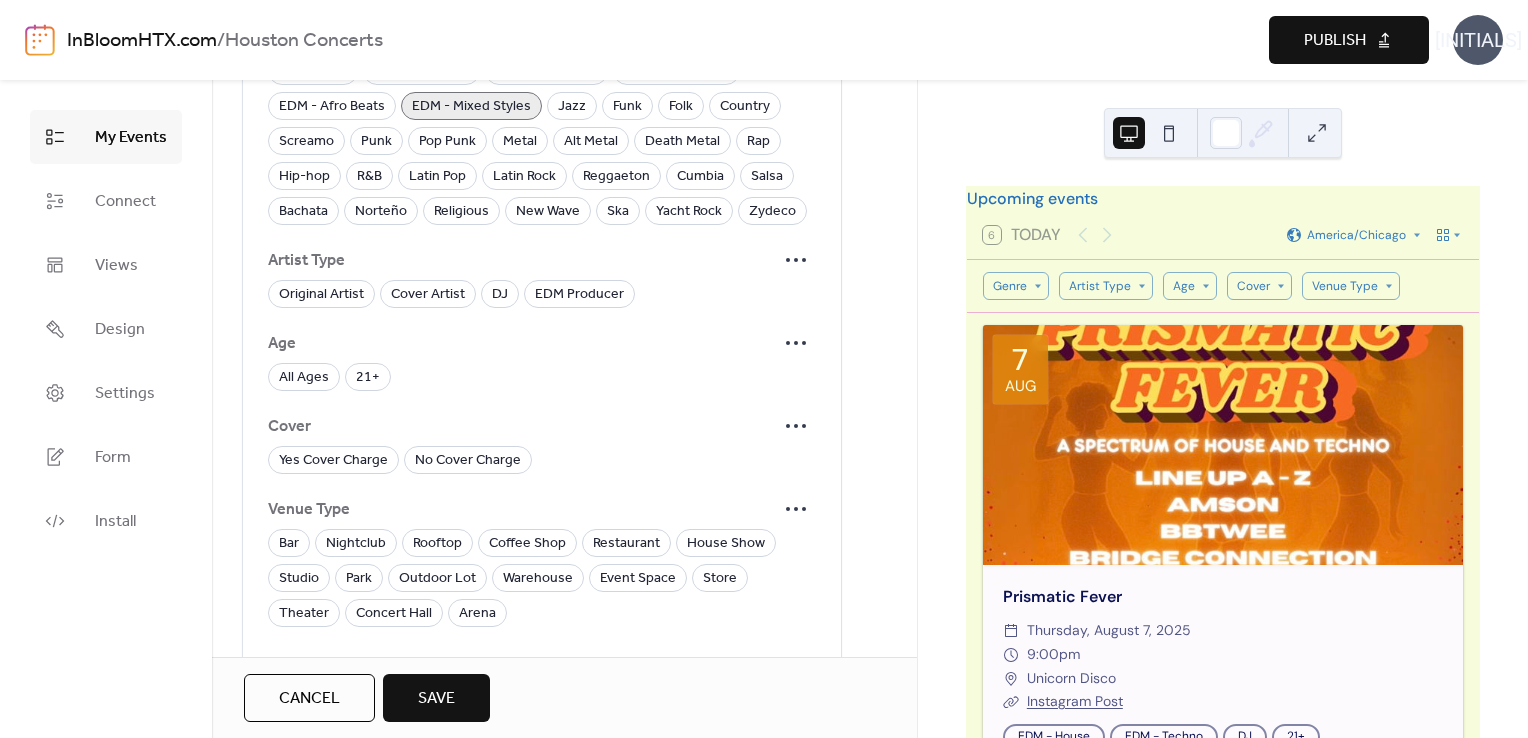 scroll, scrollTop: 1623, scrollLeft: 0, axis: vertical 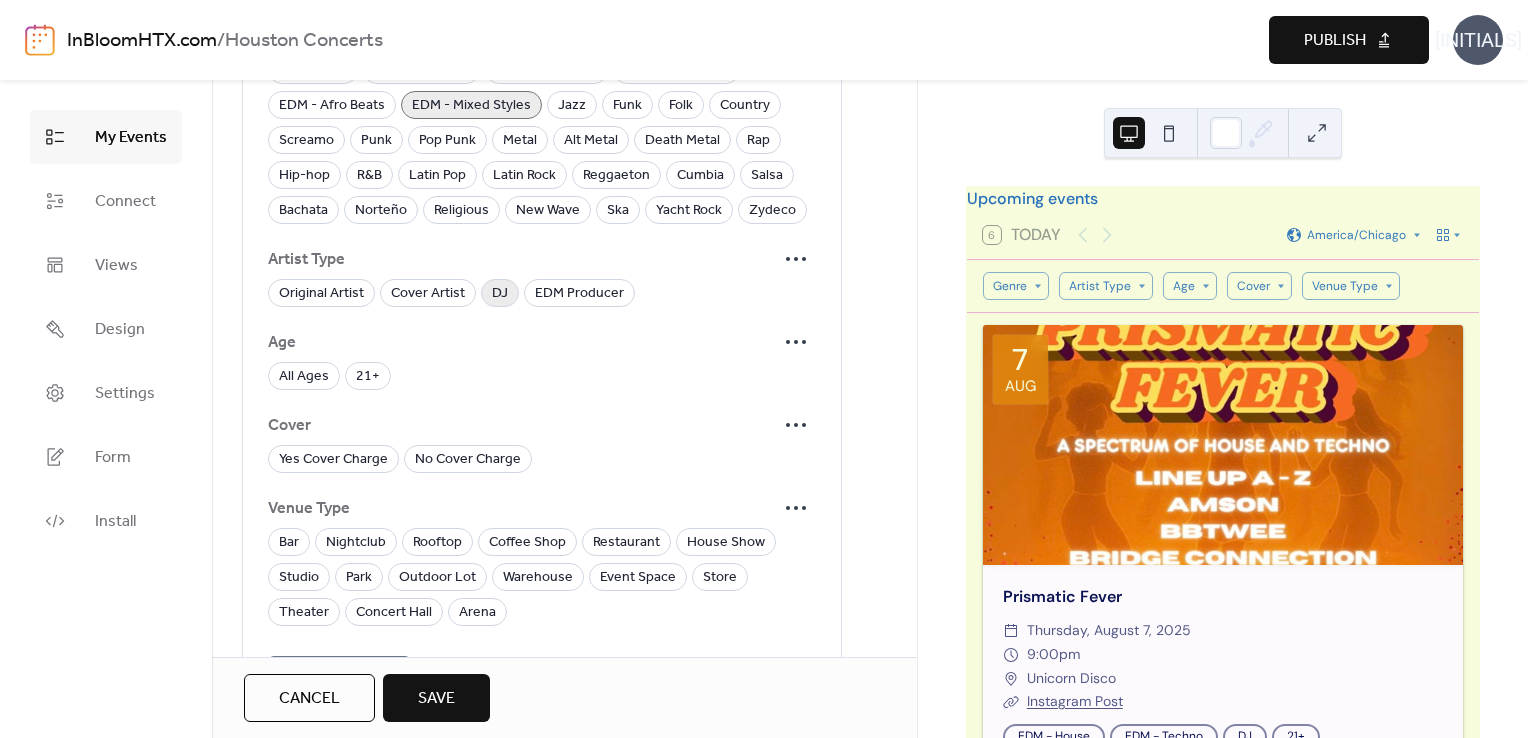 click on "DJ" at bounding box center [500, 294] 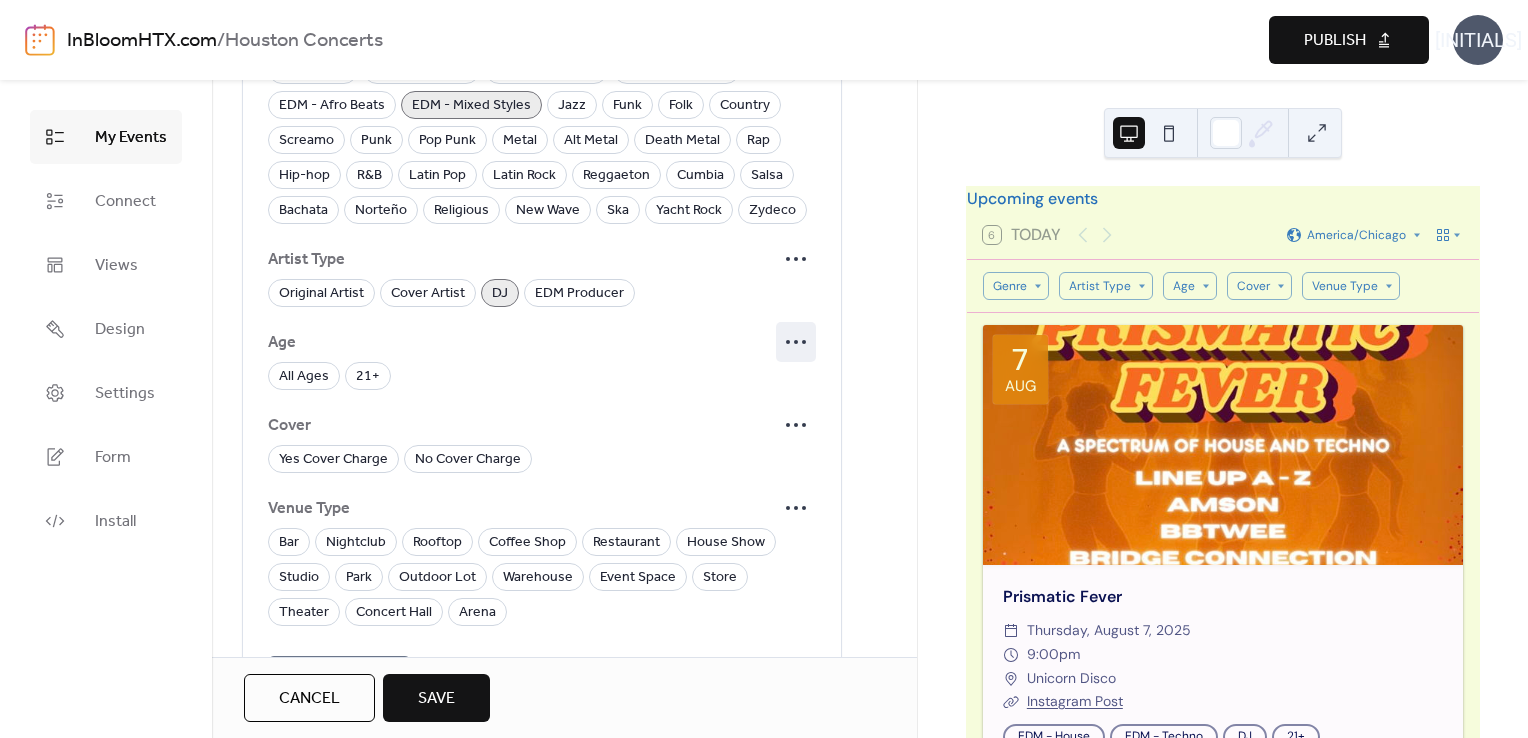 click 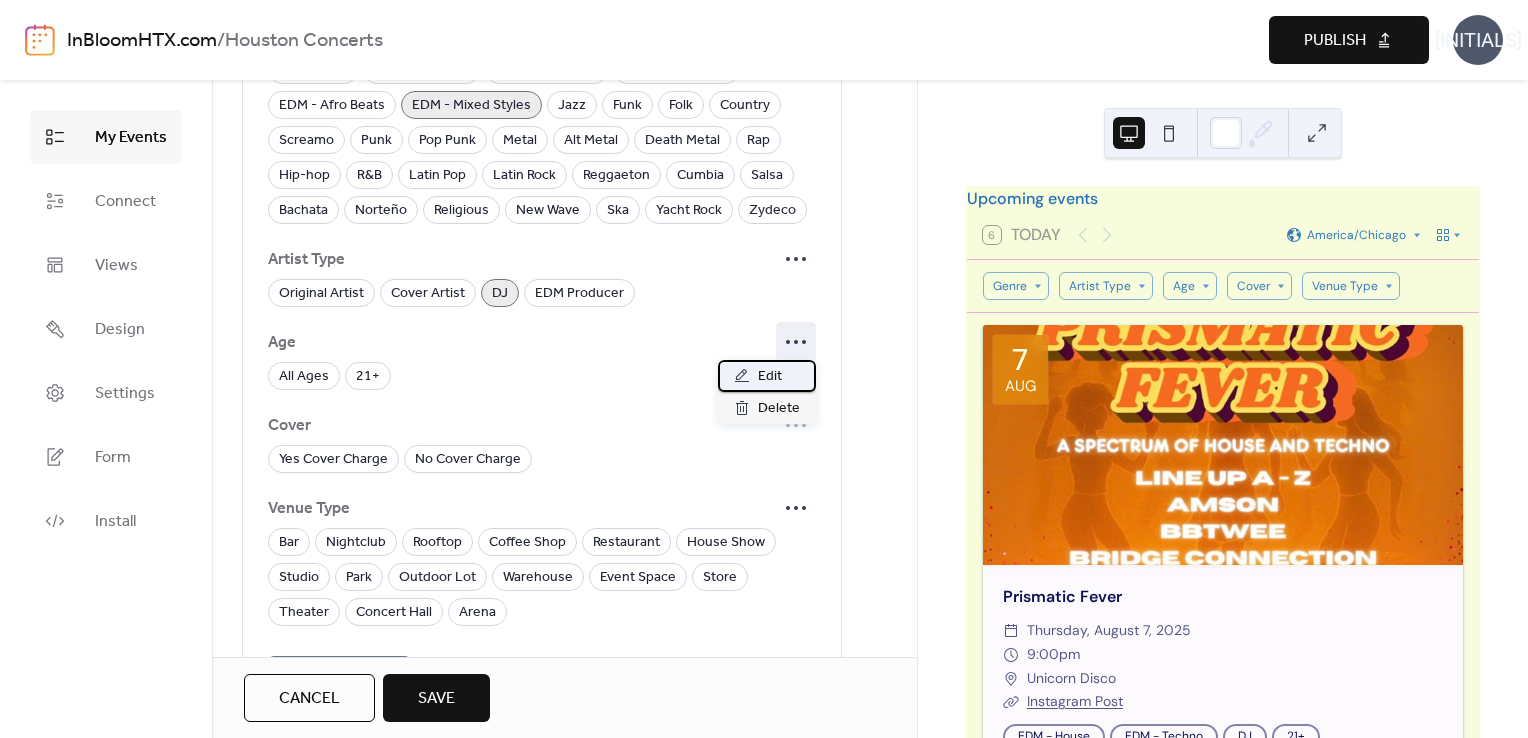 click on "Edit" at bounding box center [770, 377] 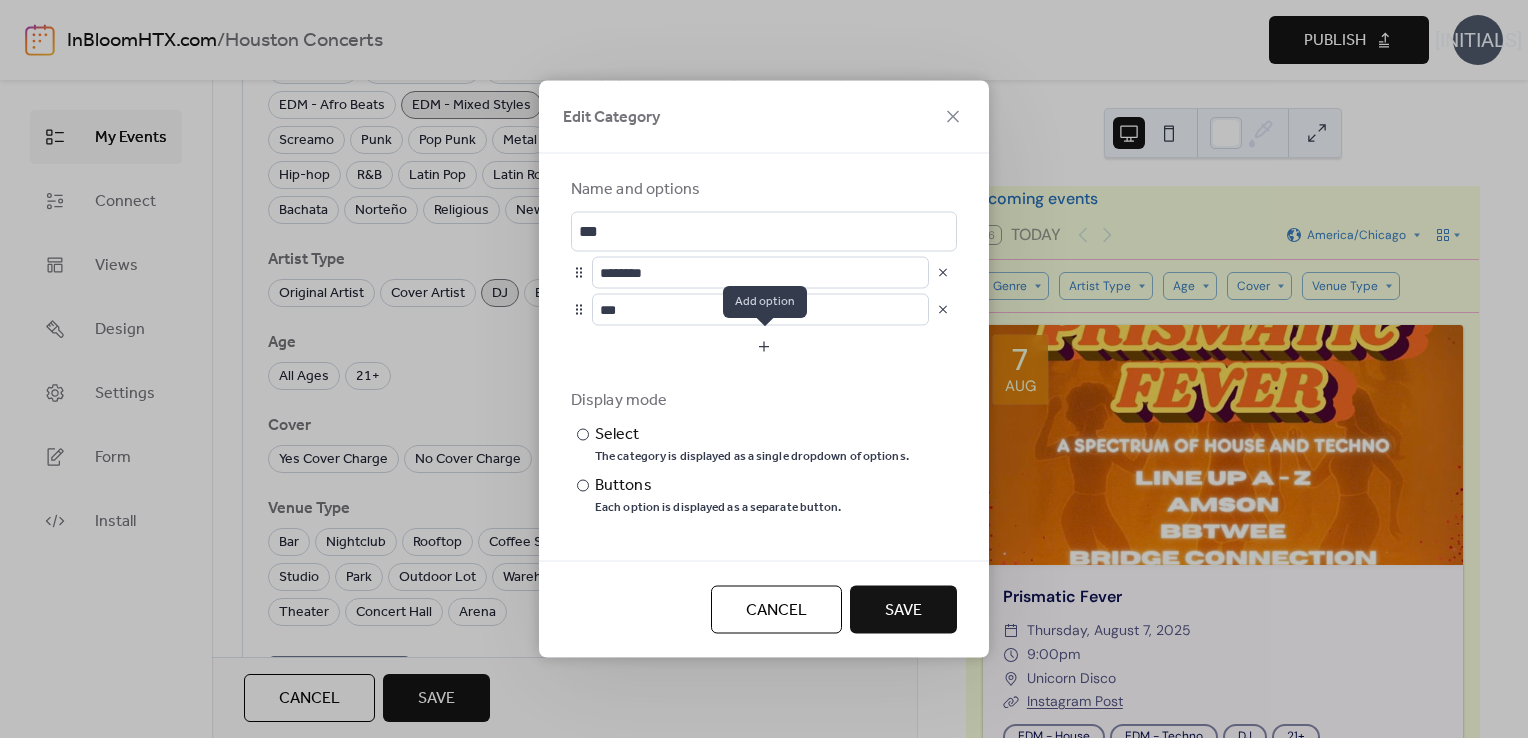 click at bounding box center (764, 347) 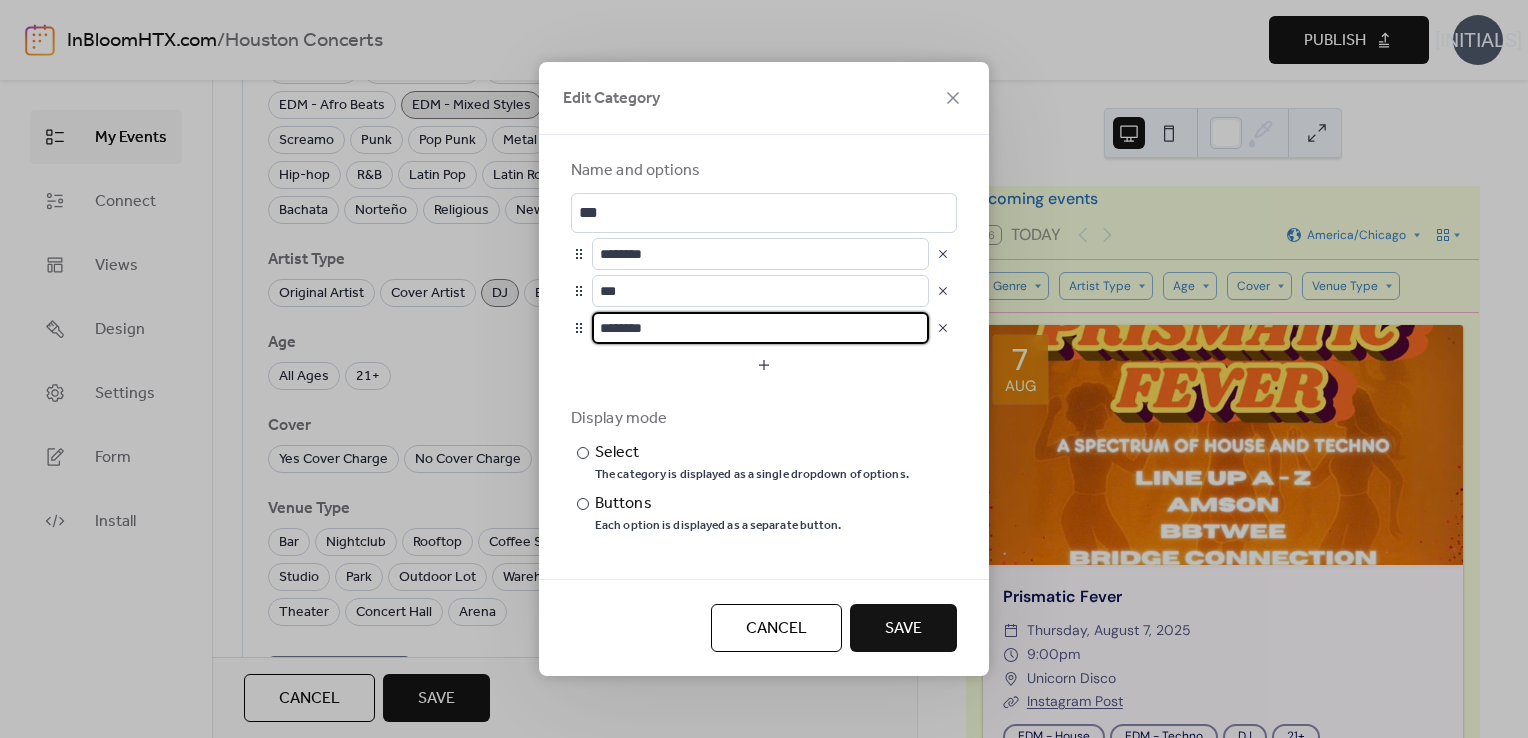 drag, startPoint x: 689, startPoint y: 332, endPoint x: 596, endPoint y: 321, distance: 93.64828 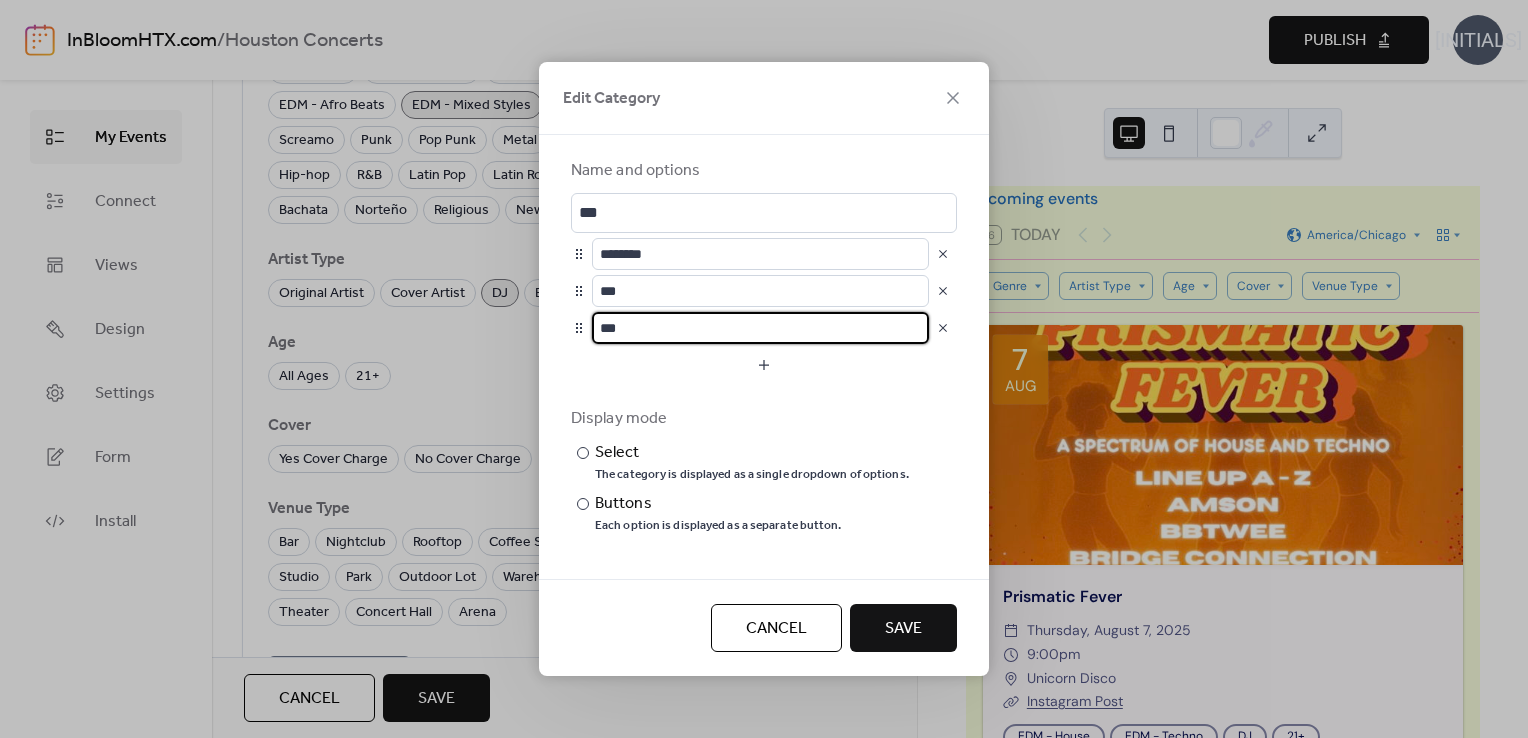 type on "***" 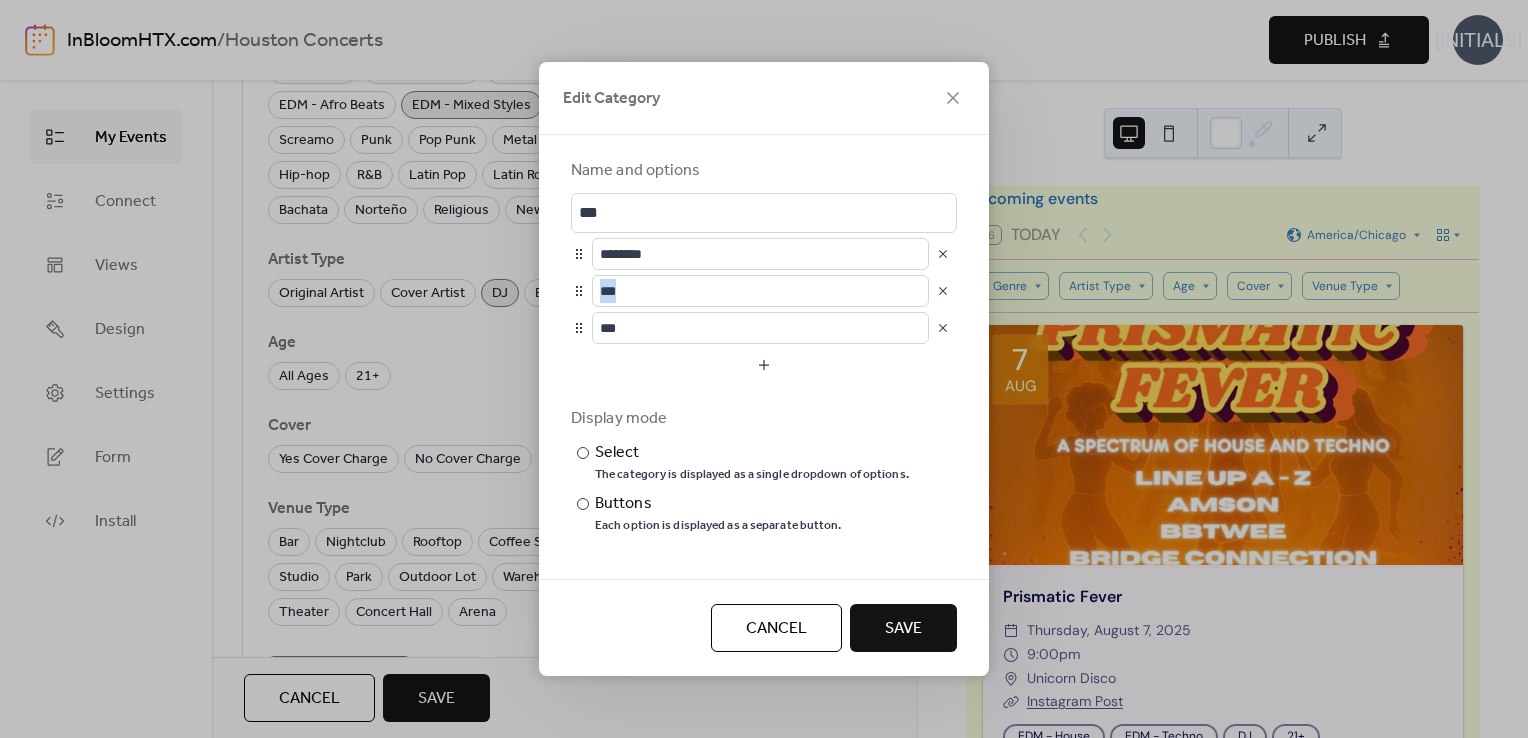 drag, startPoint x: 583, startPoint y: 337, endPoint x: 582, endPoint y: 294, distance: 43.011627 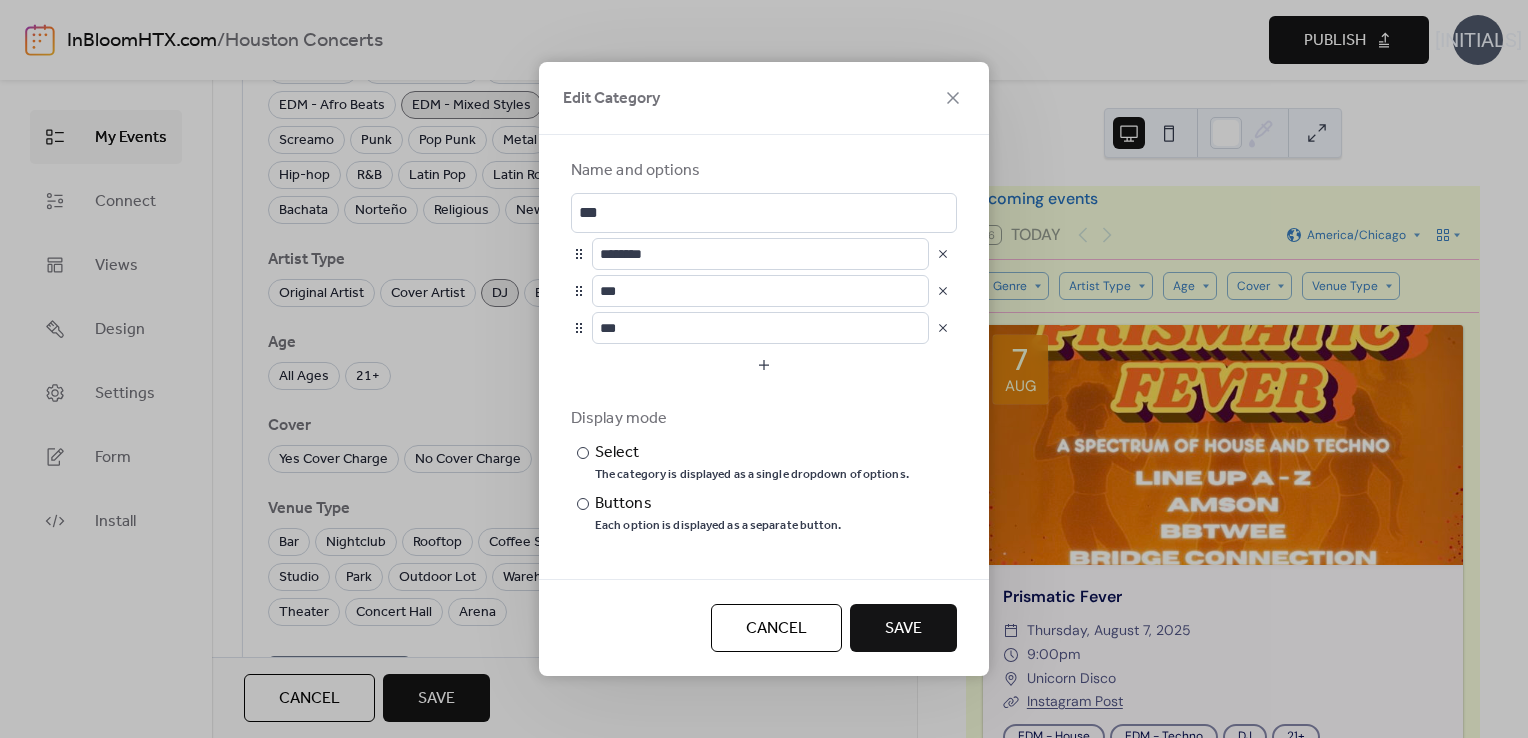 click on "Save" at bounding box center [903, 629] 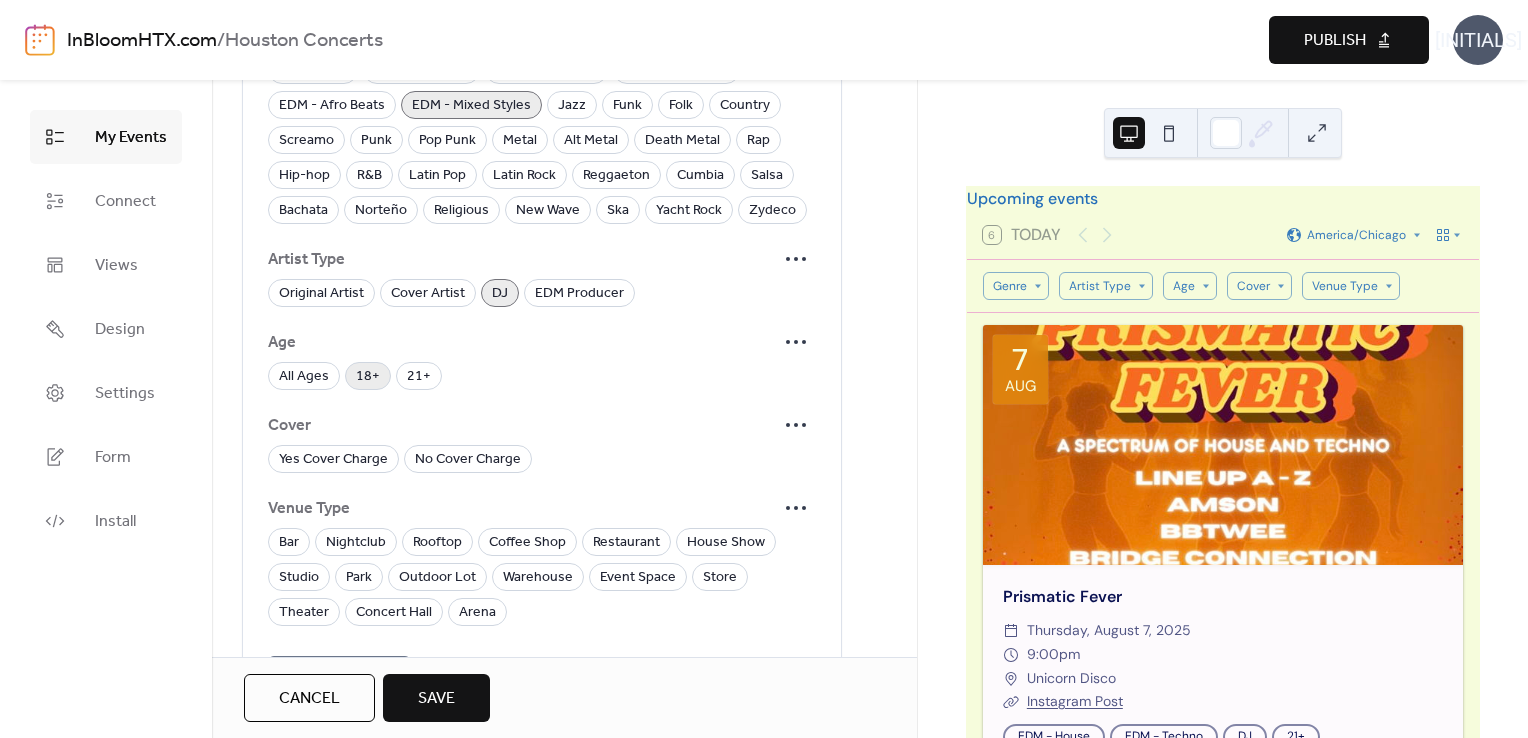 click on "18+" at bounding box center (368, 377) 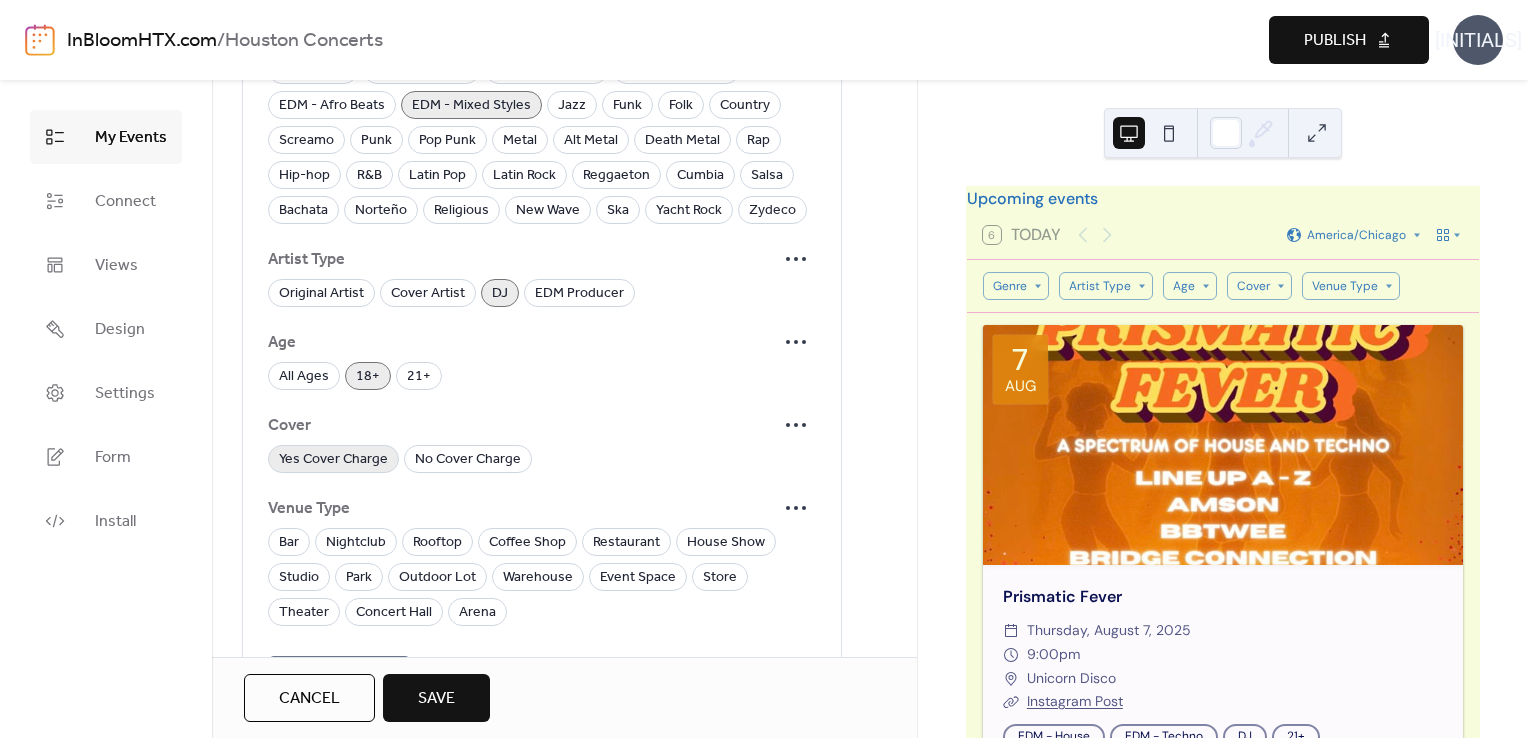 click on "Yes Cover Charge" at bounding box center (333, 460) 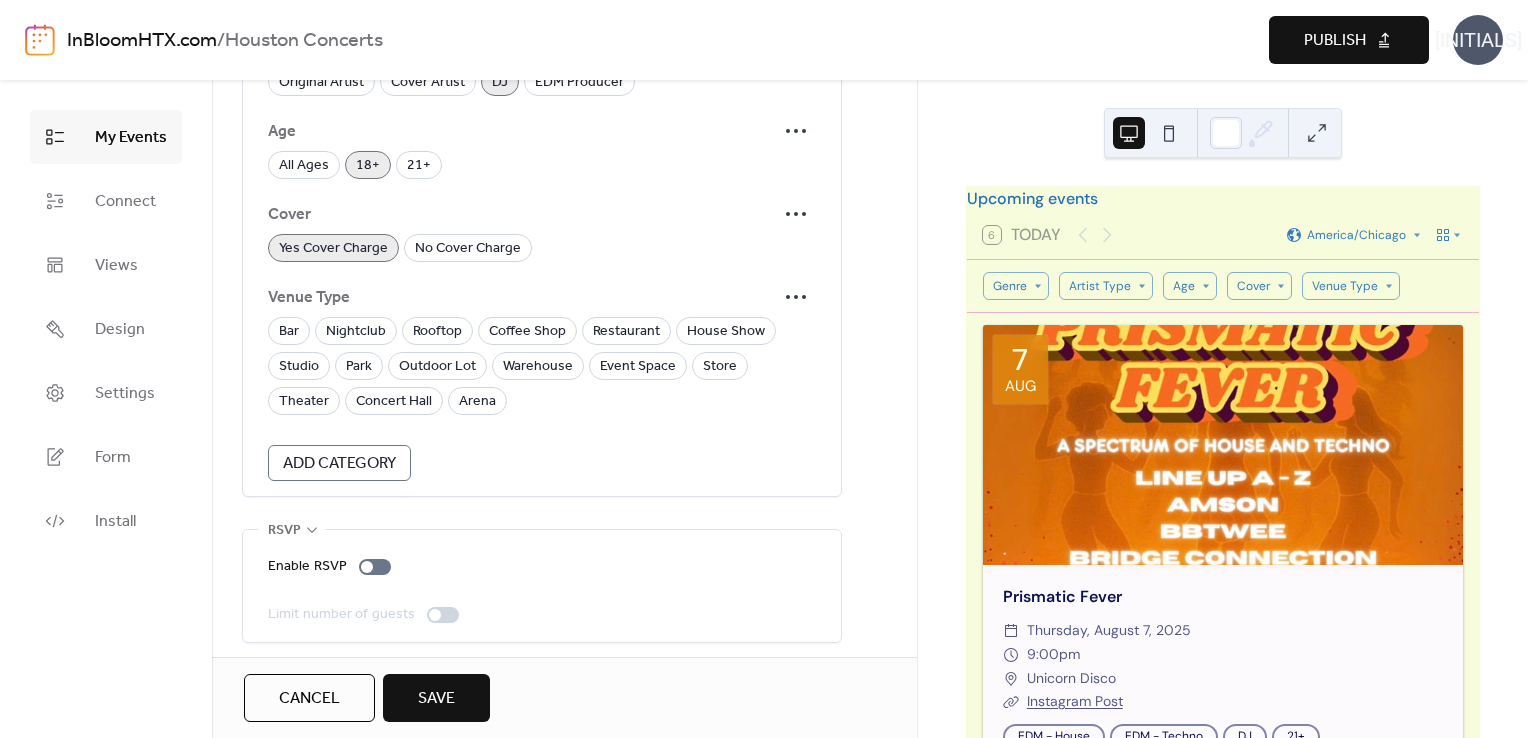 scroll, scrollTop: 1835, scrollLeft: 0, axis: vertical 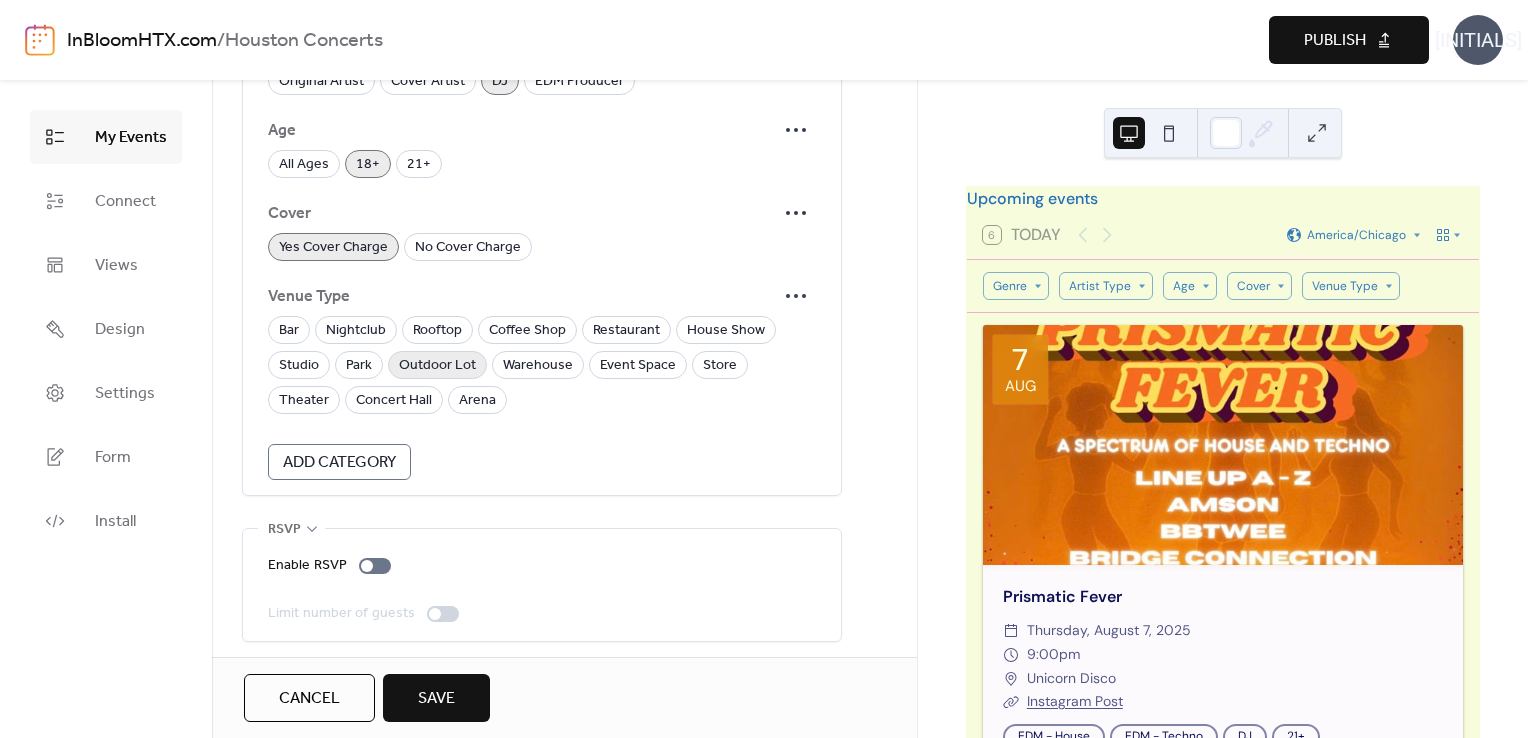 click on "Outdoor Lot" at bounding box center (437, 366) 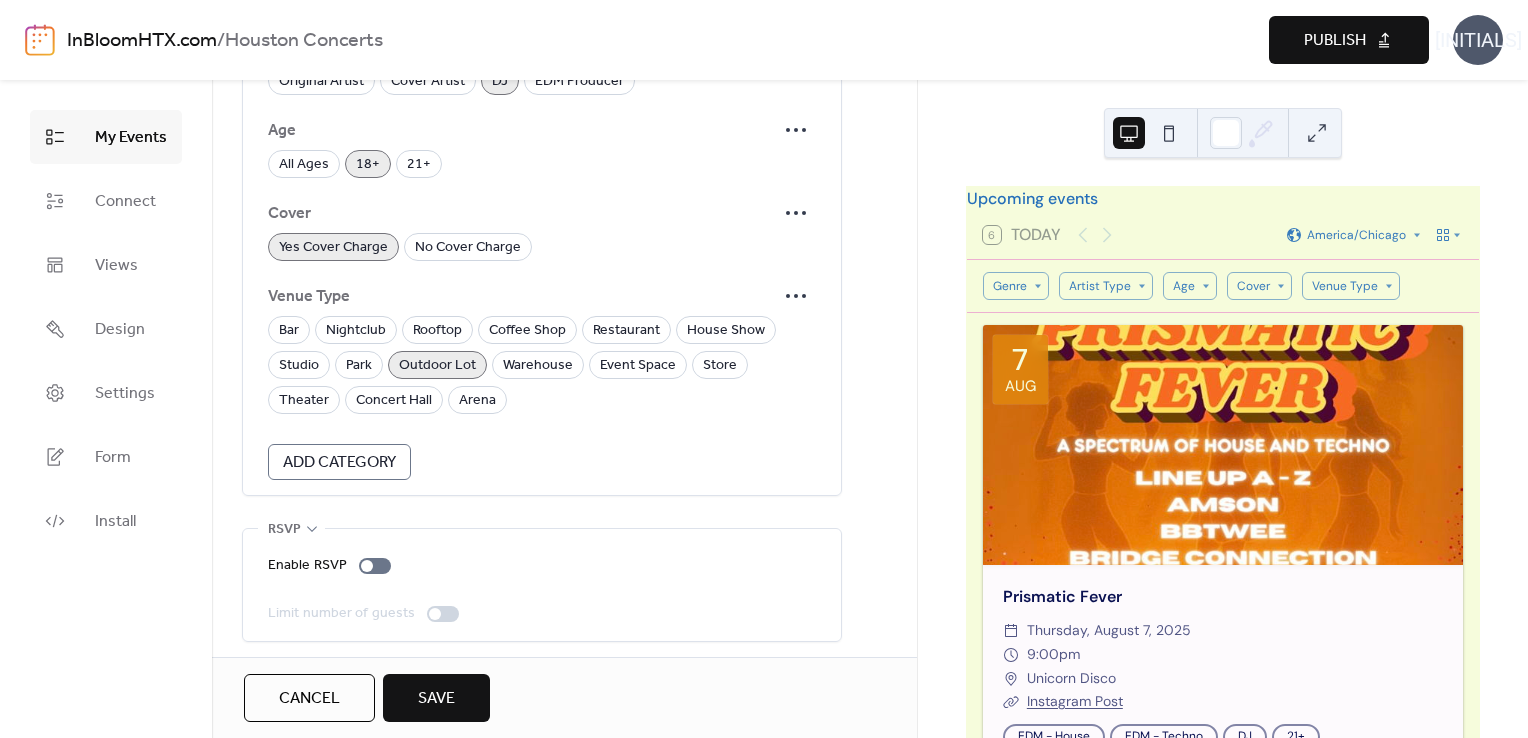 click on "Save" at bounding box center (436, 699) 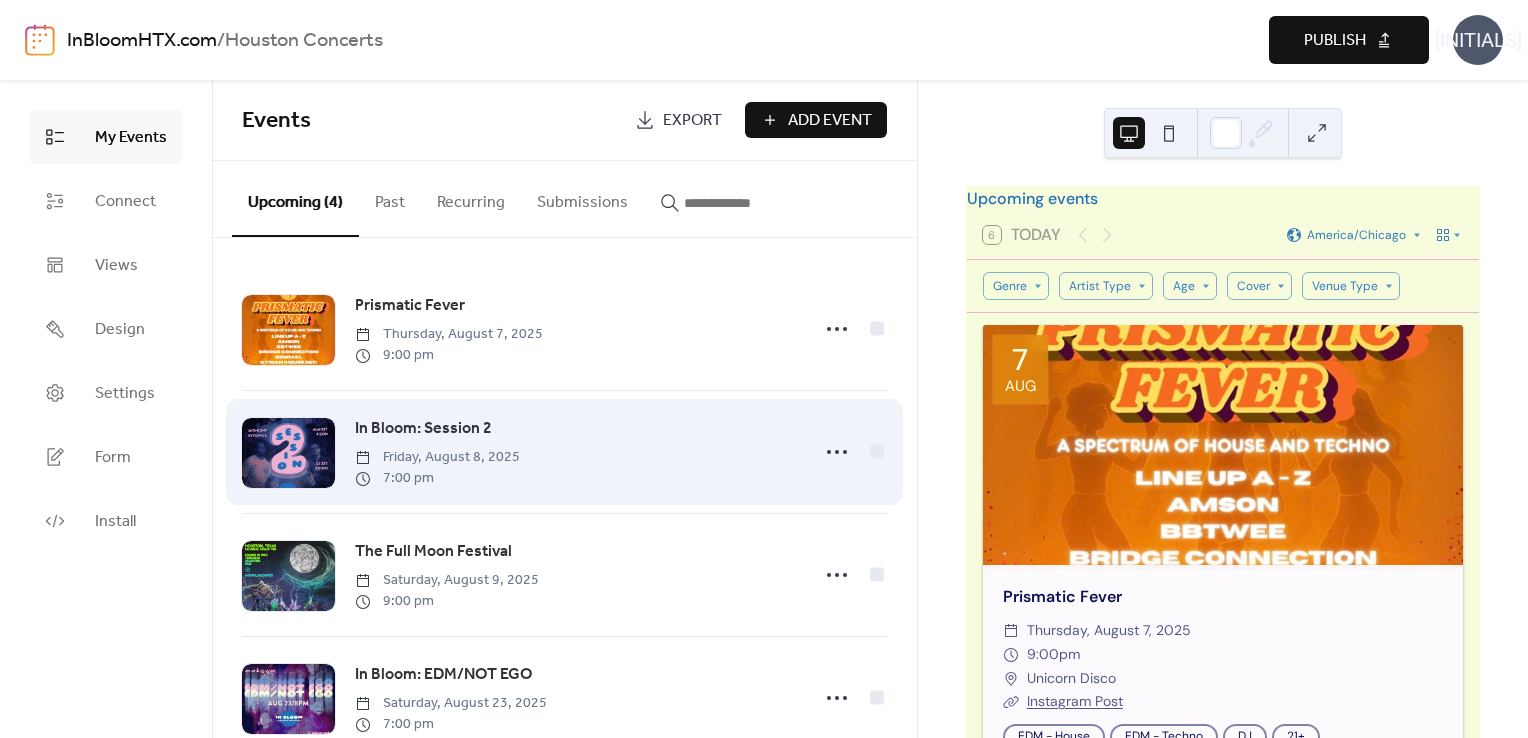 scroll, scrollTop: 0, scrollLeft: 0, axis: both 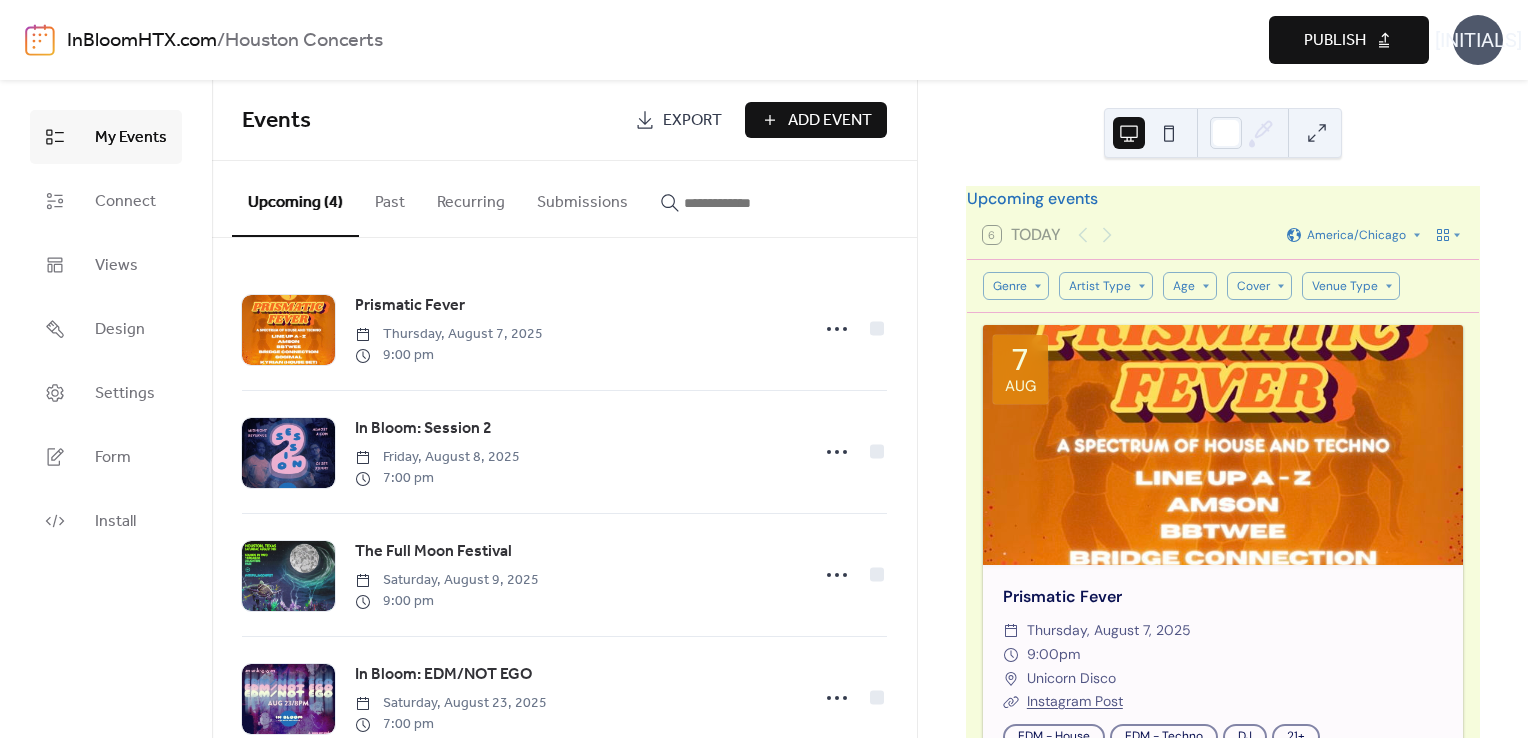 click on "Add Event" at bounding box center [830, 121] 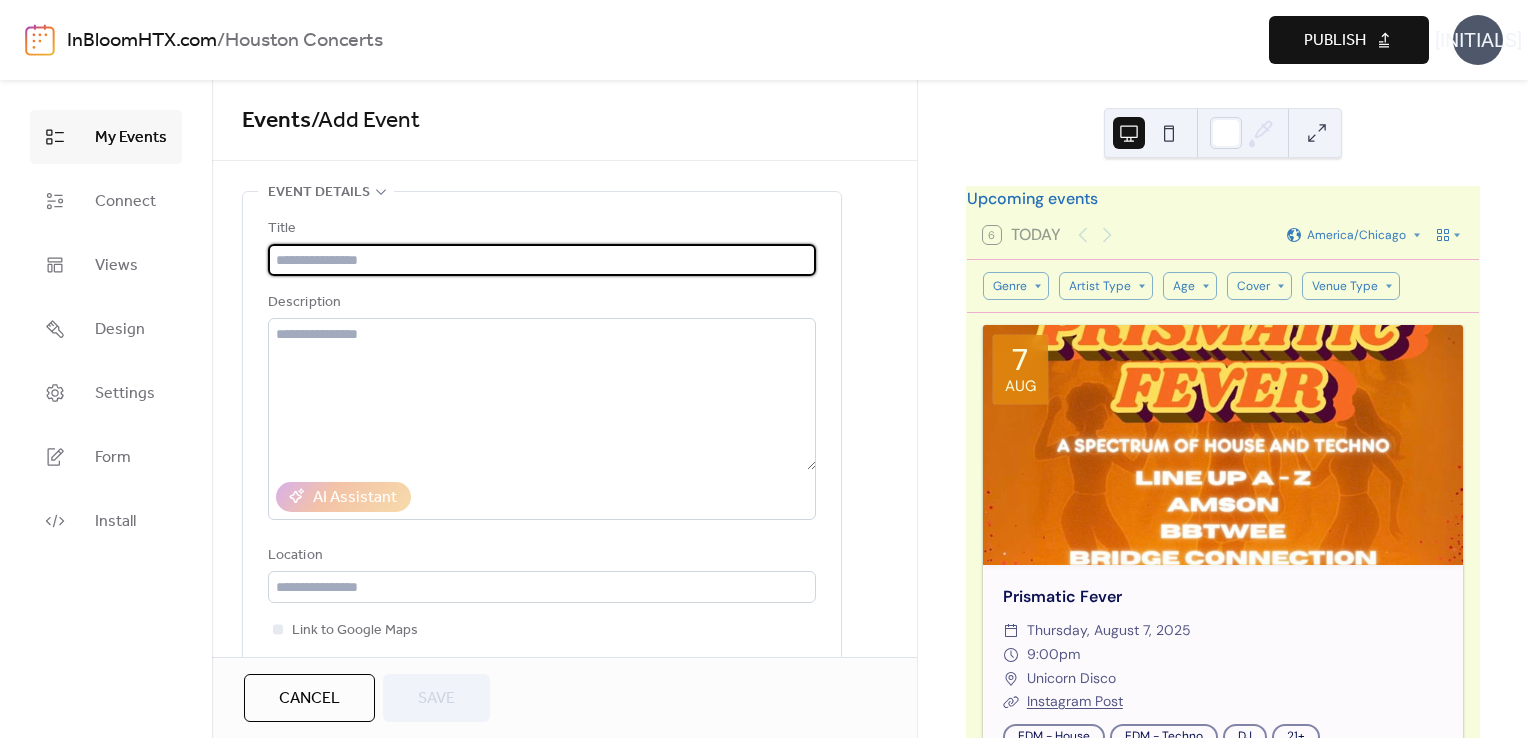 click at bounding box center [542, 260] 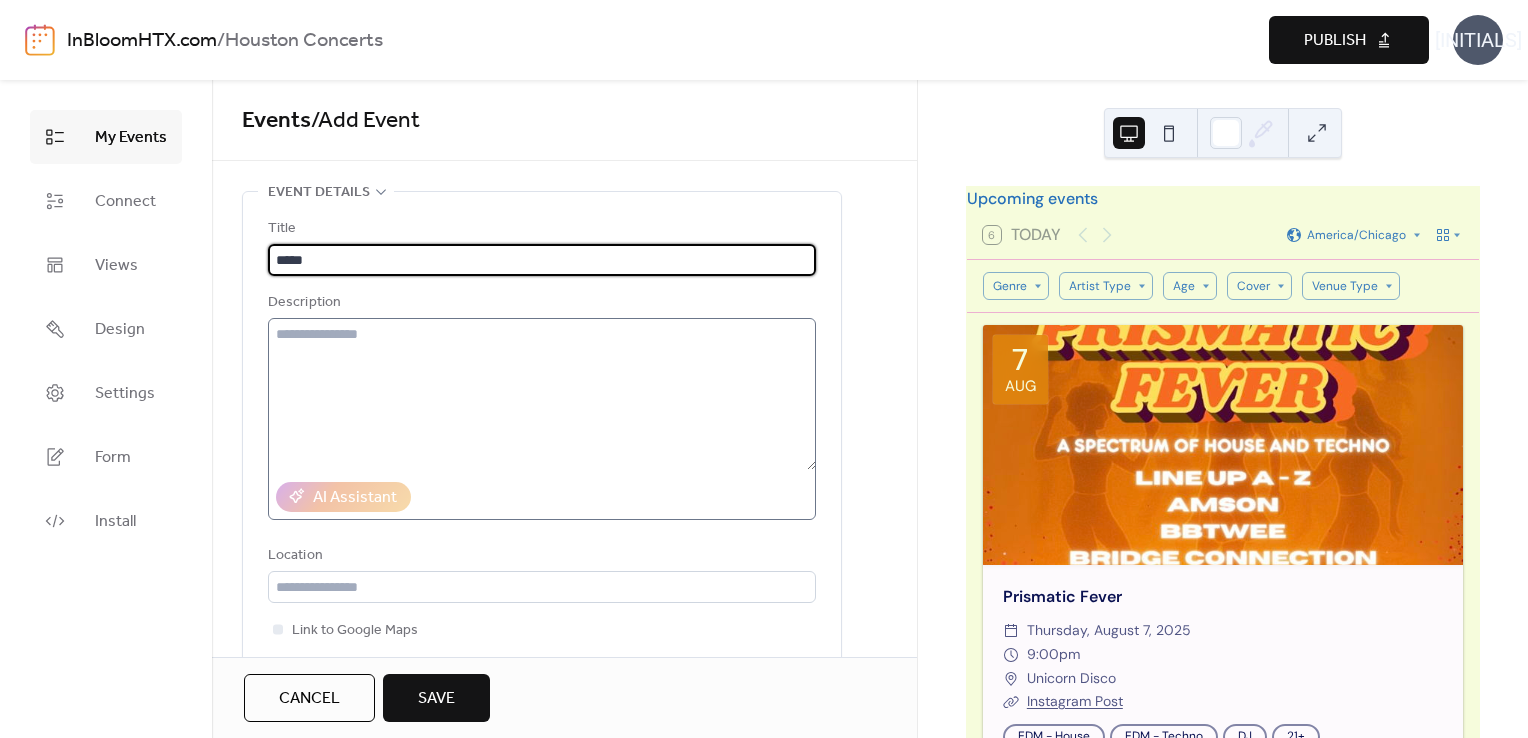 type on "*****" 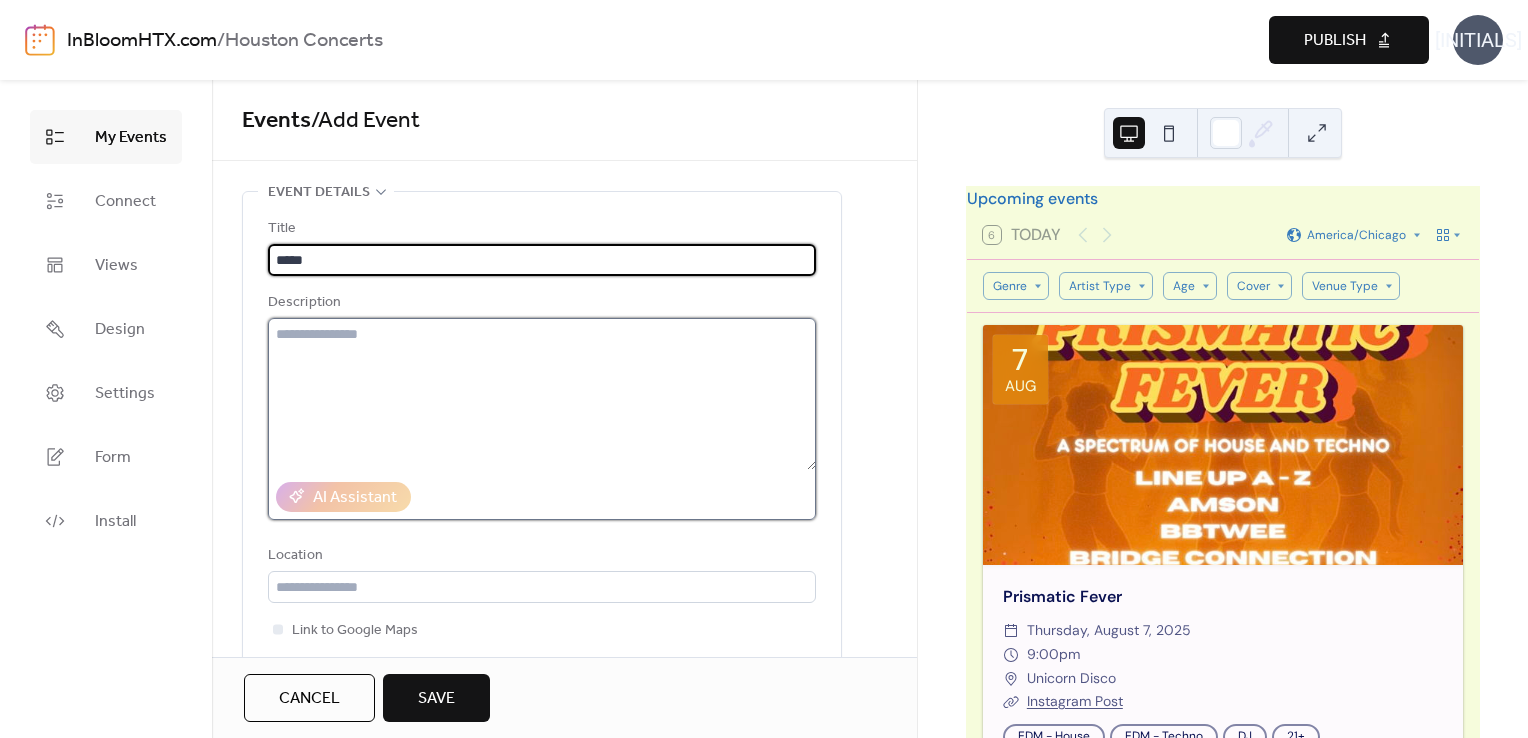 click at bounding box center [542, 394] 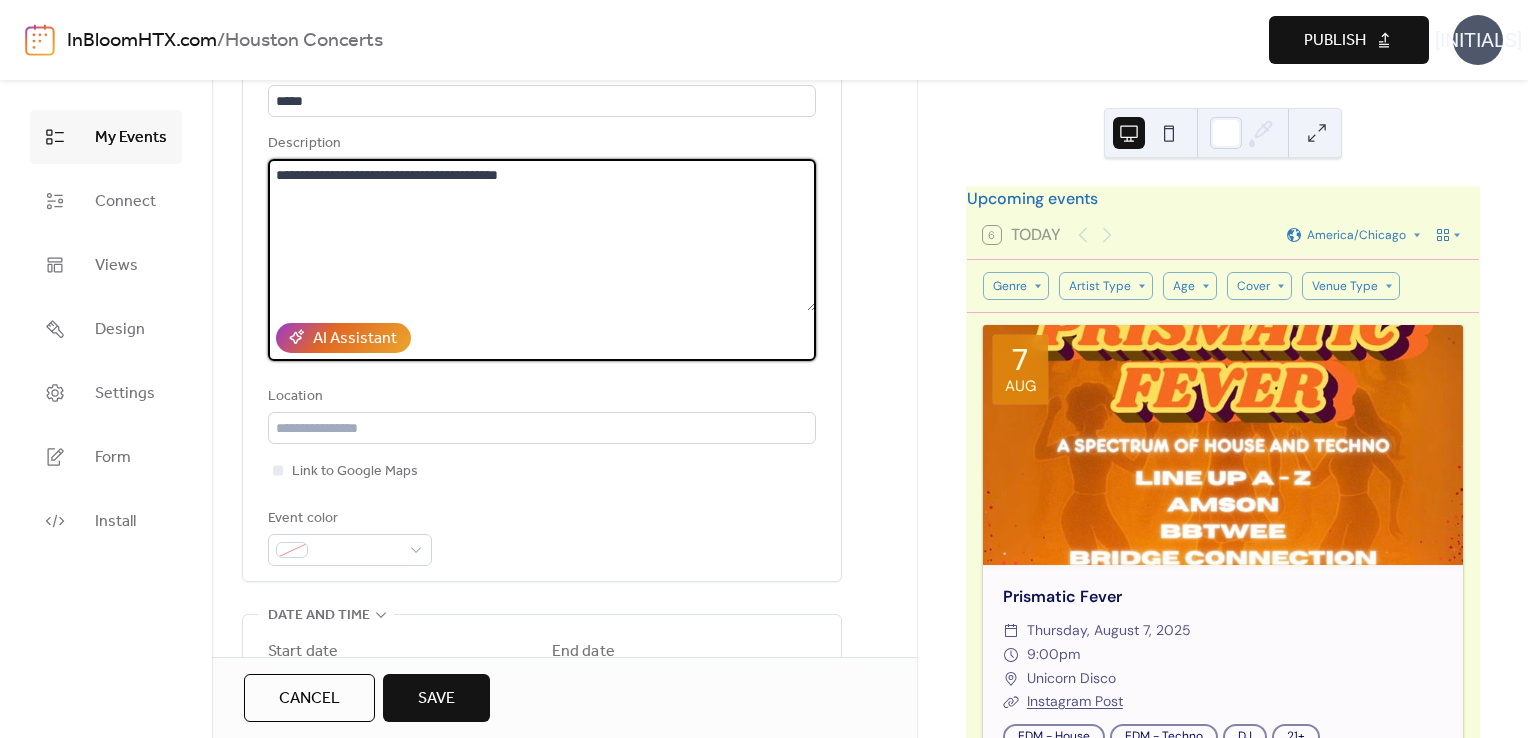 scroll, scrollTop: 163, scrollLeft: 0, axis: vertical 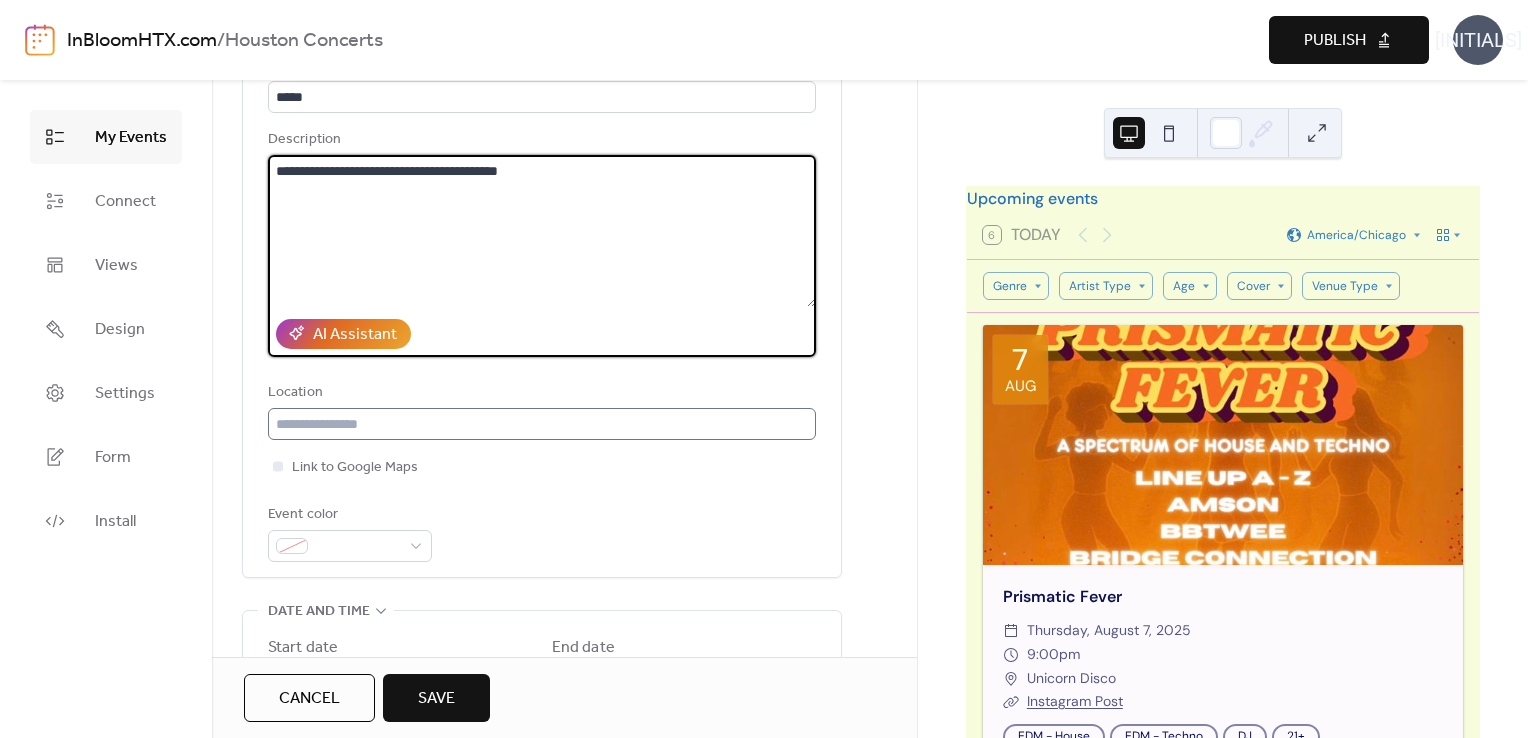 type on "**********" 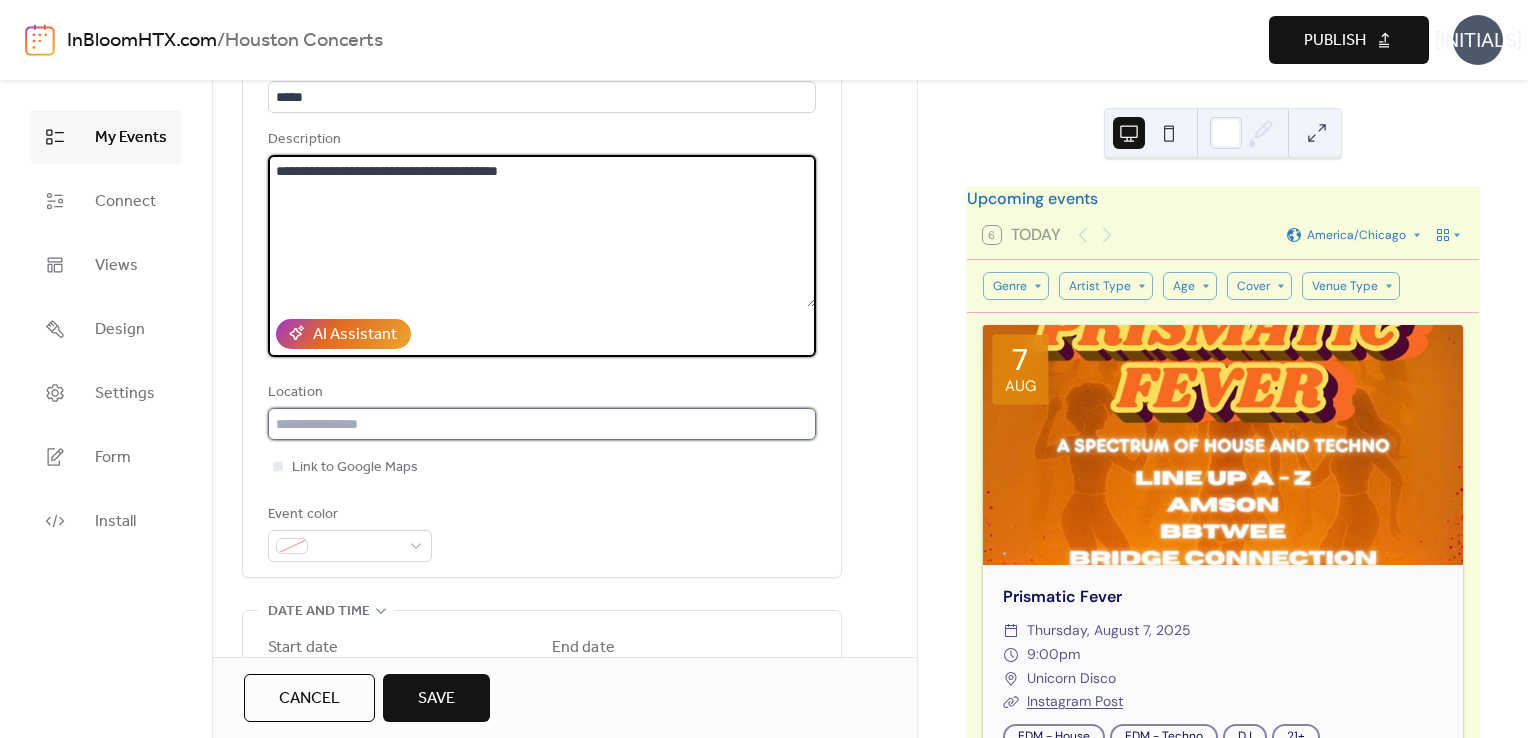 click at bounding box center [542, 424] 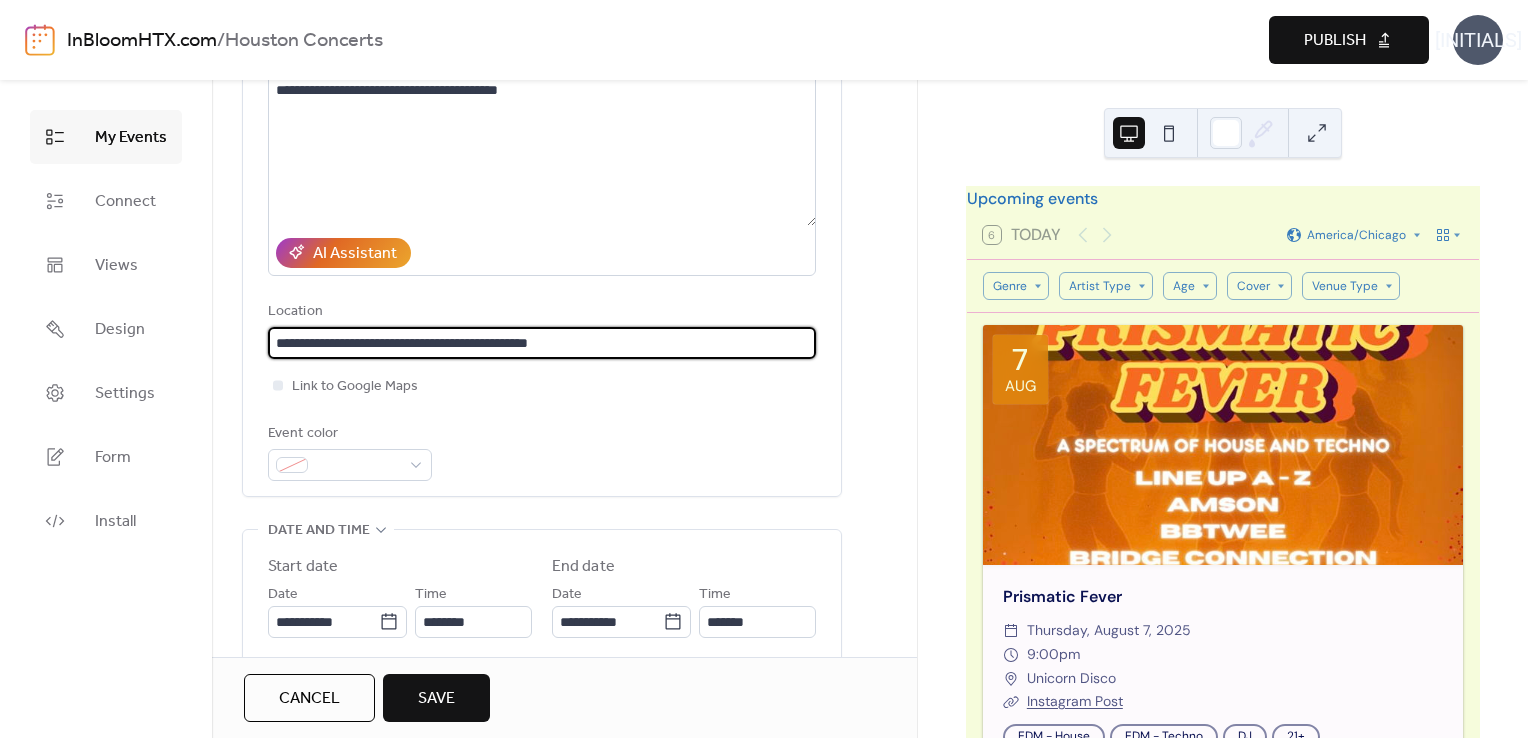 scroll, scrollTop: 268, scrollLeft: 0, axis: vertical 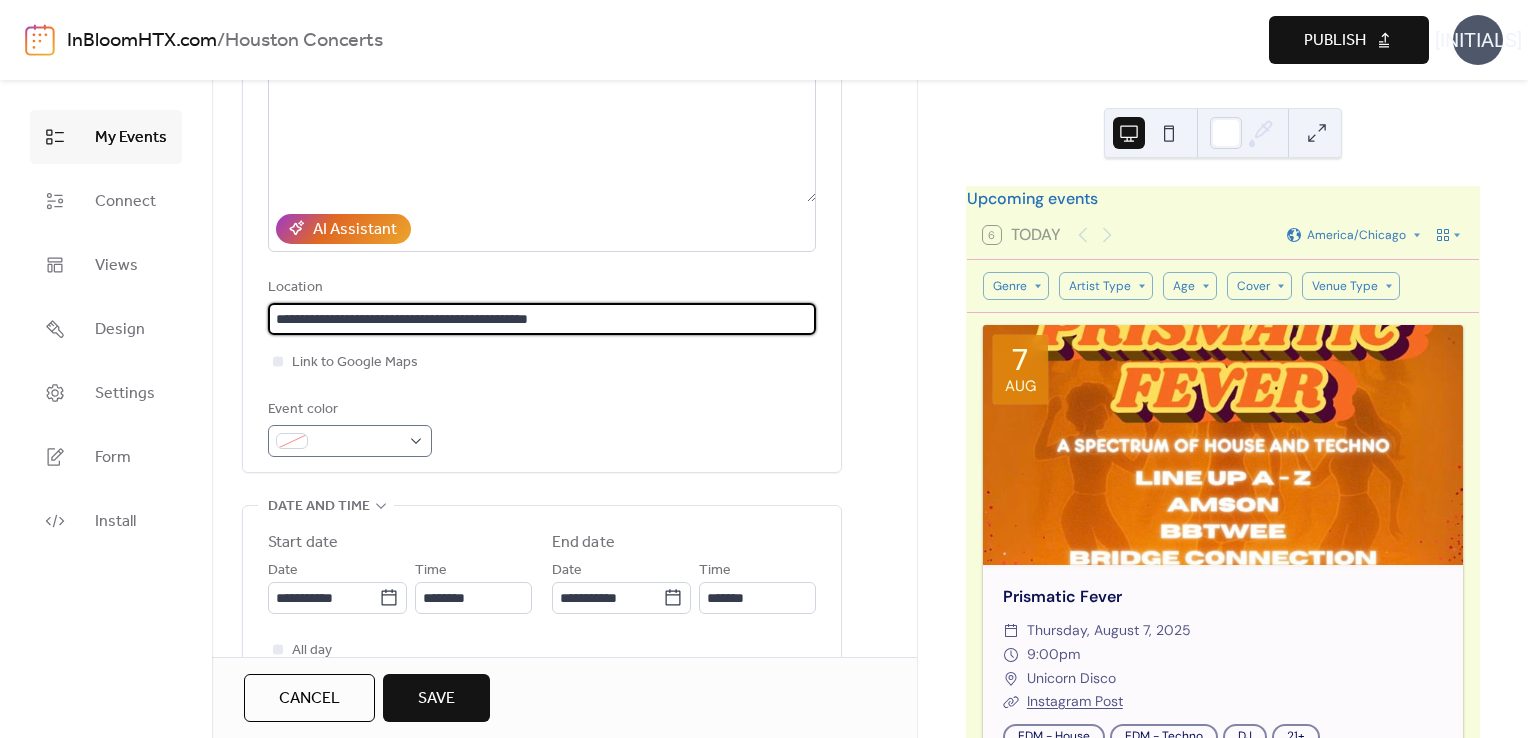 type on "**********" 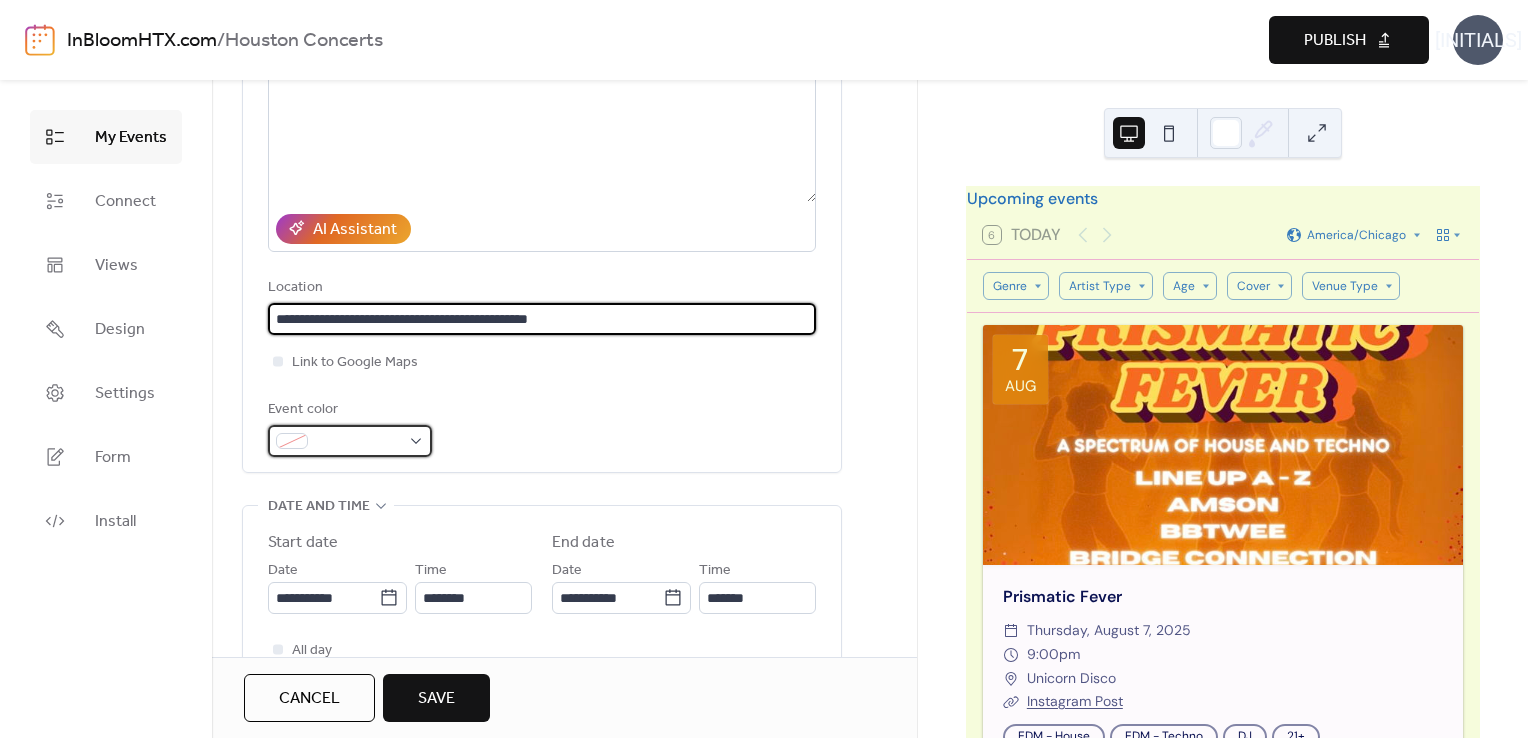 click at bounding box center [350, 441] 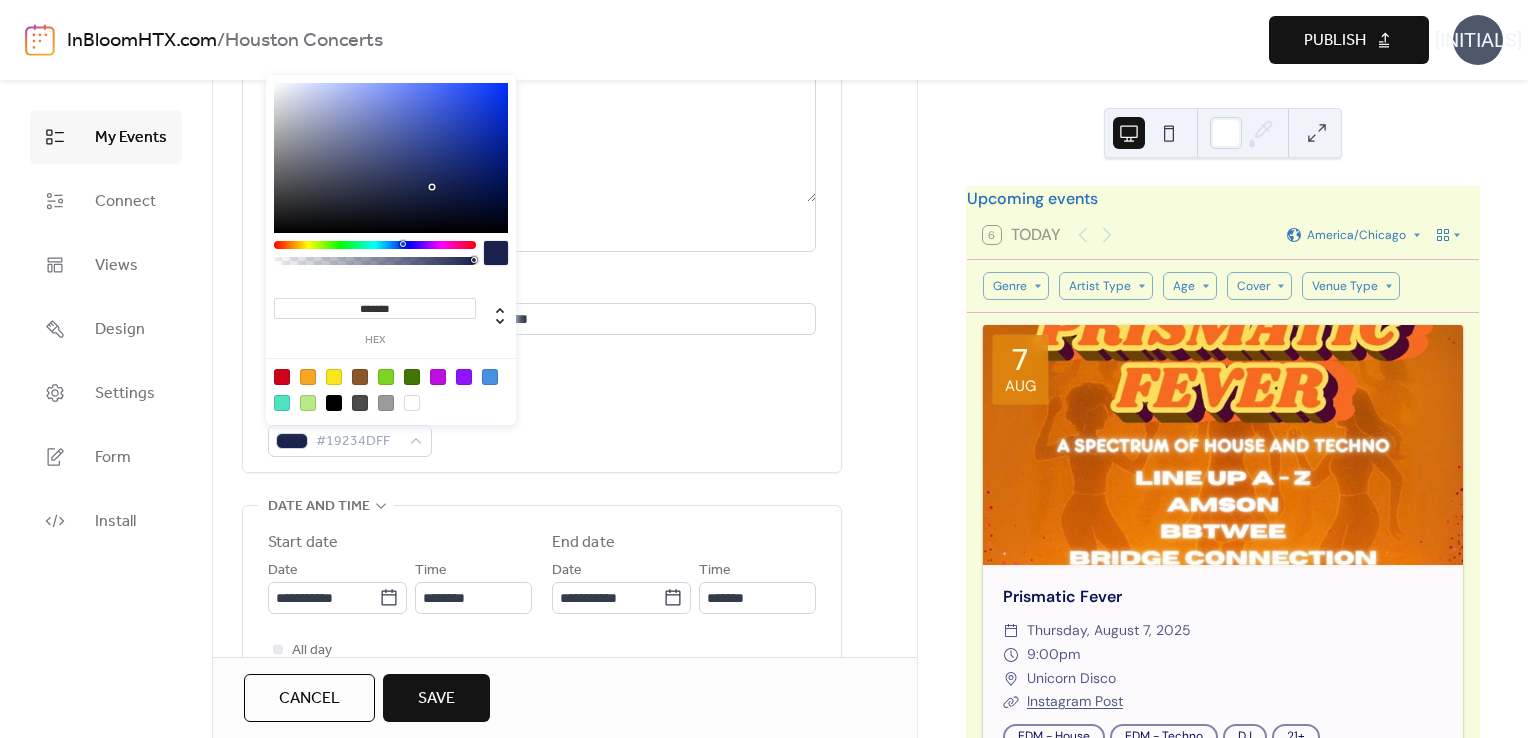 drag, startPoint x: 413, startPoint y: 240, endPoint x: 401, endPoint y: 244, distance: 12.649111 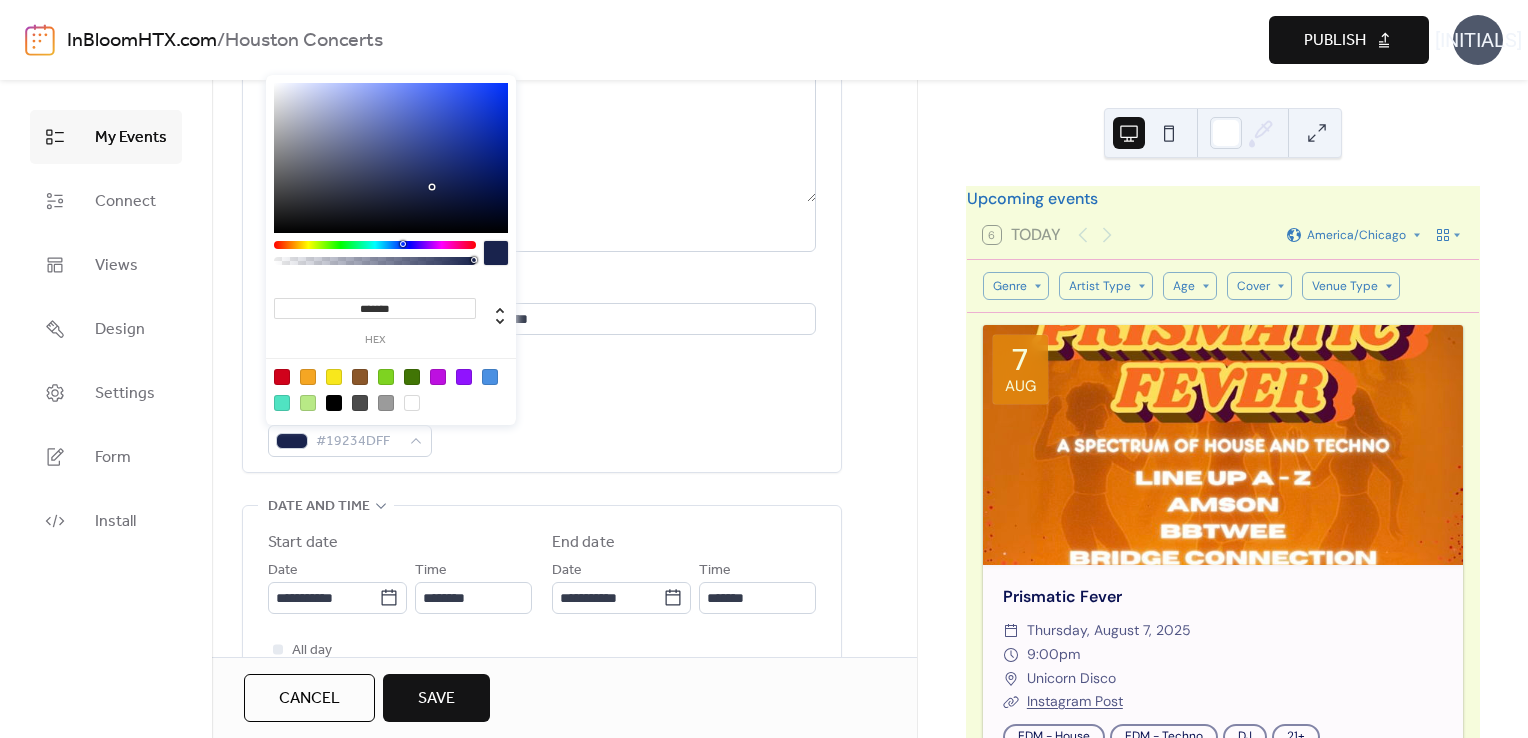 click at bounding box center (403, 244) 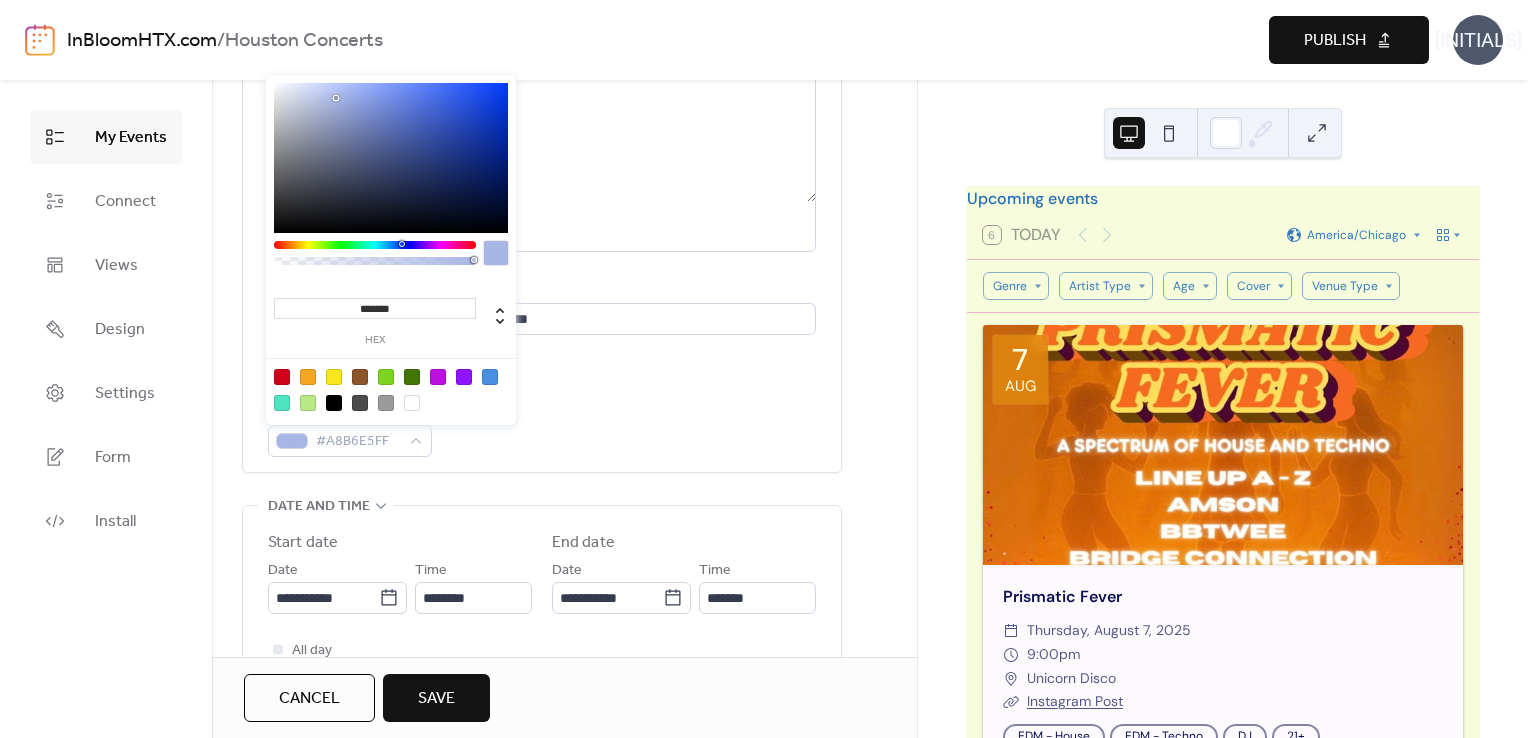 click at bounding box center (391, 158) 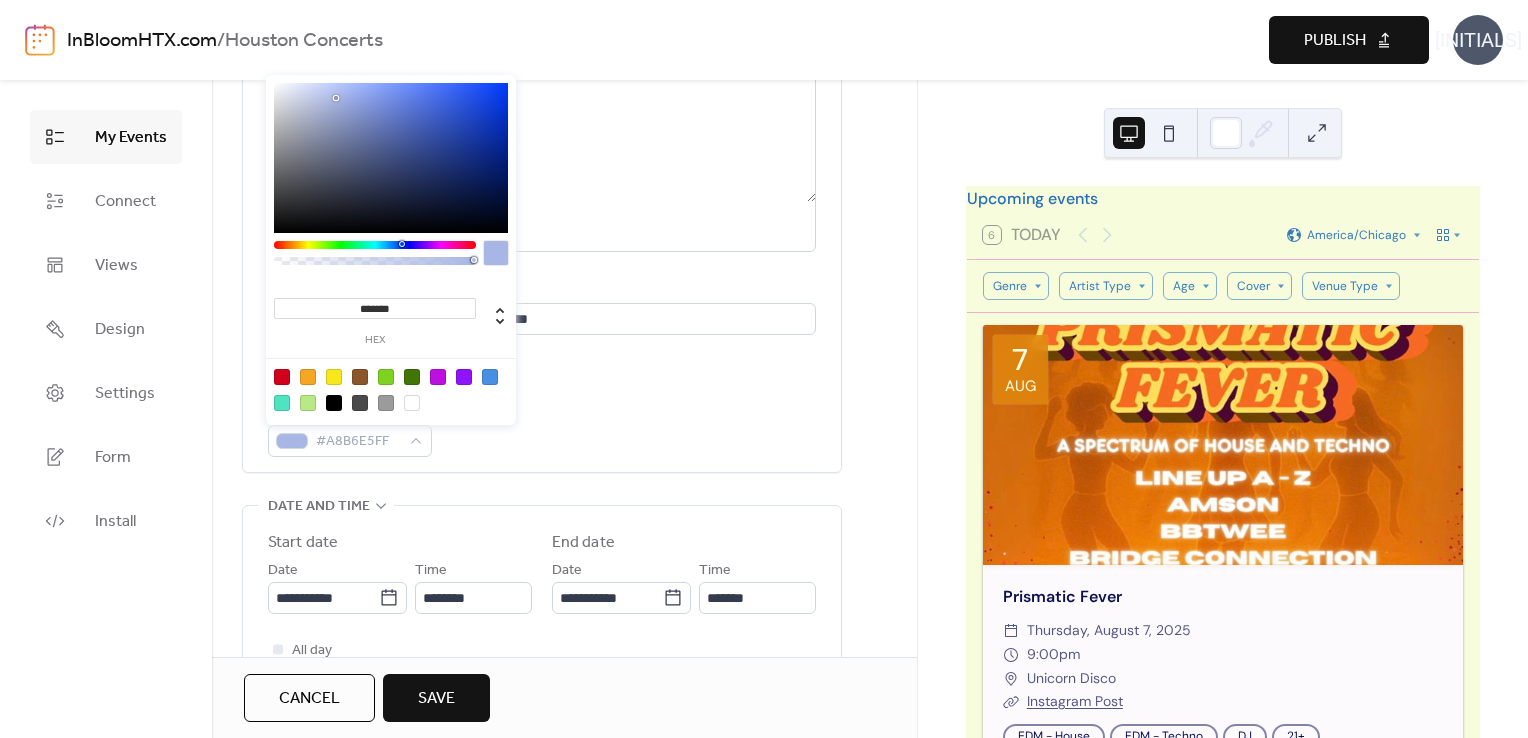 click at bounding box center (391, 158) 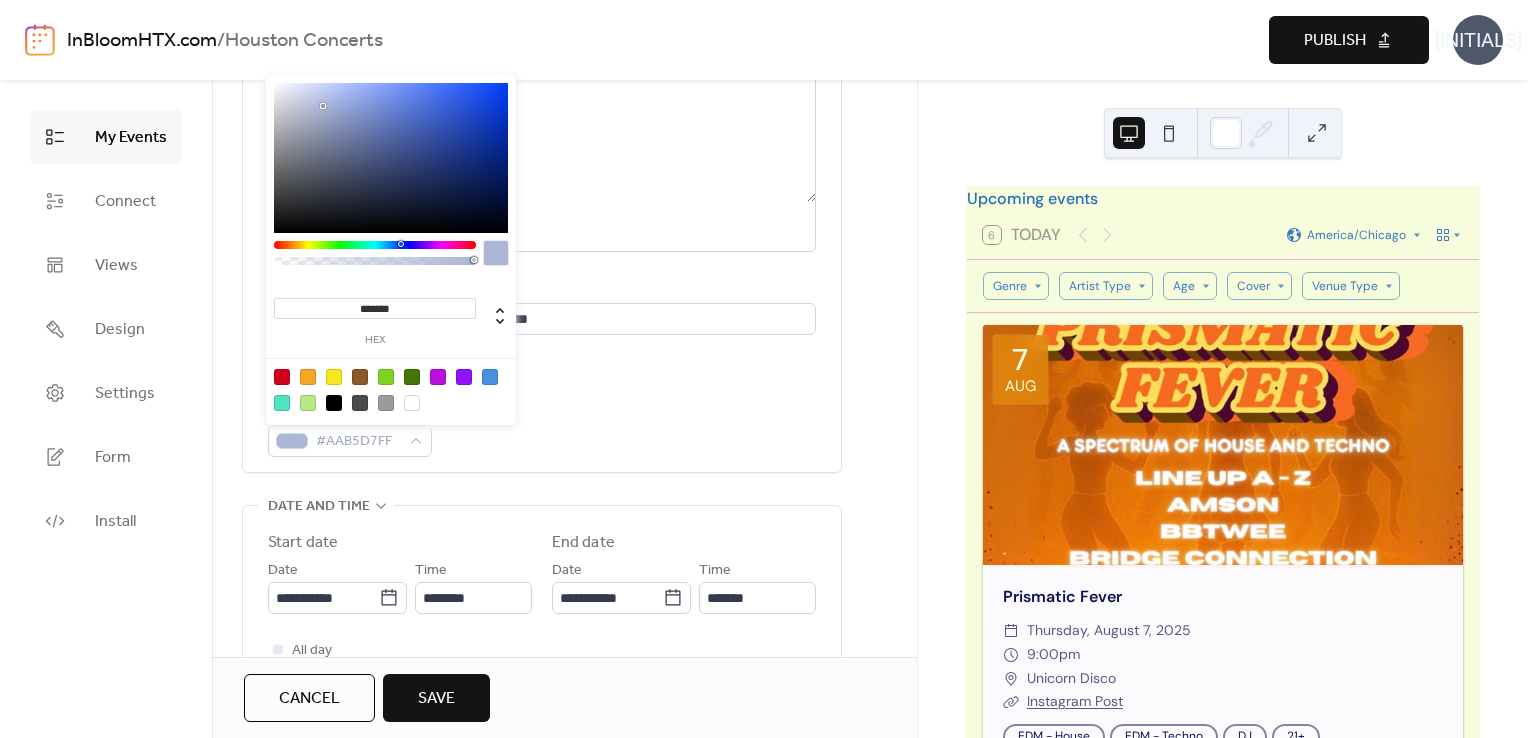 type on "*******" 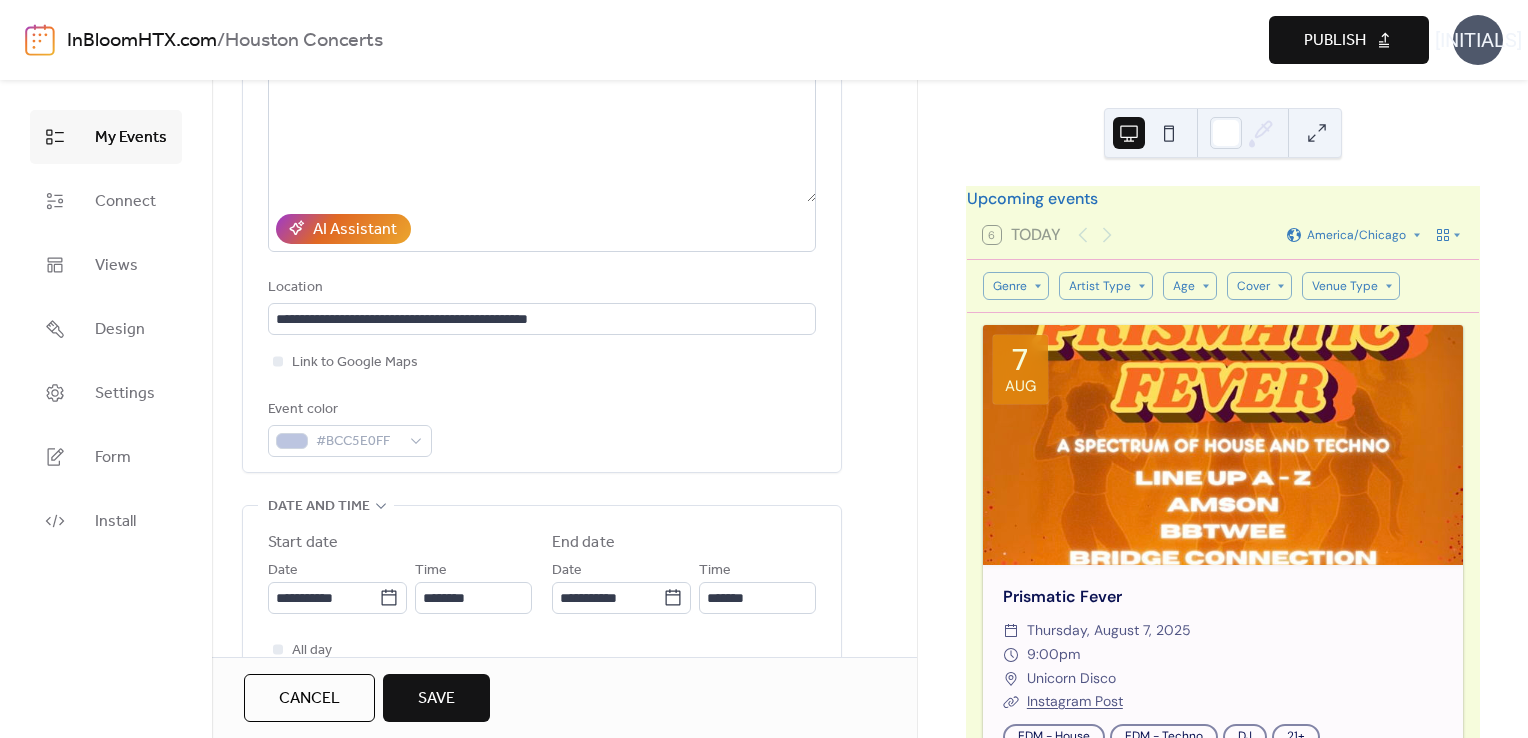 click on "Event color #BCC5E0FF" at bounding box center (542, 427) 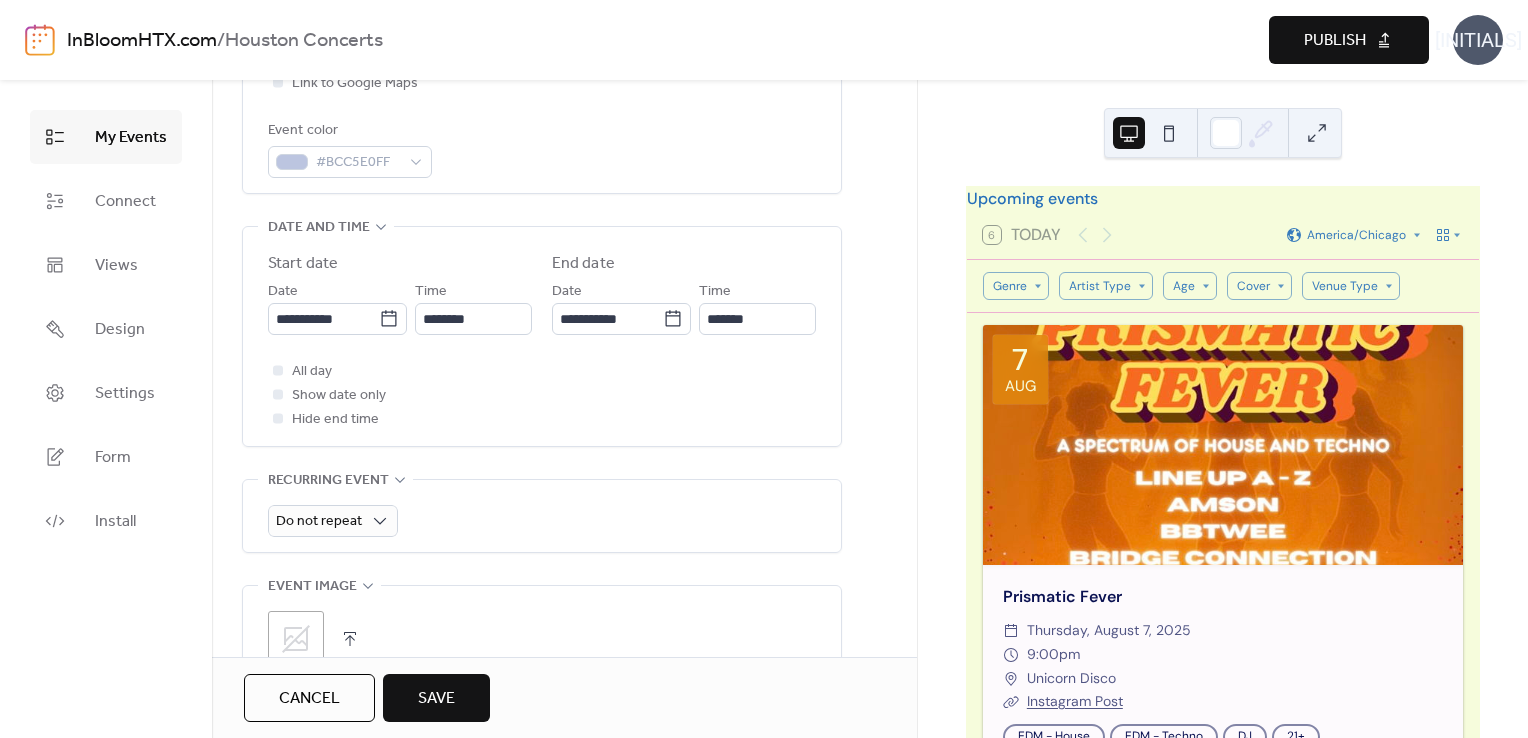 scroll, scrollTop: 548, scrollLeft: 0, axis: vertical 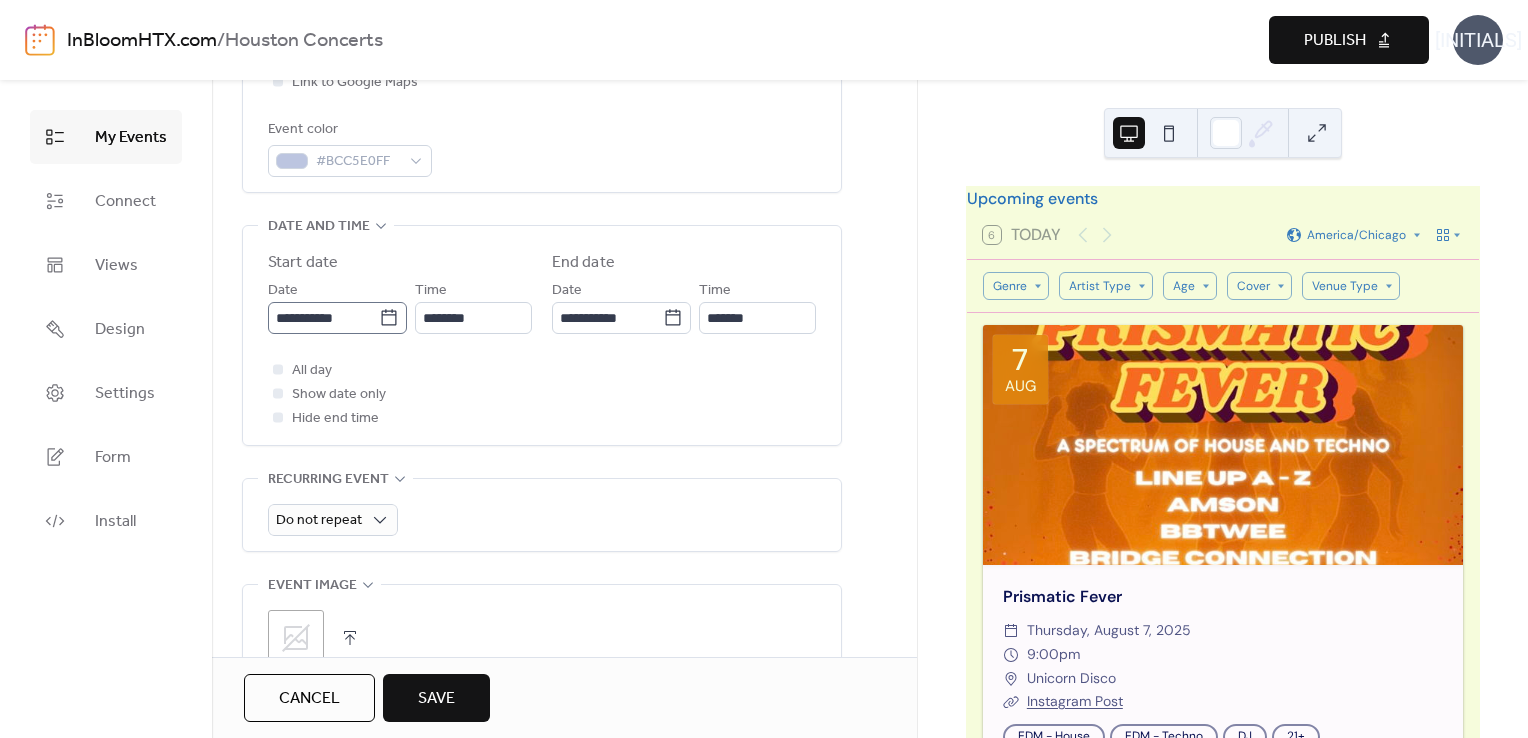 click 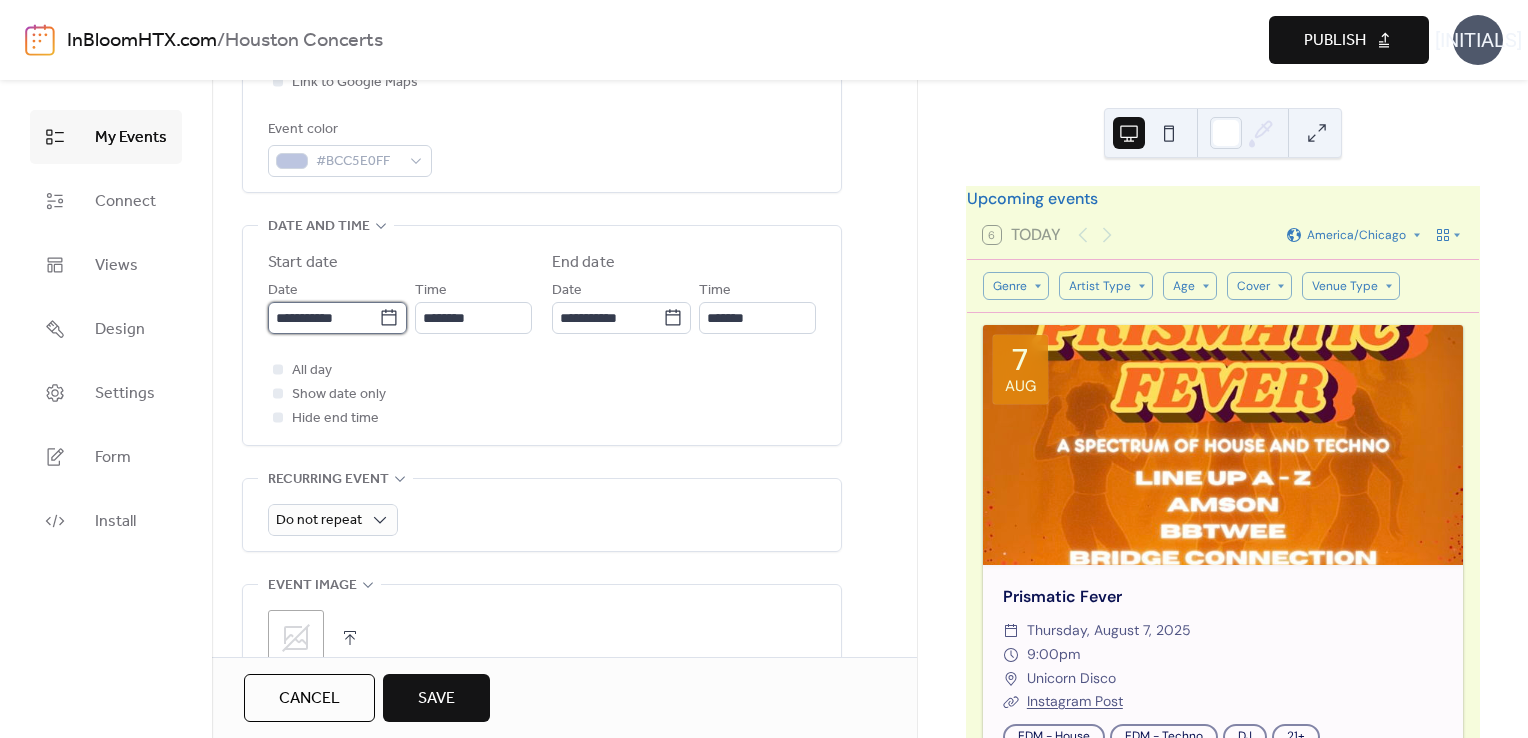 click on "**********" at bounding box center (323, 318) 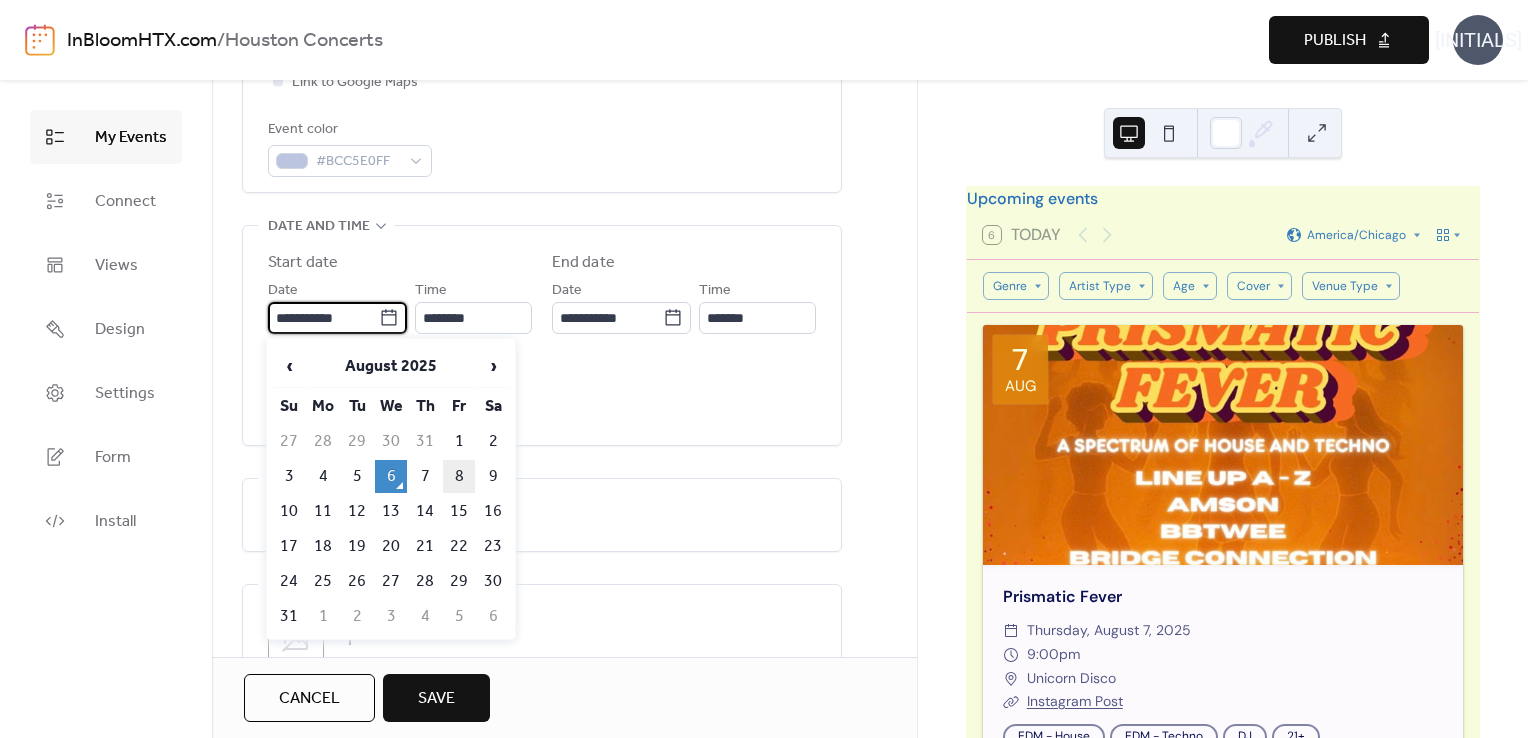 click on "8" at bounding box center [459, 476] 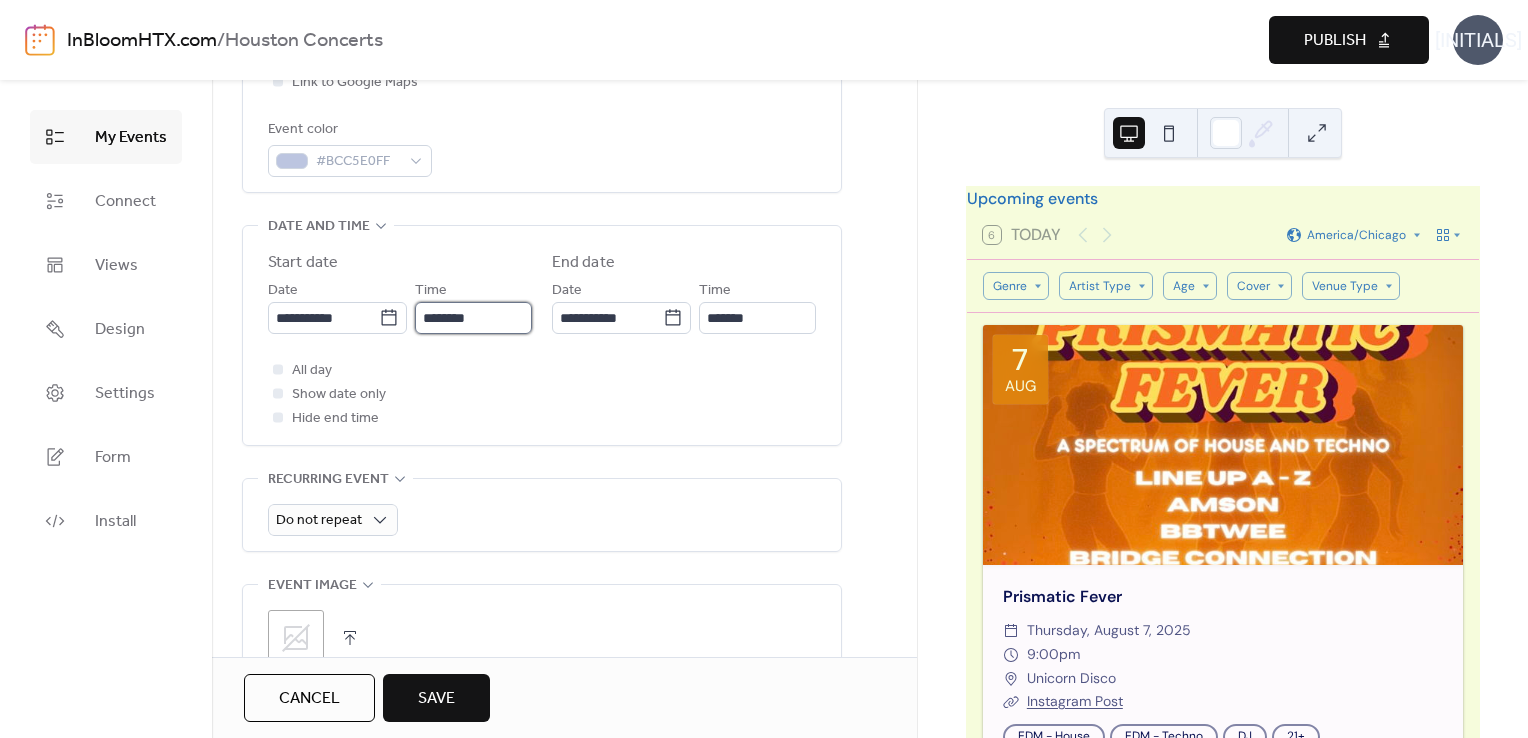 click on "********" at bounding box center [473, 318] 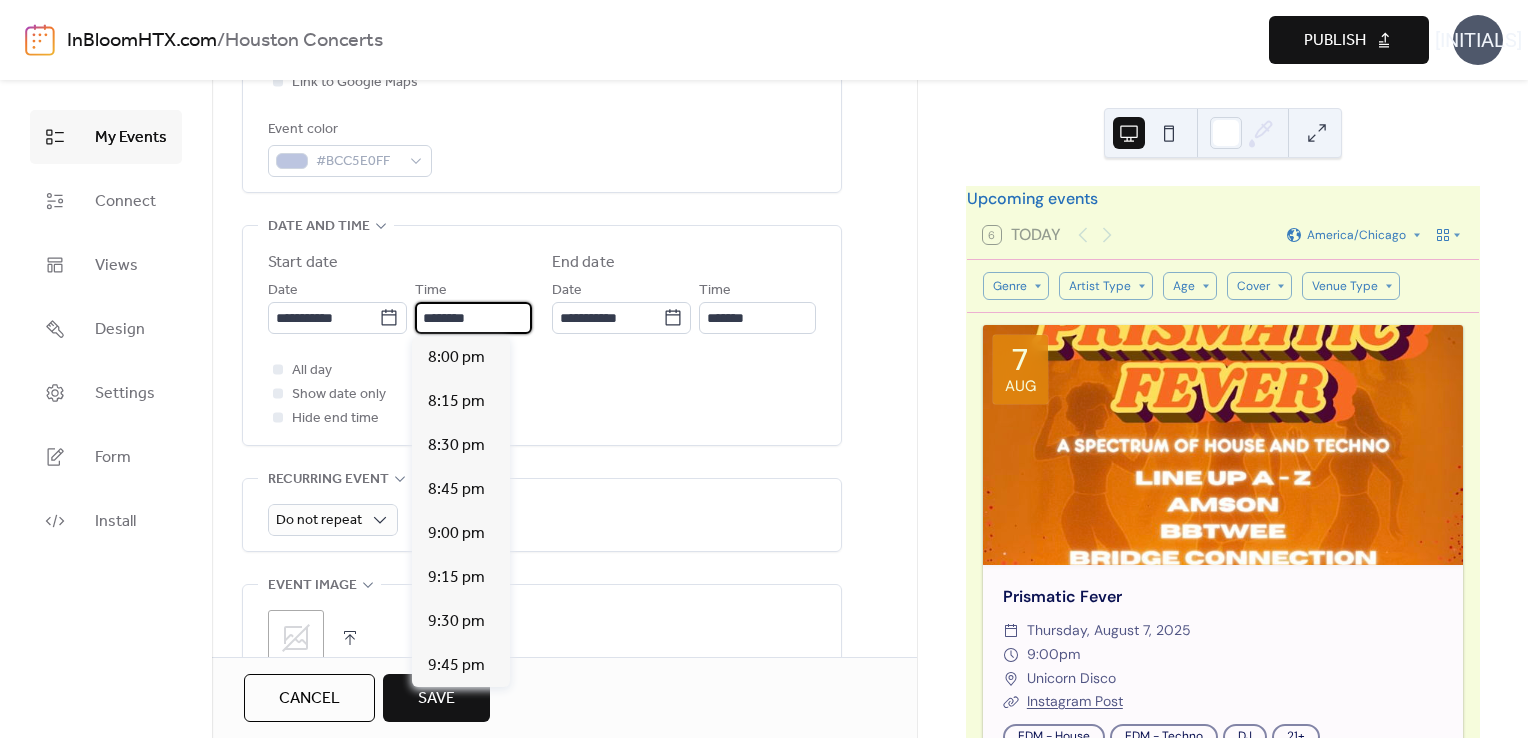 scroll, scrollTop: 3520, scrollLeft: 0, axis: vertical 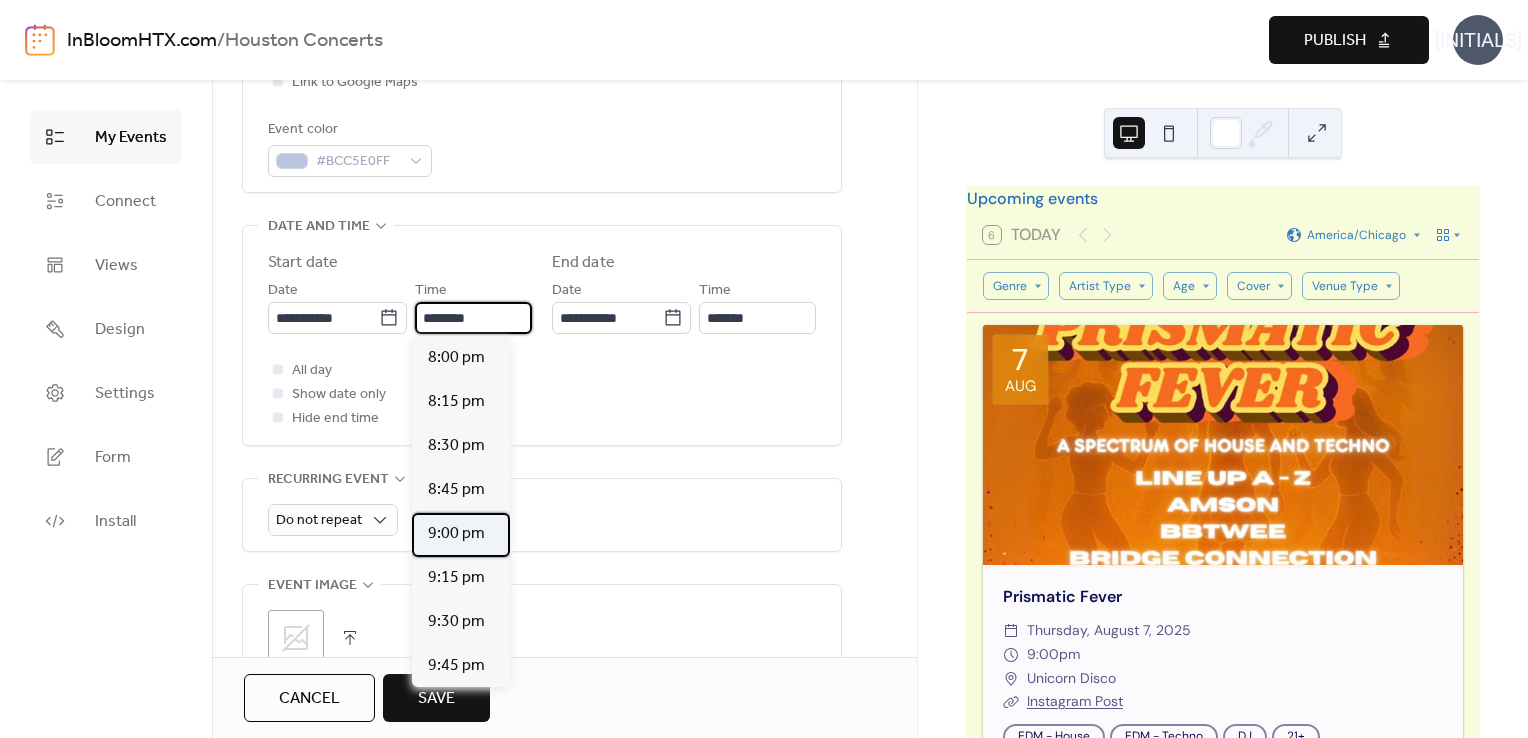 click on "9:00 pm" at bounding box center [461, 535] 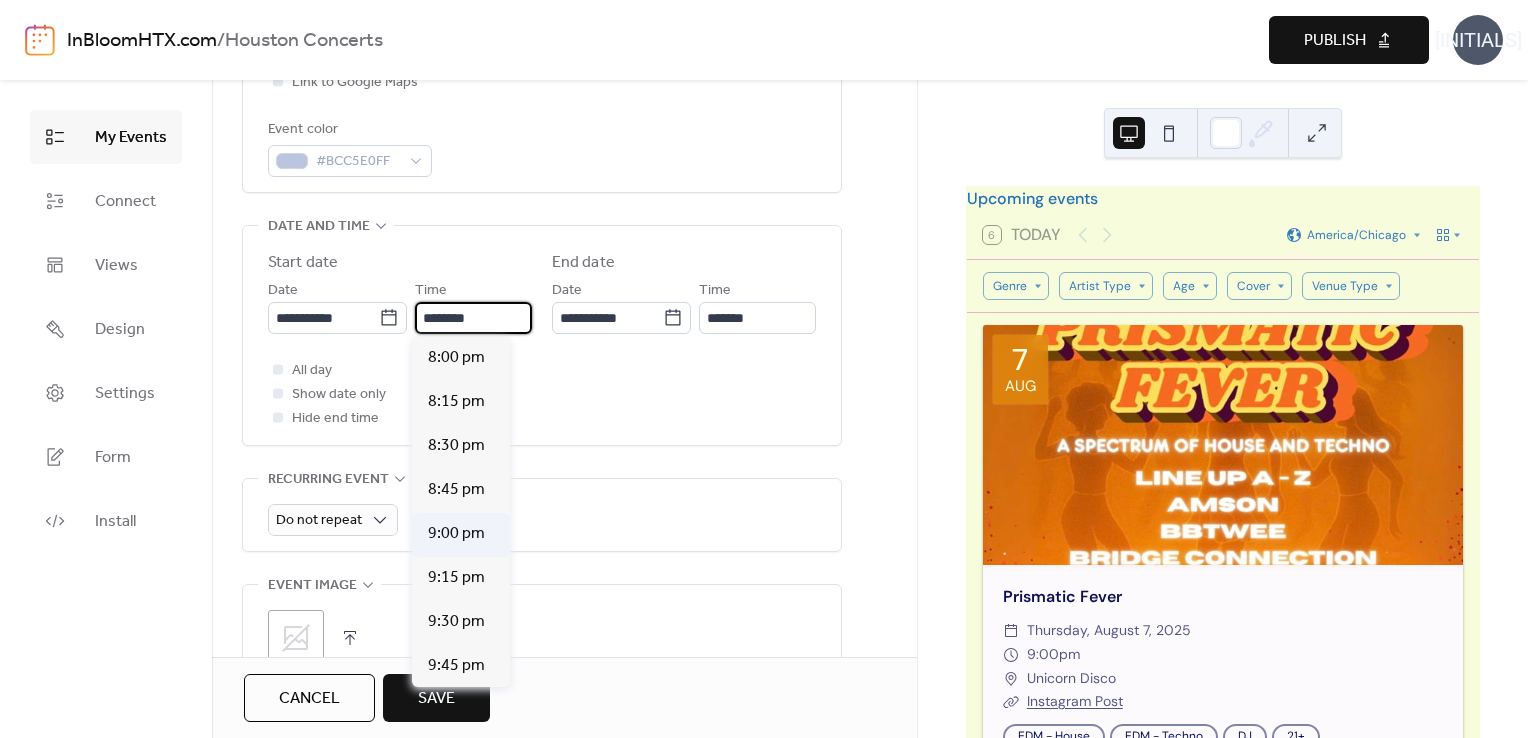 type on "*******" 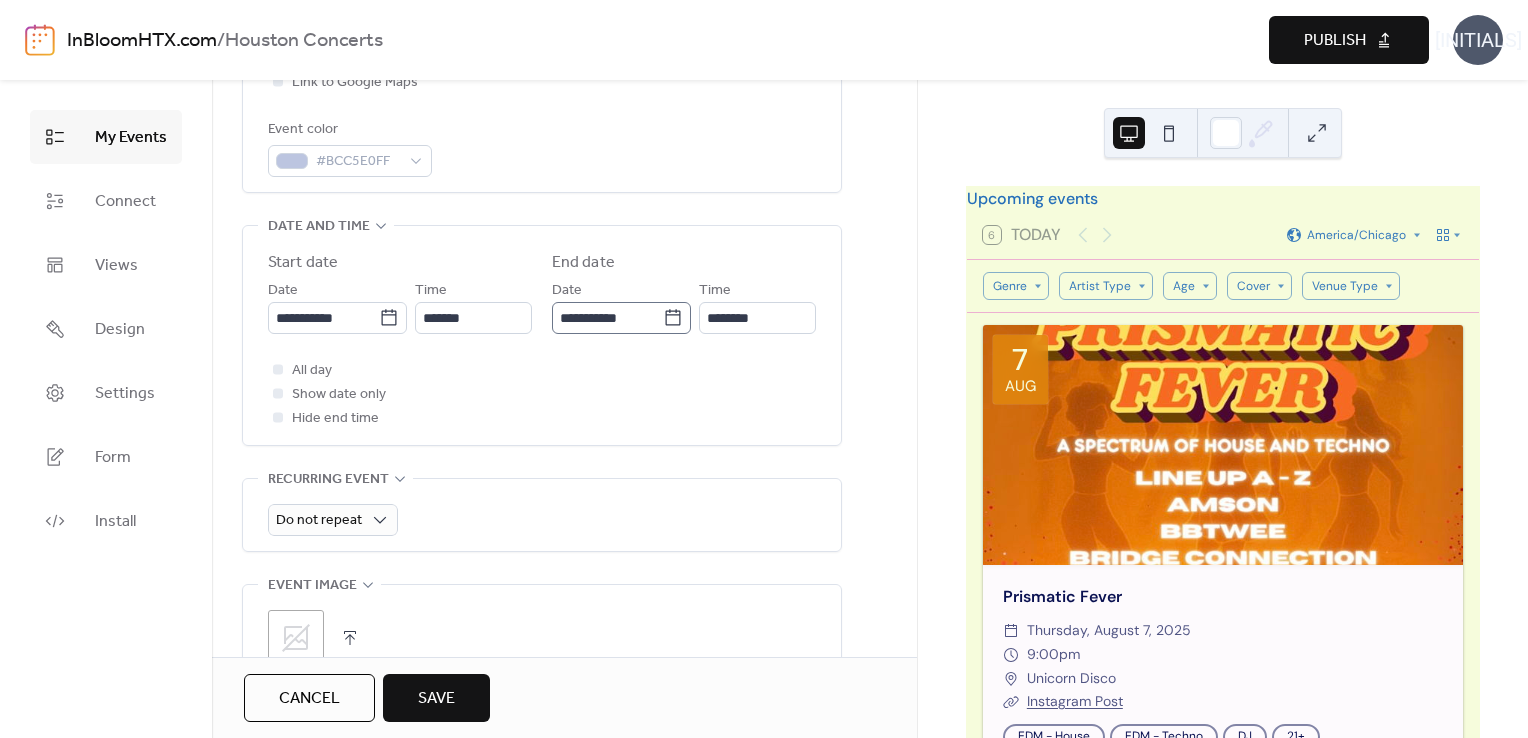 click 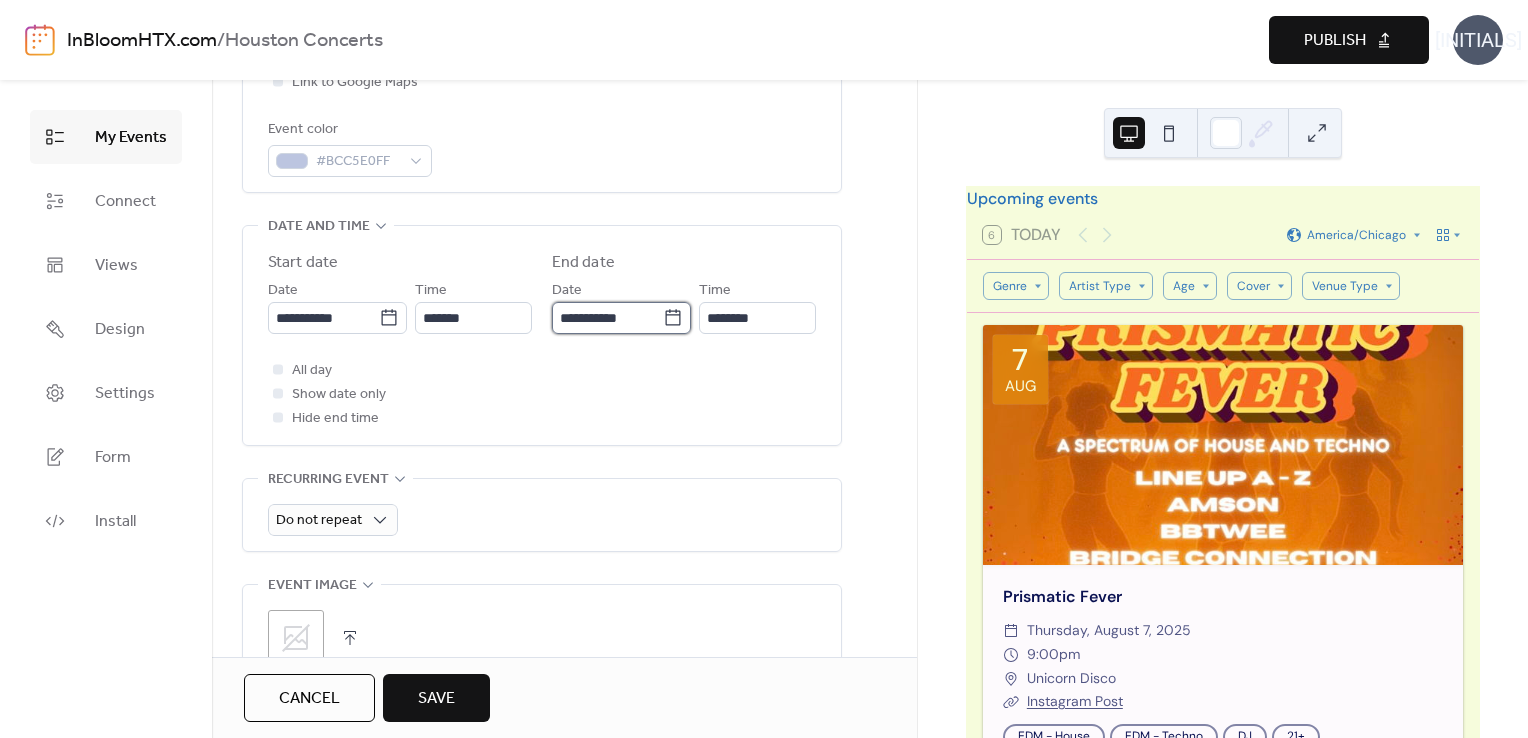 click on "**********" at bounding box center (607, 318) 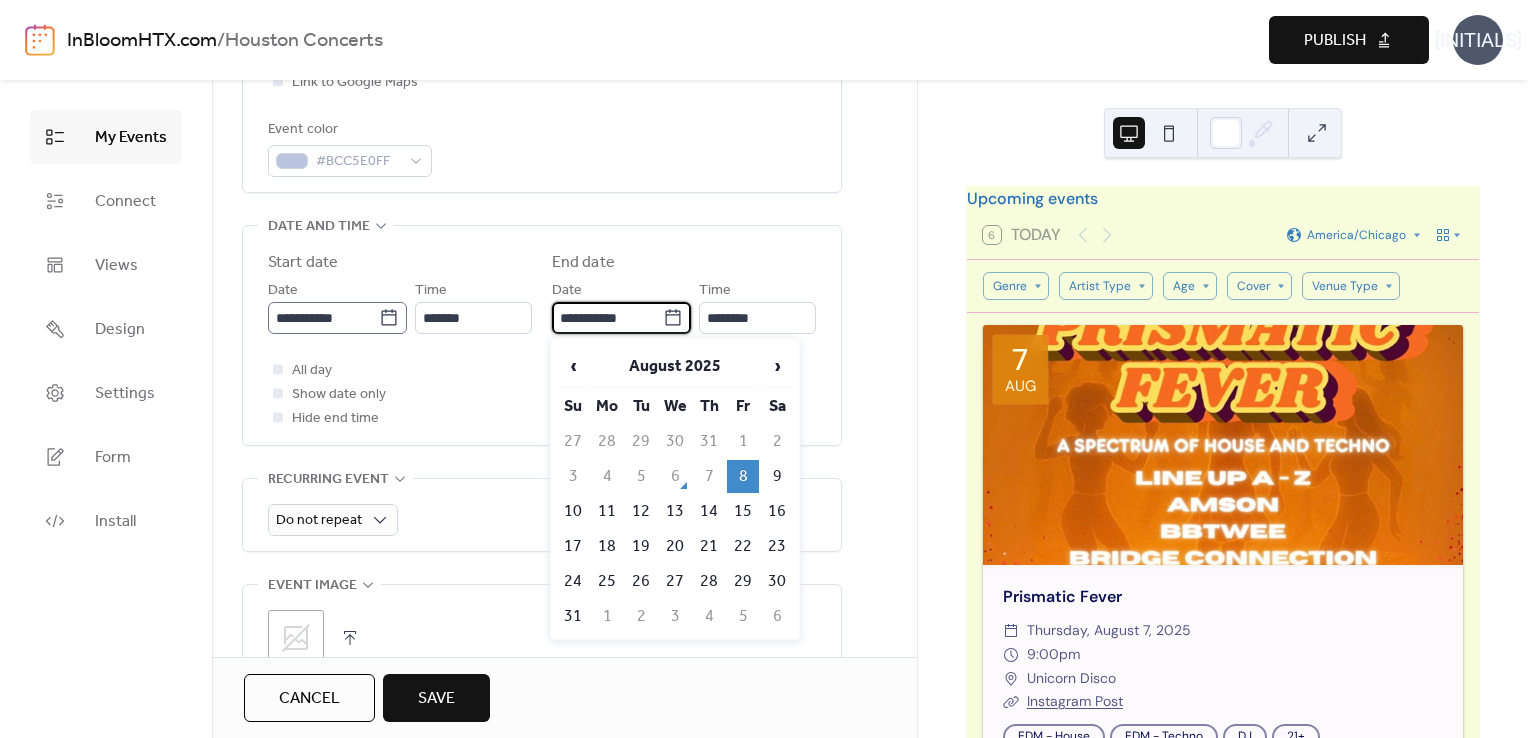 click 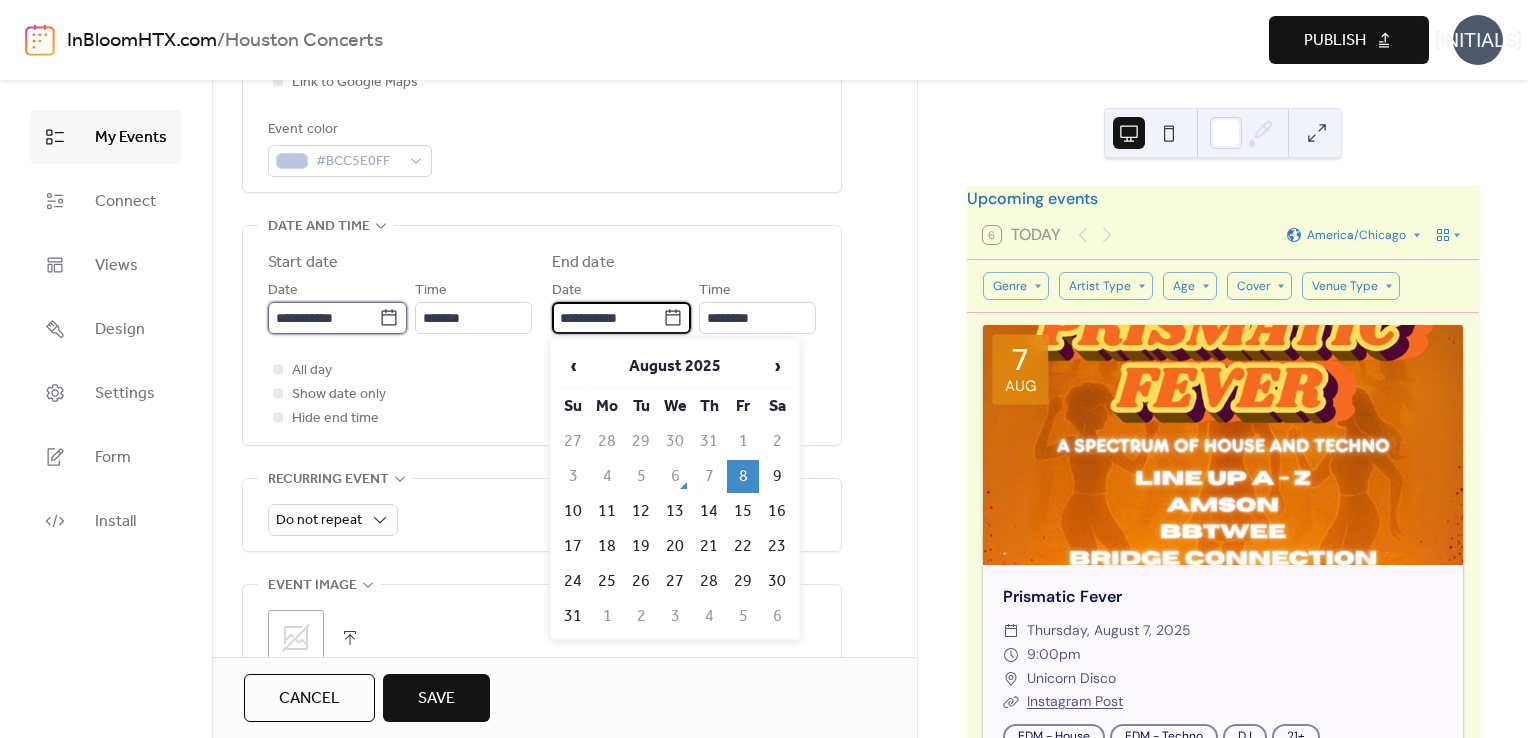 click on "**********" at bounding box center (323, 318) 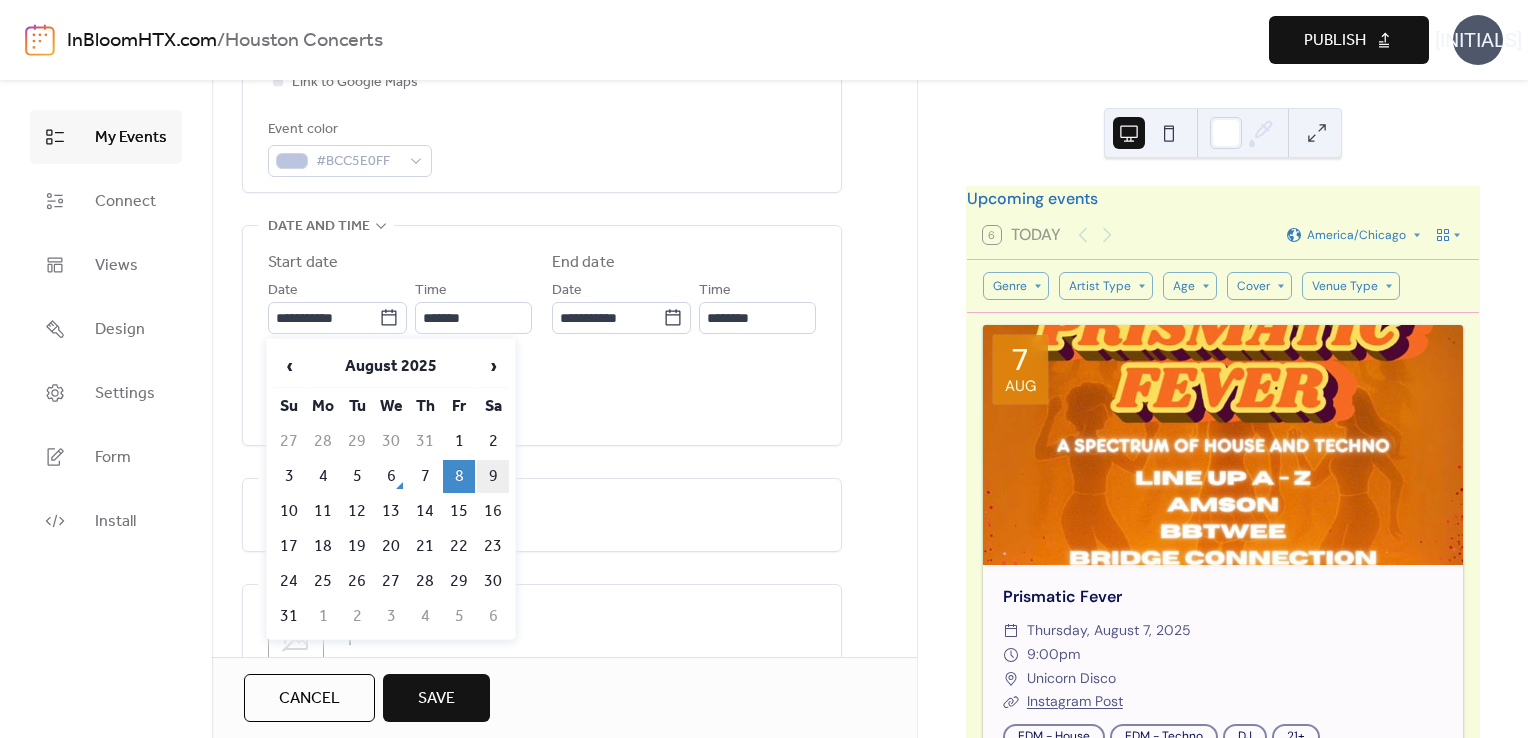 click on "9" at bounding box center [493, 476] 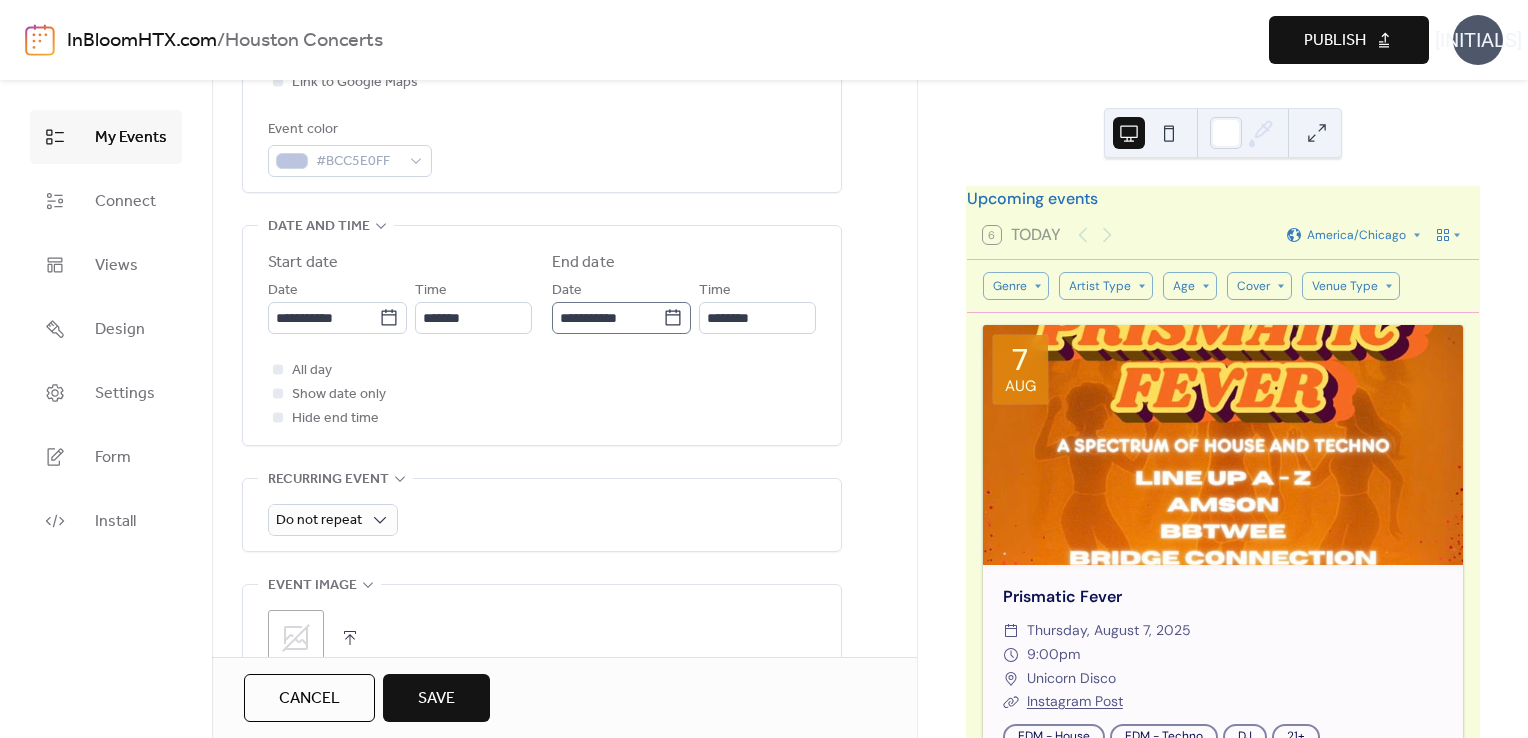 click on "**********" at bounding box center (621, 318) 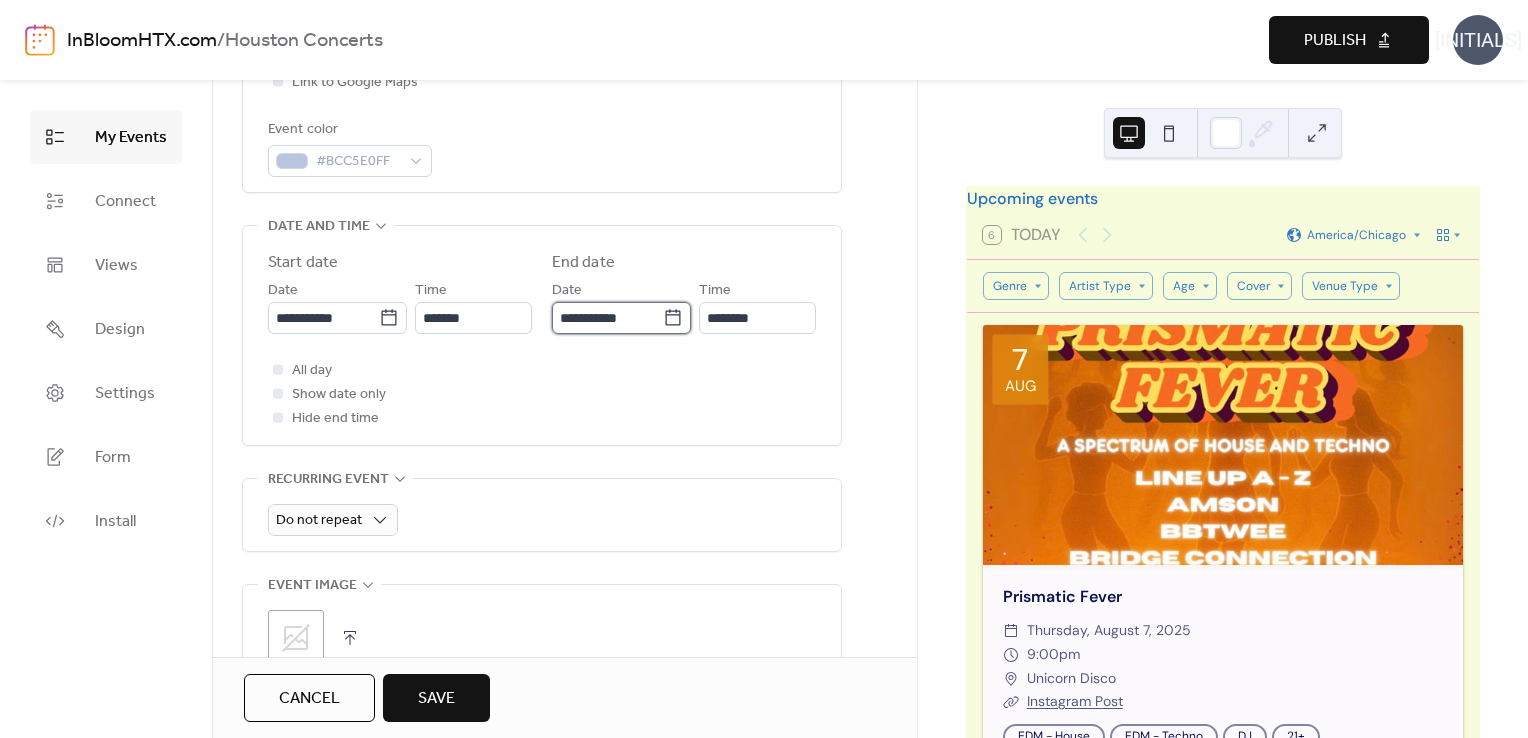 click on "**********" at bounding box center (607, 318) 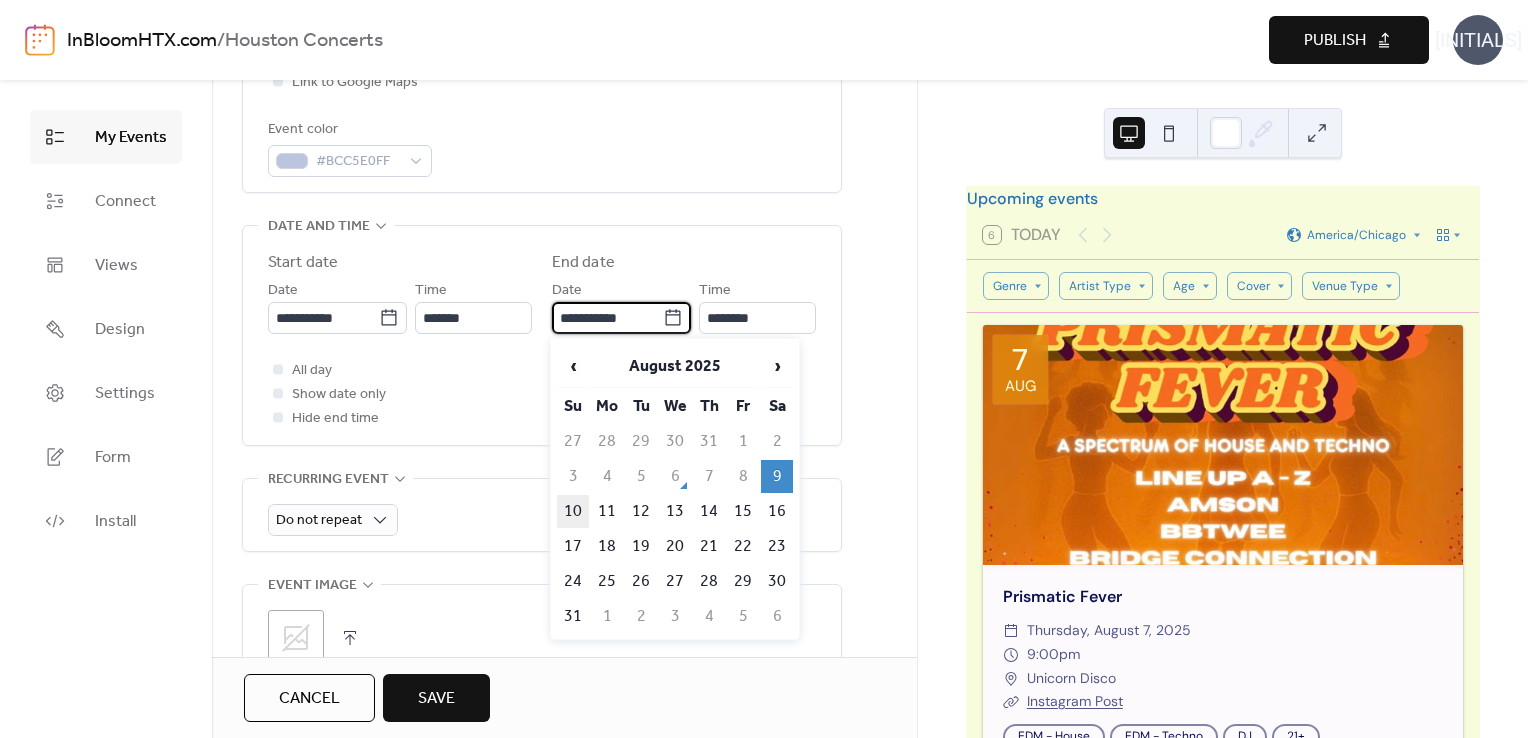 click on "10" at bounding box center [573, 511] 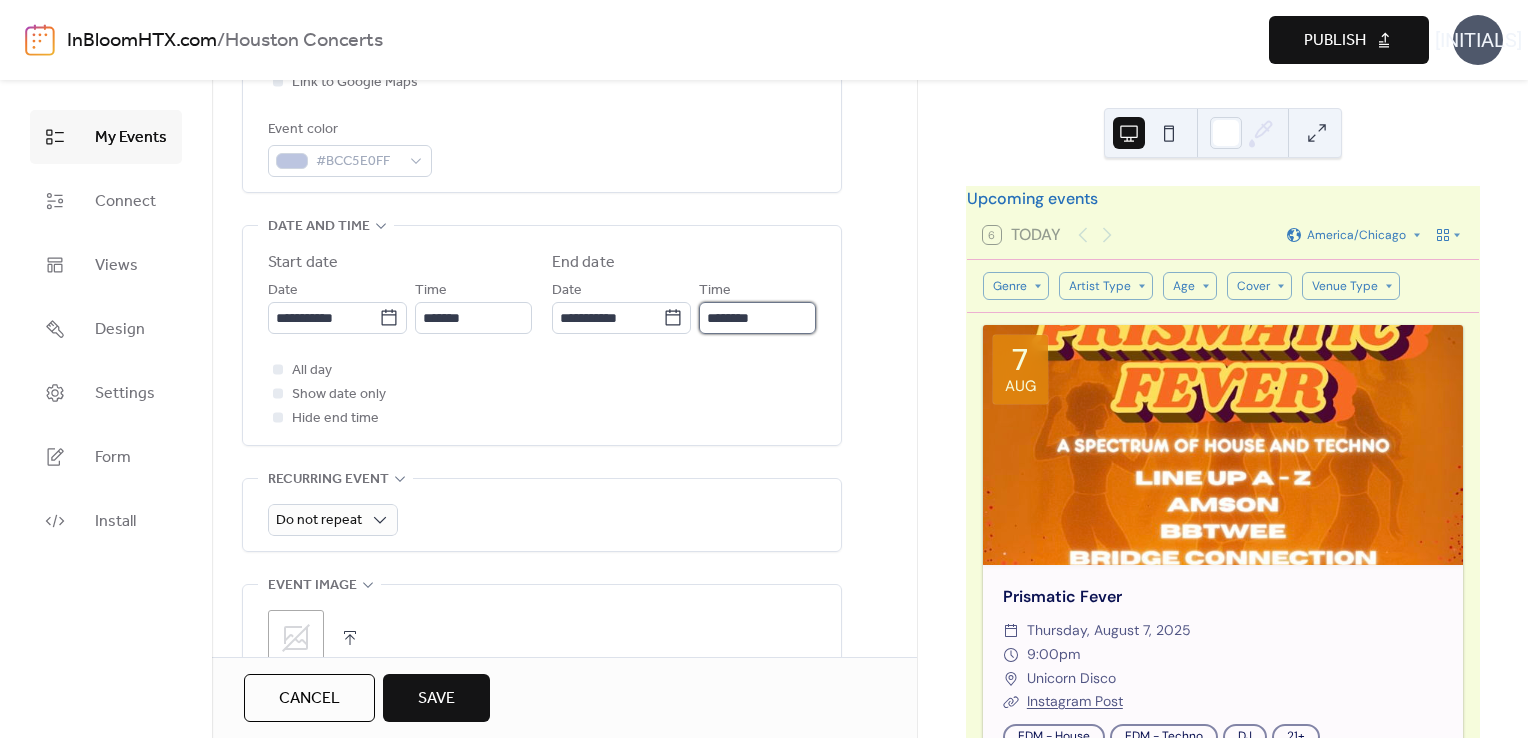 click on "********" at bounding box center (757, 318) 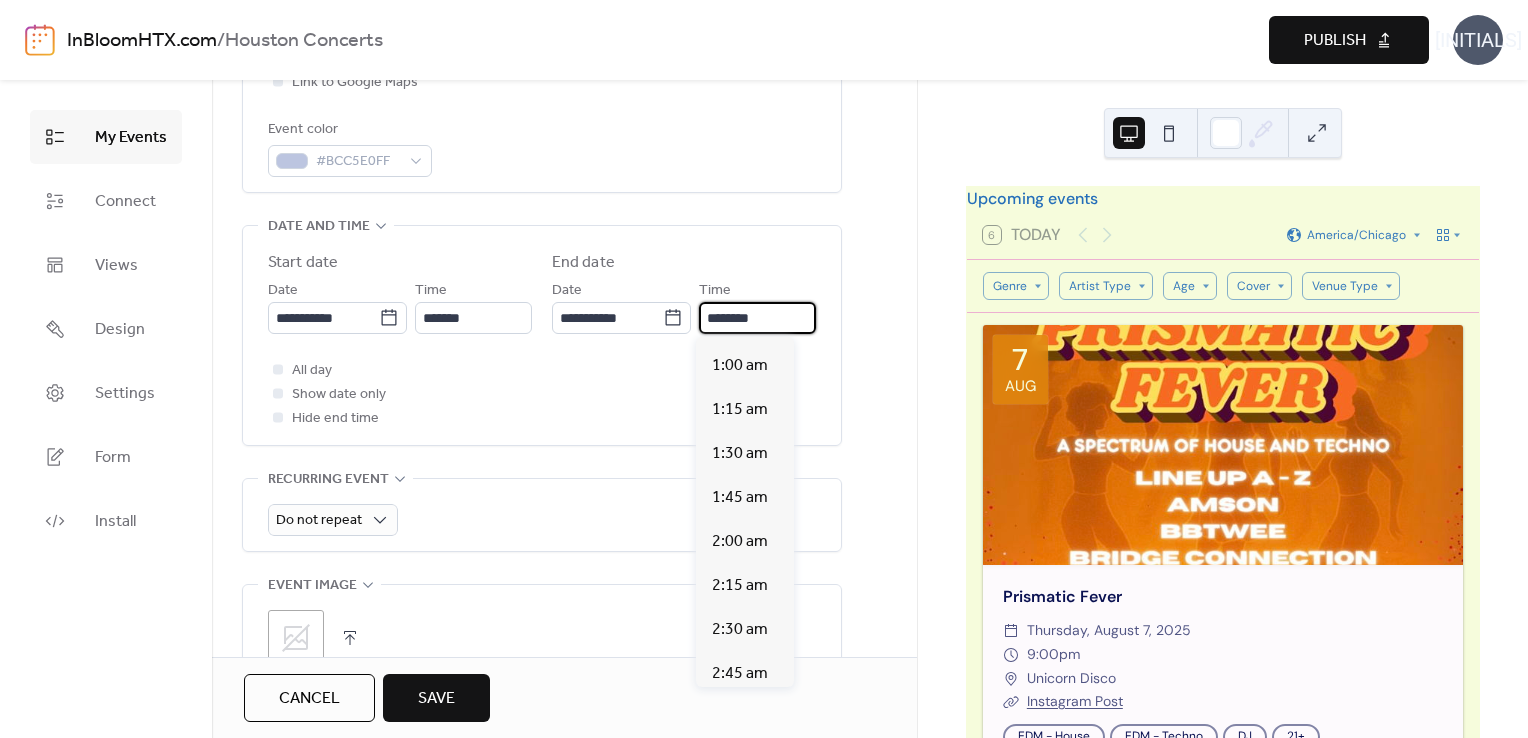 scroll, scrollTop: 170, scrollLeft: 0, axis: vertical 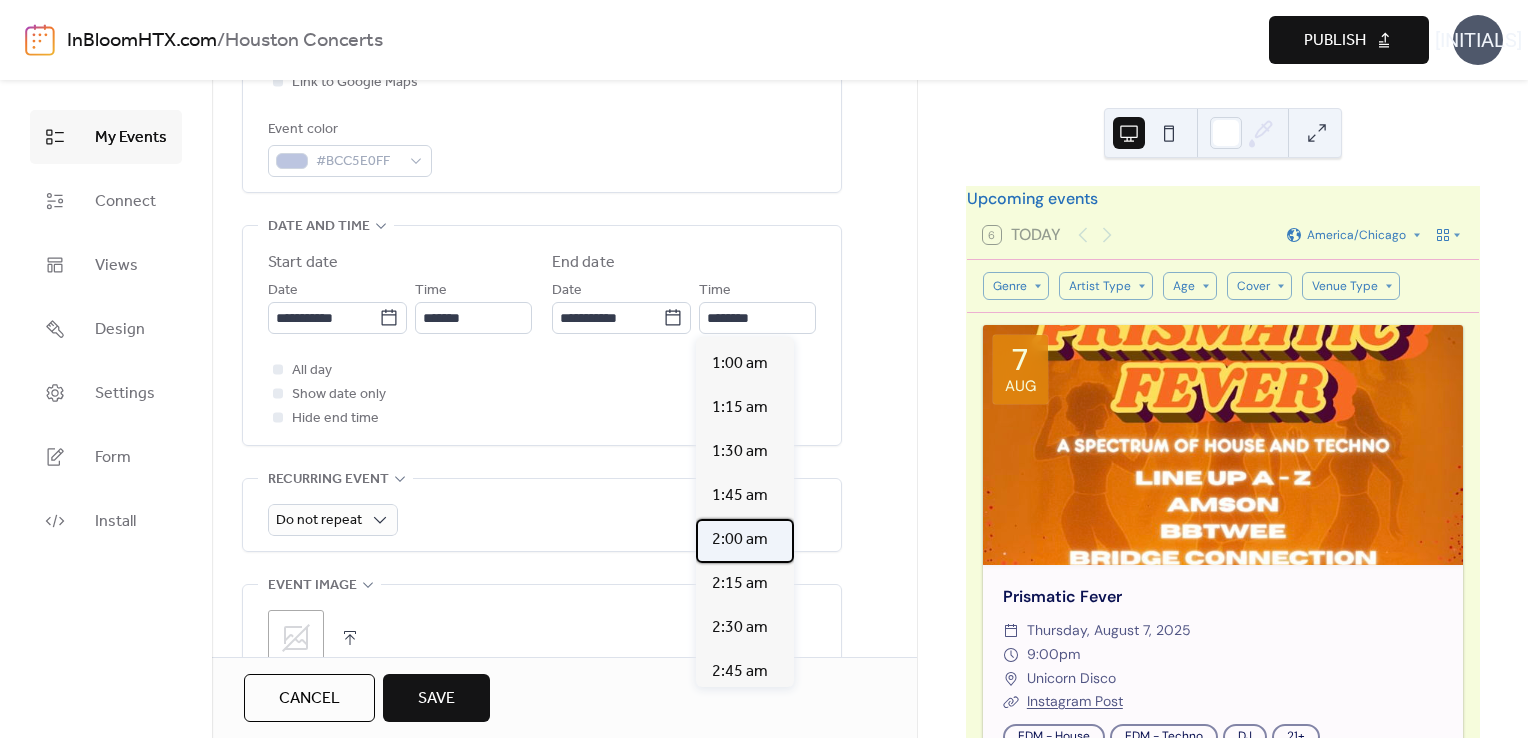click on "2:00 am" at bounding box center [740, 540] 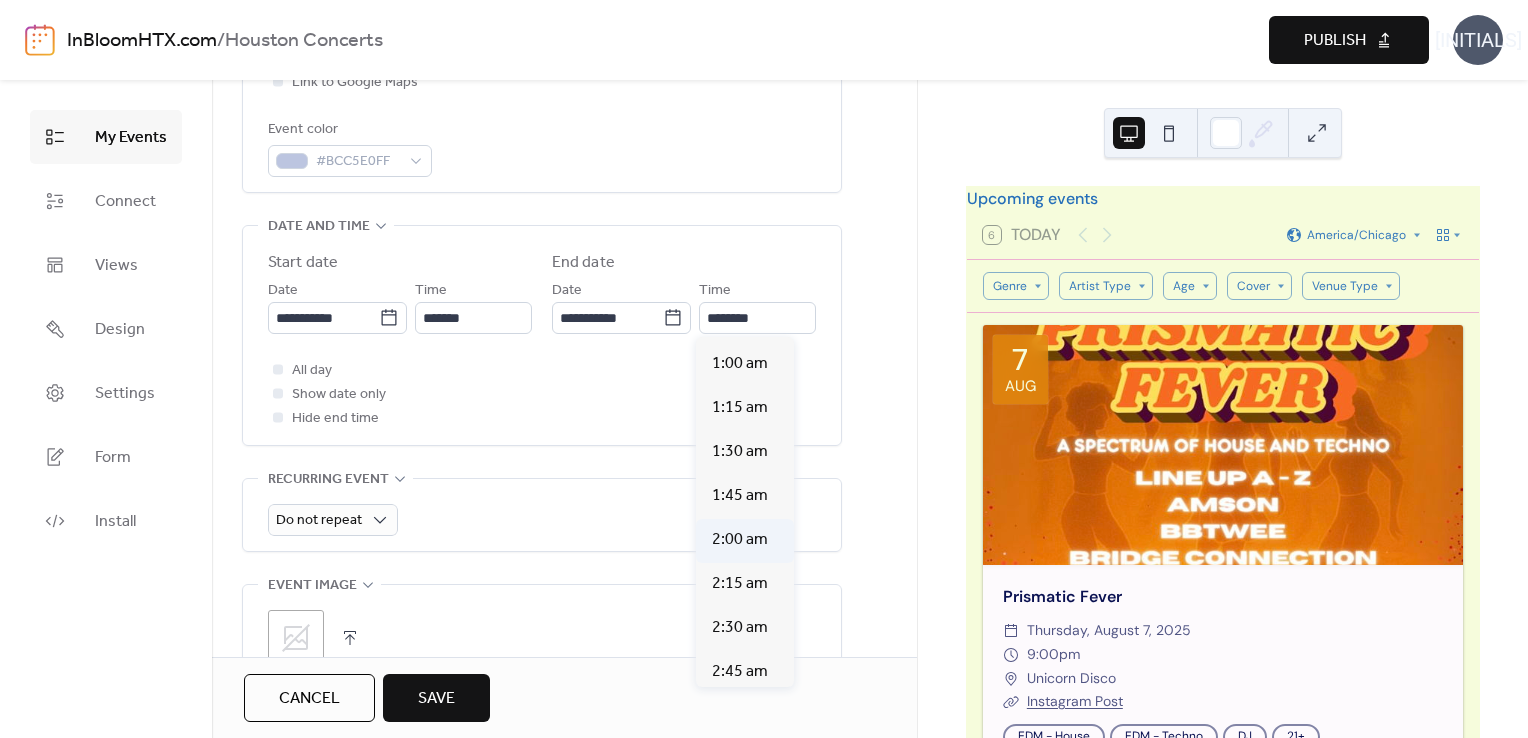 type on "*******" 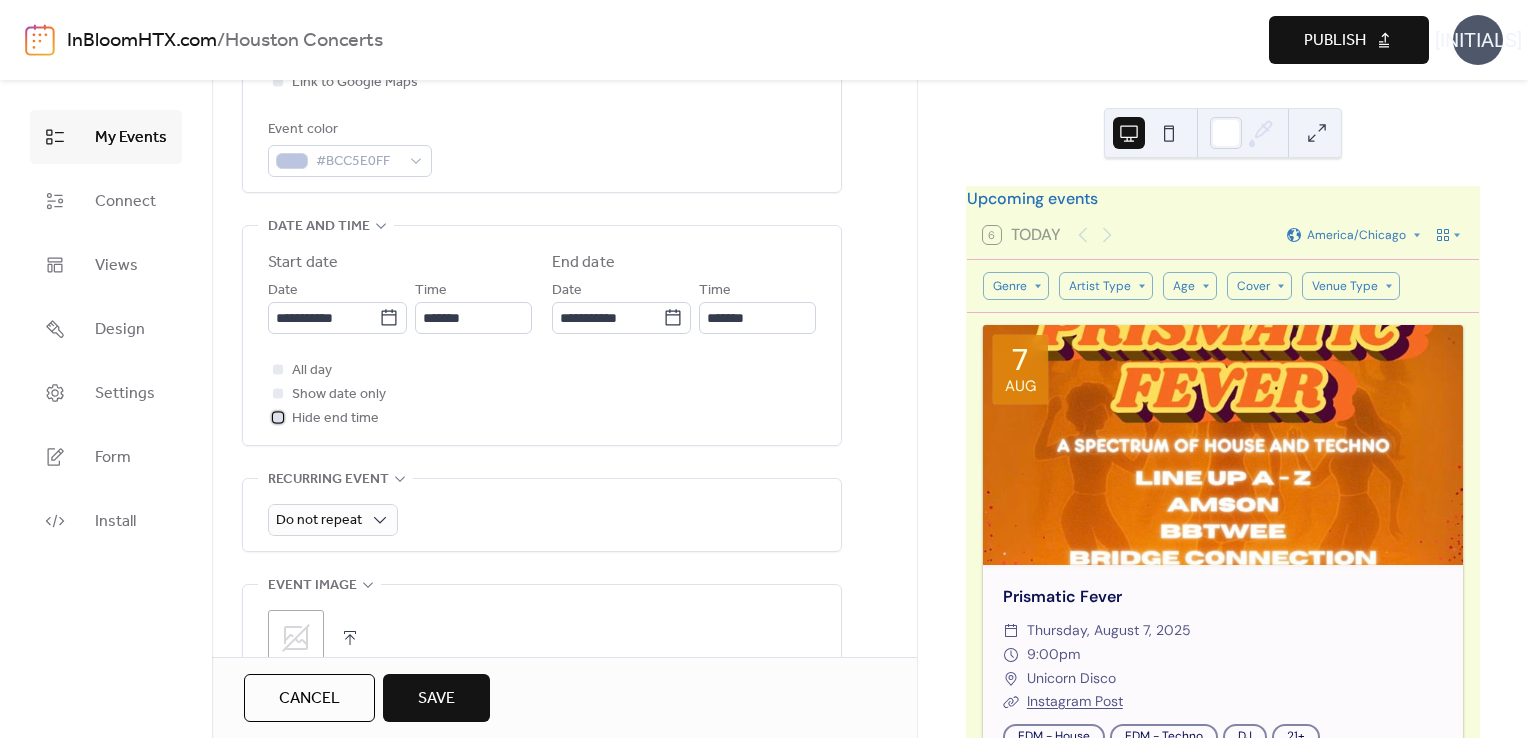 click at bounding box center (278, 417) 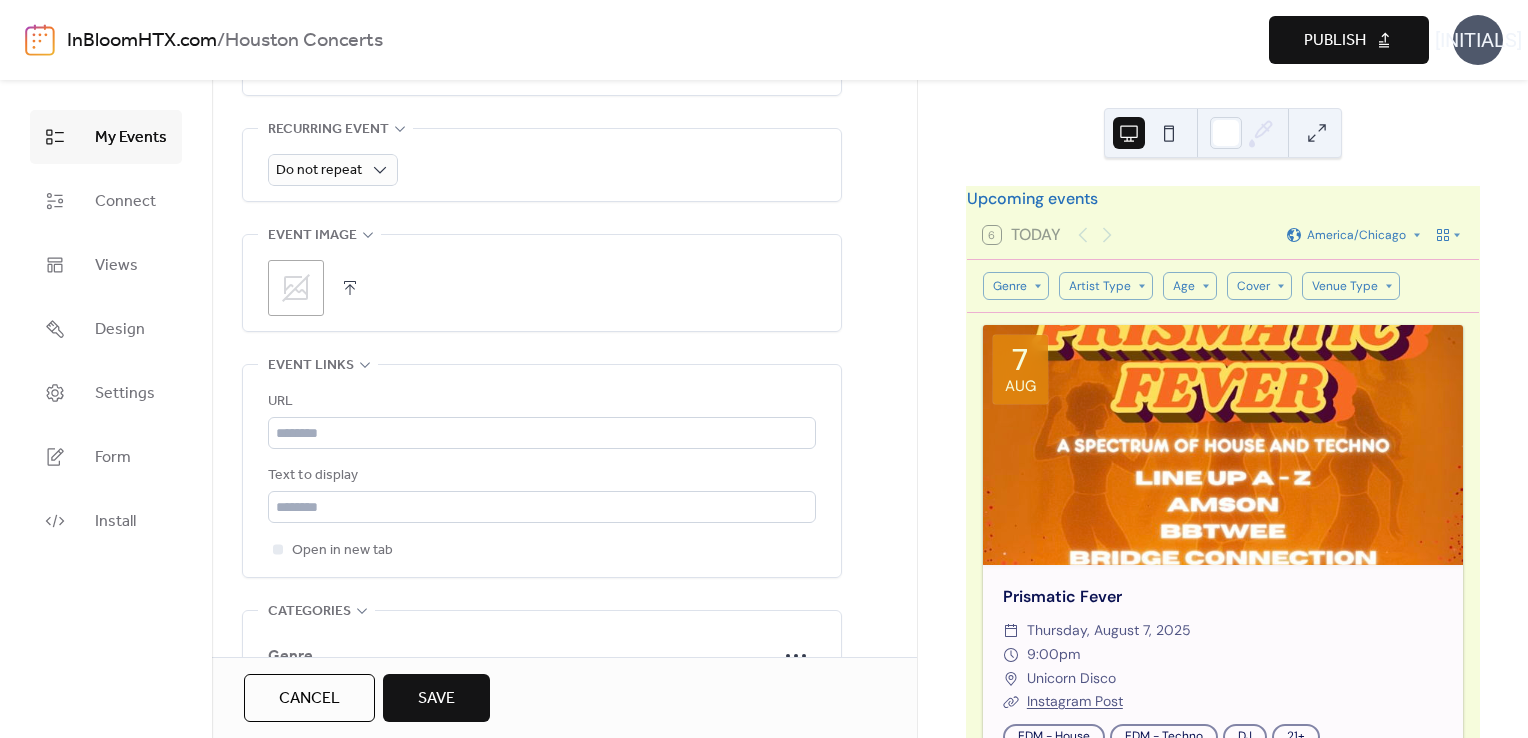 scroll, scrollTop: 896, scrollLeft: 0, axis: vertical 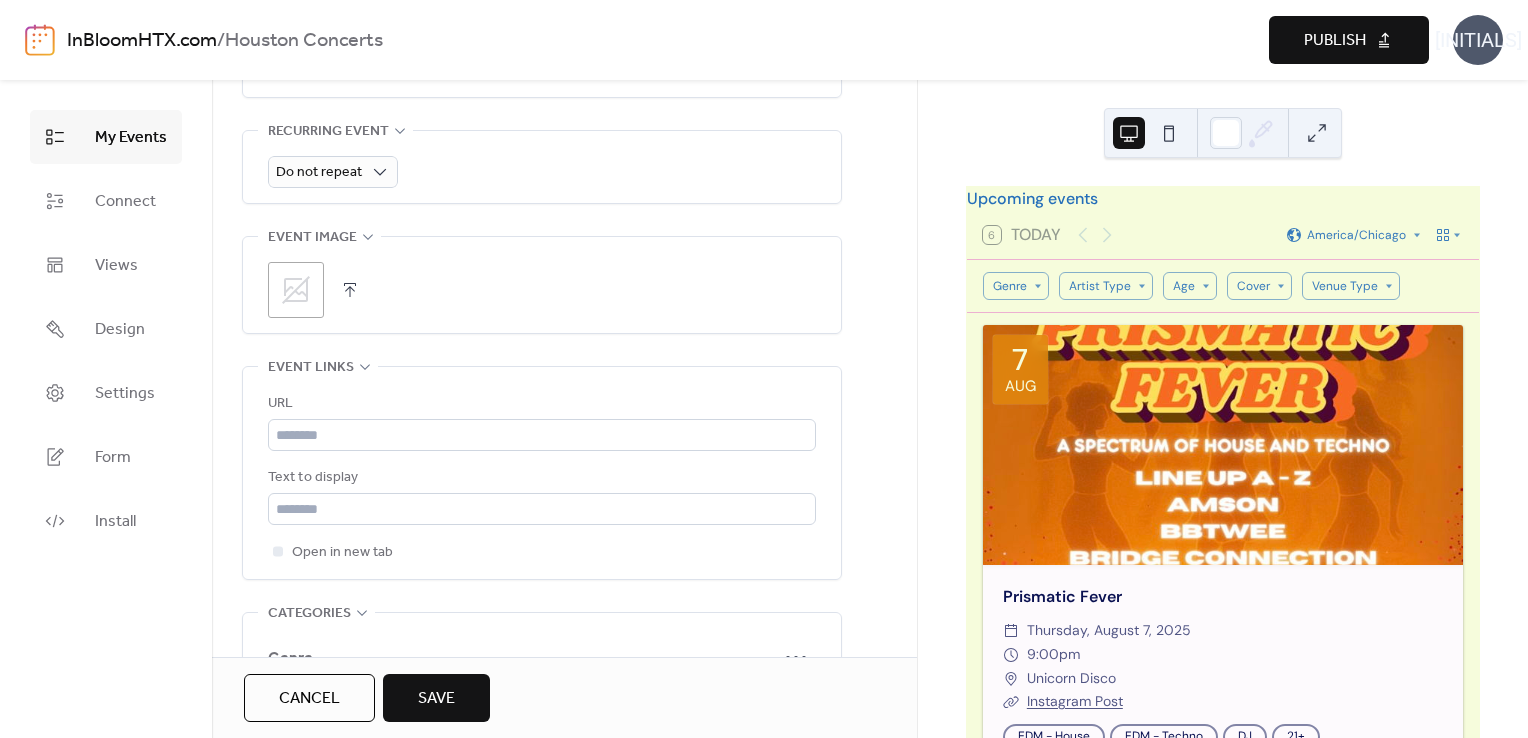 click at bounding box center (350, 290) 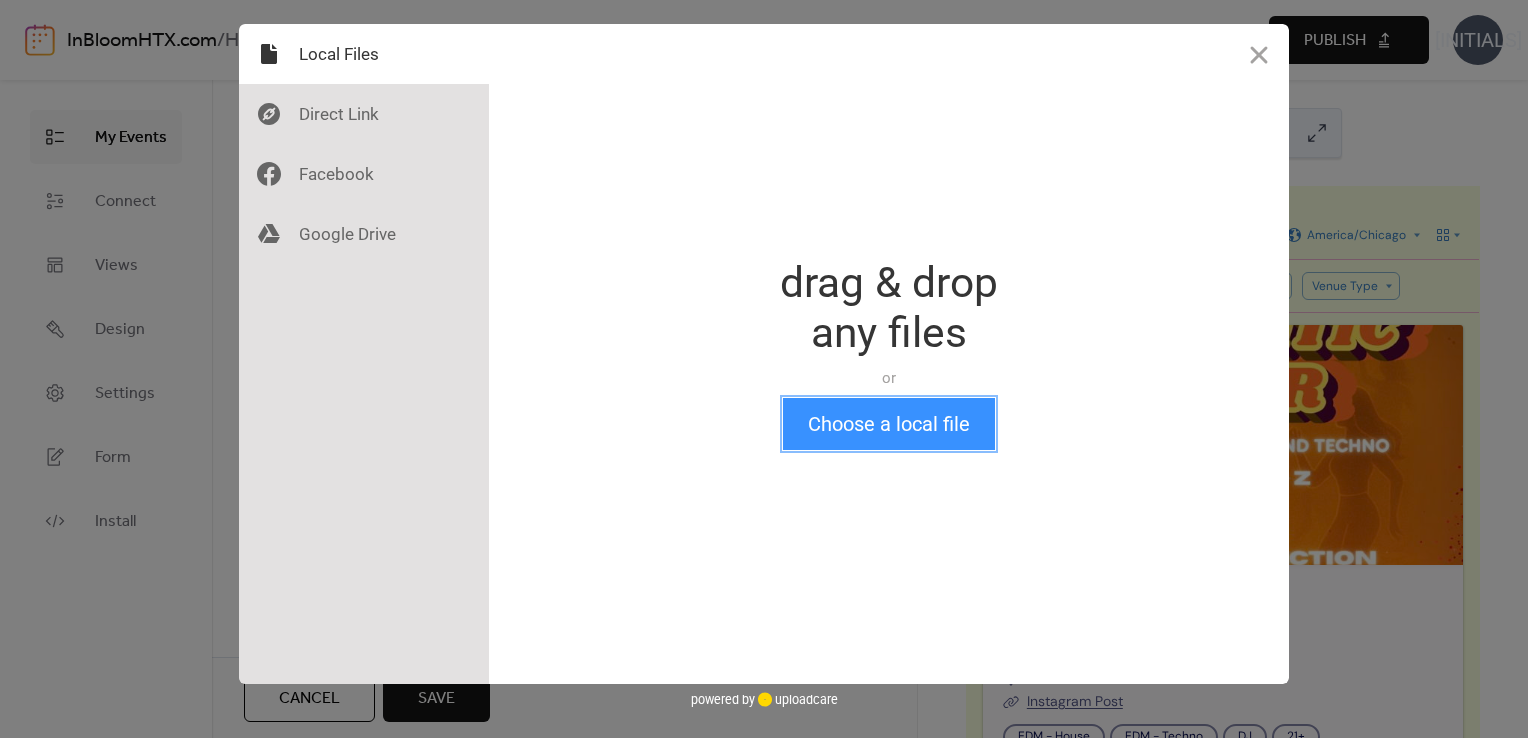 click on "Choose a local file" at bounding box center [889, 424] 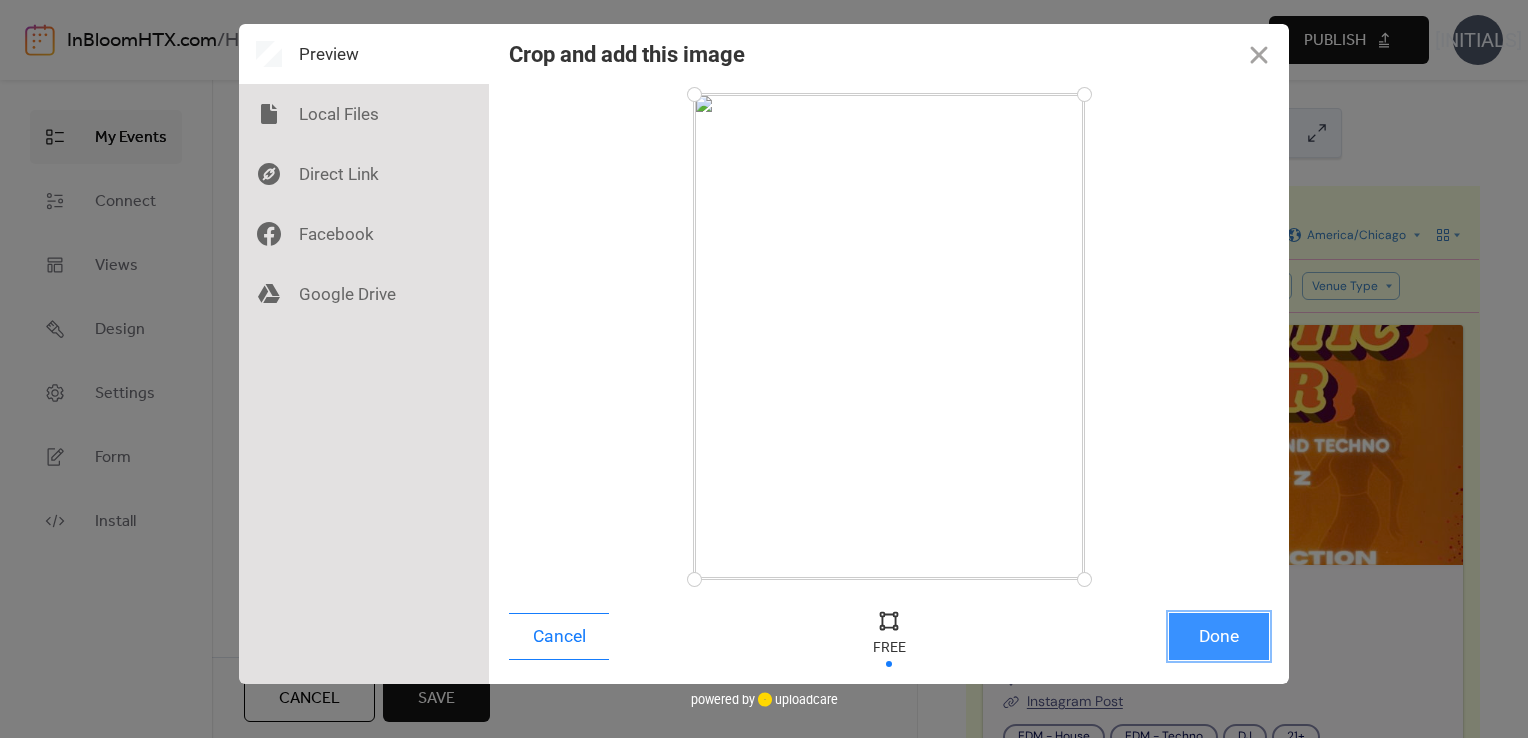 click on "Done" at bounding box center (1219, 636) 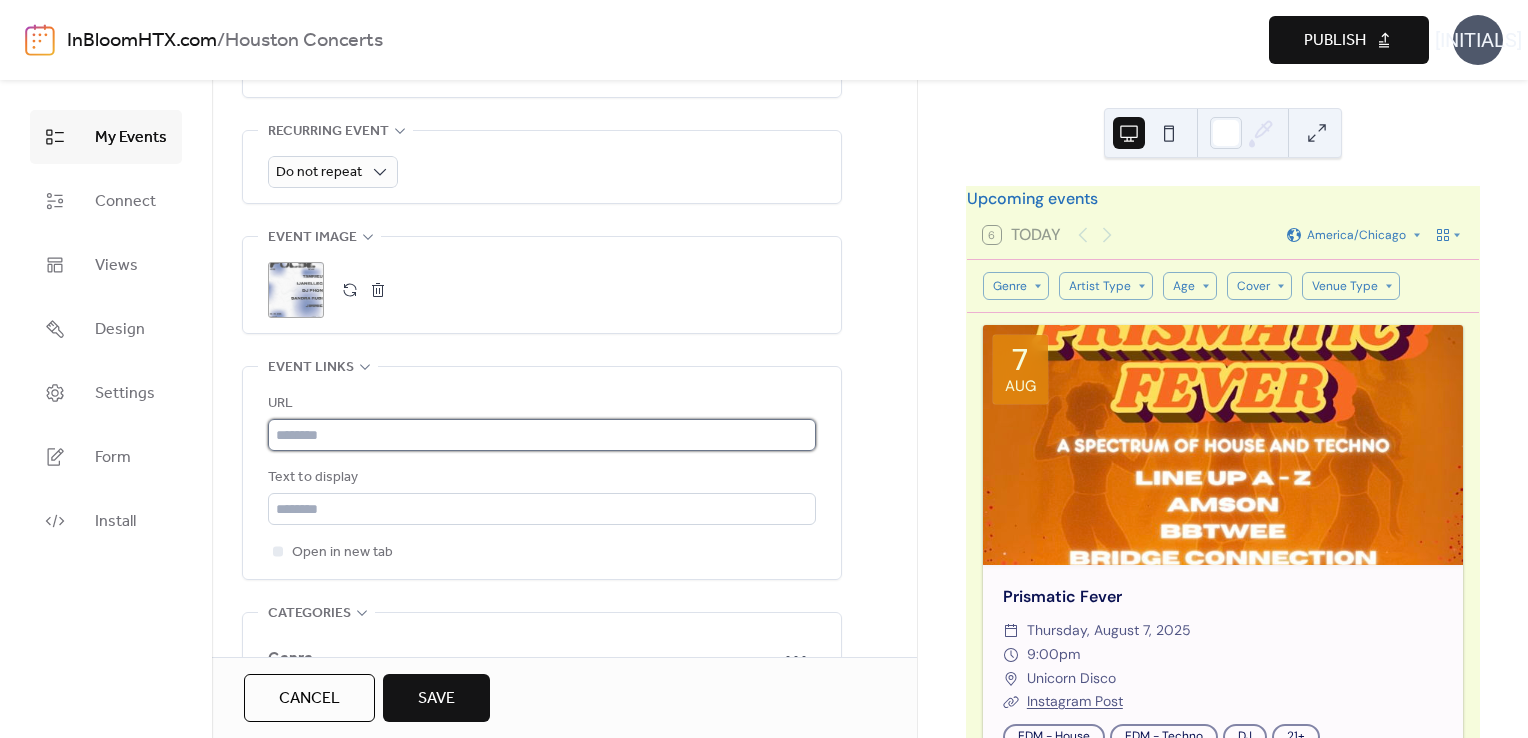 click at bounding box center (542, 435) 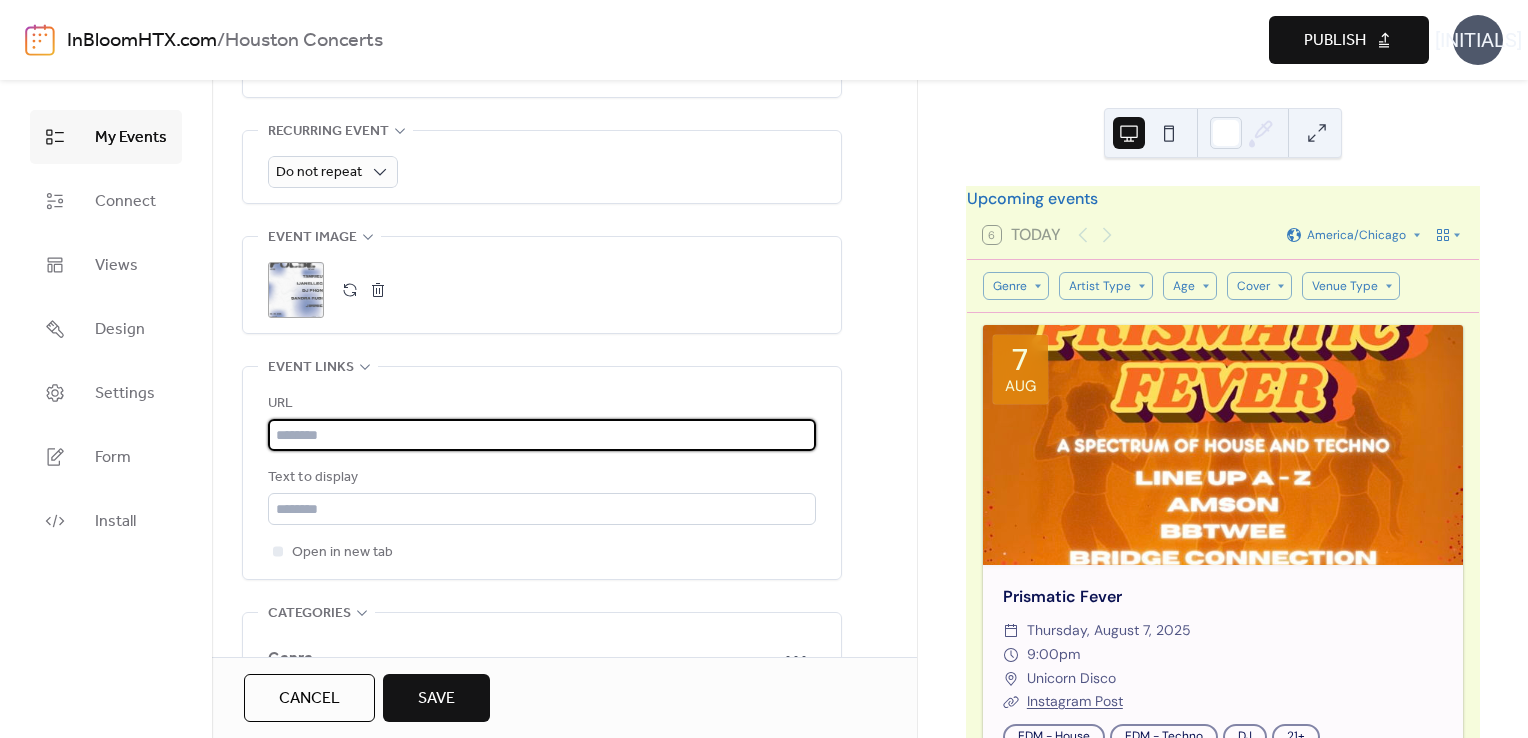 paste on "**********" 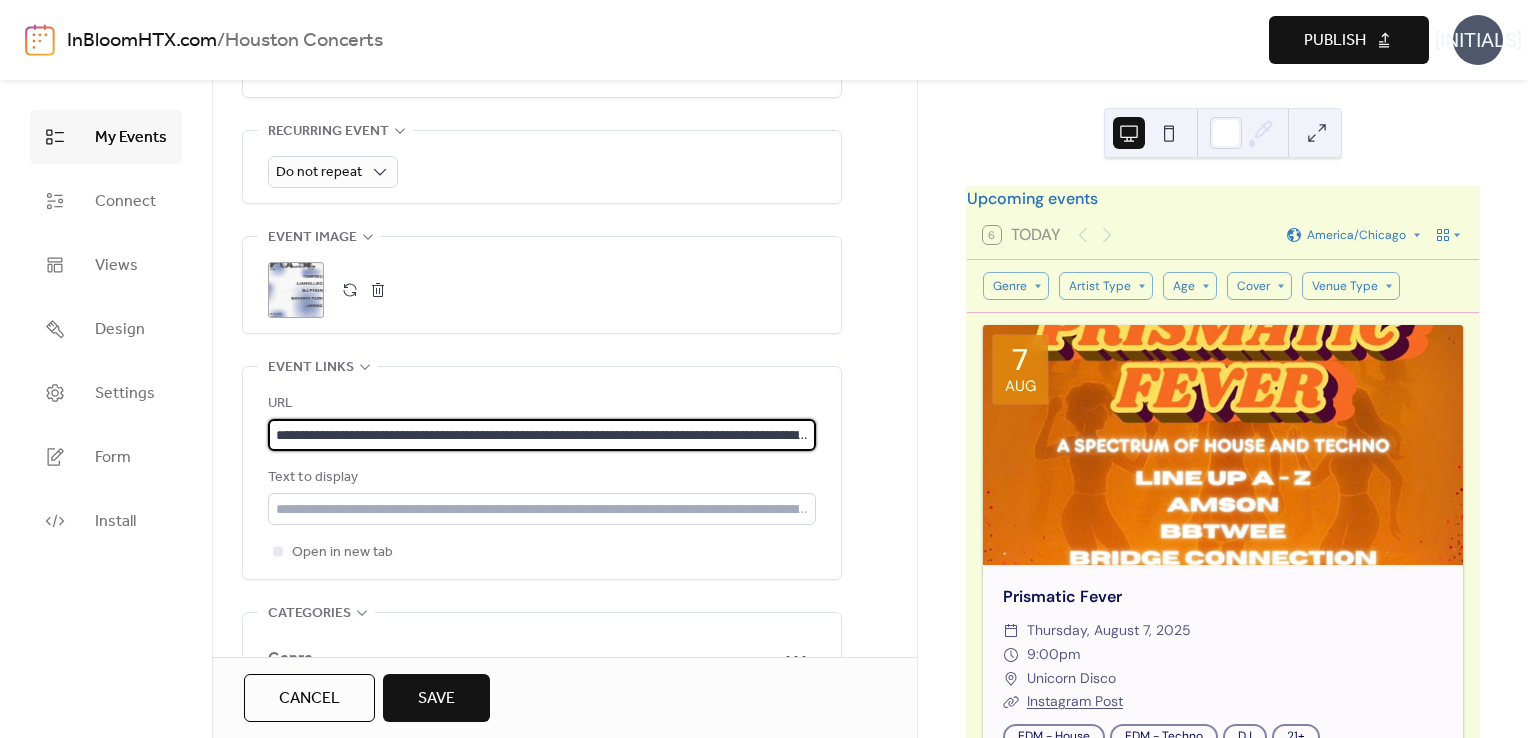 scroll, scrollTop: 0, scrollLeft: 490, axis: horizontal 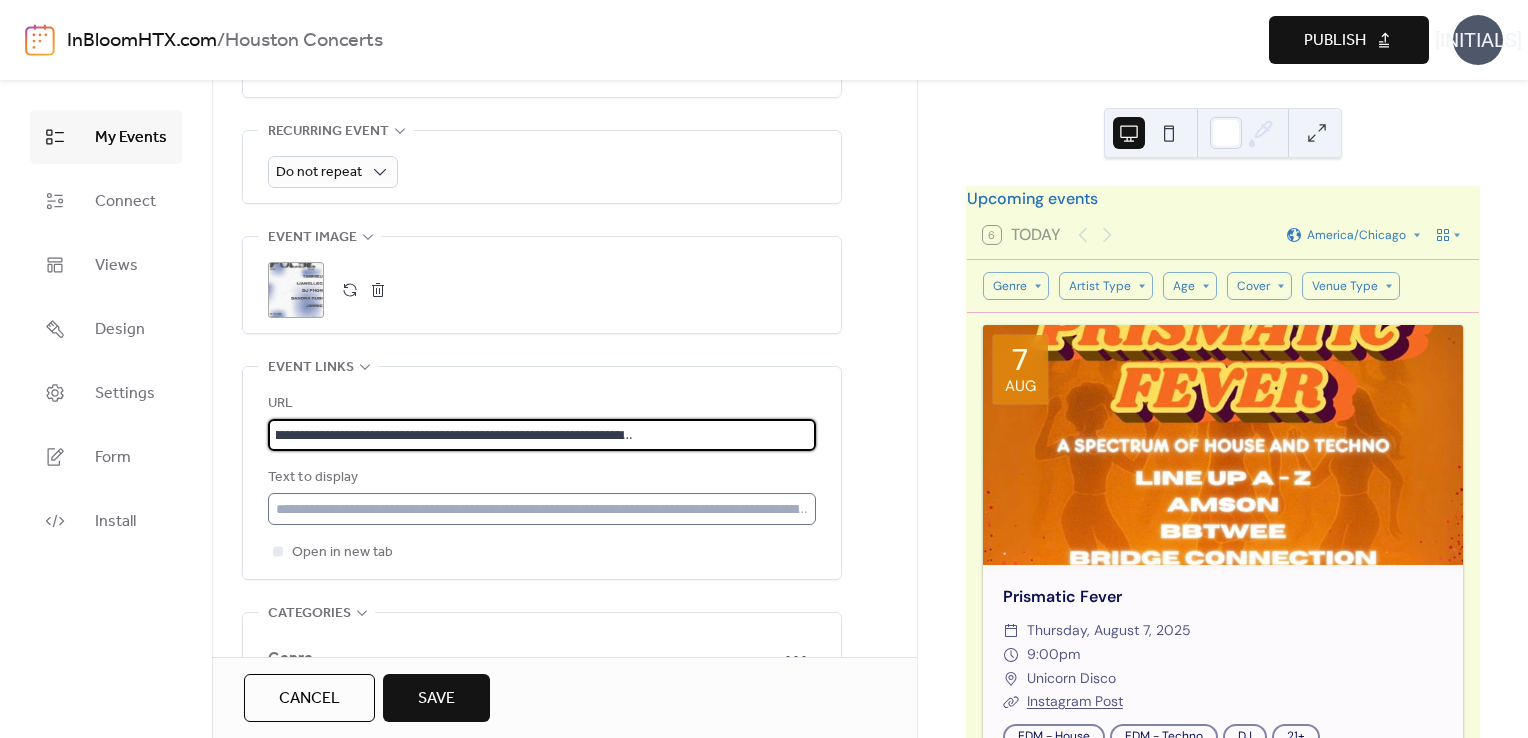type on "**********" 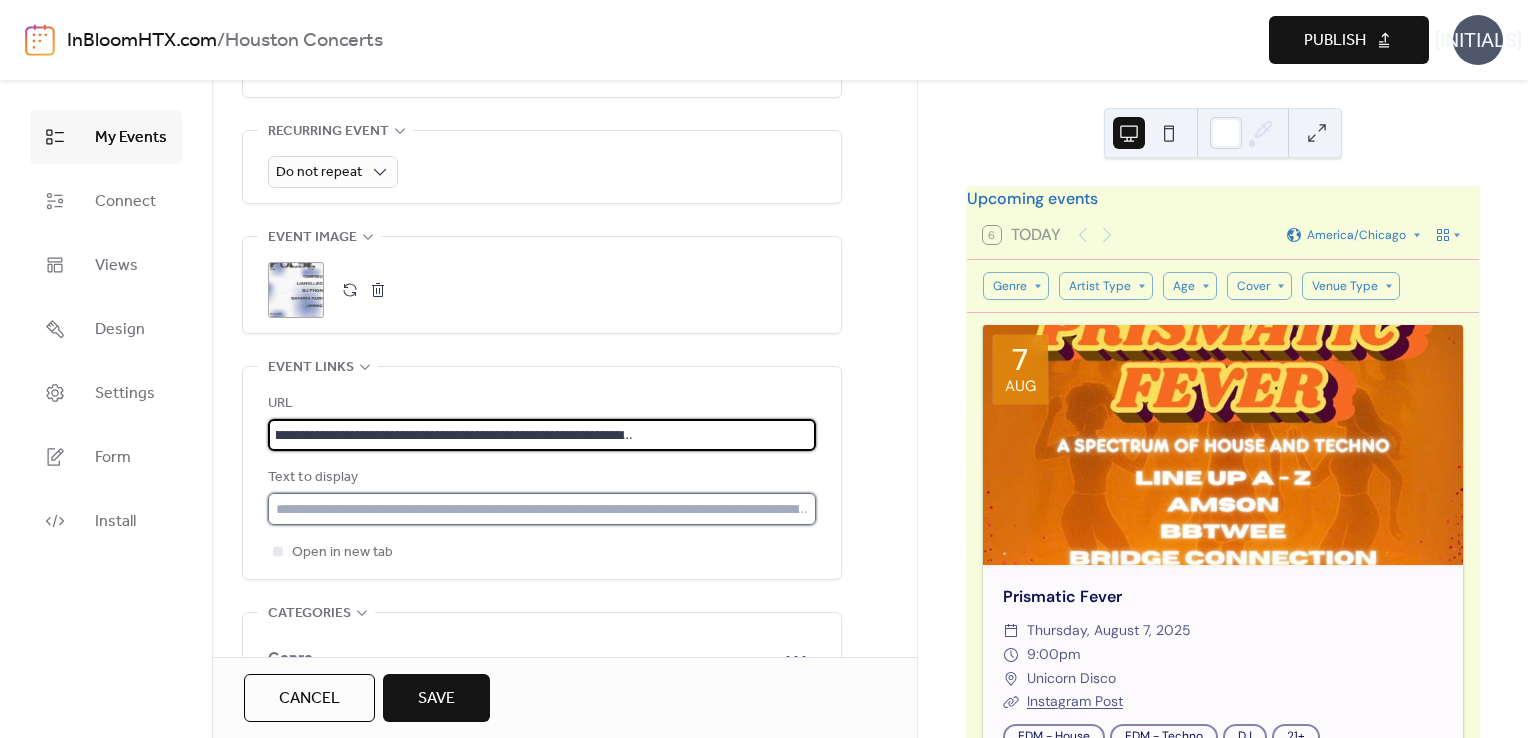 scroll, scrollTop: 0, scrollLeft: 0, axis: both 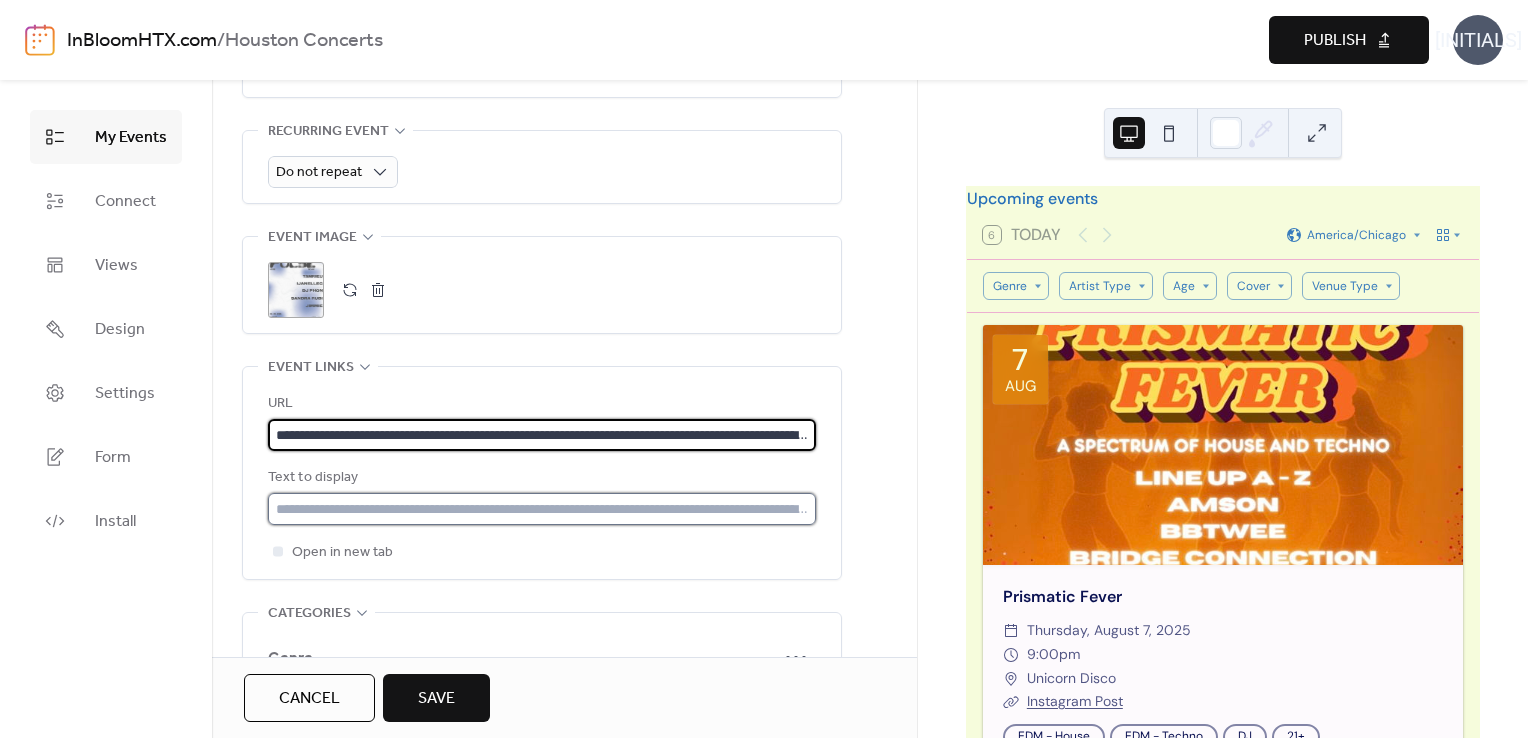 click at bounding box center (542, 509) 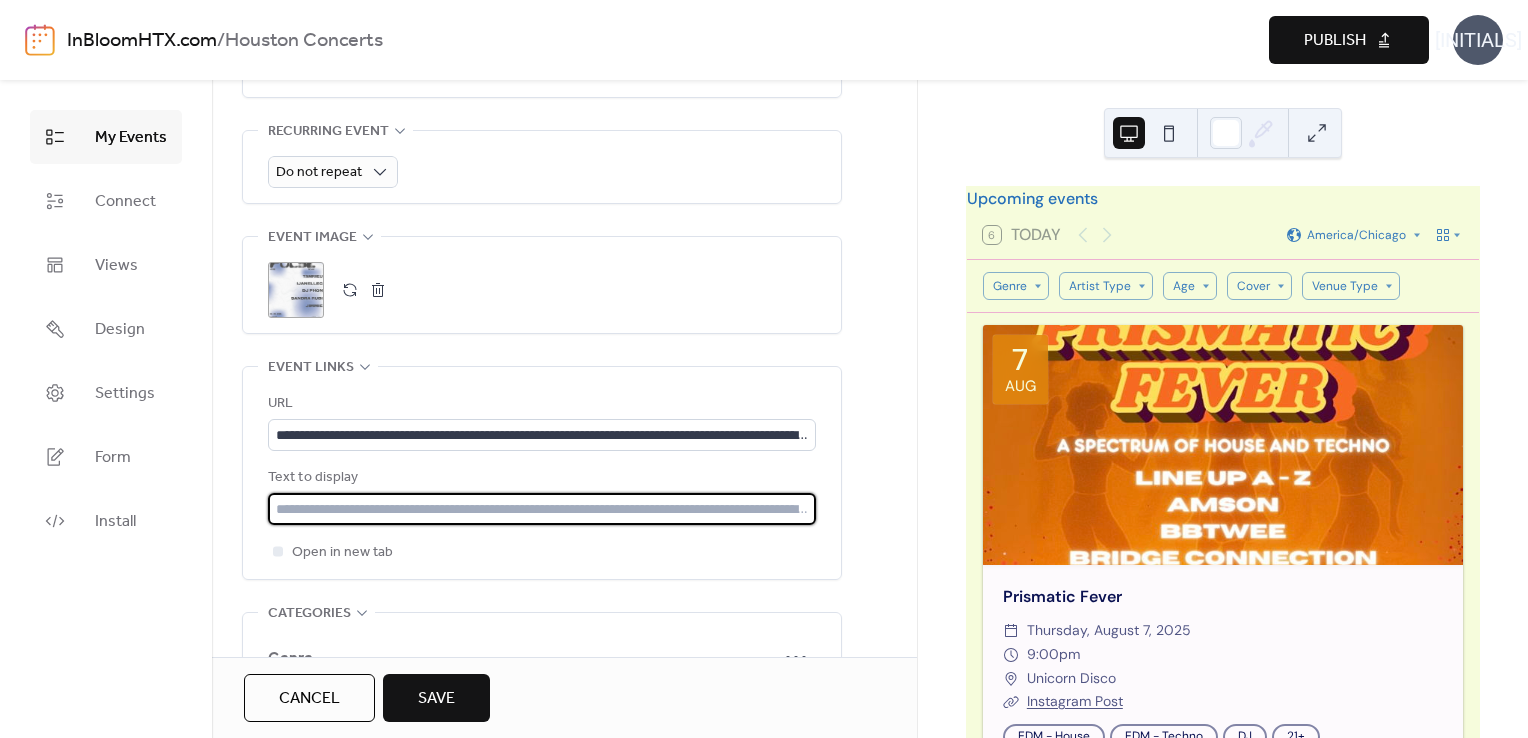 type on "*" 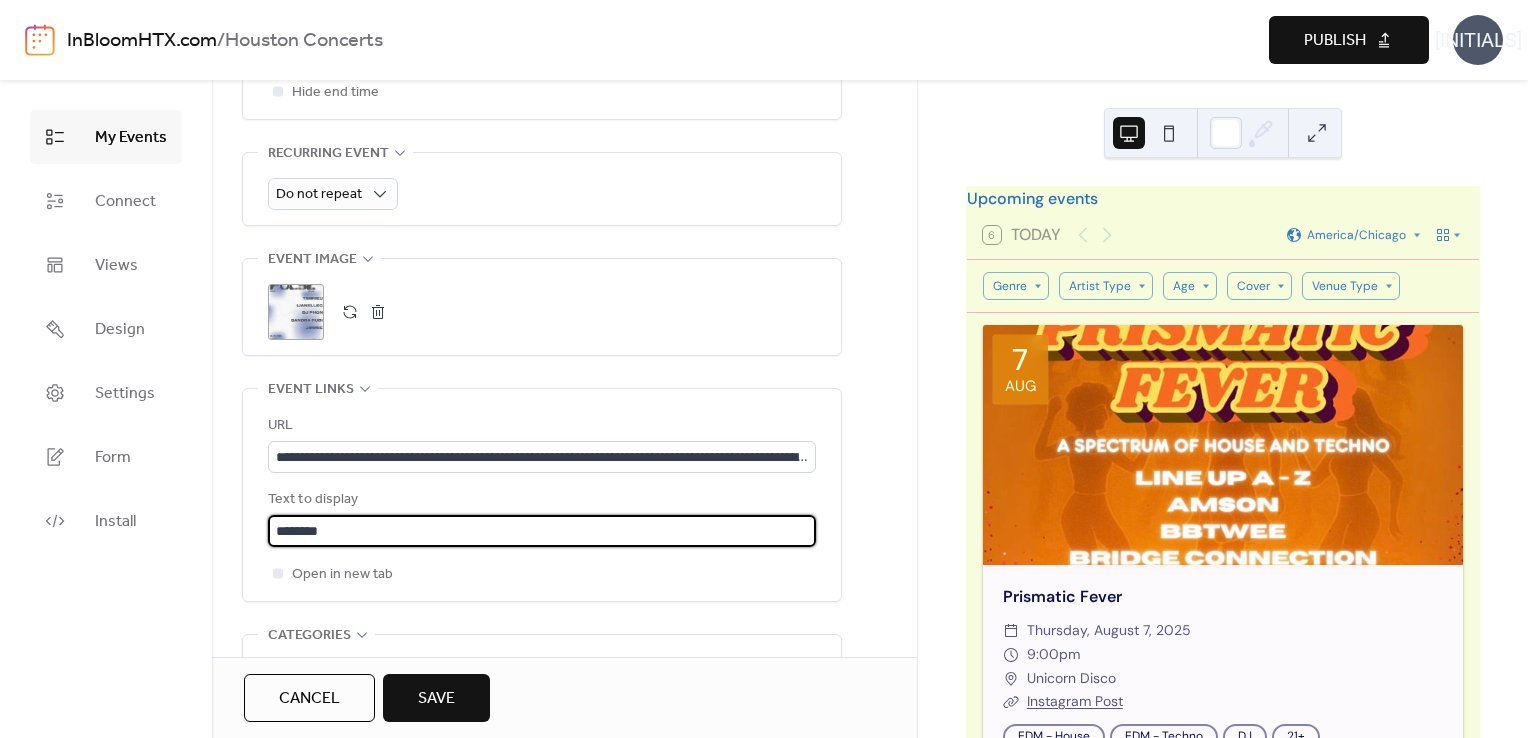 scroll, scrollTop: 912, scrollLeft: 0, axis: vertical 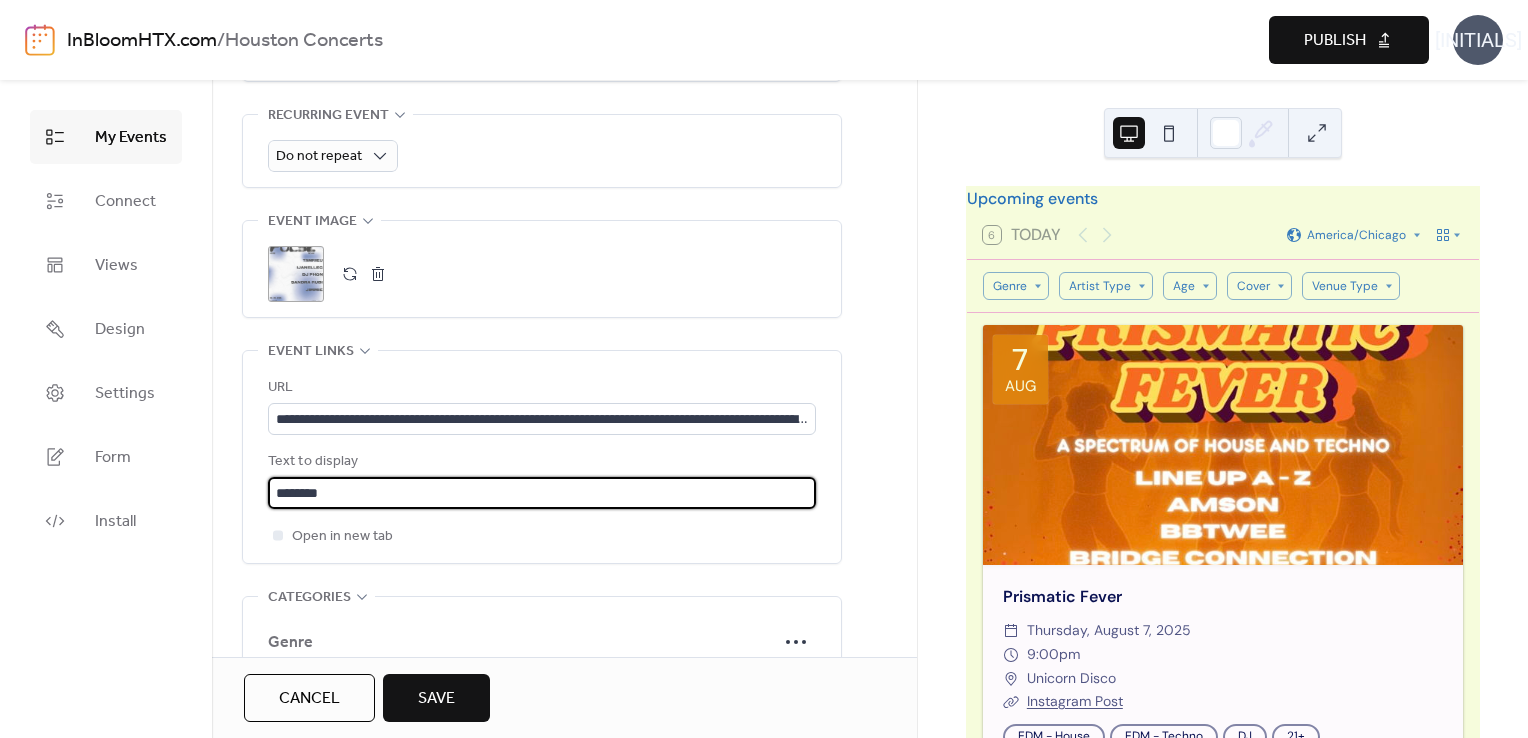 type on "********" 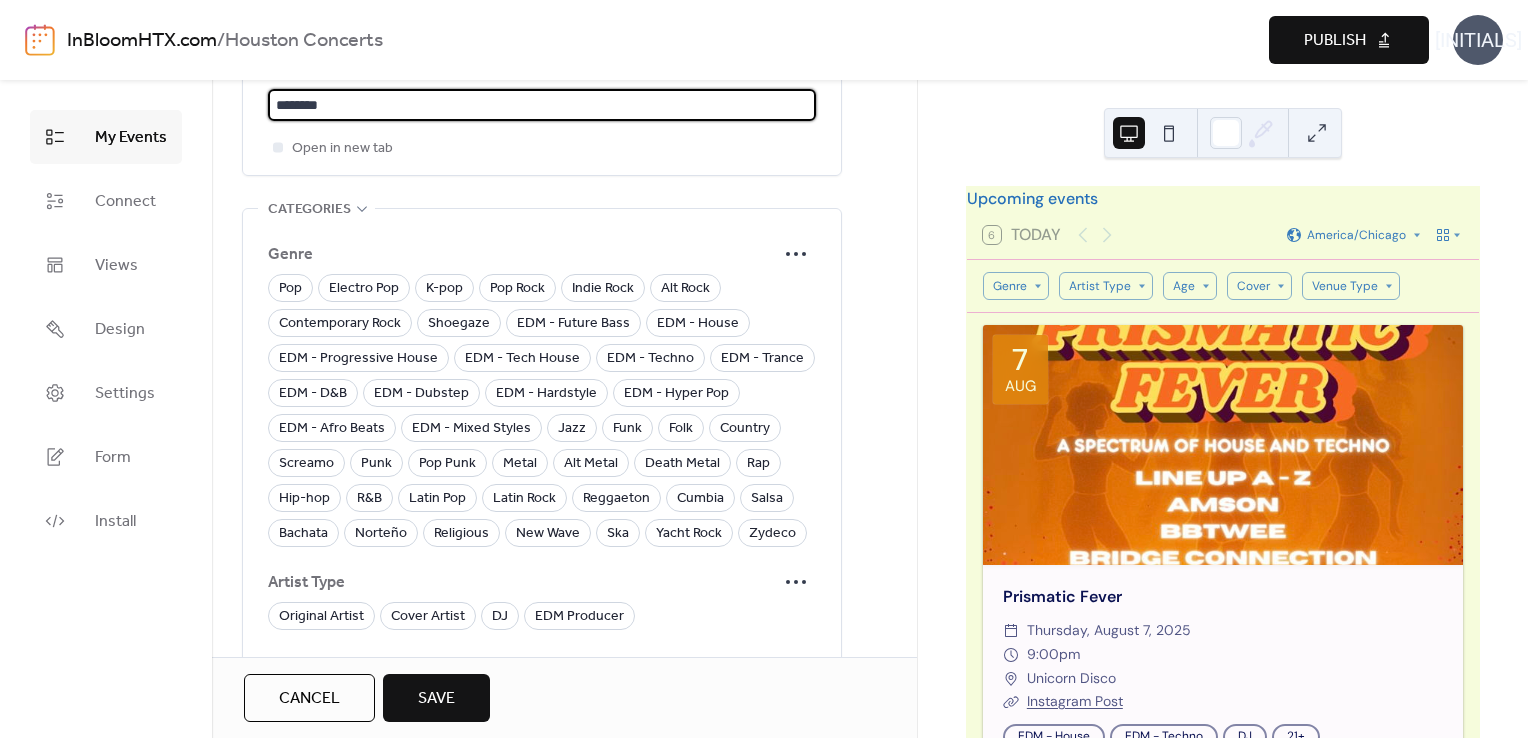 scroll, scrollTop: 1306, scrollLeft: 0, axis: vertical 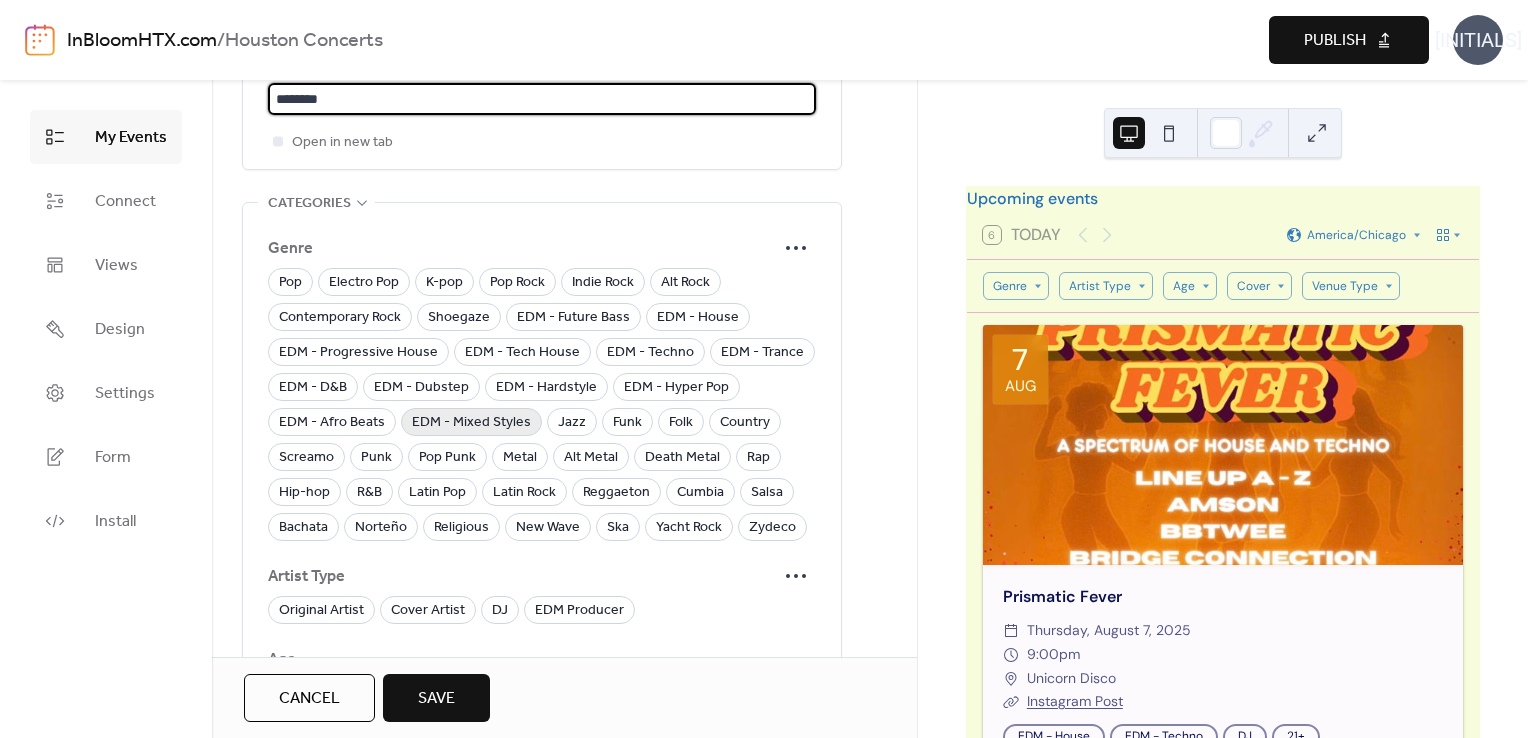 click on "EDM - Mixed Styles" at bounding box center (471, 423) 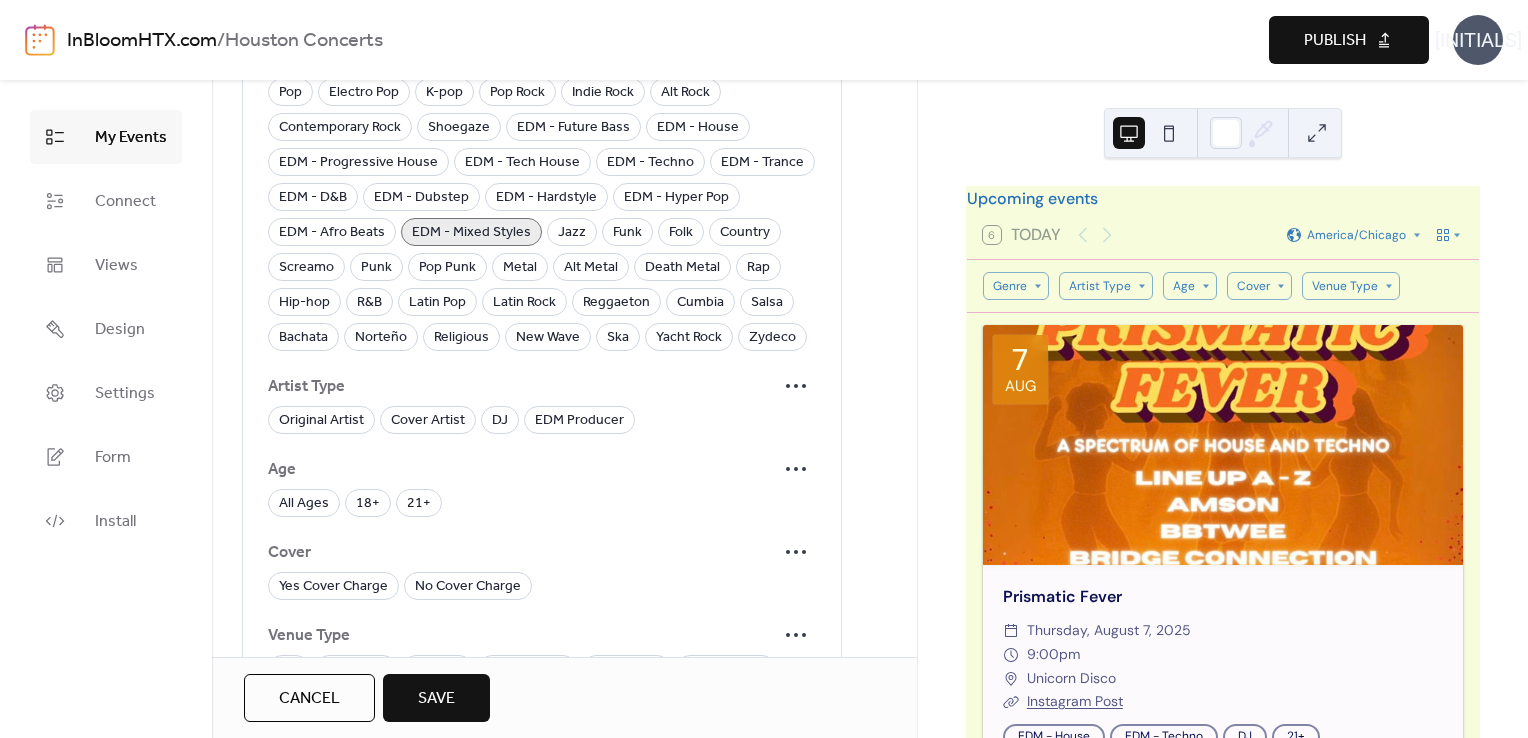 scroll, scrollTop: 1496, scrollLeft: 0, axis: vertical 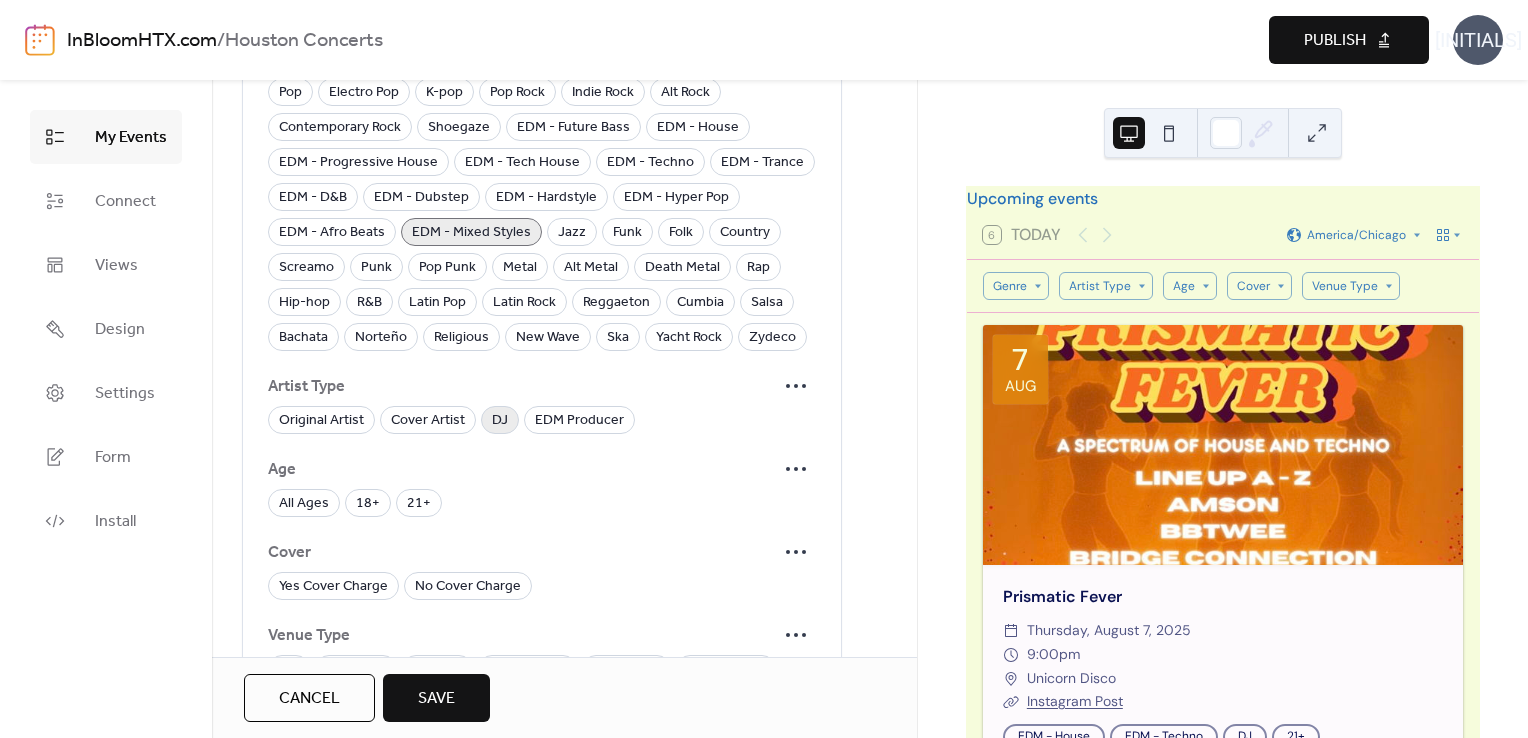 click on "DJ" at bounding box center [500, 420] 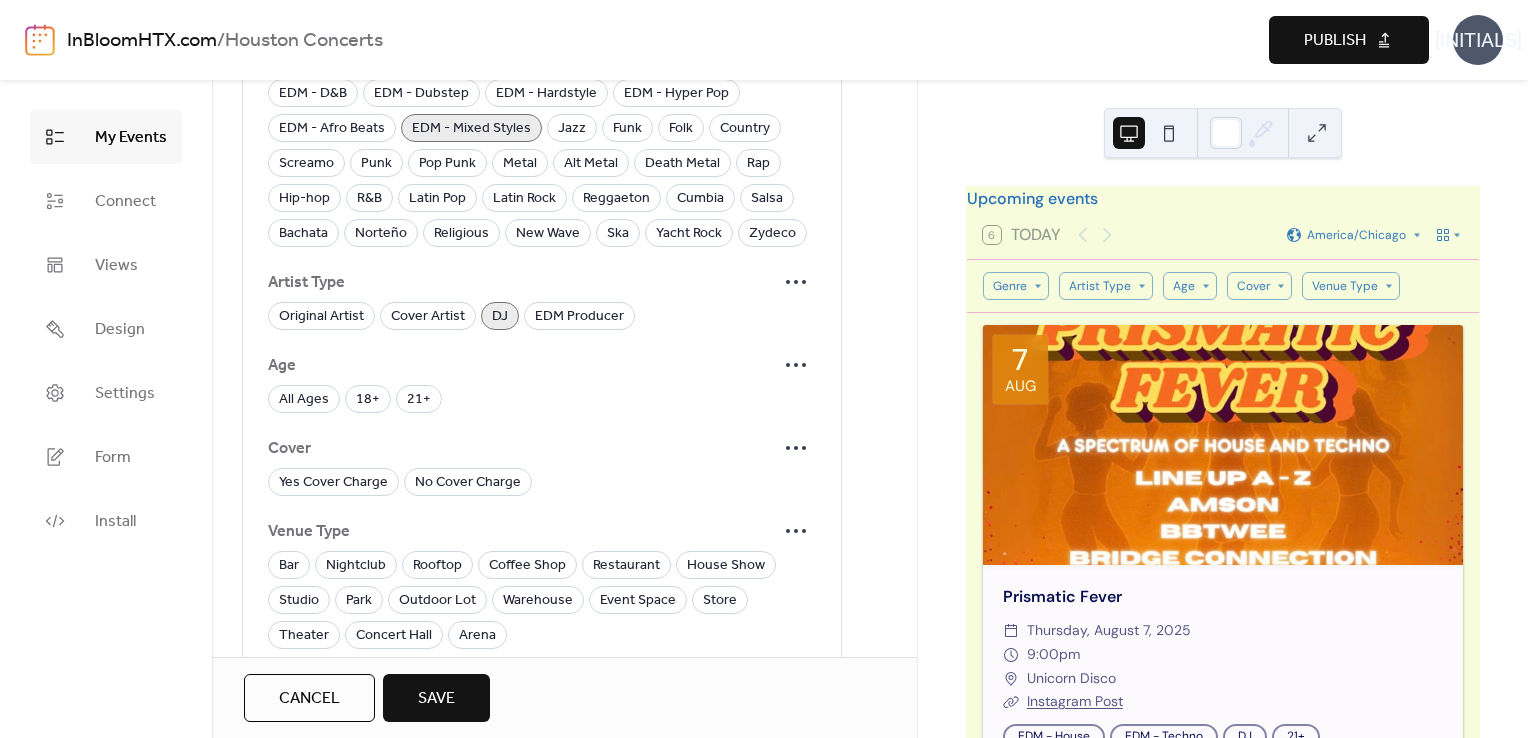 scroll, scrollTop: 1600, scrollLeft: 0, axis: vertical 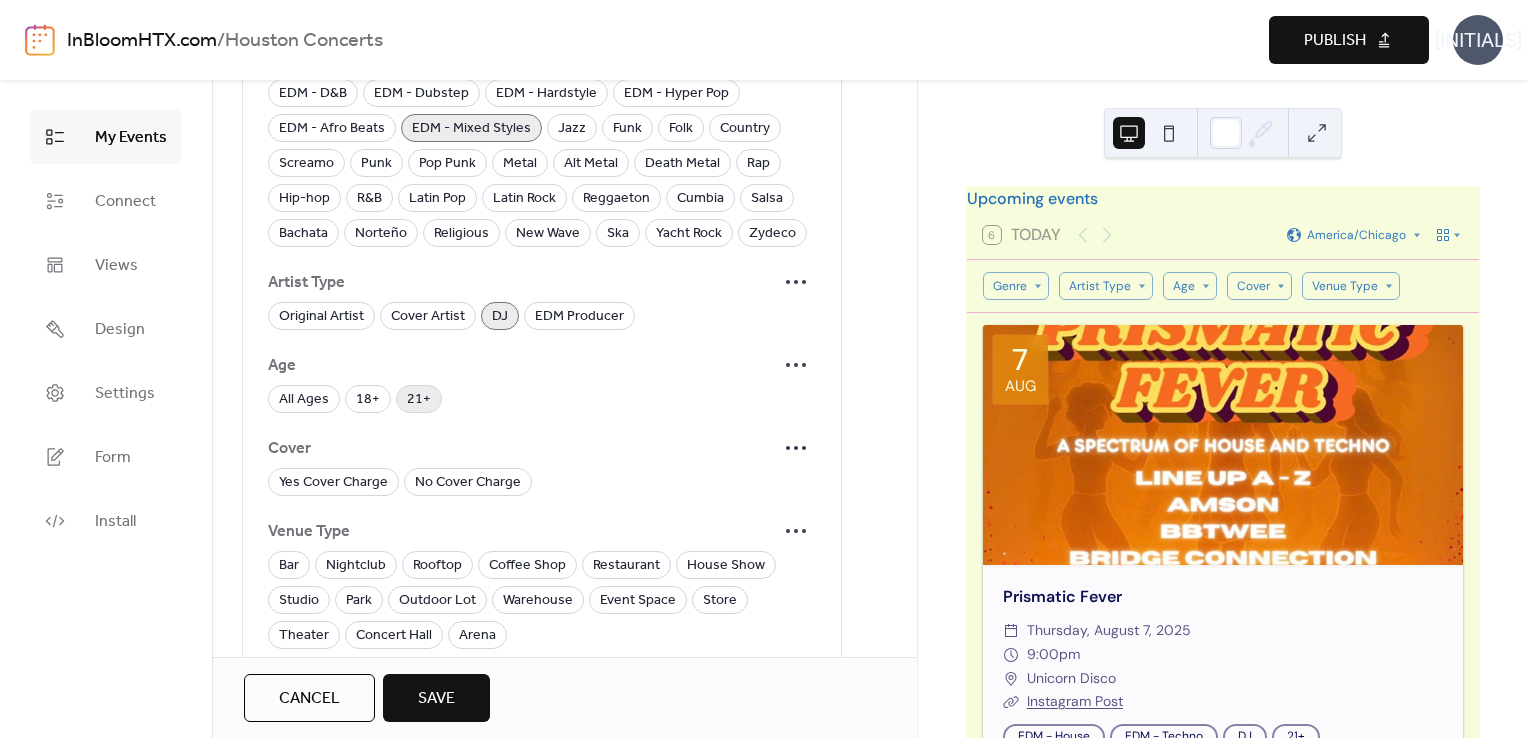click on "21+" at bounding box center [419, 400] 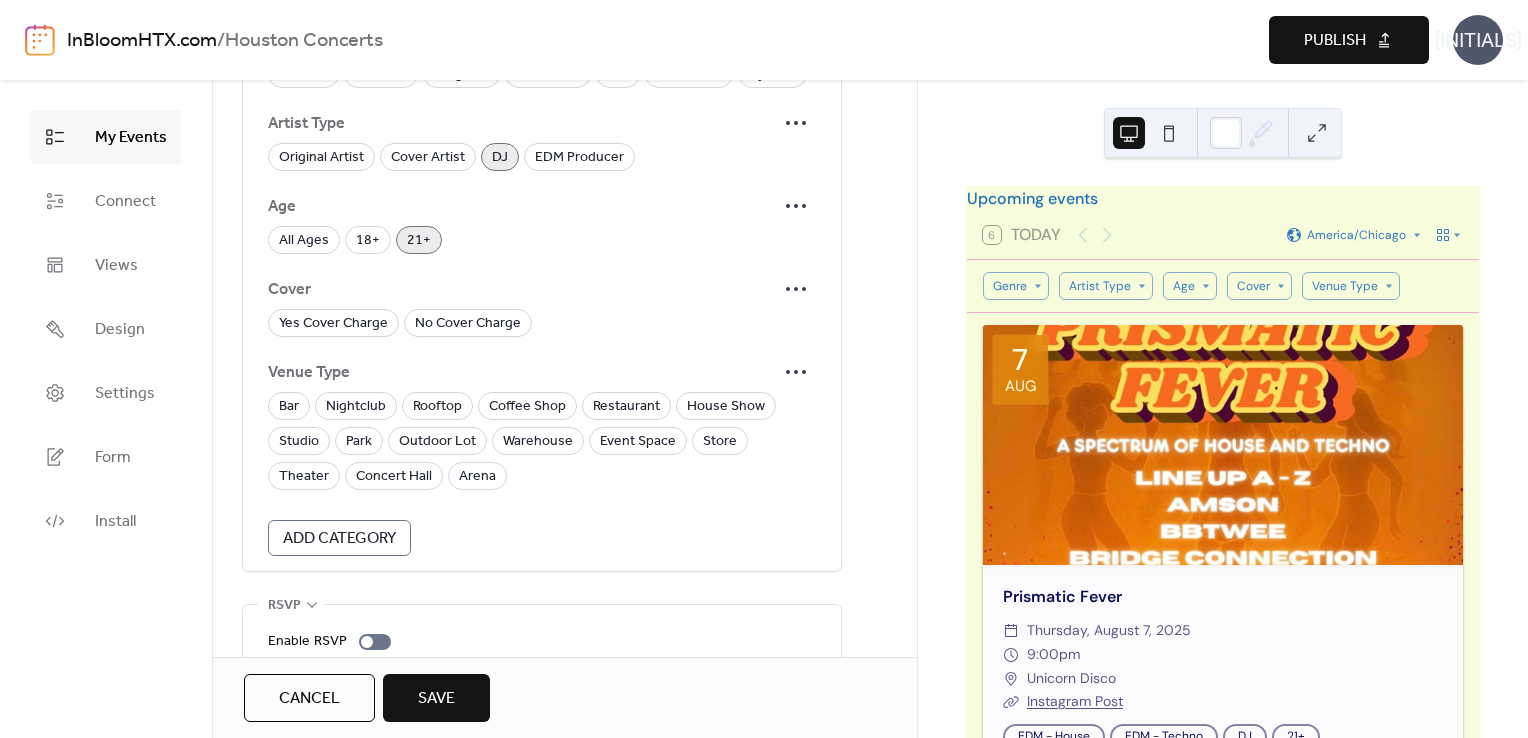scroll, scrollTop: 1760, scrollLeft: 0, axis: vertical 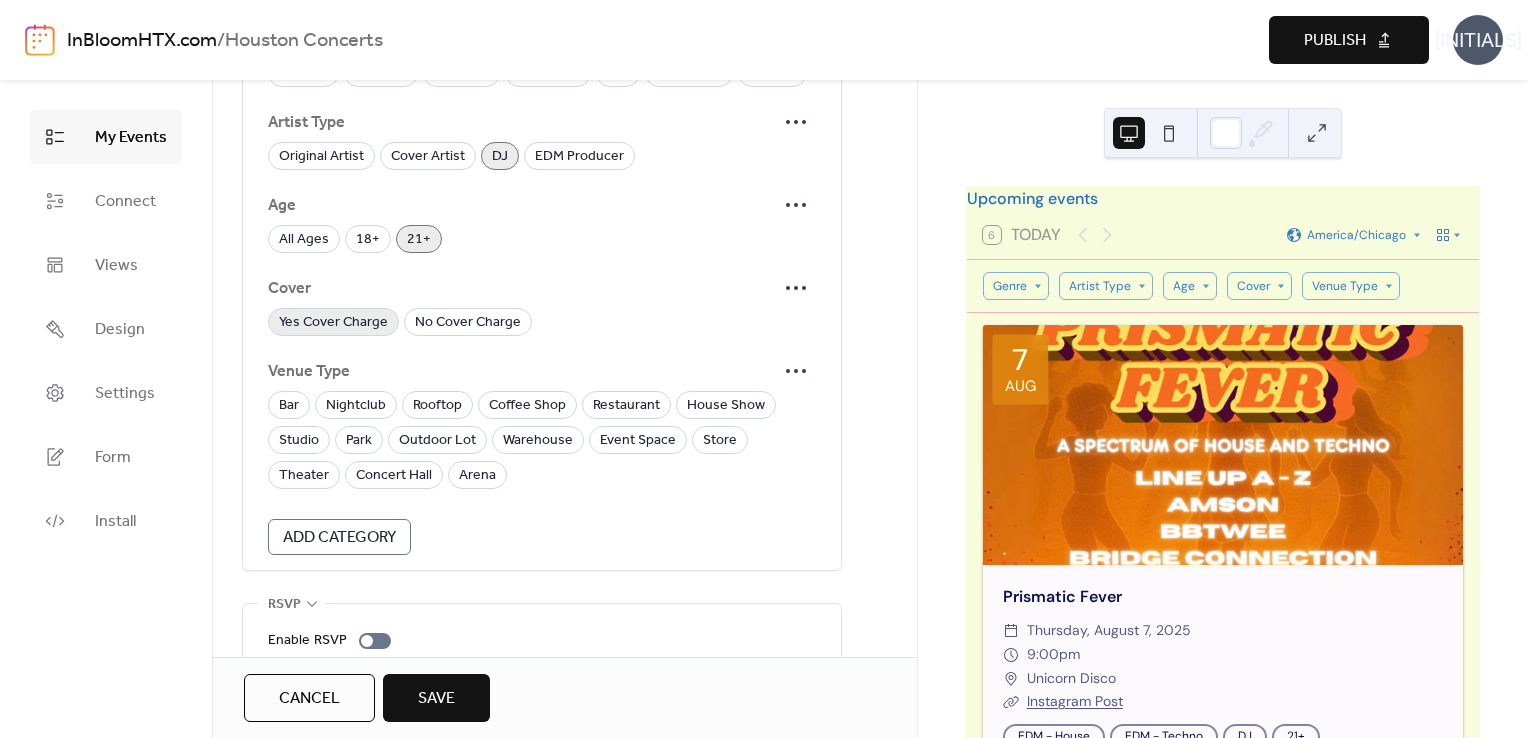 click on "Yes Cover Charge" at bounding box center (333, 323) 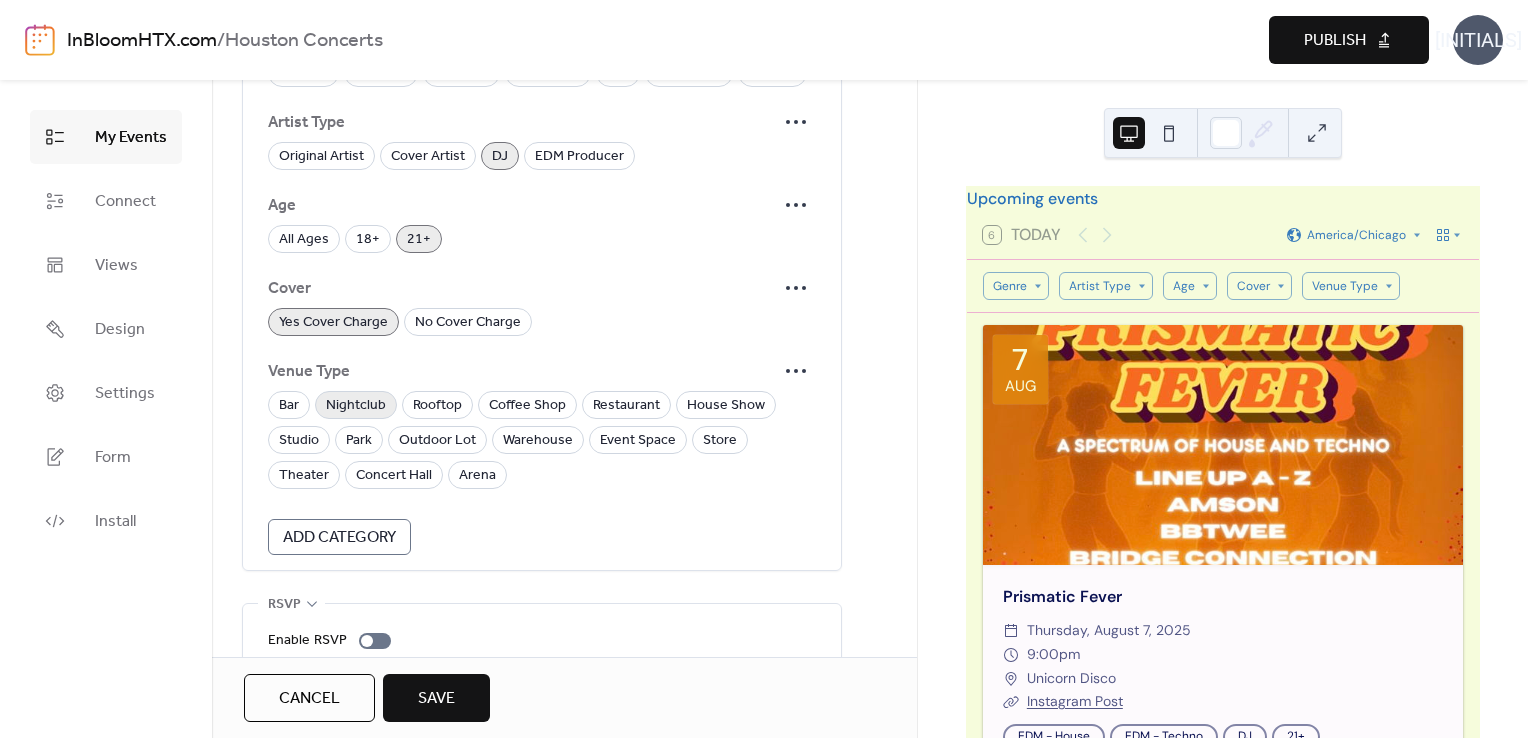 click on "Nightclub" at bounding box center (356, 406) 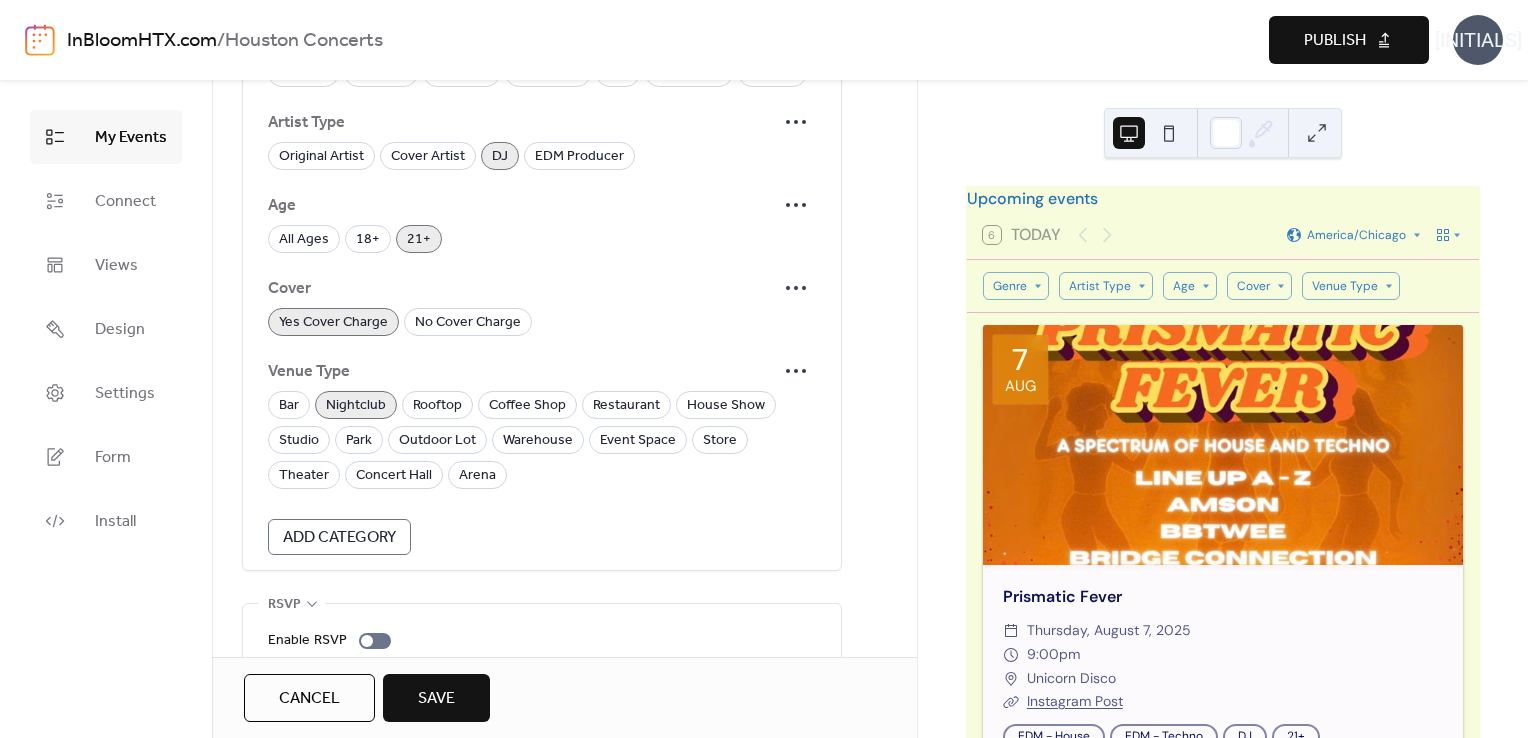 scroll, scrollTop: 1835, scrollLeft: 0, axis: vertical 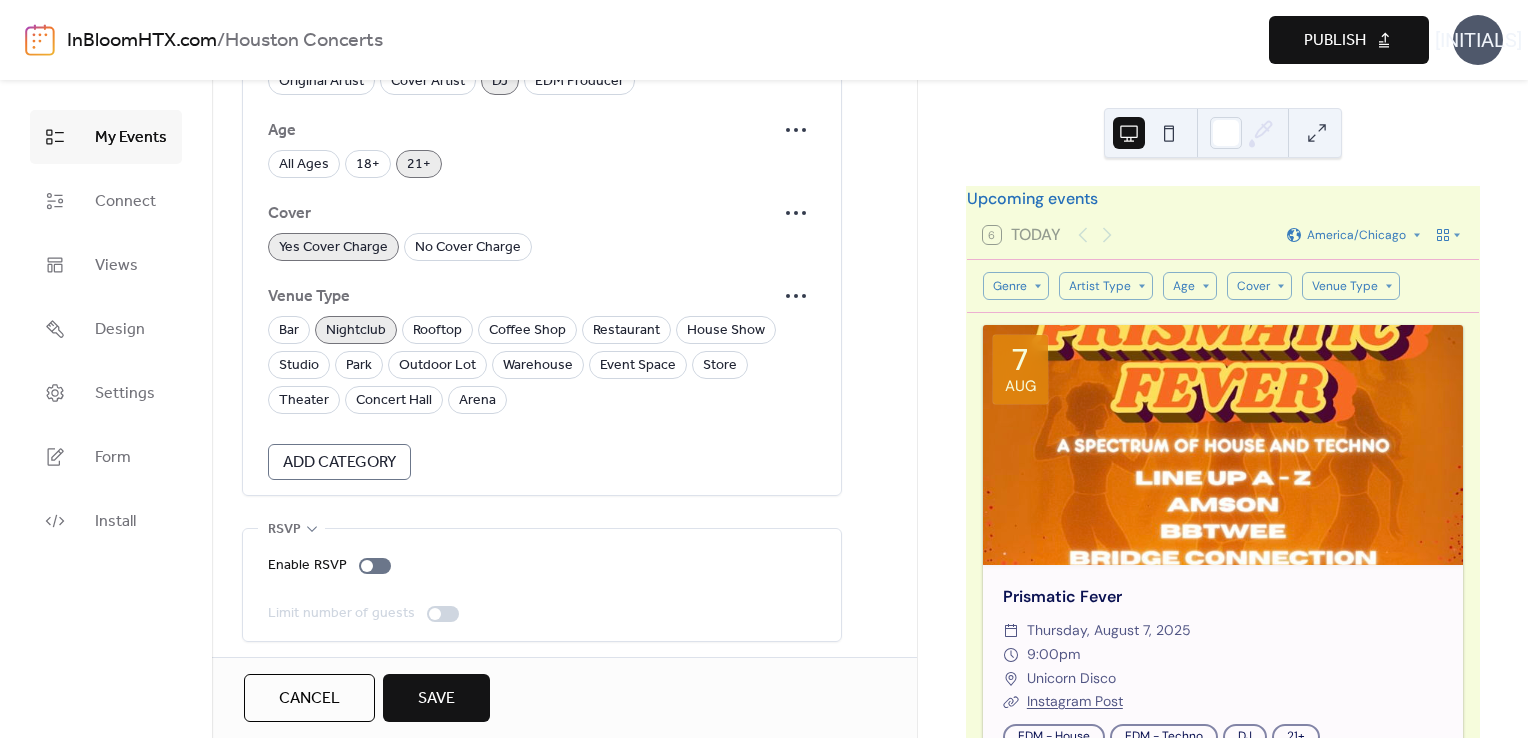 click on "Save" at bounding box center [436, 699] 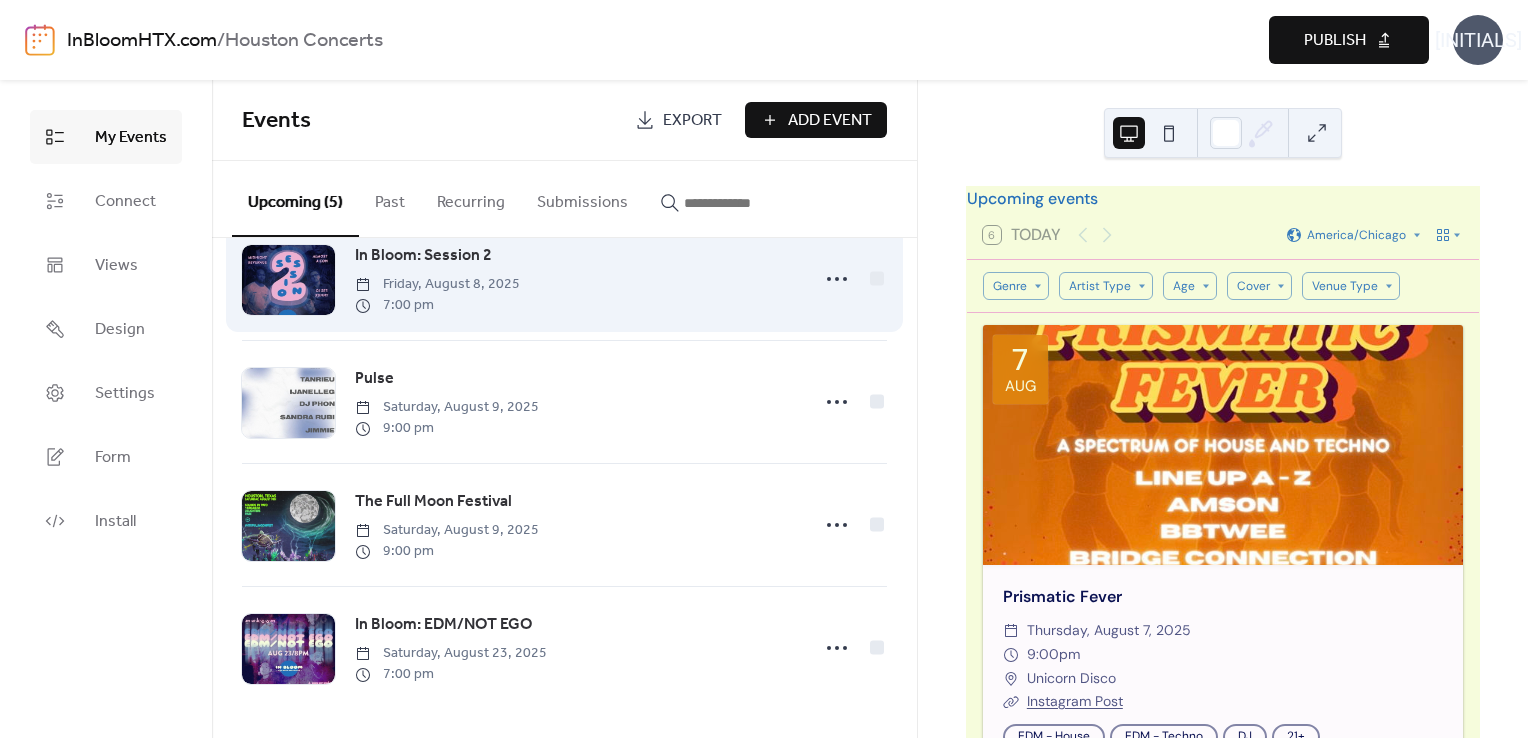 scroll, scrollTop: 0, scrollLeft: 0, axis: both 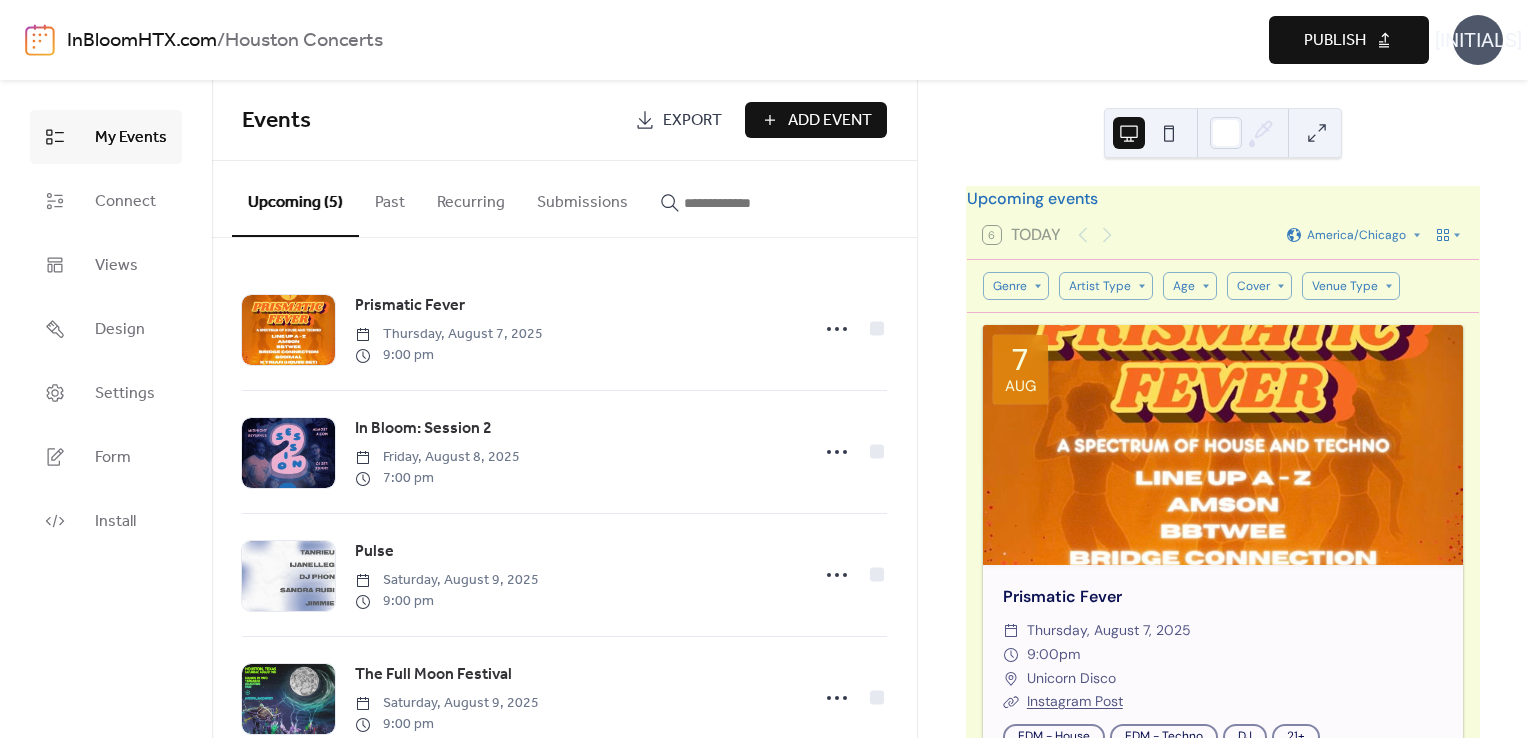 click on "Add Event" at bounding box center (830, 121) 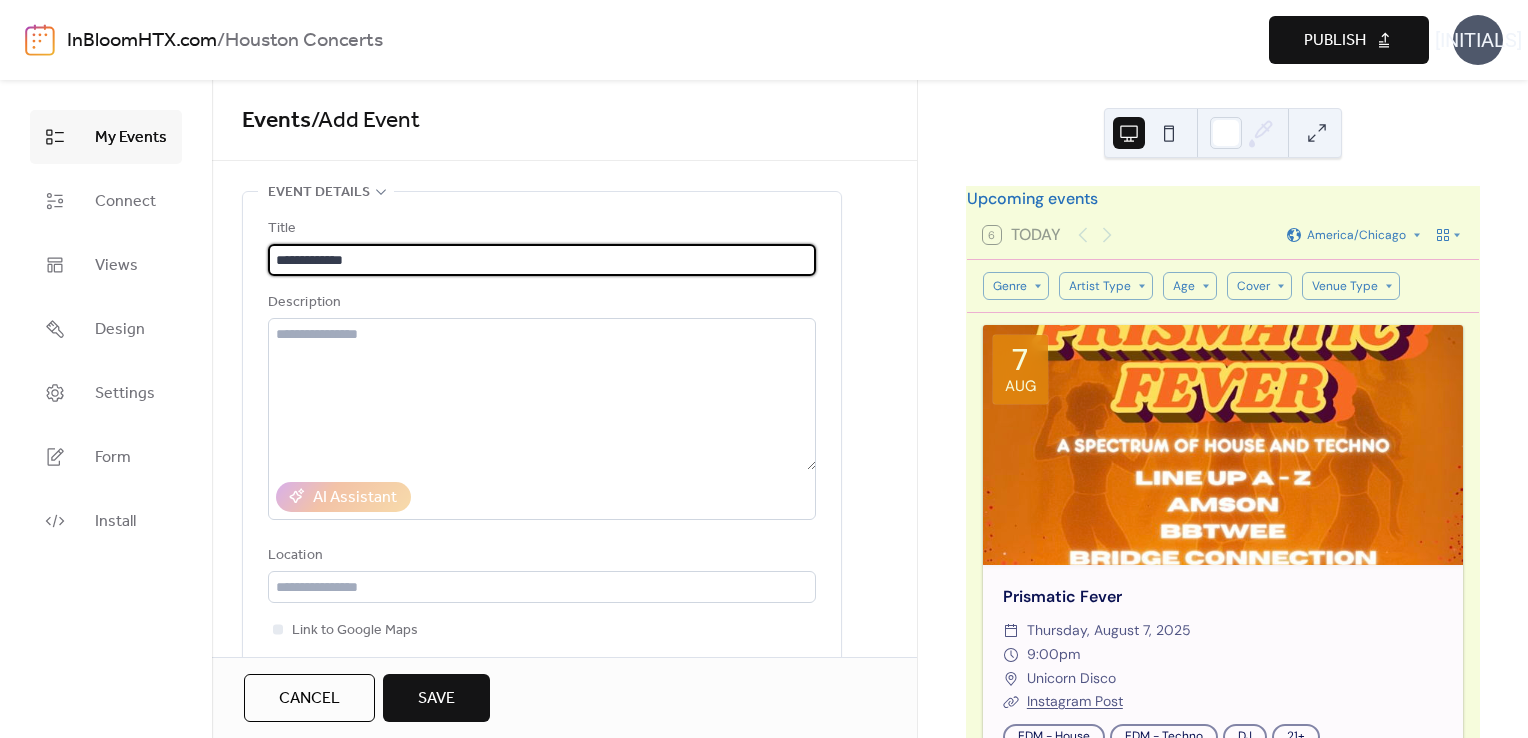 type on "**********" 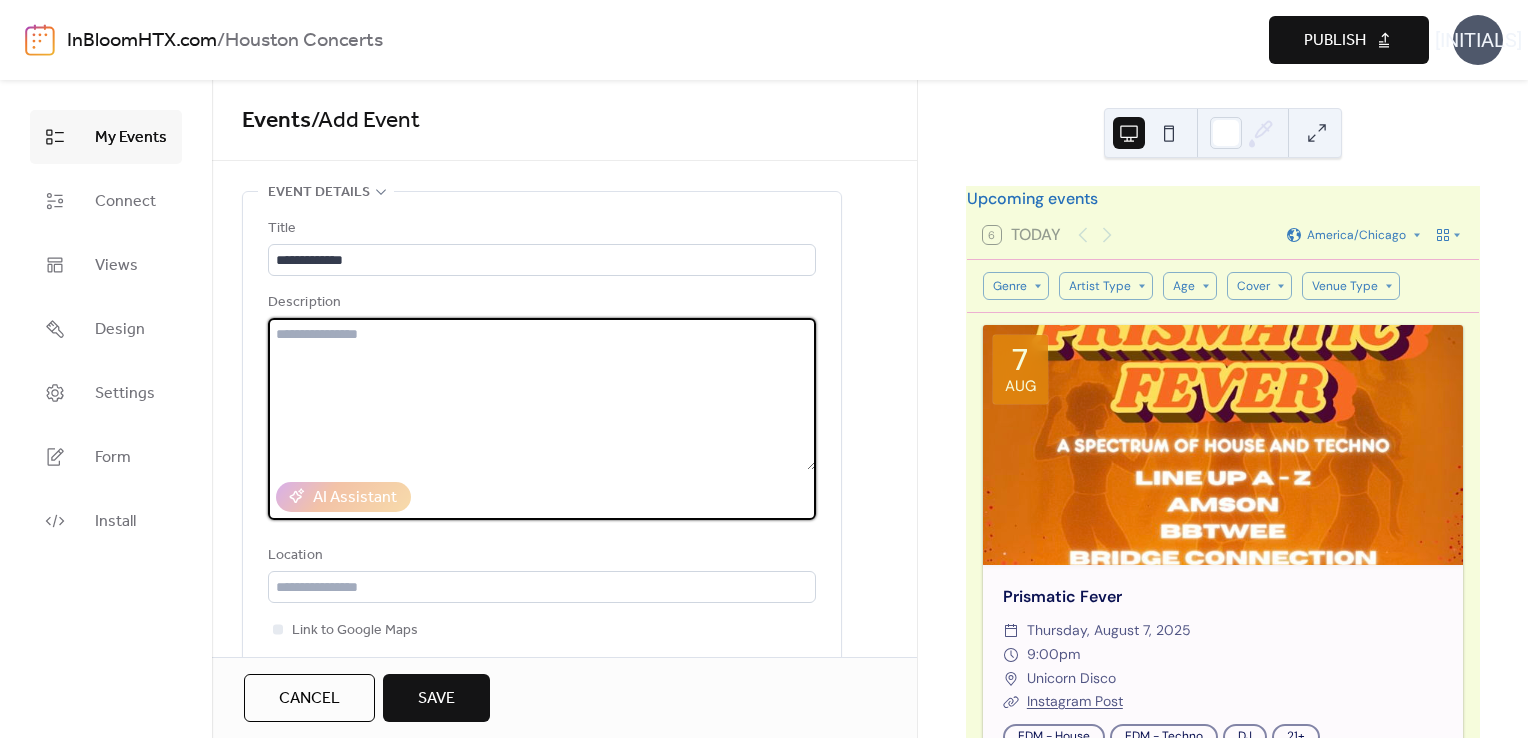 click at bounding box center (542, 394) 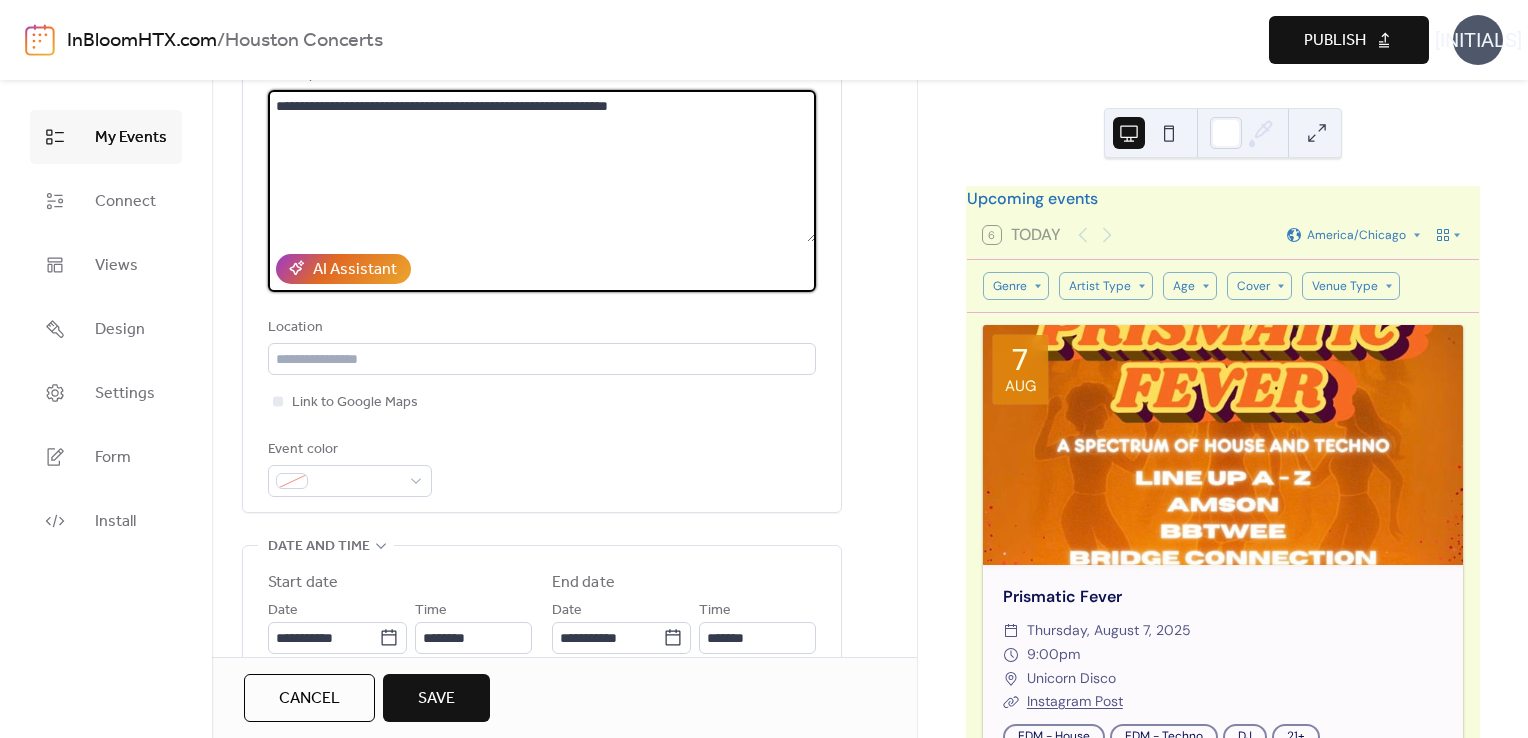 scroll, scrollTop: 234, scrollLeft: 0, axis: vertical 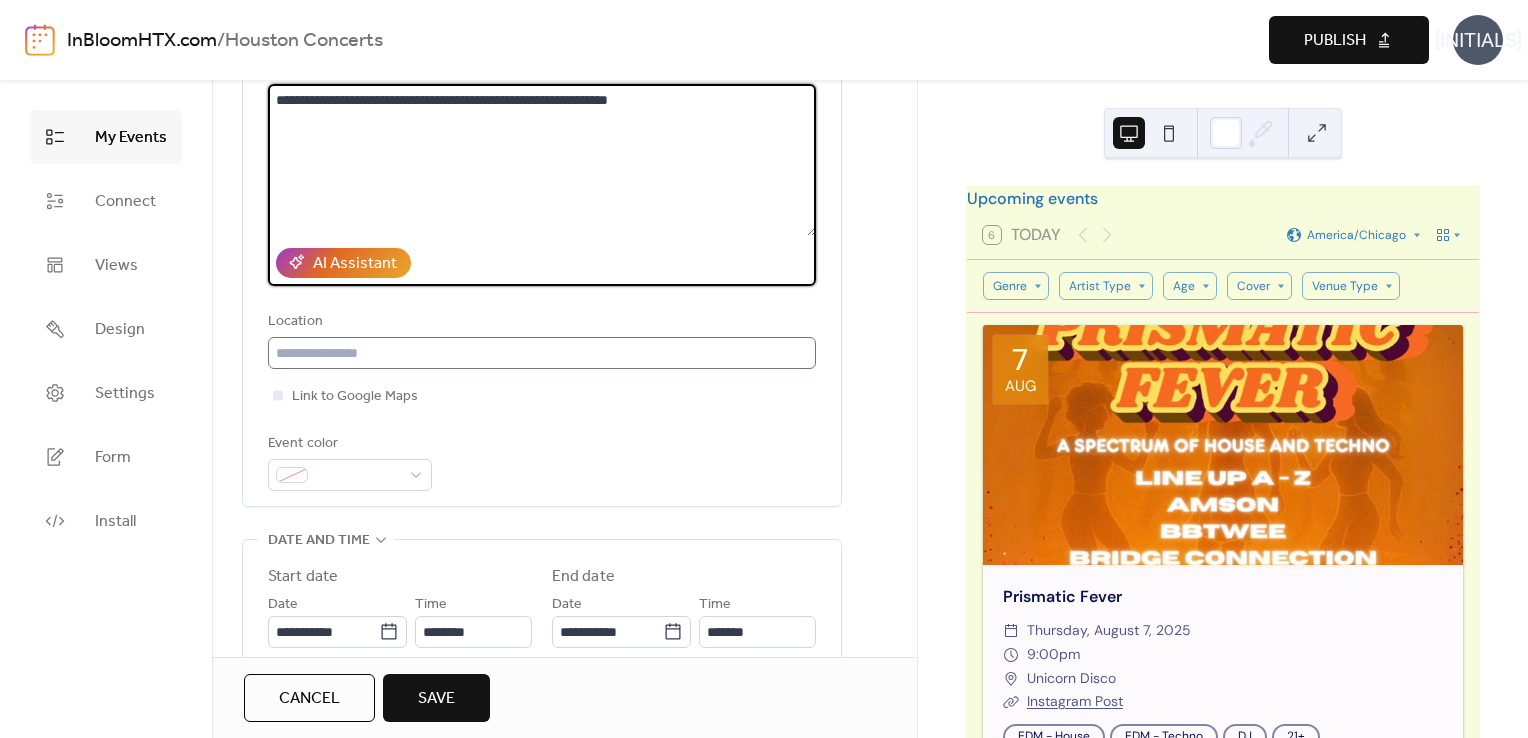 type on "**********" 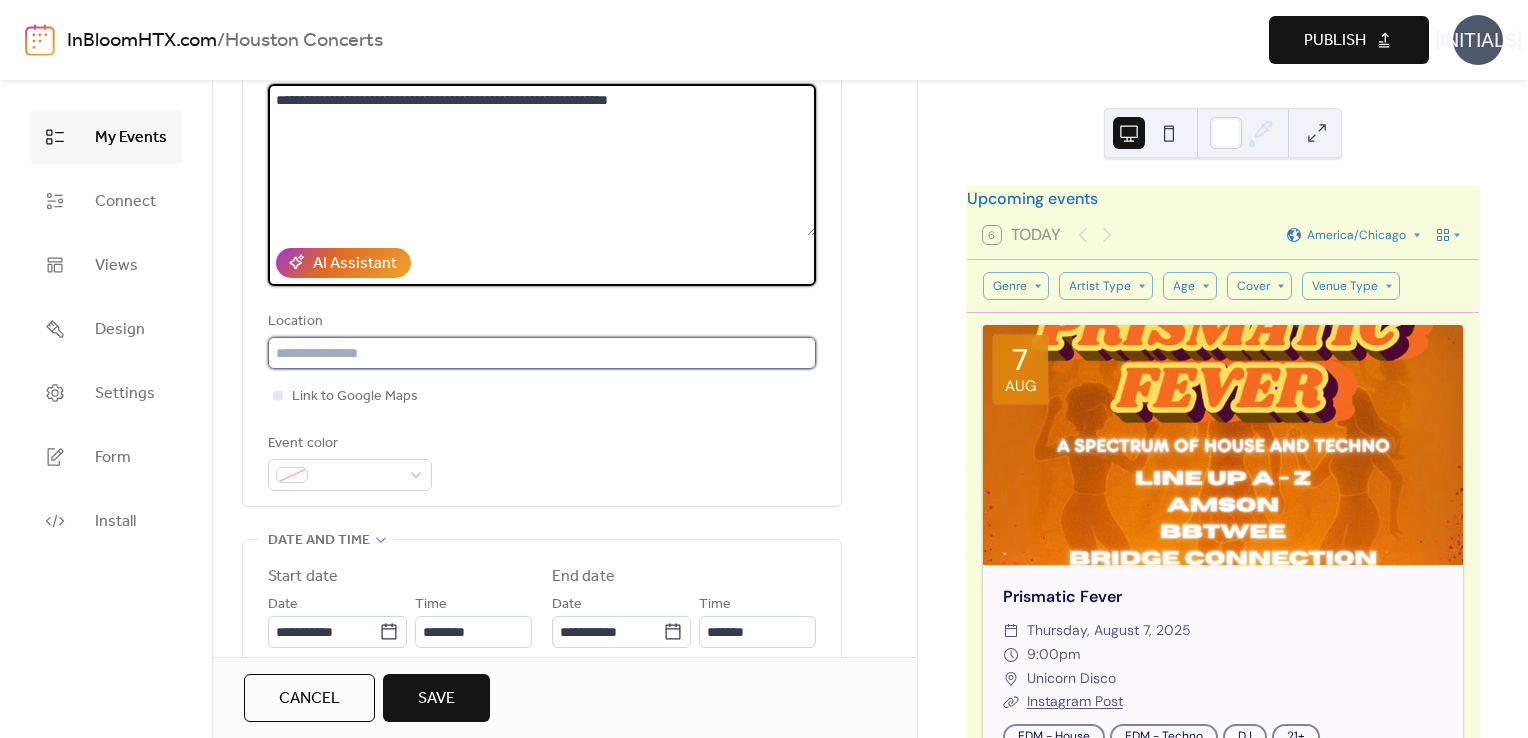 click at bounding box center (542, 353) 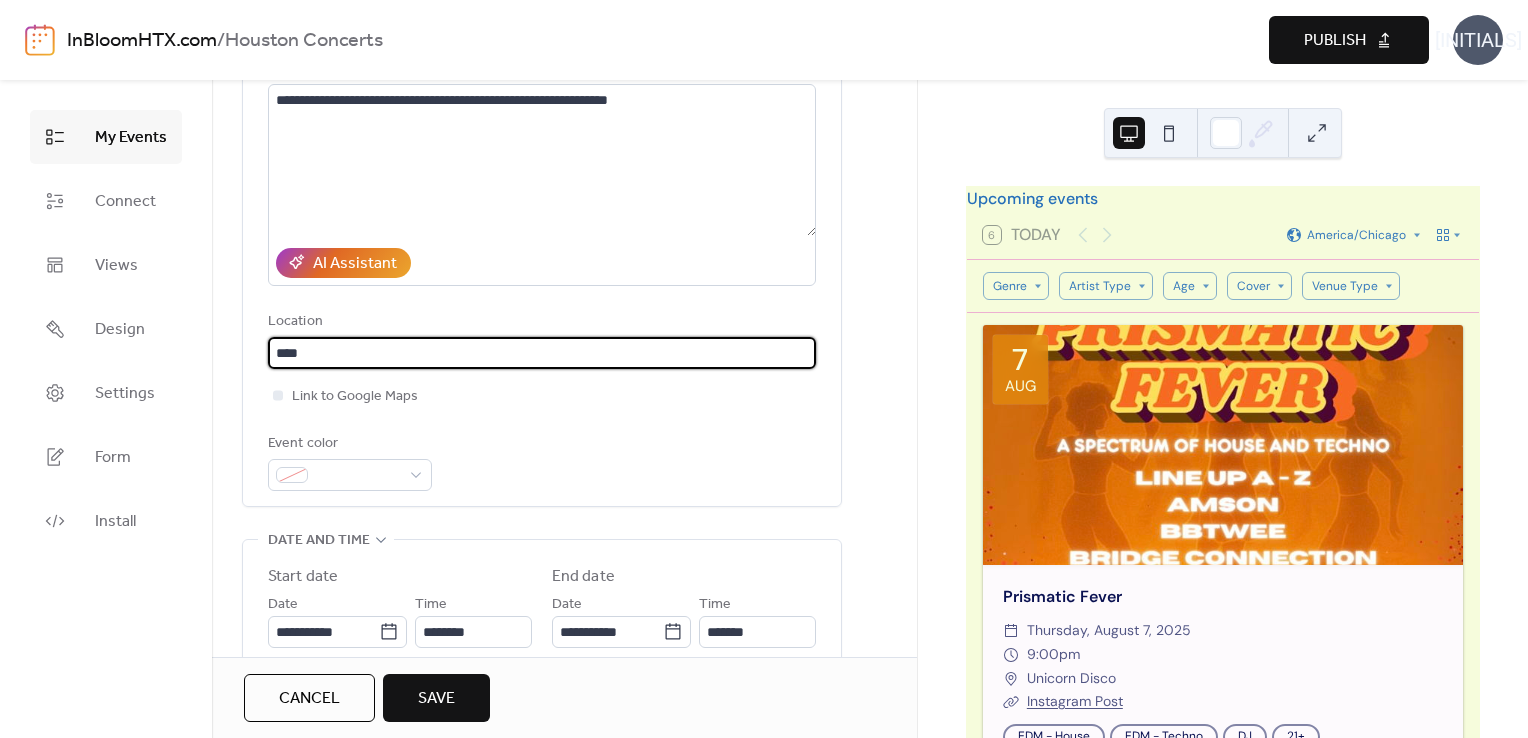 scroll, scrollTop: 0, scrollLeft: 0, axis: both 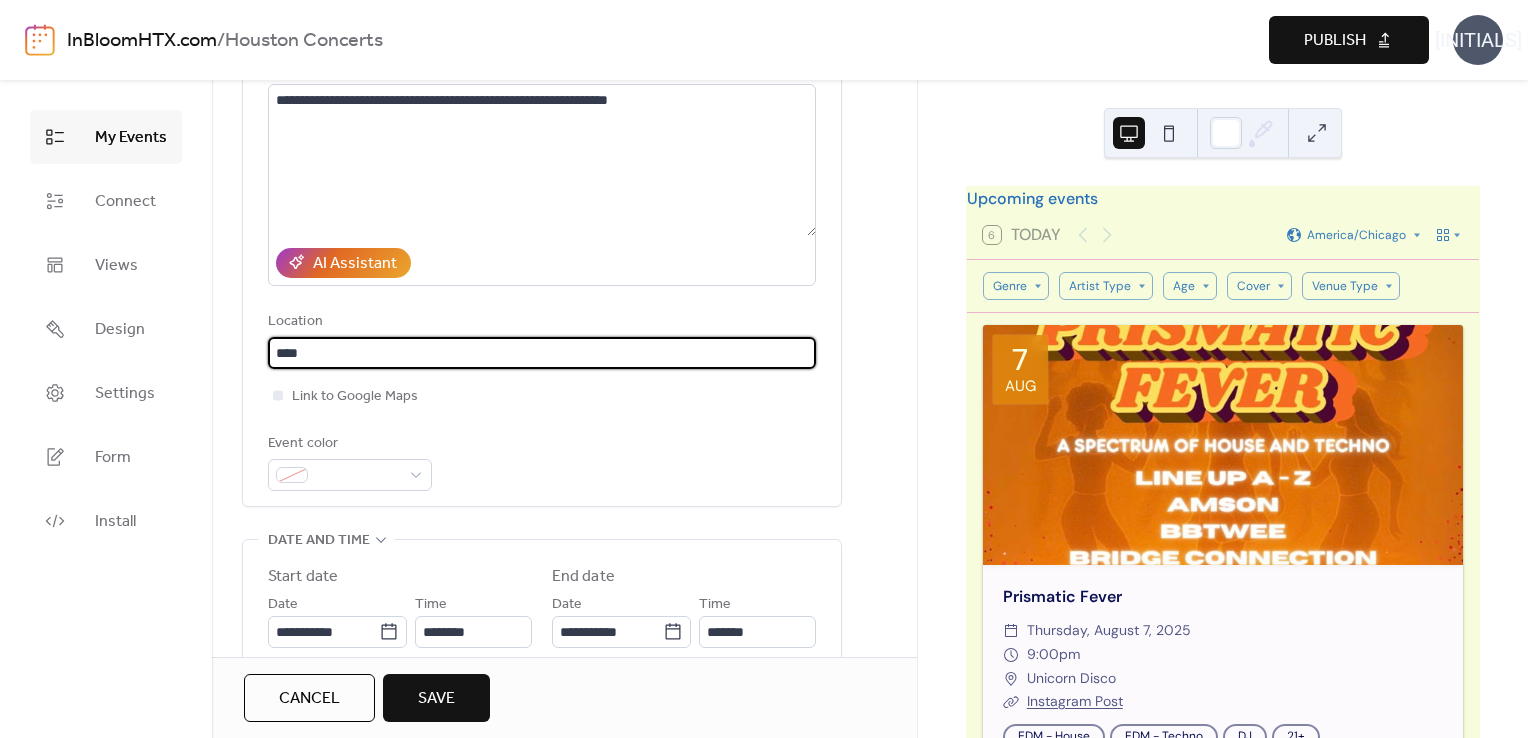 drag, startPoint x: 316, startPoint y: 356, endPoint x: 184, endPoint y: 327, distance: 135.14807 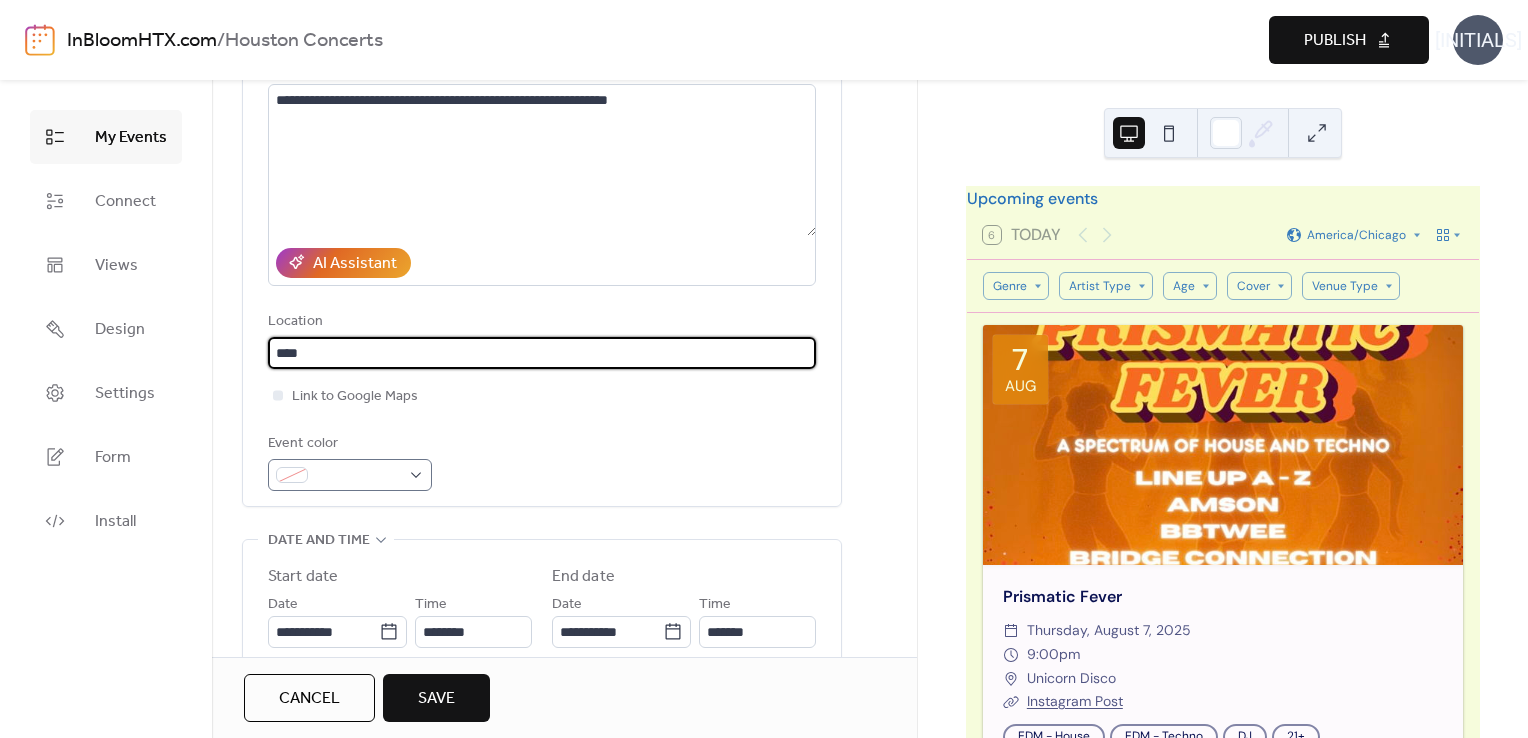type on "****" 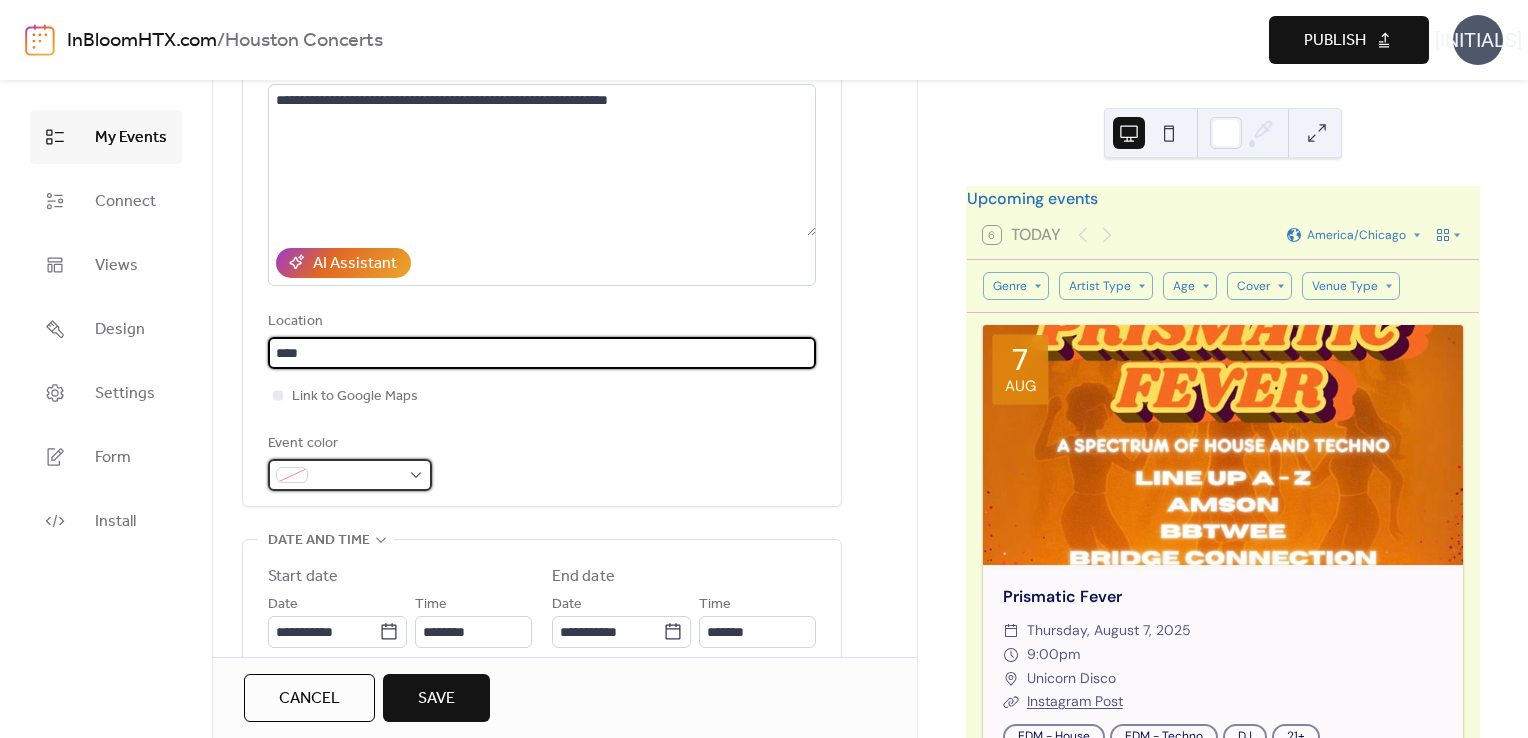 click at bounding box center (350, 475) 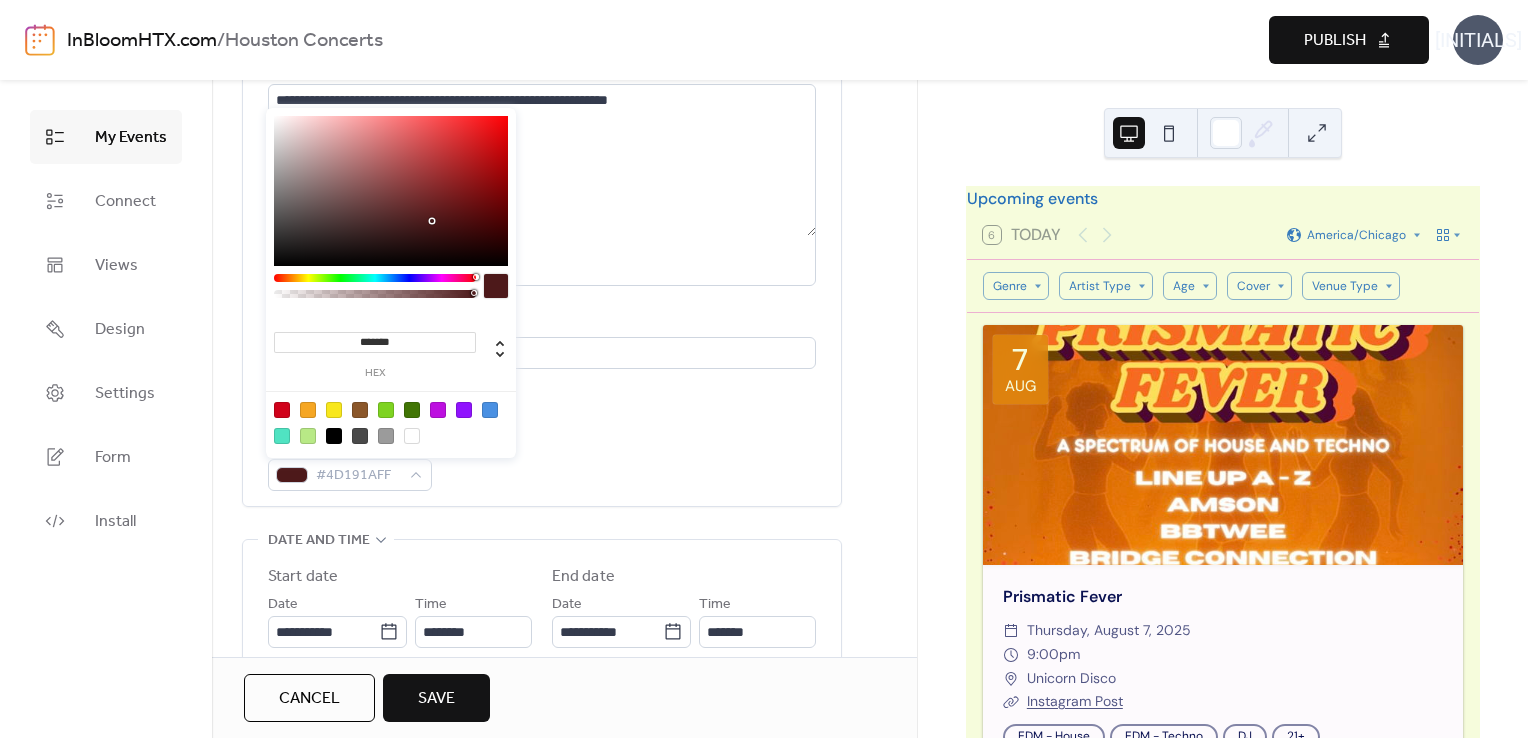 drag, startPoint x: 415, startPoint y: 278, endPoint x: 493, endPoint y: 277, distance: 78.00641 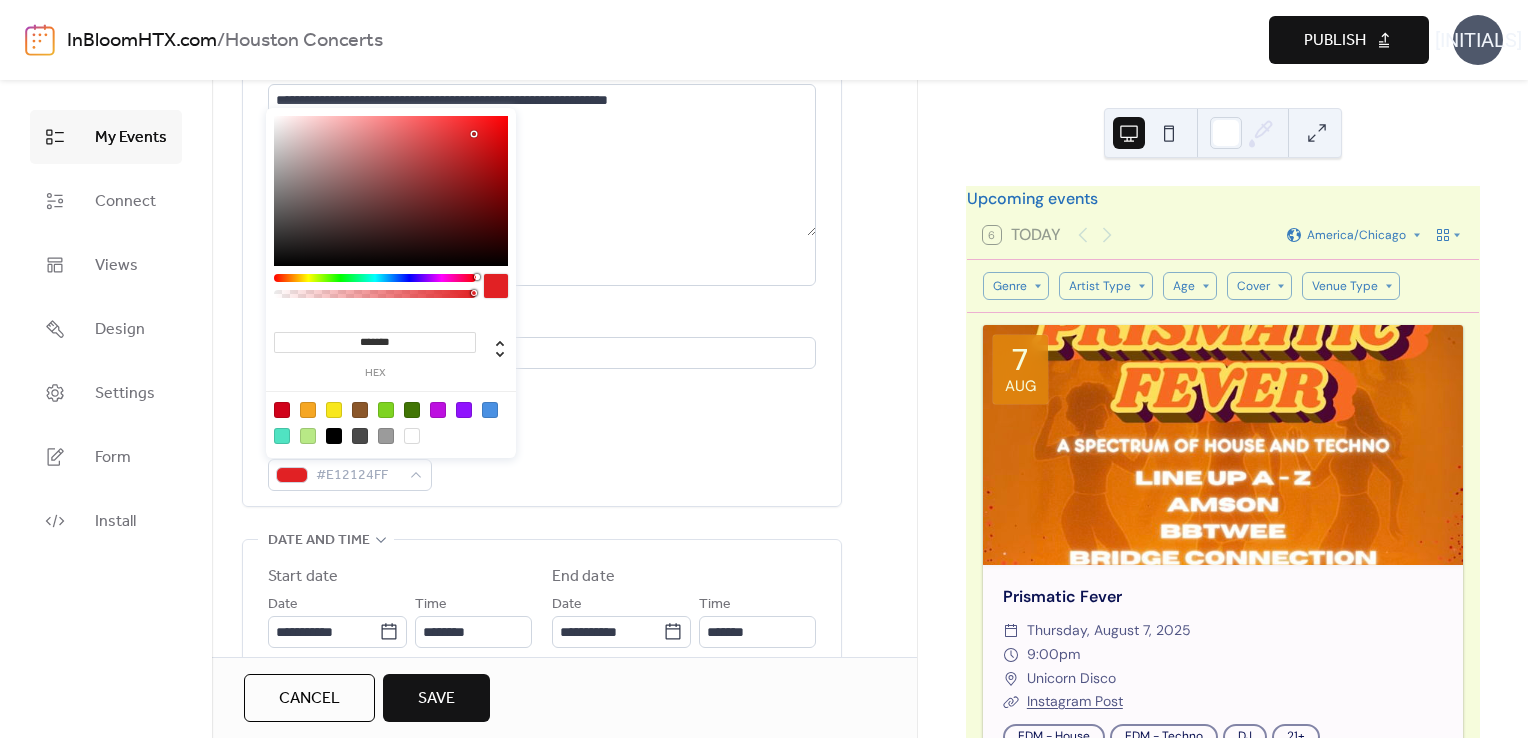 click at bounding box center [391, 191] 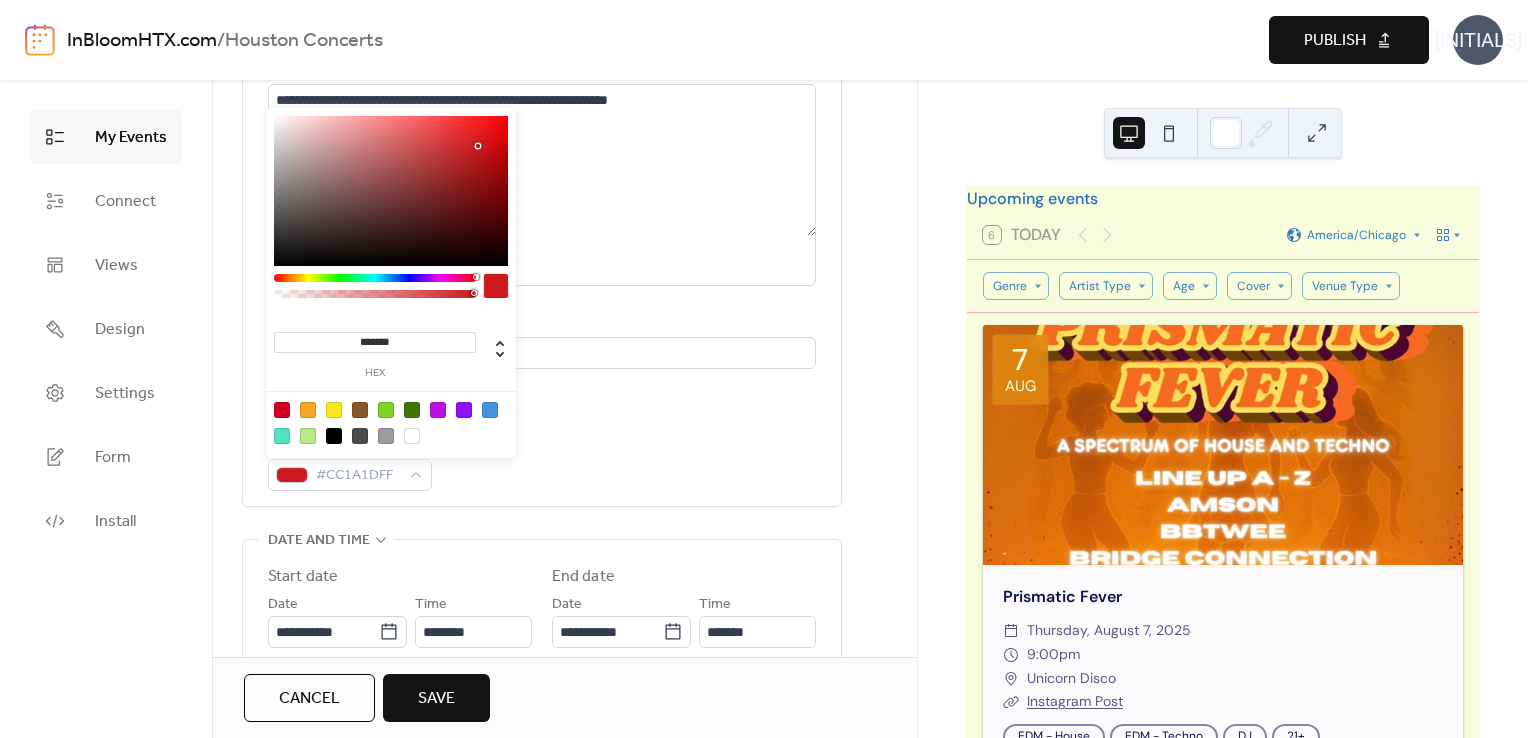 click at bounding box center (391, 191) 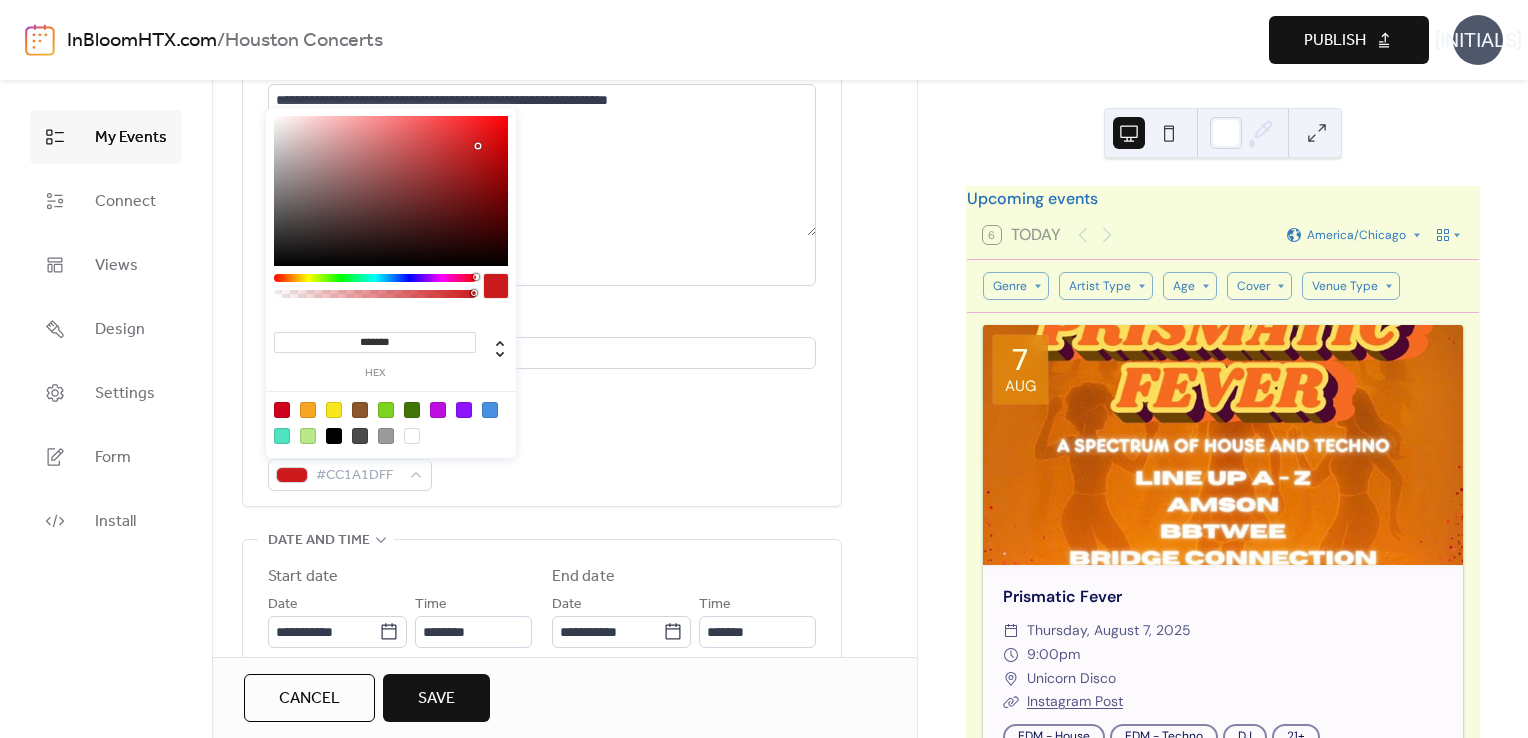 click at bounding box center [391, 191] 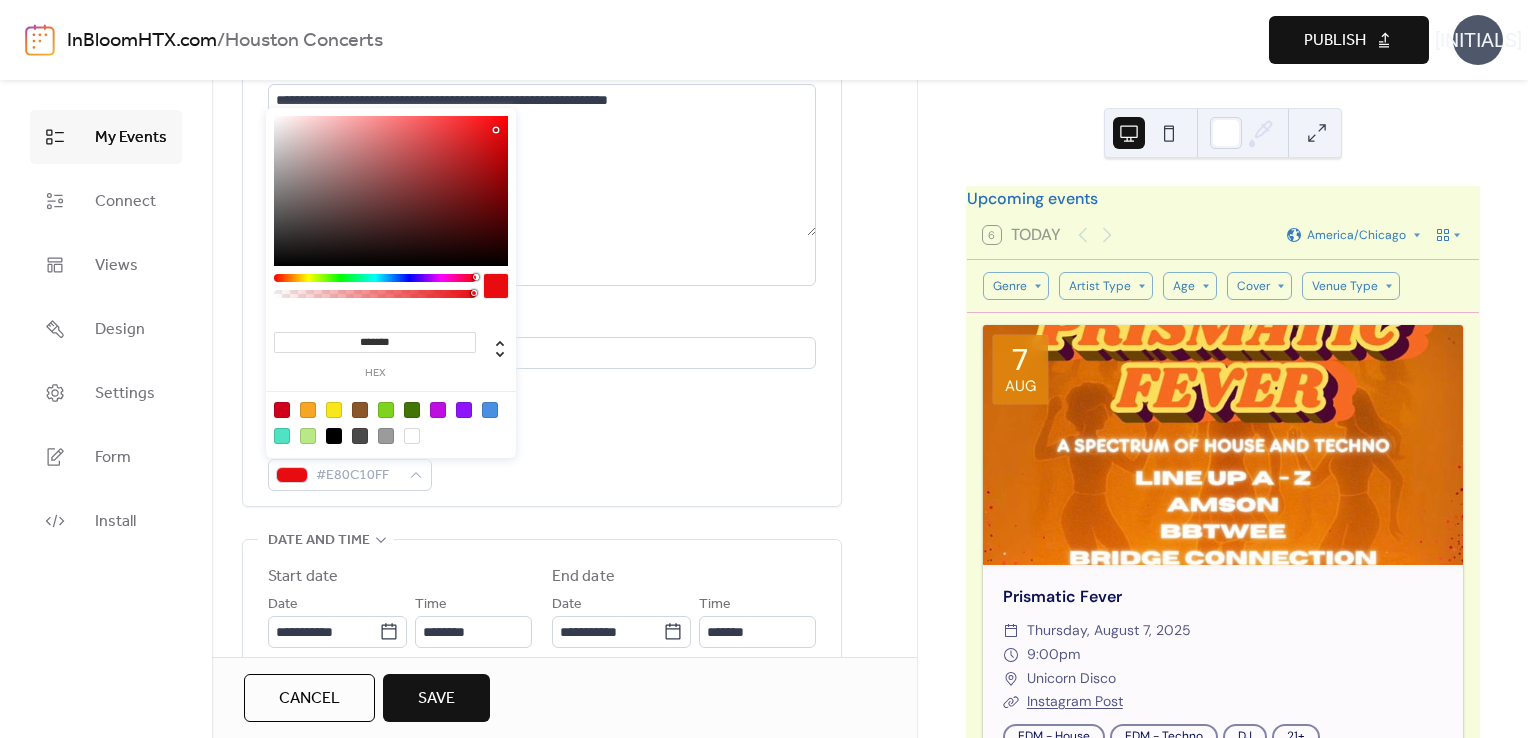 click at bounding box center (391, 191) 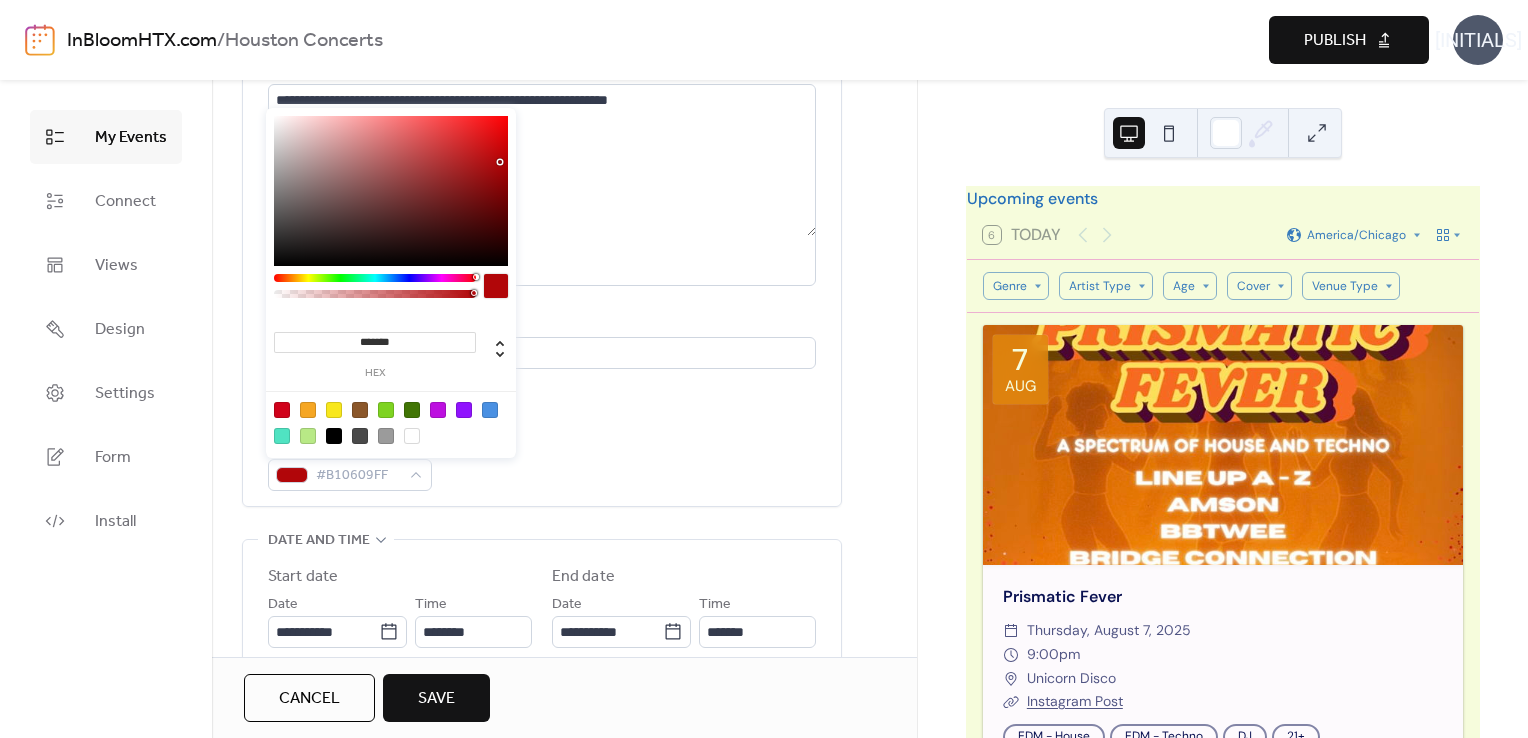 click at bounding box center (391, 191) 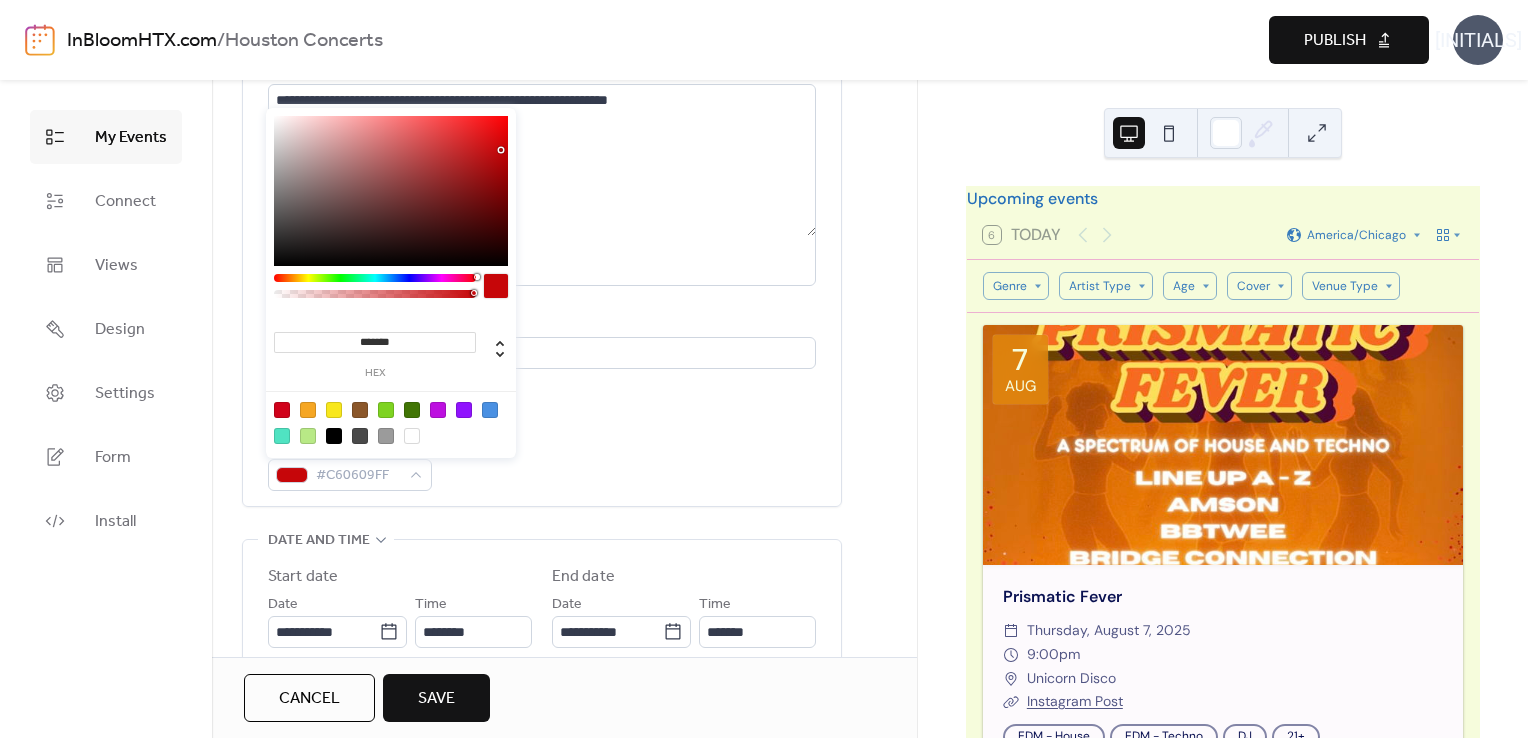 click on "**********" at bounding box center [542, 237] 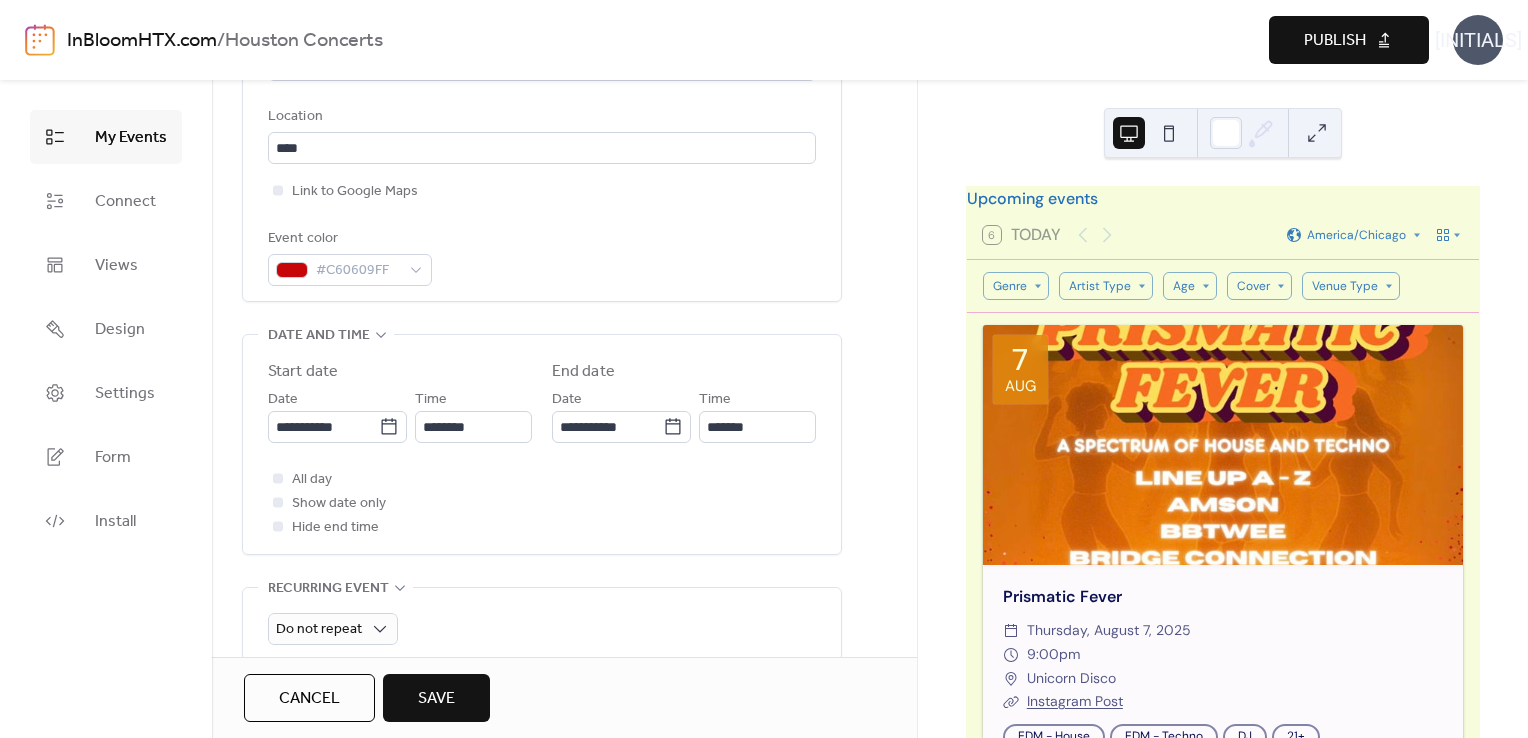 scroll, scrollTop: 440, scrollLeft: 0, axis: vertical 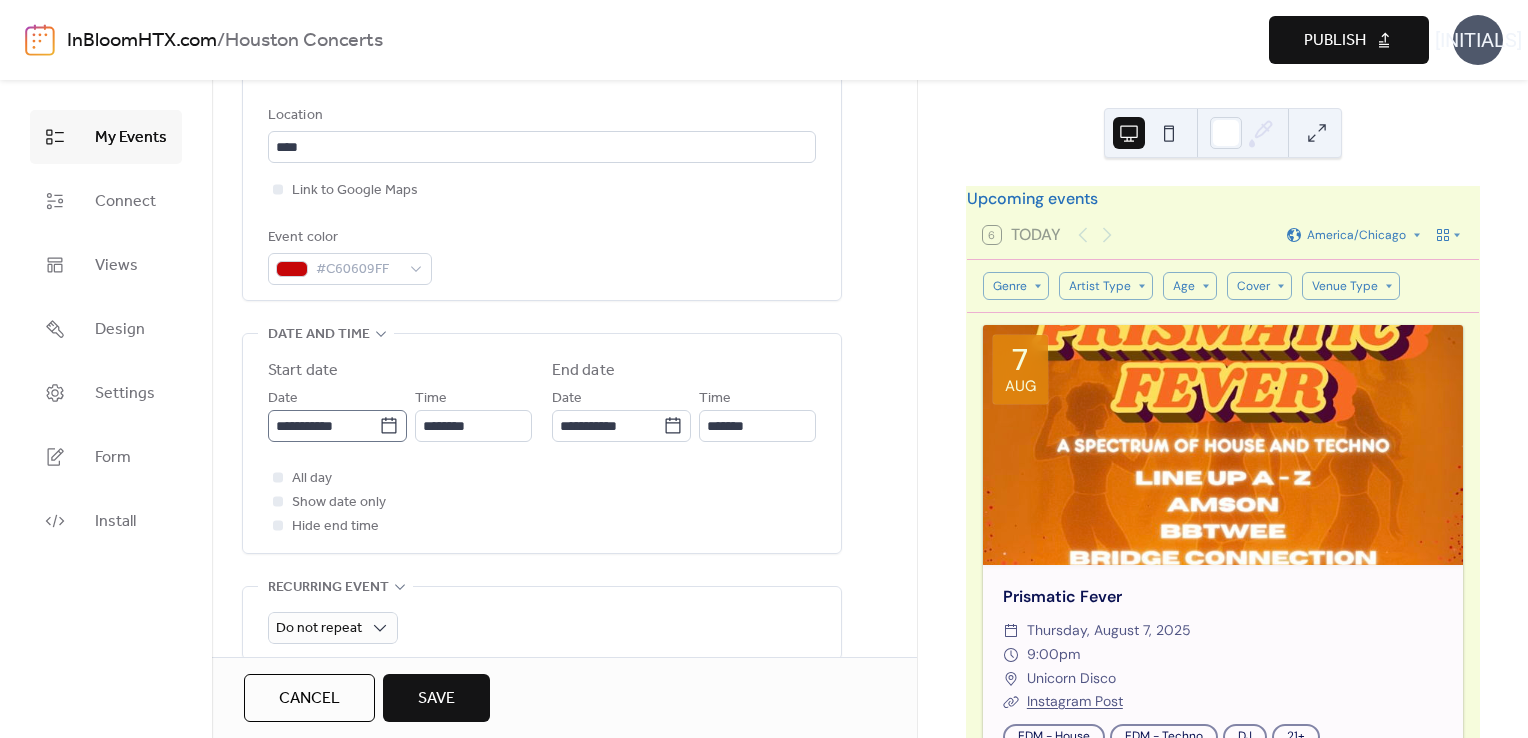 click 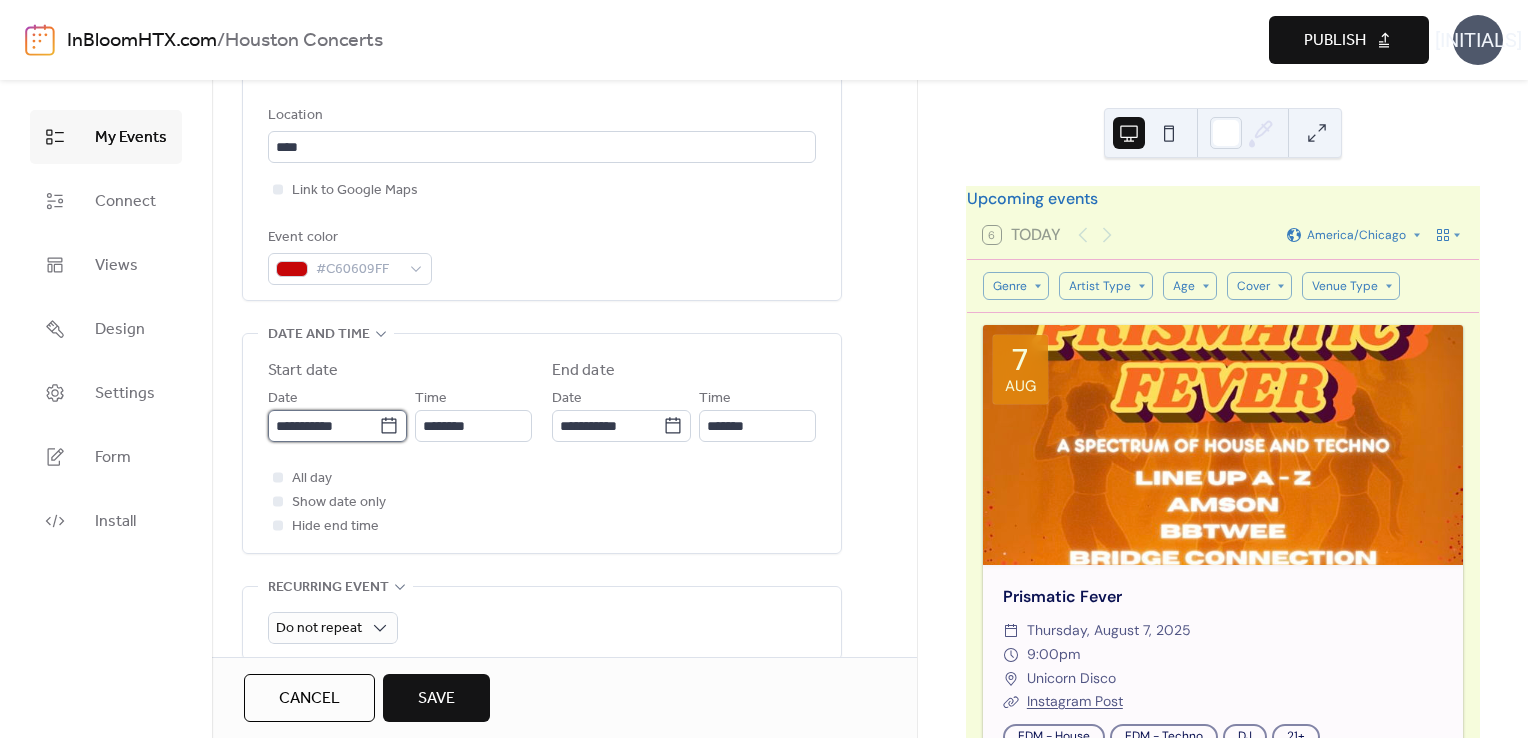 click on "**********" at bounding box center (323, 426) 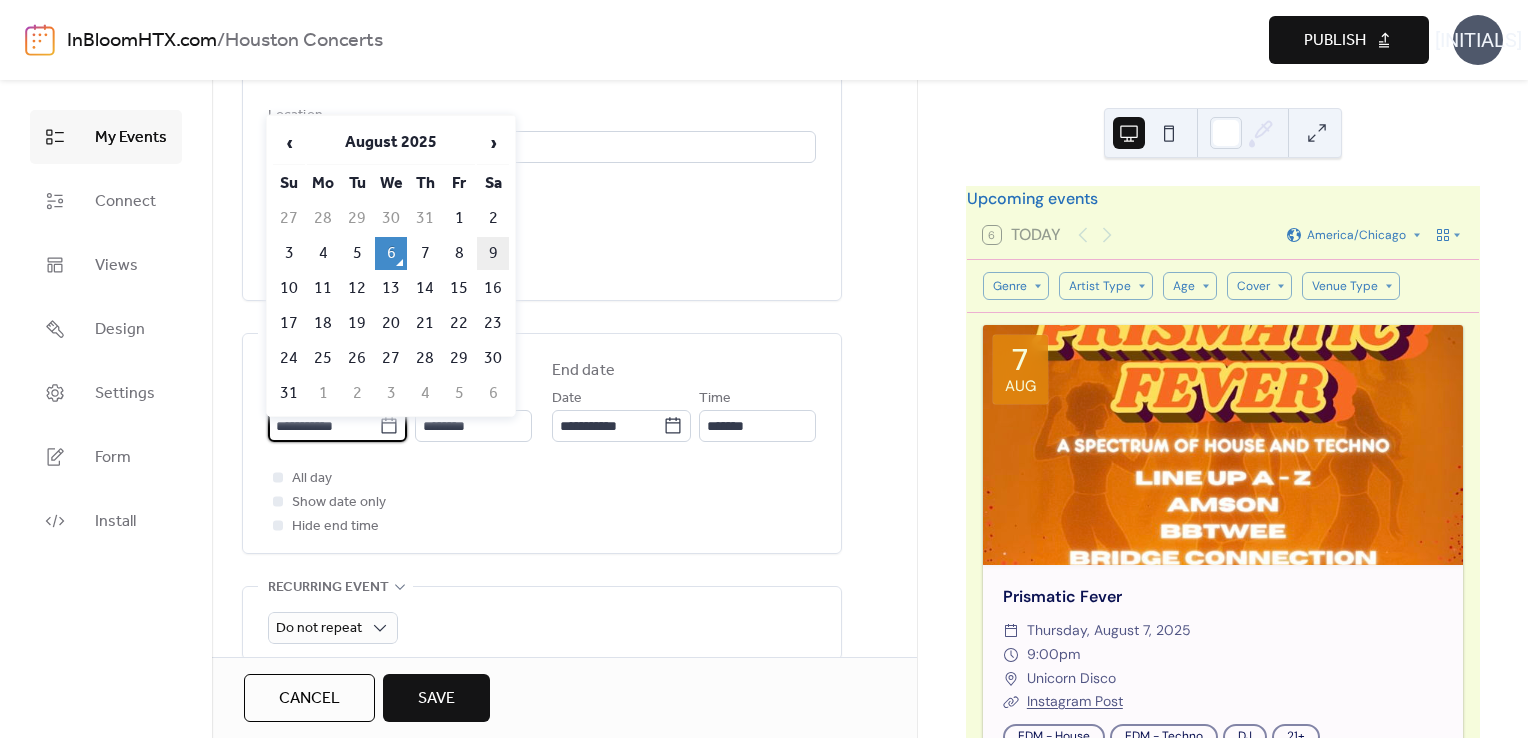 click on "9" at bounding box center (493, 253) 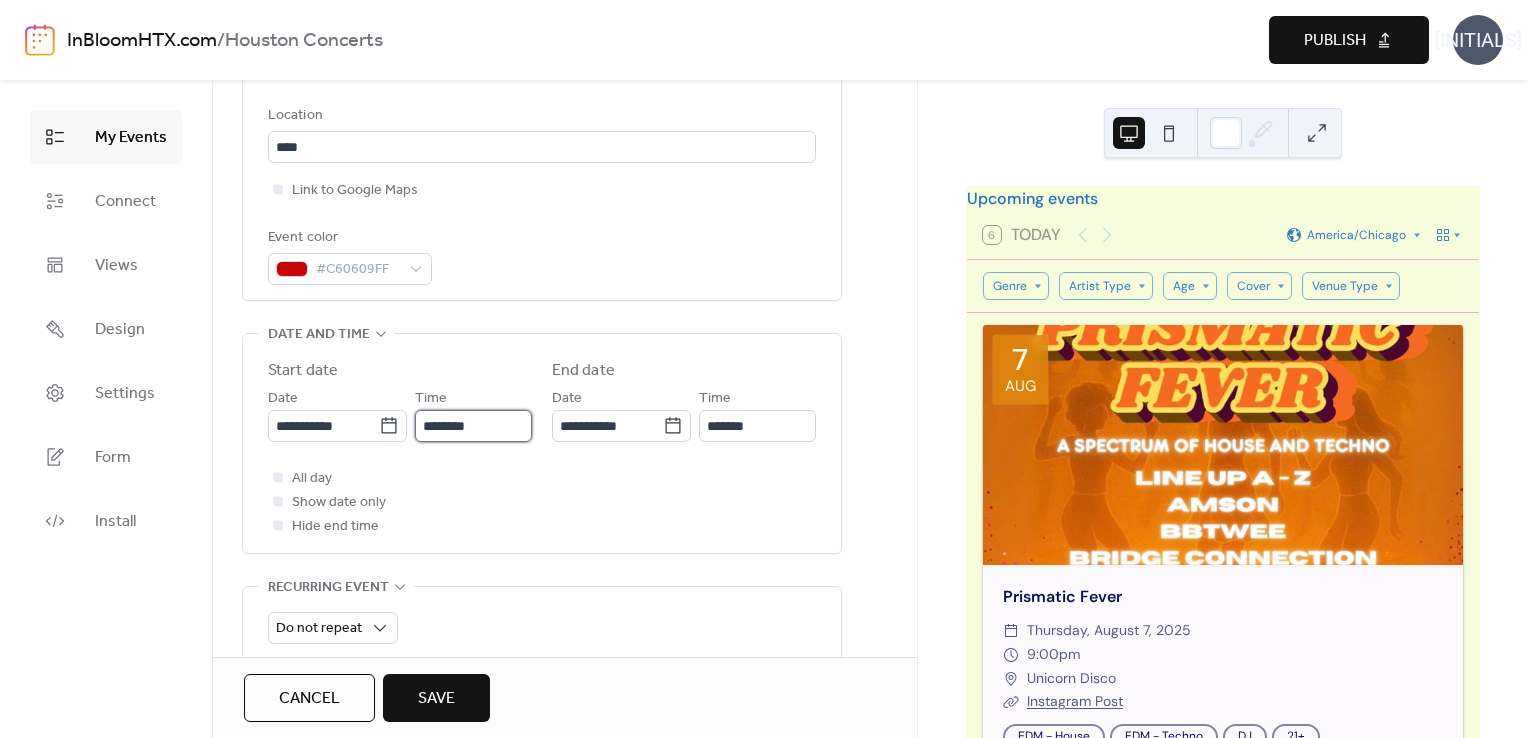 click on "********" at bounding box center (473, 426) 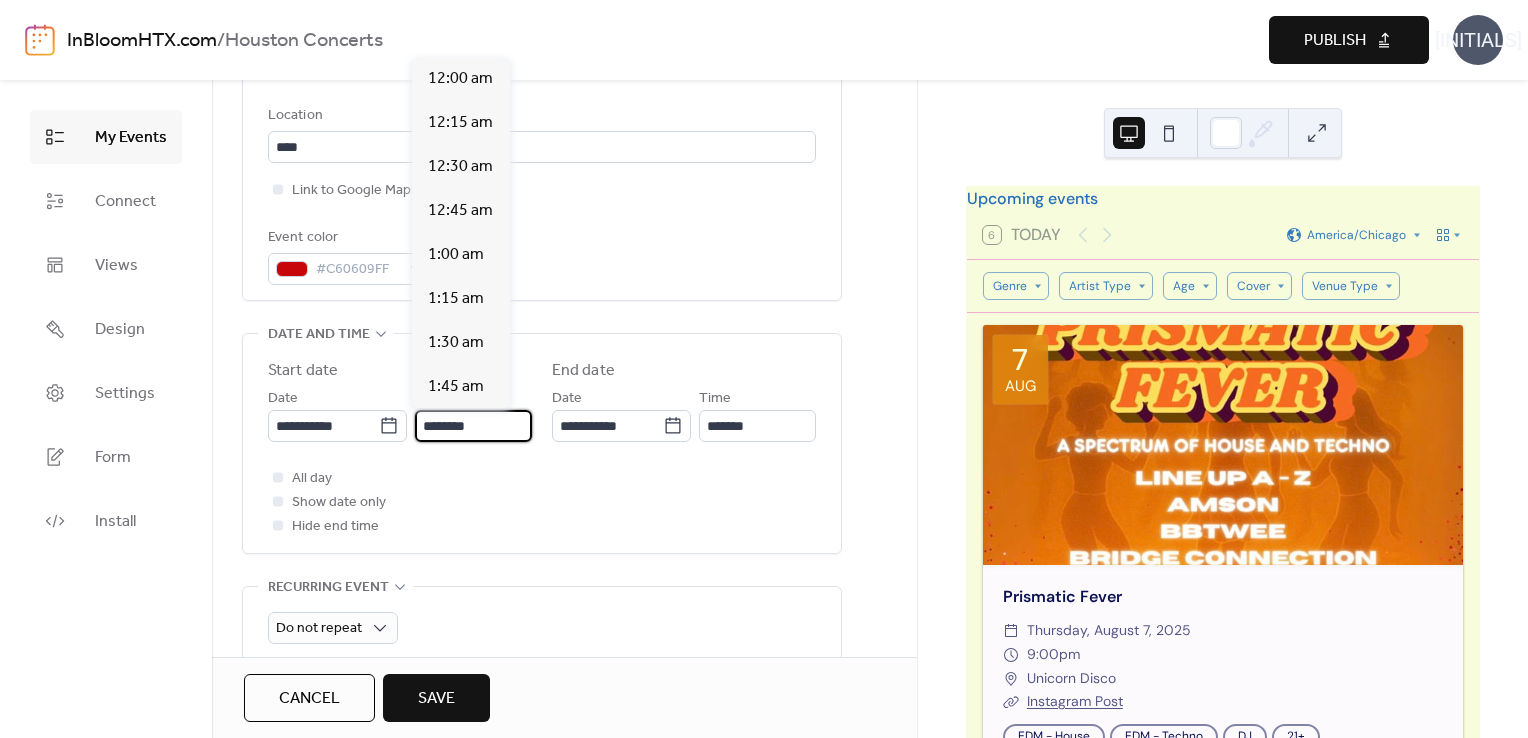 scroll, scrollTop: 2112, scrollLeft: 0, axis: vertical 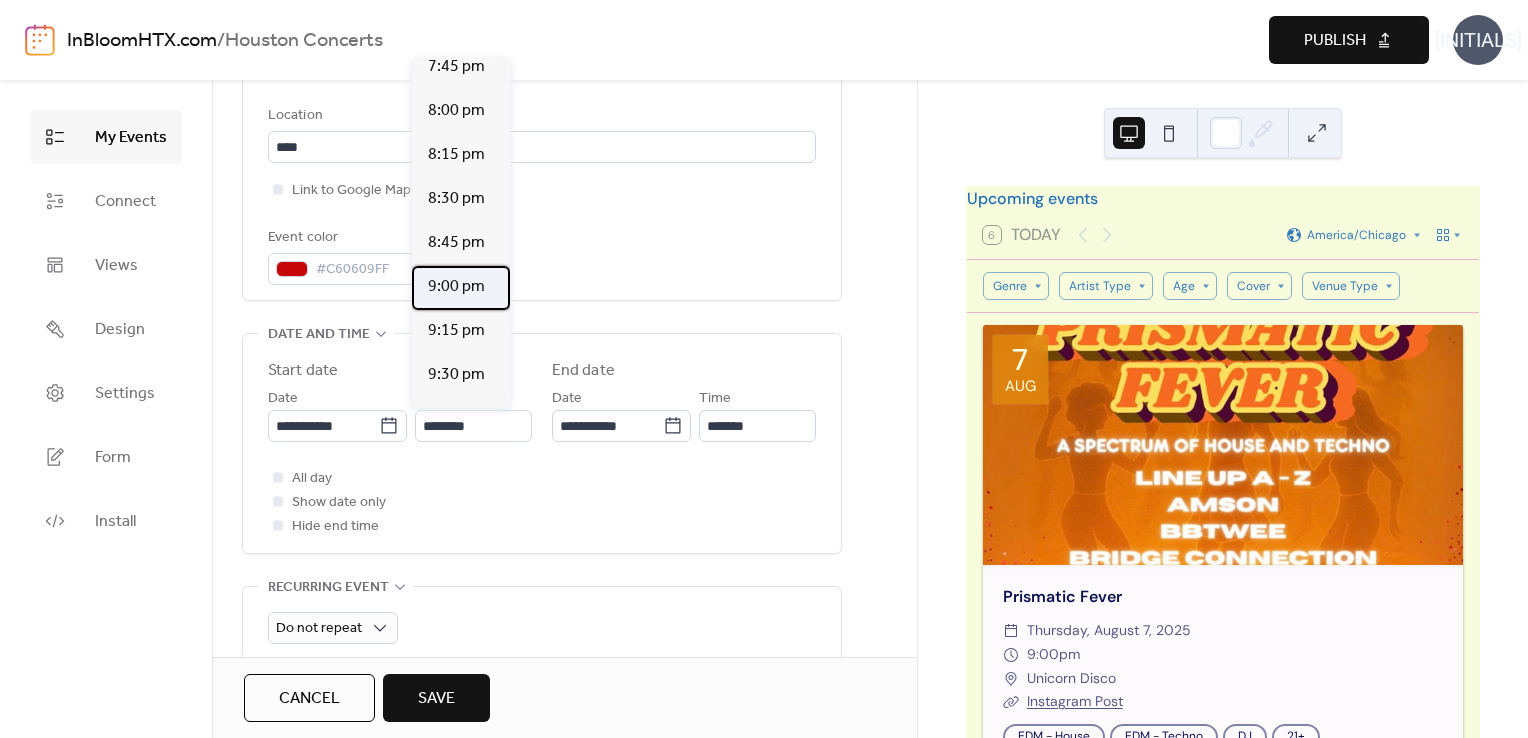 click on "9:00 pm" at bounding box center (456, 287) 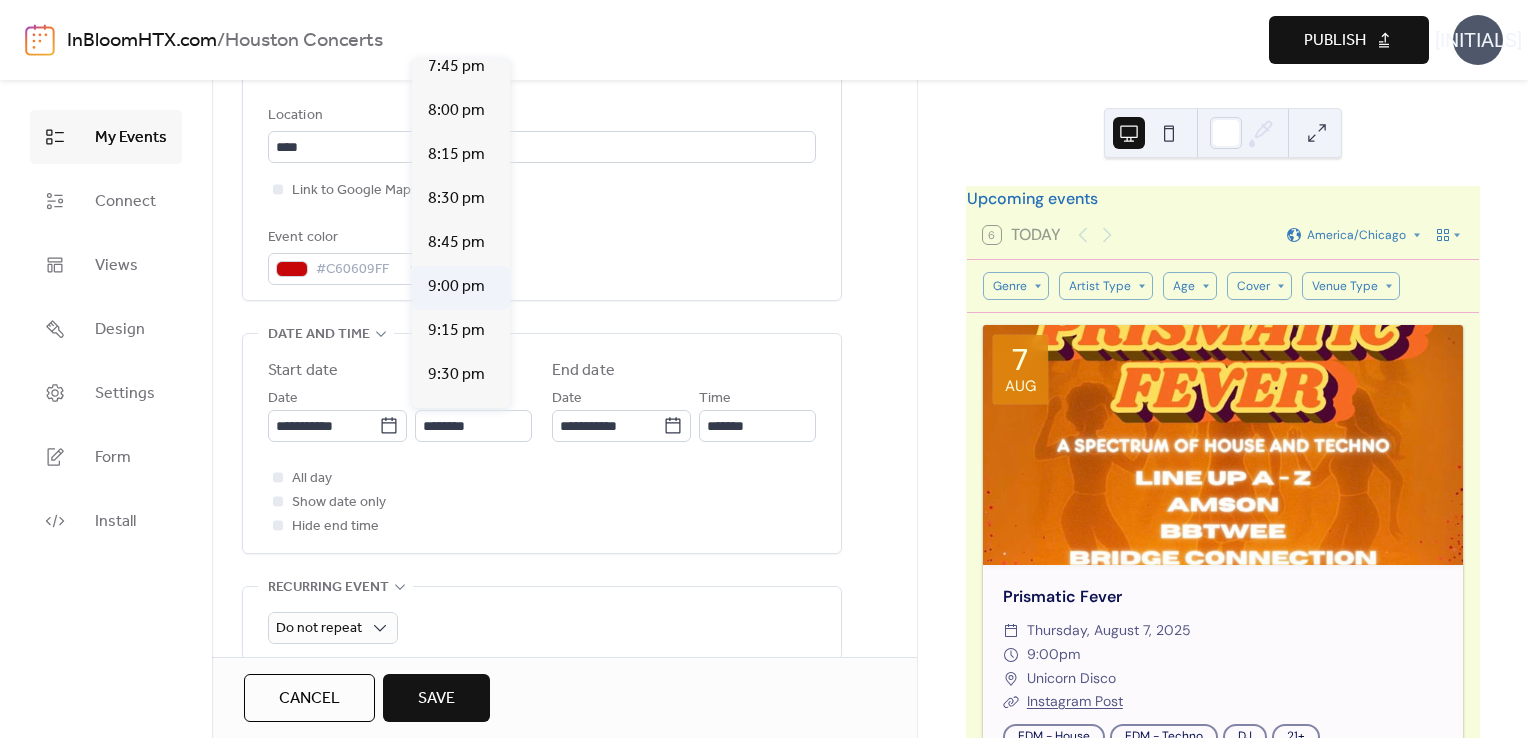 type on "*******" 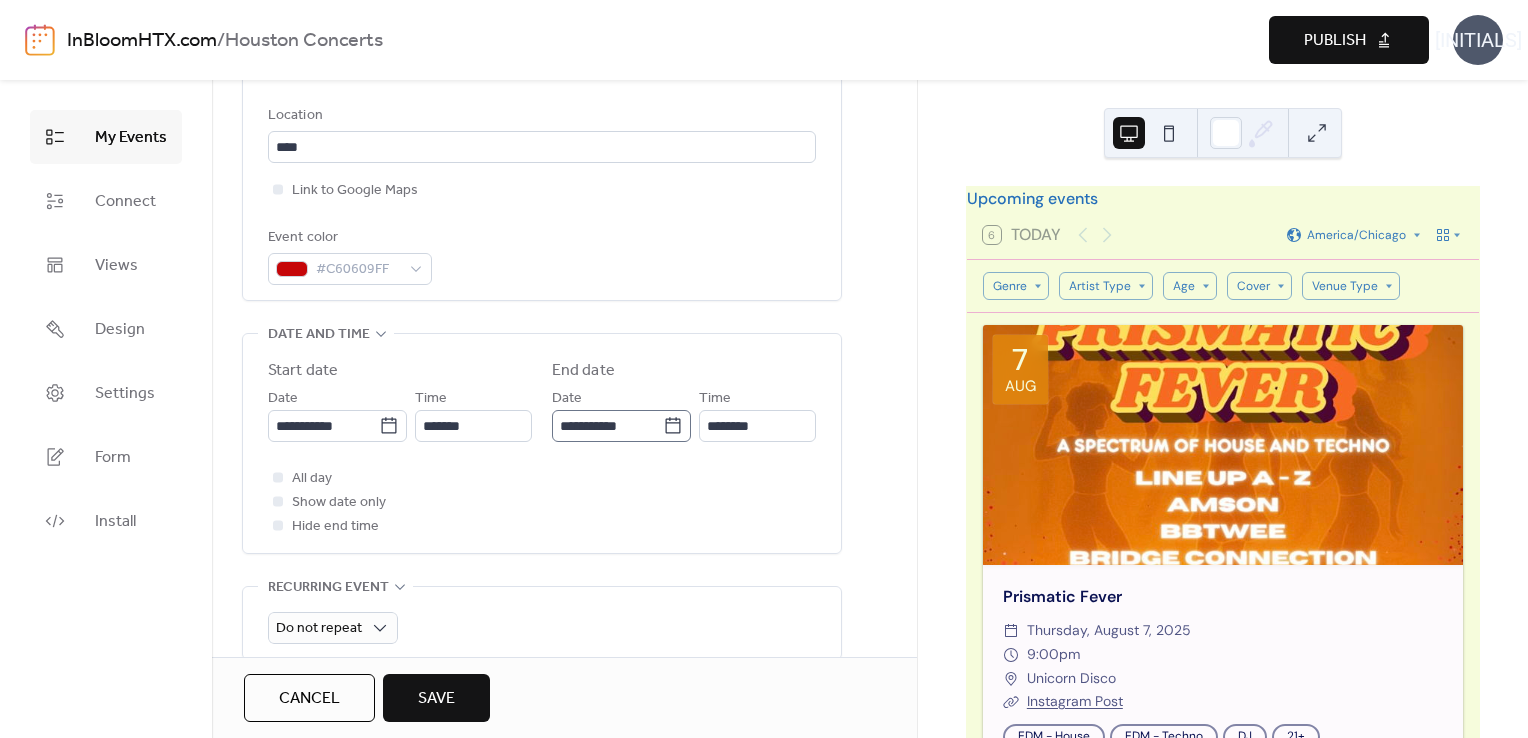 click 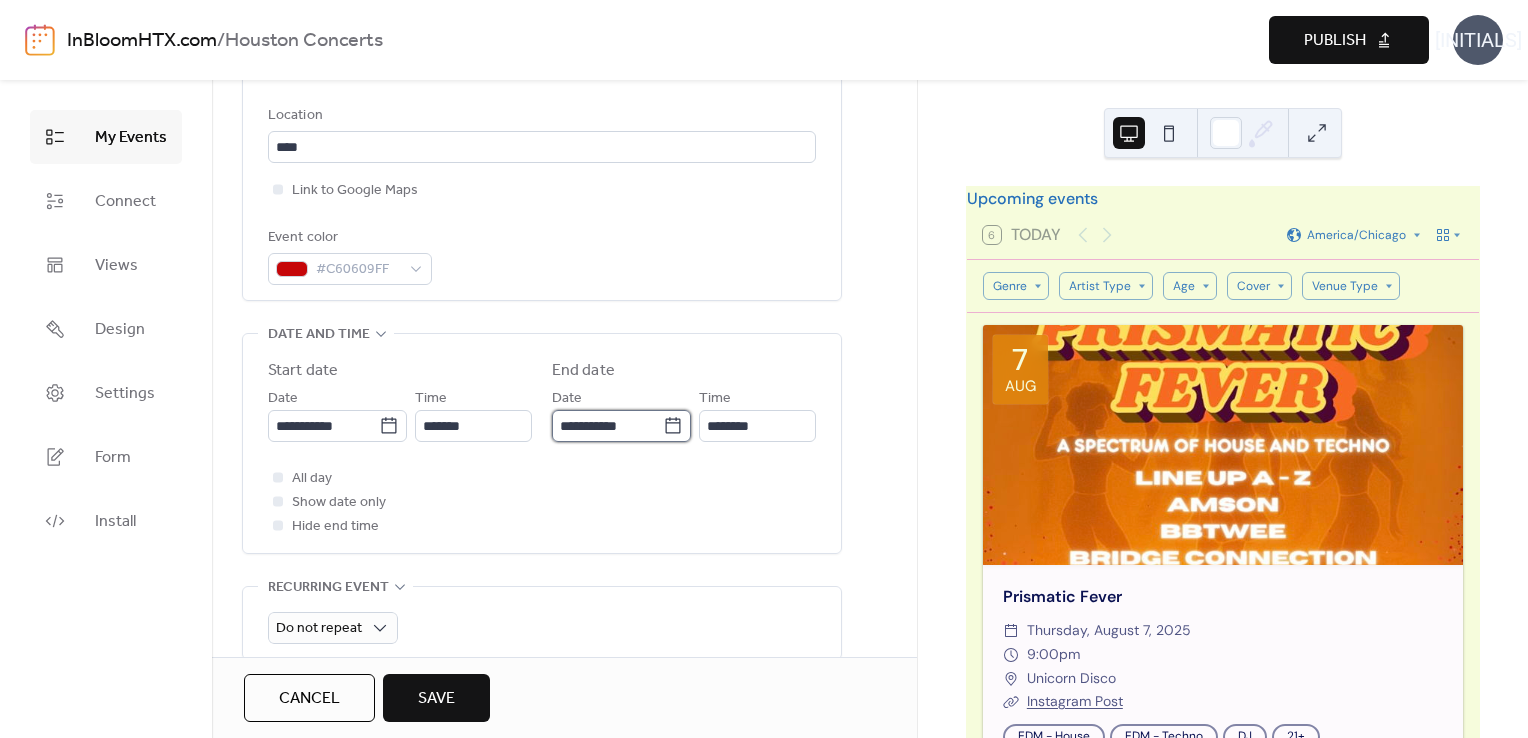 click on "**********" at bounding box center [607, 426] 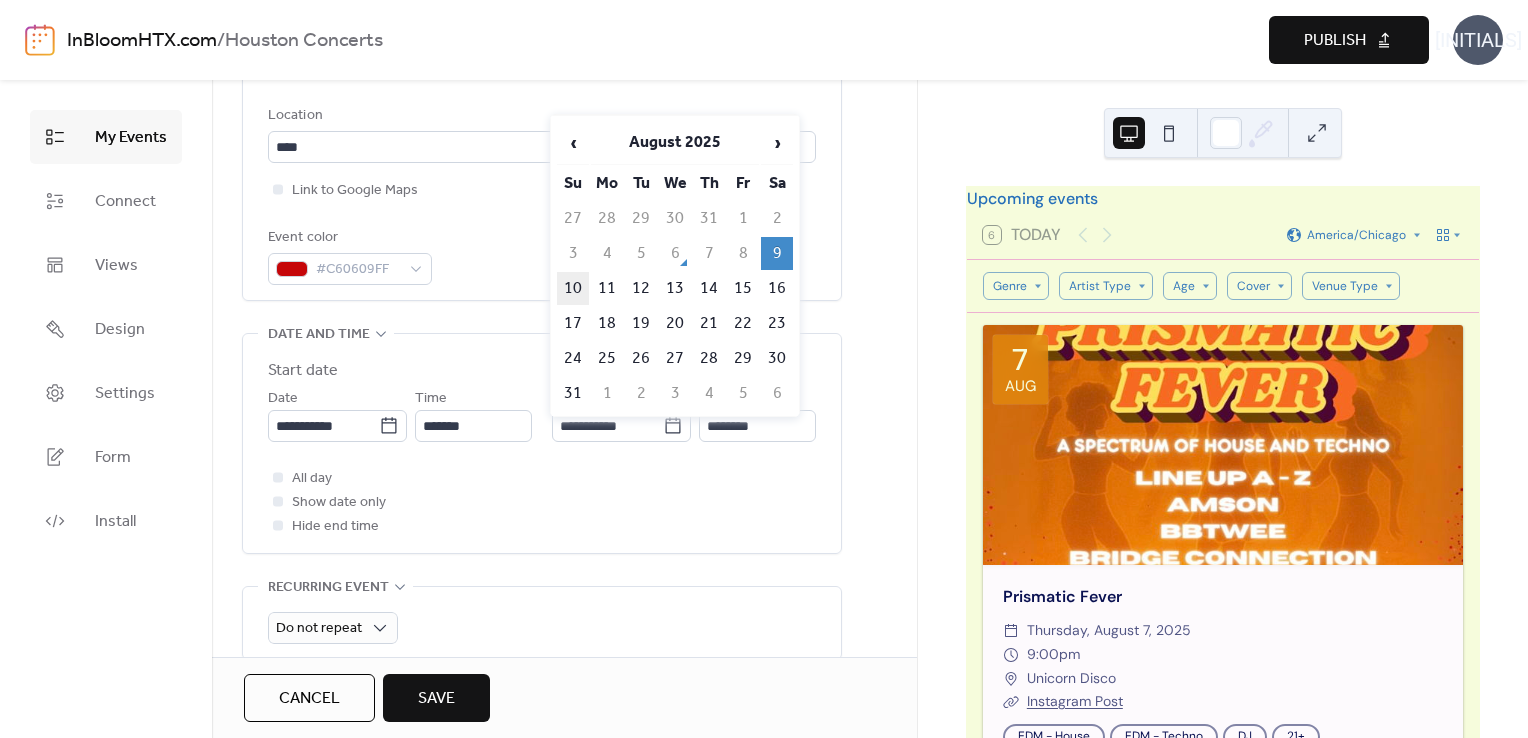 click on "10" at bounding box center [573, 288] 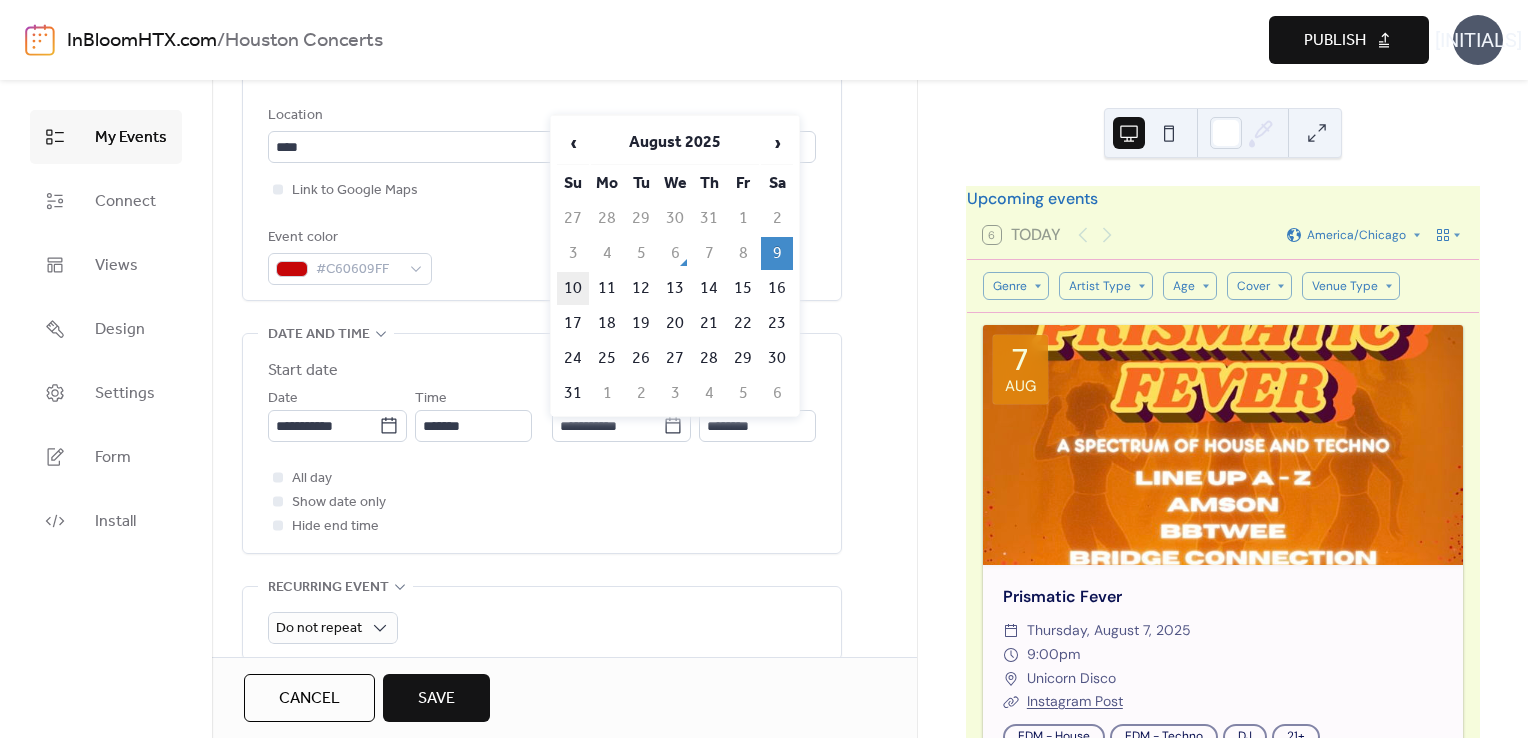 type on "**********" 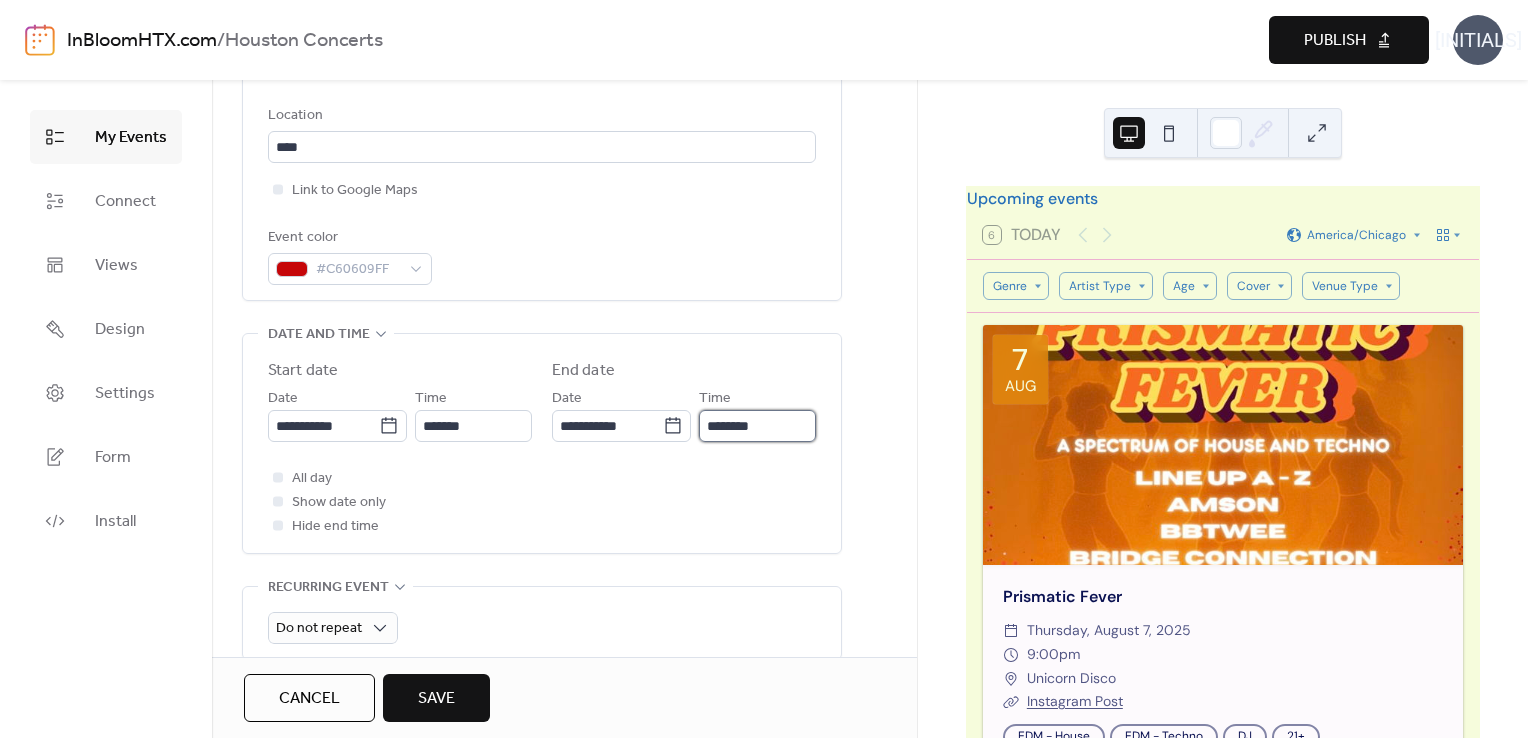 click on "********" at bounding box center (757, 426) 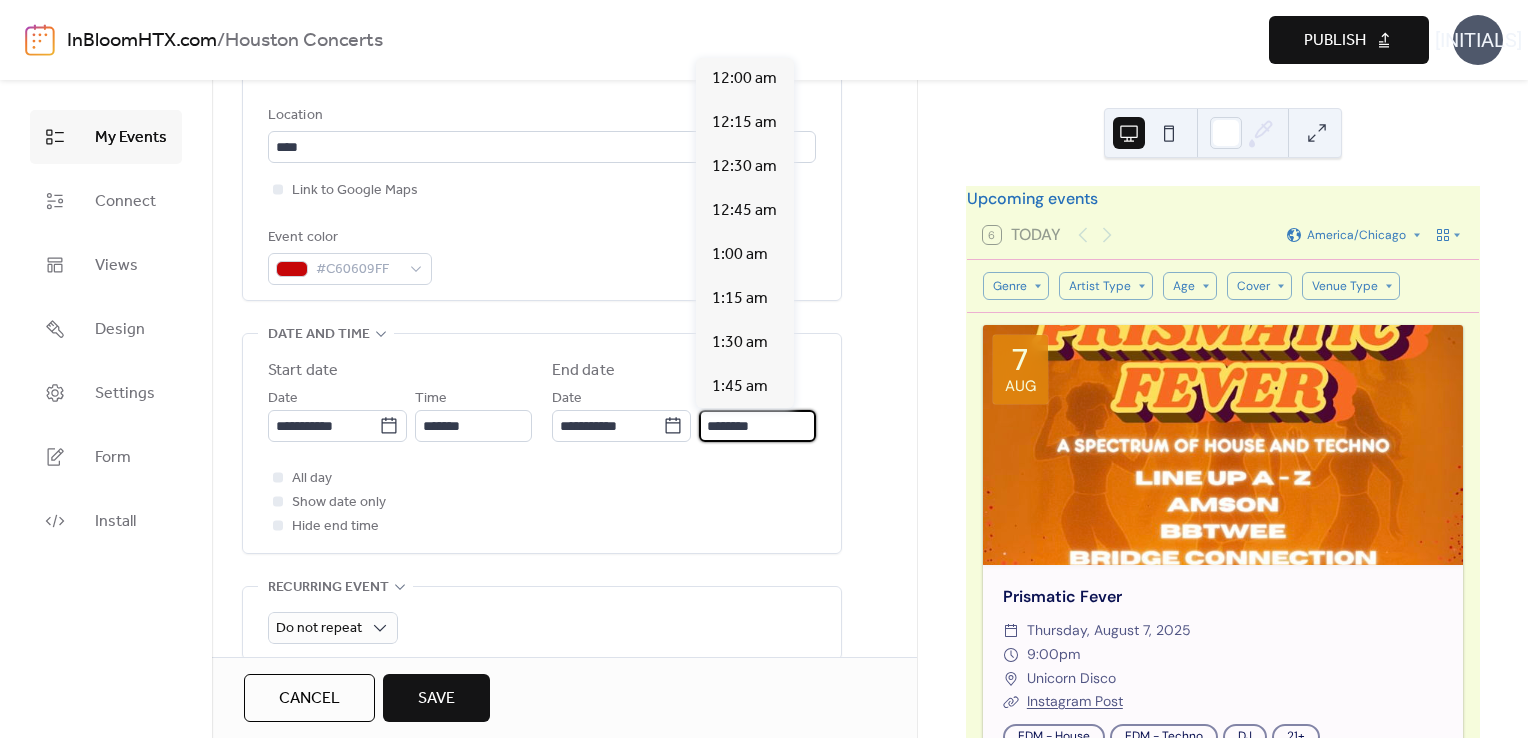 scroll, scrollTop: 3872, scrollLeft: 0, axis: vertical 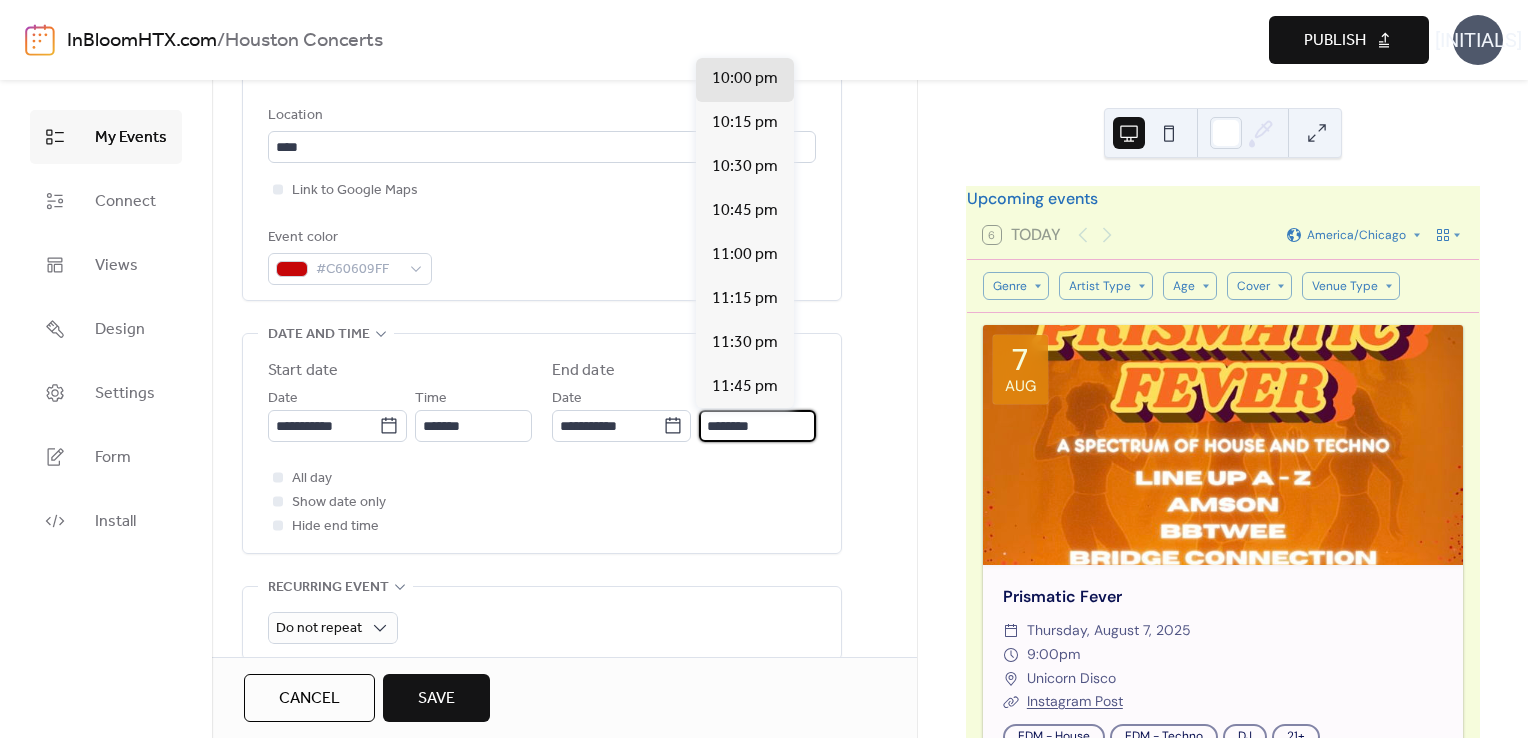 drag, startPoint x: 762, startPoint y: 423, endPoint x: 695, endPoint y: 426, distance: 67.06713 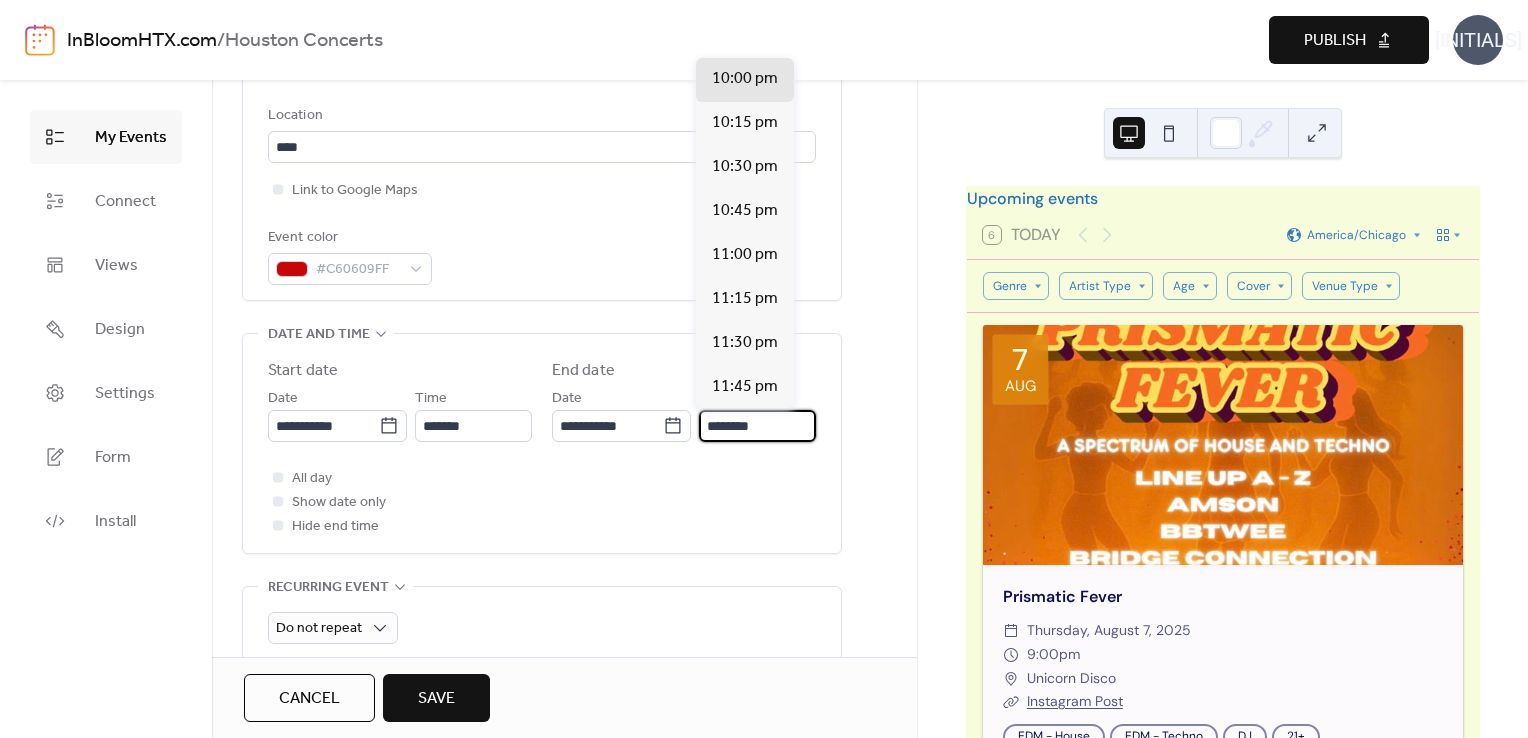 click on "********" at bounding box center (757, 426) 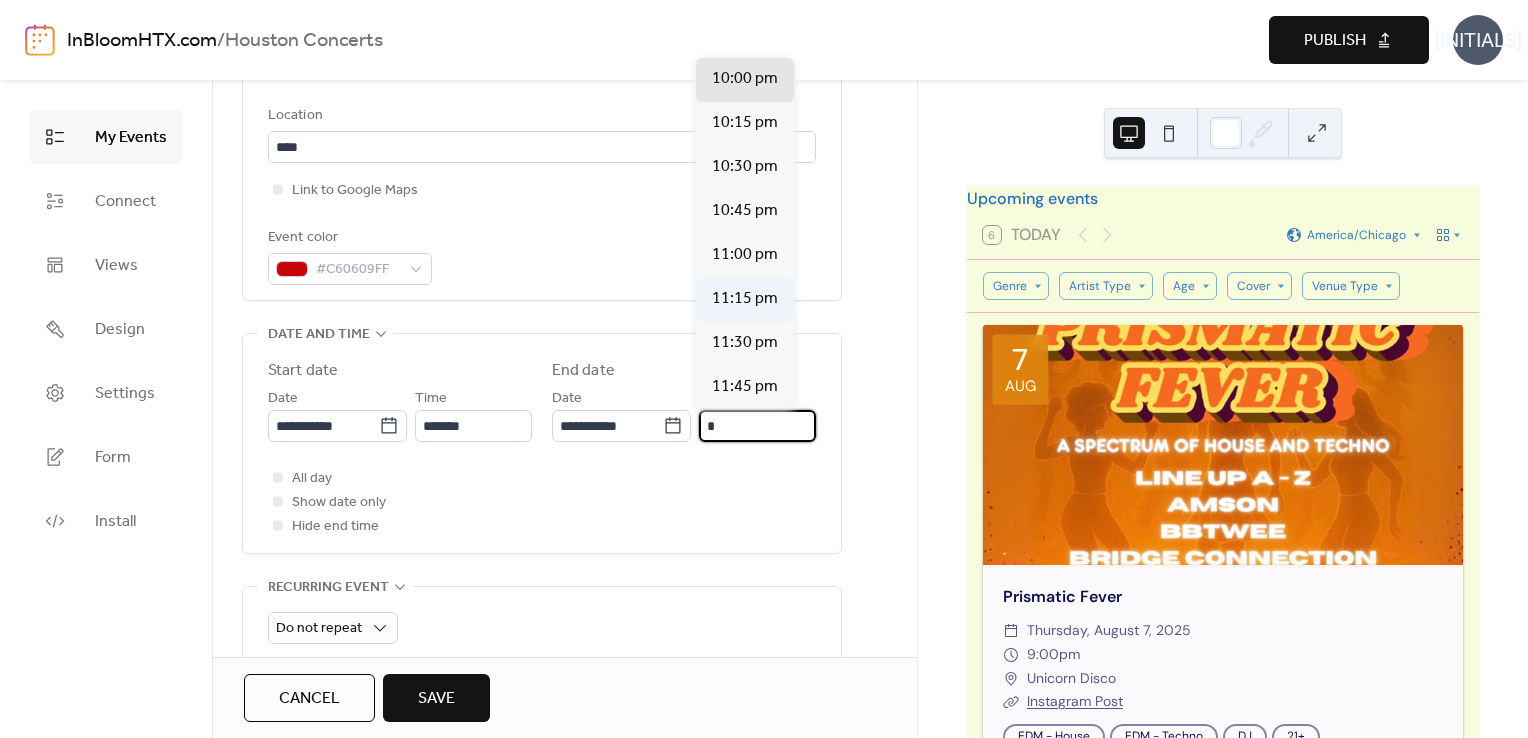 scroll, scrollTop: 352, scrollLeft: 0, axis: vertical 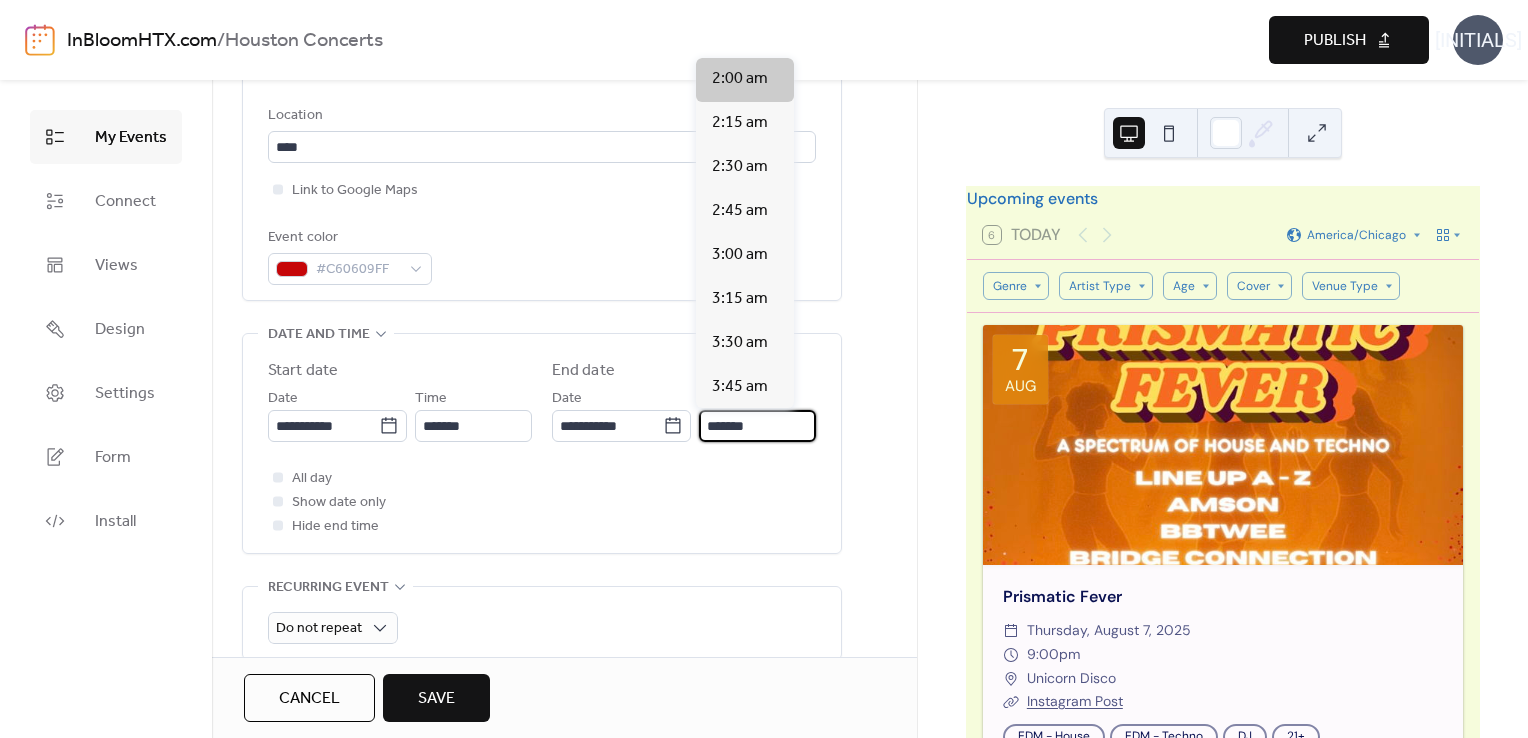 type on "*******" 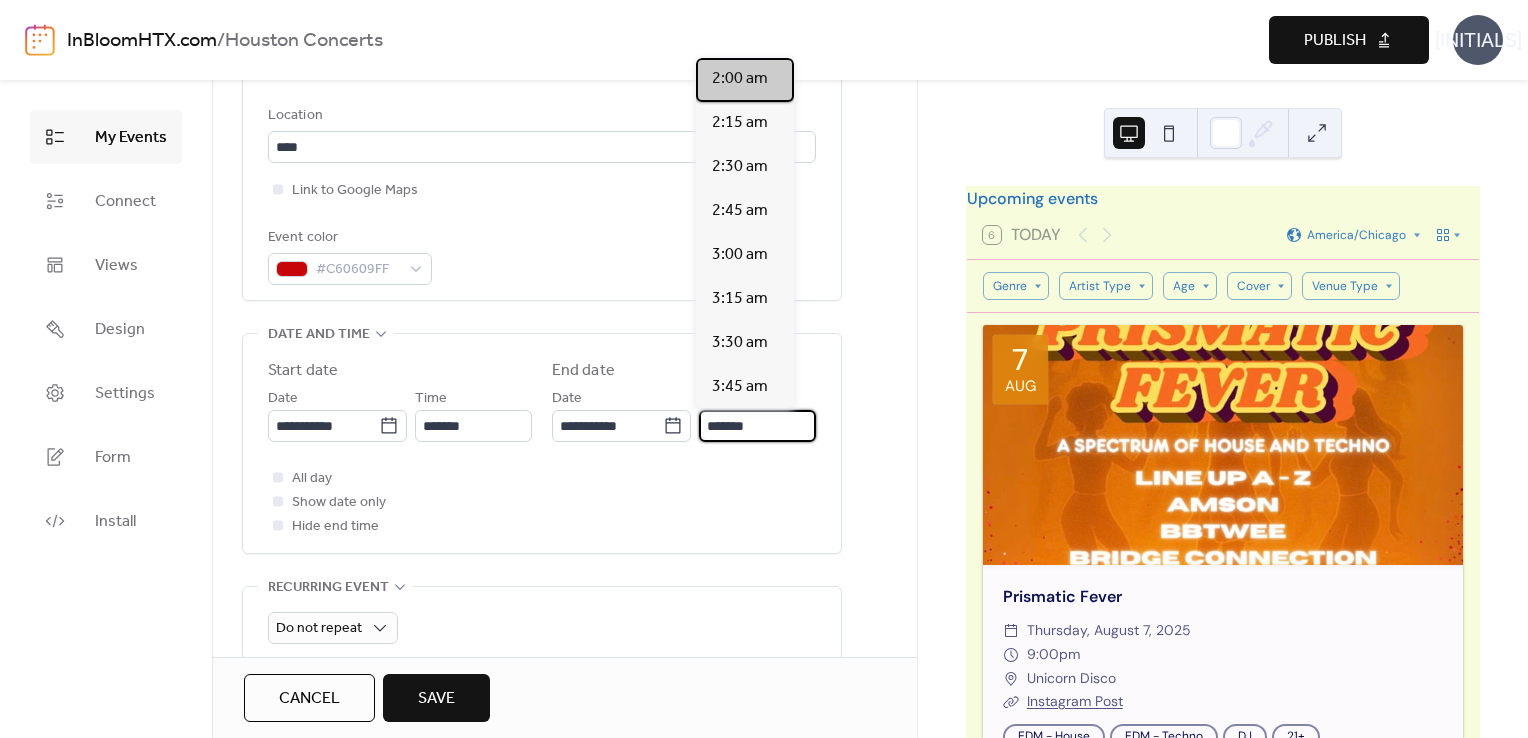 click on "2:00 am" at bounding box center (740, 79) 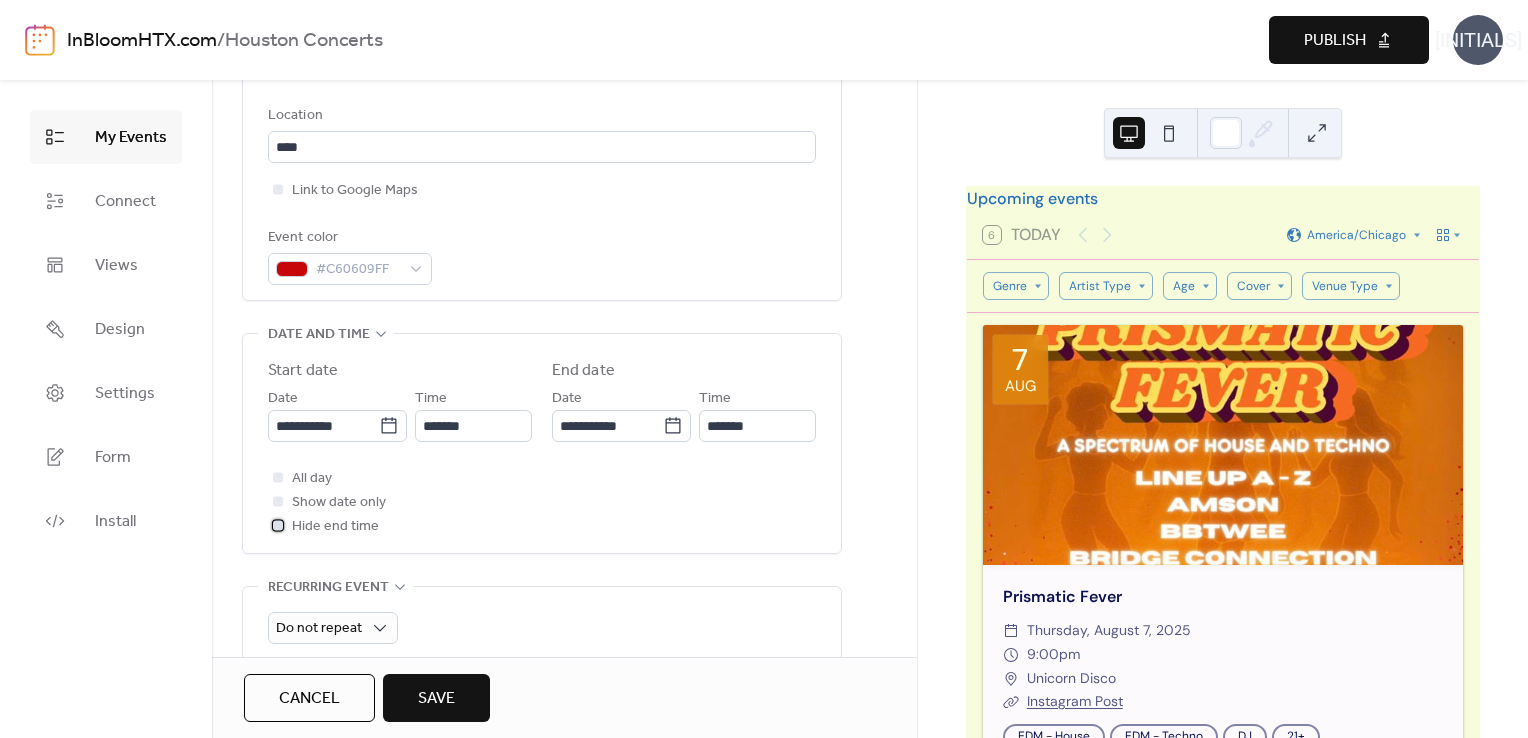 click at bounding box center [278, 525] 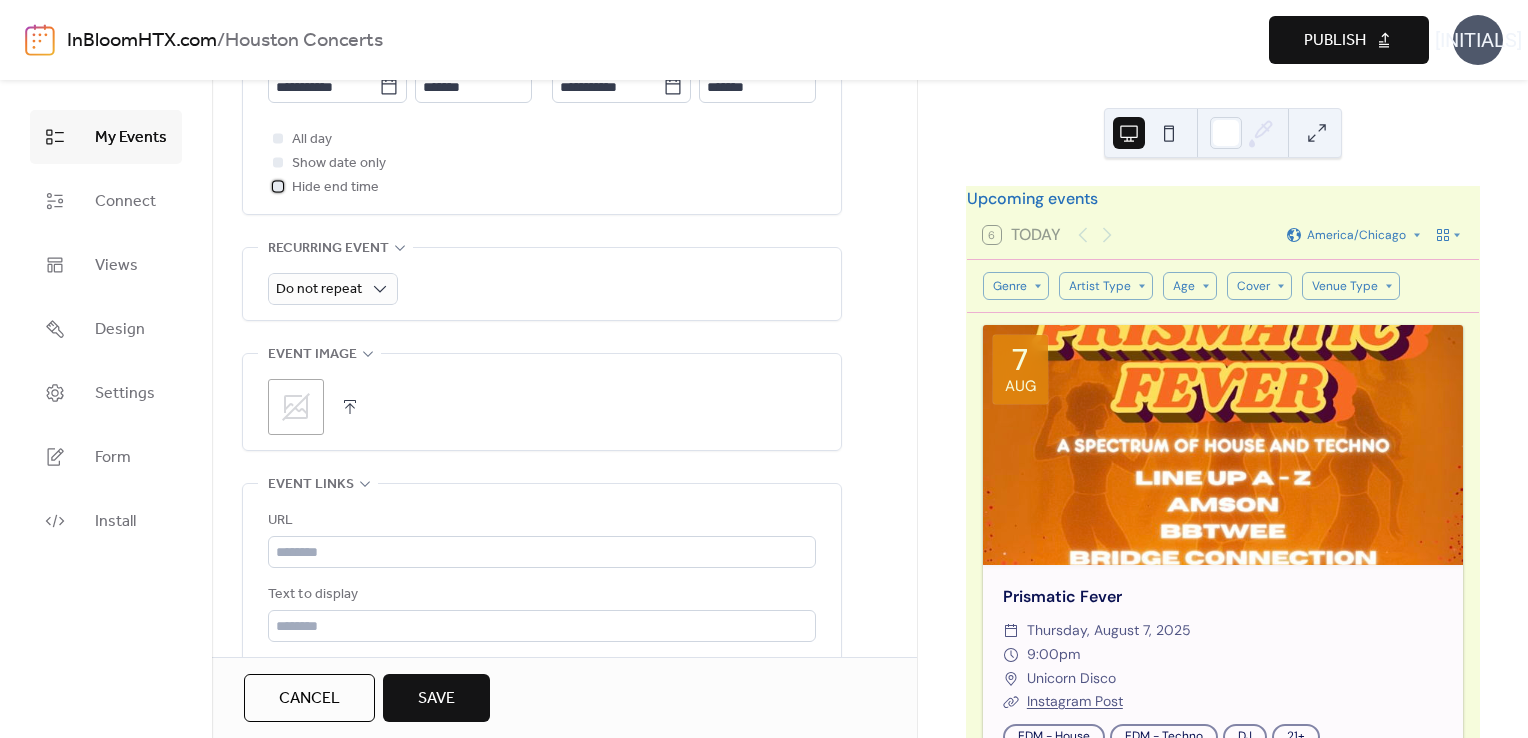 scroll, scrollTop: 780, scrollLeft: 0, axis: vertical 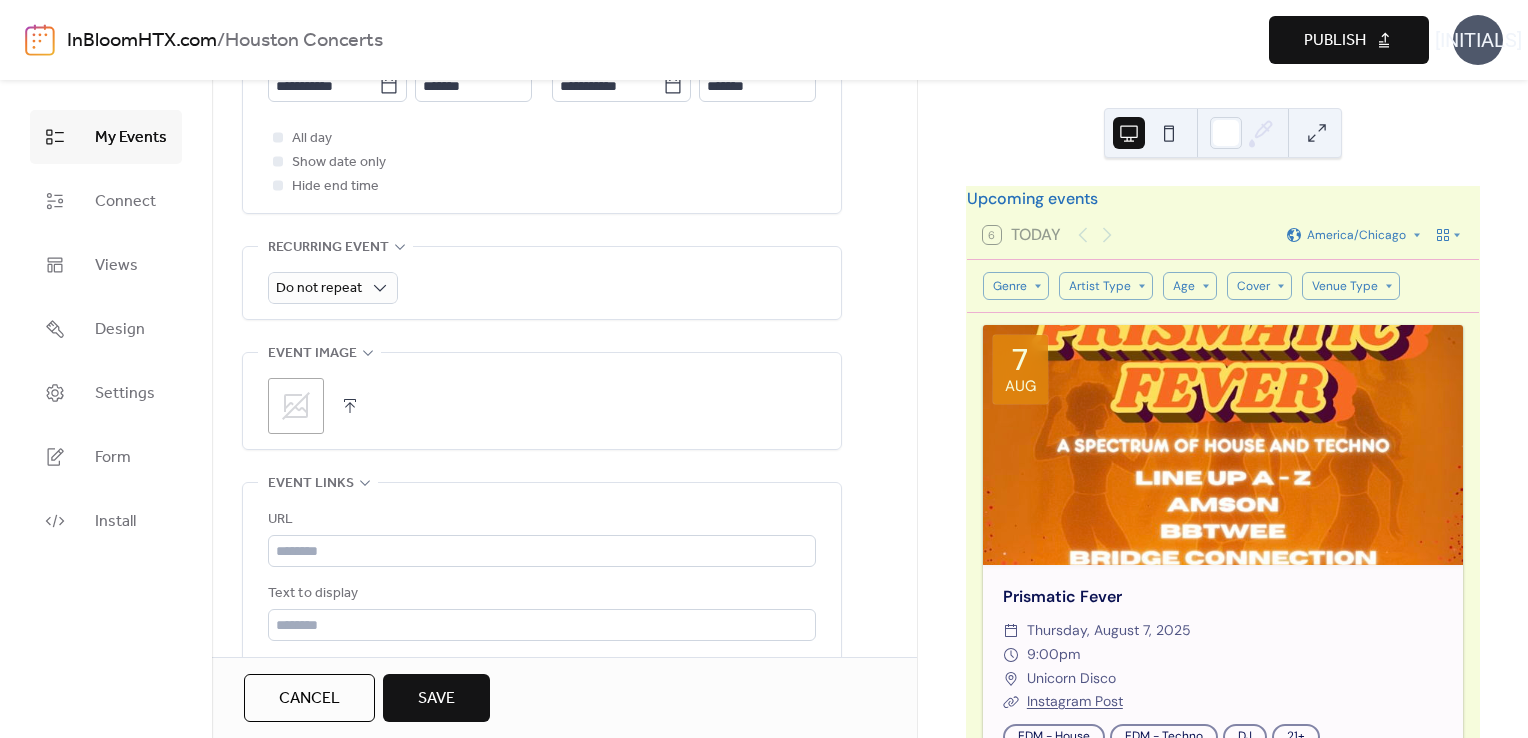 click at bounding box center (350, 406) 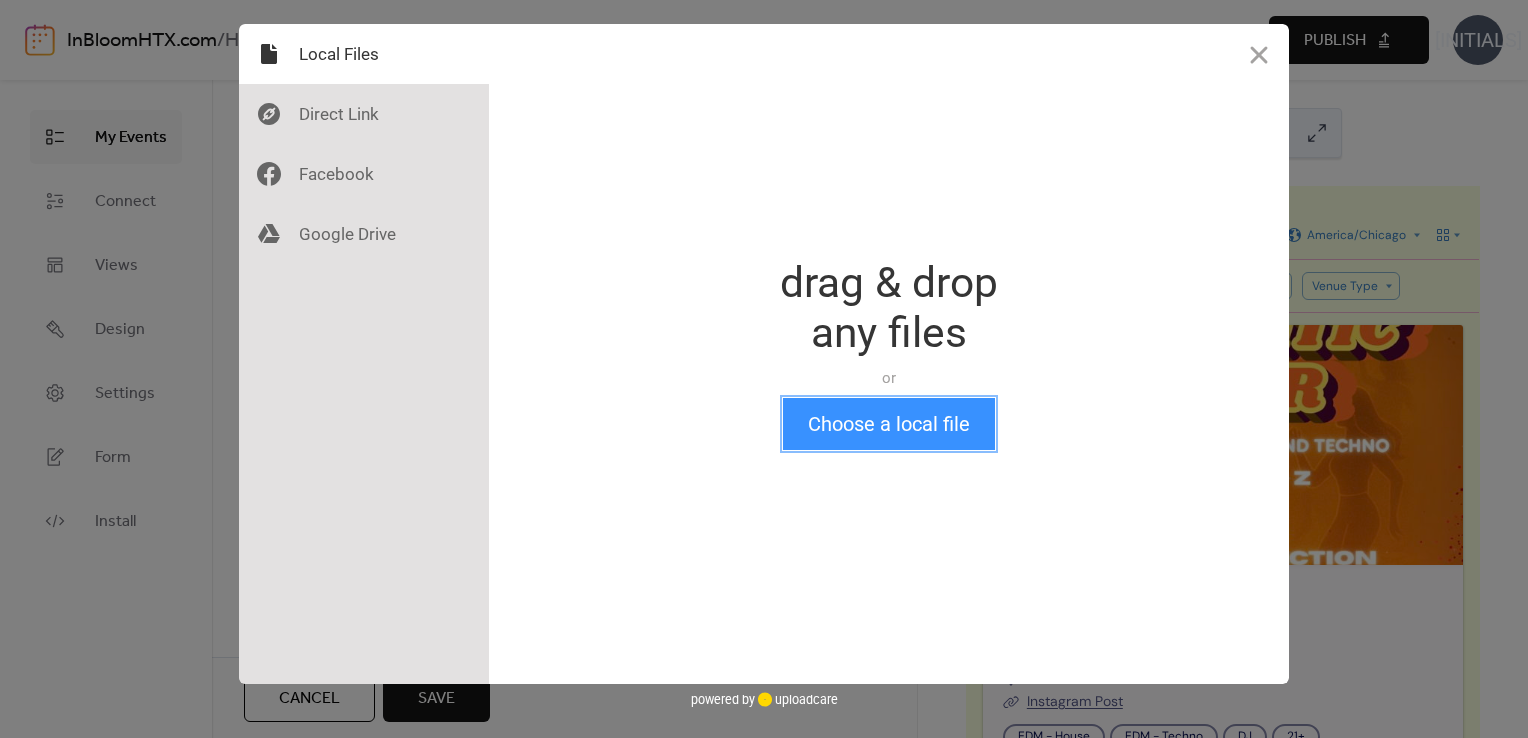 click on "Choose a local file" at bounding box center [889, 424] 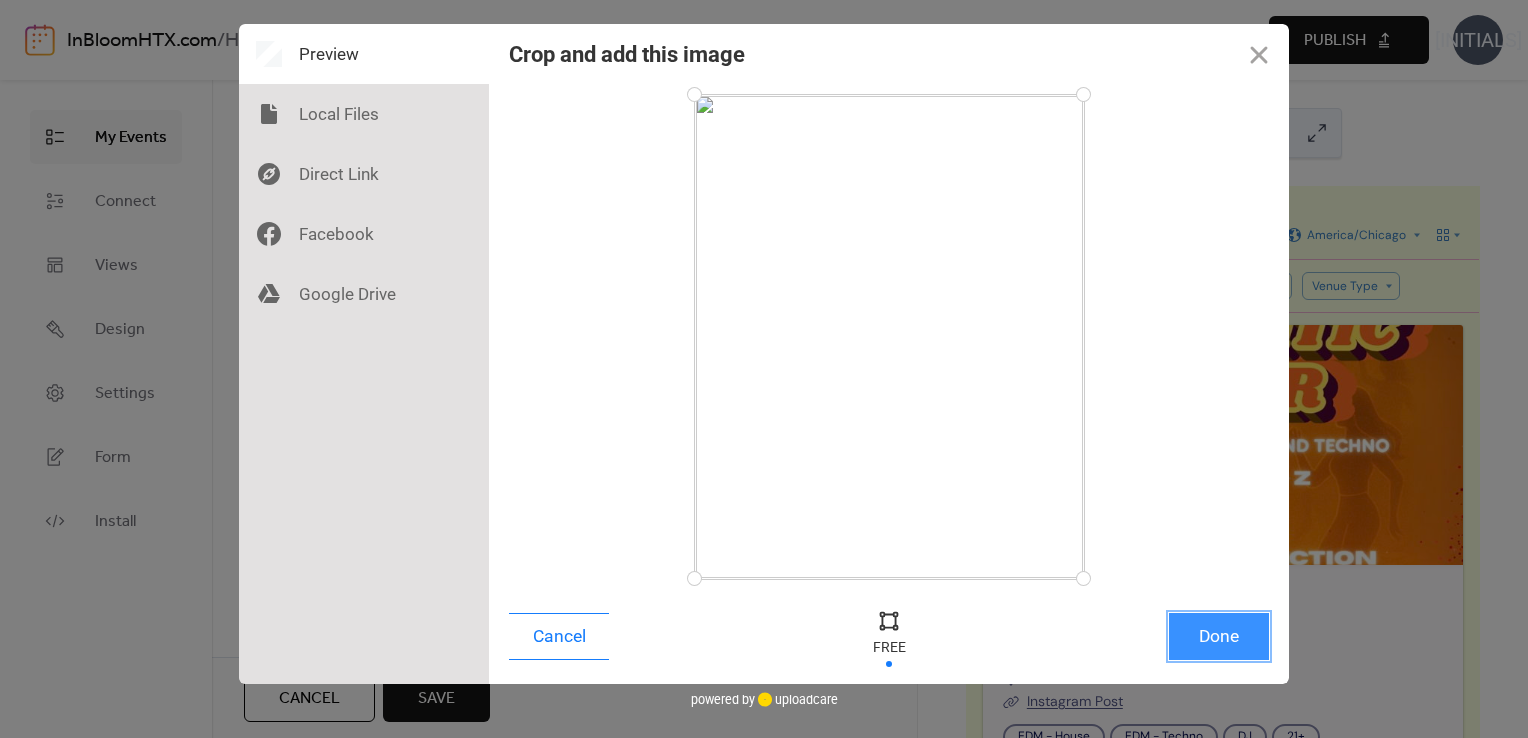 click on "Done" at bounding box center [1219, 636] 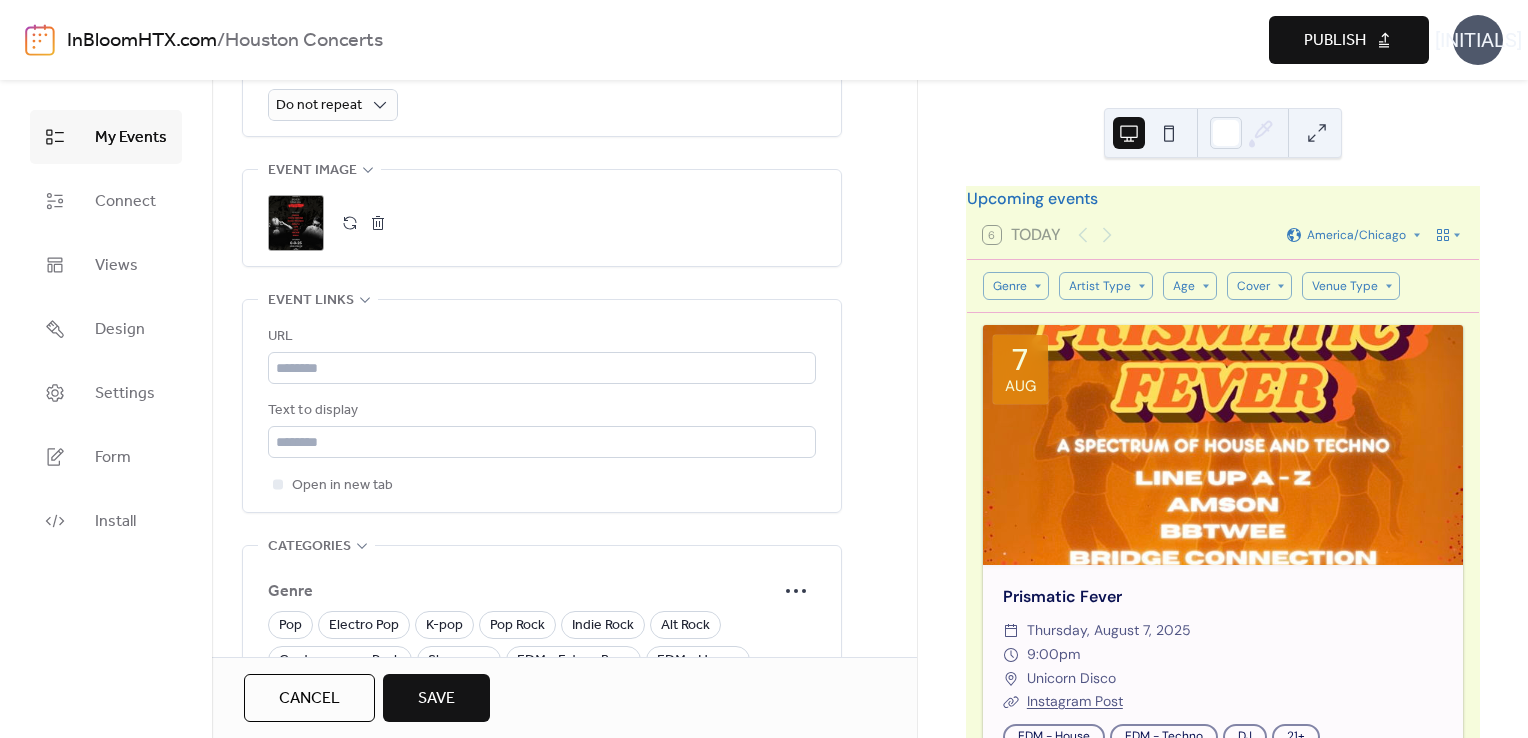 scroll, scrollTop: 980, scrollLeft: 0, axis: vertical 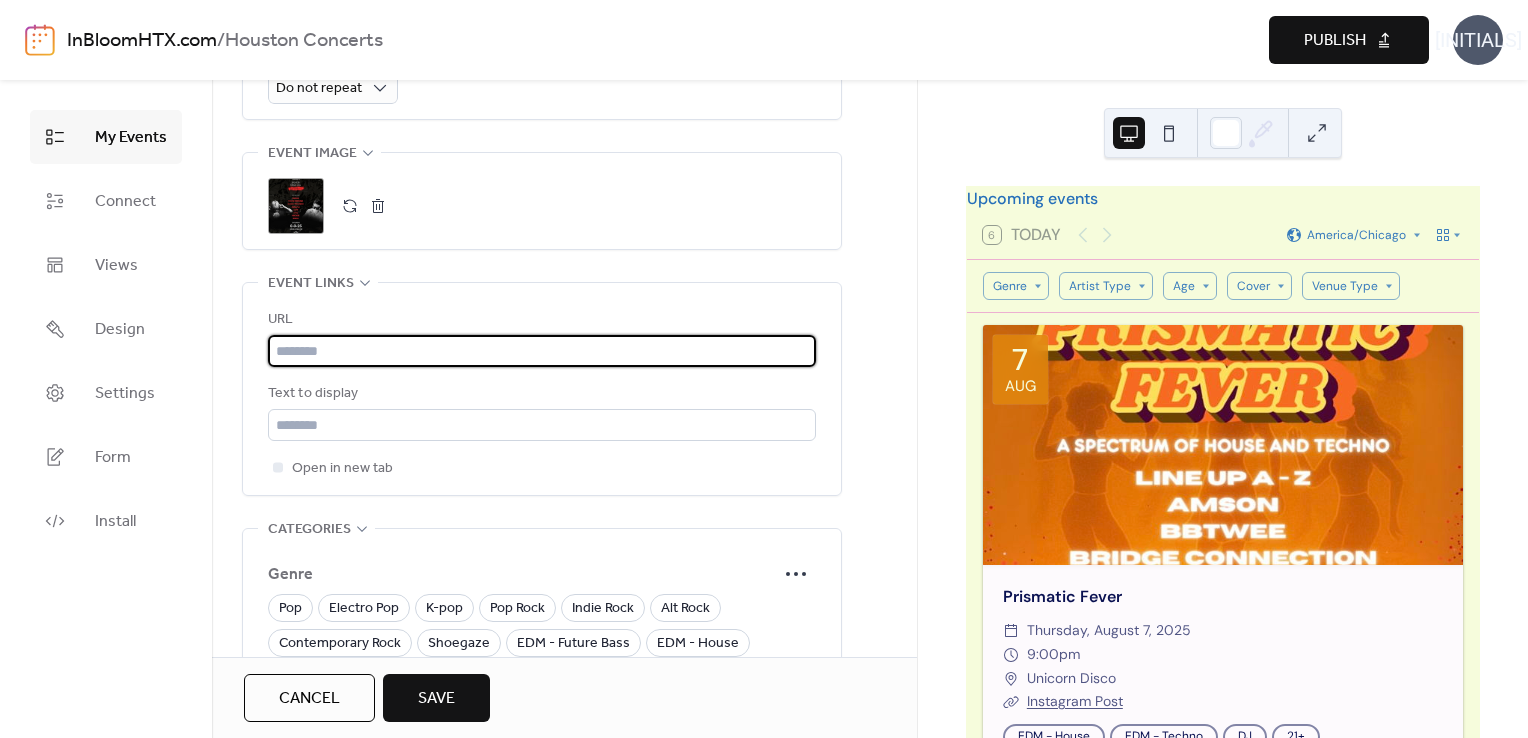 click at bounding box center [542, 351] 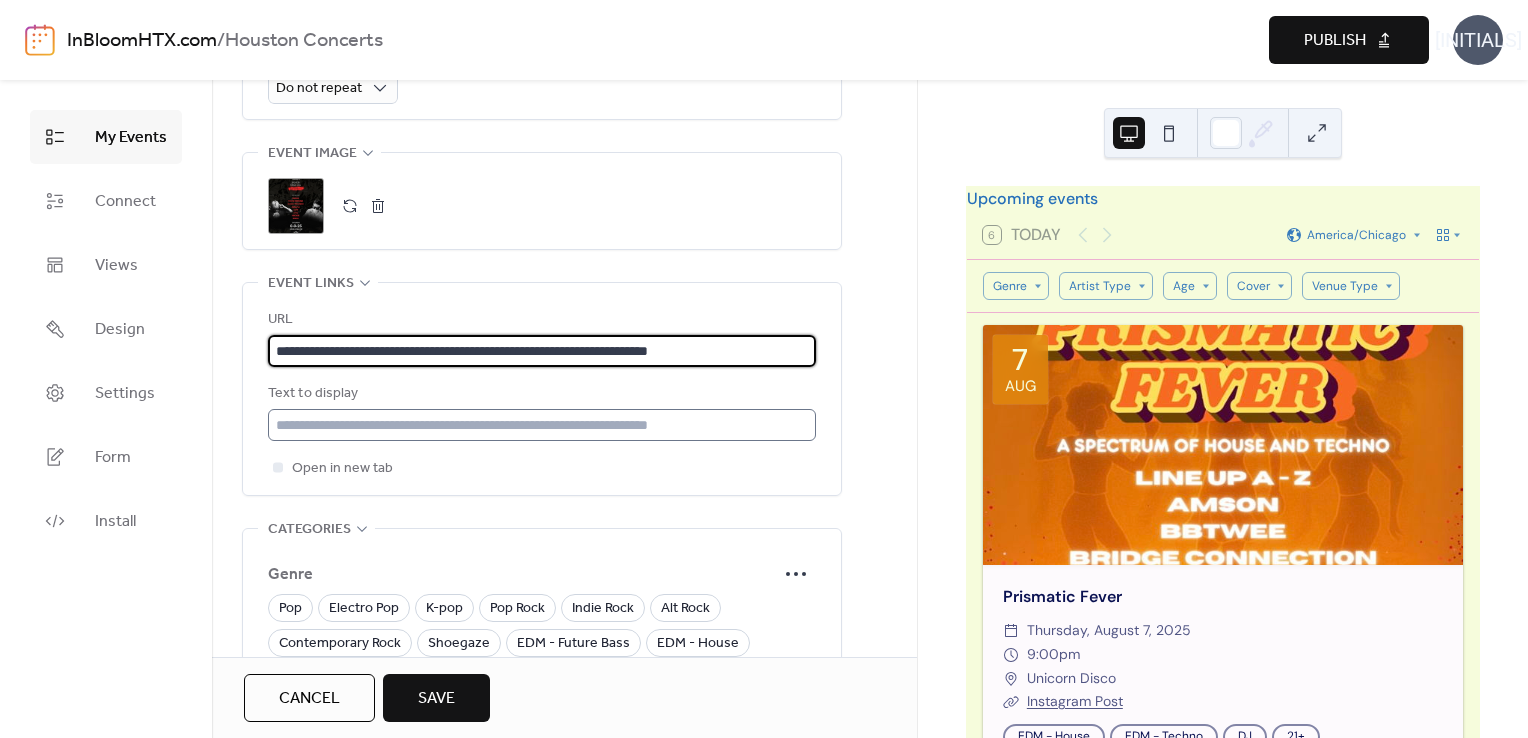 type on "**********" 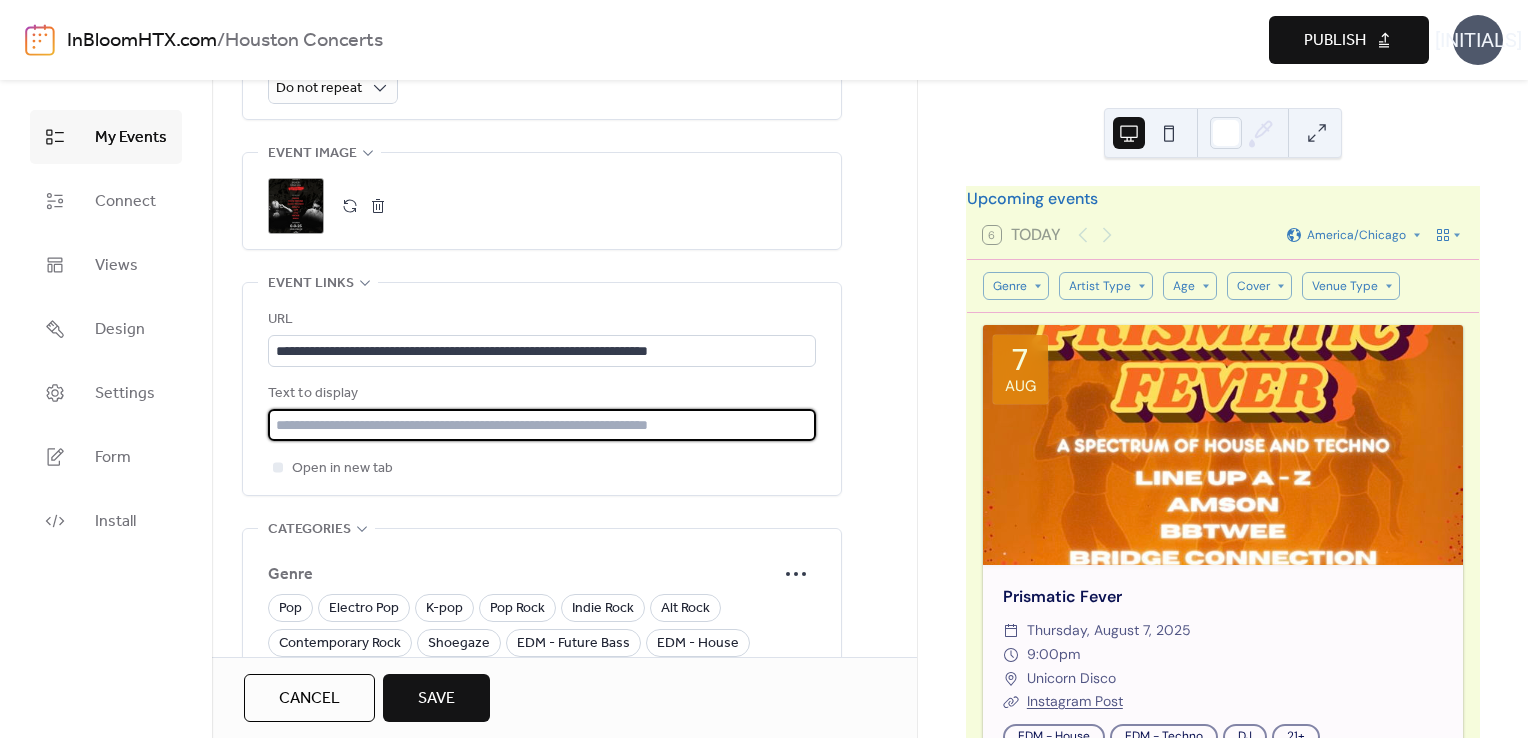 click at bounding box center [542, 425] 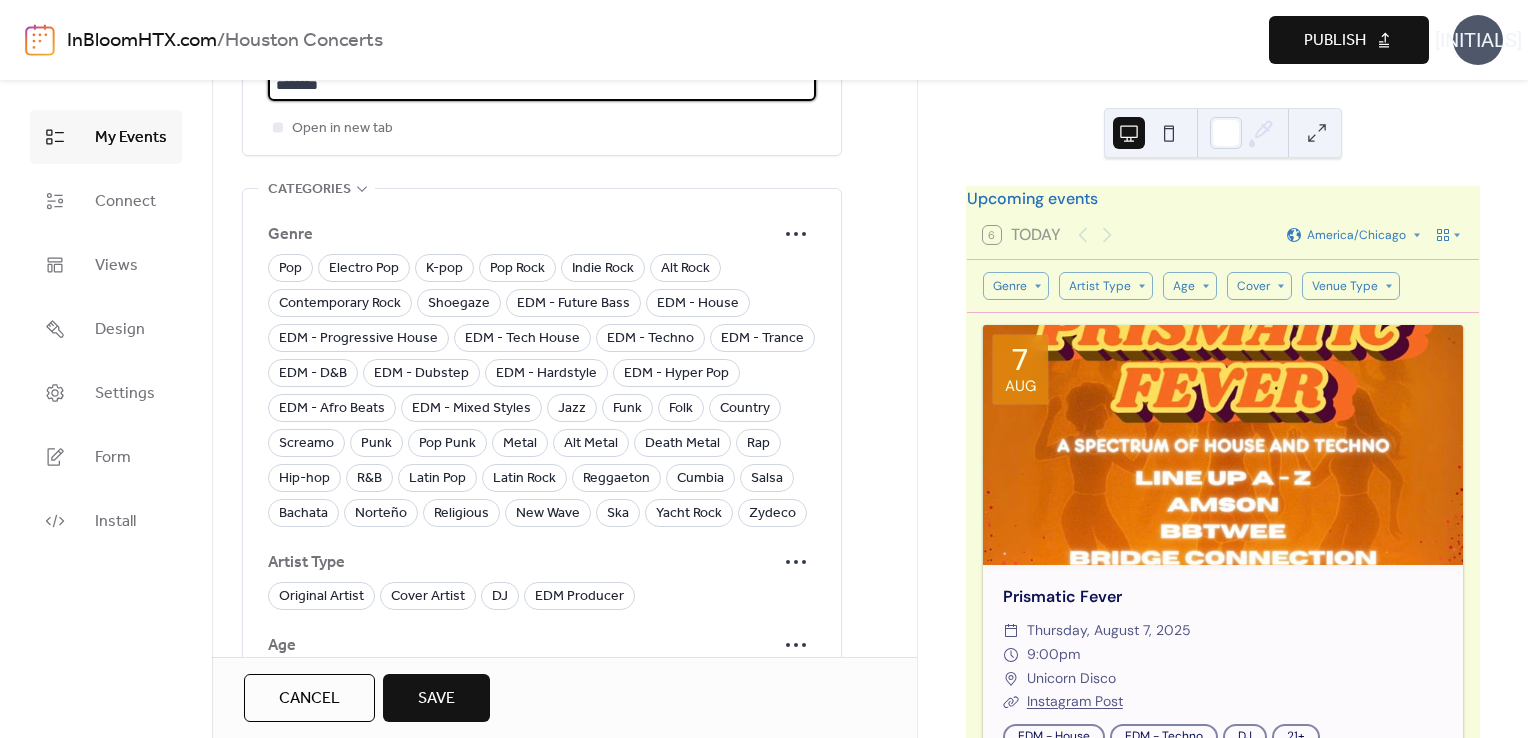 scroll, scrollTop: 1324, scrollLeft: 0, axis: vertical 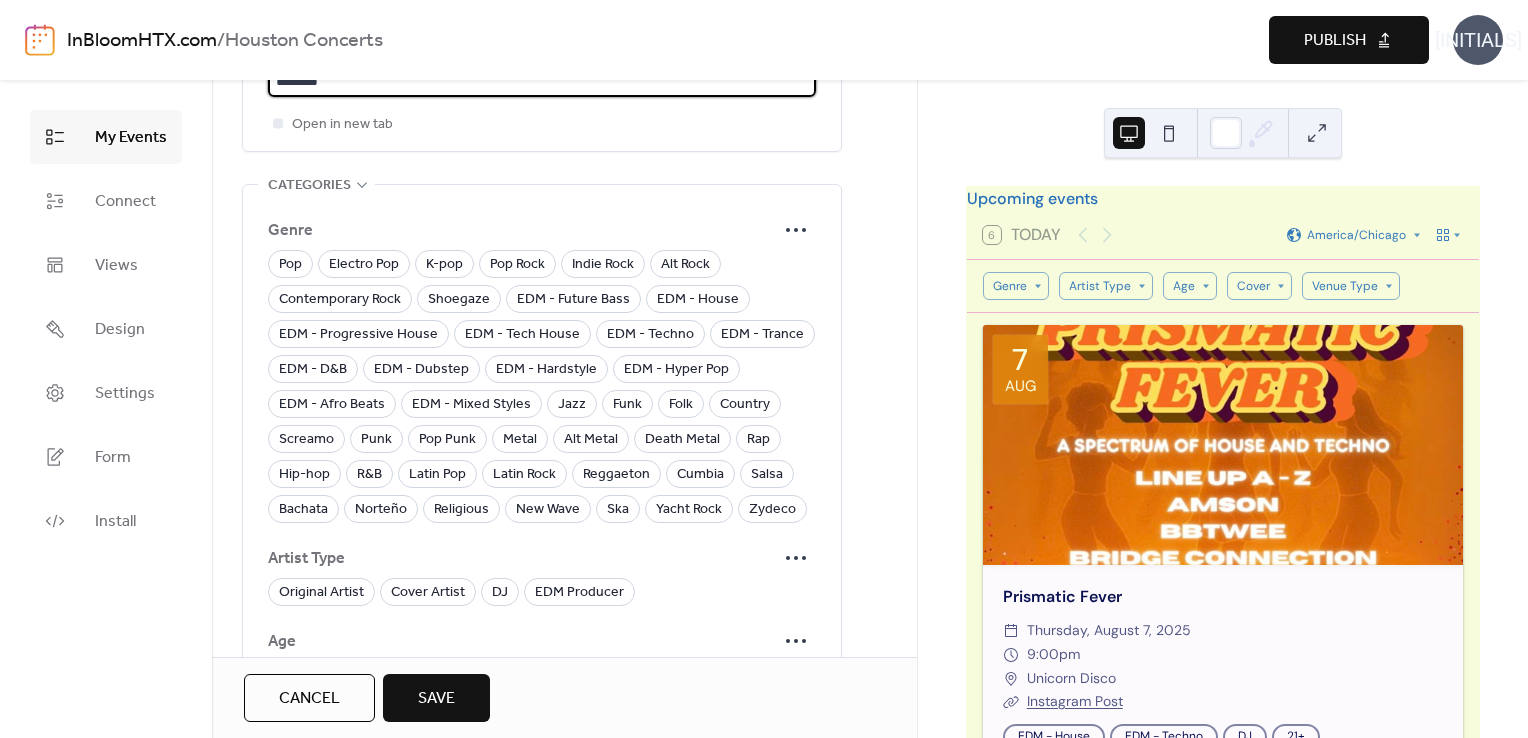 type on "********" 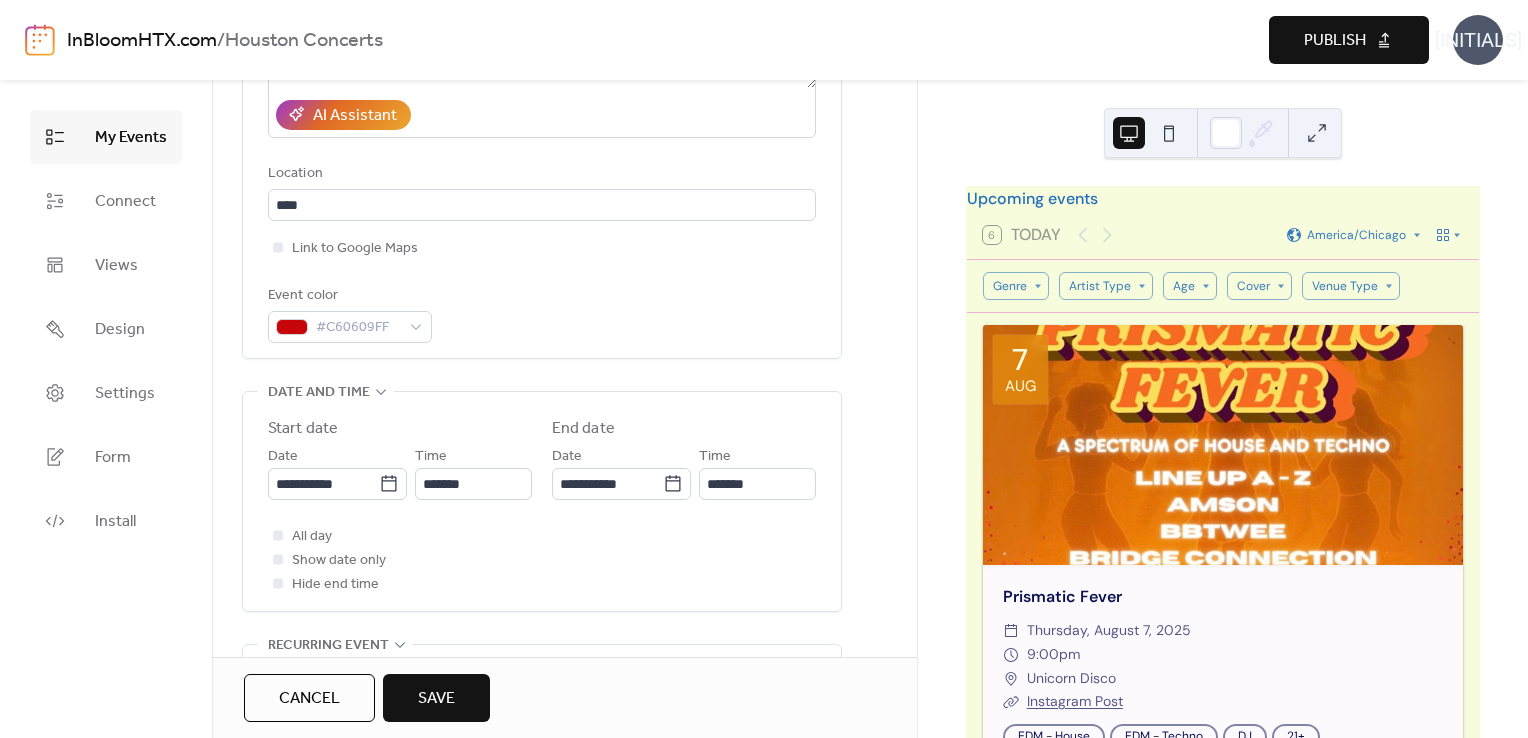 scroll, scrollTop: 380, scrollLeft: 0, axis: vertical 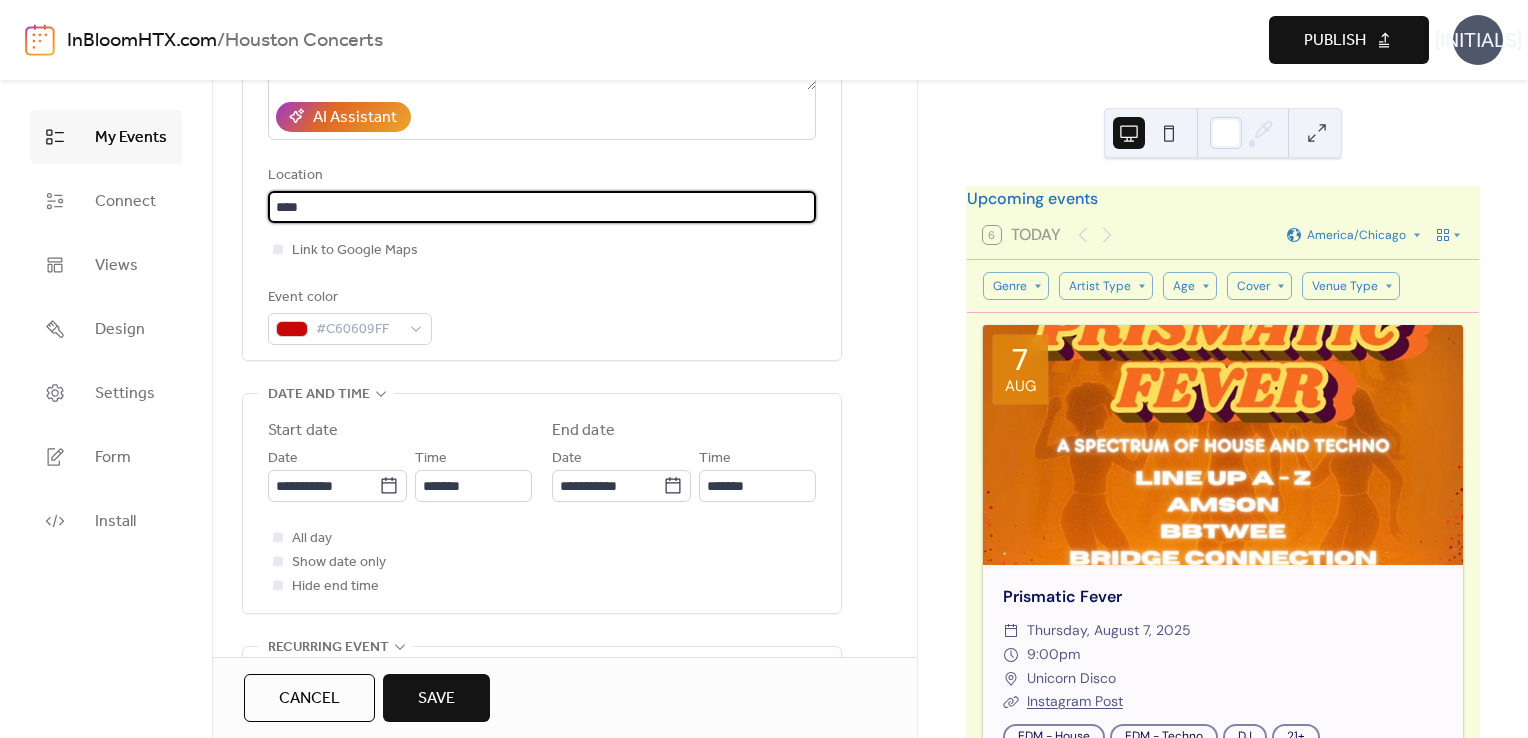 click on "****" at bounding box center (542, 207) 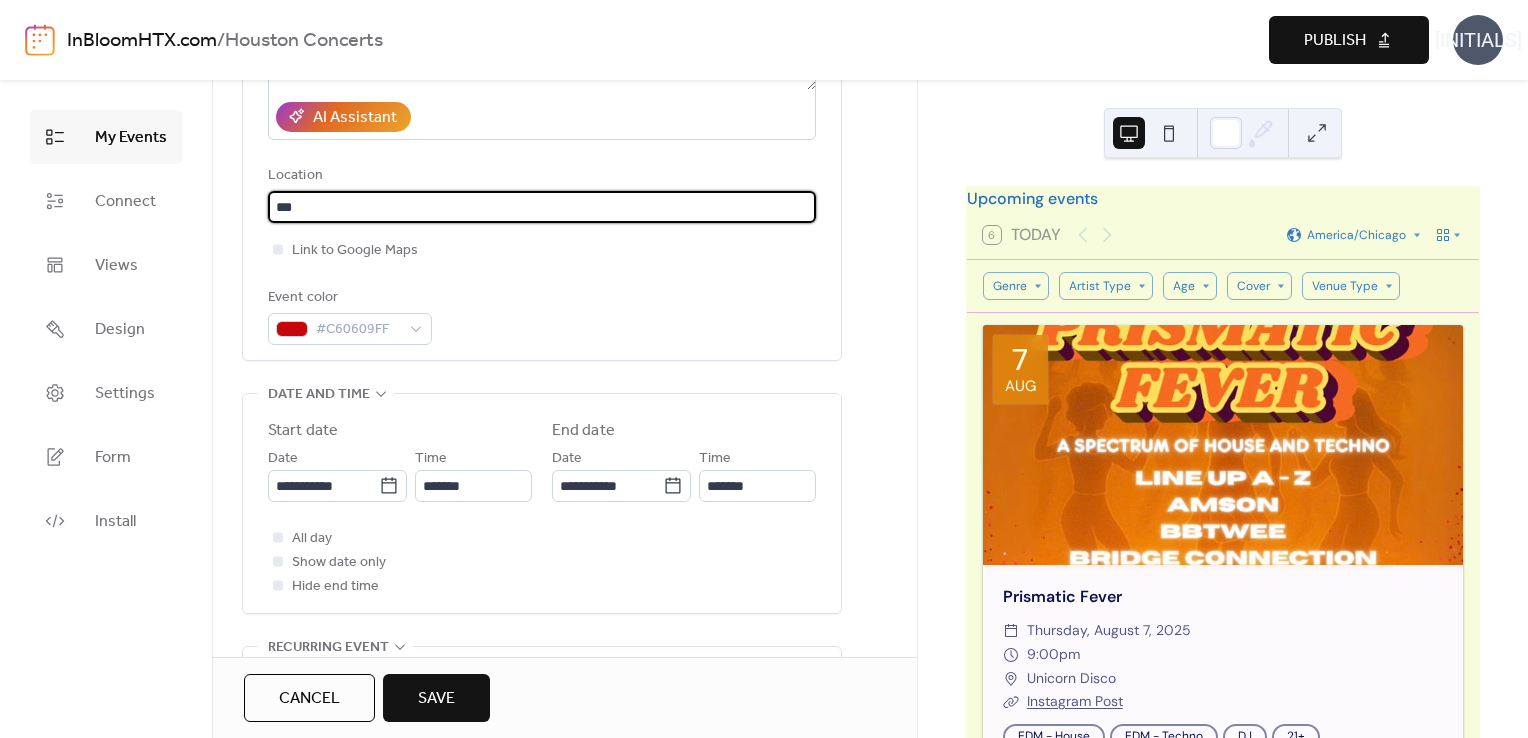 type on "****" 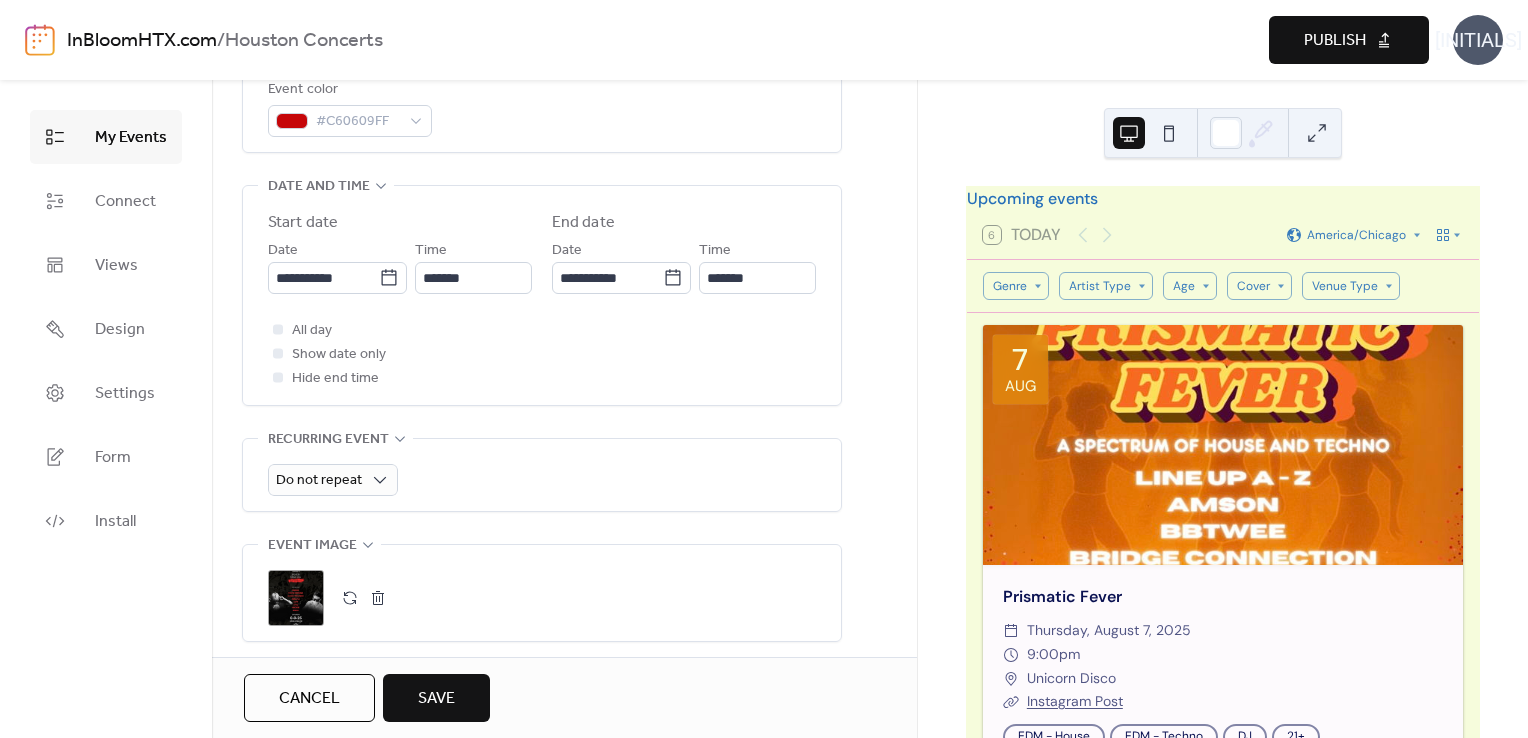 scroll, scrollTop: 590, scrollLeft: 0, axis: vertical 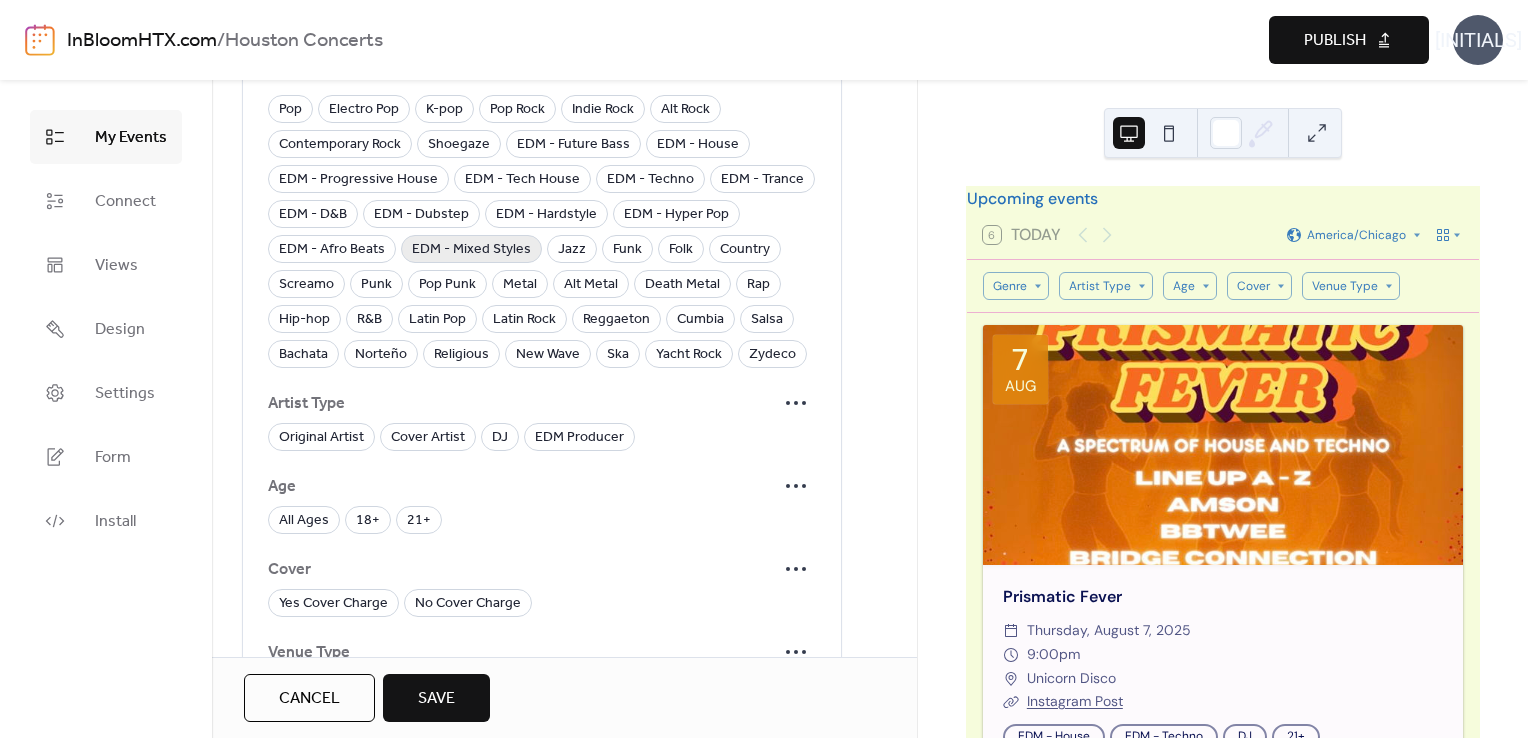 type 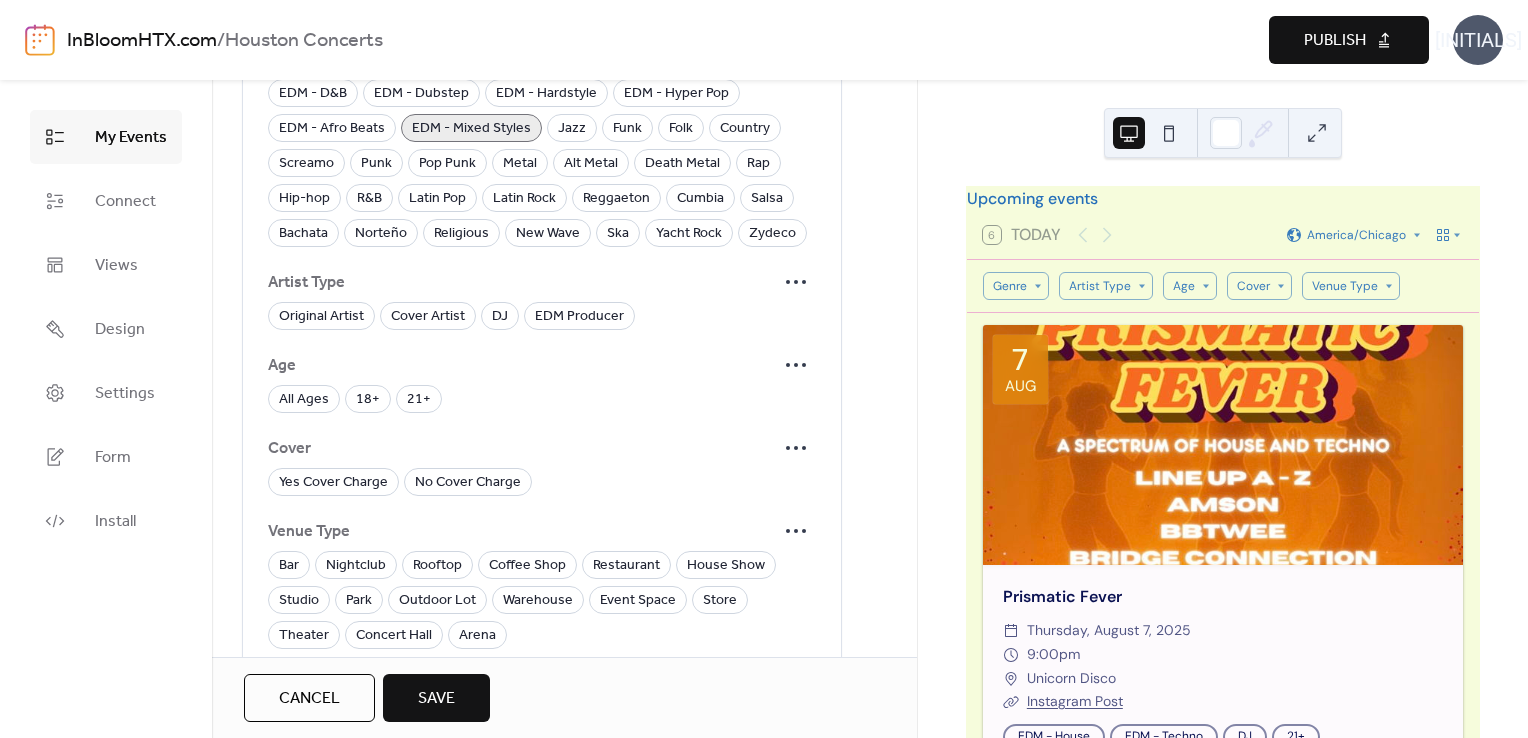 scroll, scrollTop: 1602, scrollLeft: 0, axis: vertical 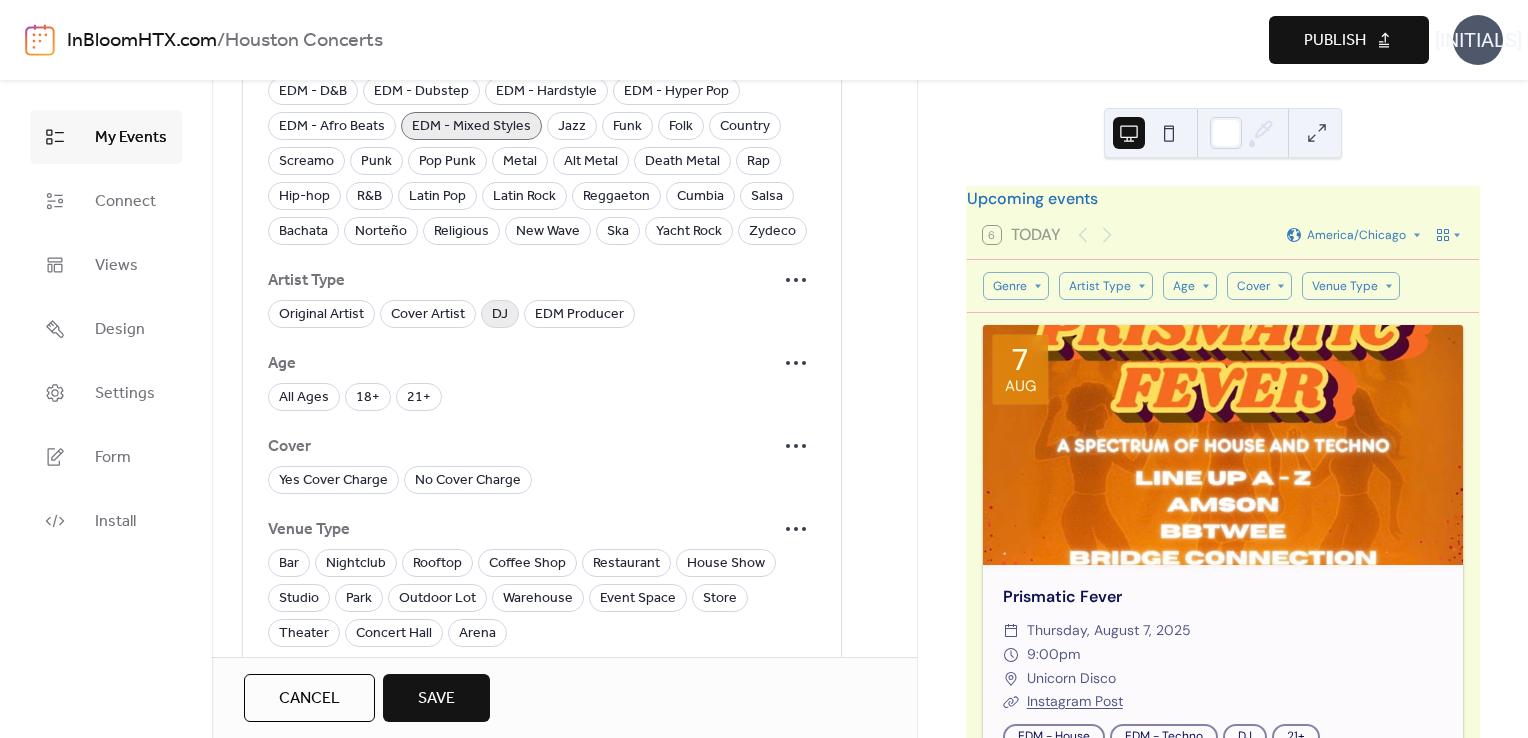 click on "DJ" at bounding box center [500, 314] 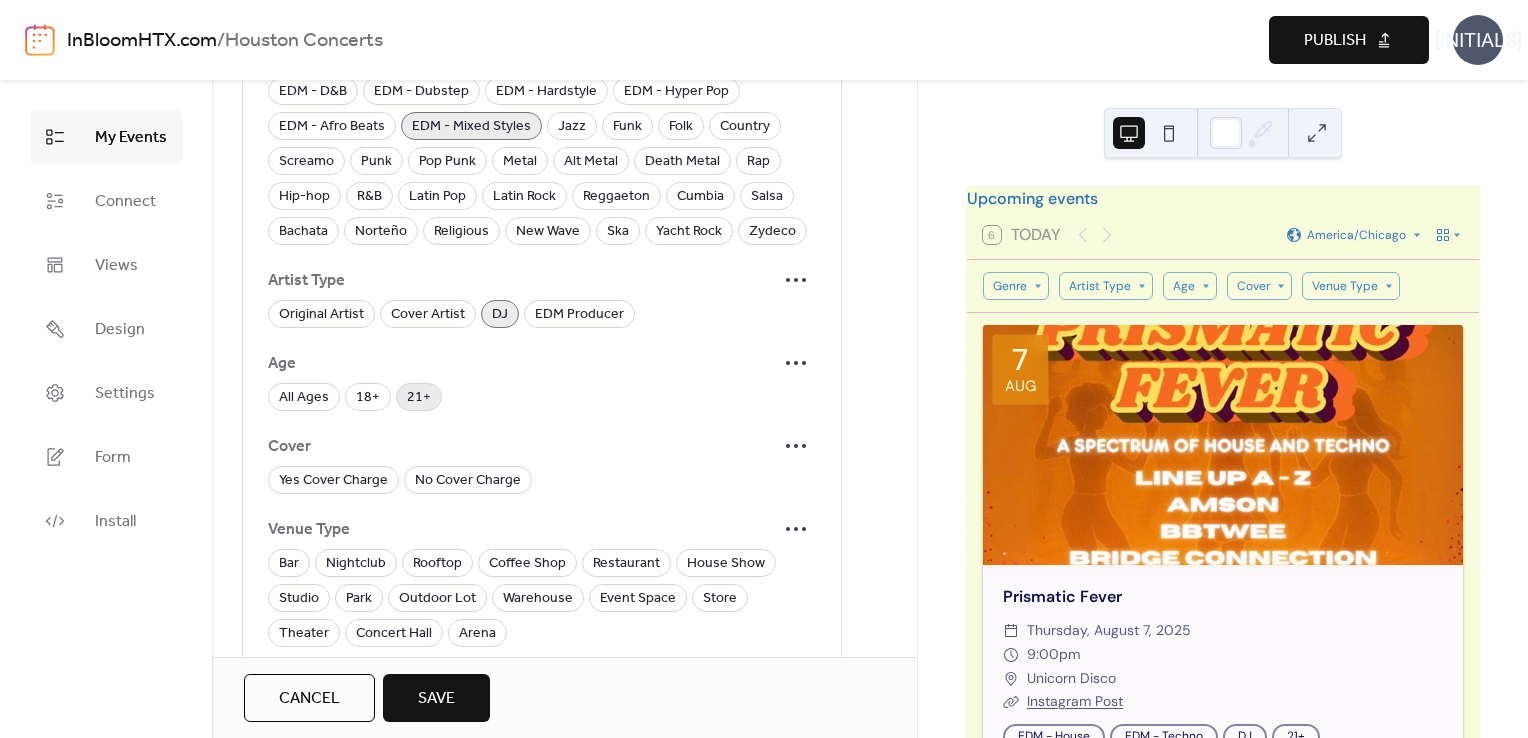 click on "21+" at bounding box center [419, 398] 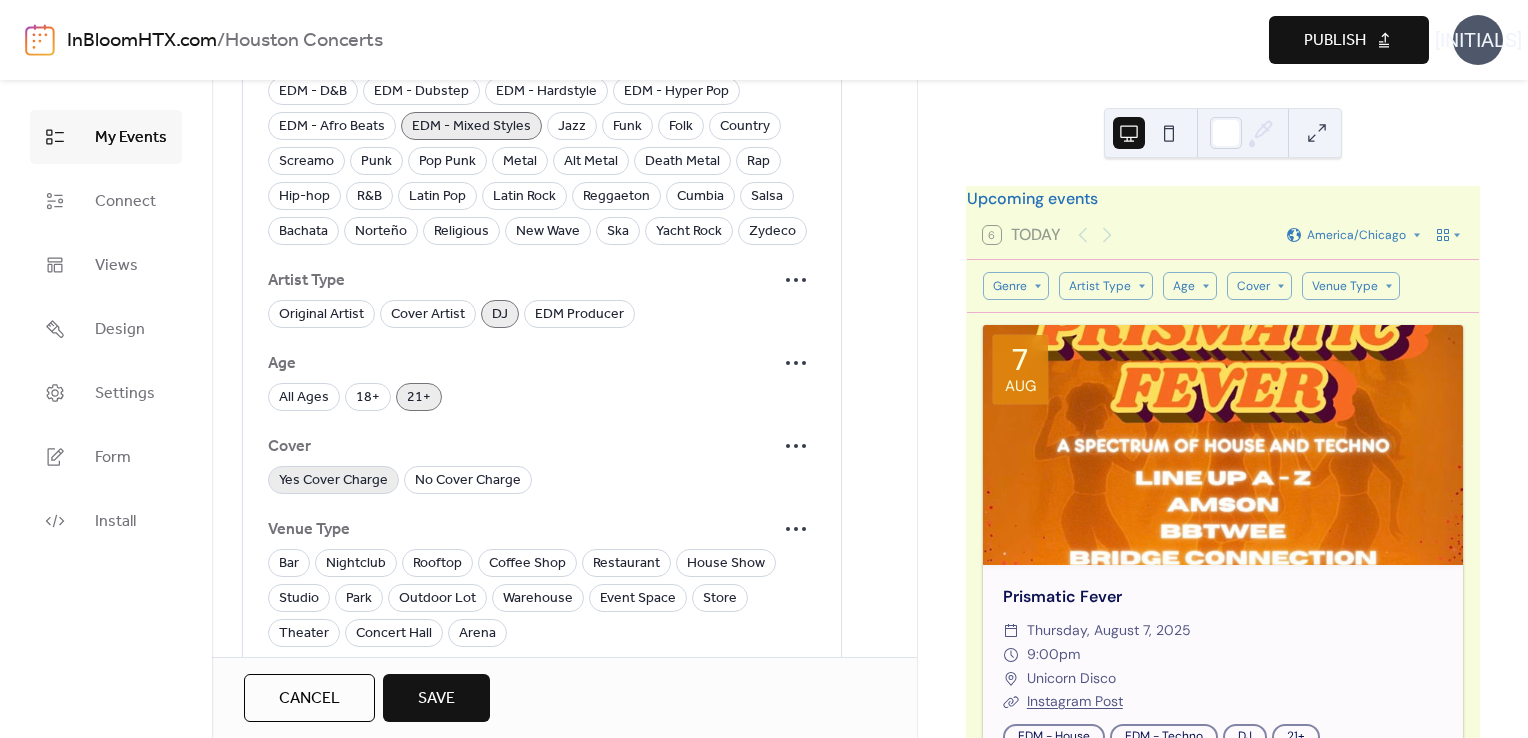 click on "Yes Cover Charge" at bounding box center [333, 481] 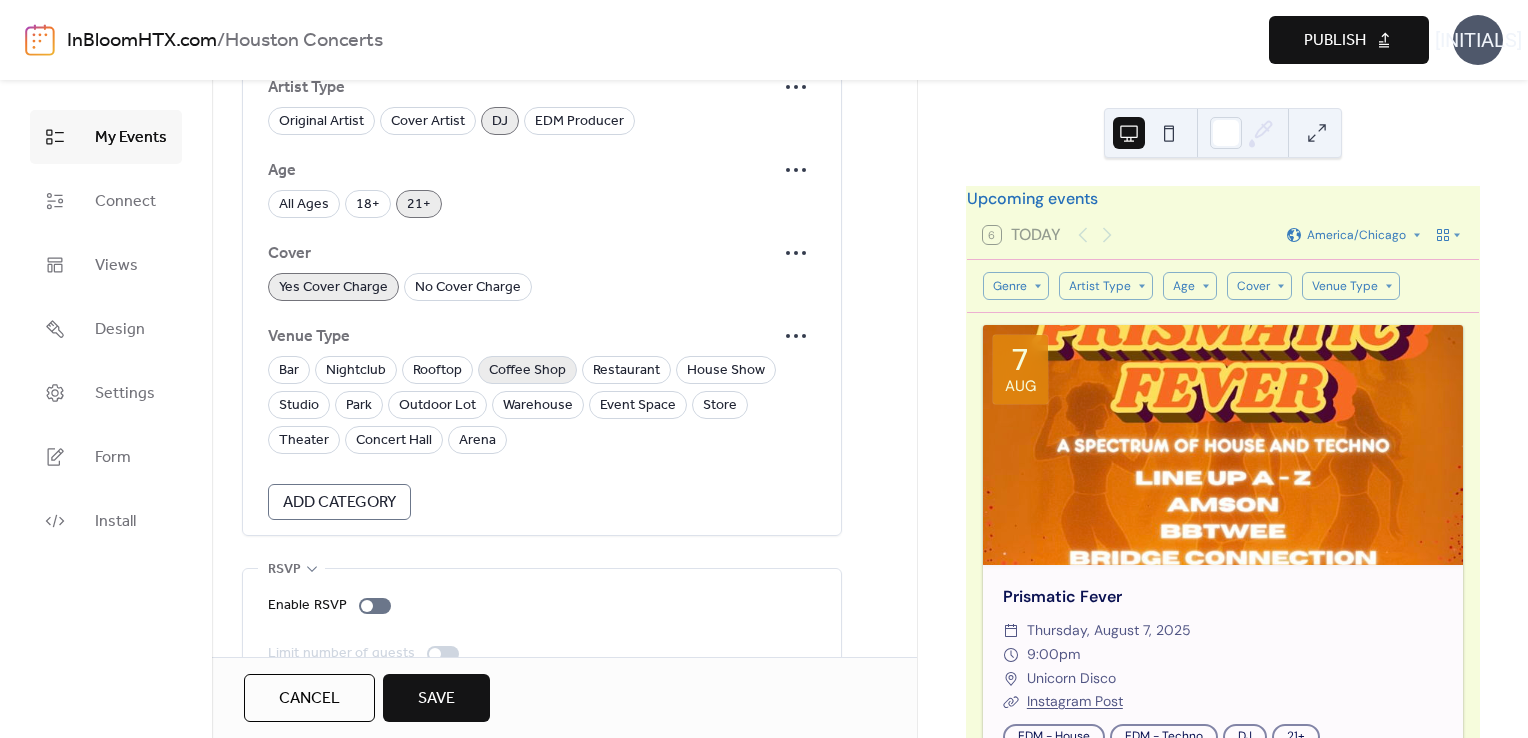 scroll, scrollTop: 1835, scrollLeft: 0, axis: vertical 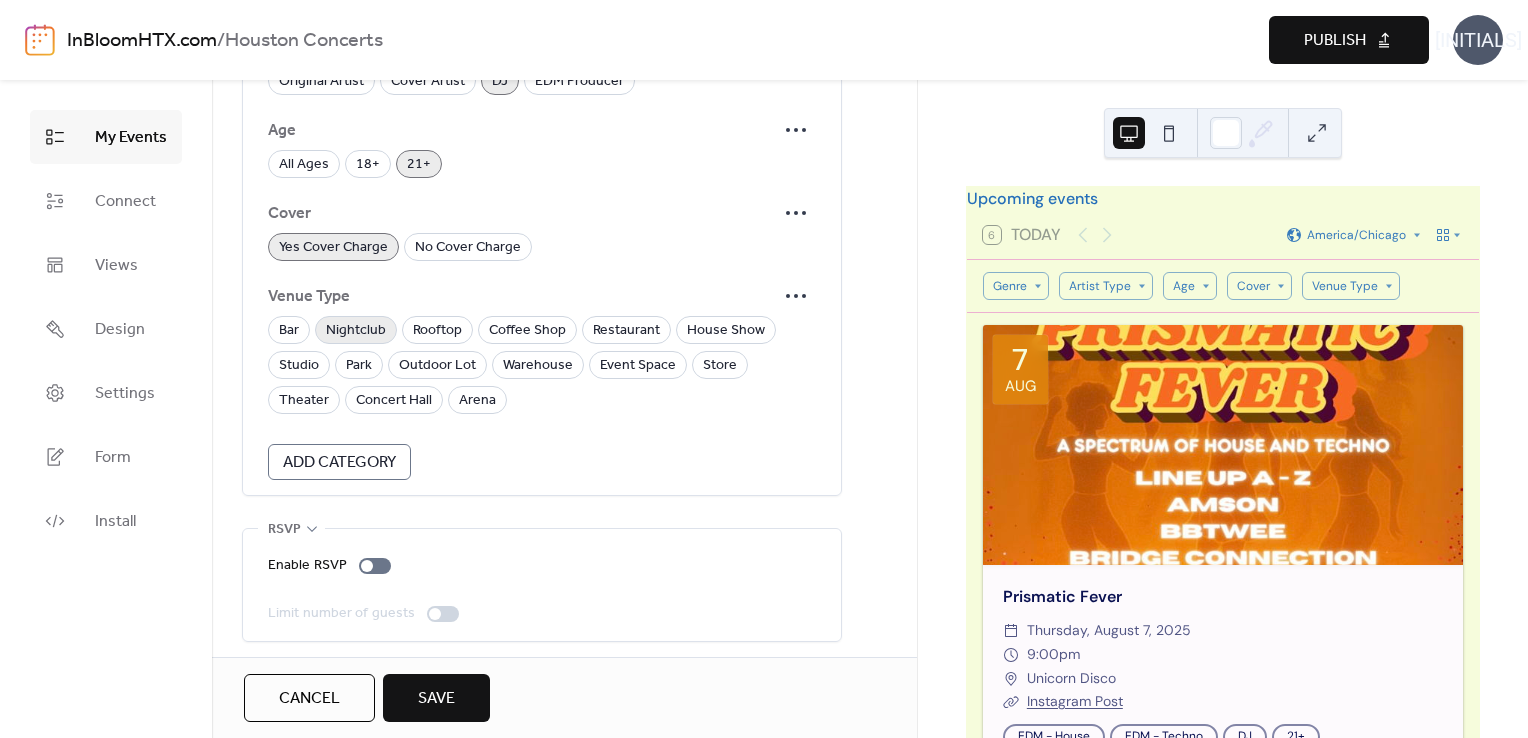 click on "Nightclub" at bounding box center [356, 331] 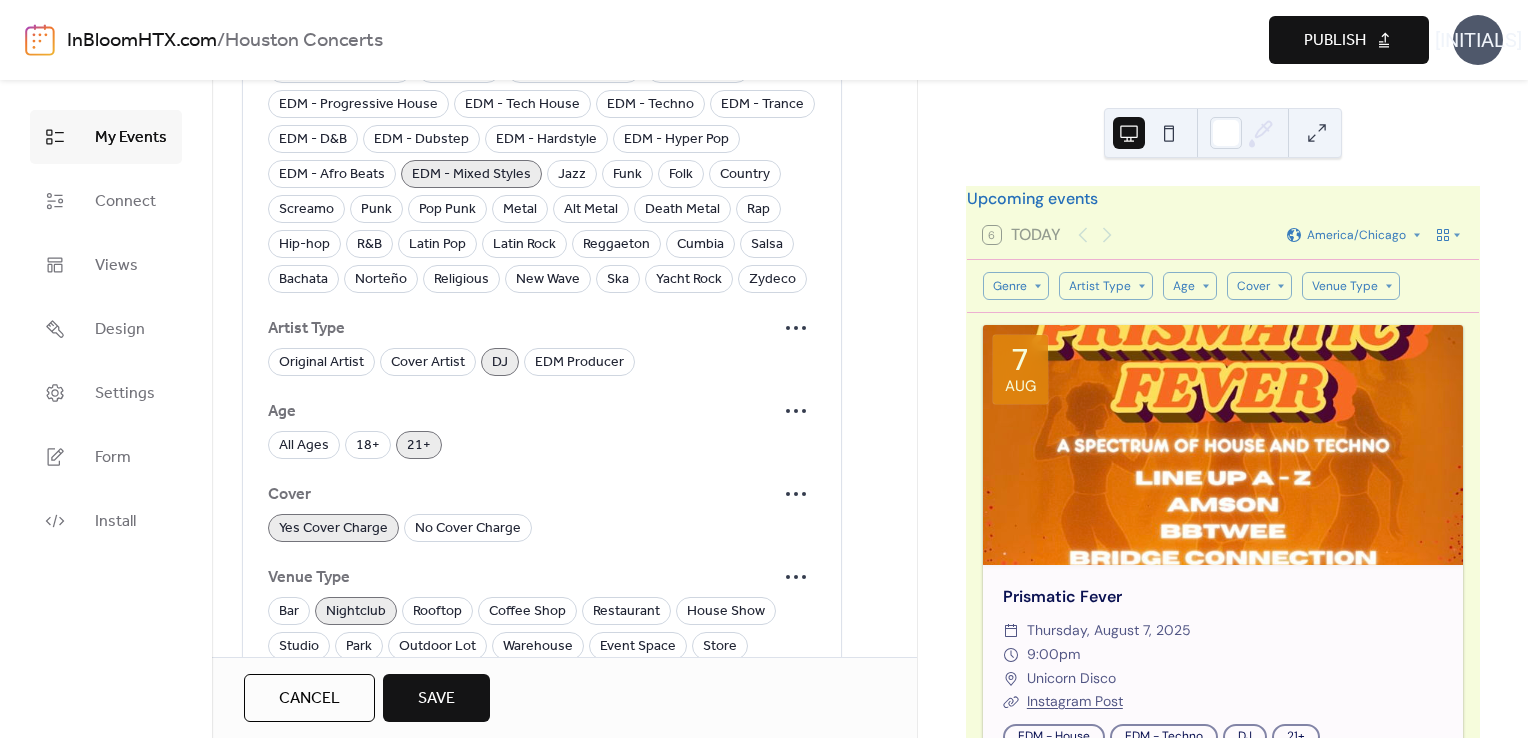 scroll, scrollTop: 1835, scrollLeft: 0, axis: vertical 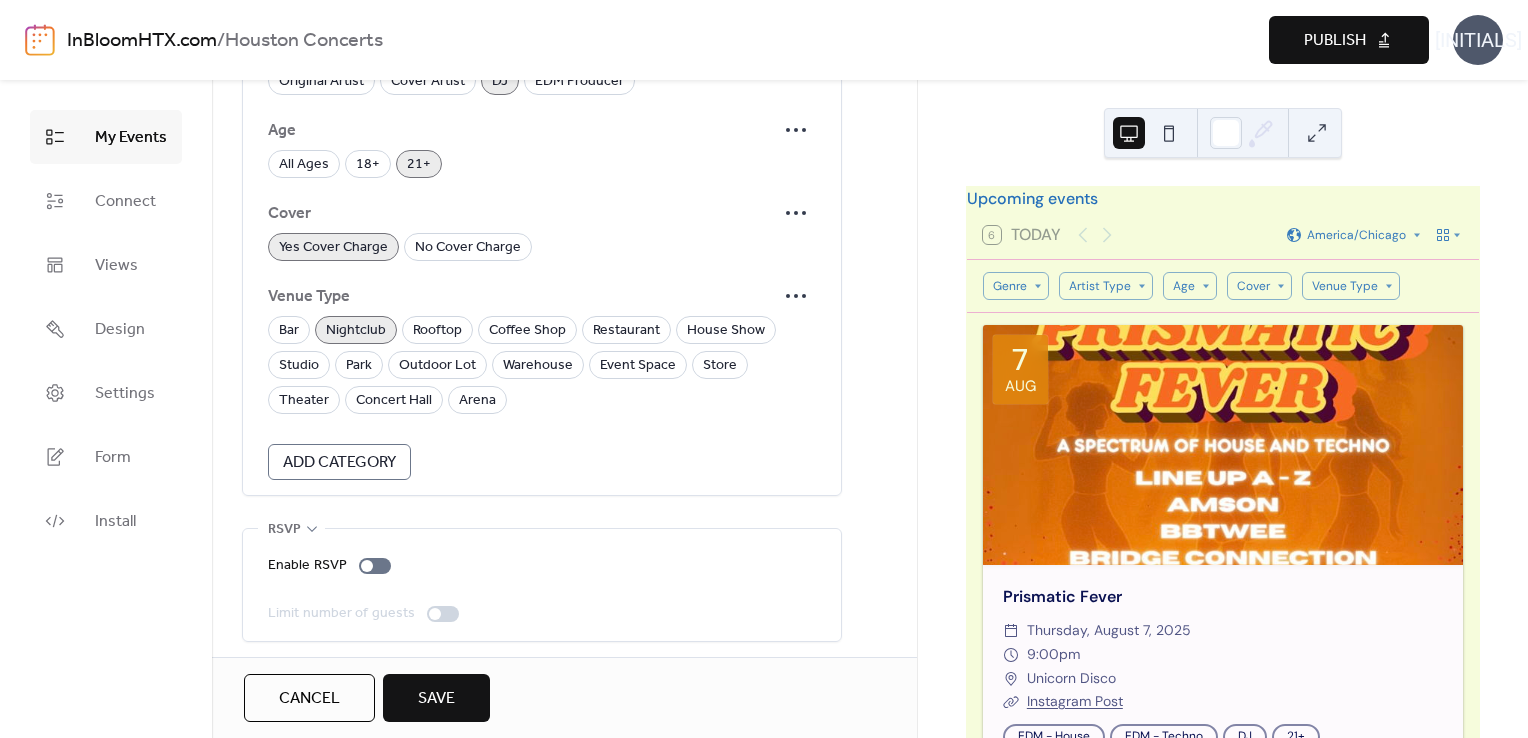 click on "Save" at bounding box center (436, 699) 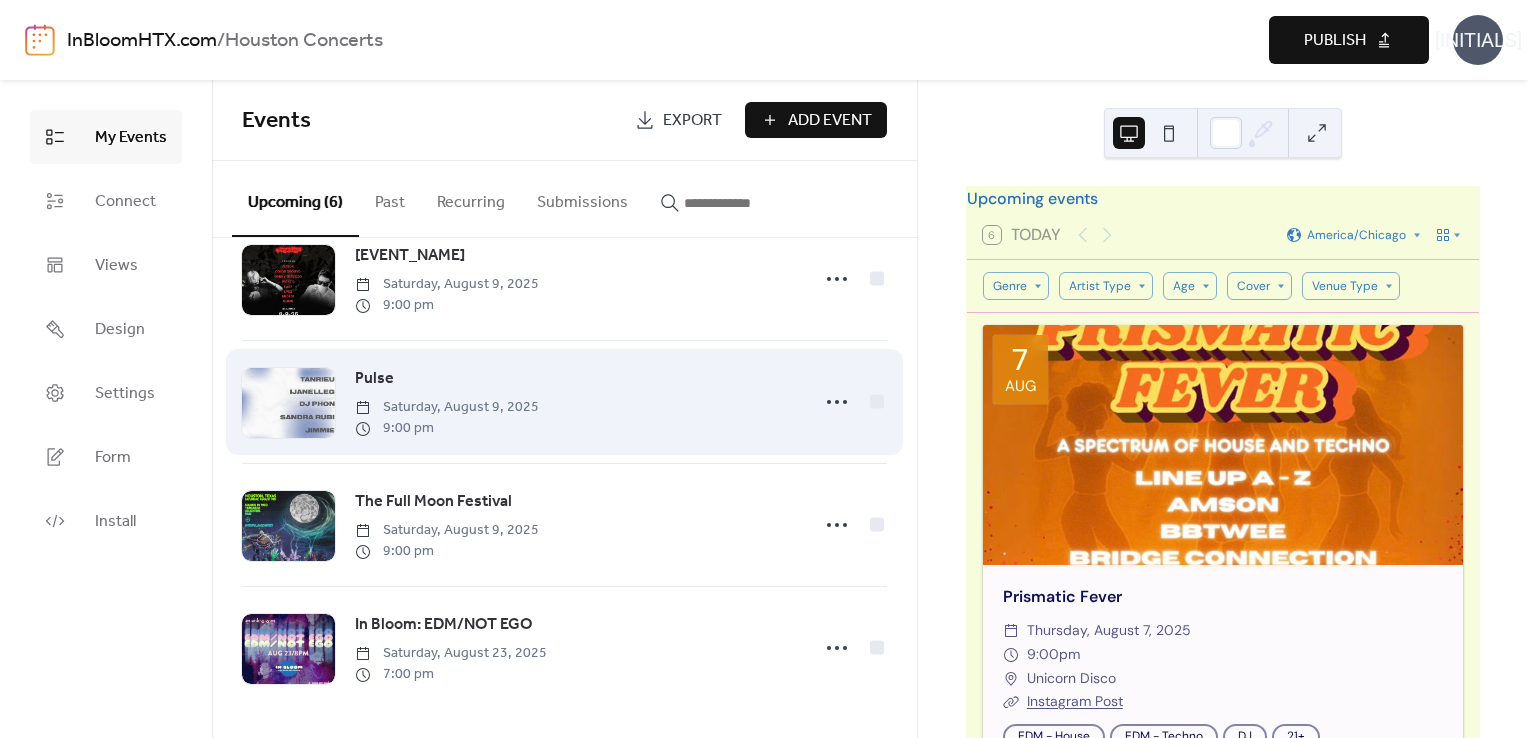 scroll, scrollTop: 296, scrollLeft: 0, axis: vertical 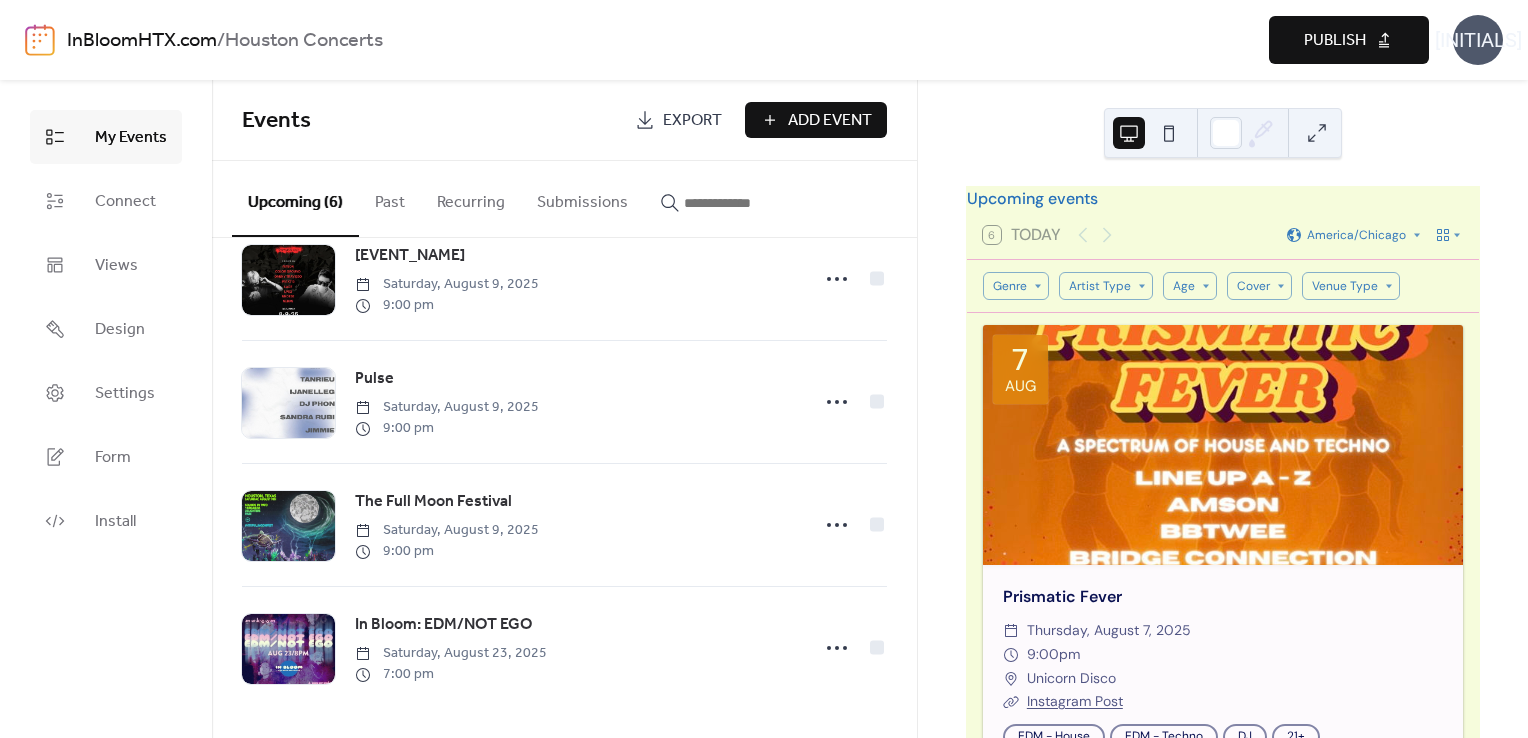click on "Add Event" at bounding box center [830, 121] 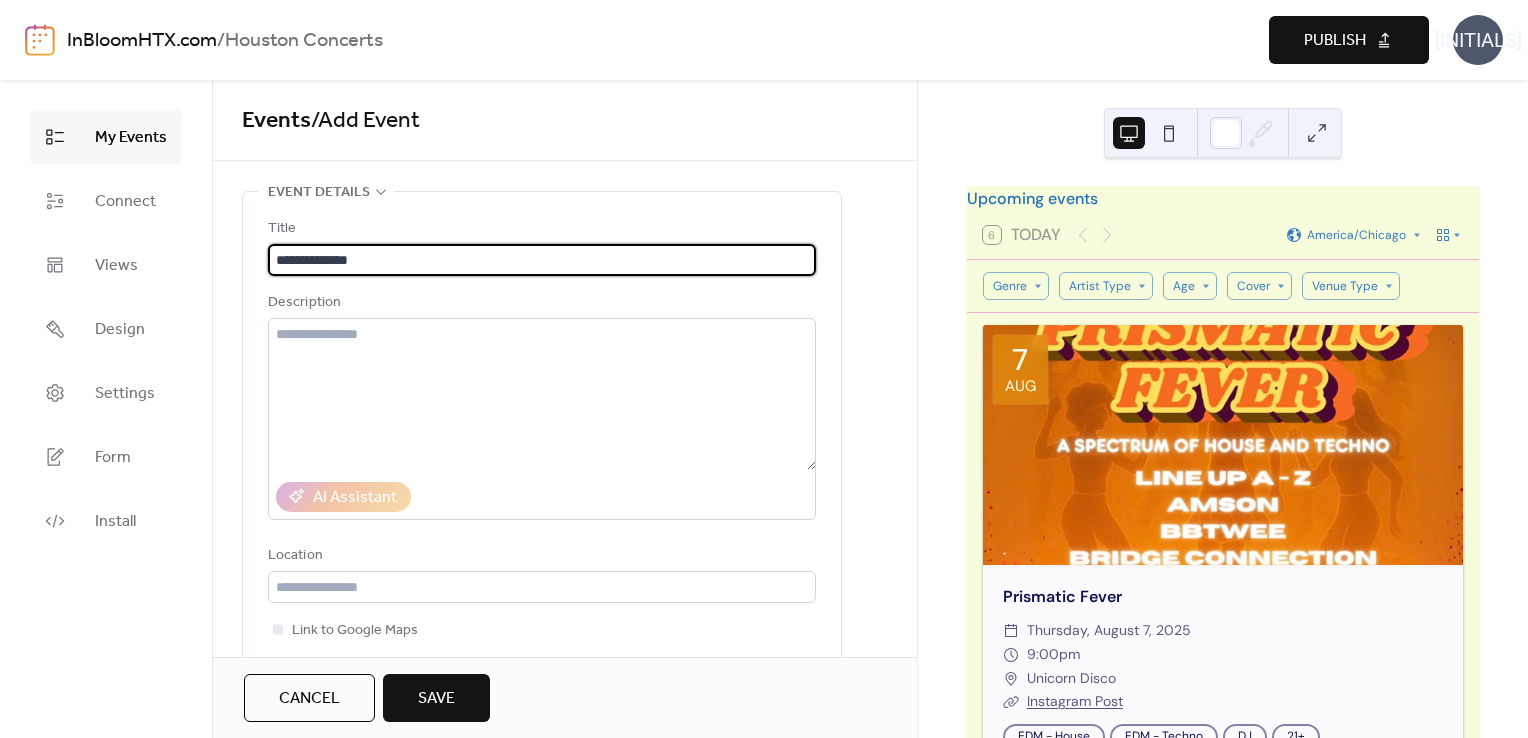type on "**********" 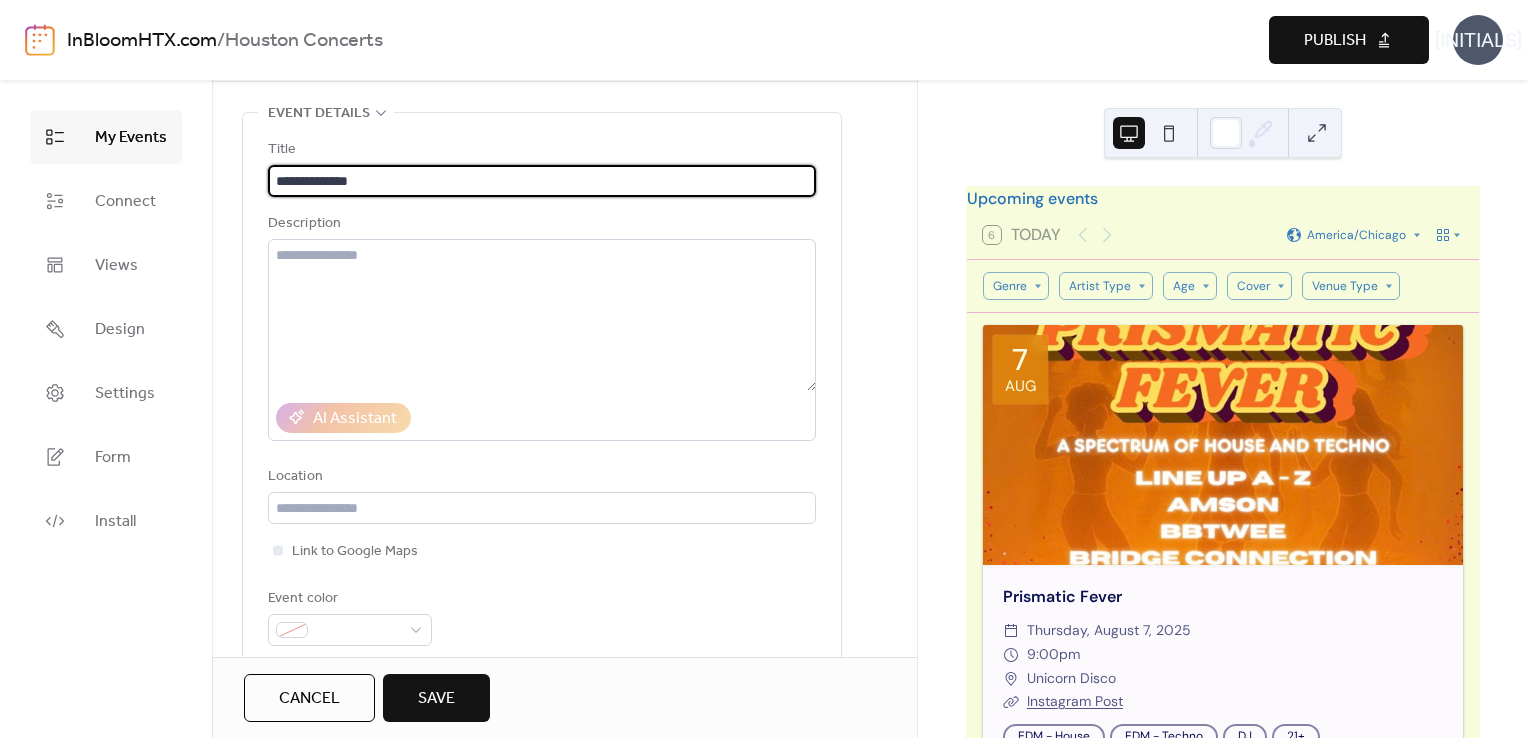 scroll, scrollTop: 79, scrollLeft: 0, axis: vertical 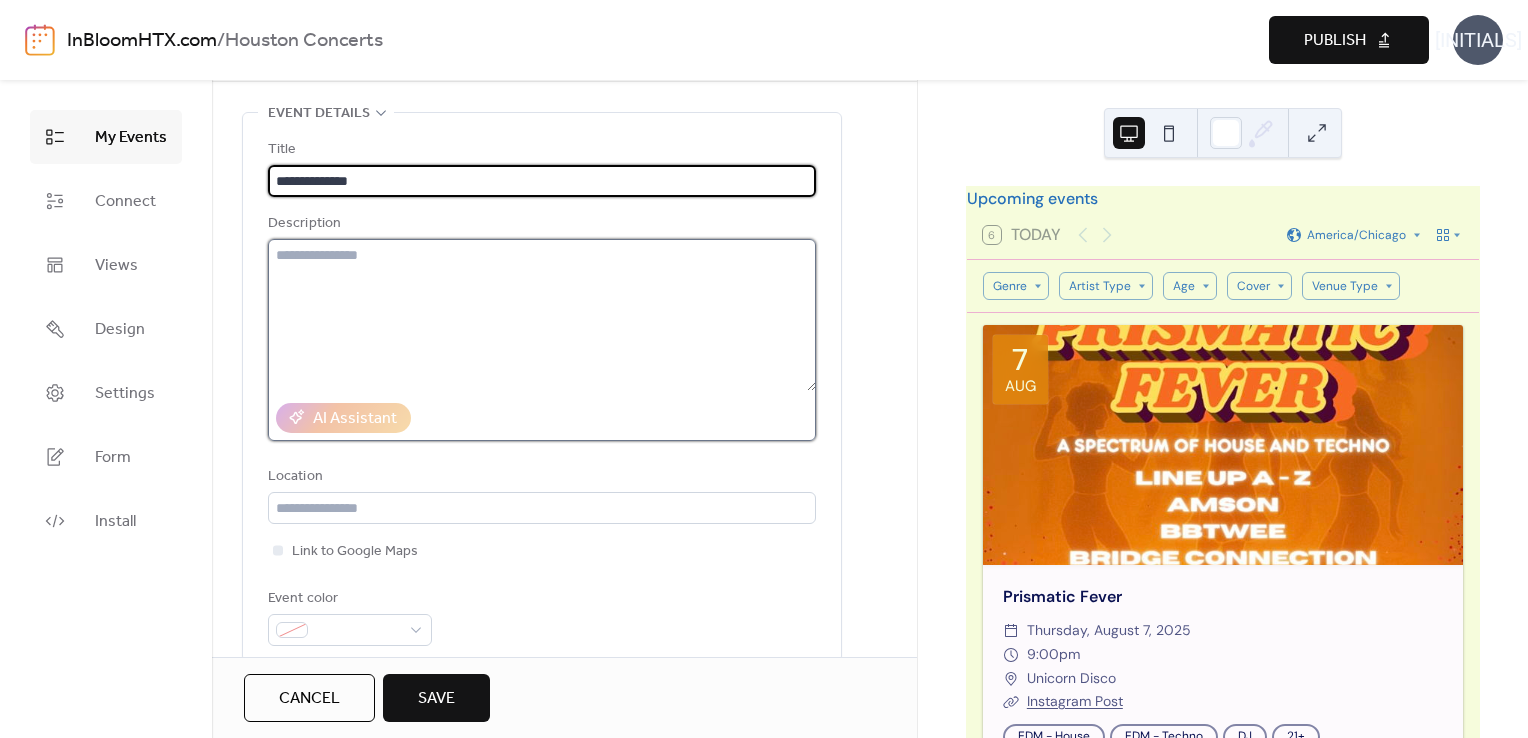 click at bounding box center (542, 315) 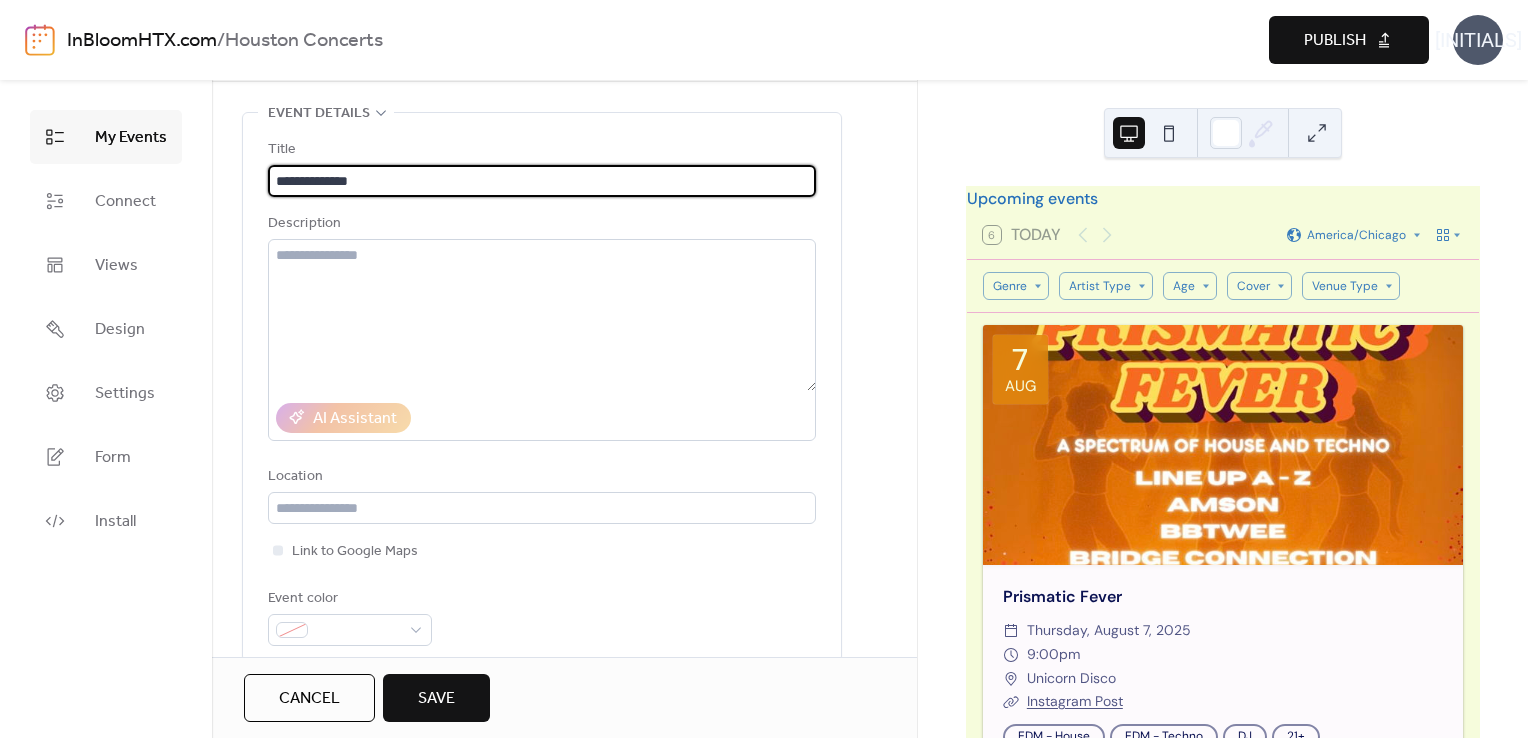 drag, startPoint x: 400, startPoint y: 174, endPoint x: 232, endPoint y: 162, distance: 168.42802 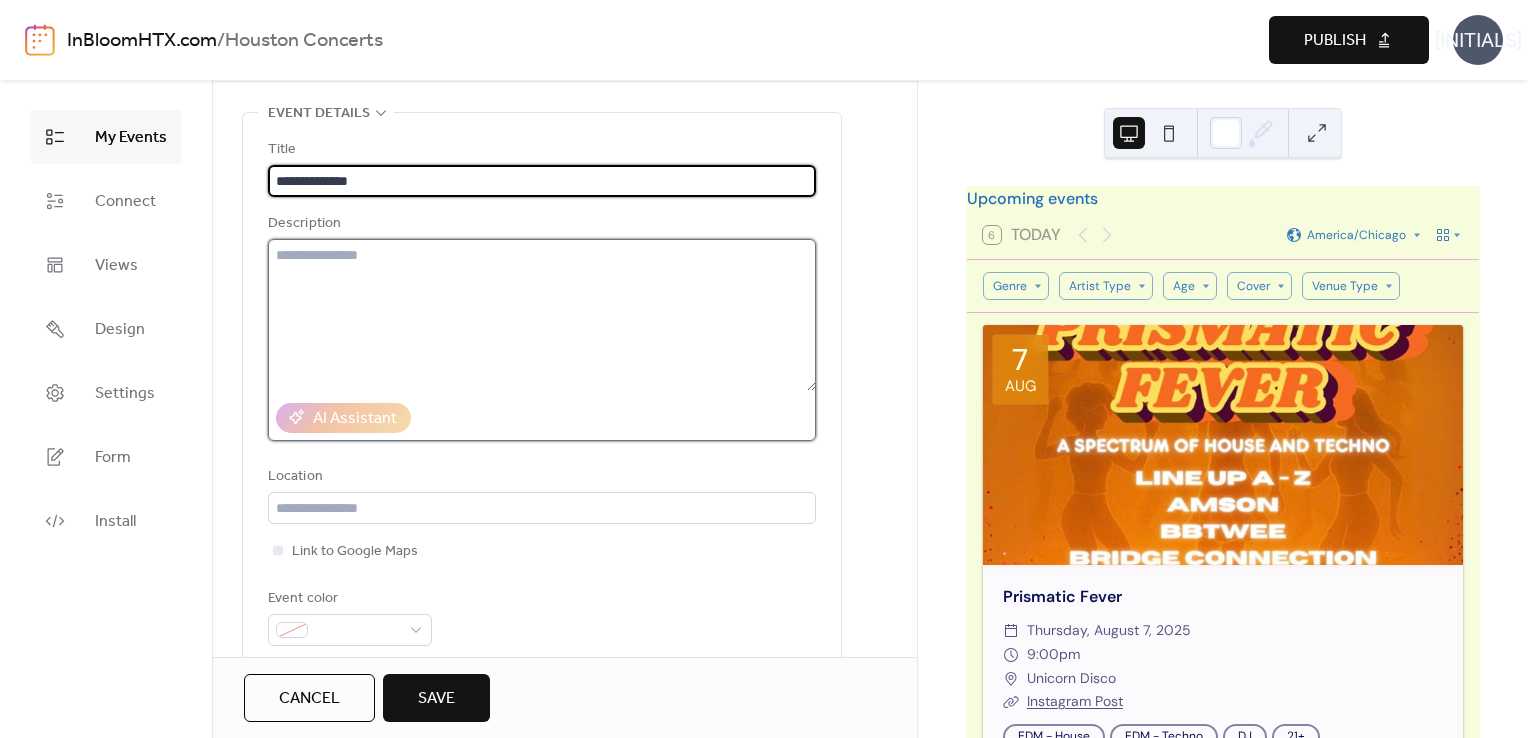 click at bounding box center (542, 315) 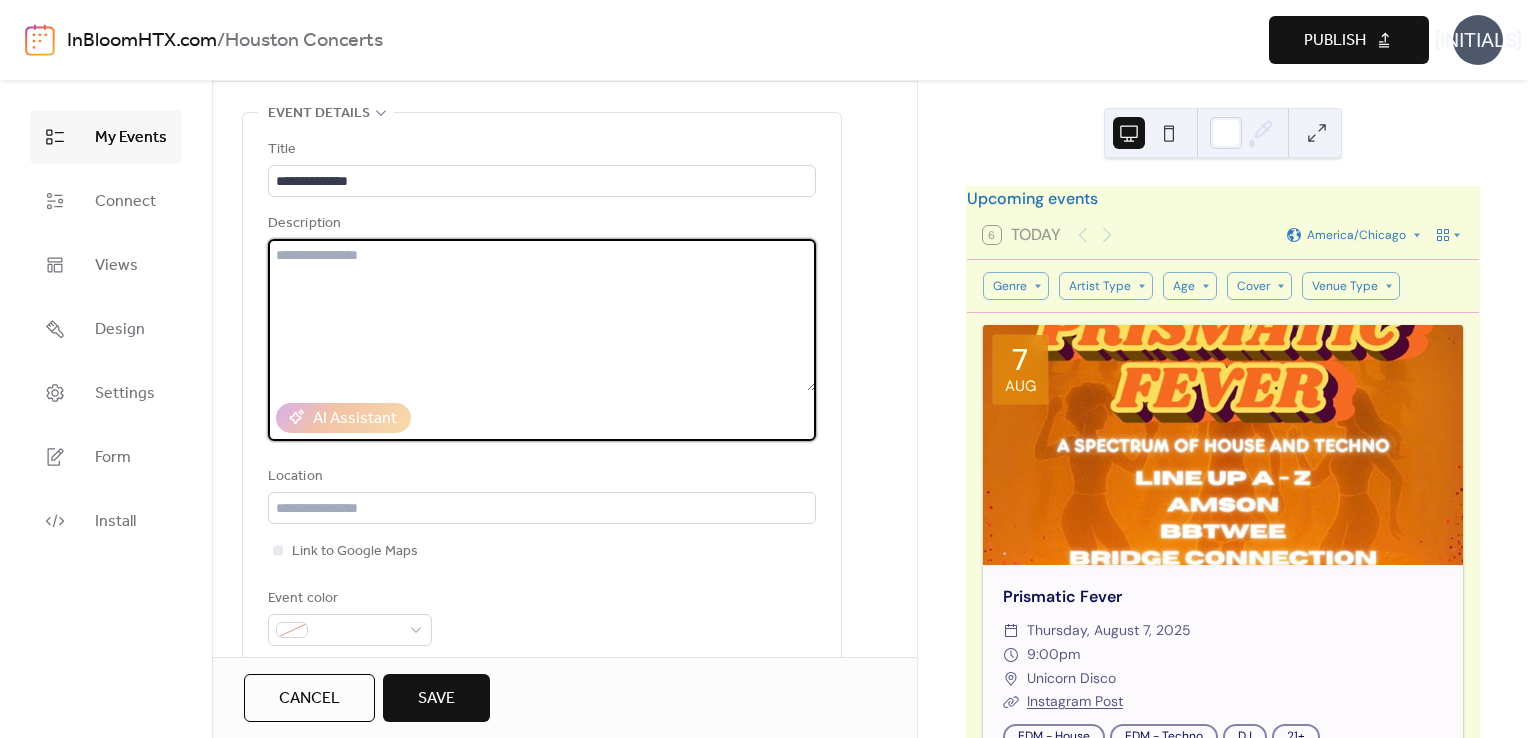 paste on "**********" 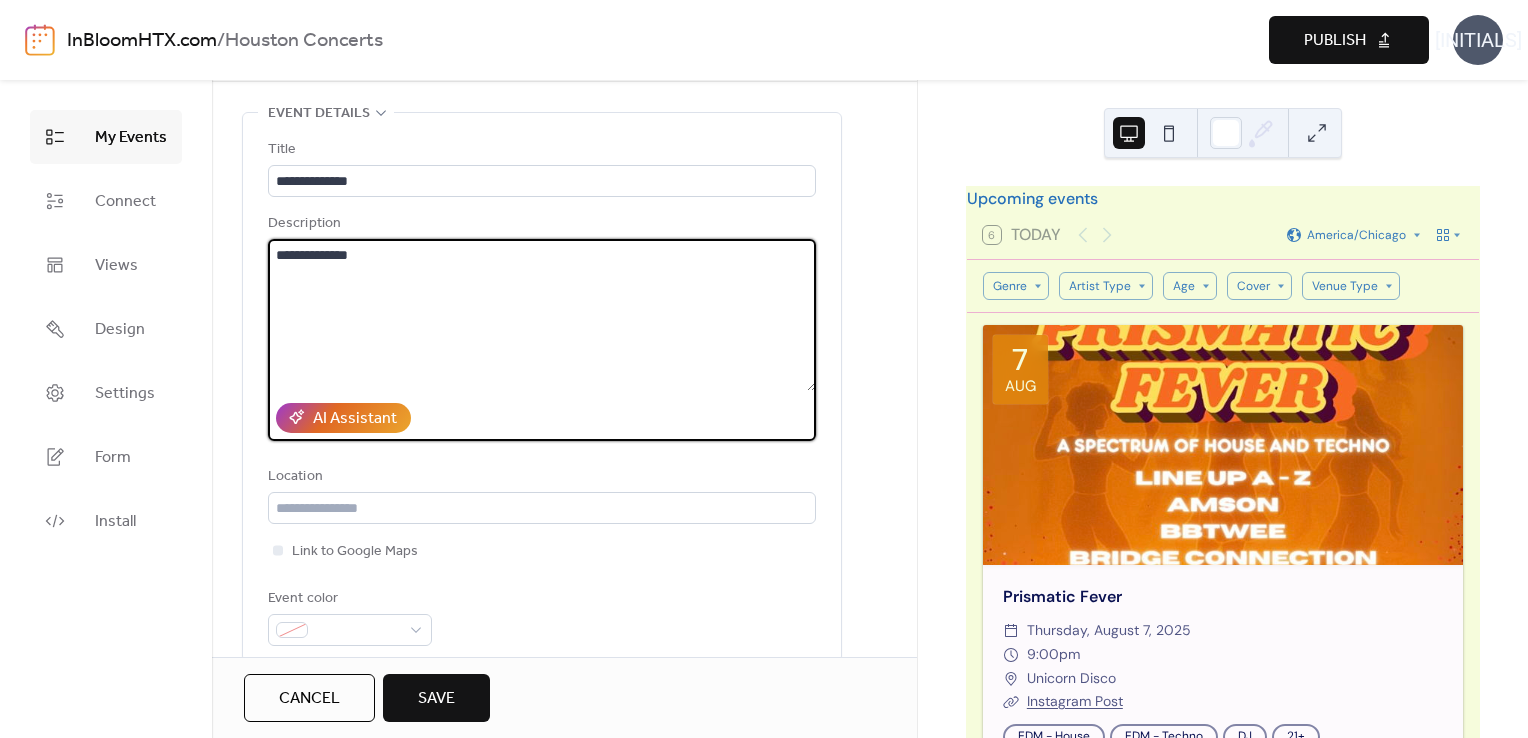 click on "**********" at bounding box center [542, 315] 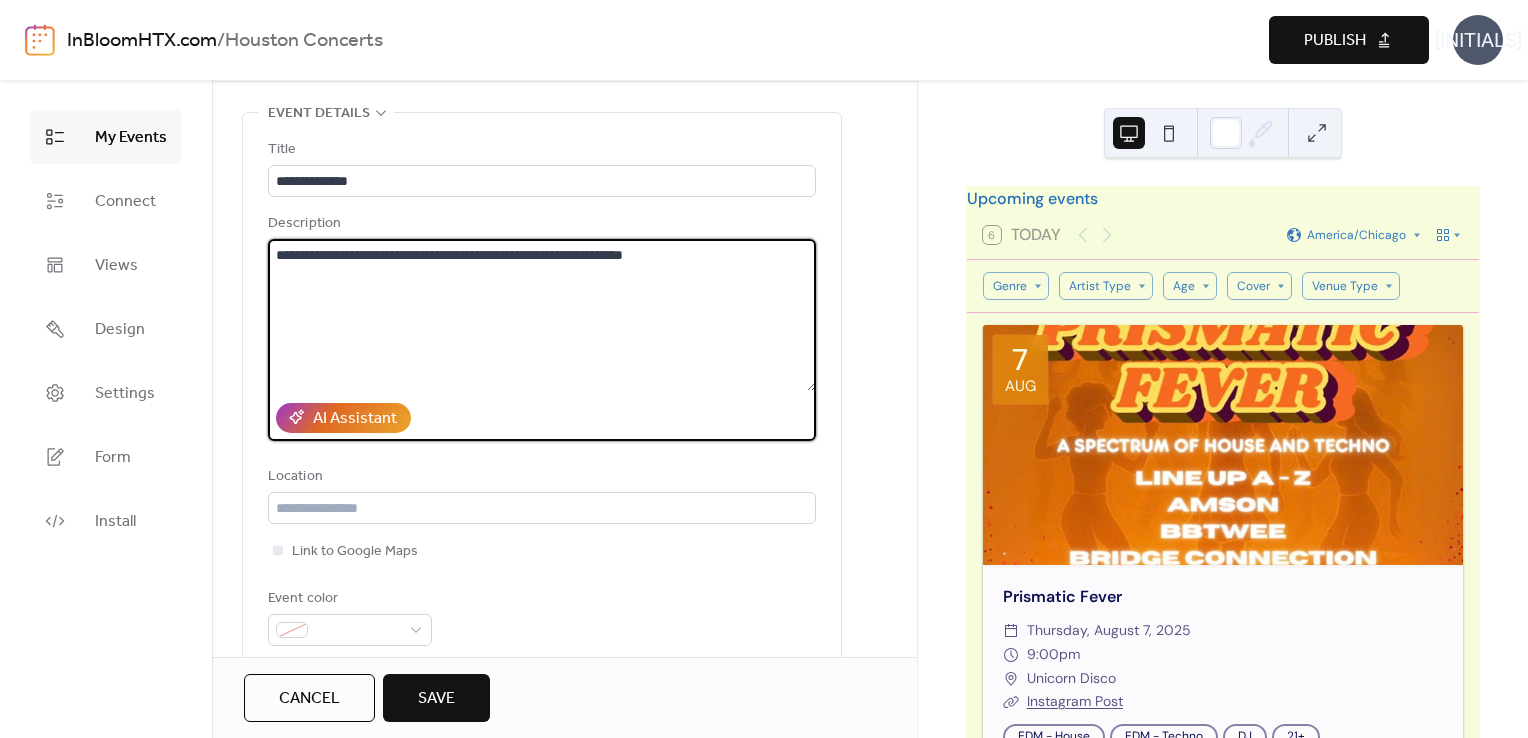paste on "**********" 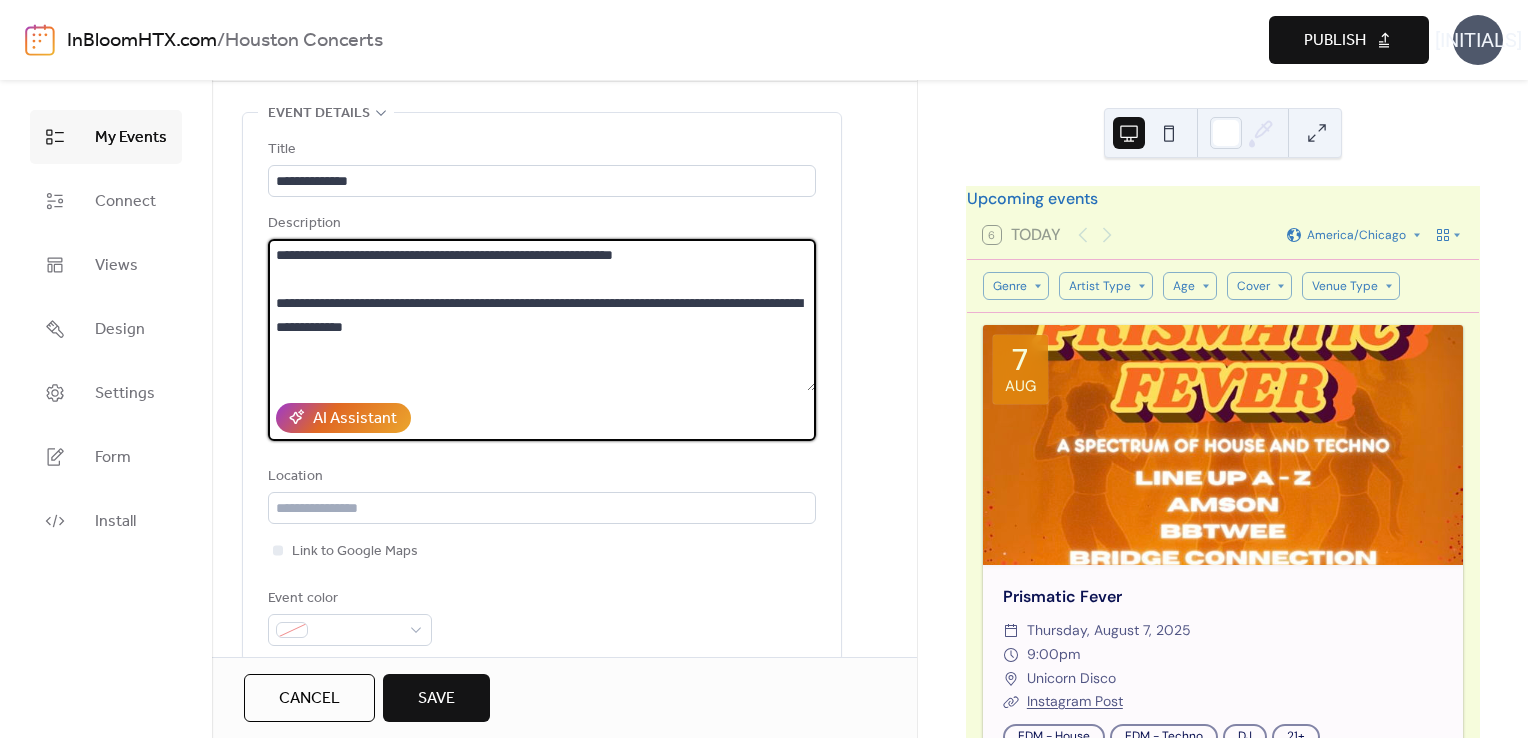 click on "**********" at bounding box center [542, 315] 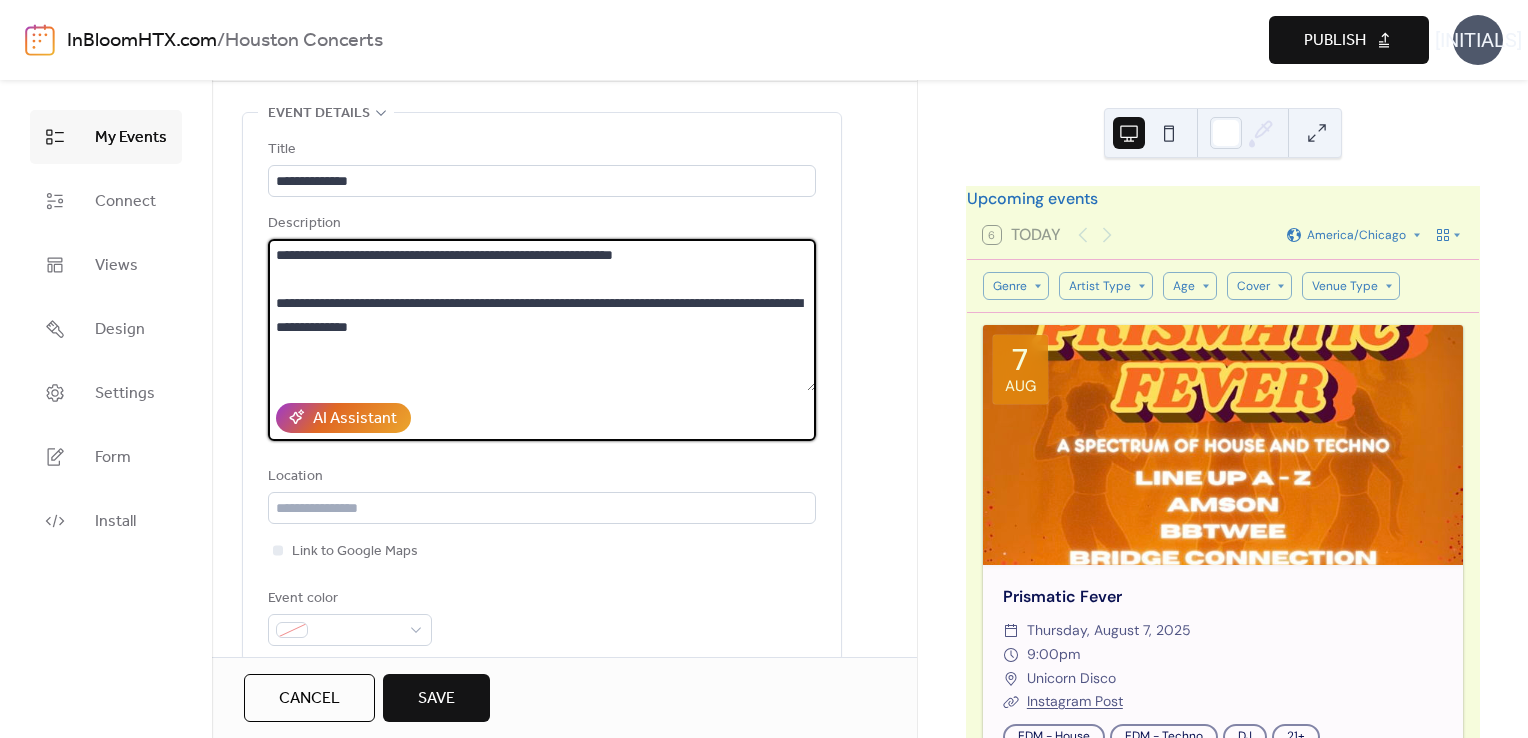 click on "**********" at bounding box center (542, 315) 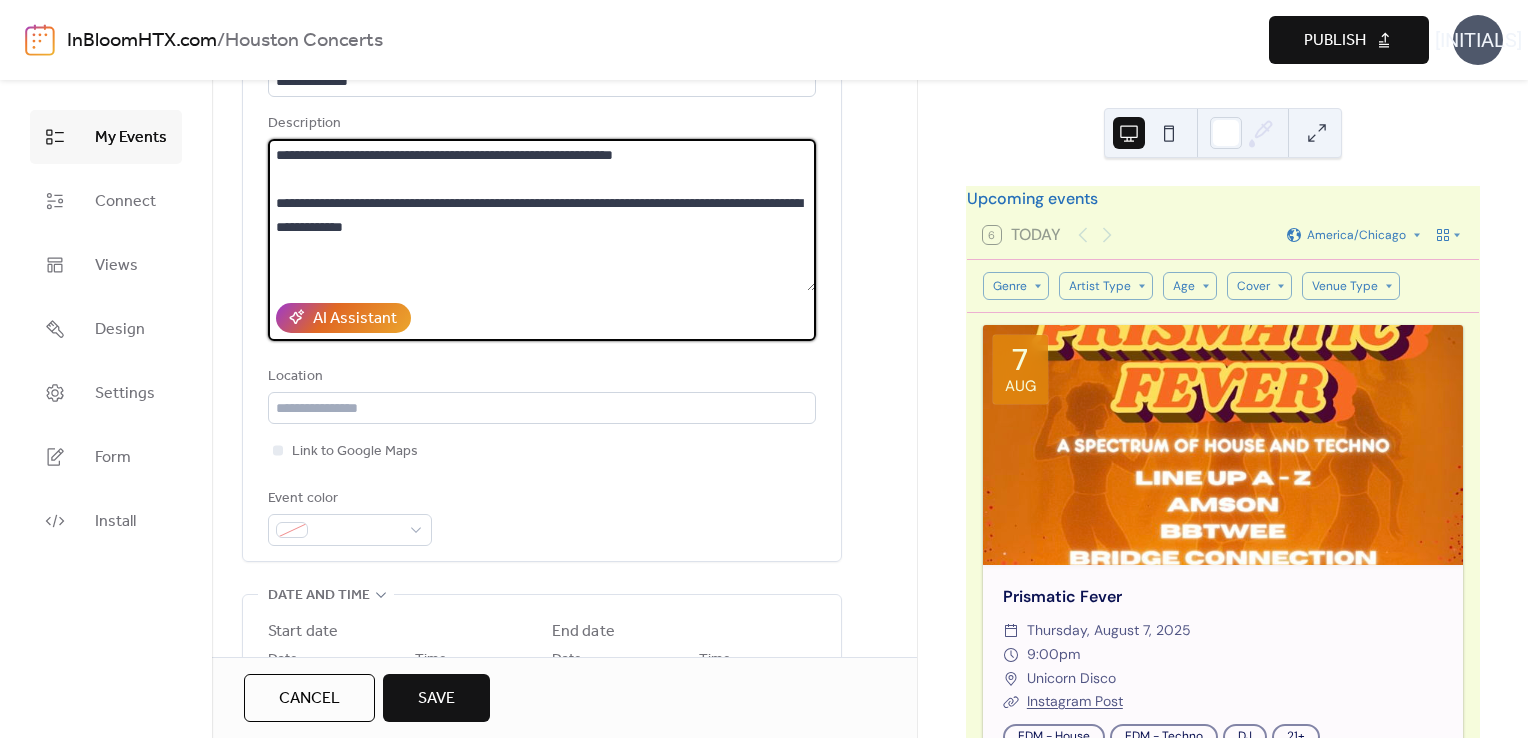 scroll, scrollTop: 180, scrollLeft: 0, axis: vertical 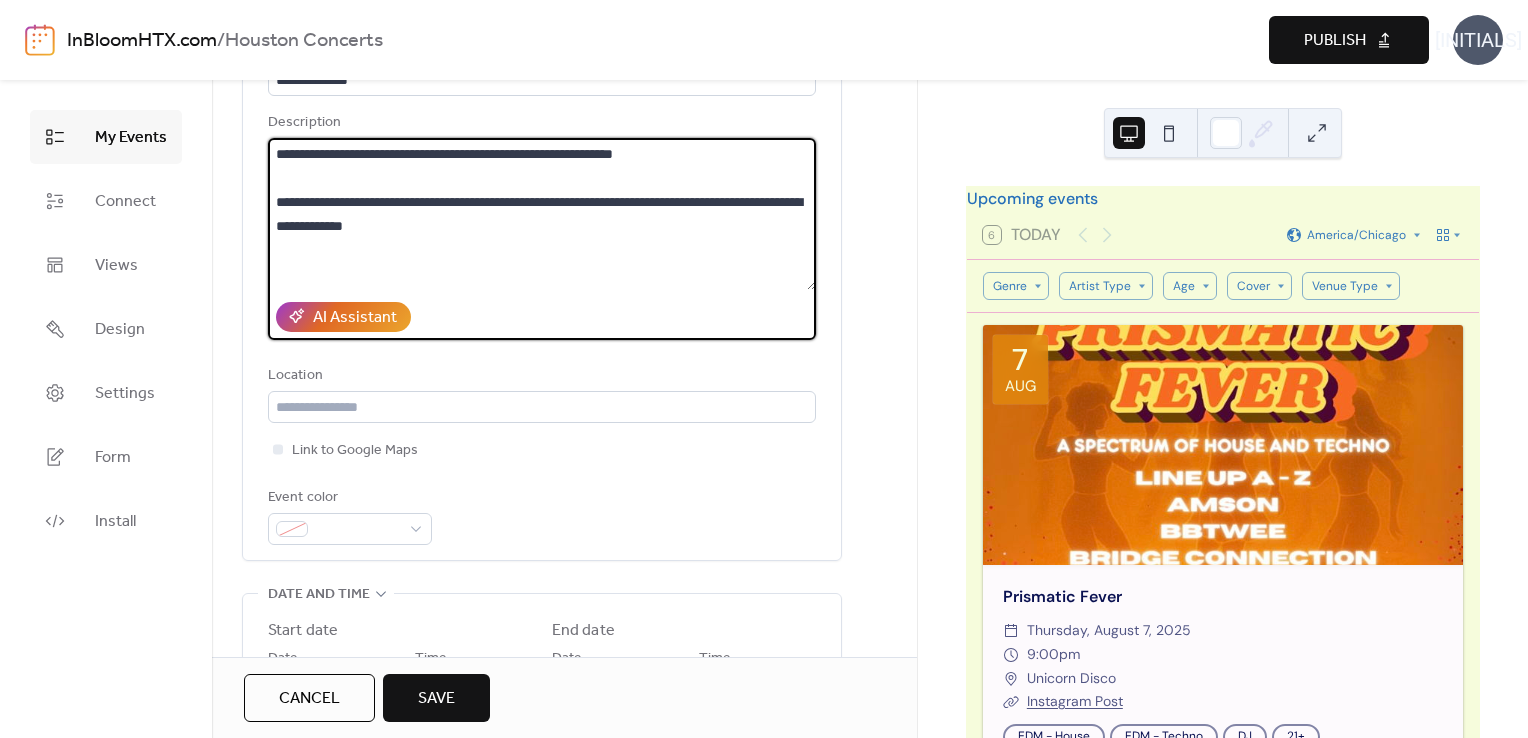 type on "**********" 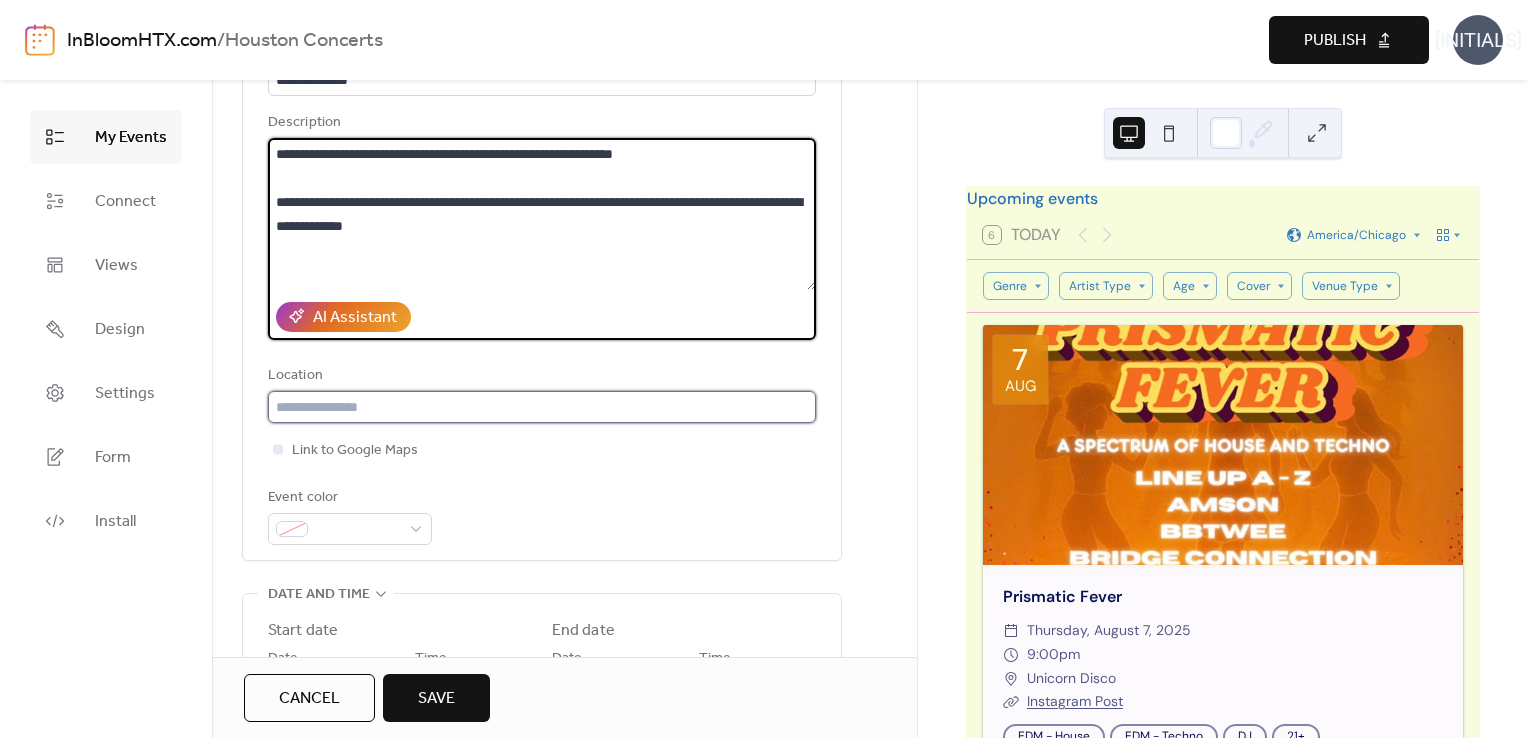 click at bounding box center [542, 407] 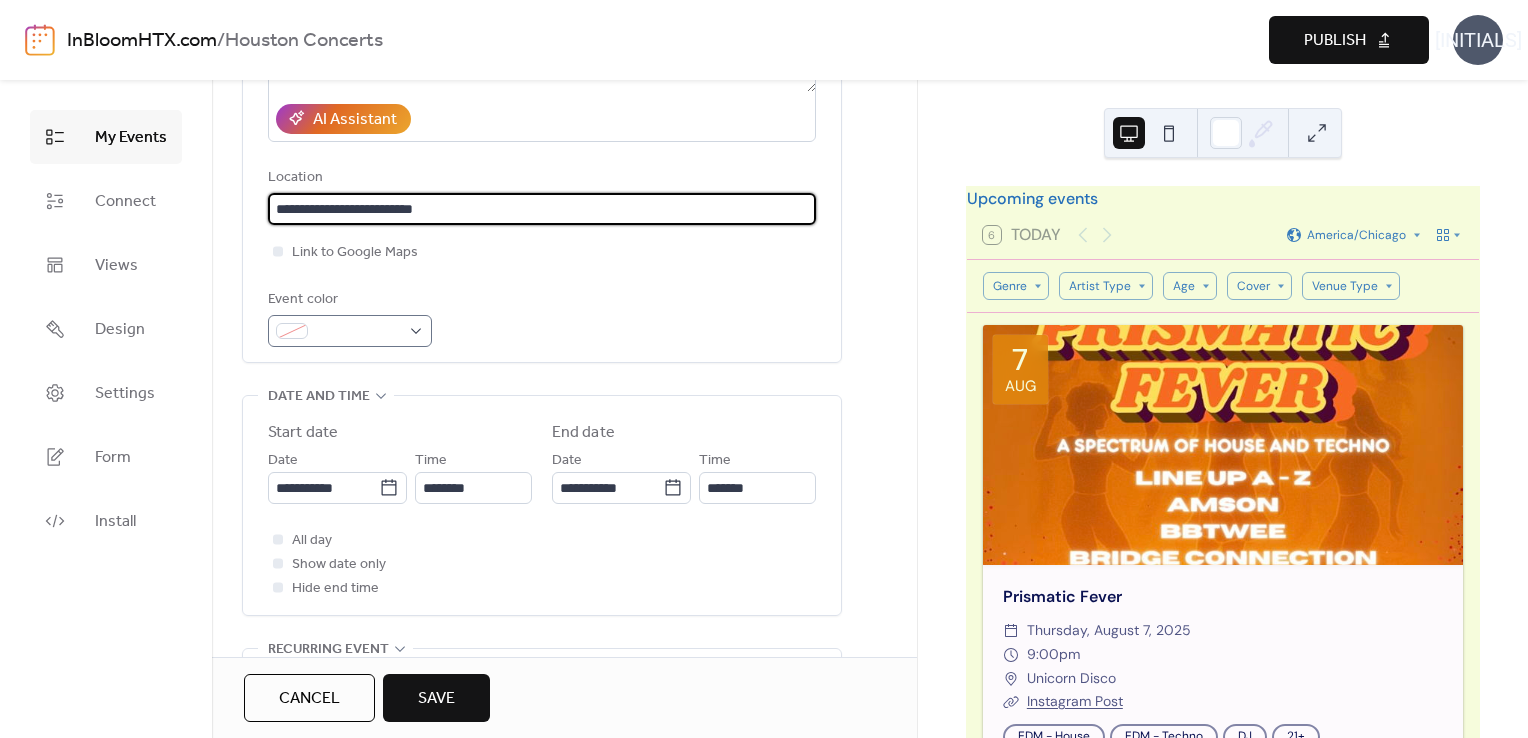 scroll, scrollTop: 383, scrollLeft: 0, axis: vertical 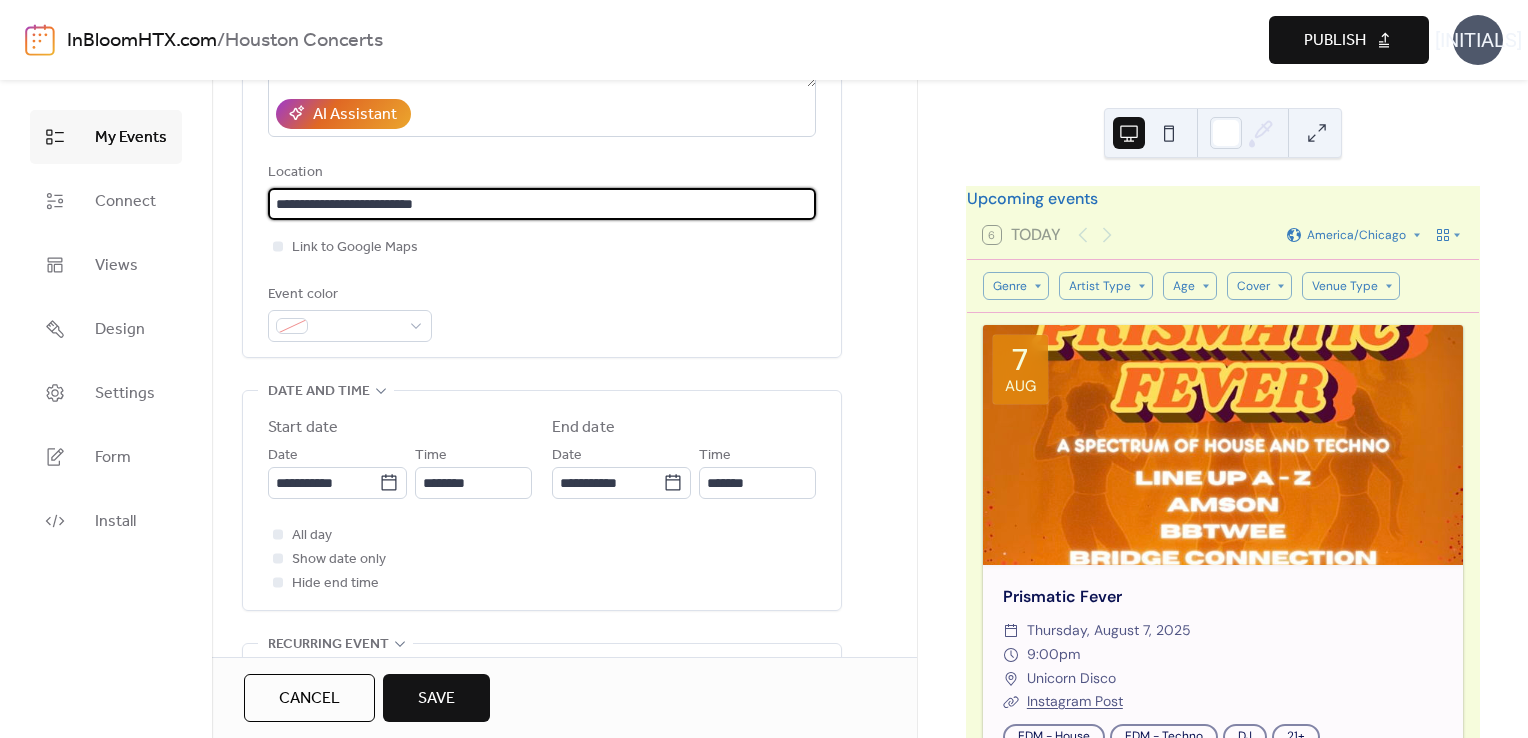 type on "**********" 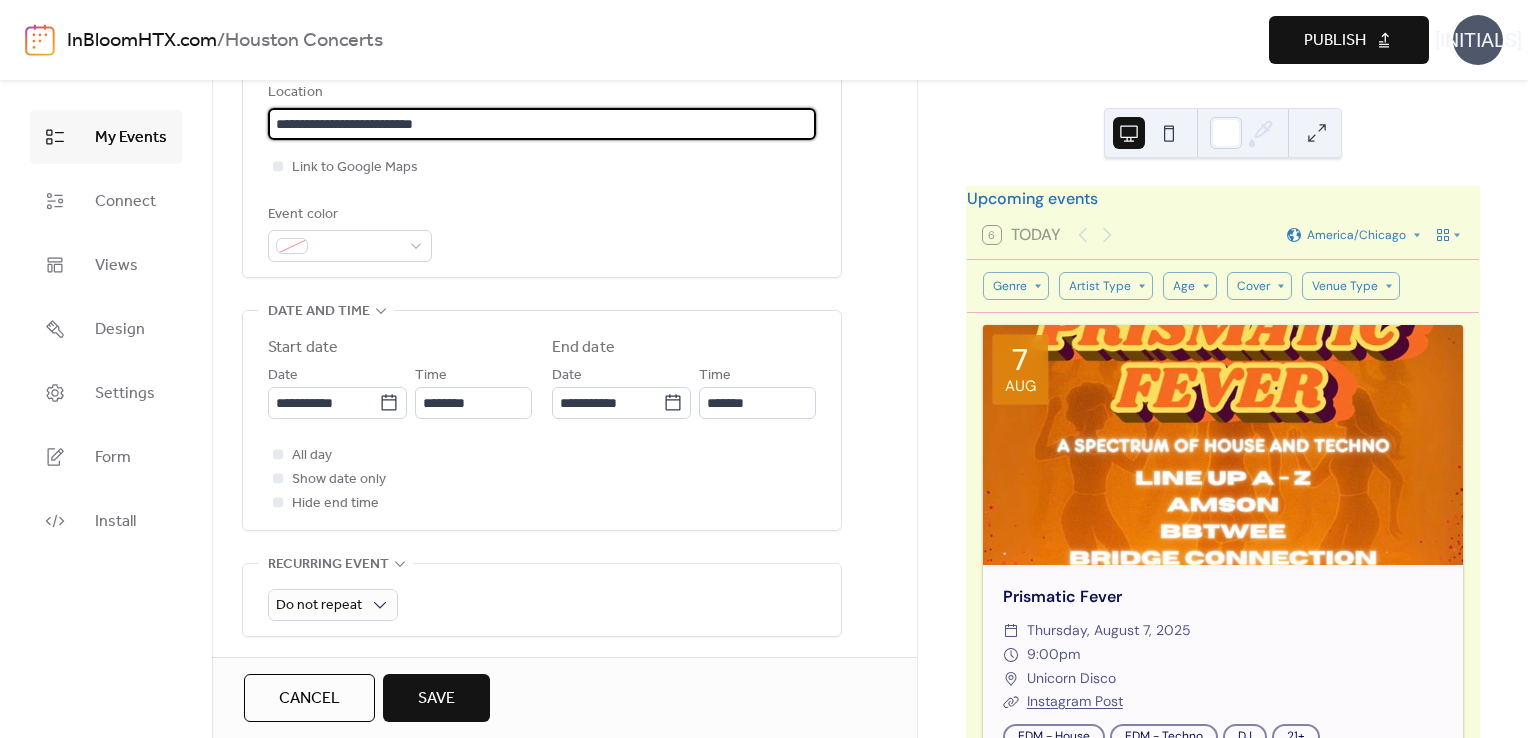 scroll, scrollTop: 462, scrollLeft: 0, axis: vertical 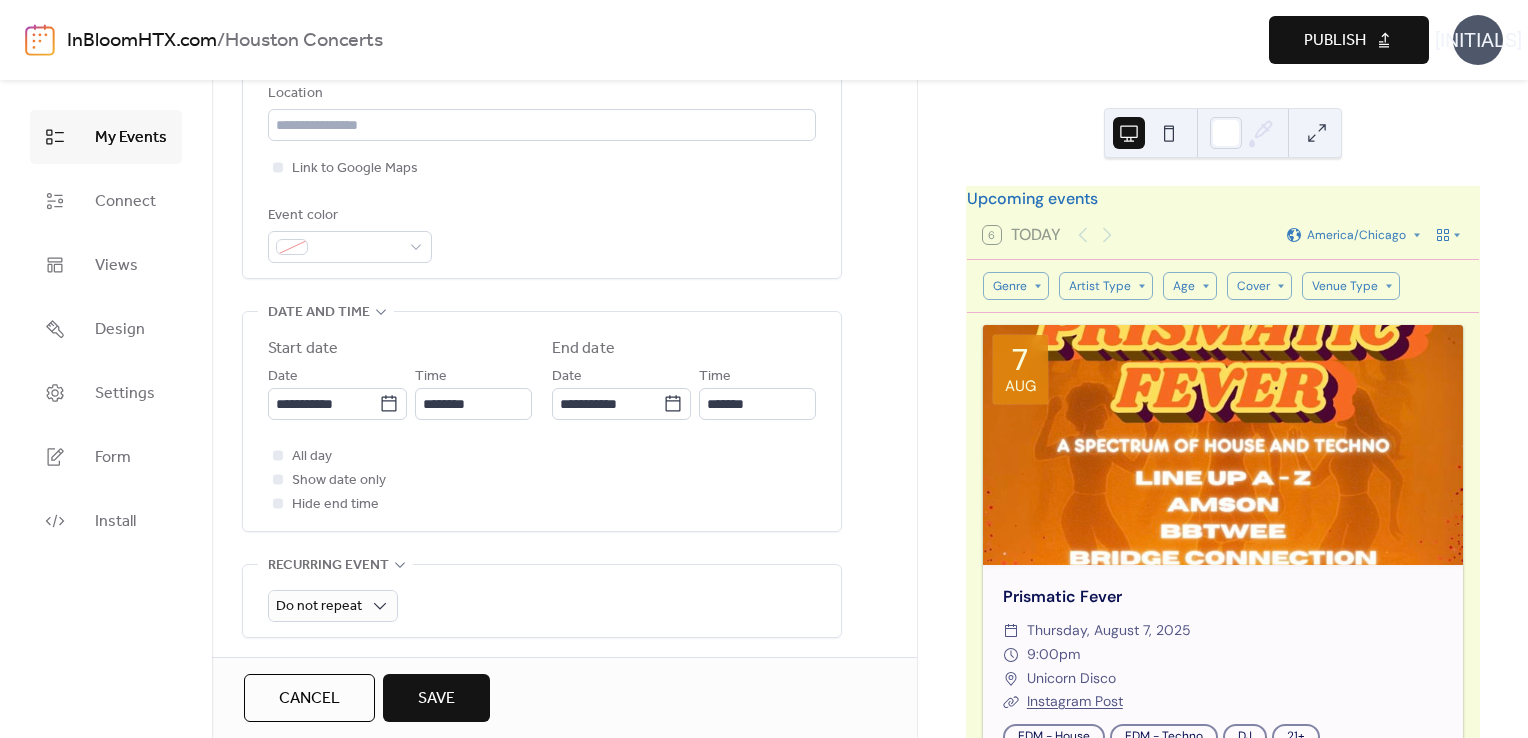 click on "Event color" at bounding box center [542, 233] 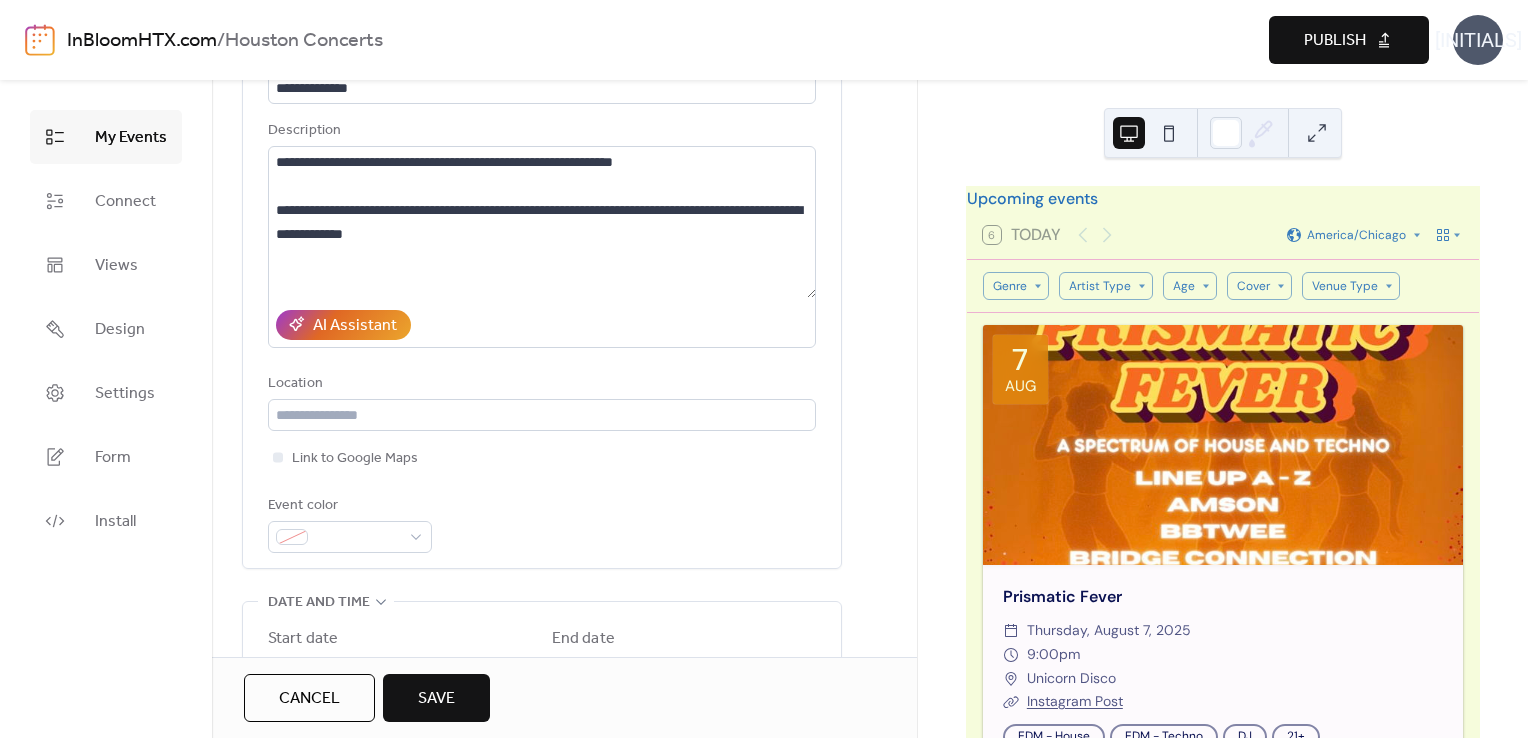 scroll, scrollTop: 171, scrollLeft: 0, axis: vertical 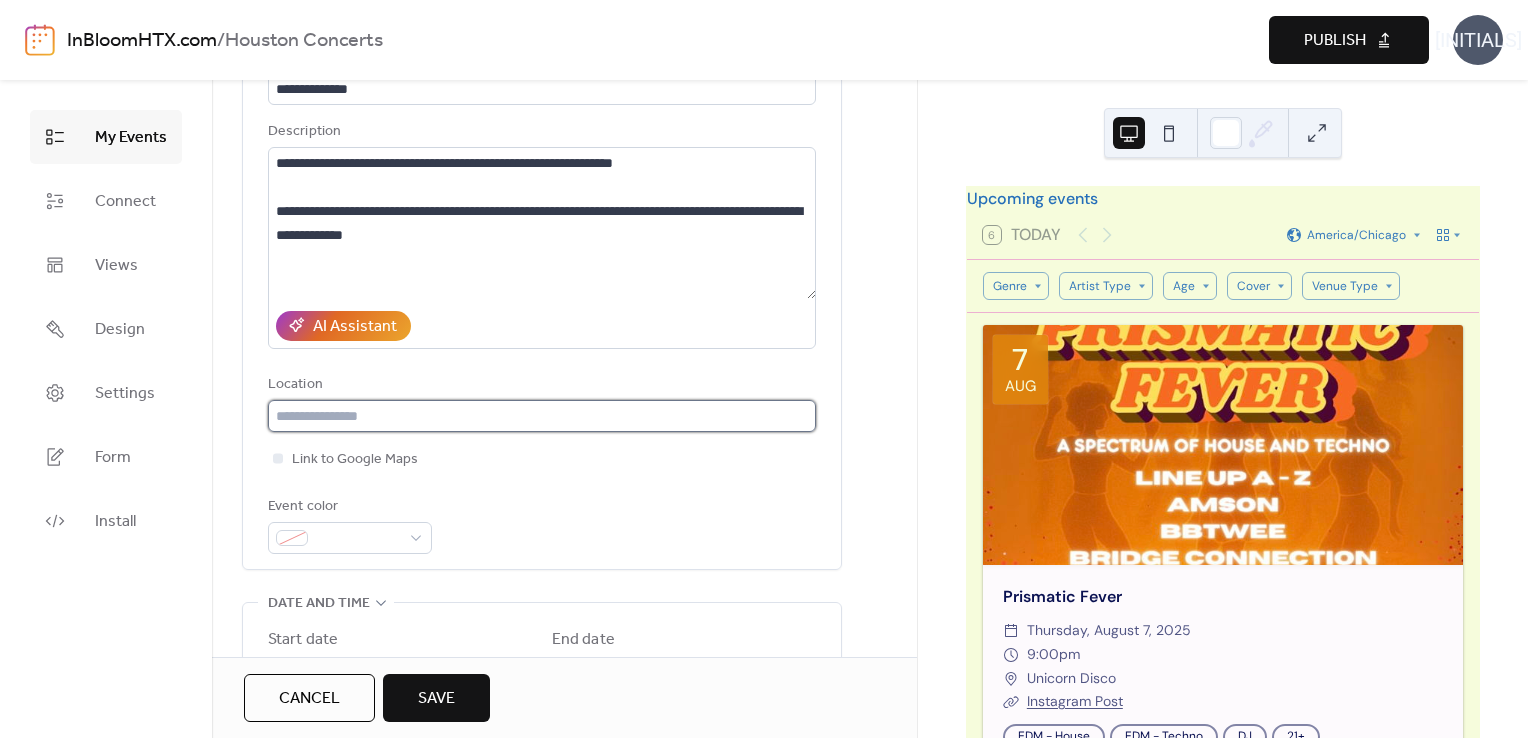 click at bounding box center (542, 416) 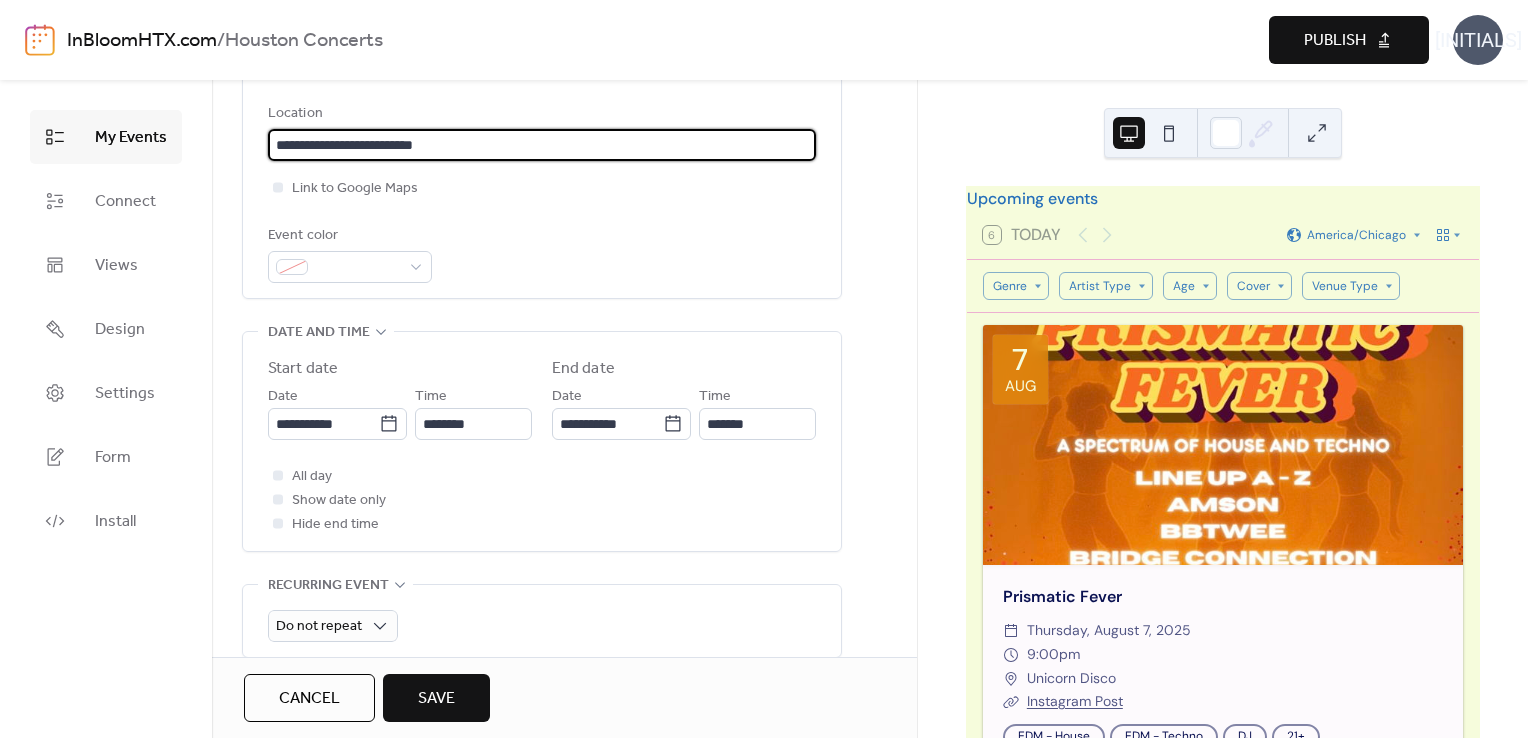 scroll, scrollTop: 440, scrollLeft: 0, axis: vertical 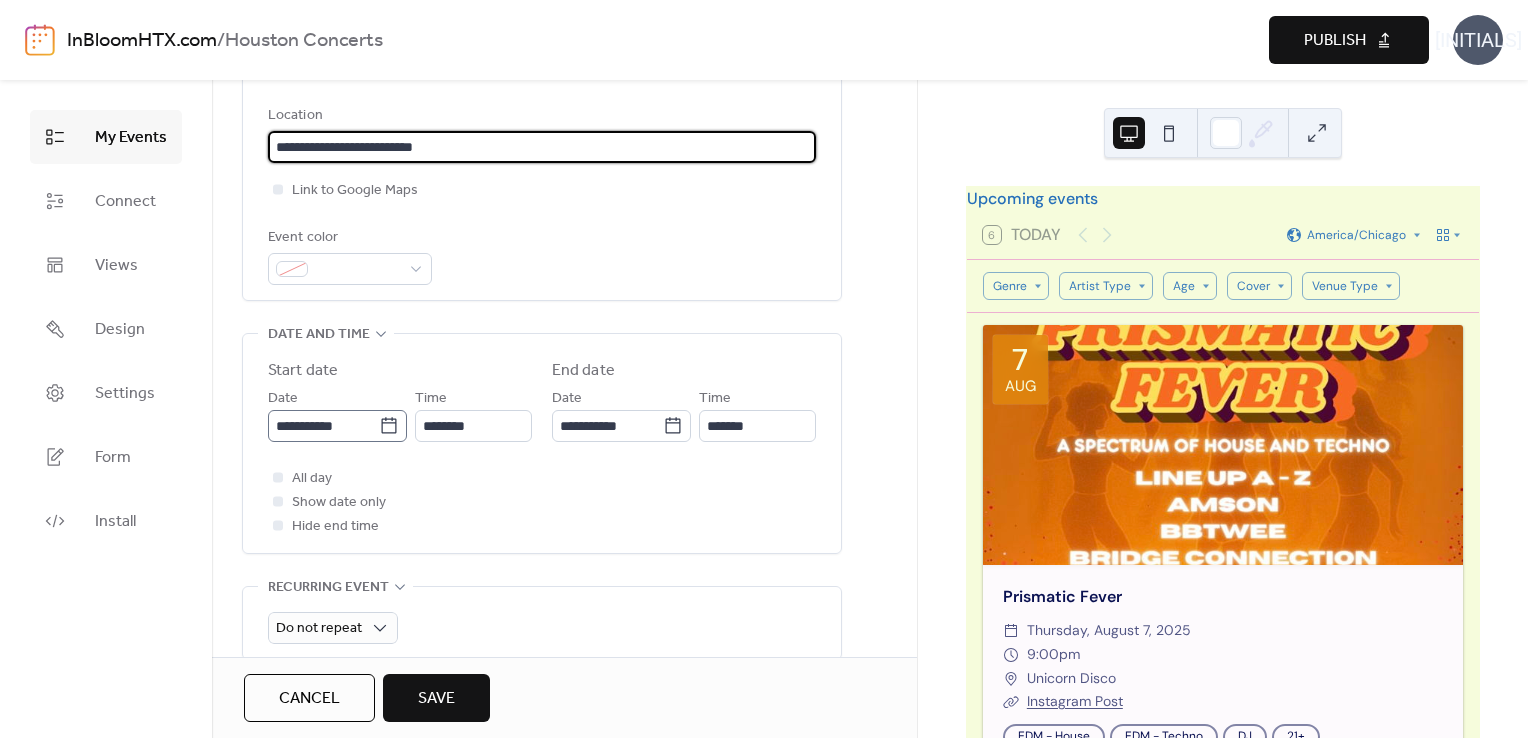 type on "**********" 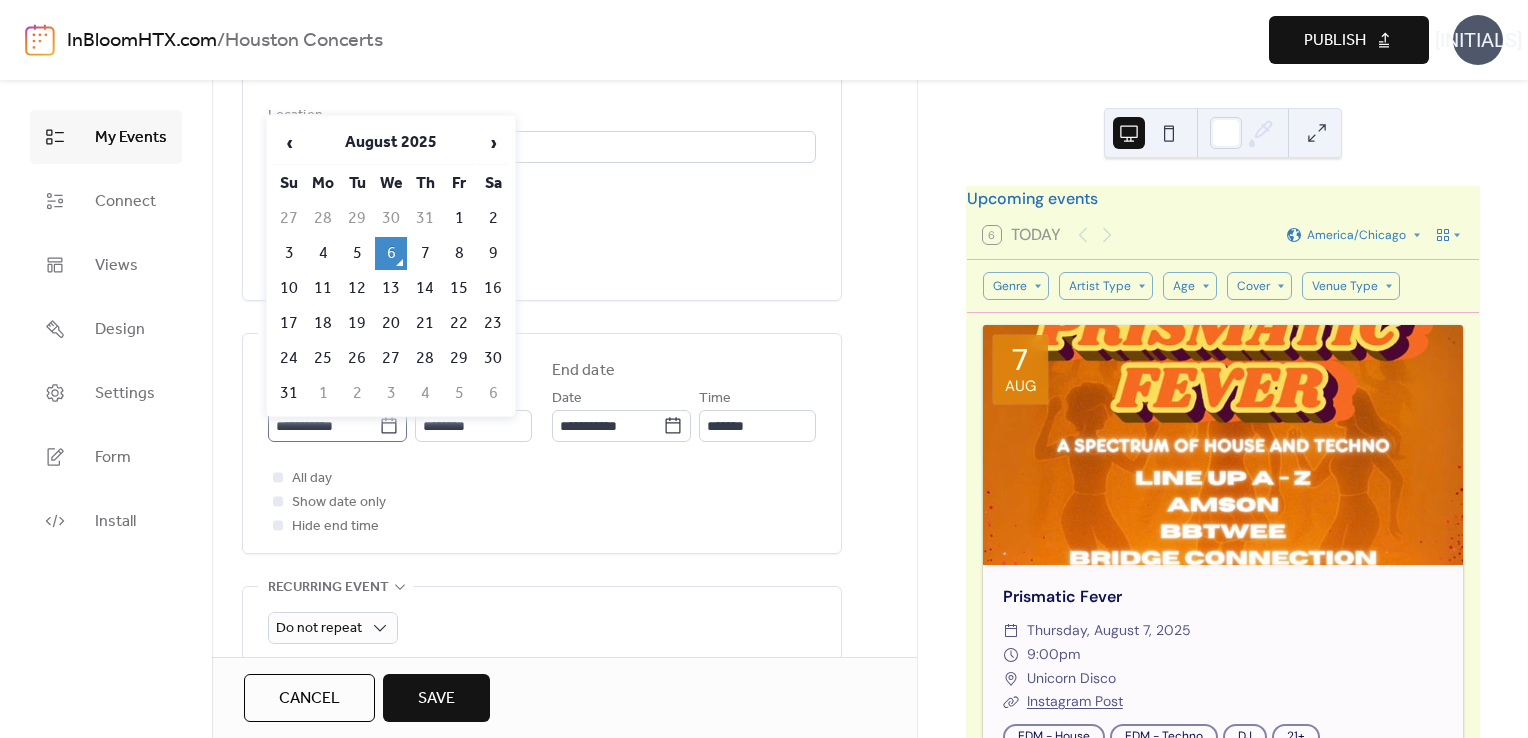 click 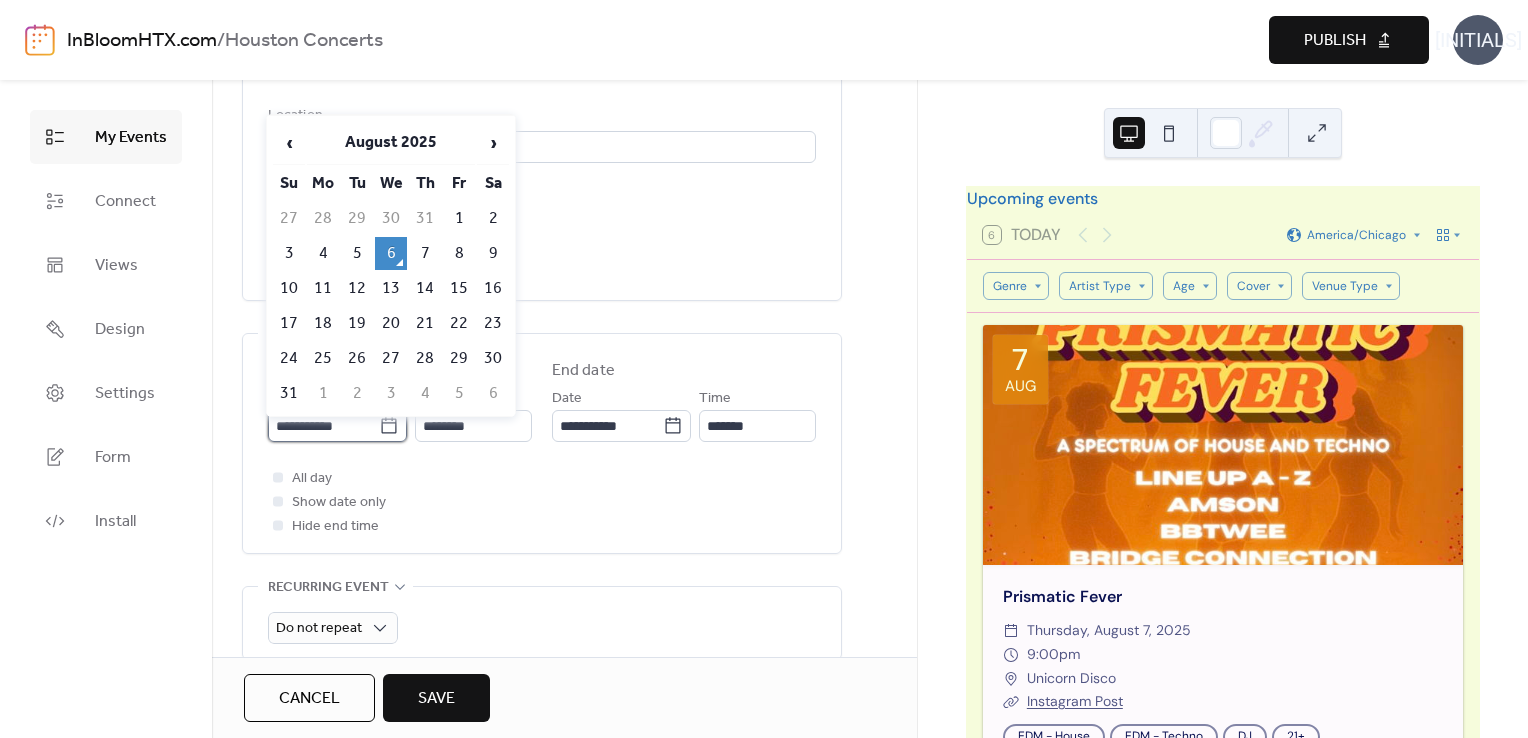 click on "**********" at bounding box center (323, 426) 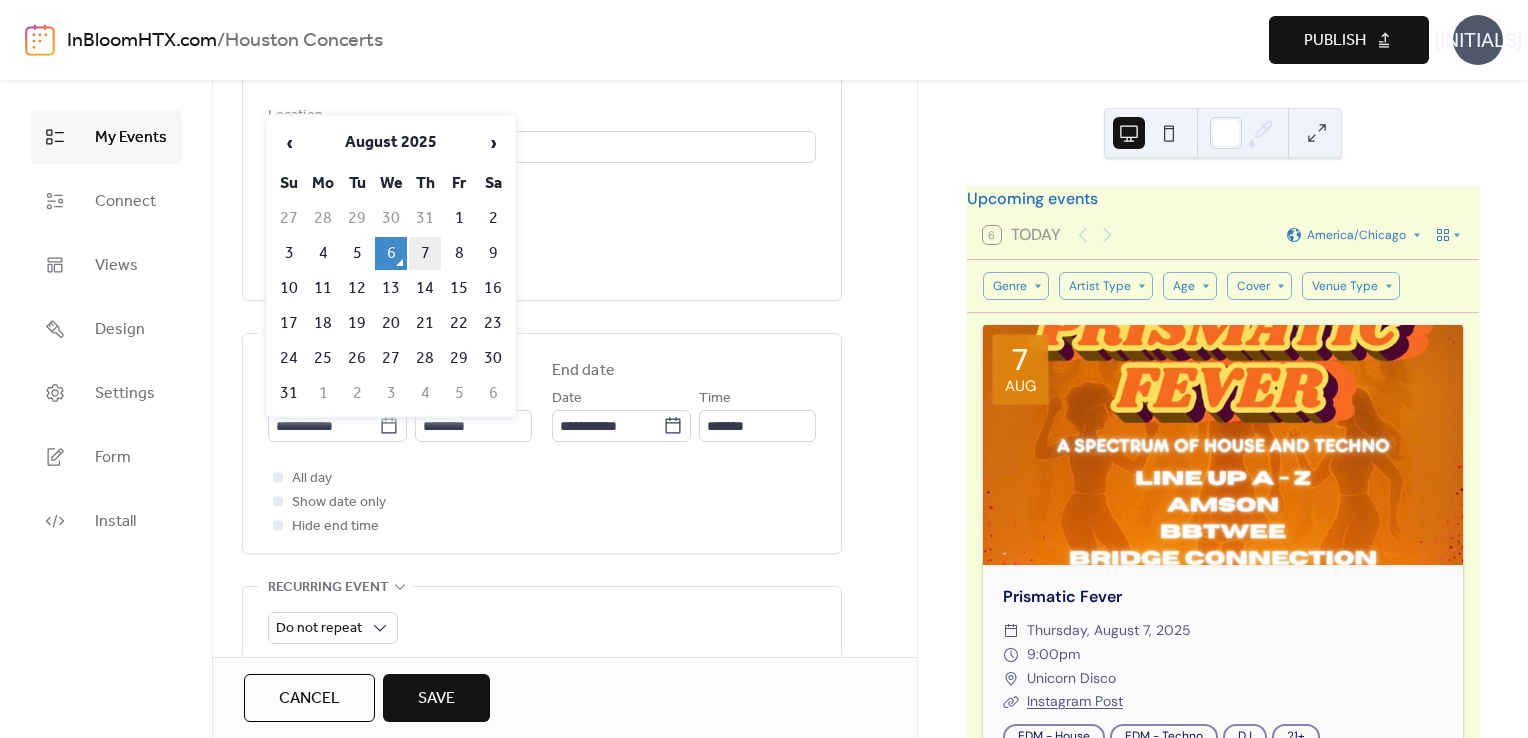 click on "7" at bounding box center [425, 253] 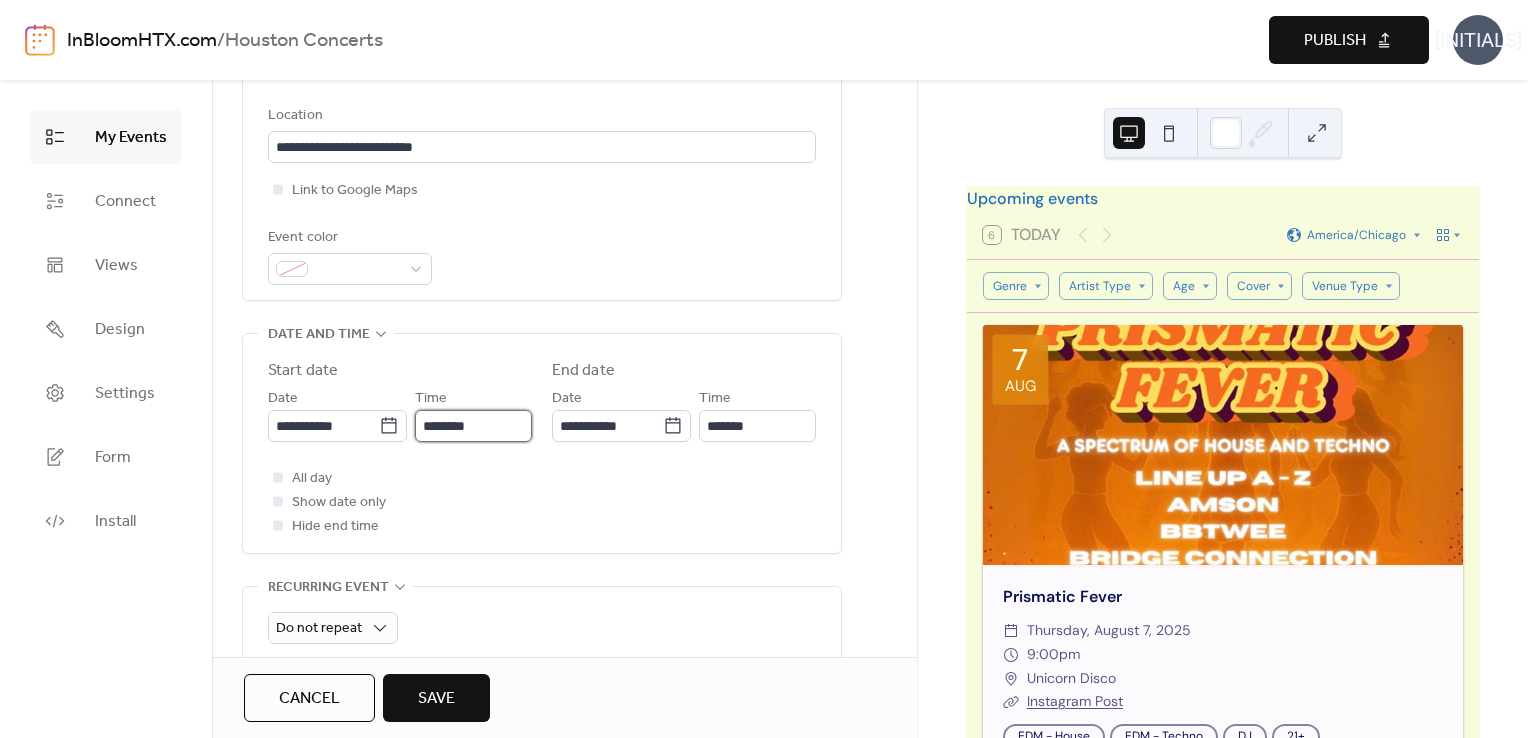 click on "********" at bounding box center [473, 426] 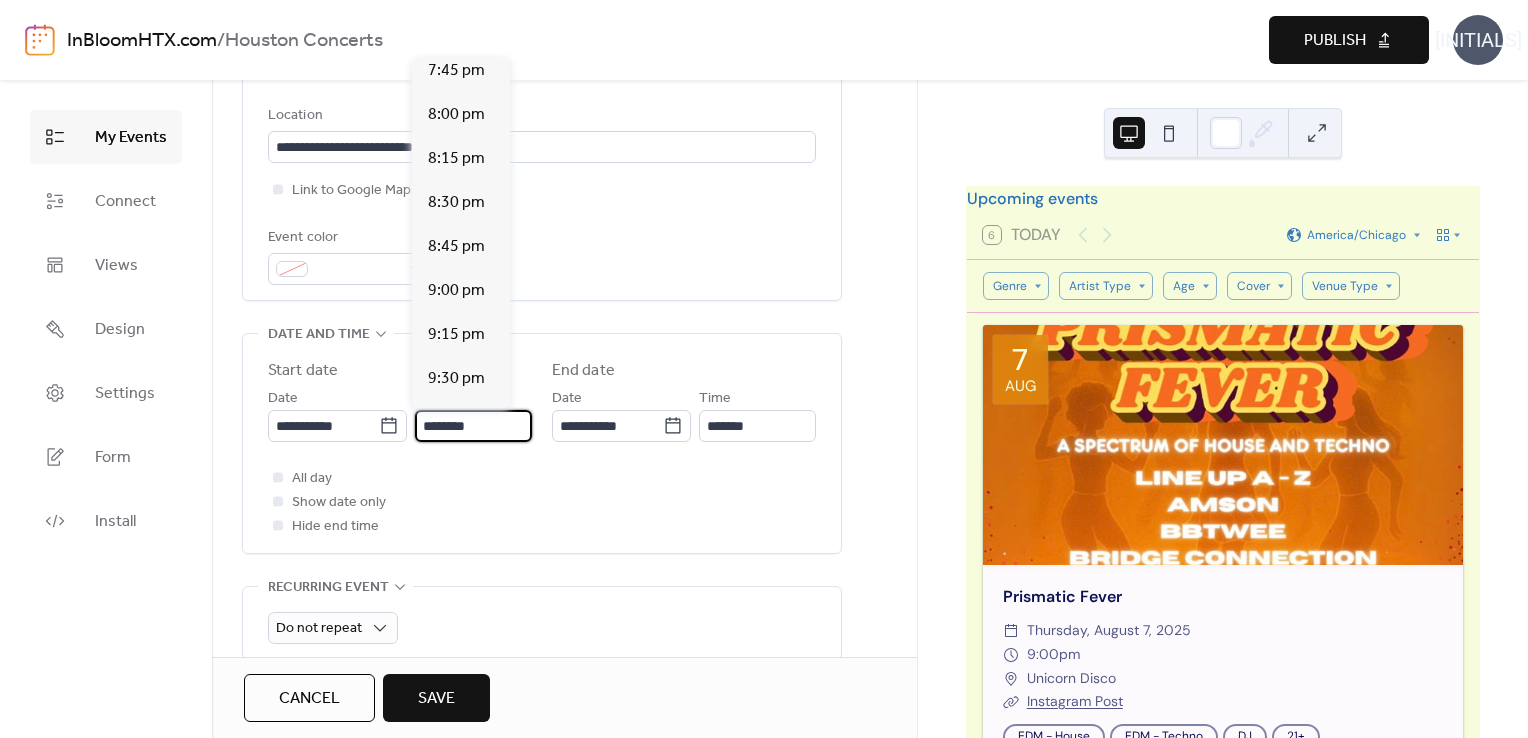 scroll, scrollTop: 3491, scrollLeft: 0, axis: vertical 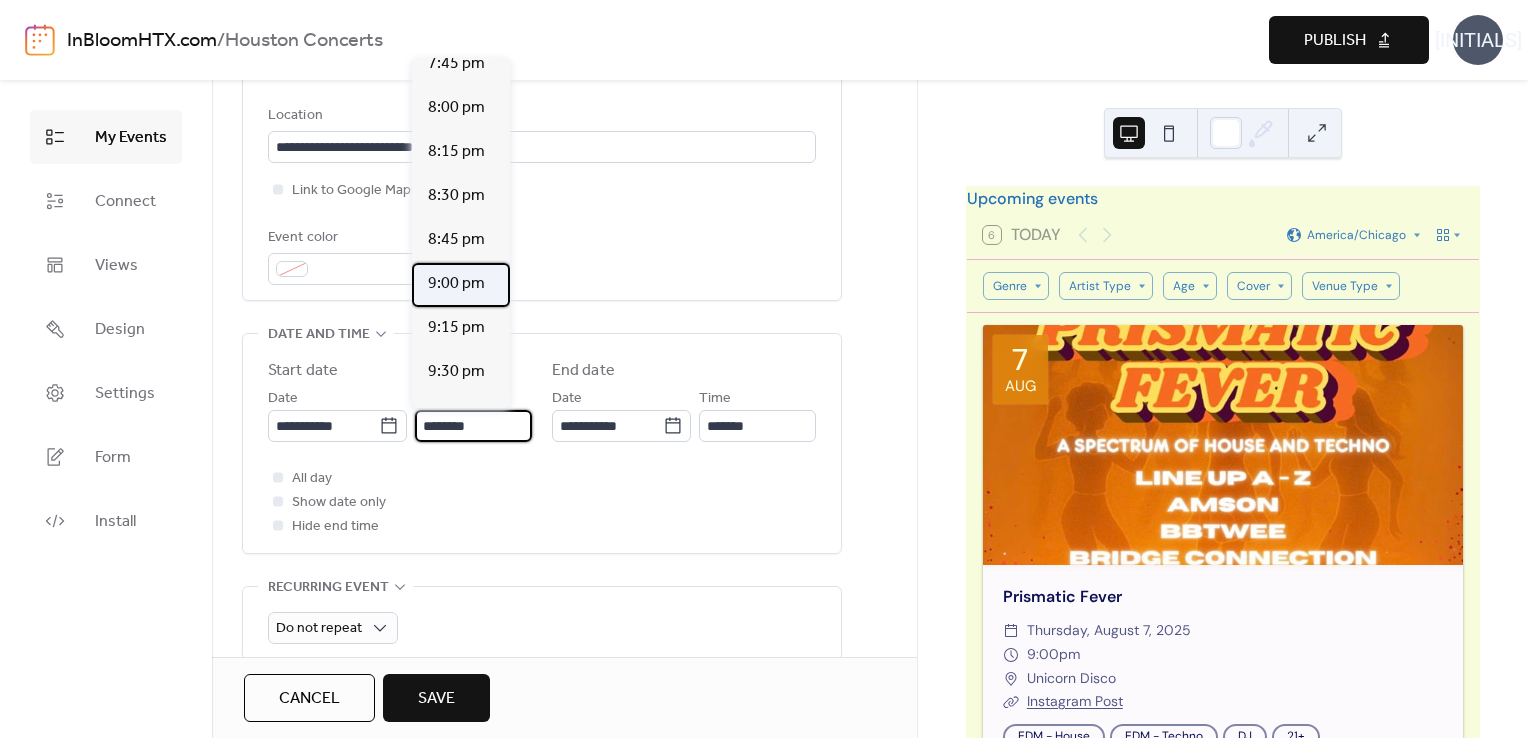 click on "9:00 pm" at bounding box center [456, 284] 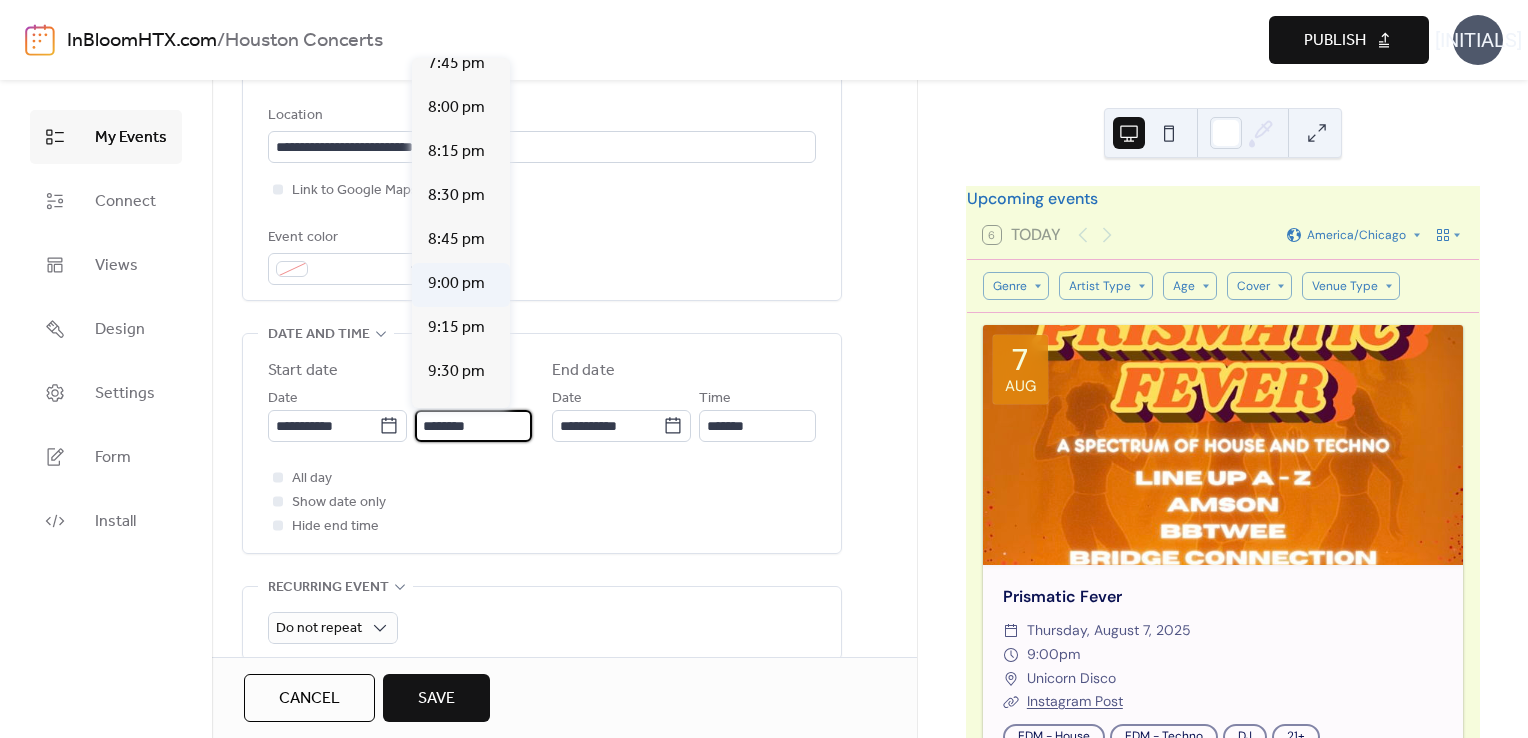 type on "*******" 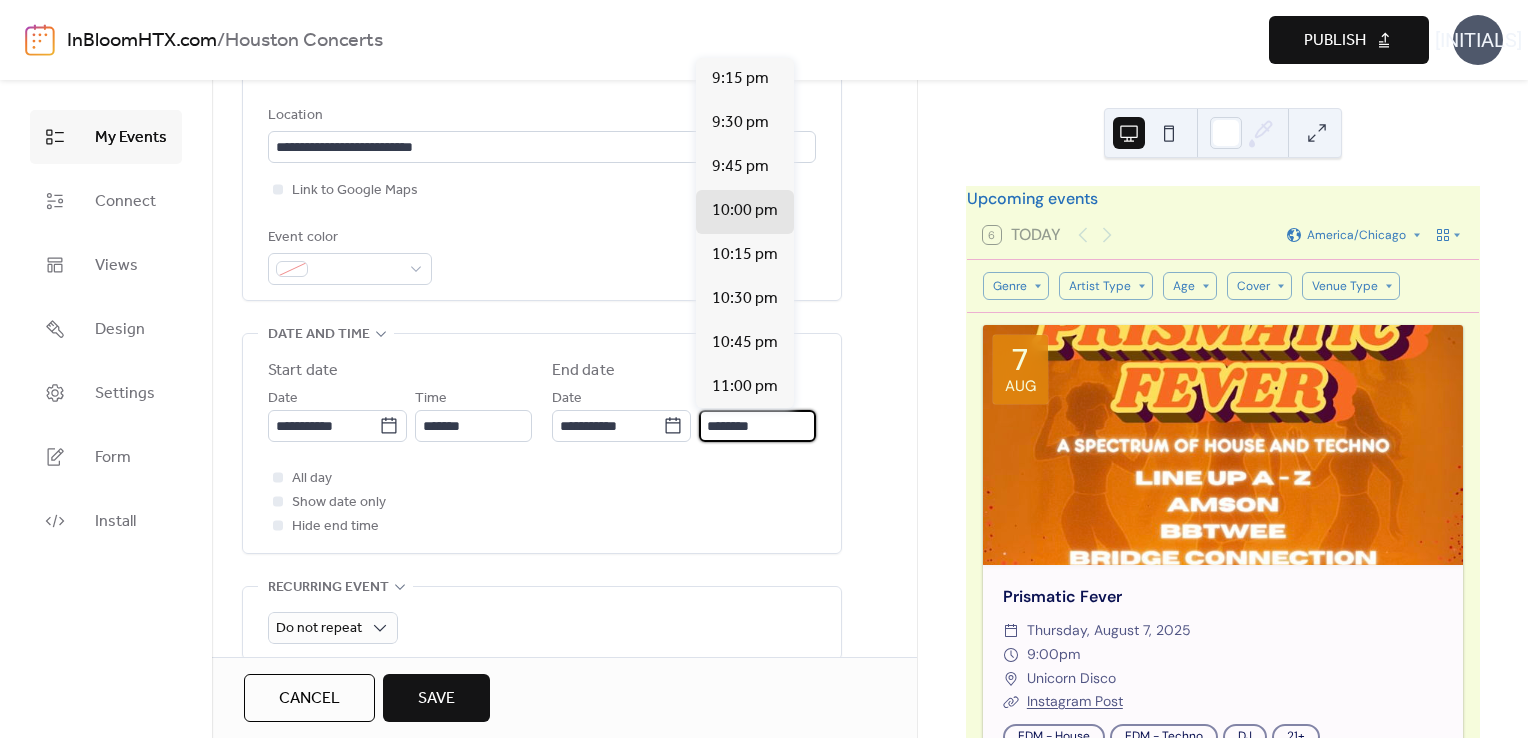 click on "********" at bounding box center [757, 426] 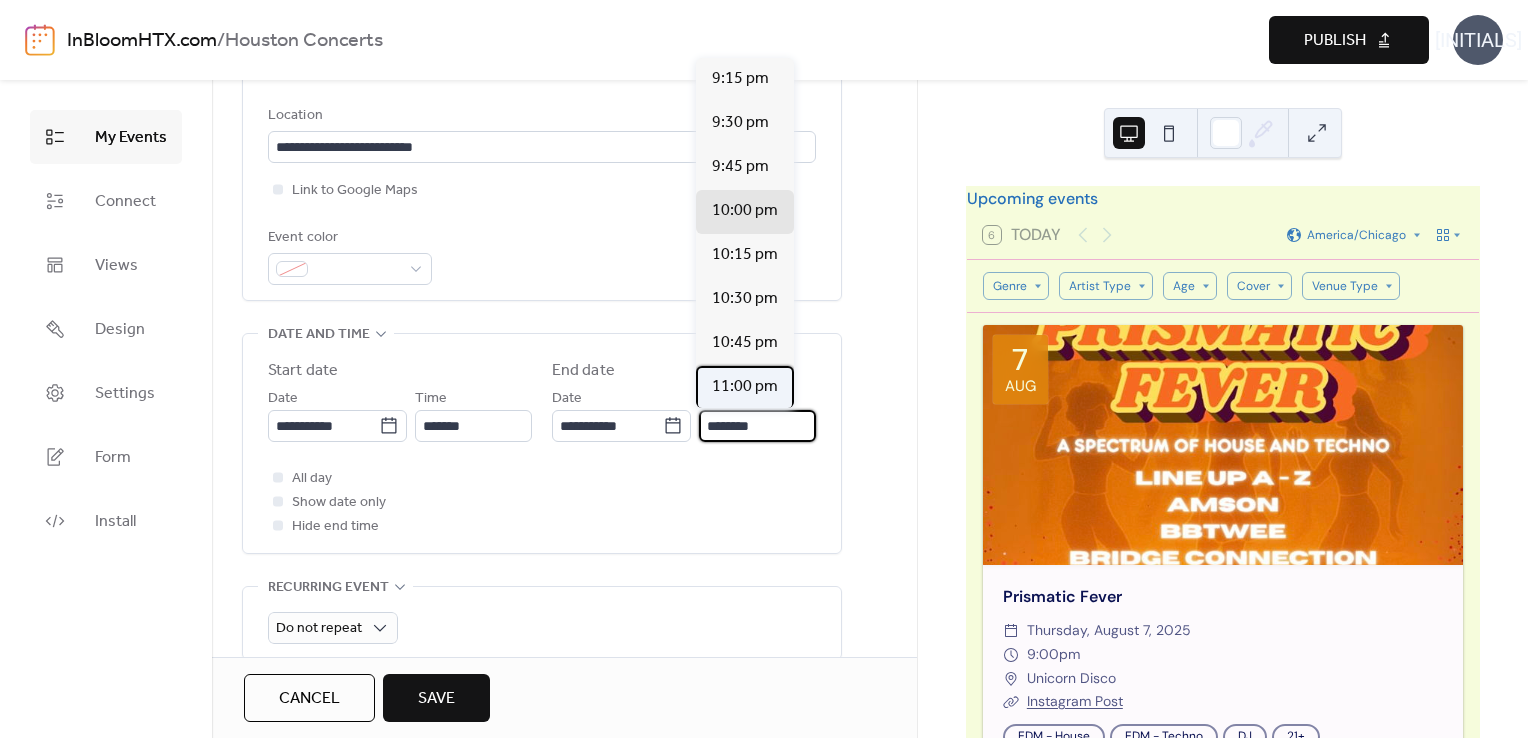 click on "11:00 pm" at bounding box center [745, 387] 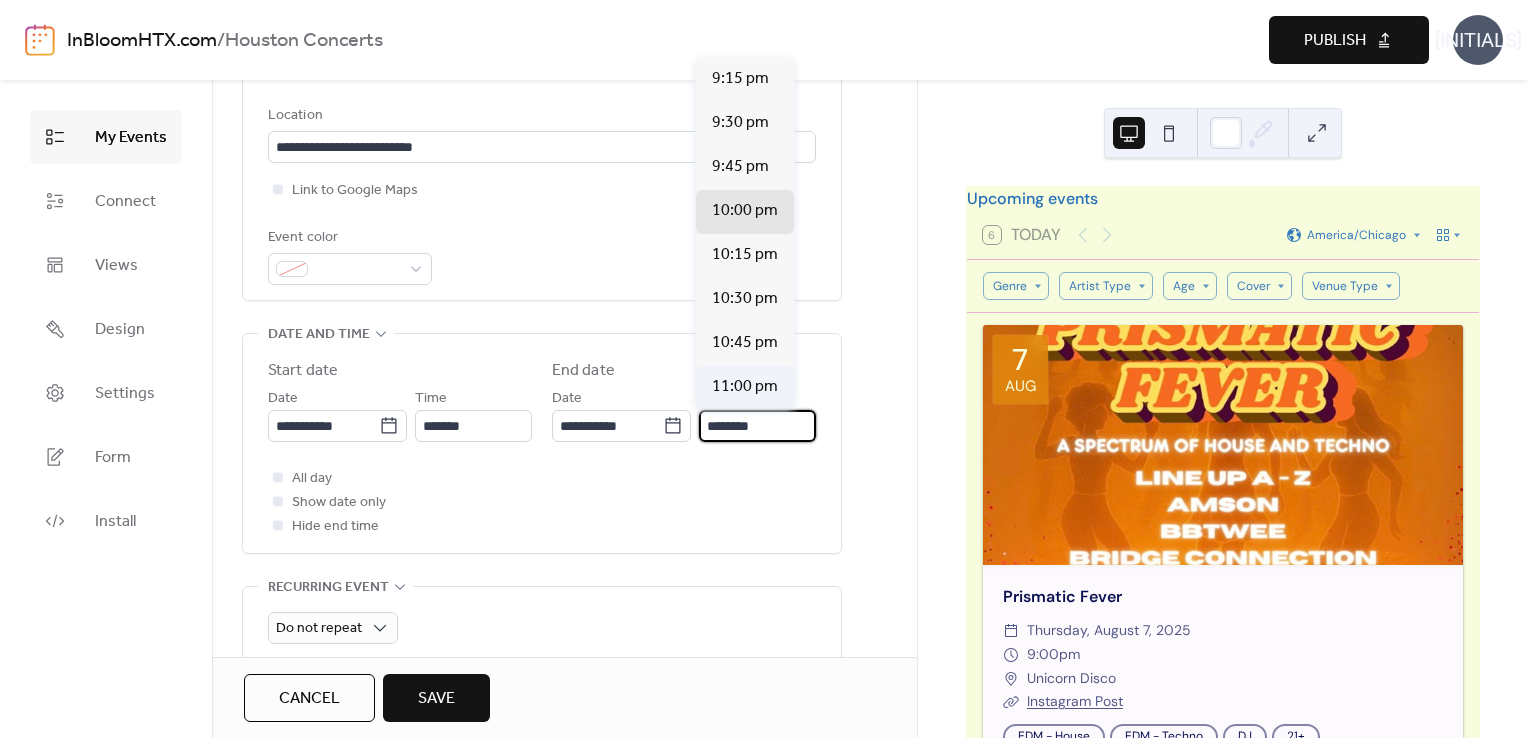type on "********" 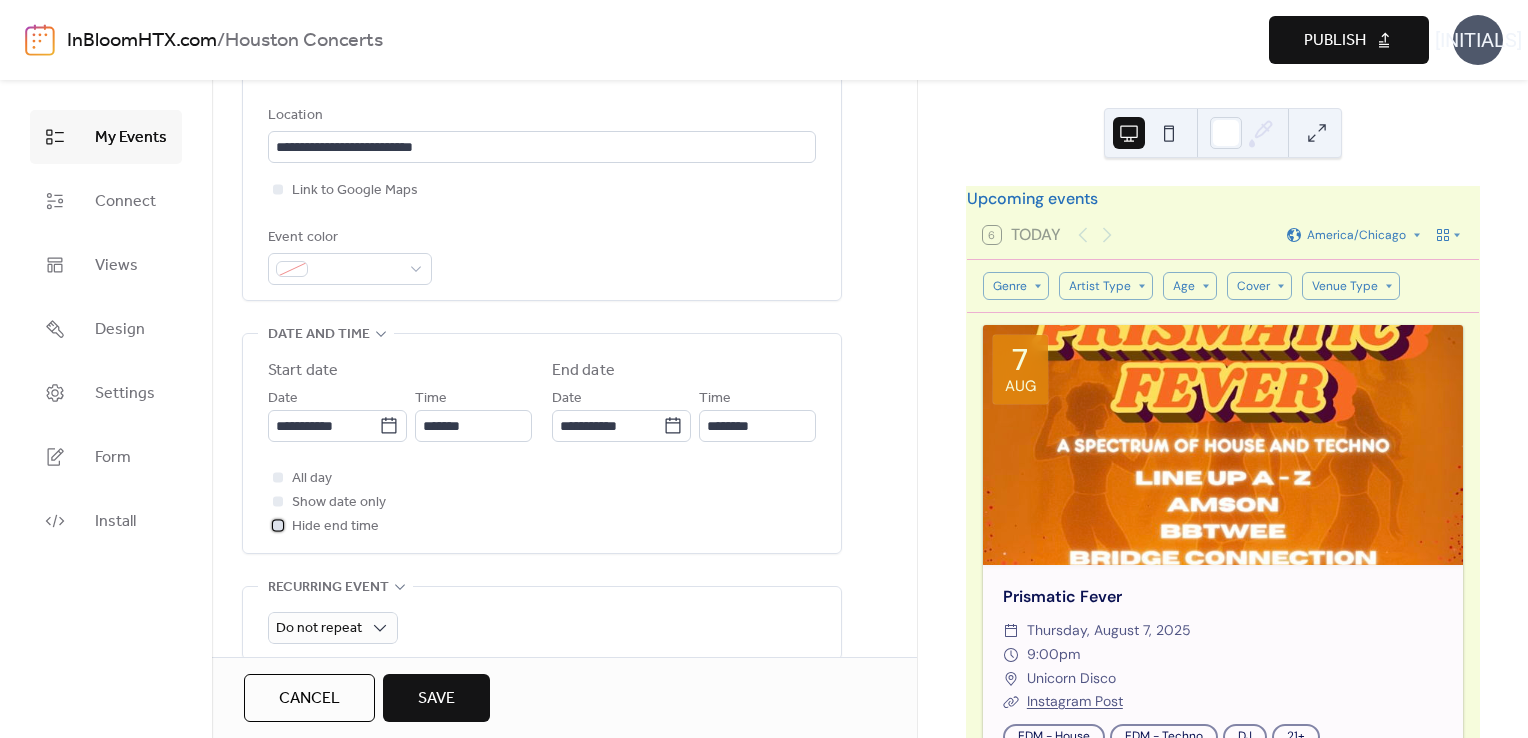 click at bounding box center [278, 525] 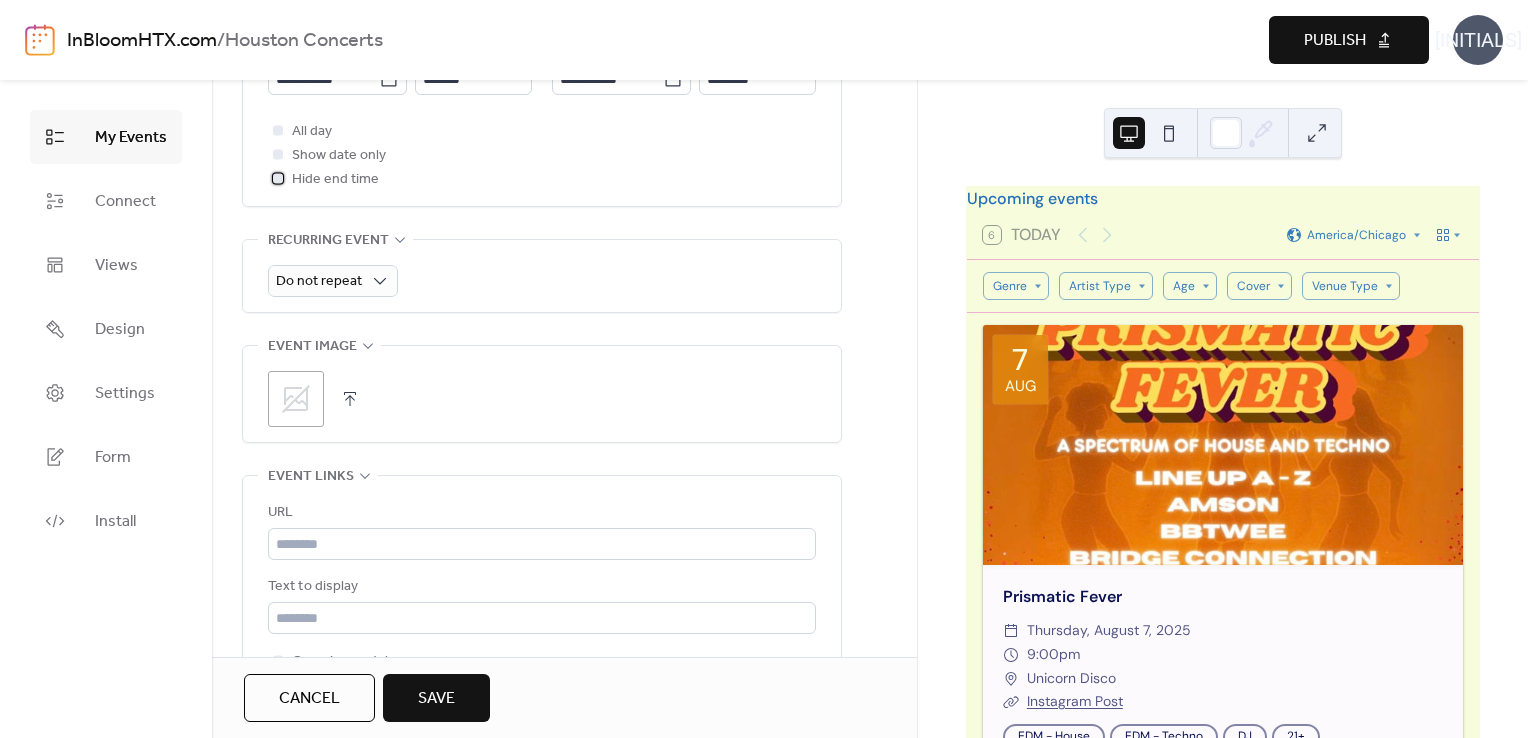scroll, scrollTop: 878, scrollLeft: 0, axis: vertical 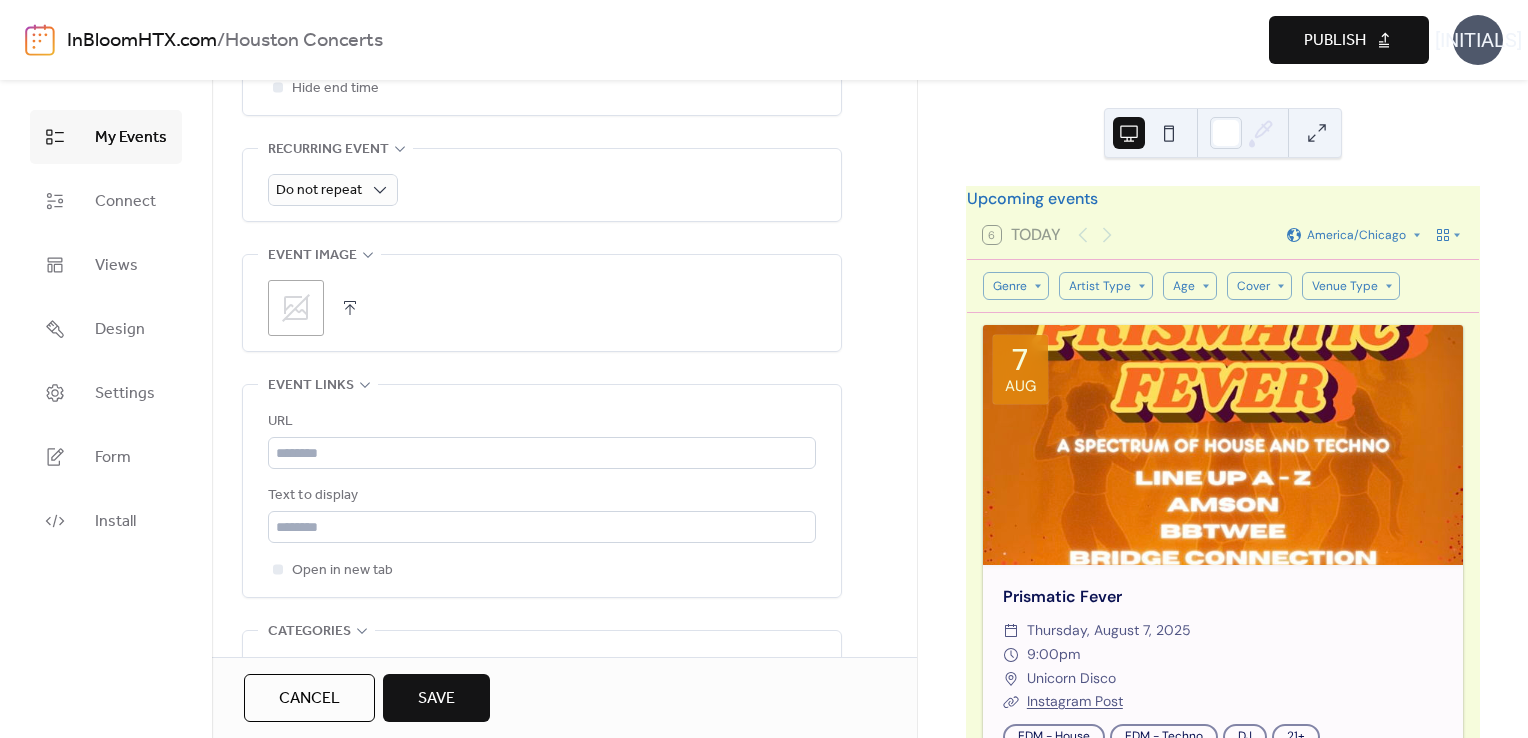 click at bounding box center (350, 308) 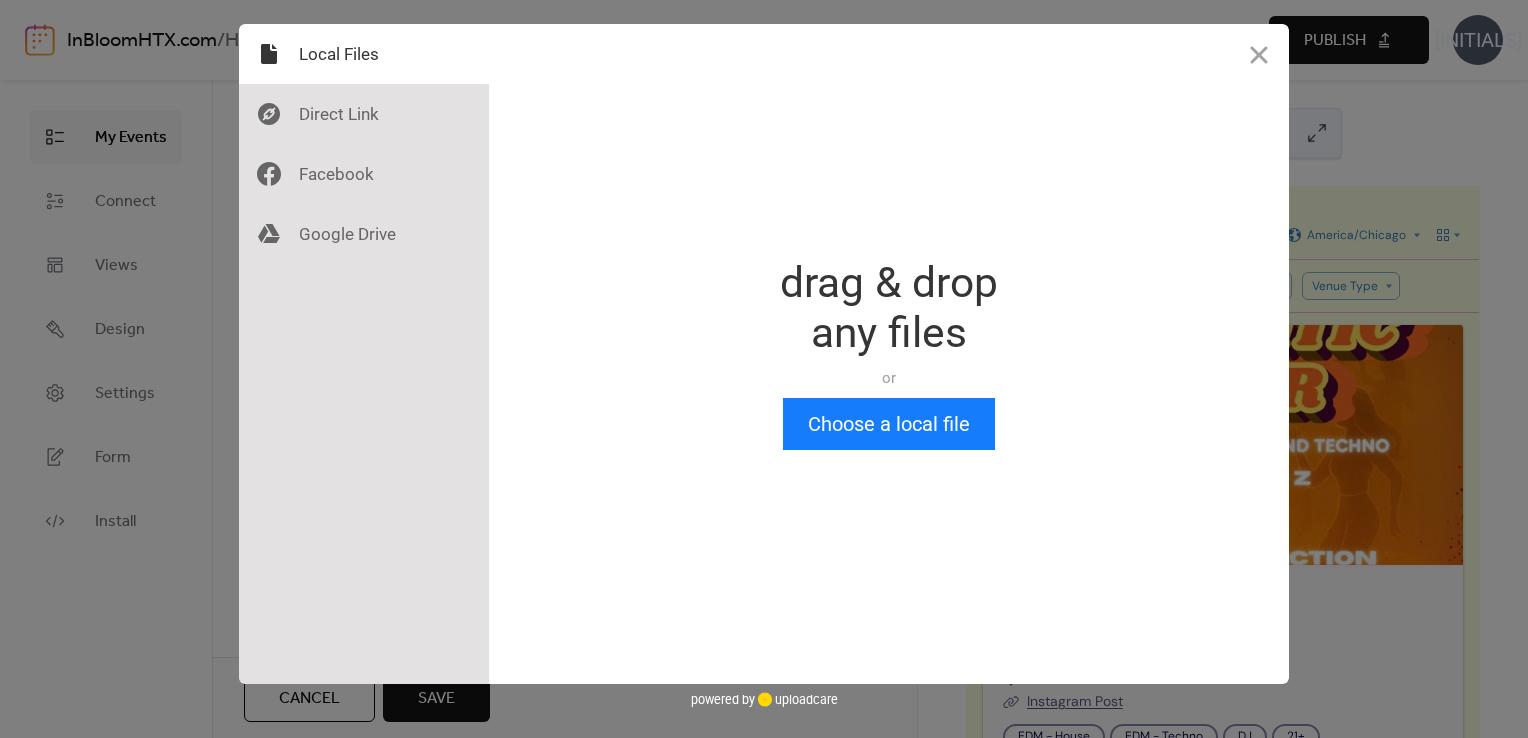 click at bounding box center [1003, 354] 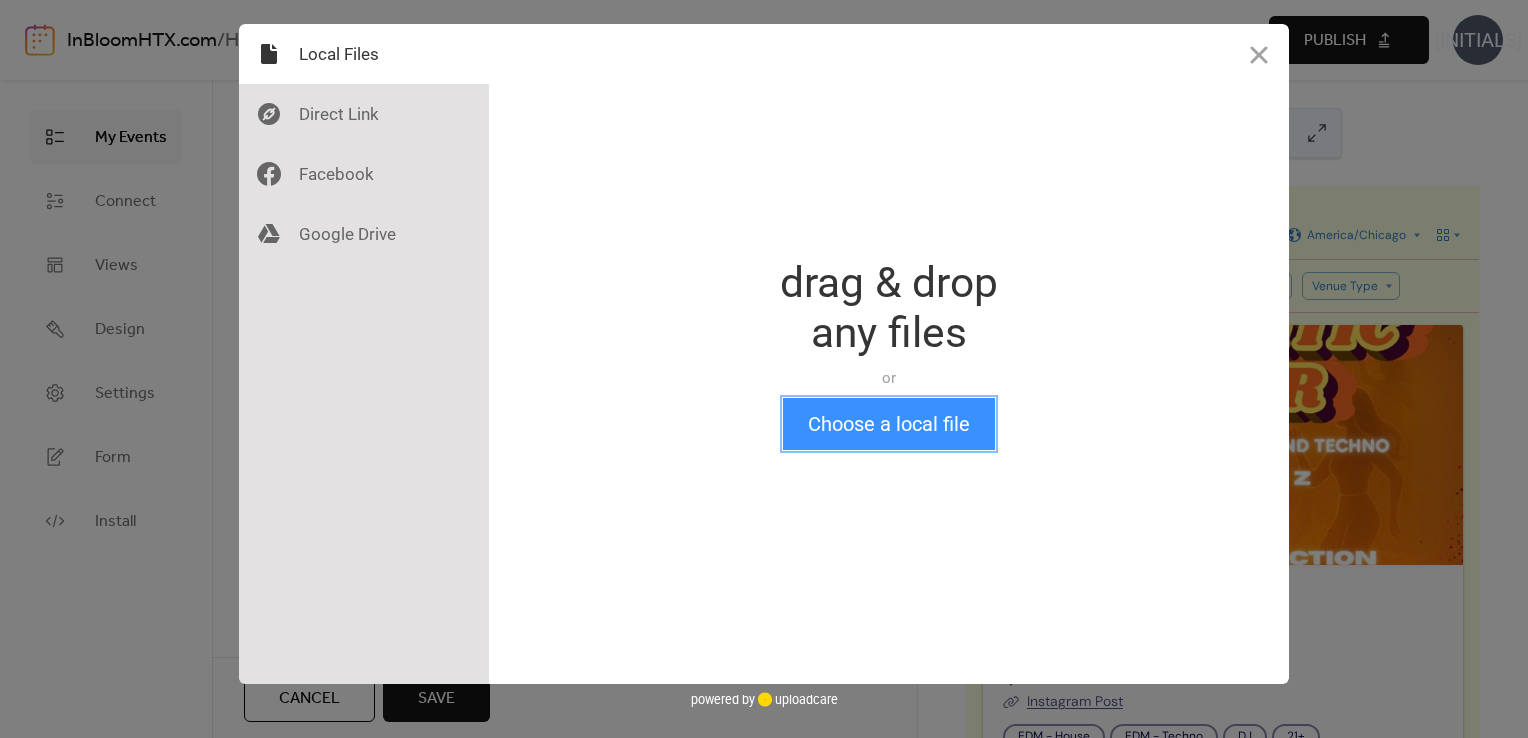 click on "Choose a local file" at bounding box center [889, 424] 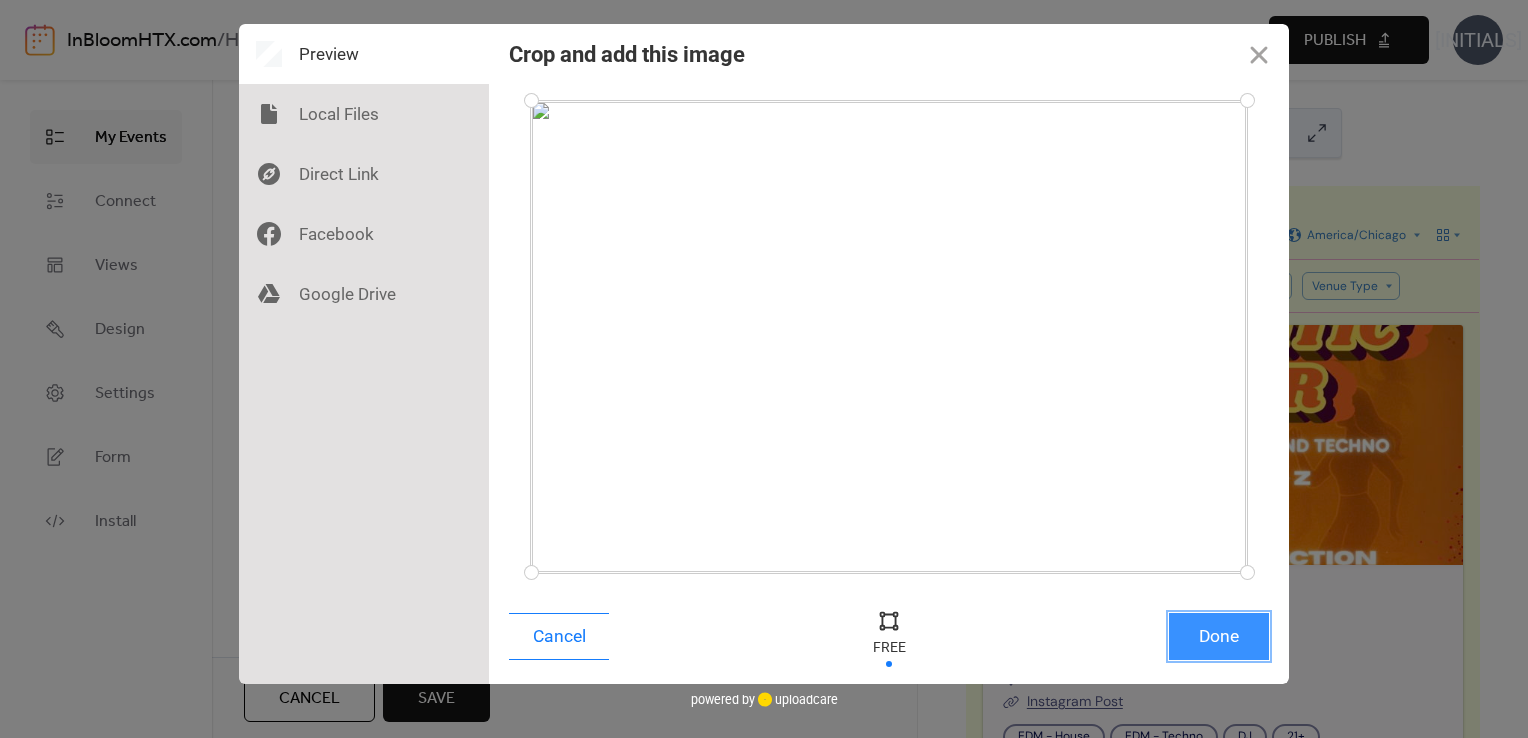 click on "Done" at bounding box center (1219, 636) 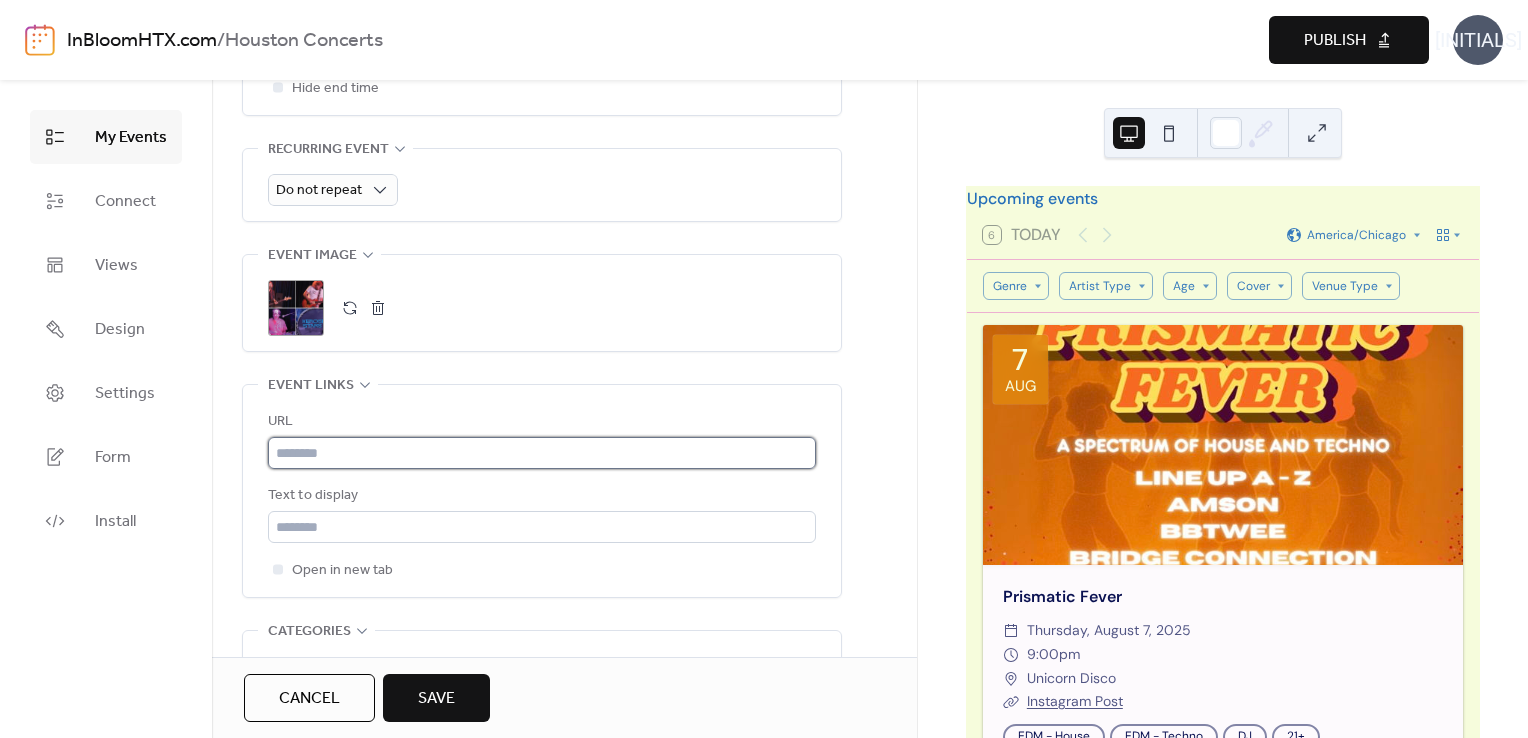 click at bounding box center (542, 453) 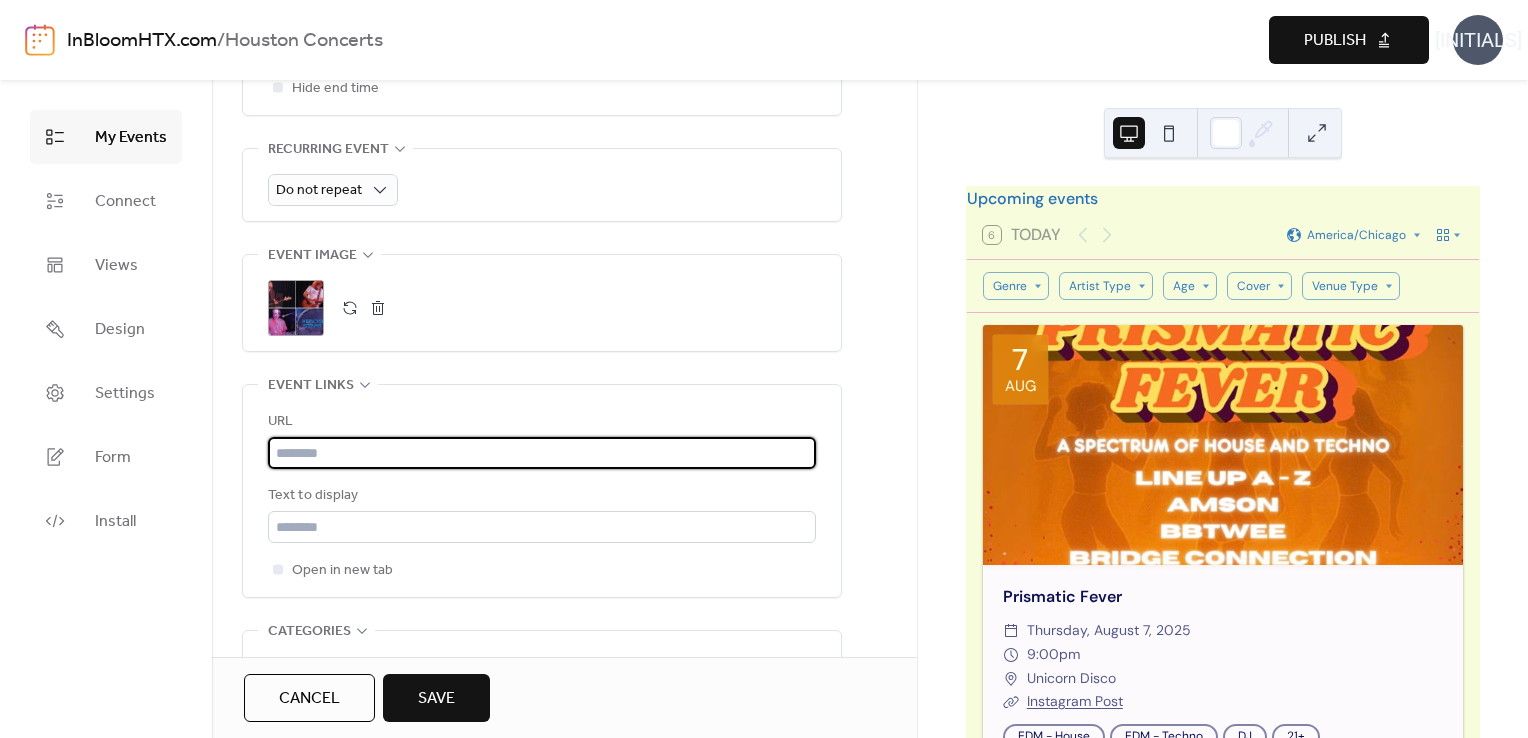 paste on "**********" 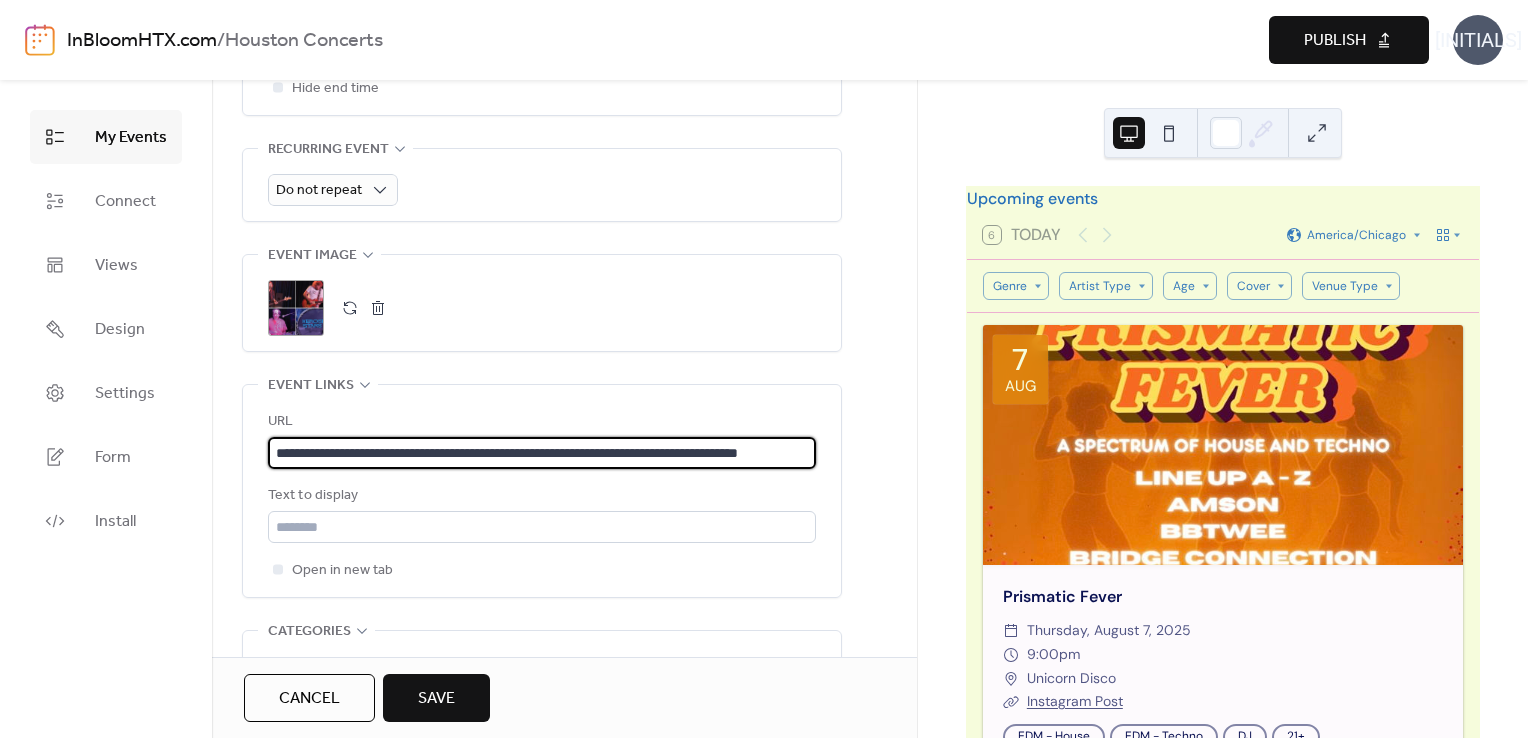 scroll, scrollTop: 0, scrollLeft: 104, axis: horizontal 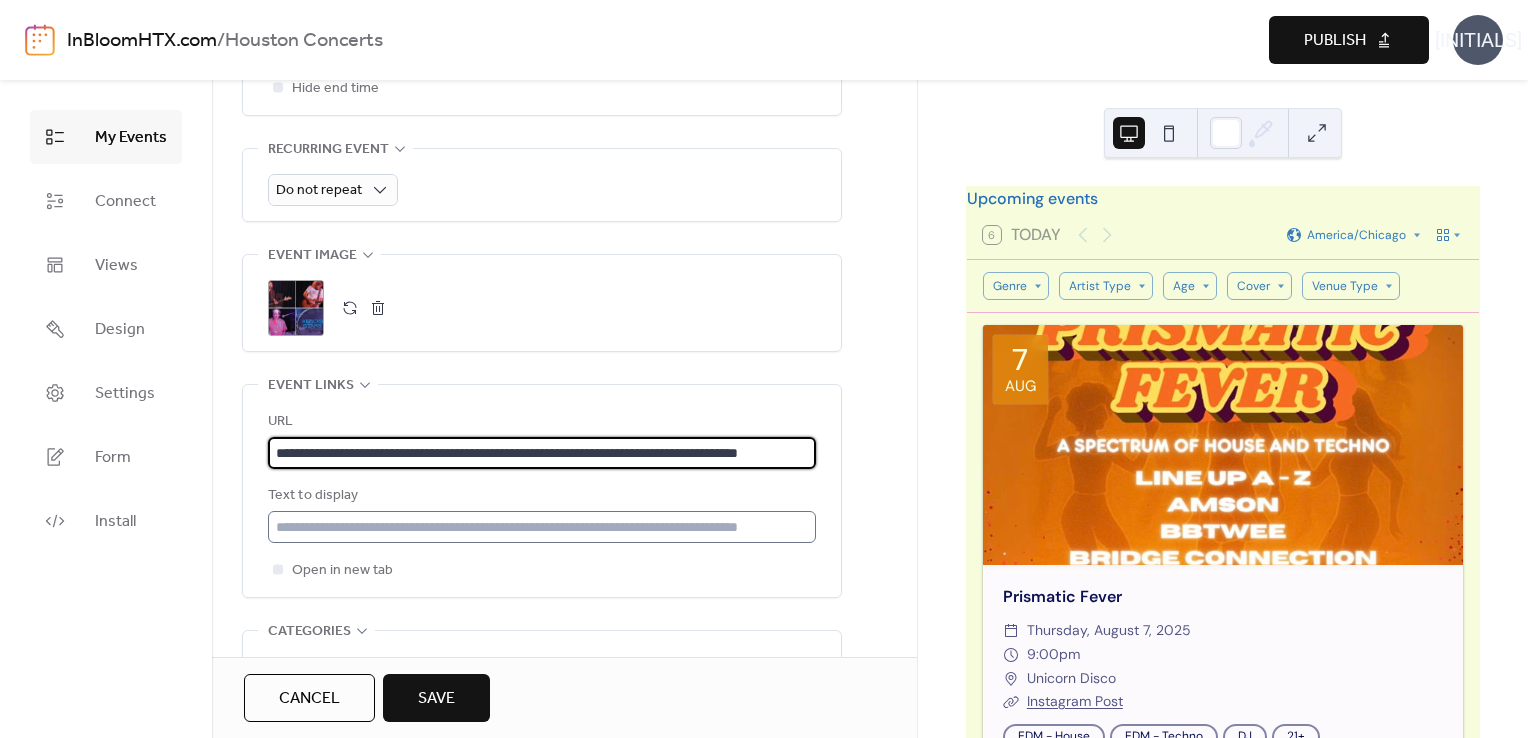 type on "**********" 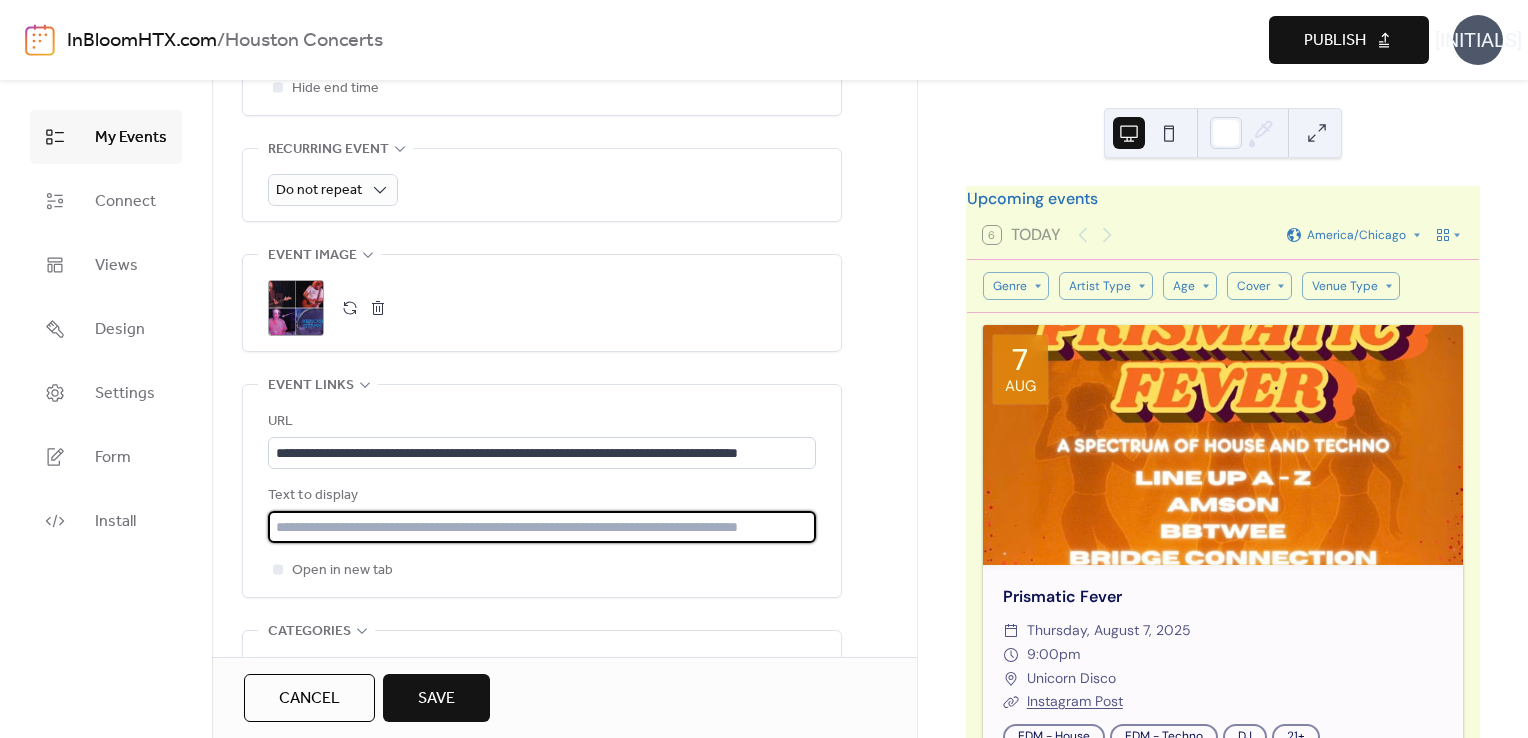 scroll, scrollTop: 0, scrollLeft: 0, axis: both 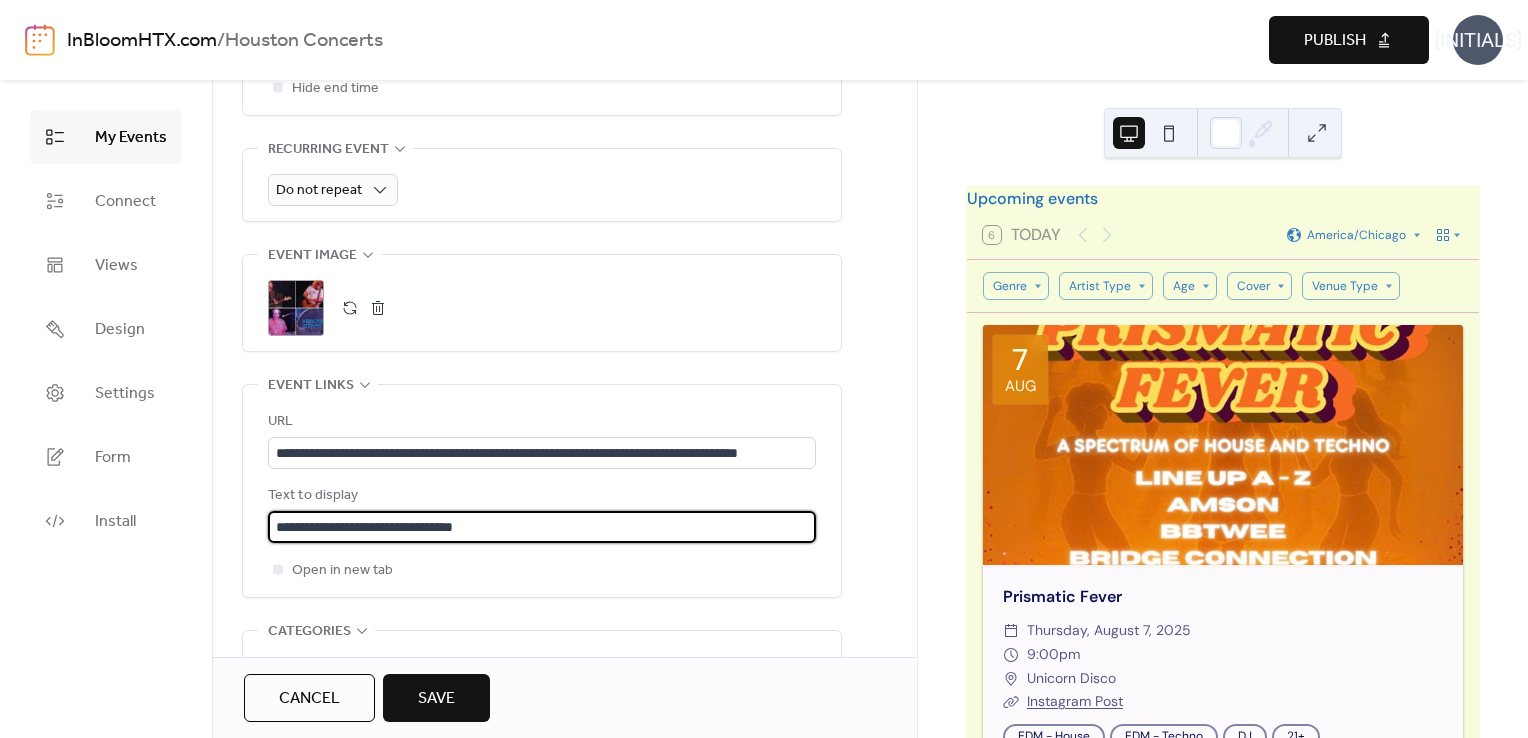 drag, startPoint x: 400, startPoint y: 524, endPoint x: 148, endPoint y: 486, distance: 254.84897 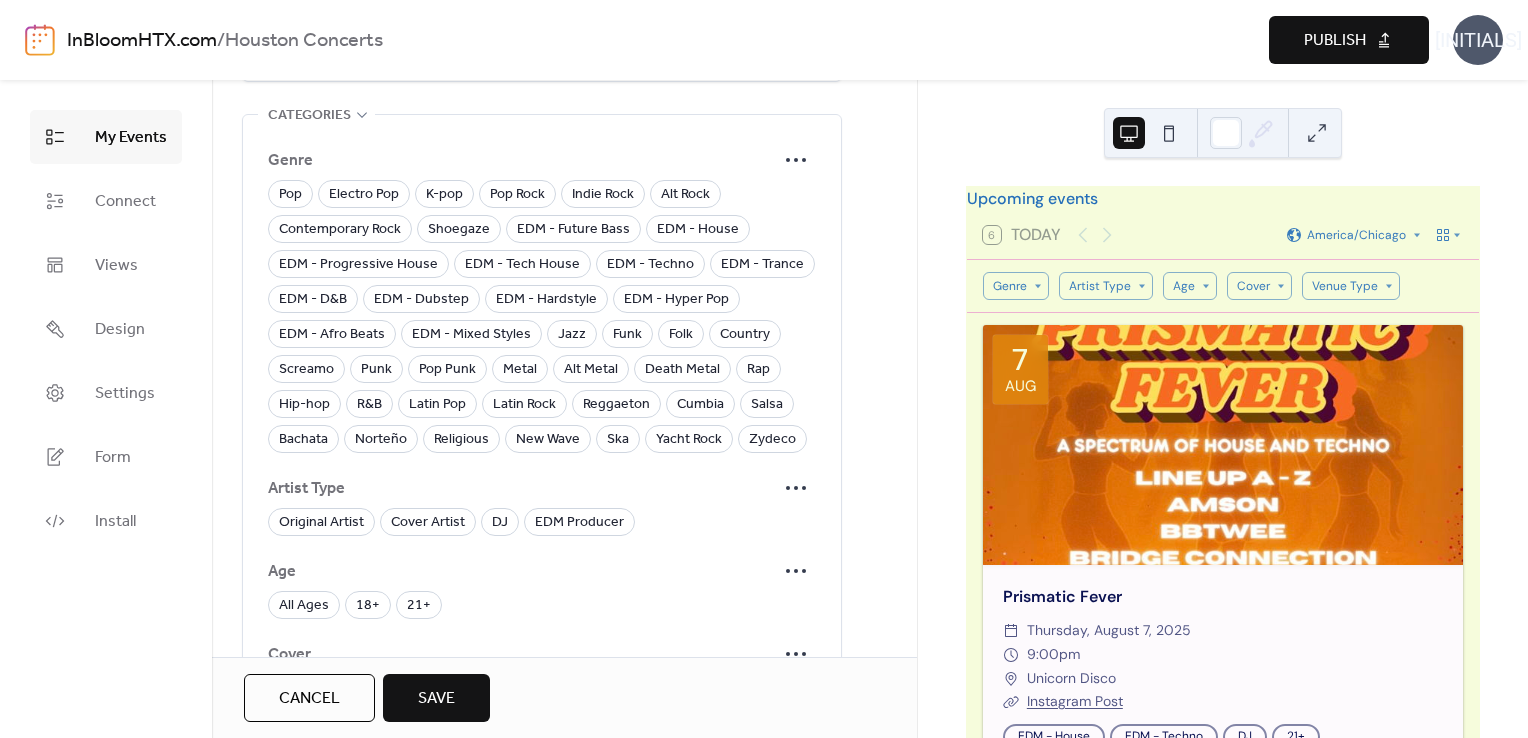 scroll, scrollTop: 1414, scrollLeft: 0, axis: vertical 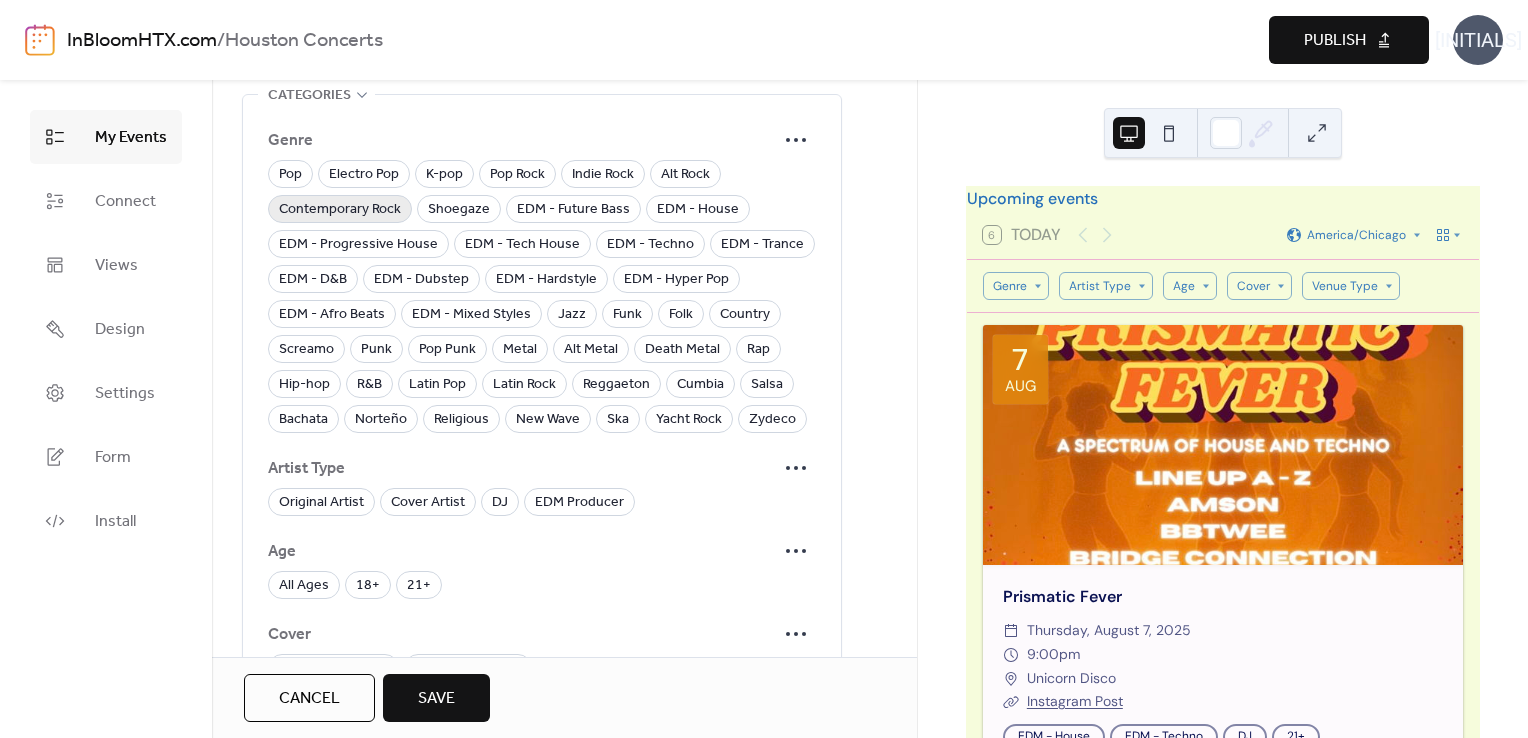 type on "**********" 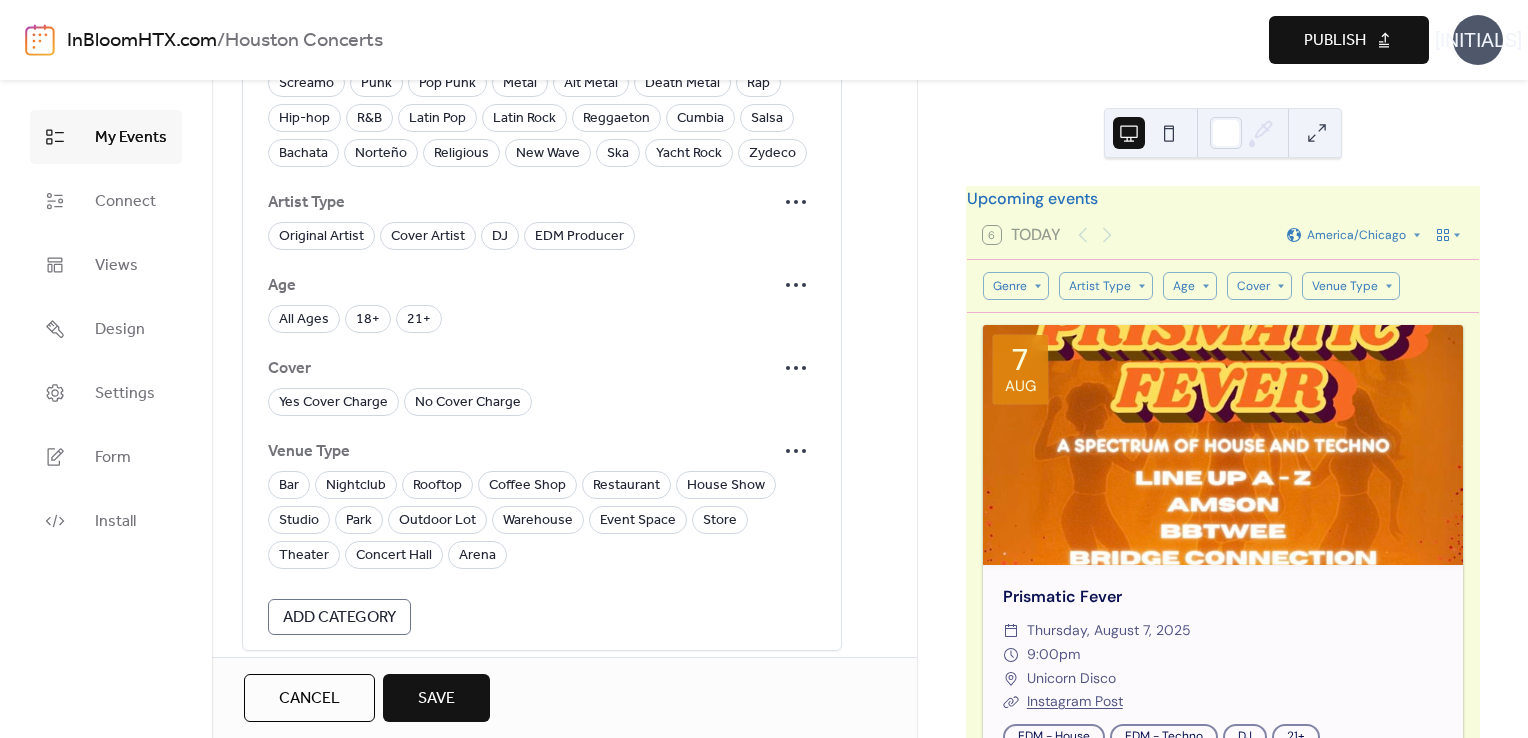 scroll, scrollTop: 1680, scrollLeft: 0, axis: vertical 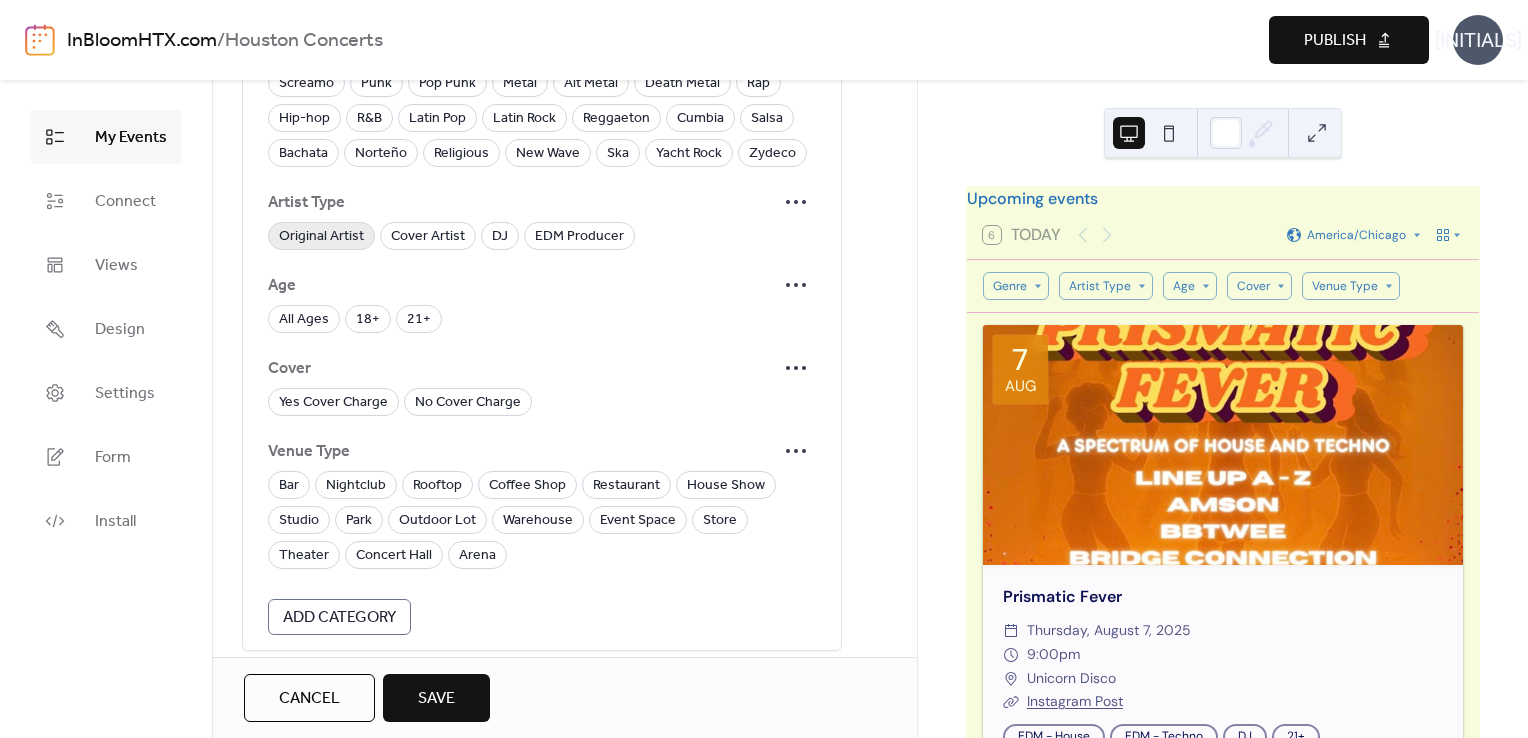 click on "Original Artist" at bounding box center (321, 237) 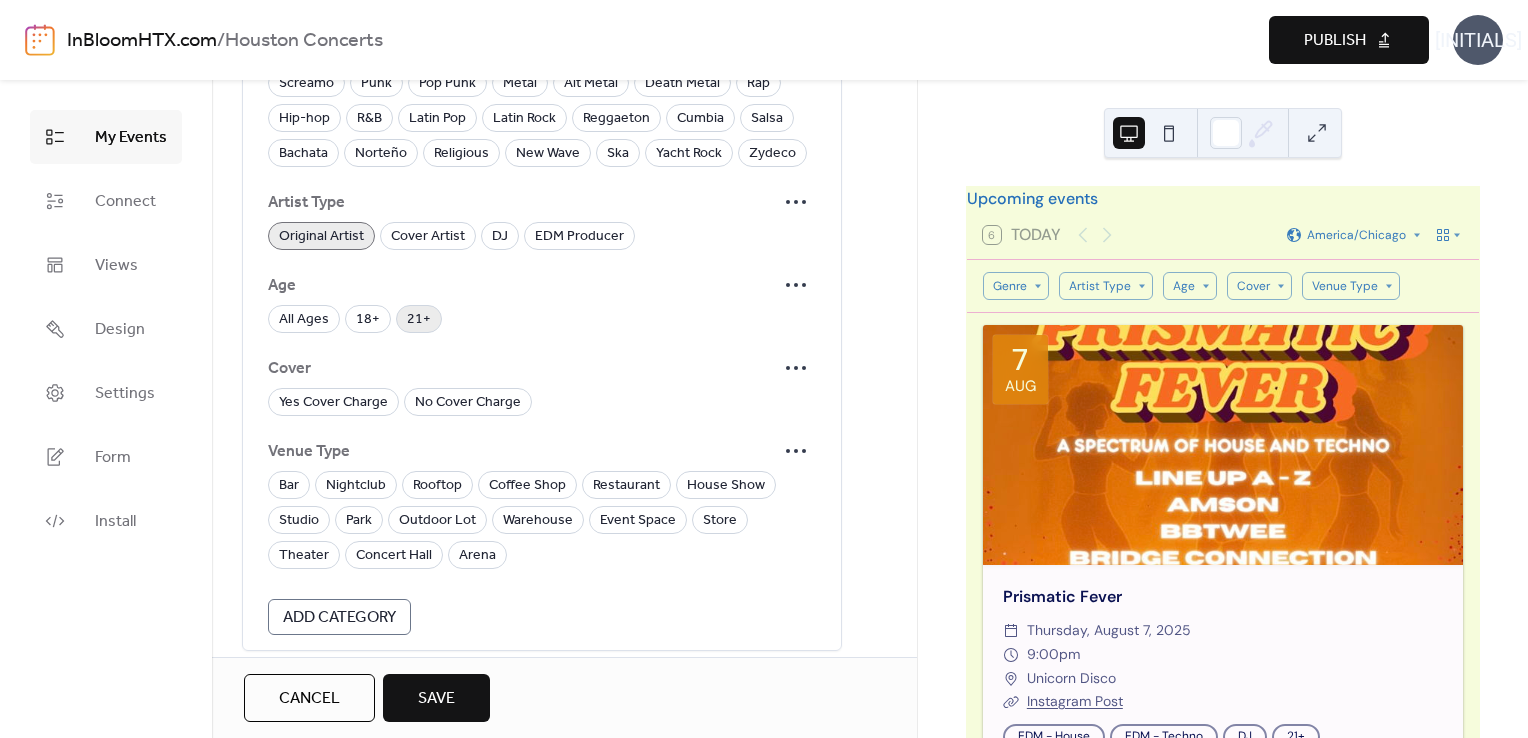 click on "21+" at bounding box center (419, 319) 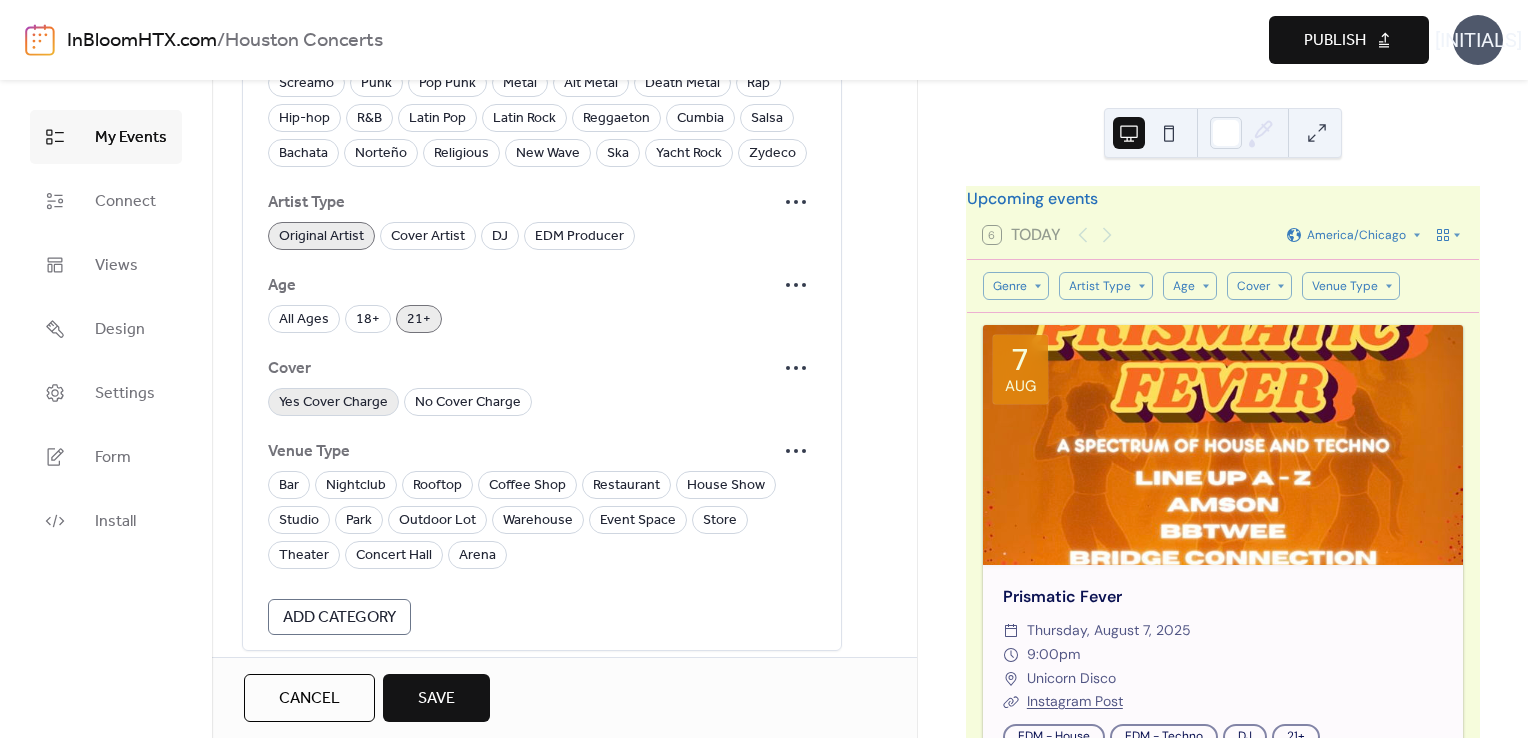 click on "Yes Cover Charge" at bounding box center (333, 403) 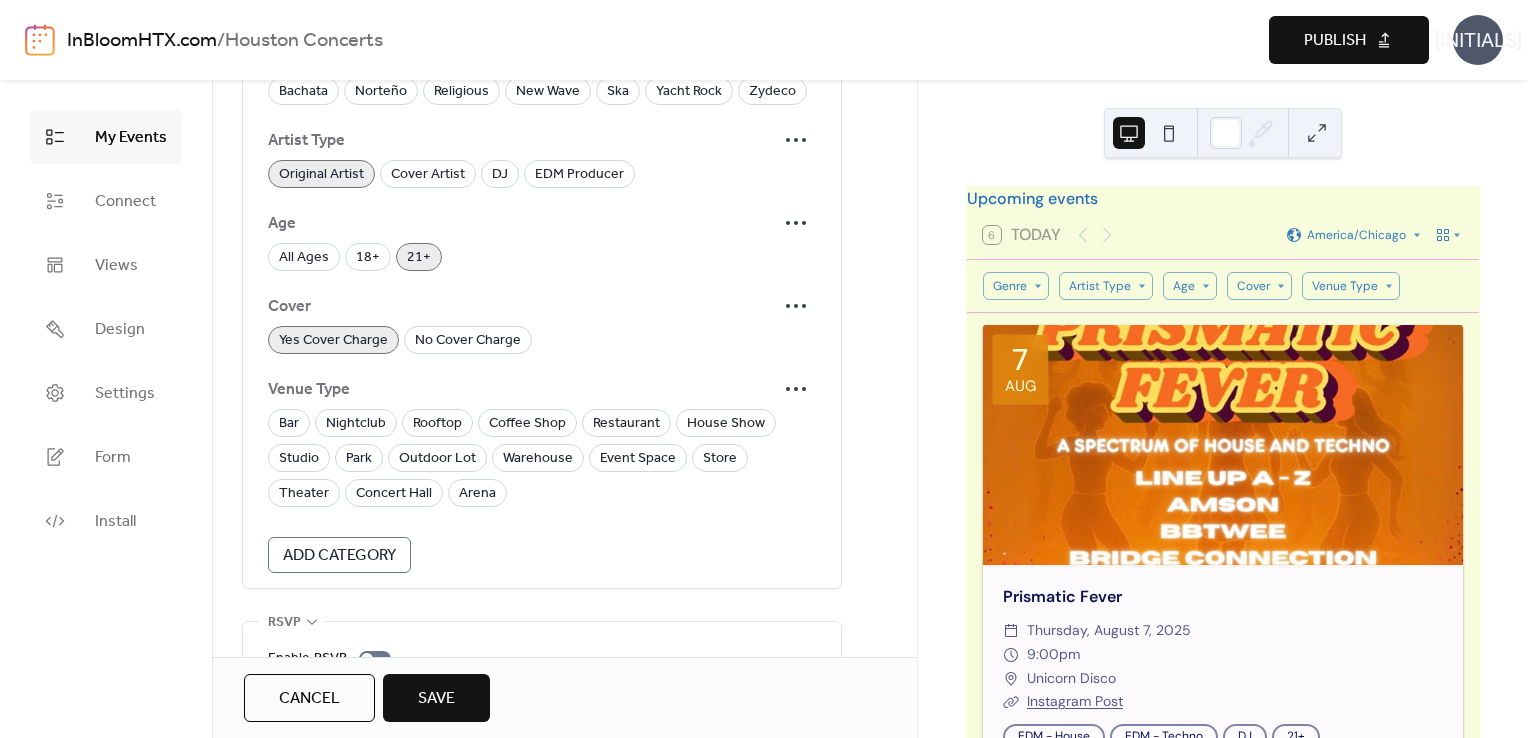 scroll, scrollTop: 1743, scrollLeft: 0, axis: vertical 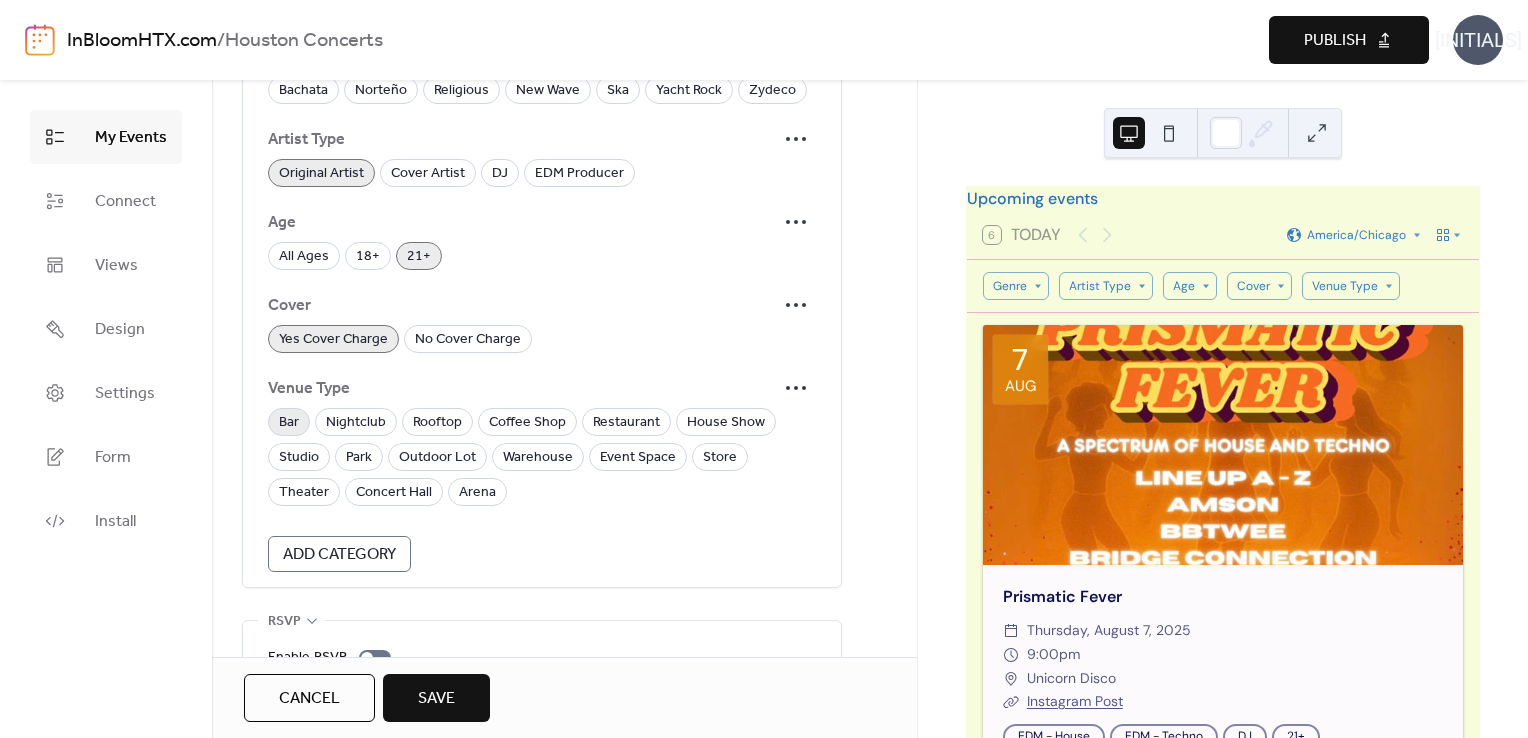 click on "Bar" at bounding box center (289, 422) 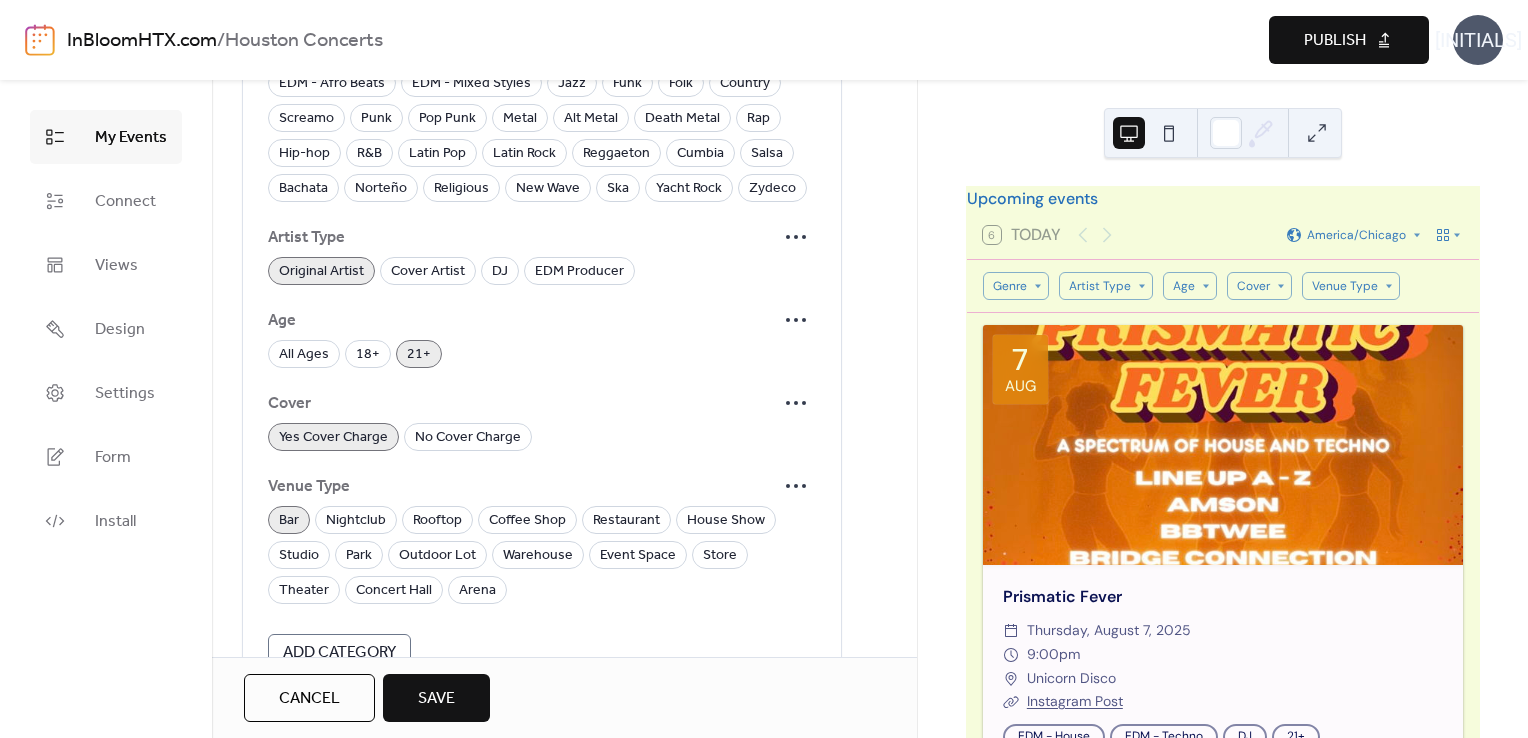 scroll, scrollTop: 1835, scrollLeft: 0, axis: vertical 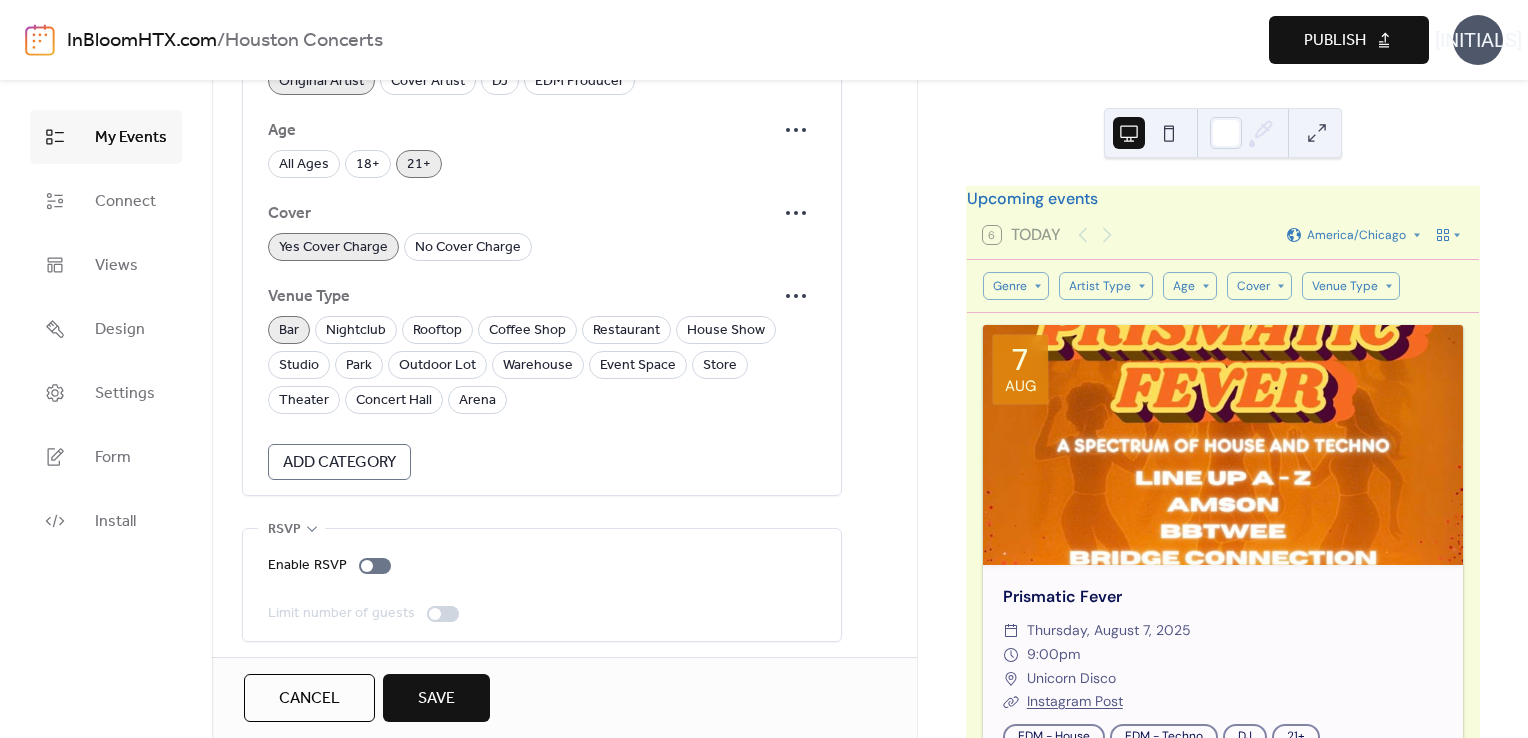 click on "Save" at bounding box center [436, 698] 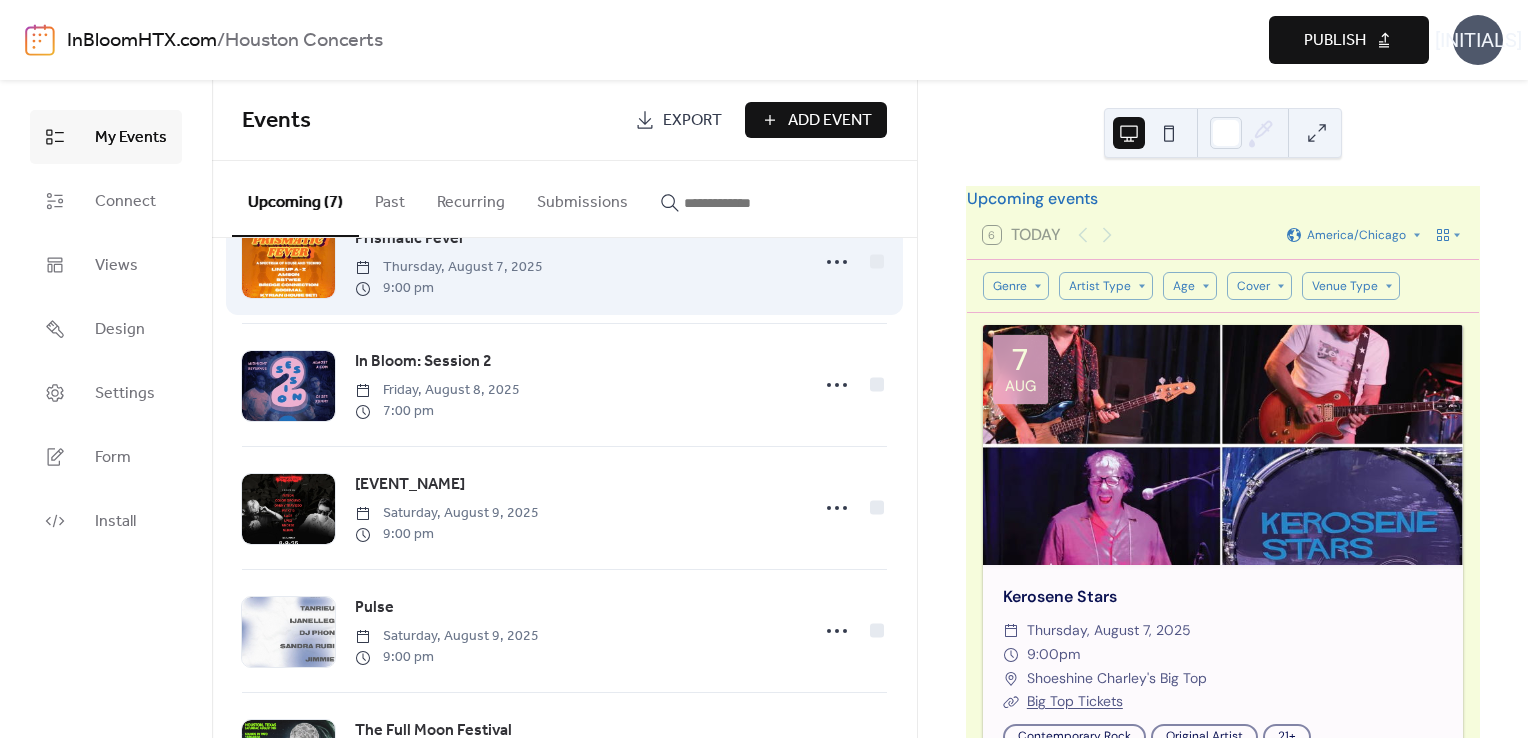 scroll, scrollTop: 188, scrollLeft: 0, axis: vertical 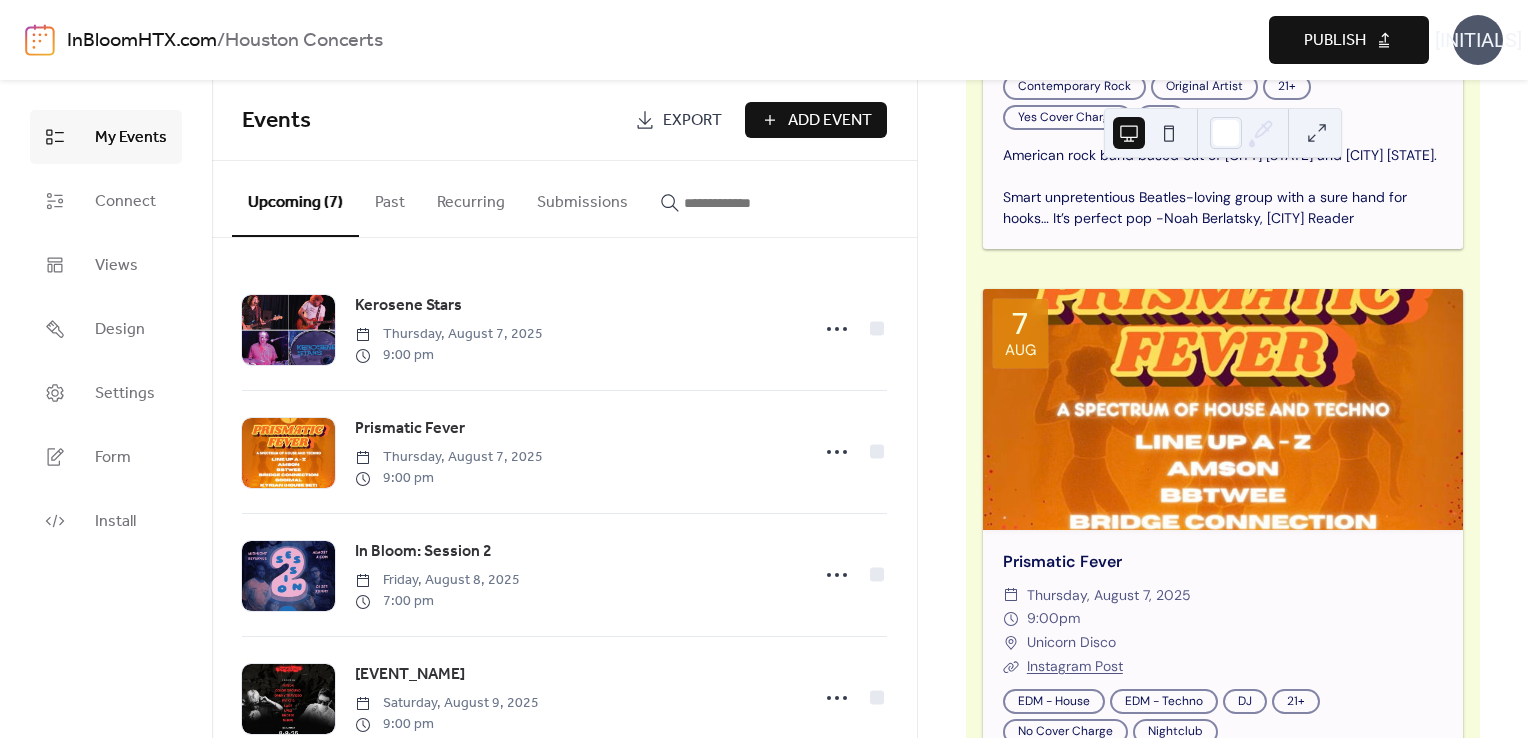 click on "Add Event" at bounding box center (830, 121) 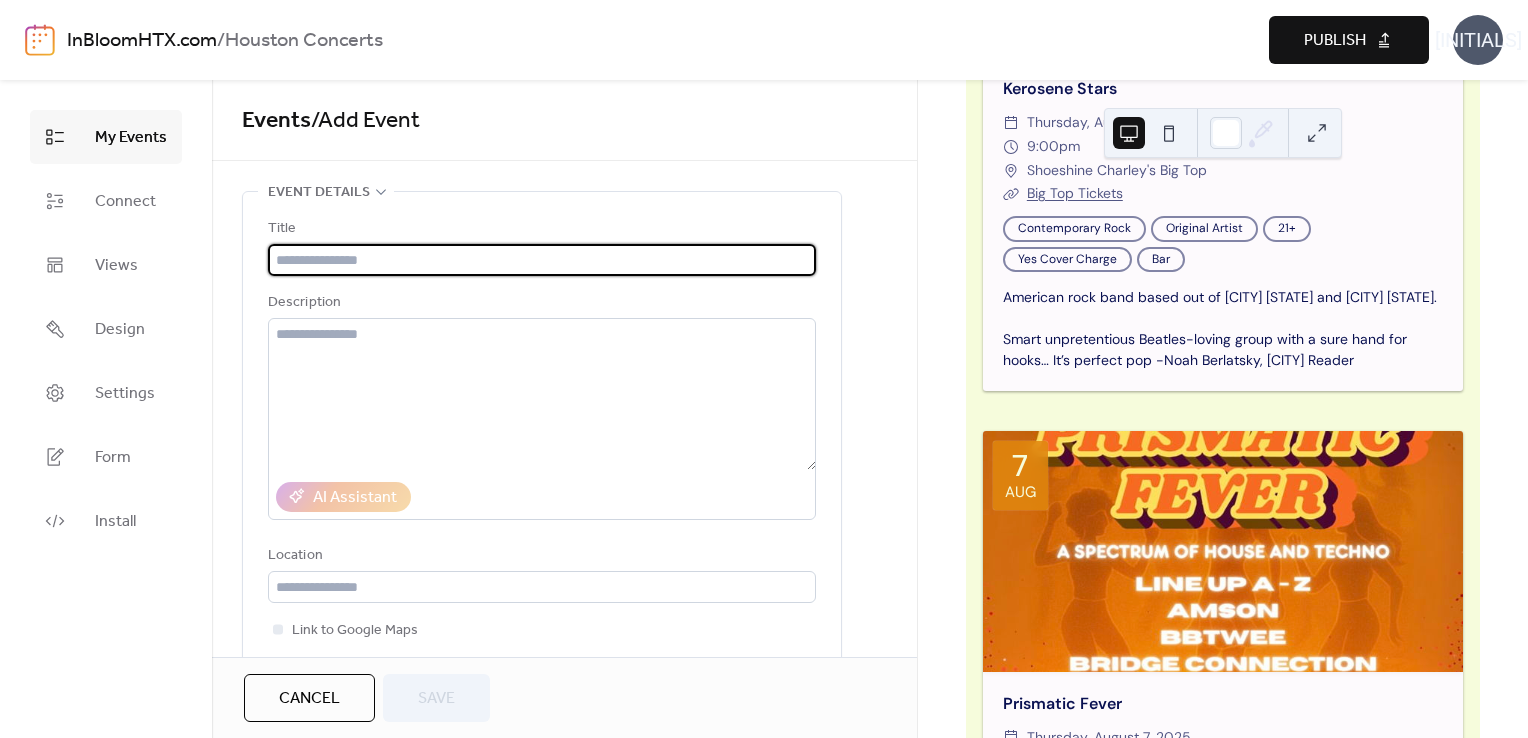 scroll, scrollTop: 0, scrollLeft: 0, axis: both 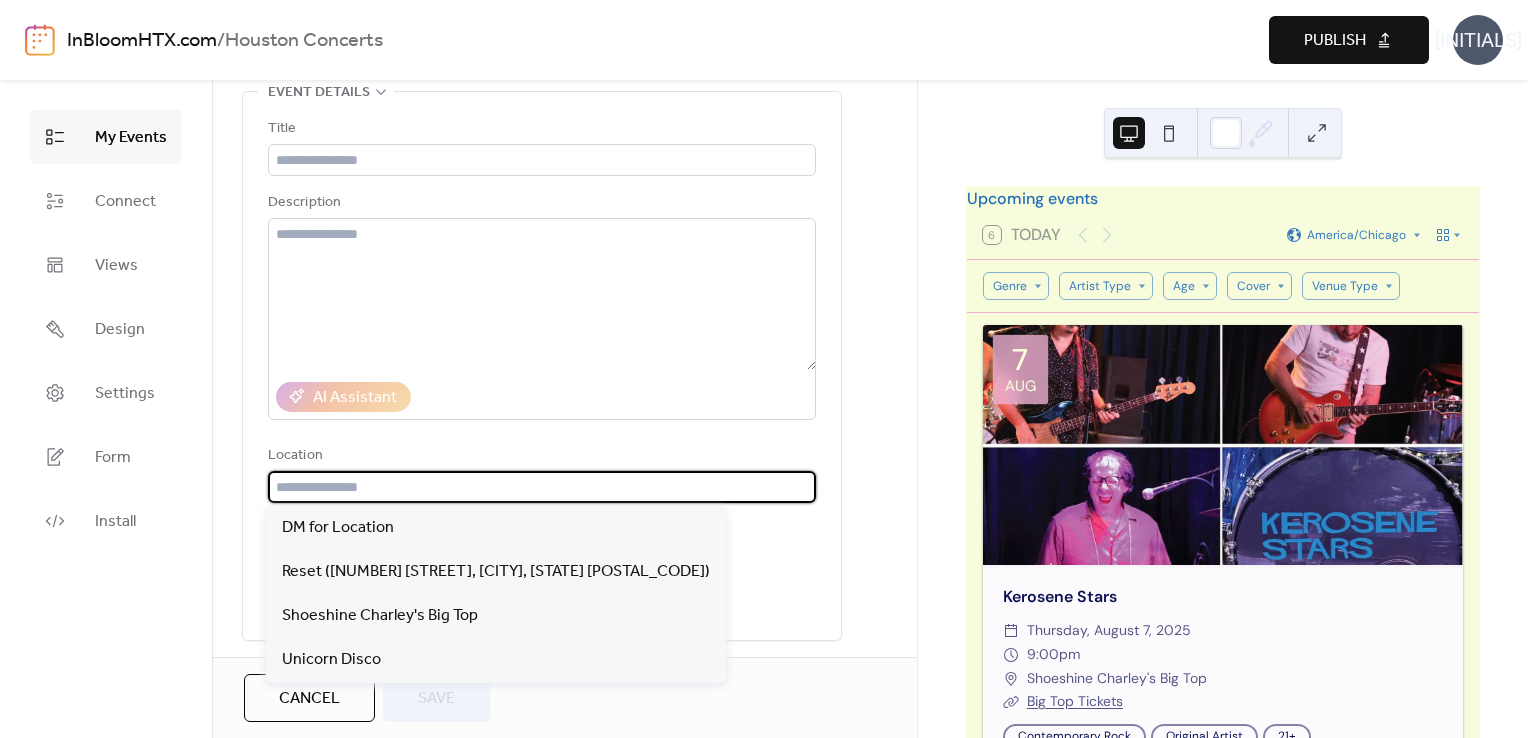 click at bounding box center (542, 487) 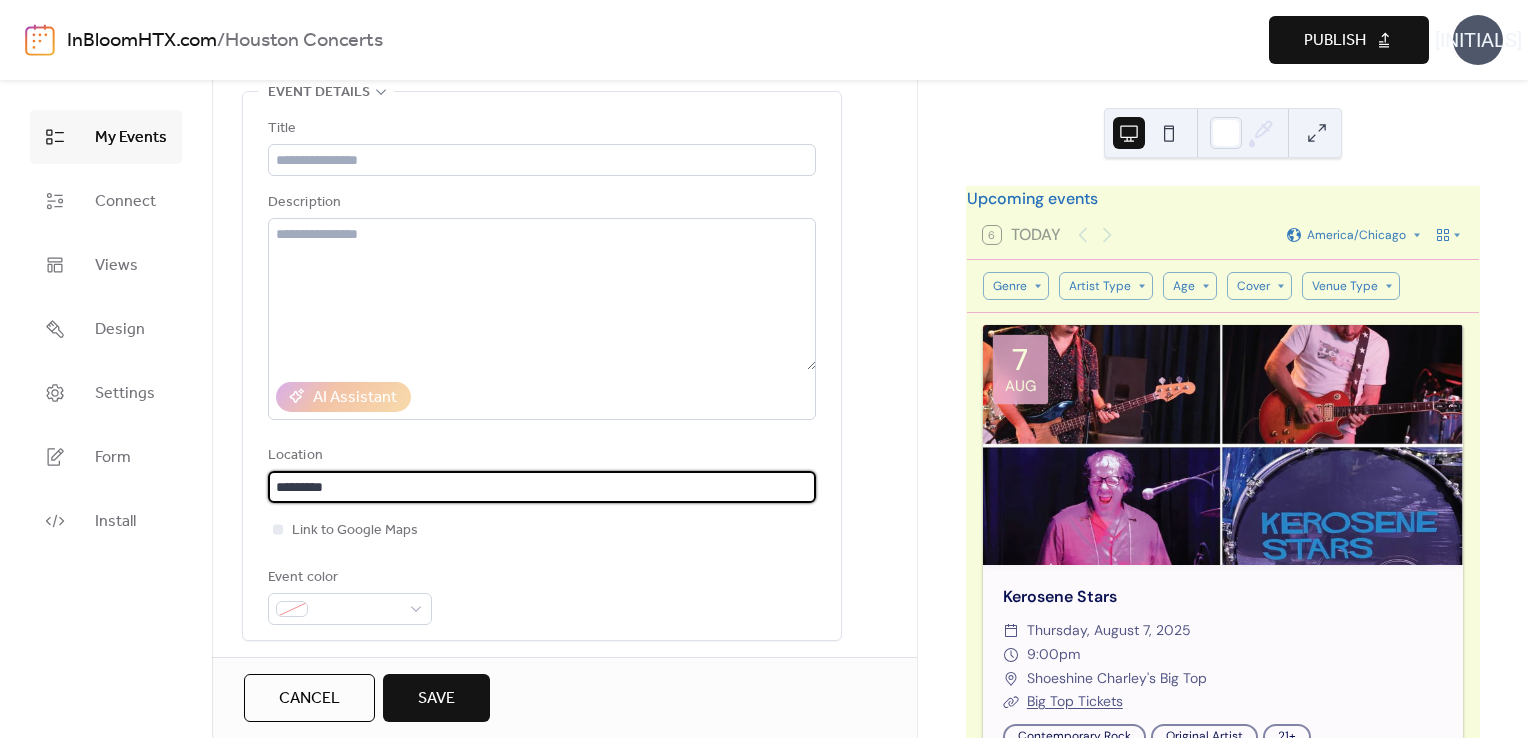 paste on "**********" 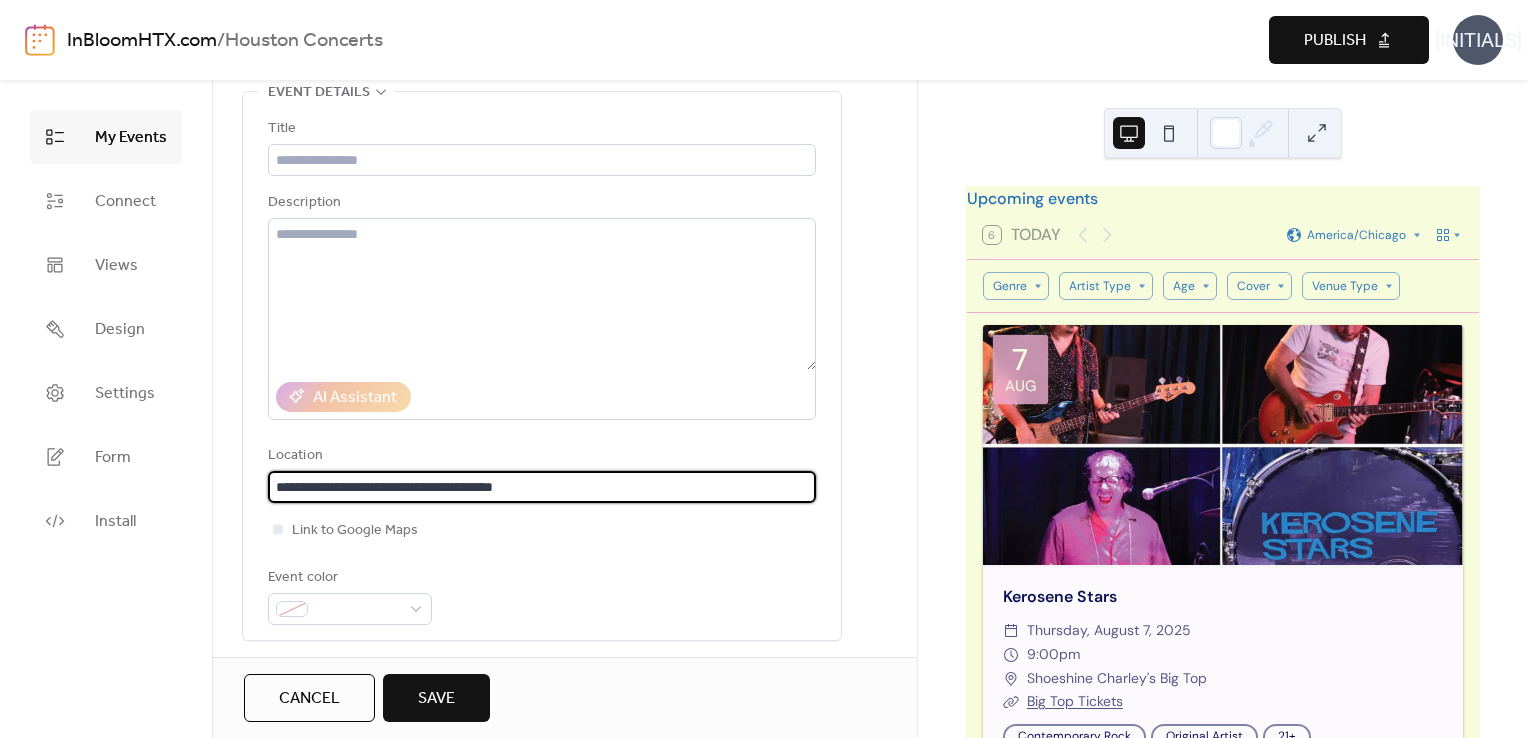 type on "**********" 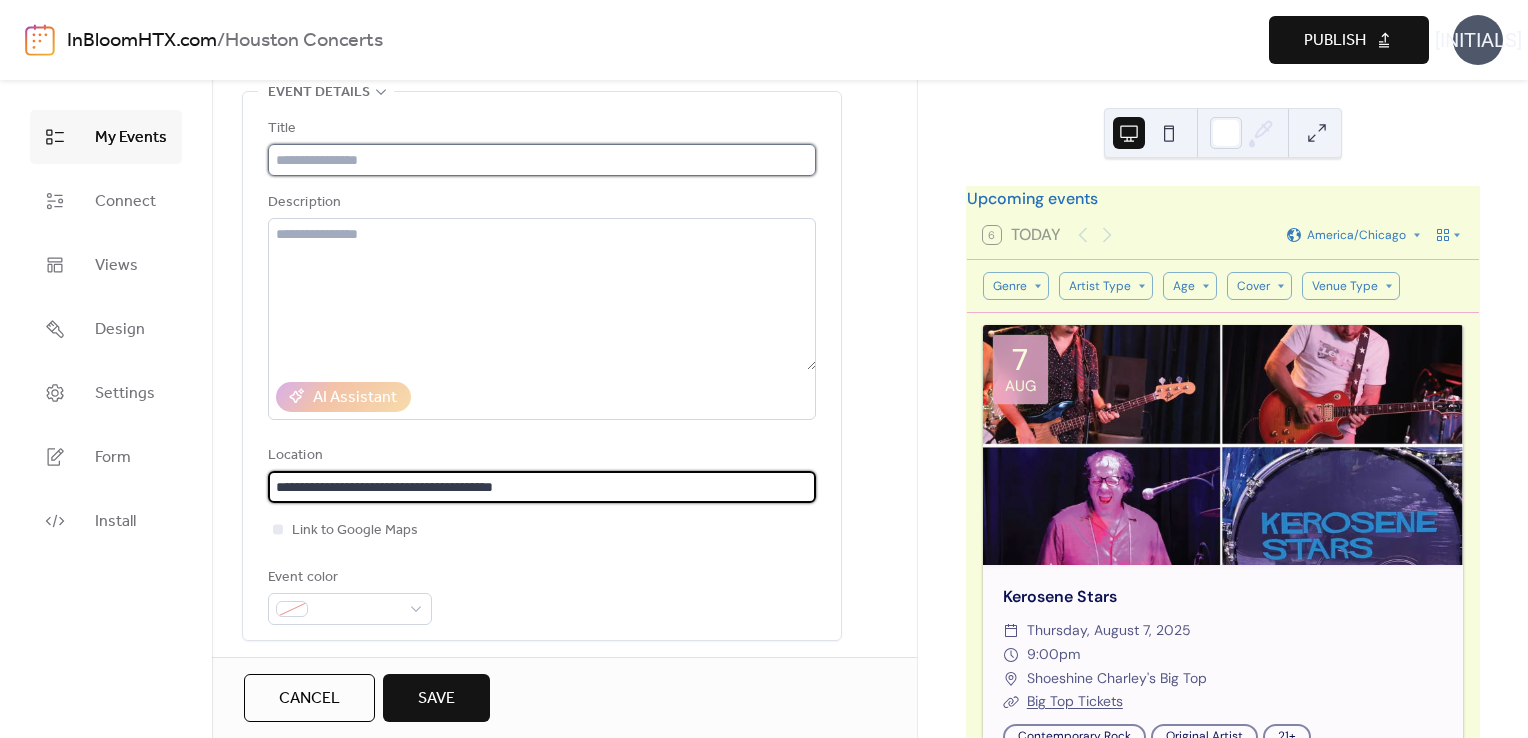 type 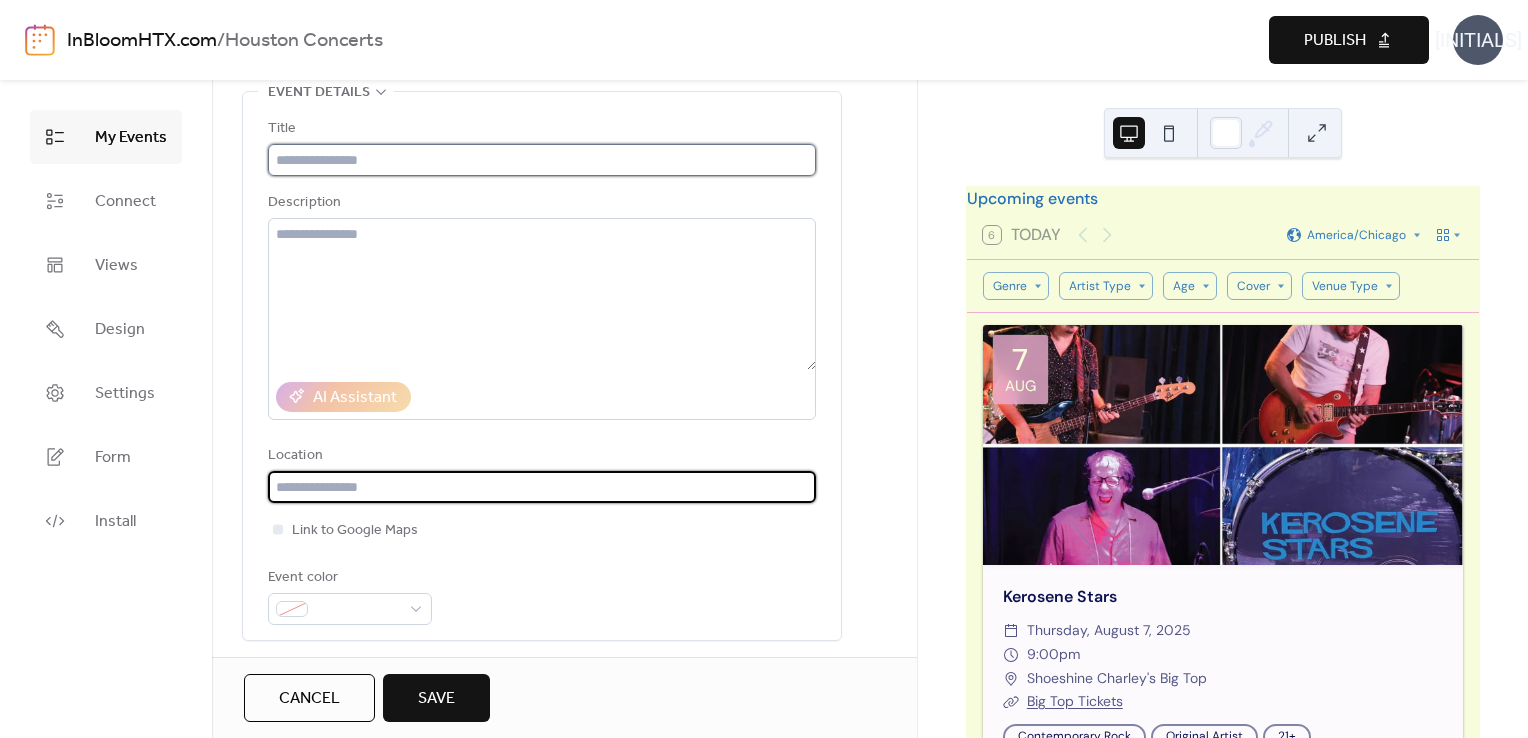 click at bounding box center (542, 160) 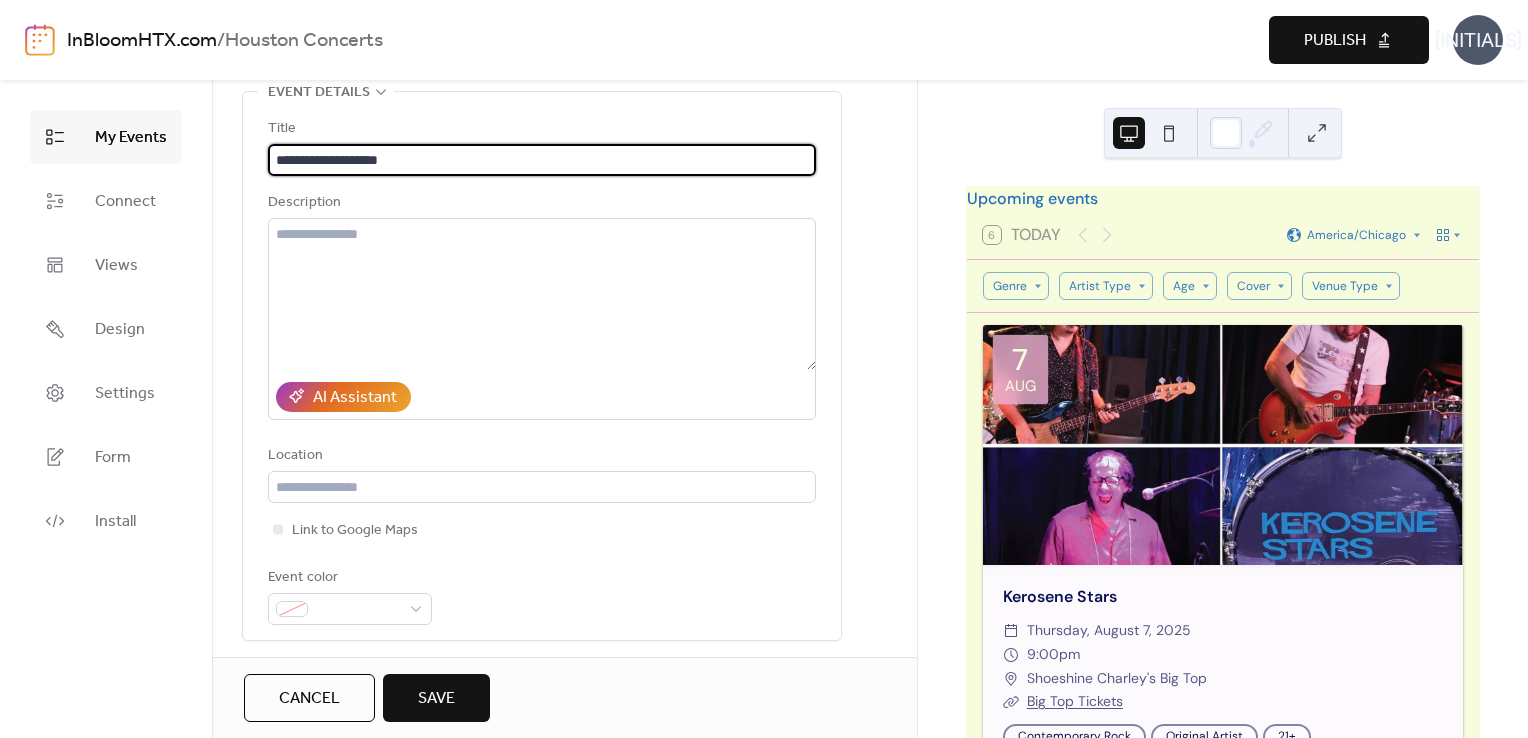 click on "**********" at bounding box center (542, 160) 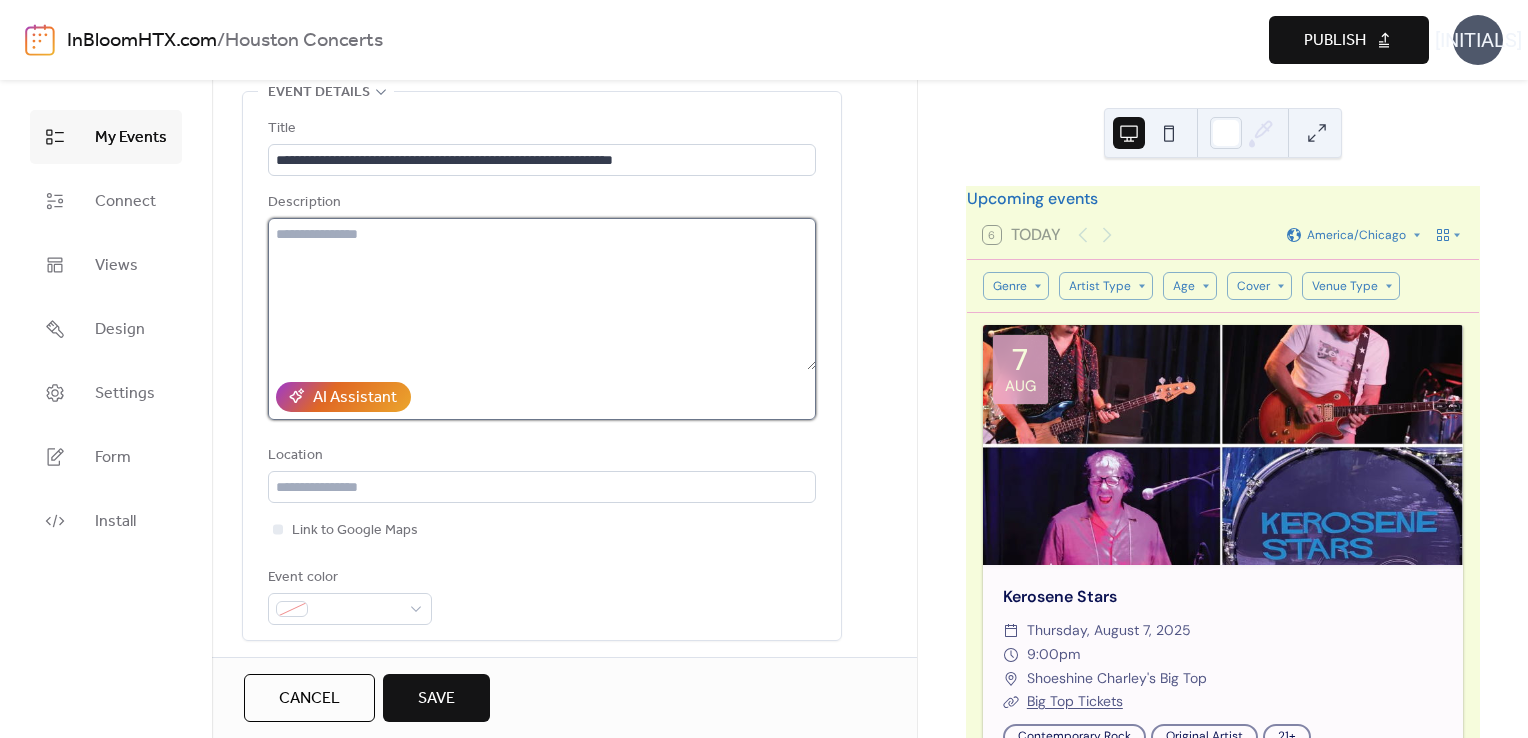 click at bounding box center [542, 294] 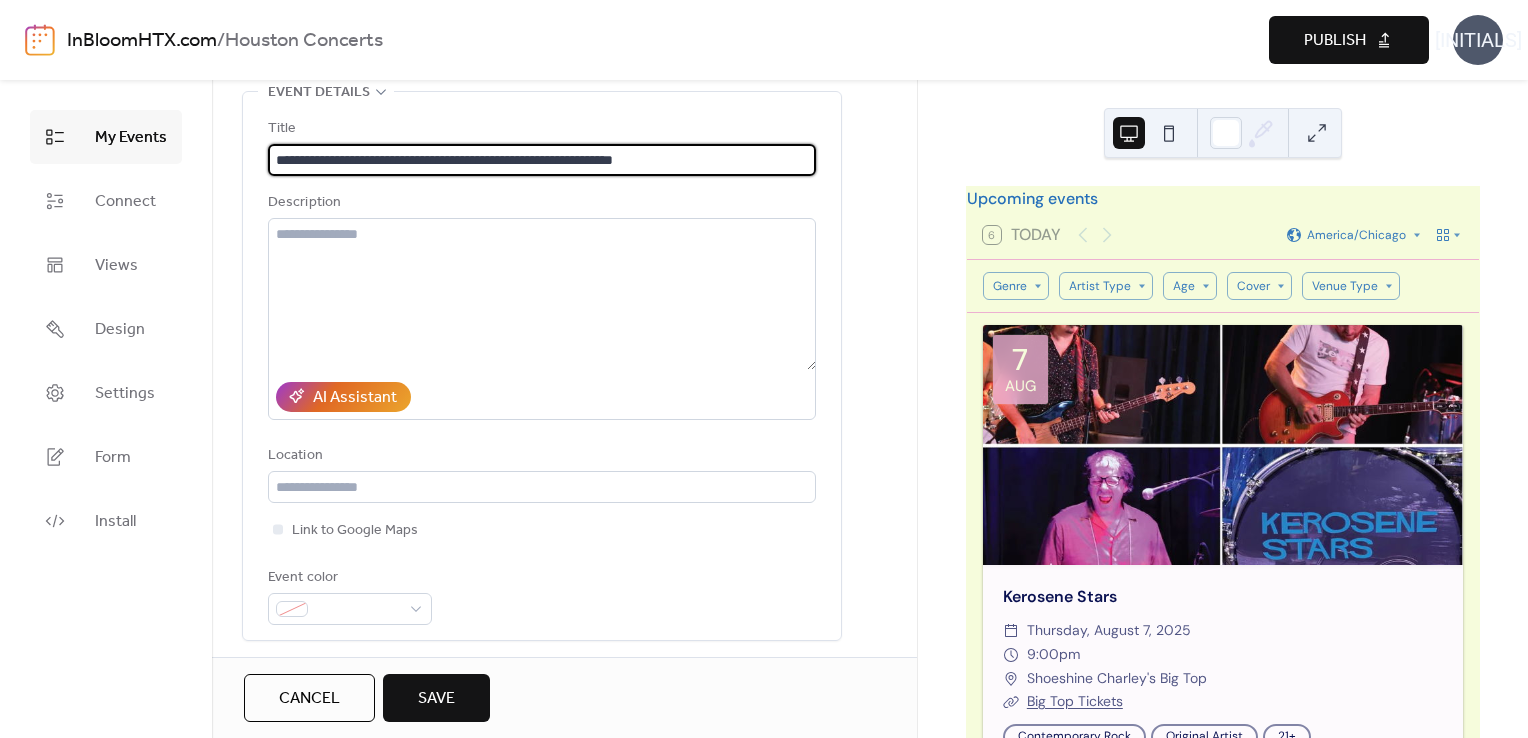 click on "**********" at bounding box center (542, 160) 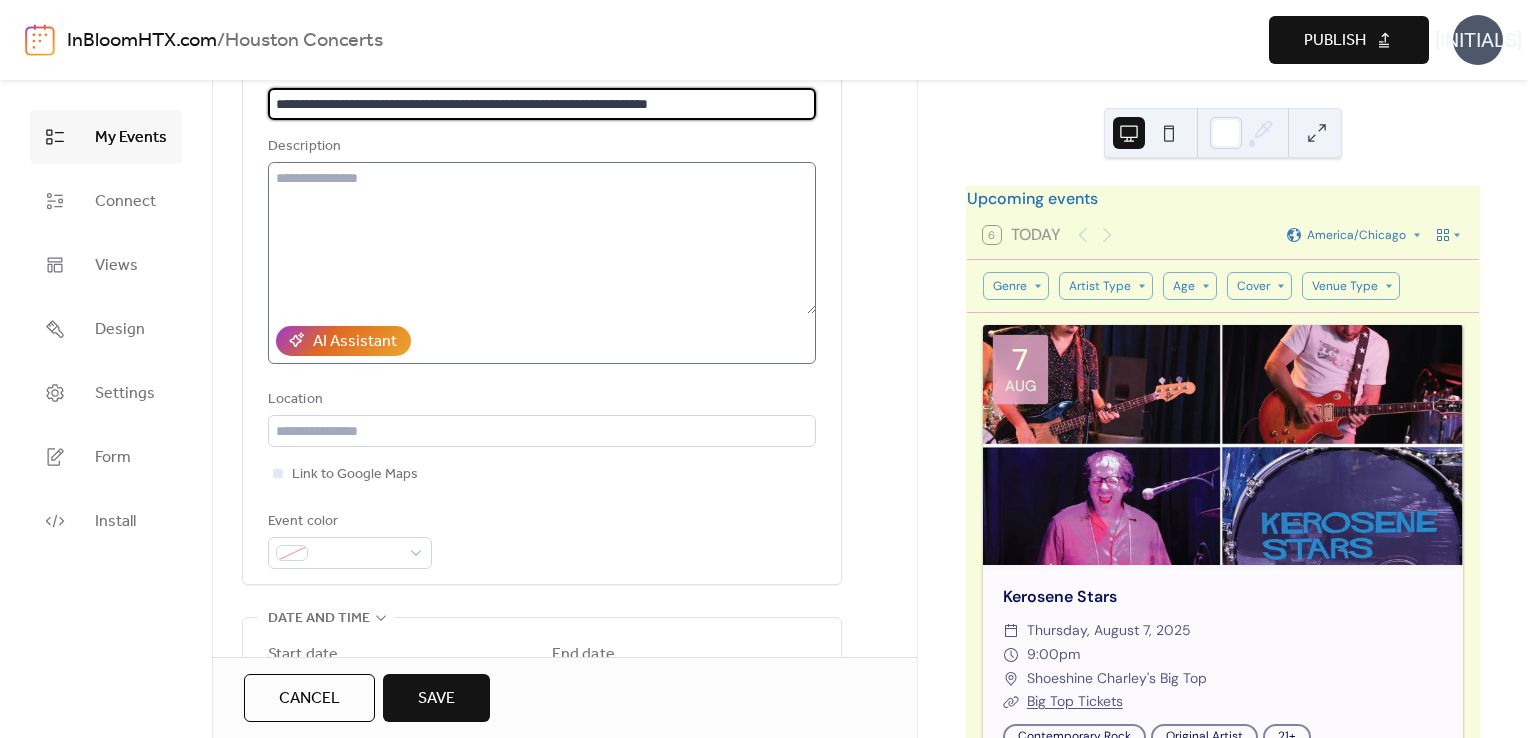 scroll, scrollTop: 148, scrollLeft: 0, axis: vertical 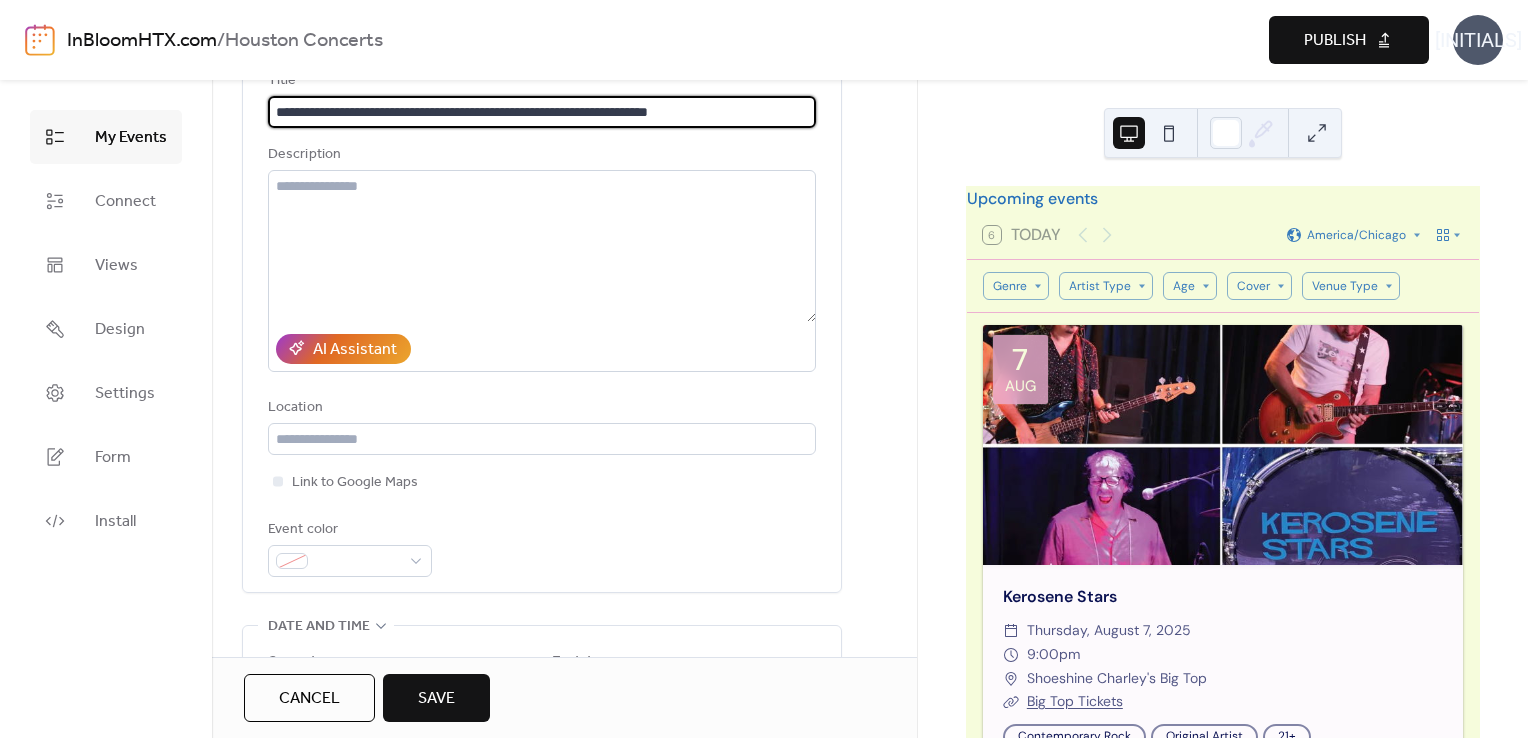 drag, startPoint x: 760, startPoint y: 114, endPoint x: 248, endPoint y: 107, distance: 512.04785 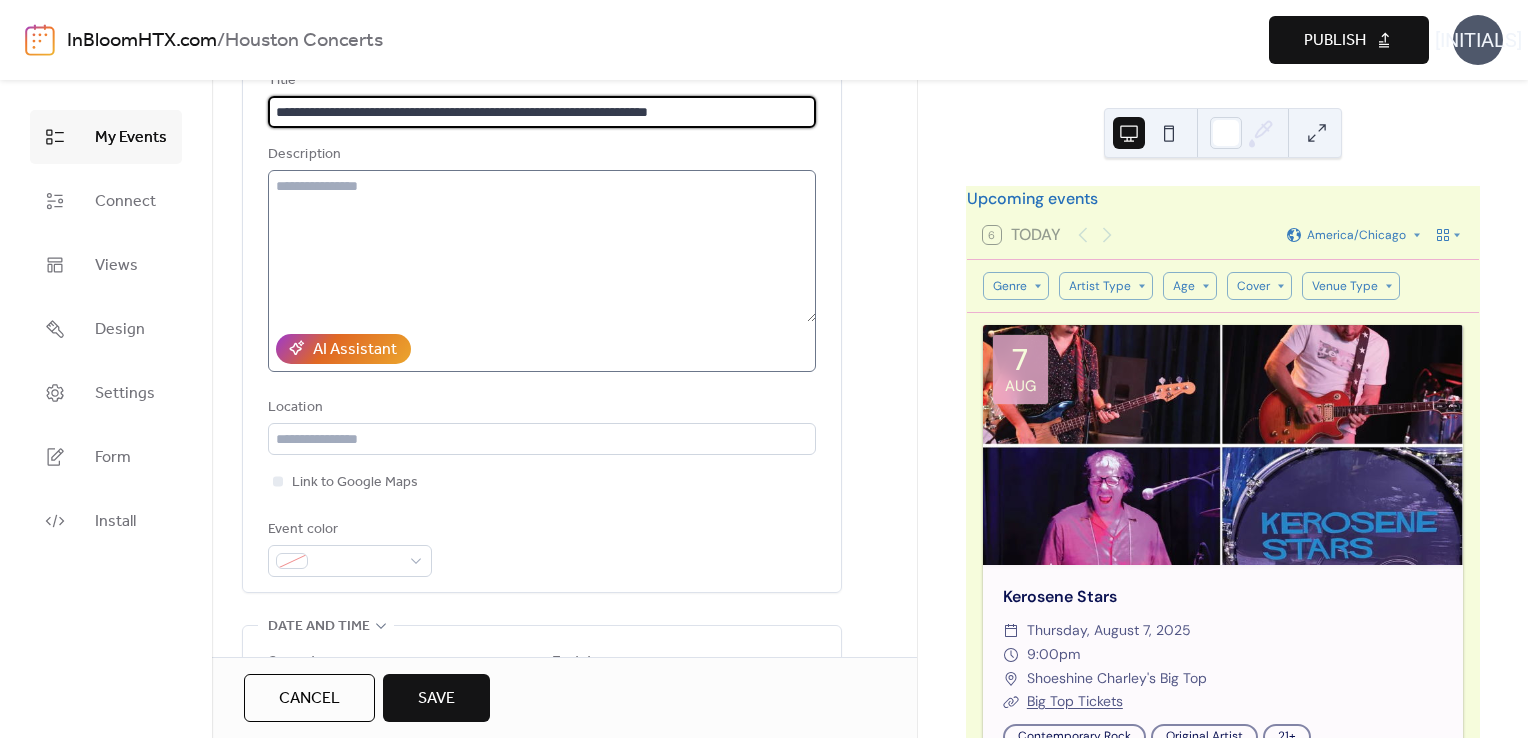 type on "**********" 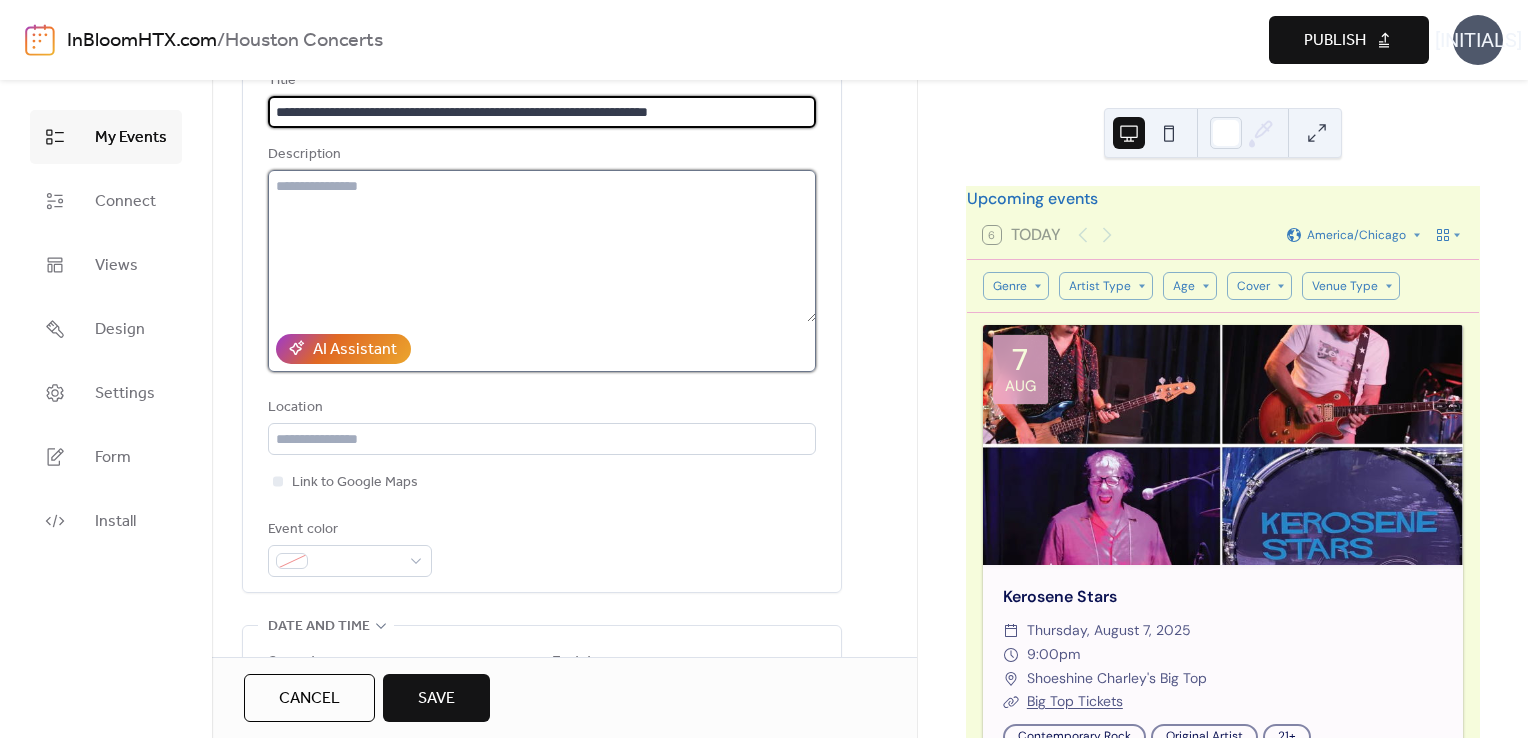 click at bounding box center [542, 246] 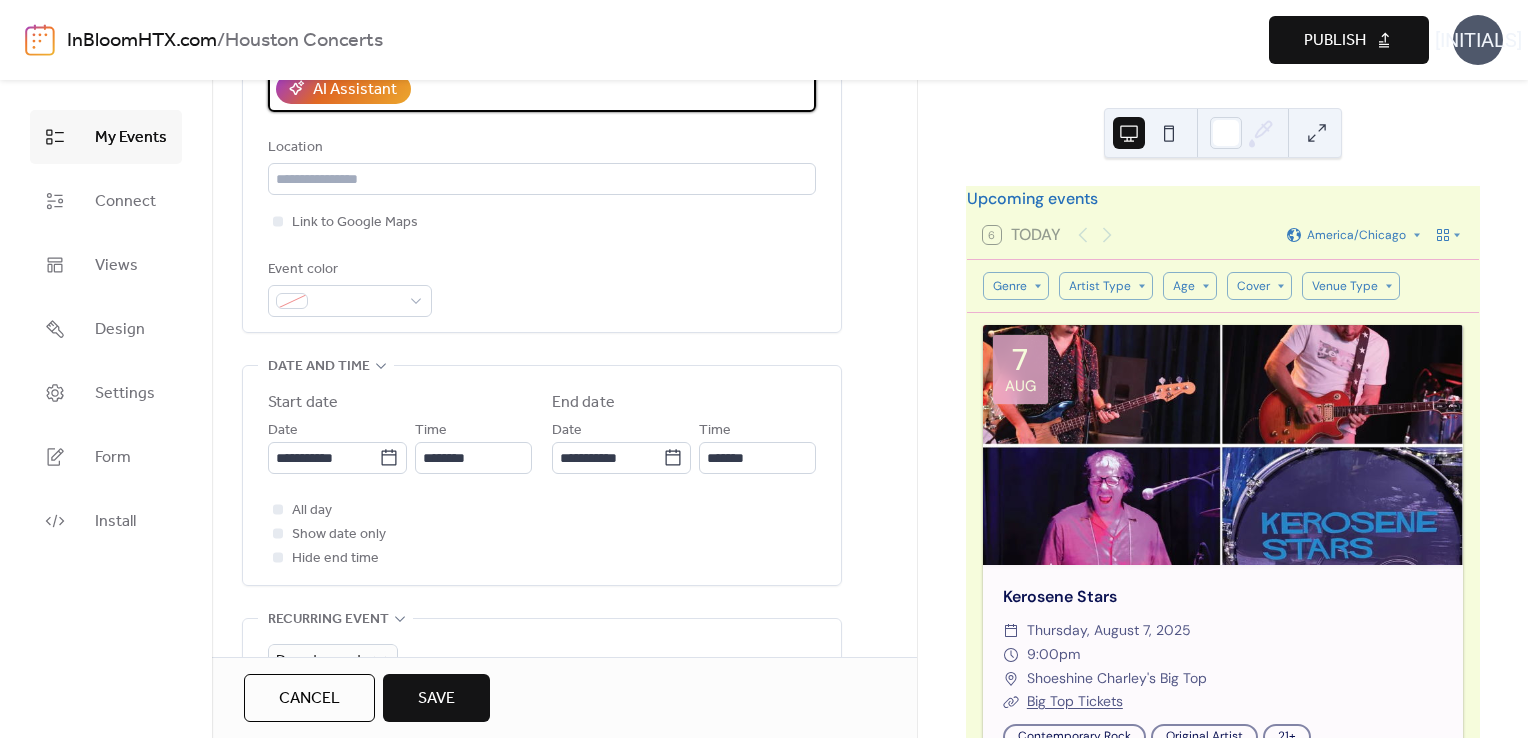 scroll, scrollTop: 407, scrollLeft: 0, axis: vertical 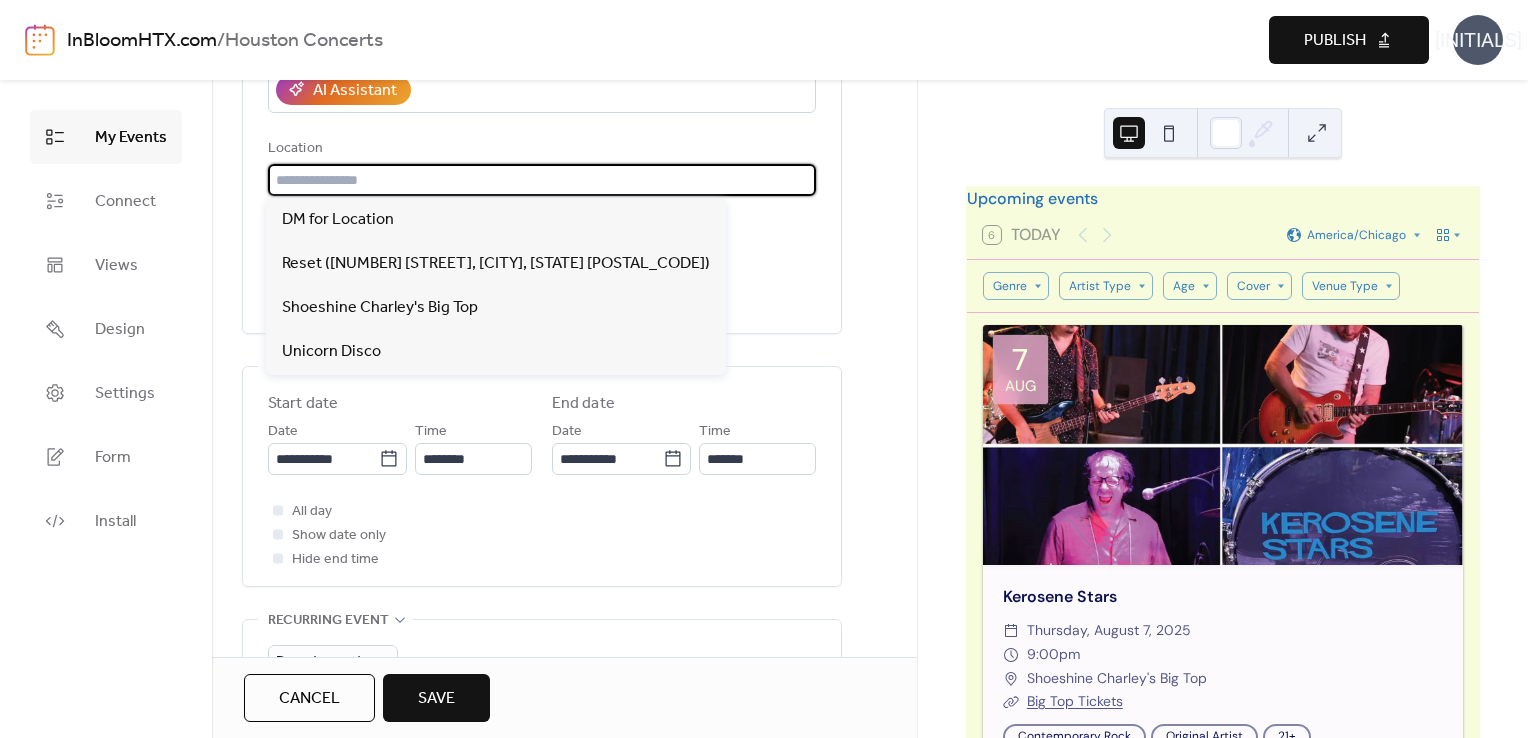 click at bounding box center (542, 180) 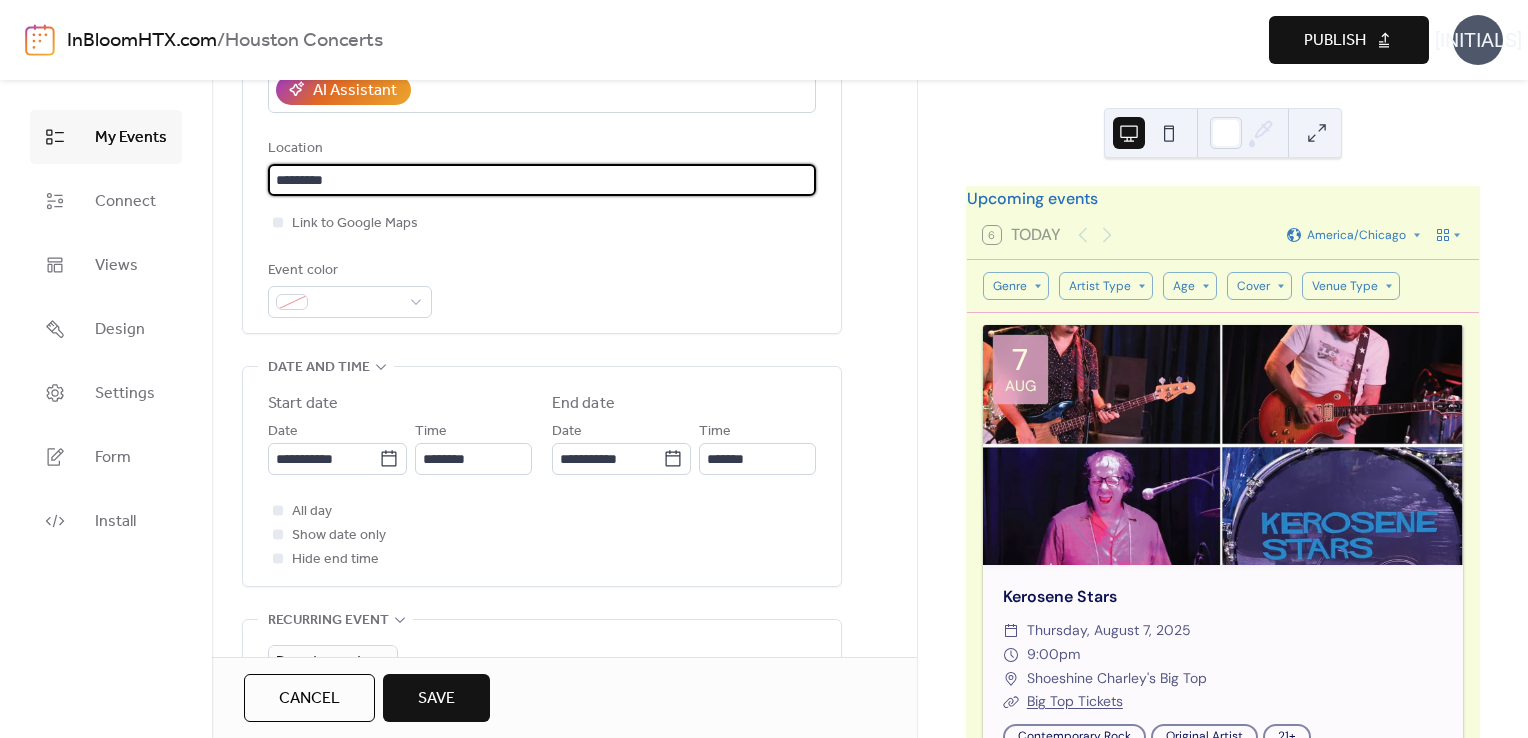 paste on "**********" 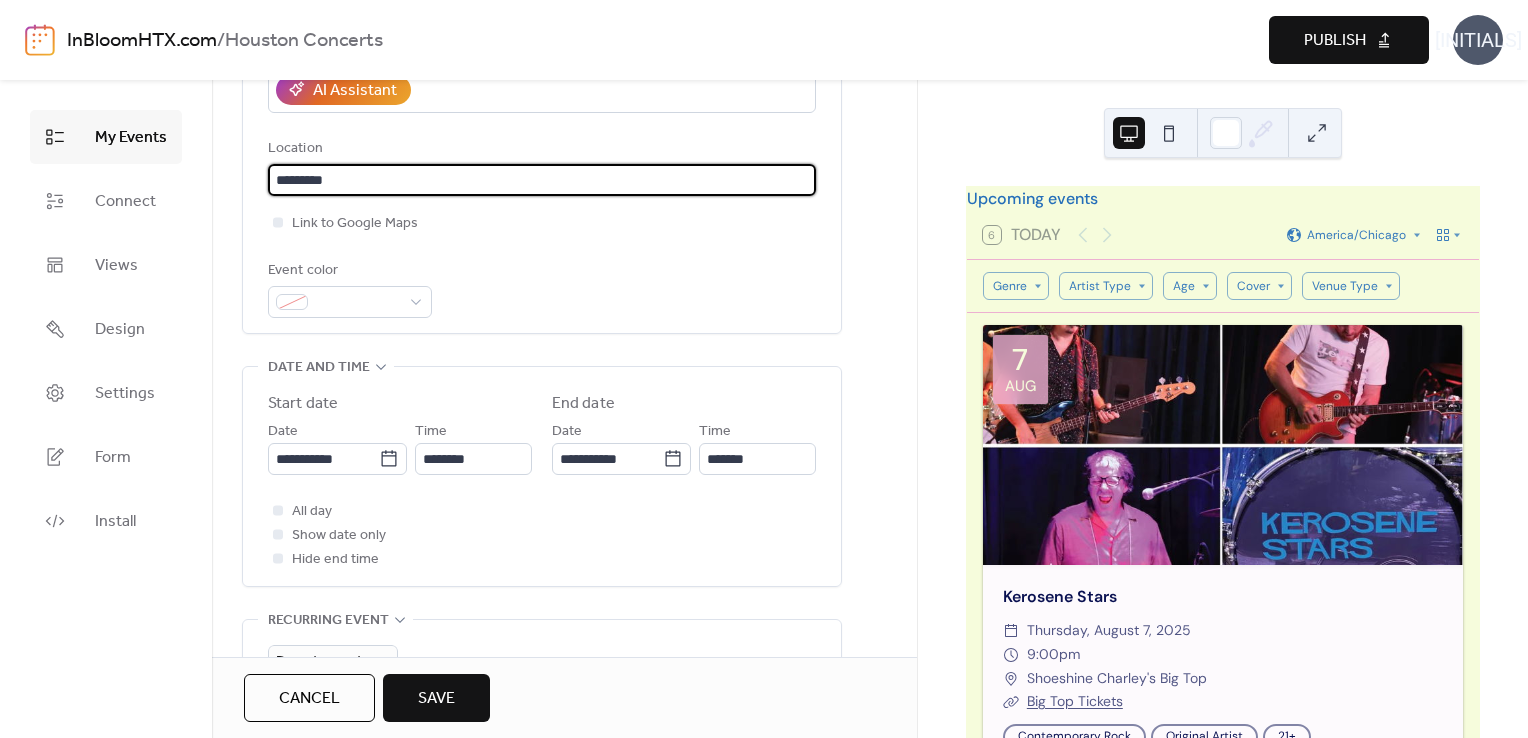 paste on "**********" 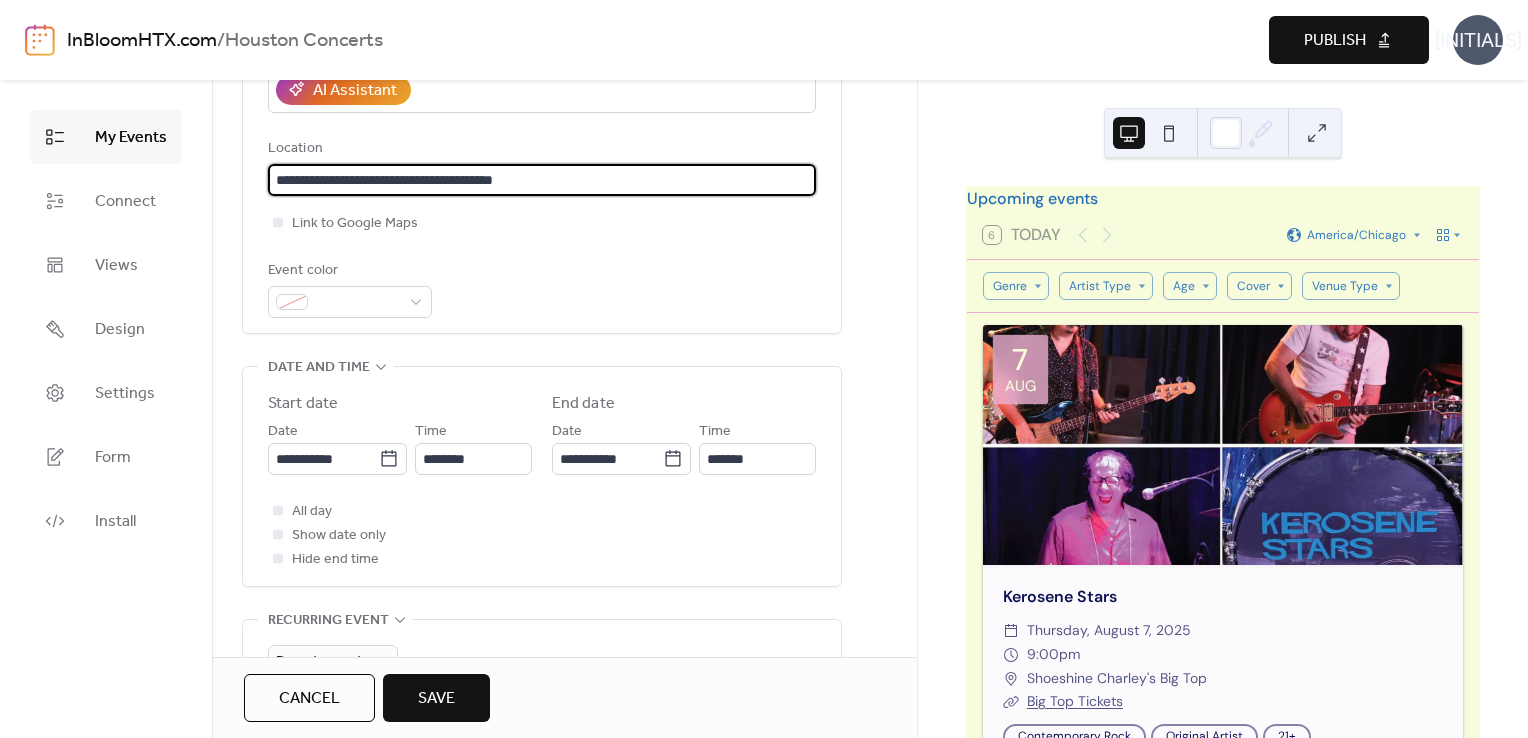 type on "**********" 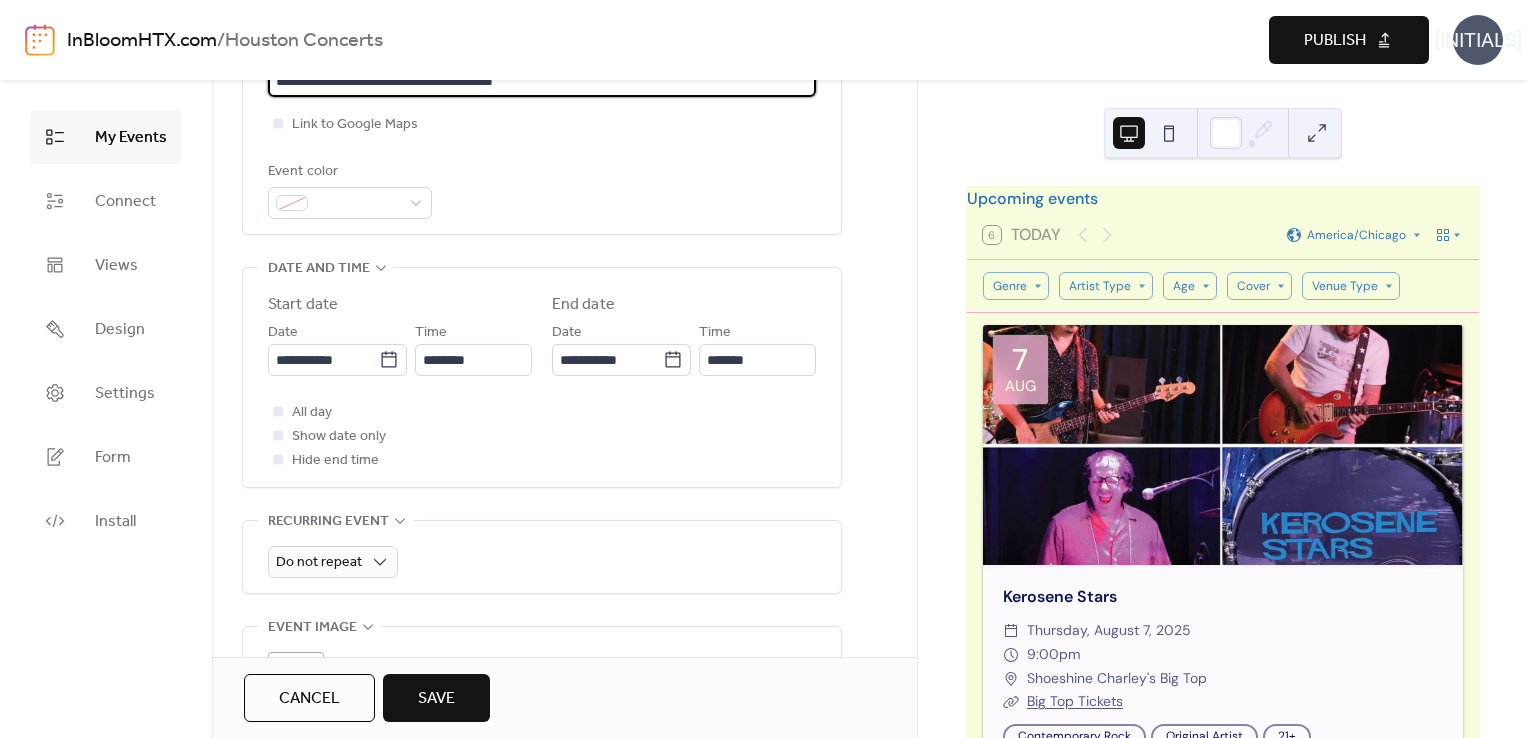 scroll, scrollTop: 507, scrollLeft: 0, axis: vertical 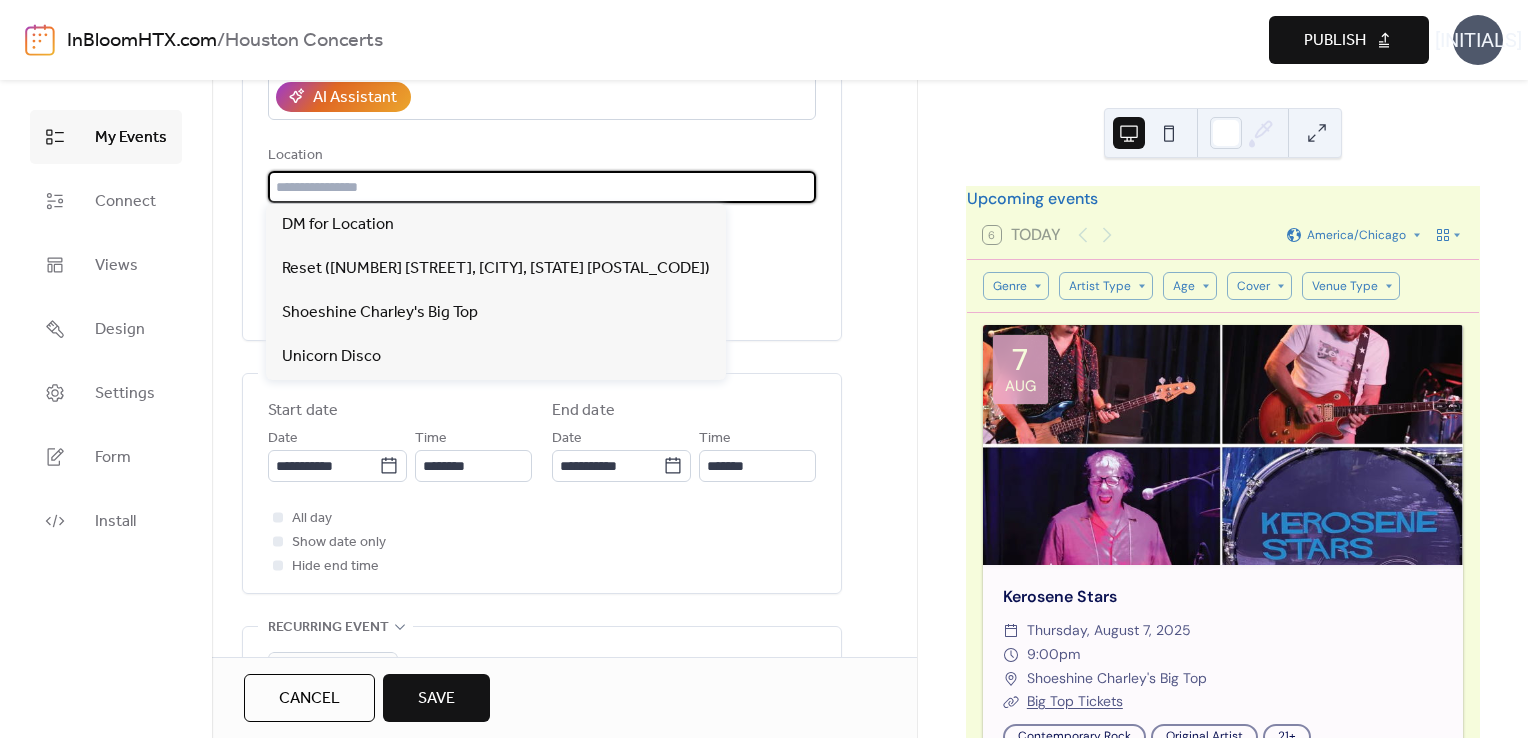 click at bounding box center (542, 187) 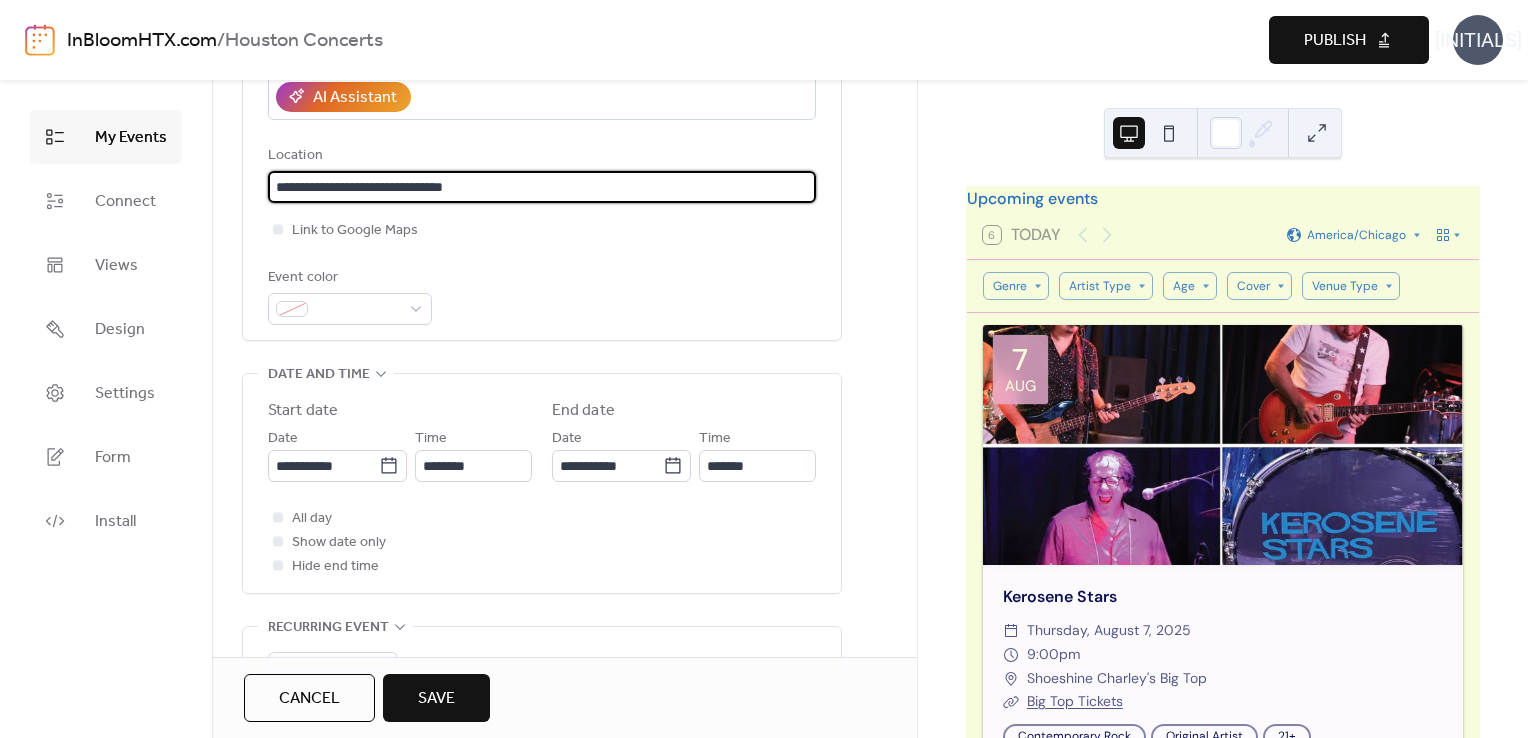 scroll, scrollTop: 0, scrollLeft: 0, axis: both 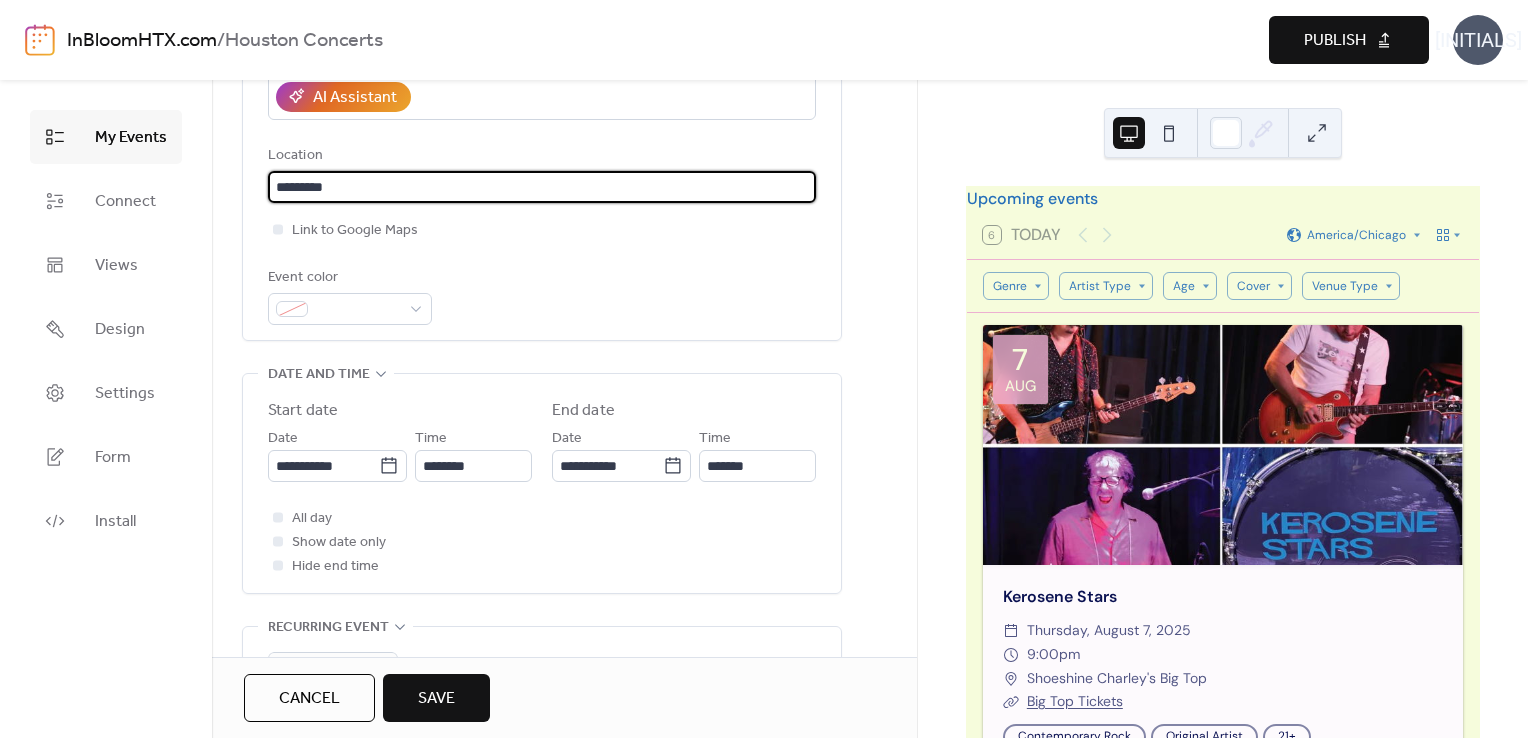 paste on "**********" 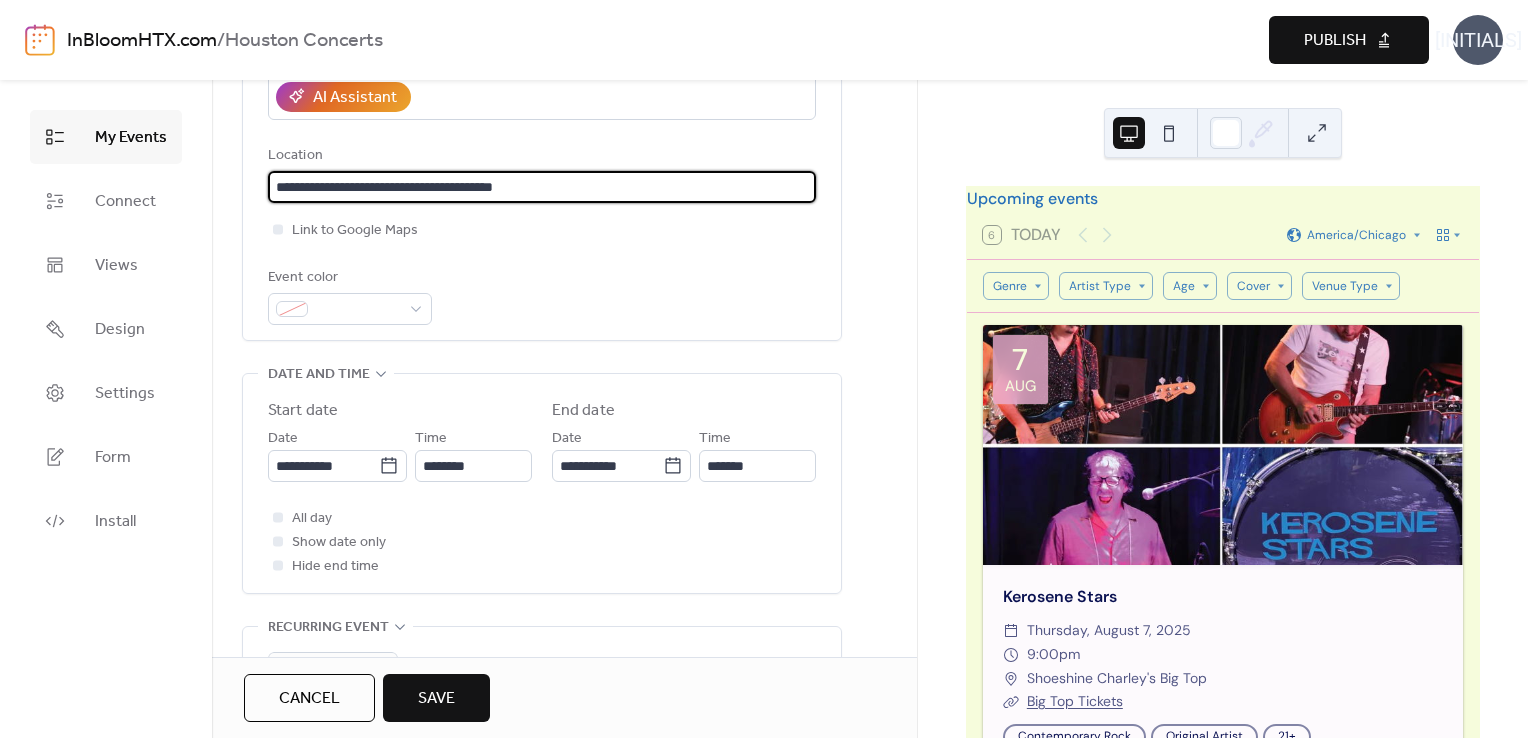 type on "**********" 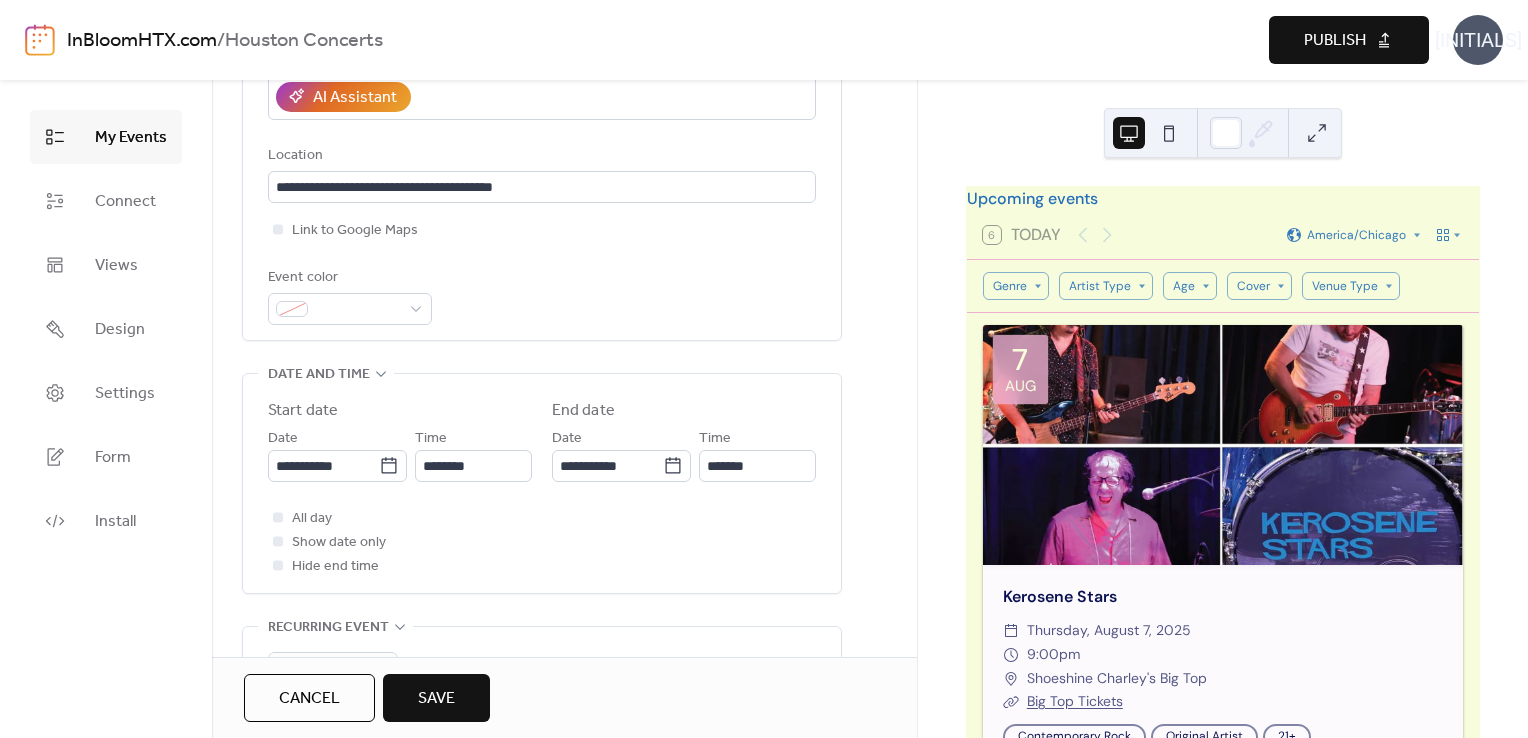 scroll, scrollTop: 0, scrollLeft: 0, axis: both 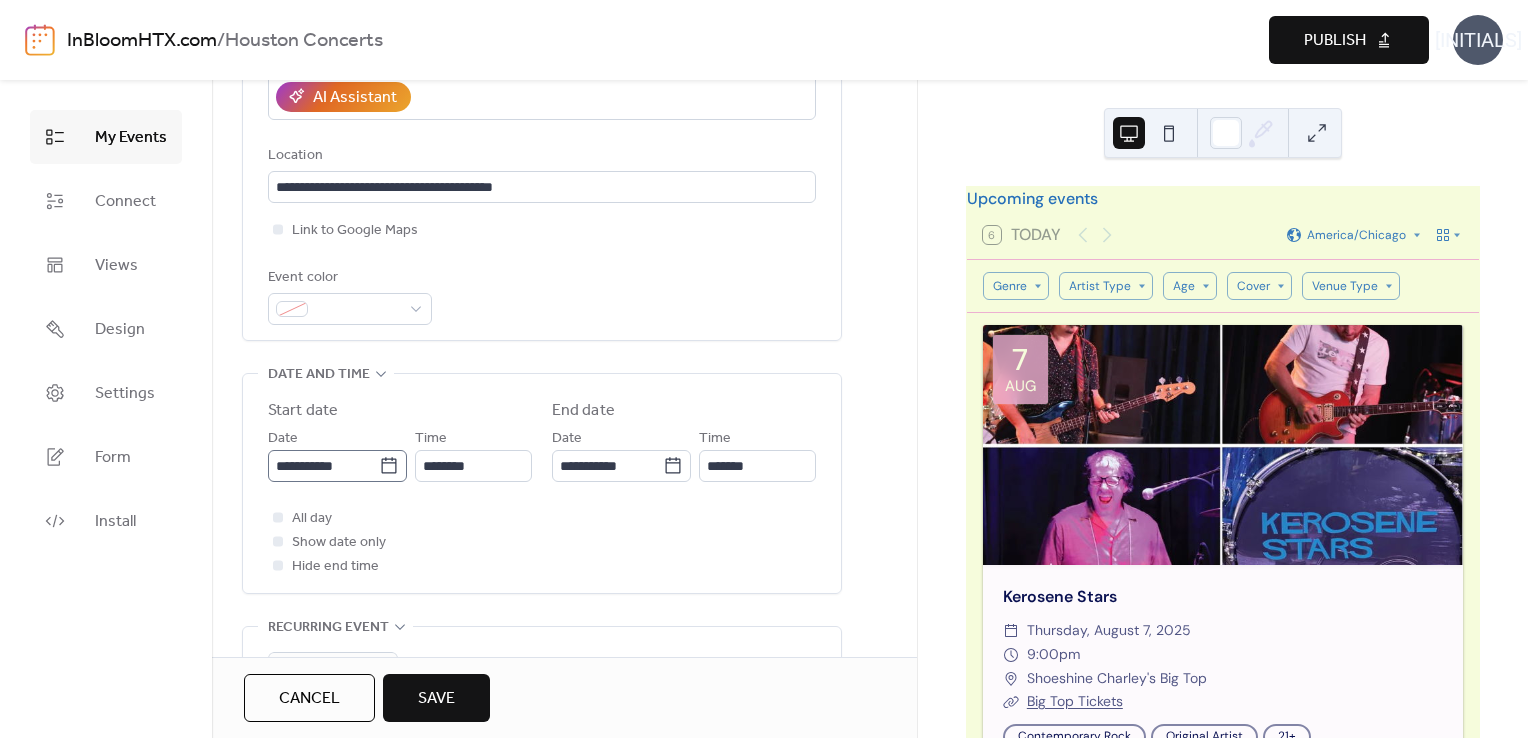 click 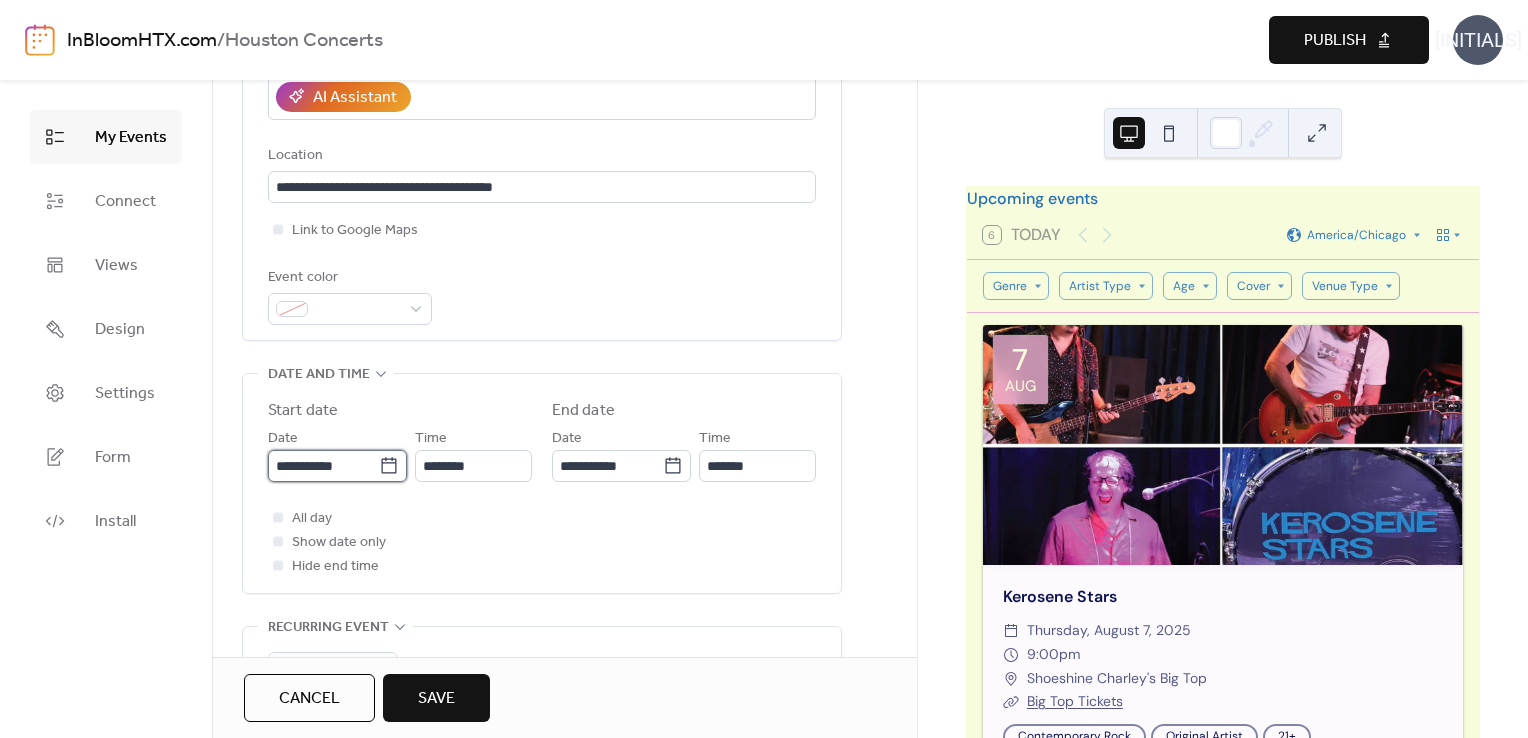 click on "**********" at bounding box center [323, 466] 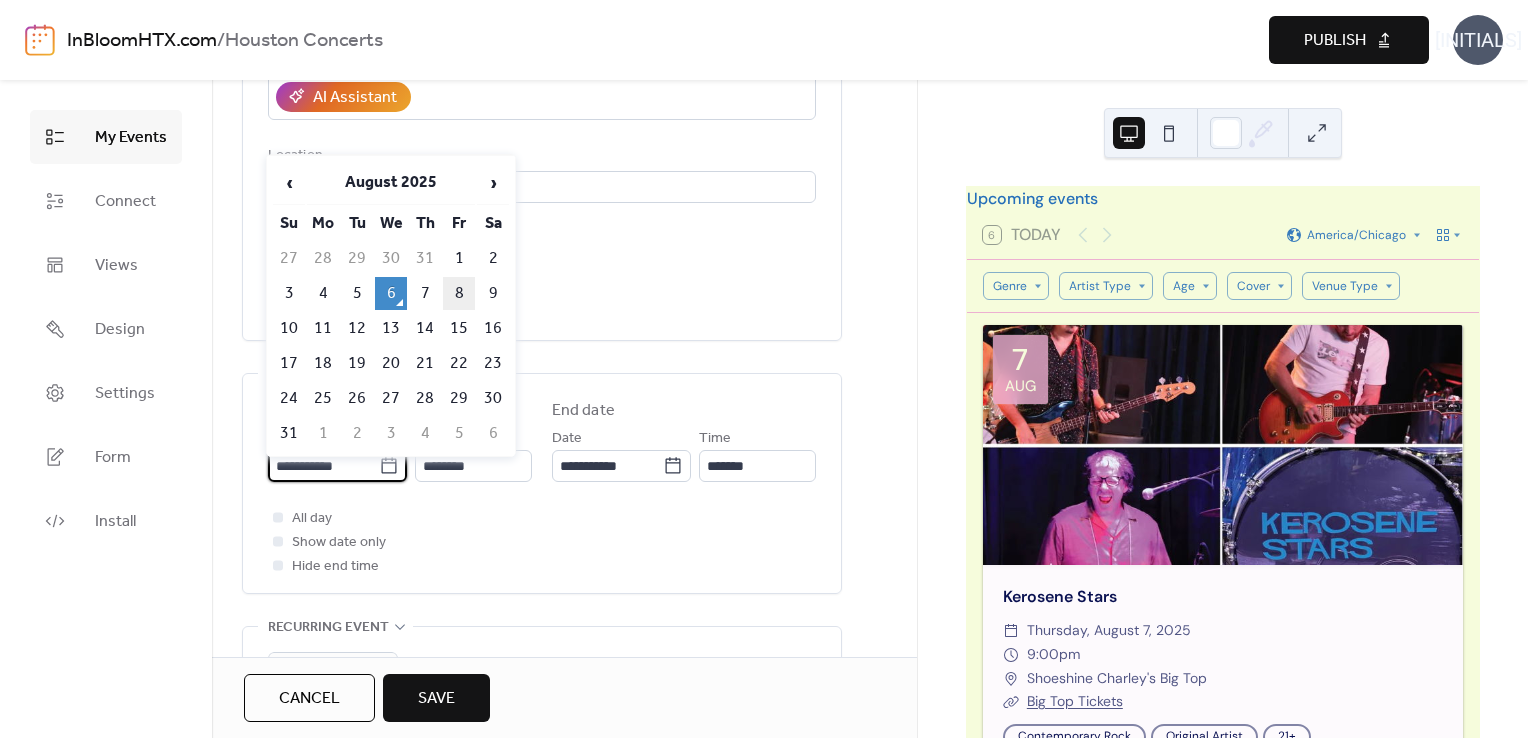 click on "8" at bounding box center (459, 293) 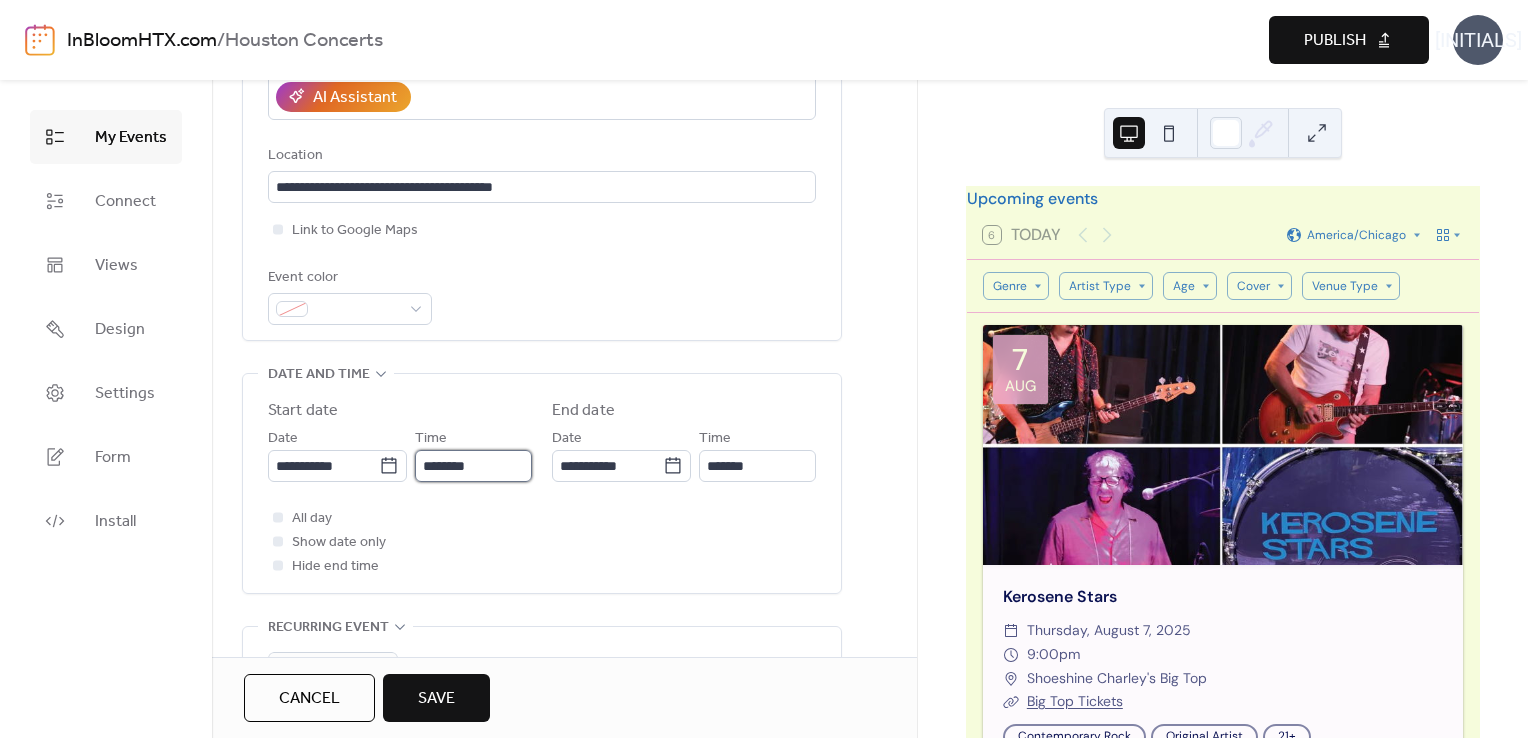 click on "********" at bounding box center [473, 466] 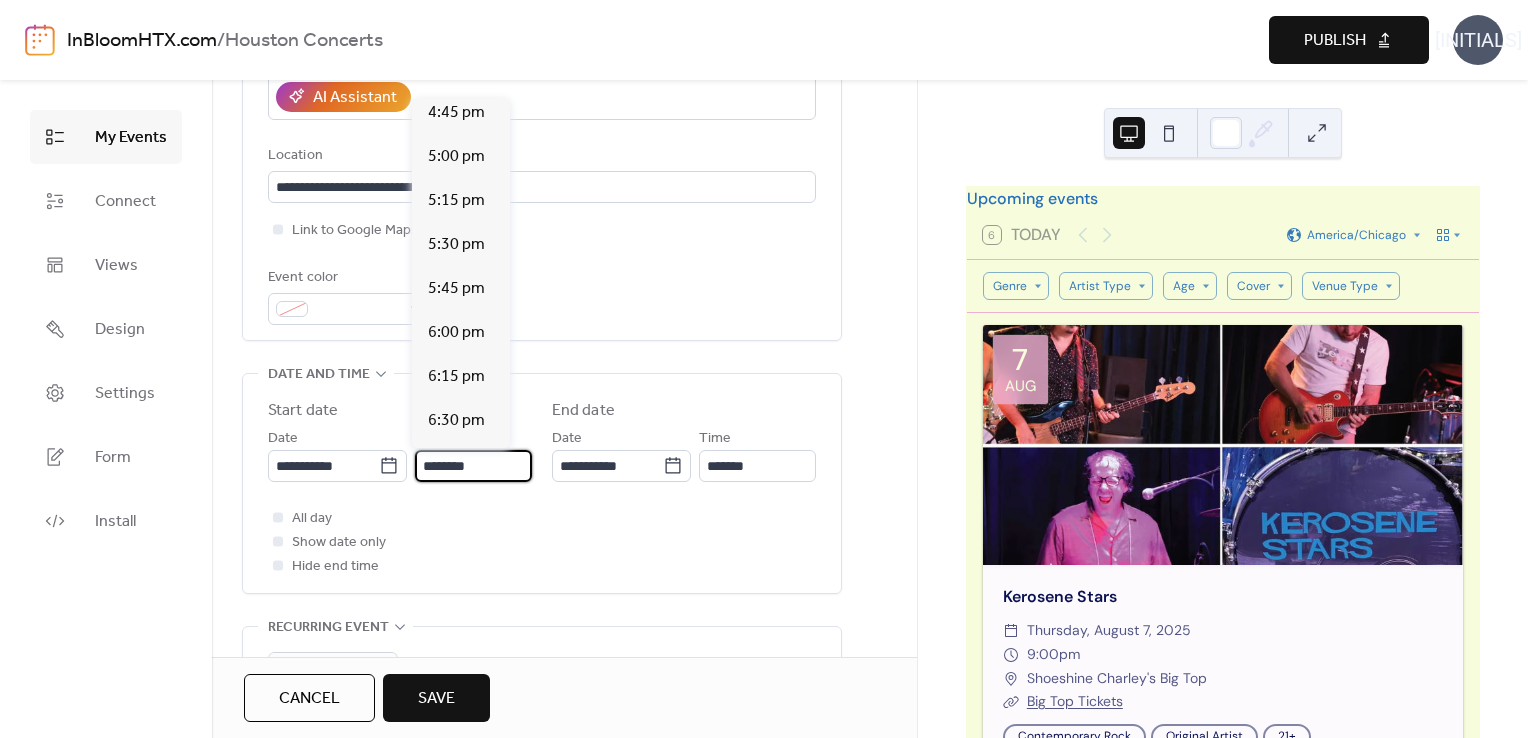 scroll, scrollTop: 2956, scrollLeft: 0, axis: vertical 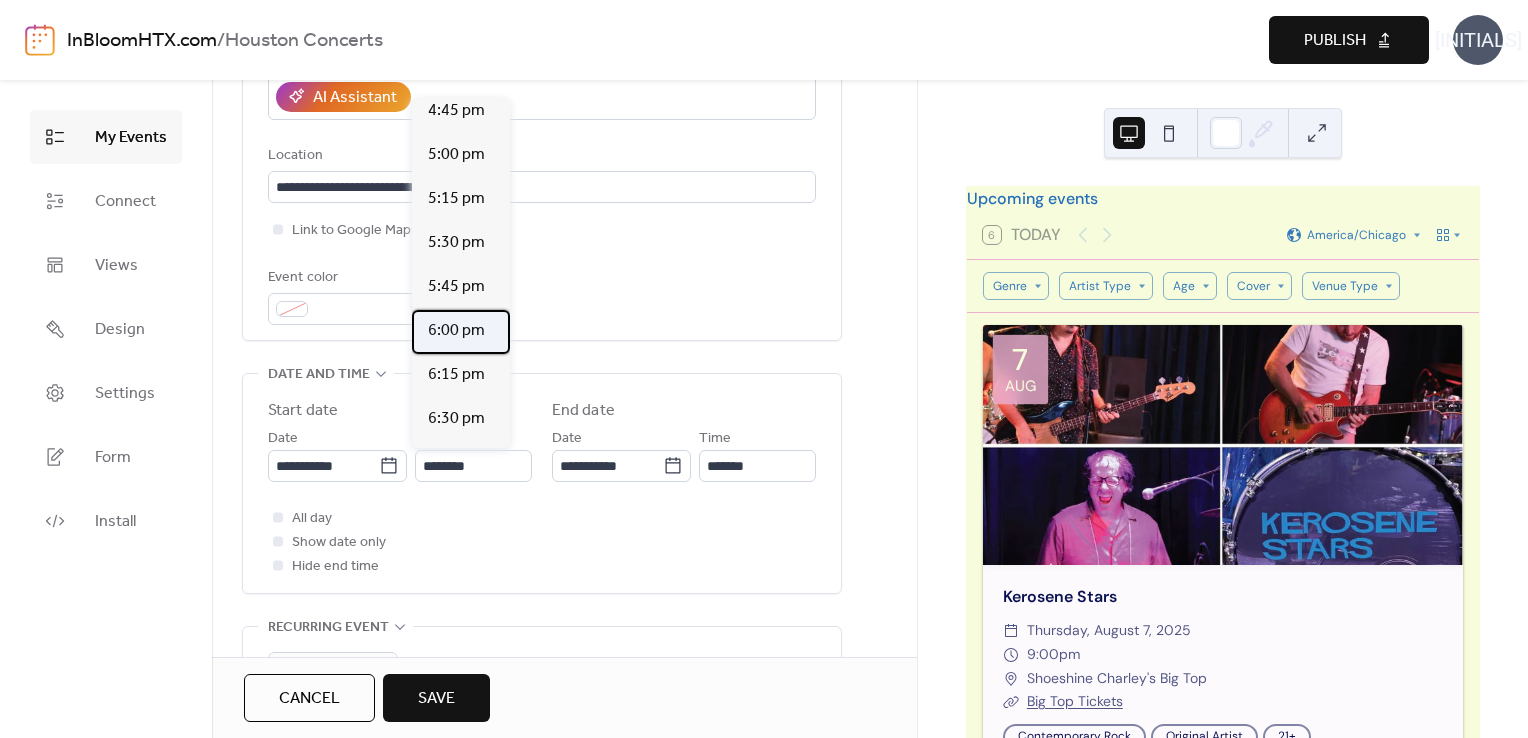 click on "6:00 pm" at bounding box center [456, 331] 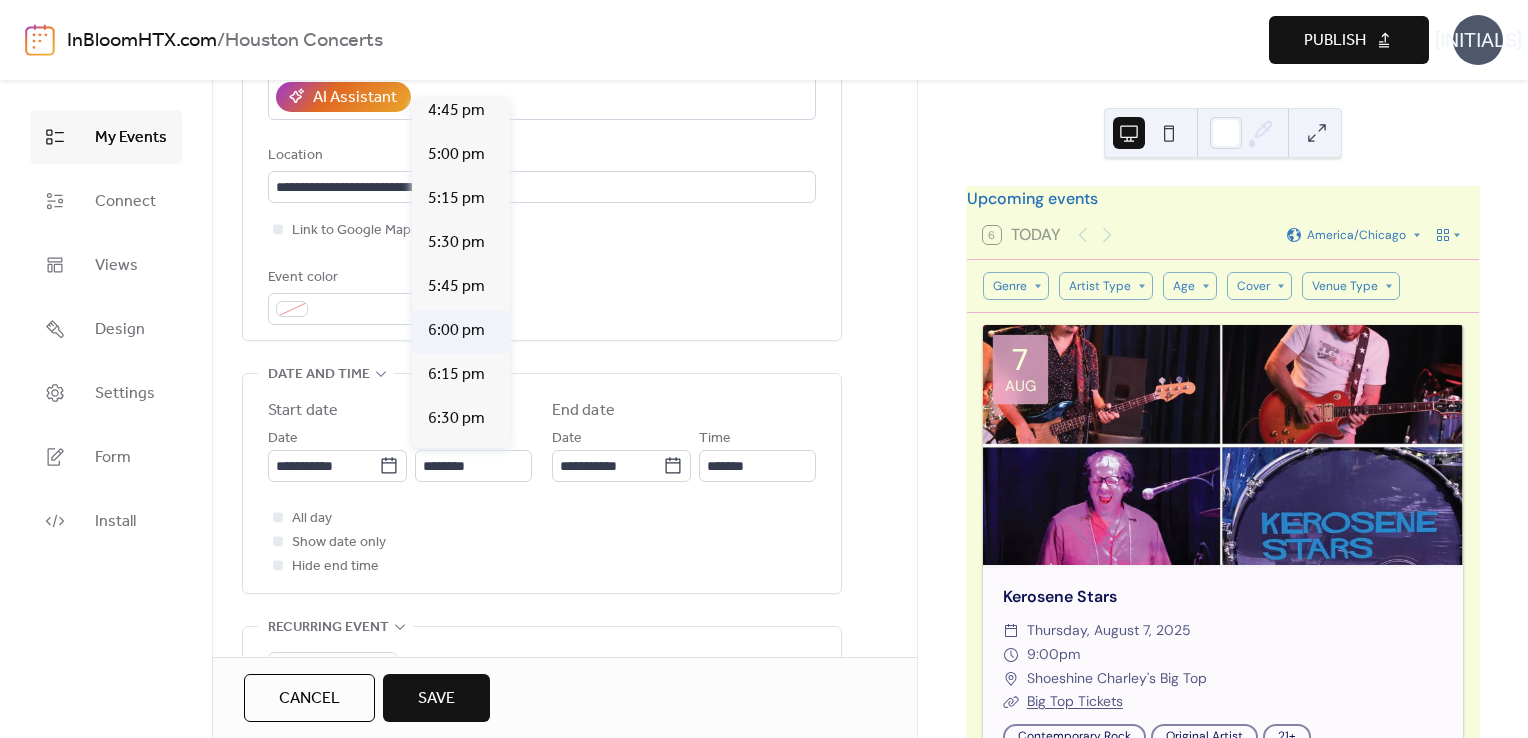 type on "*******" 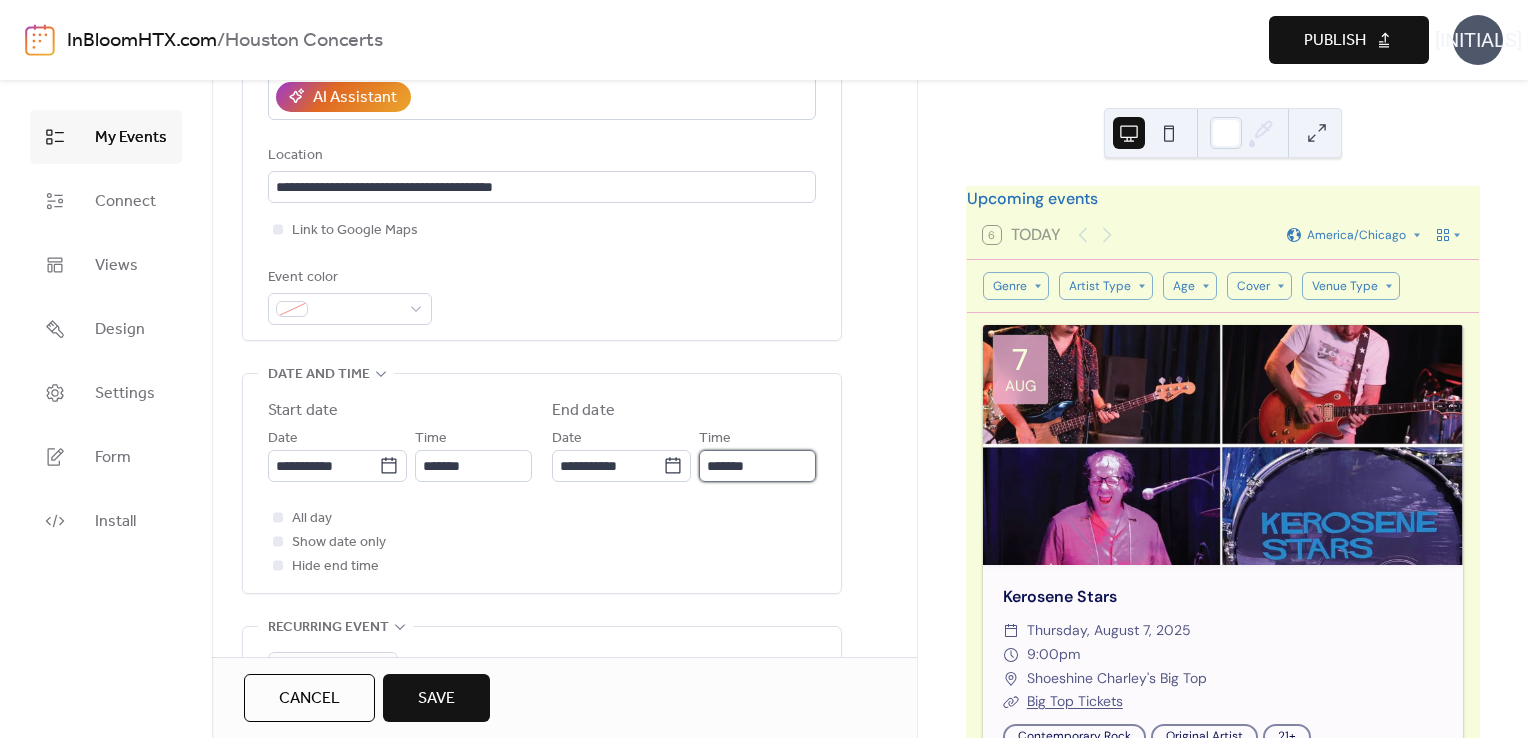 click on "*******" at bounding box center [757, 466] 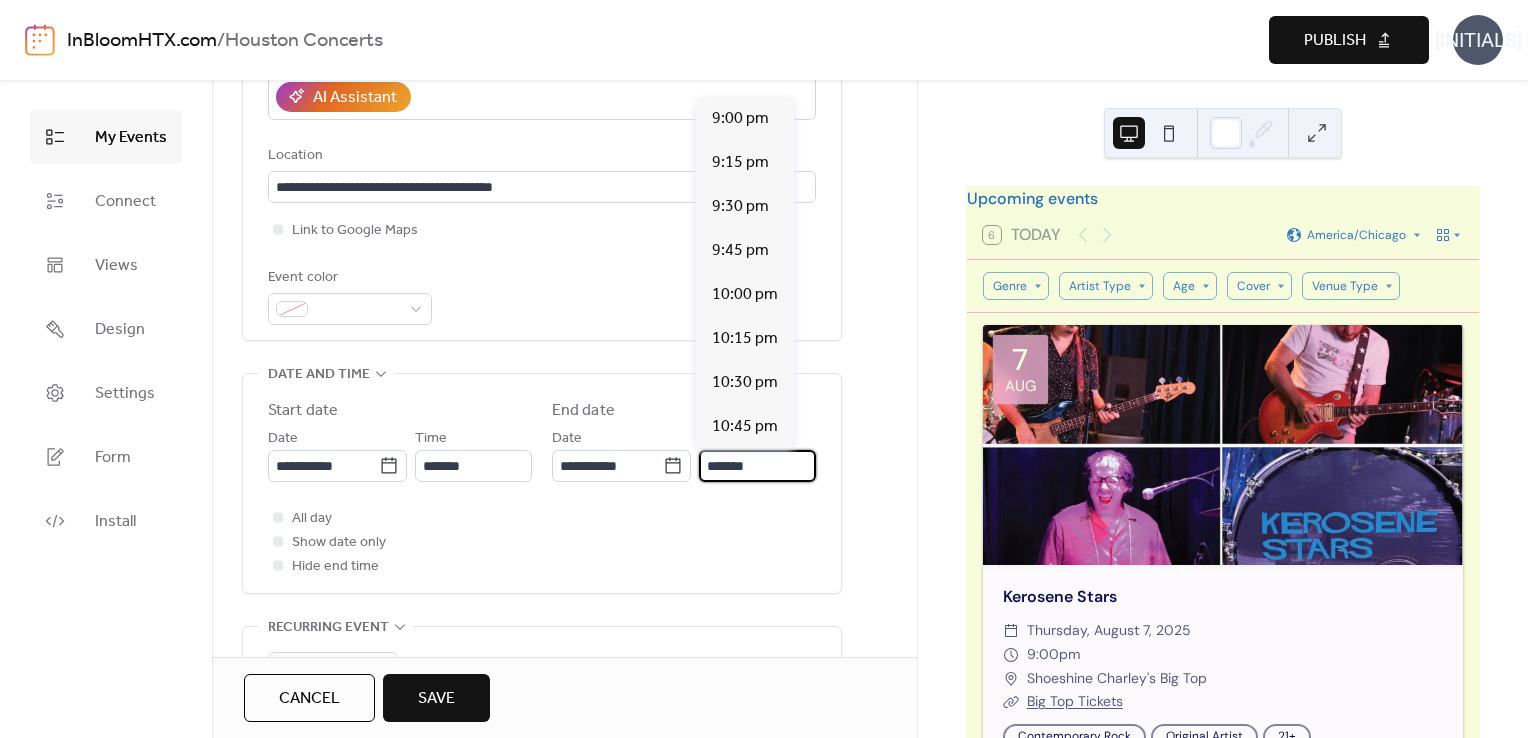 scroll, scrollTop: 484, scrollLeft: 0, axis: vertical 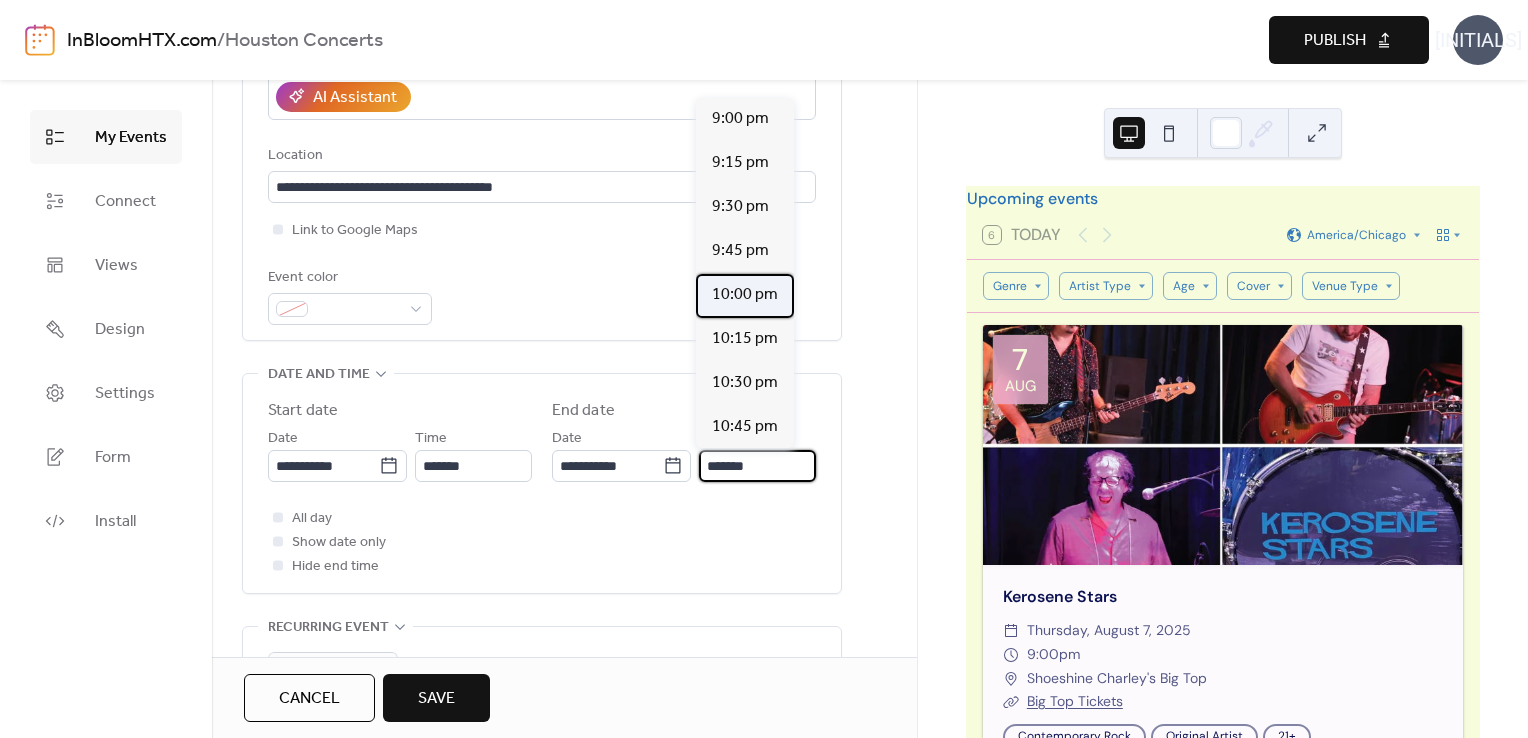 click on "10:00 pm" at bounding box center [745, 295] 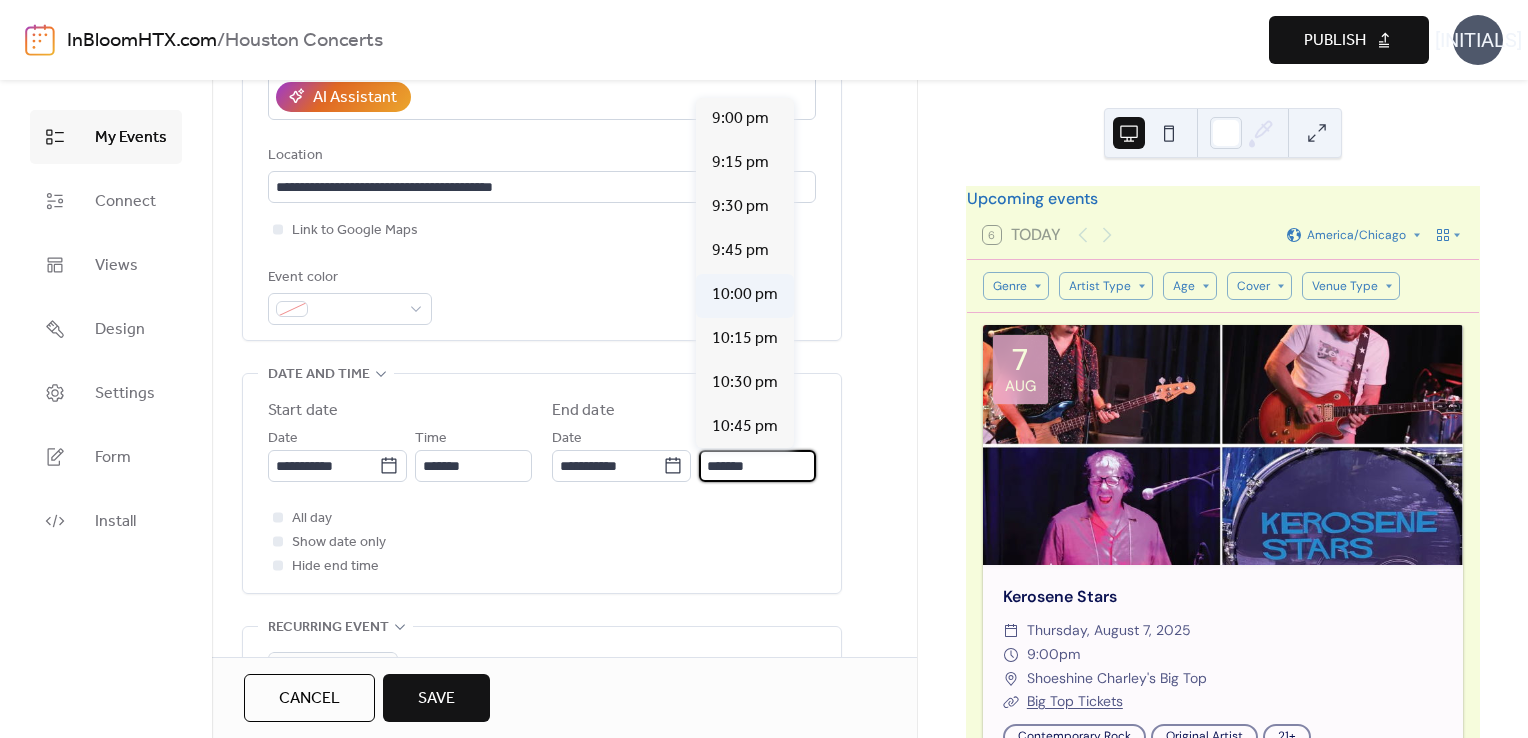 type on "********" 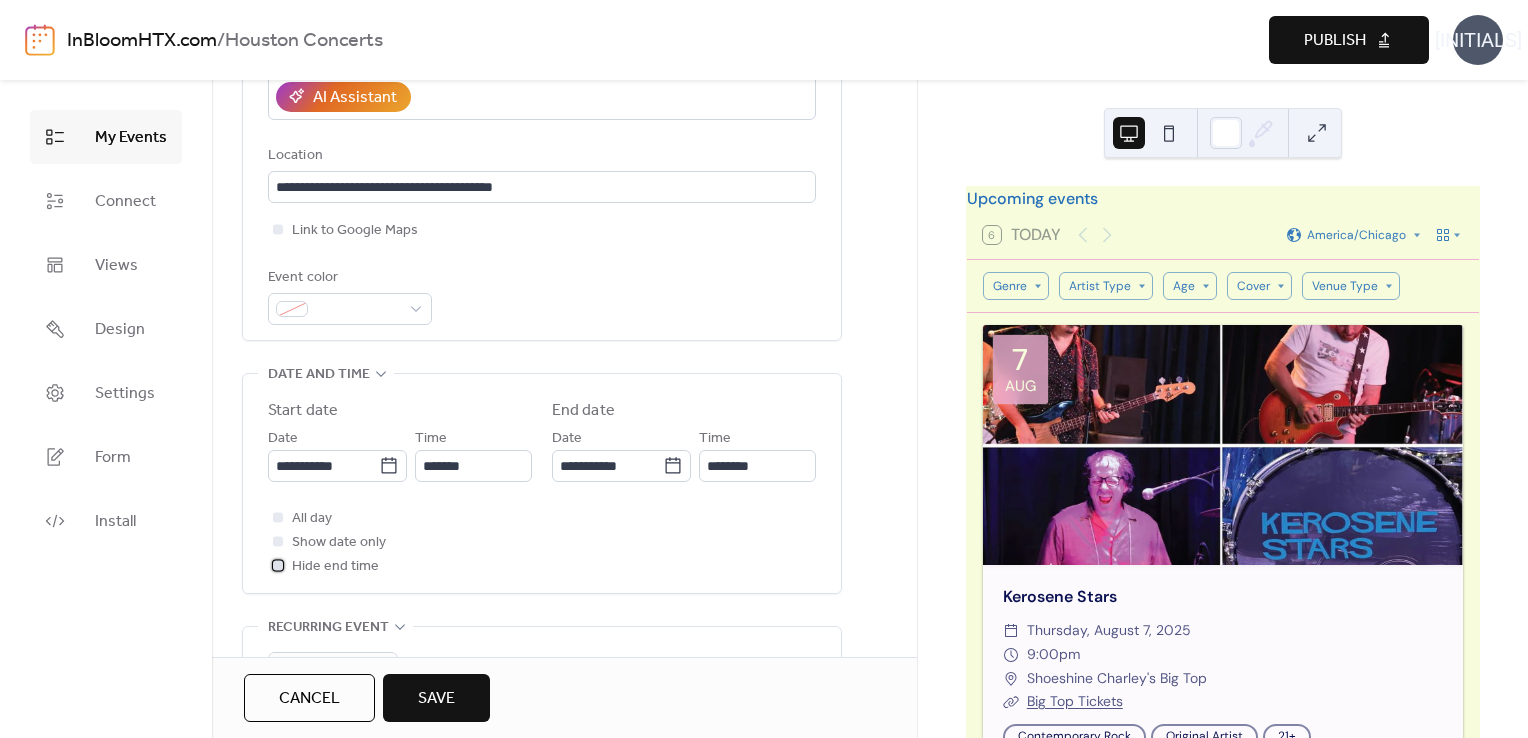 click at bounding box center [278, 565] 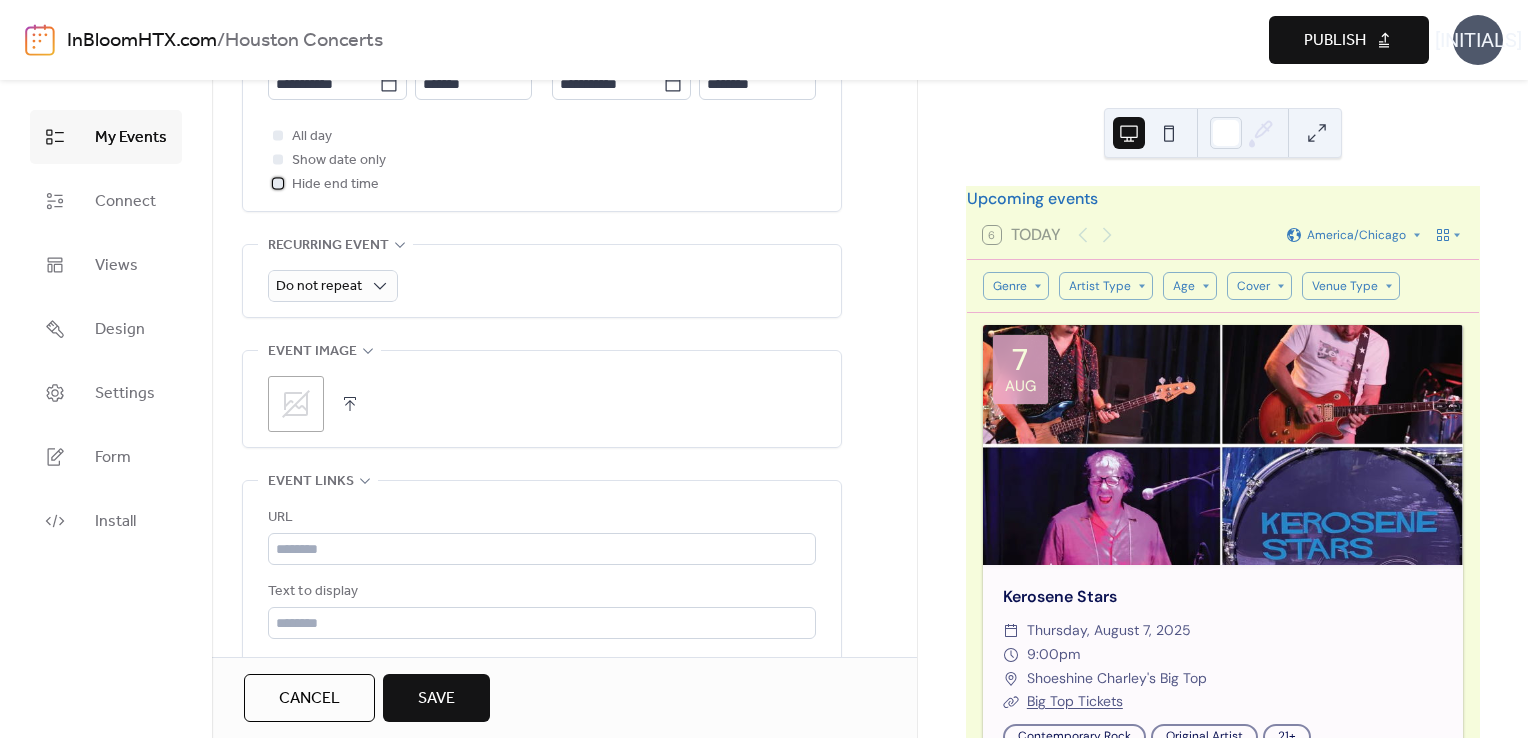 scroll, scrollTop: 780, scrollLeft: 0, axis: vertical 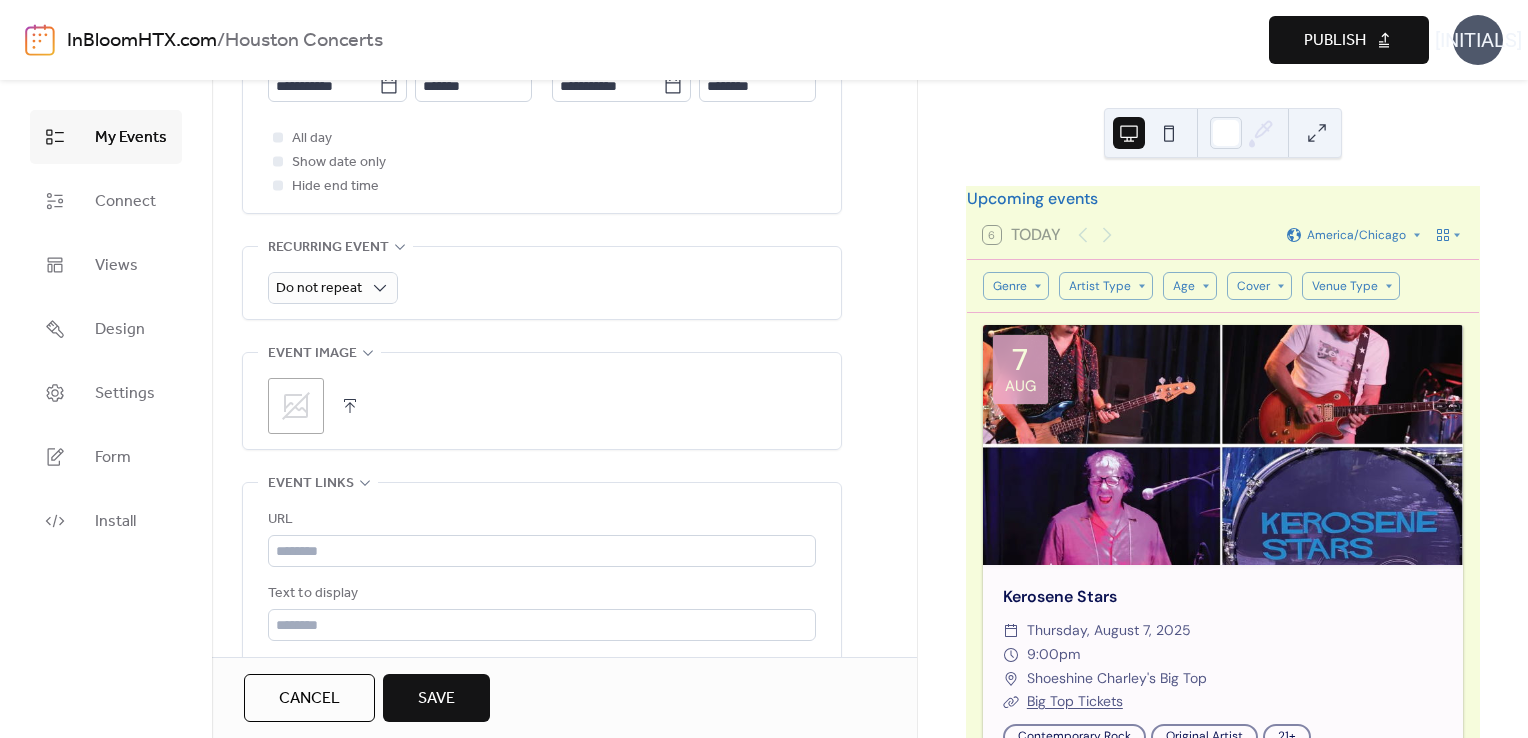 click at bounding box center [350, 406] 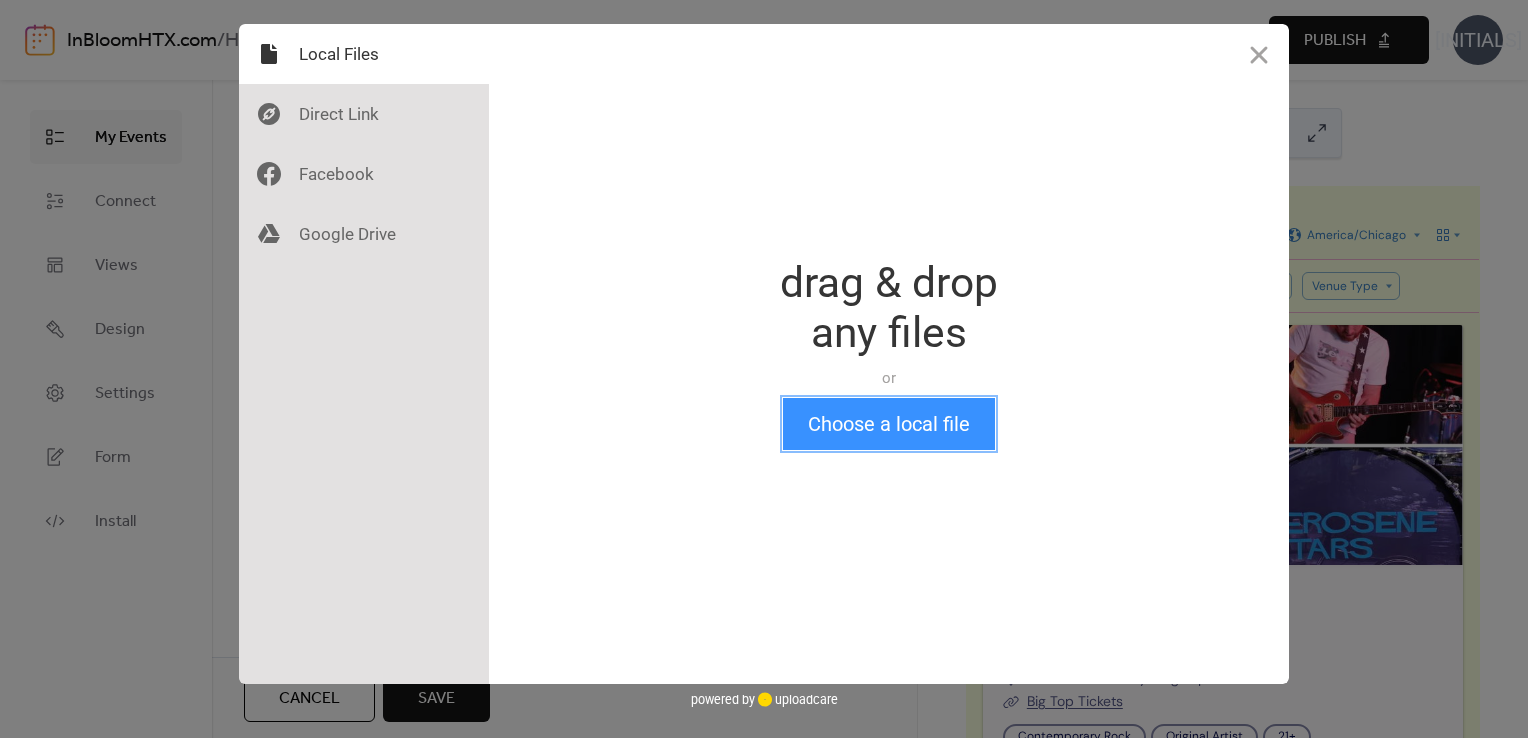 click on "Choose a local file" at bounding box center [889, 424] 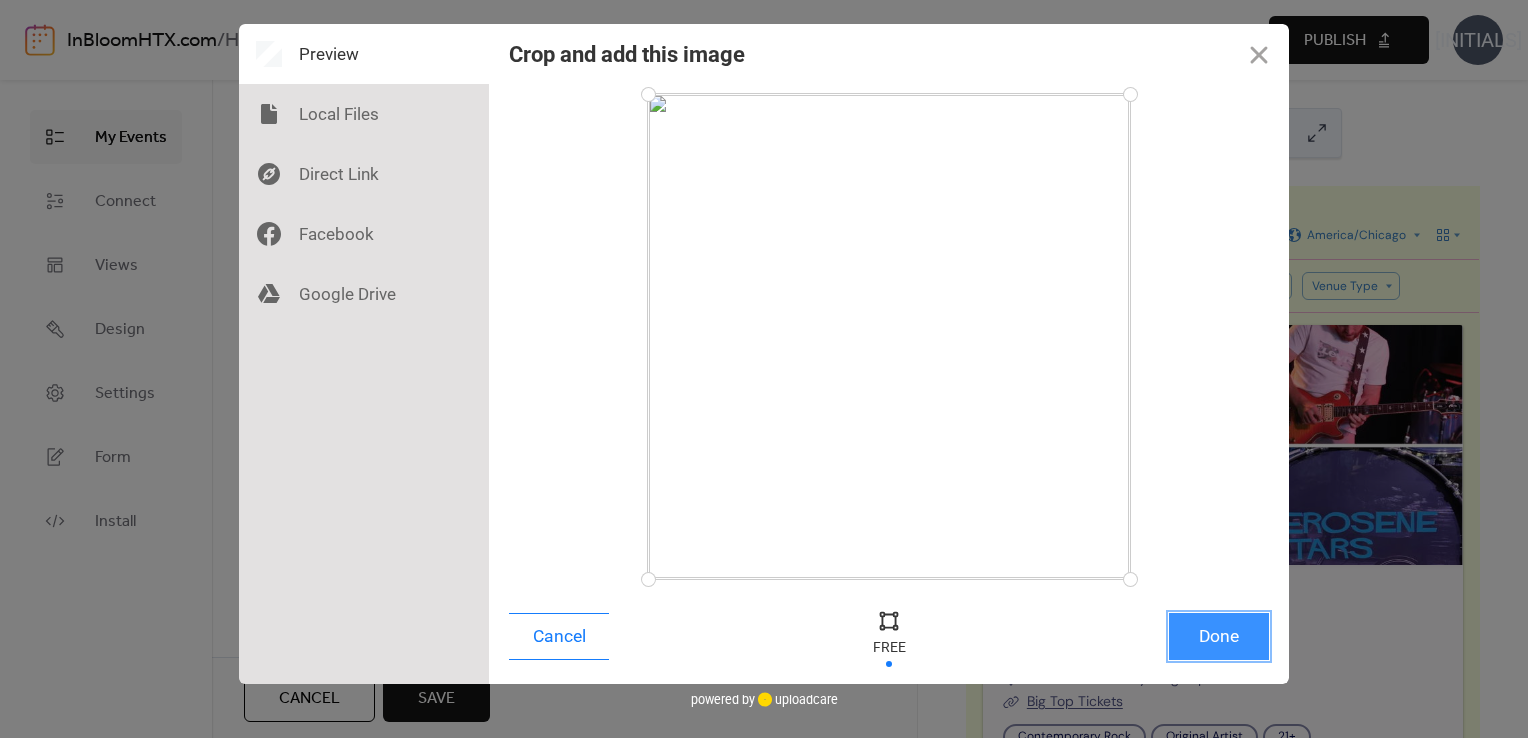 click on "Done" at bounding box center (1219, 636) 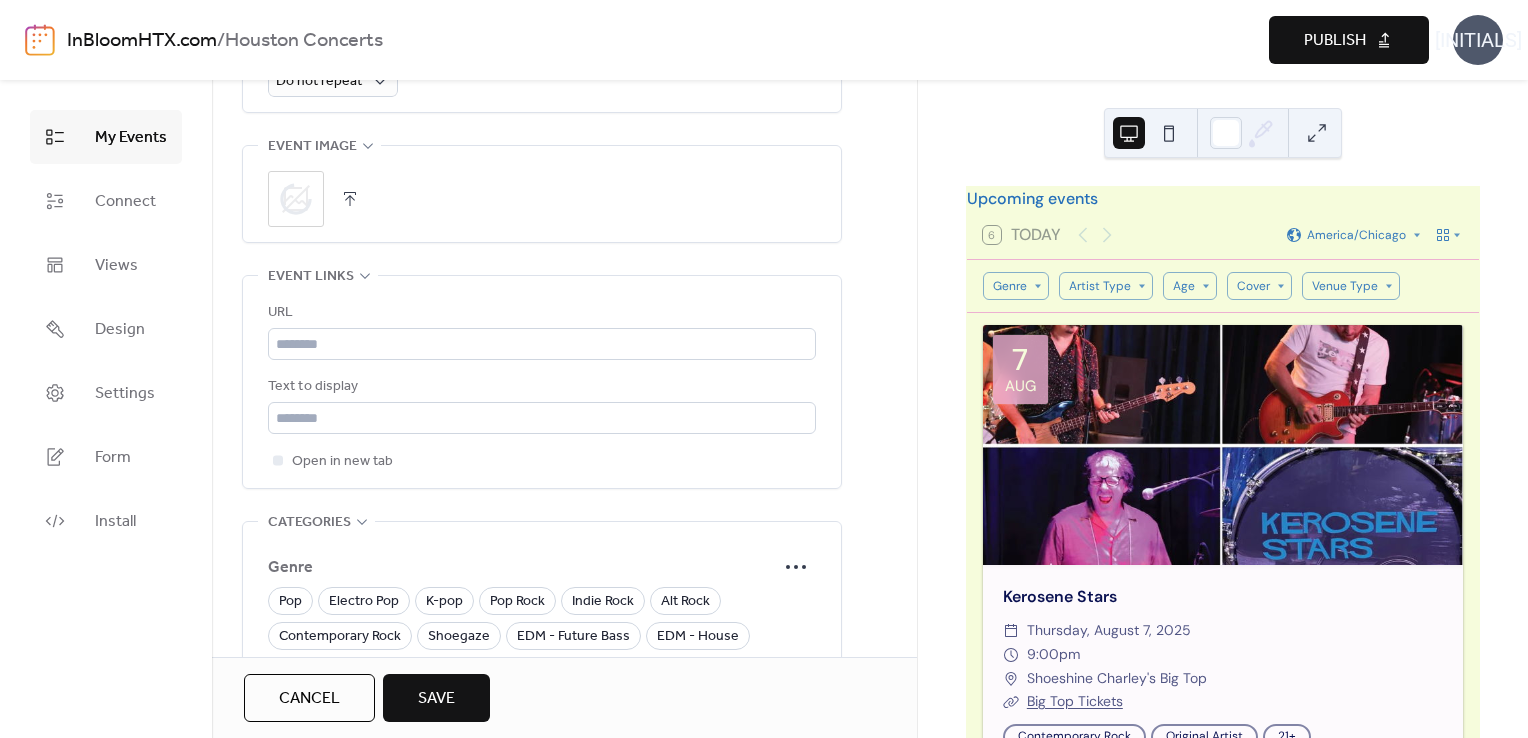 scroll, scrollTop: 988, scrollLeft: 0, axis: vertical 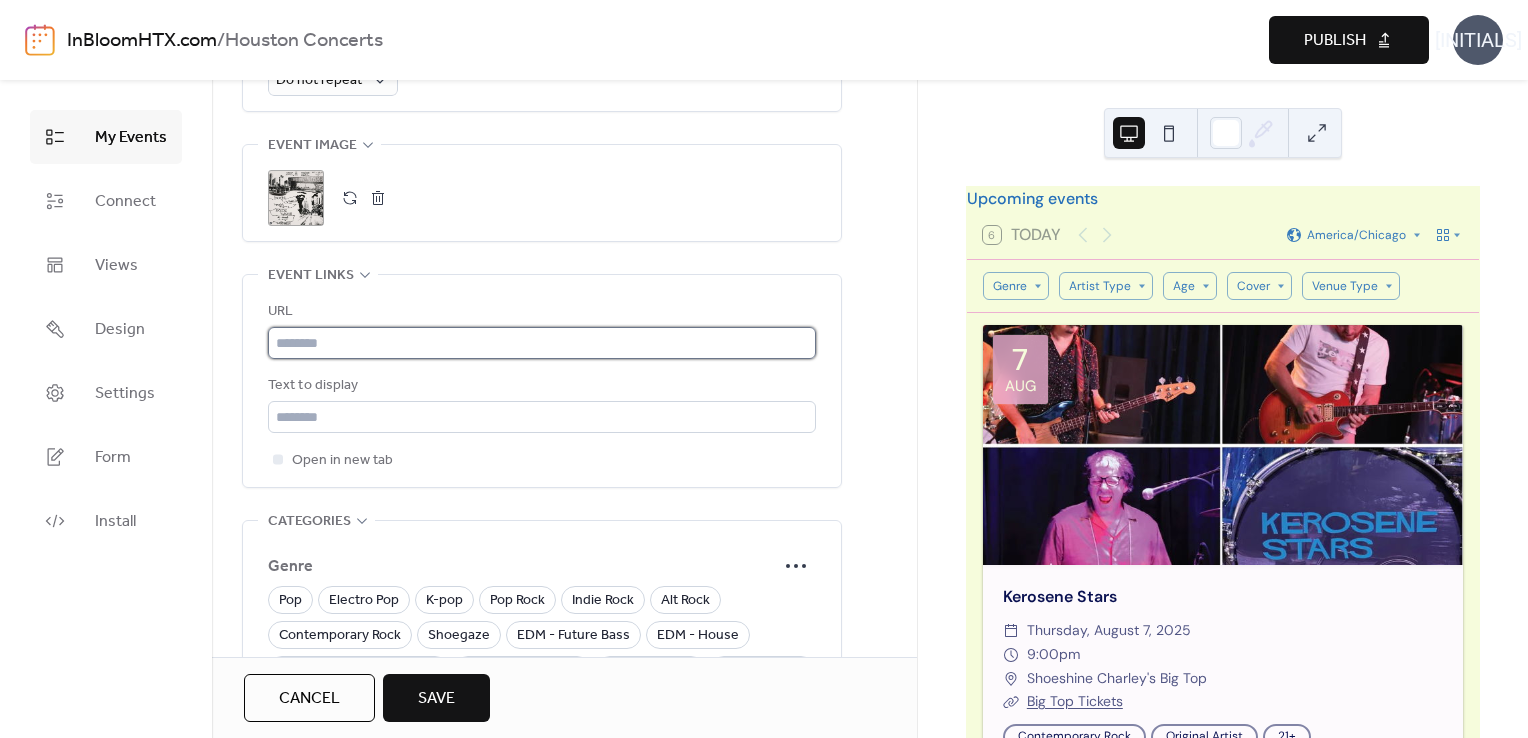 click at bounding box center (542, 343) 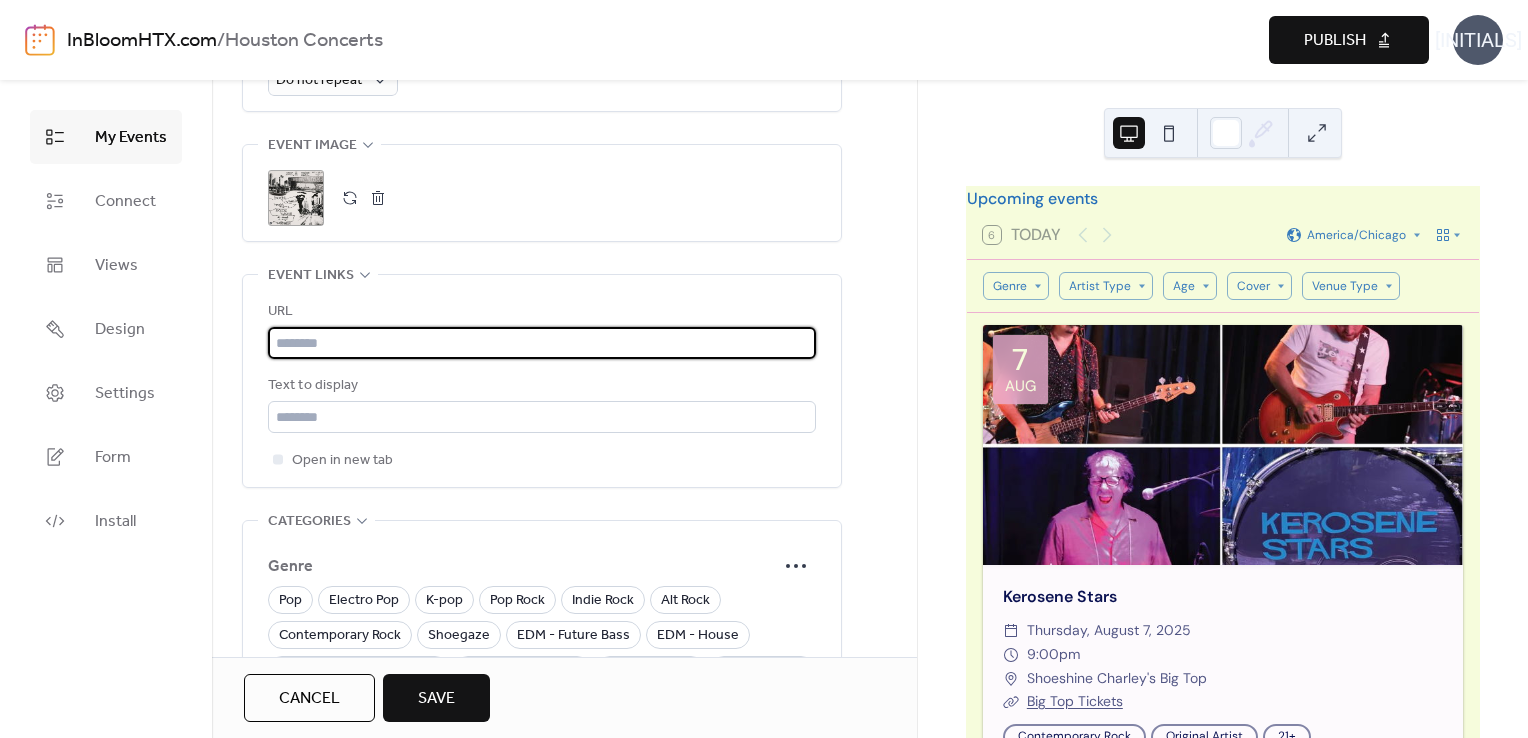 paste on "**********" 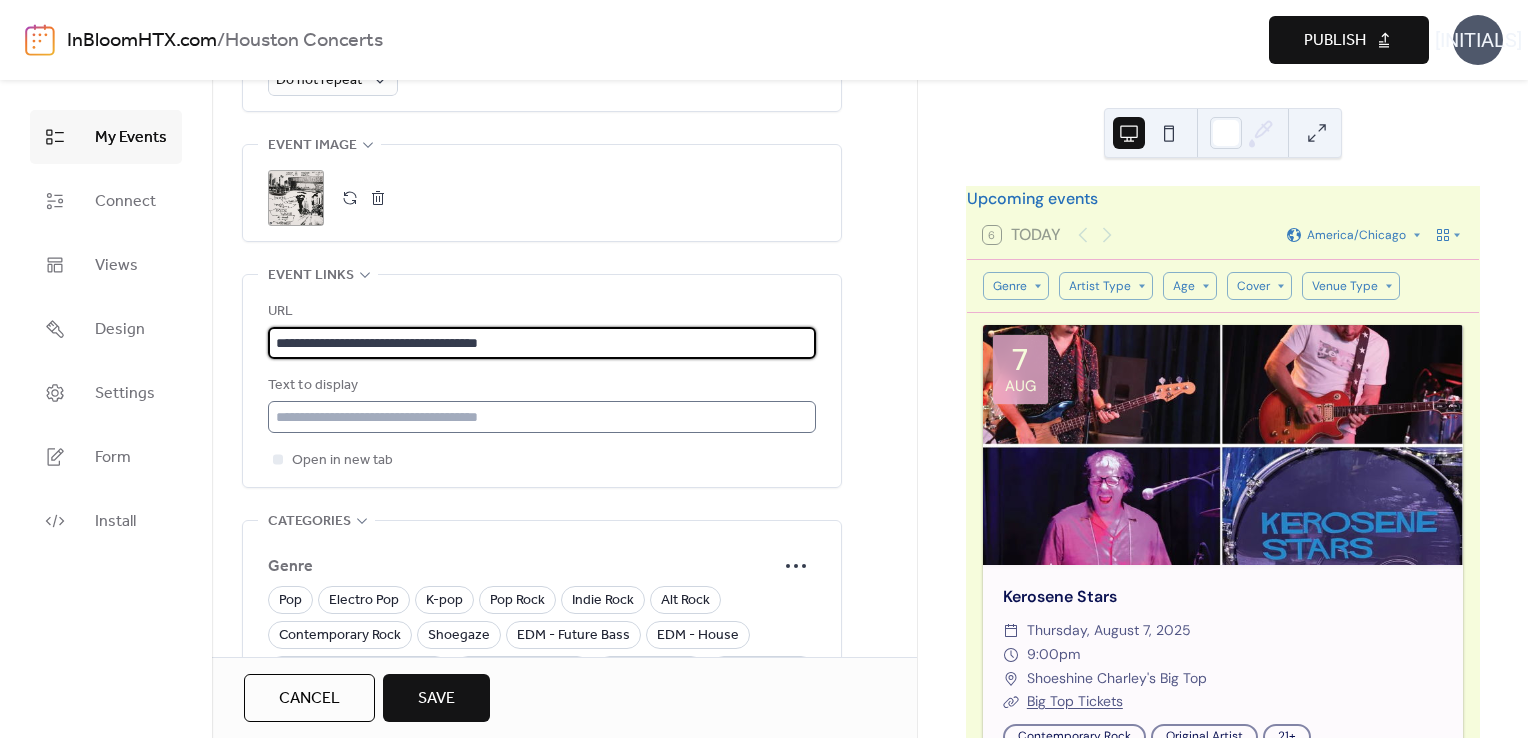 type on "**********" 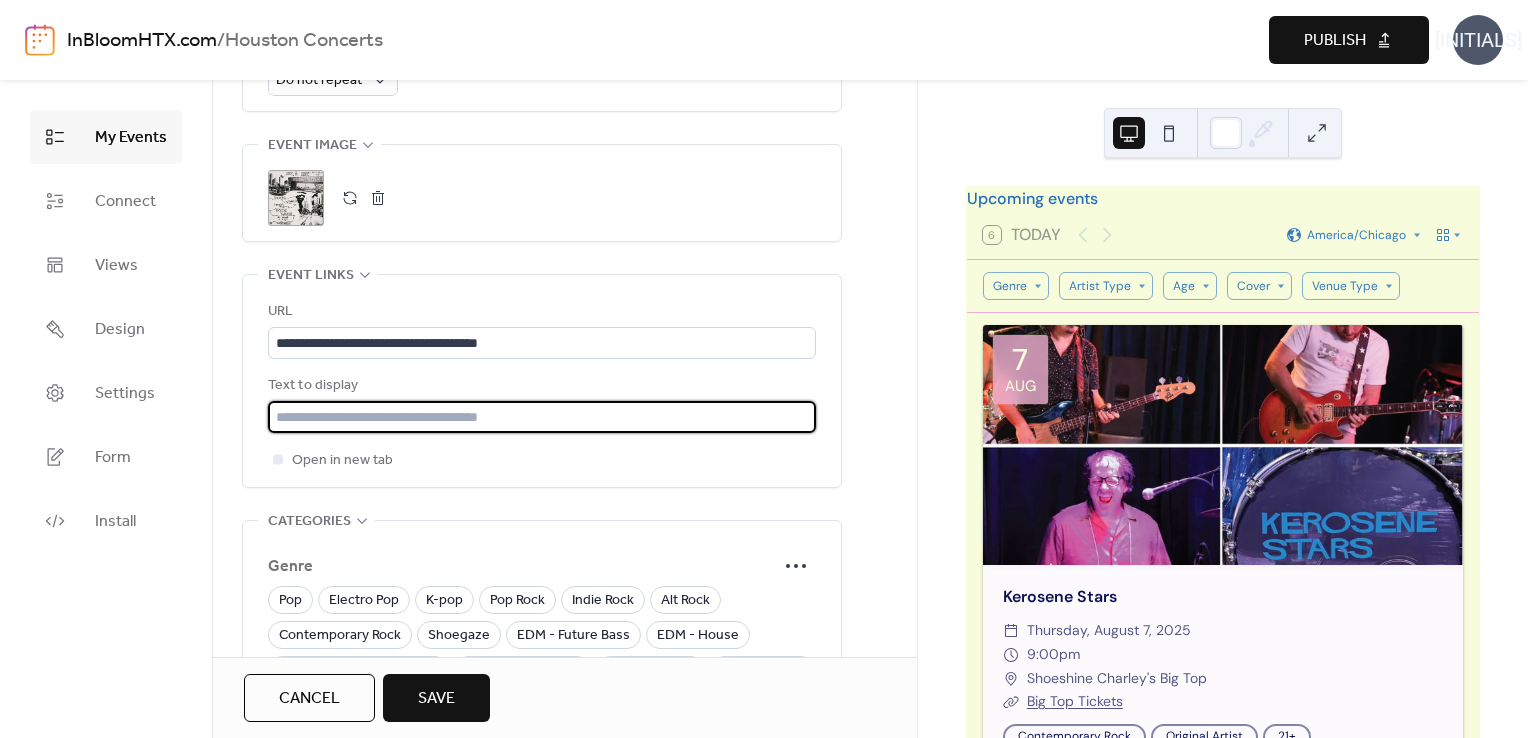 click at bounding box center [542, 417] 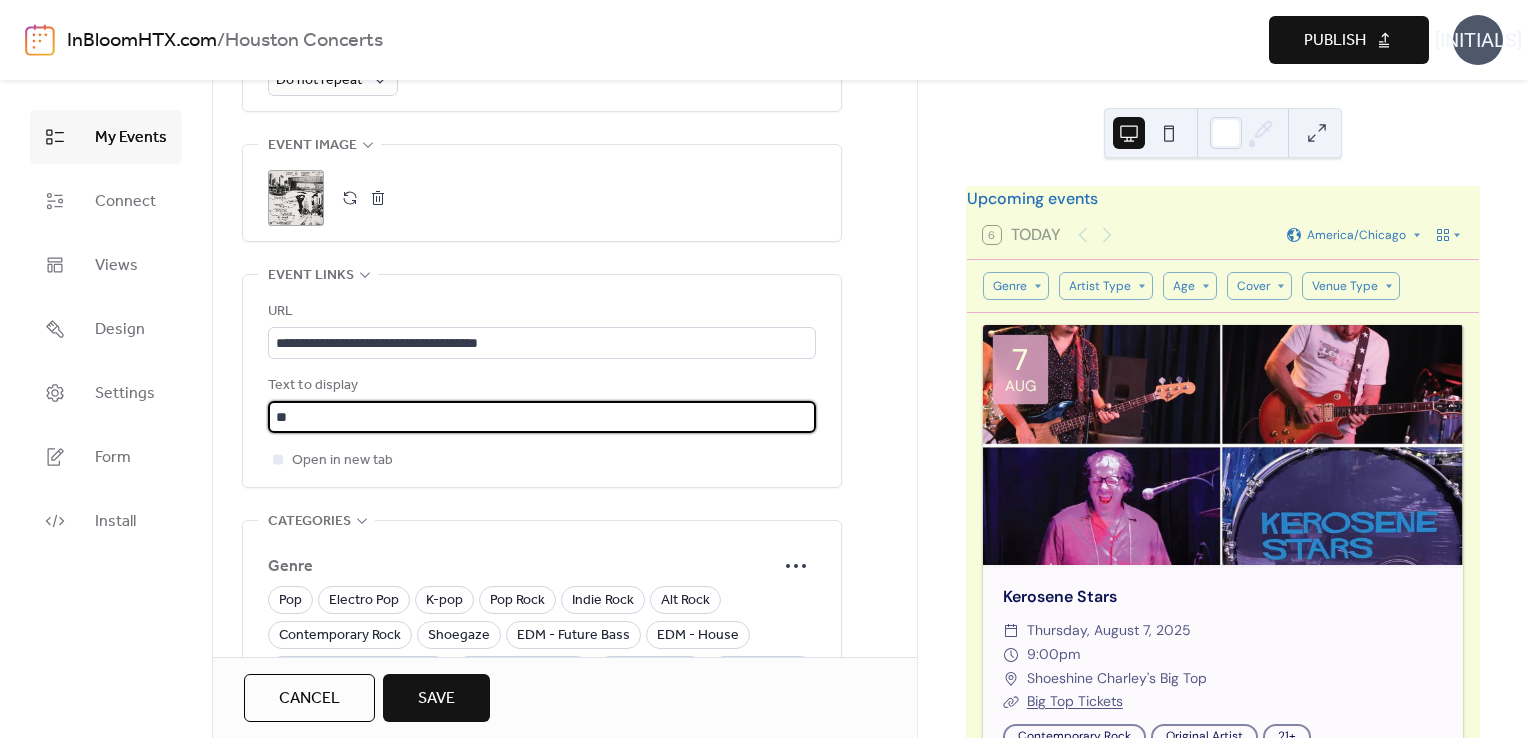 type on "*" 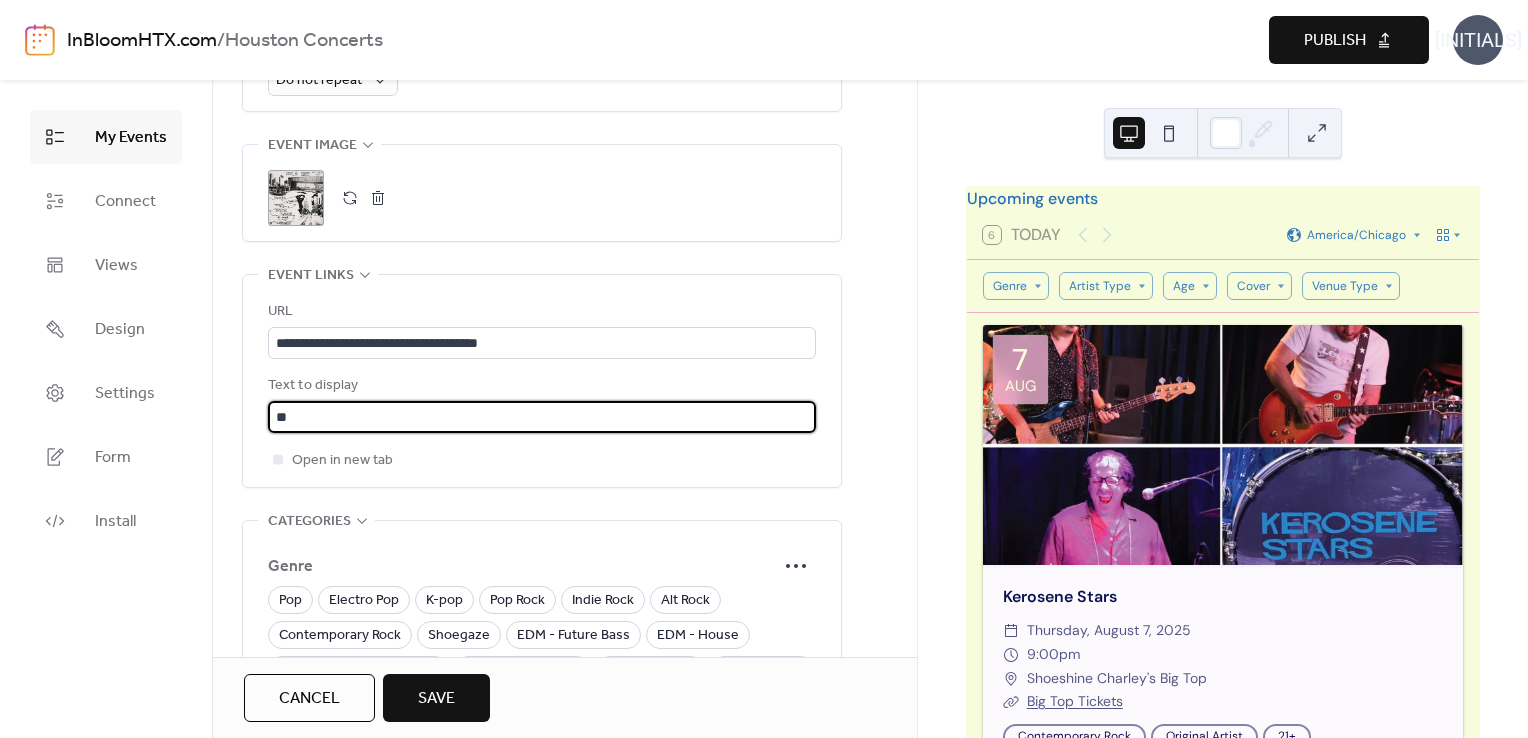 type on "*" 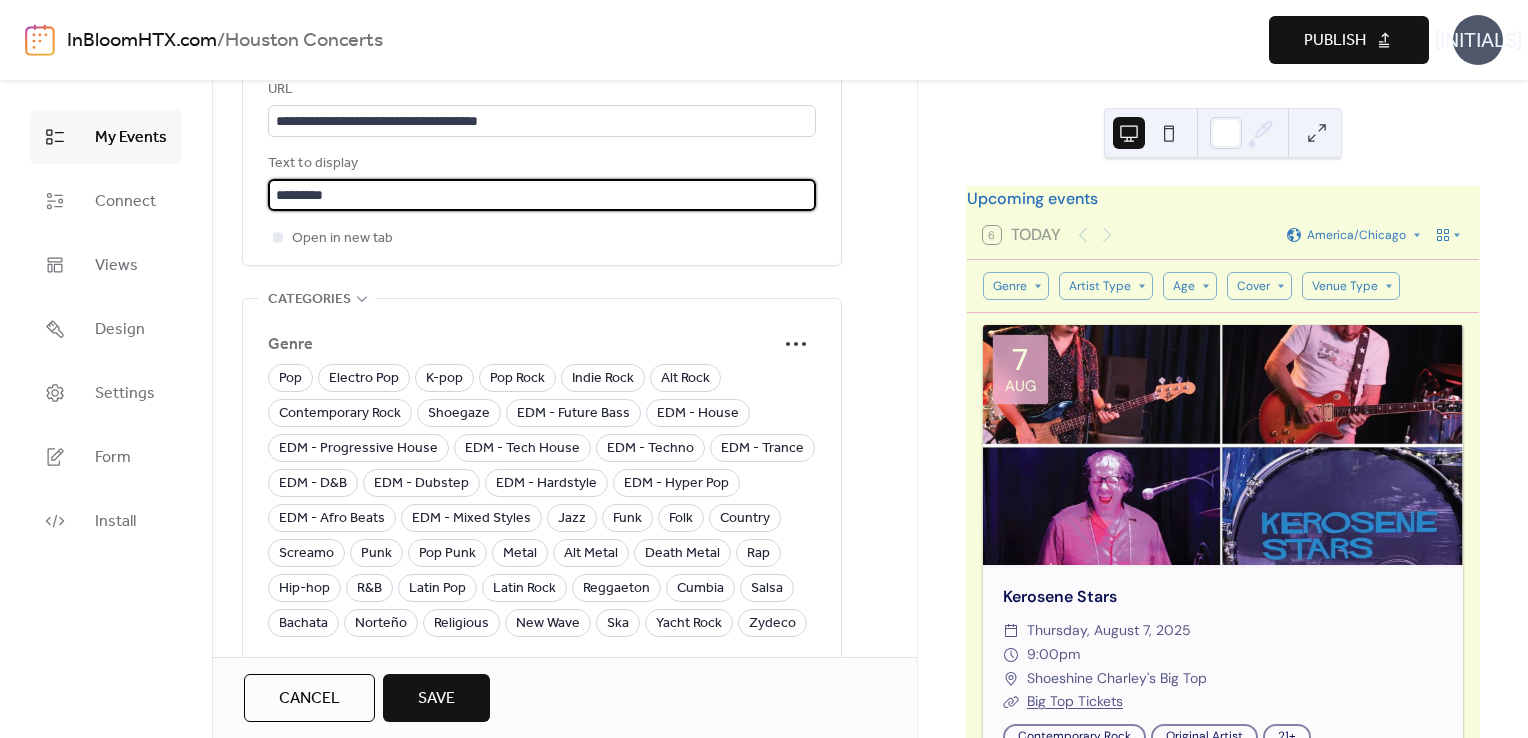scroll, scrollTop: 1214, scrollLeft: 0, axis: vertical 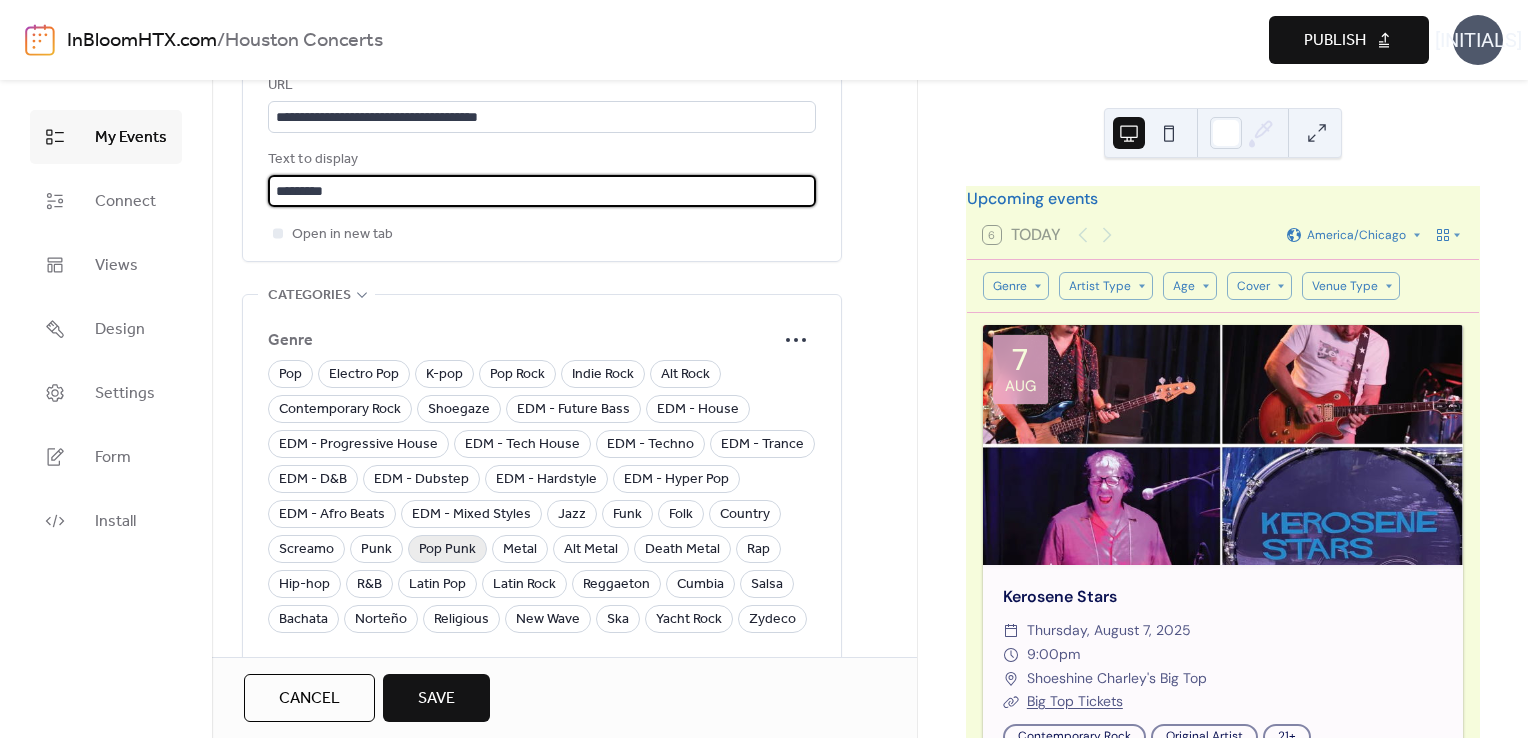 type on "*********" 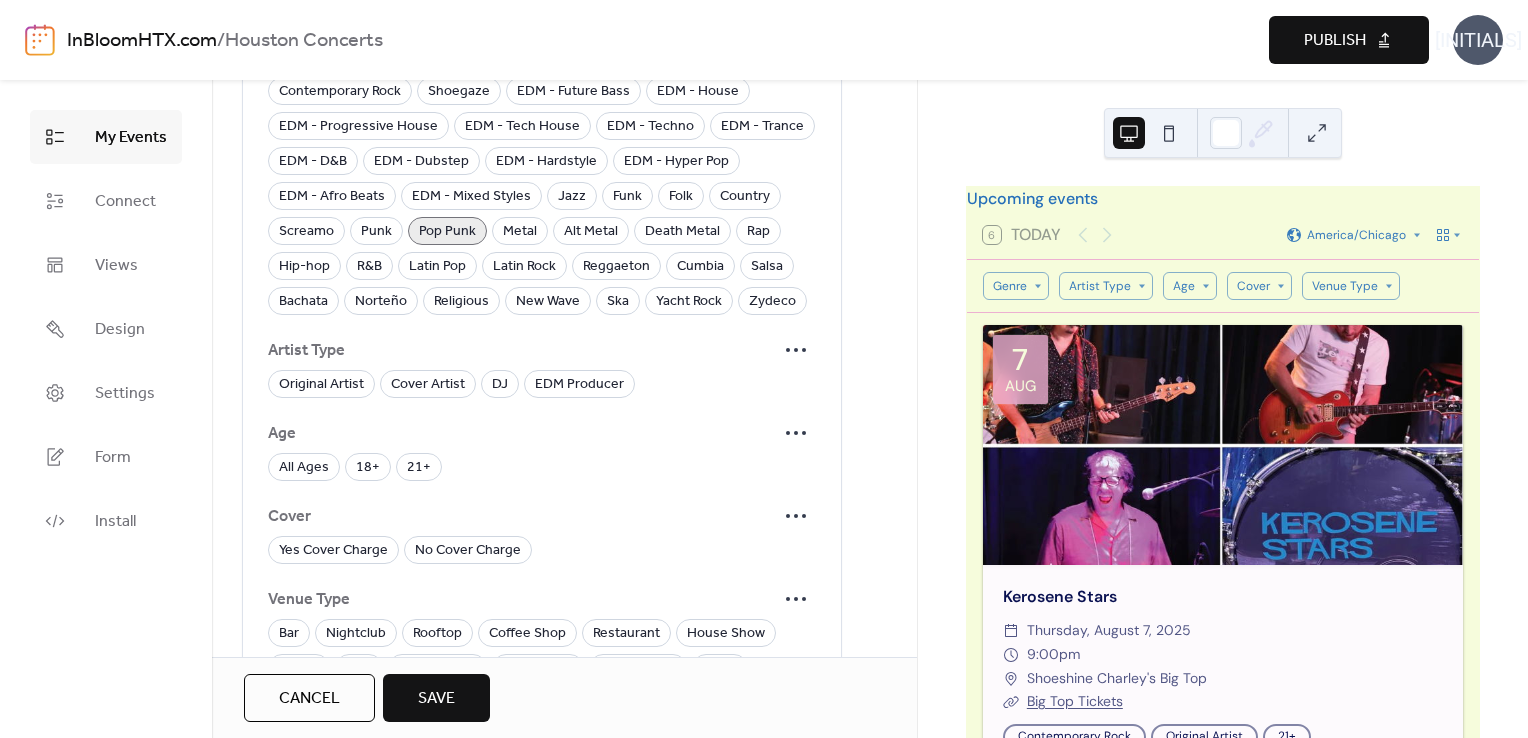 scroll, scrollTop: 1536, scrollLeft: 0, axis: vertical 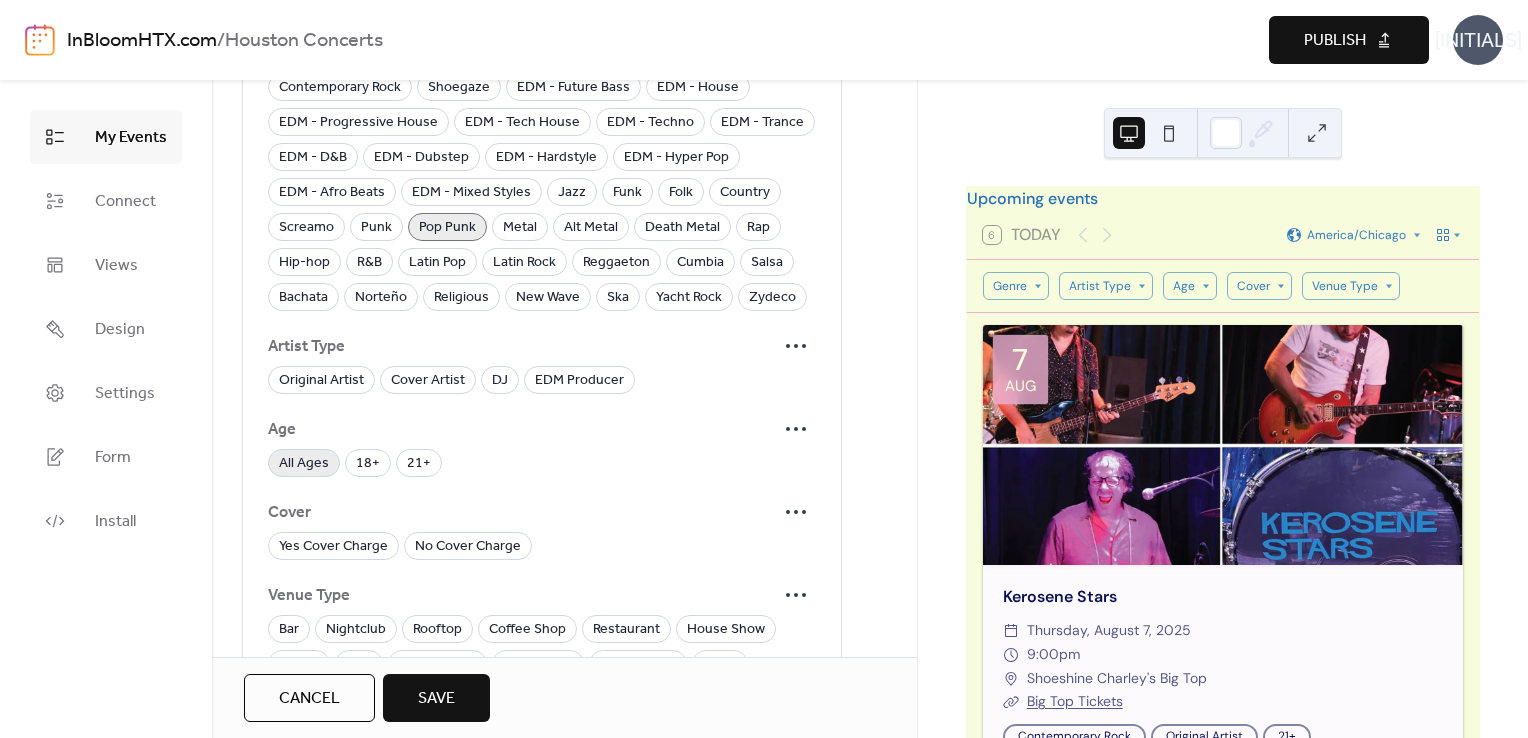 click on "All Ages" at bounding box center (304, 464) 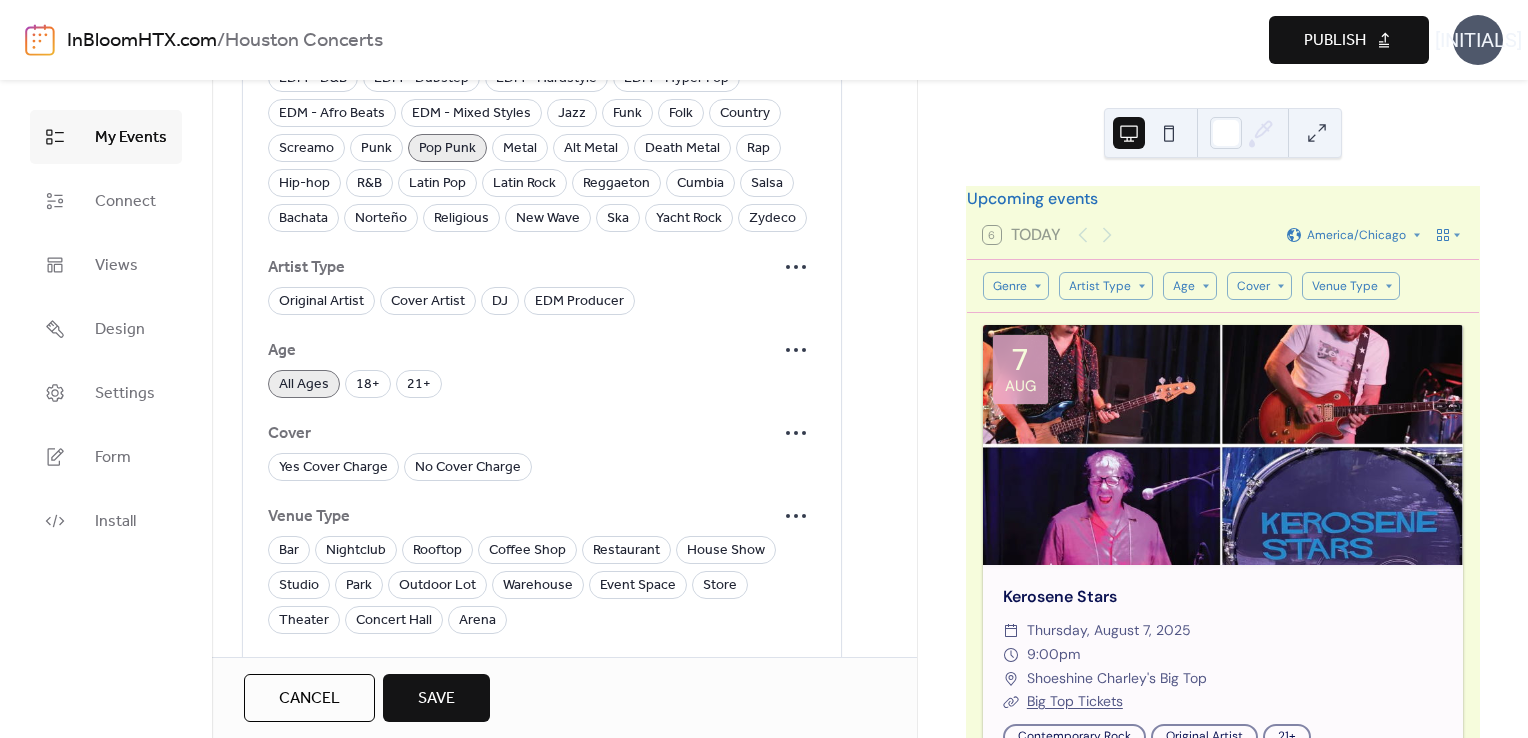 scroll, scrollTop: 1623, scrollLeft: 0, axis: vertical 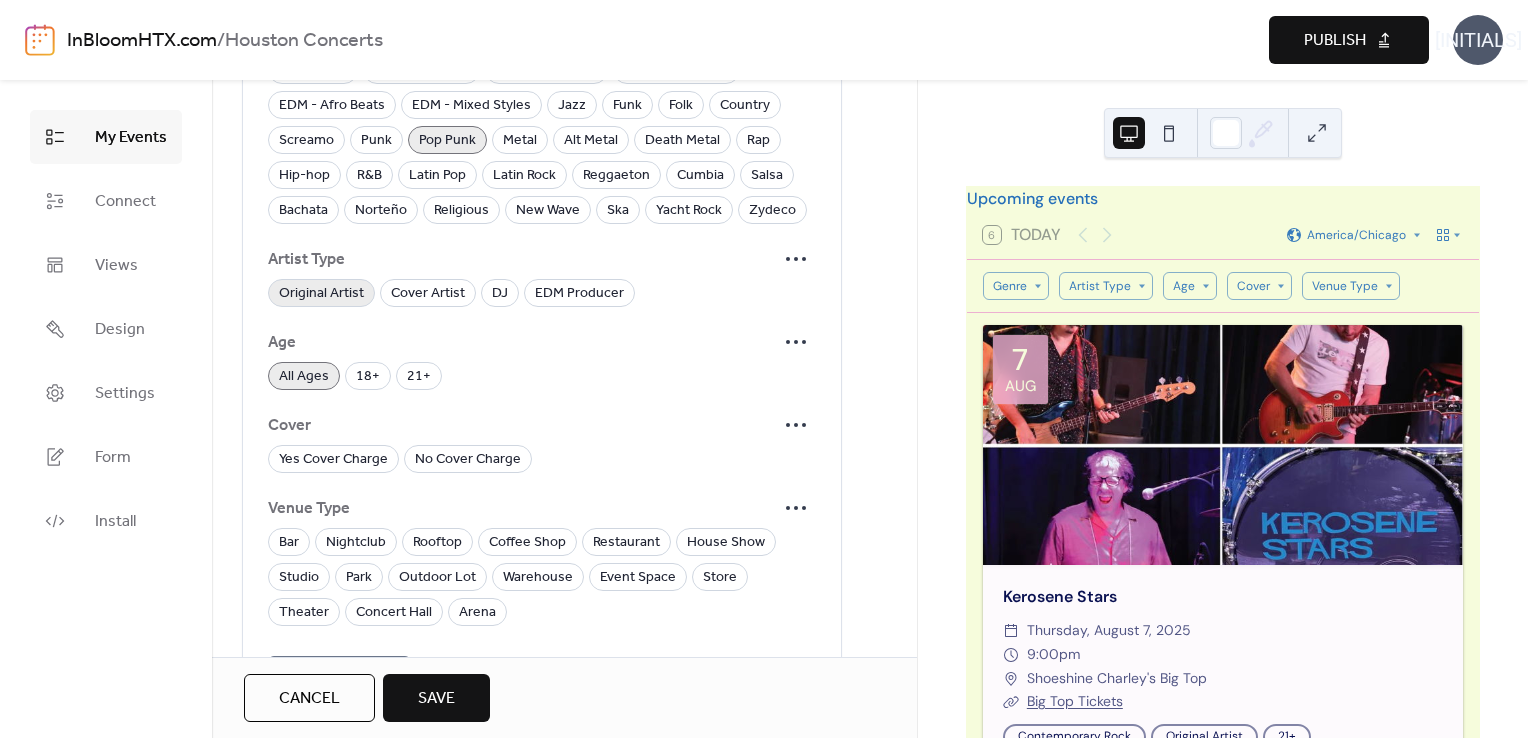 click on "Original Artist" at bounding box center (321, 294) 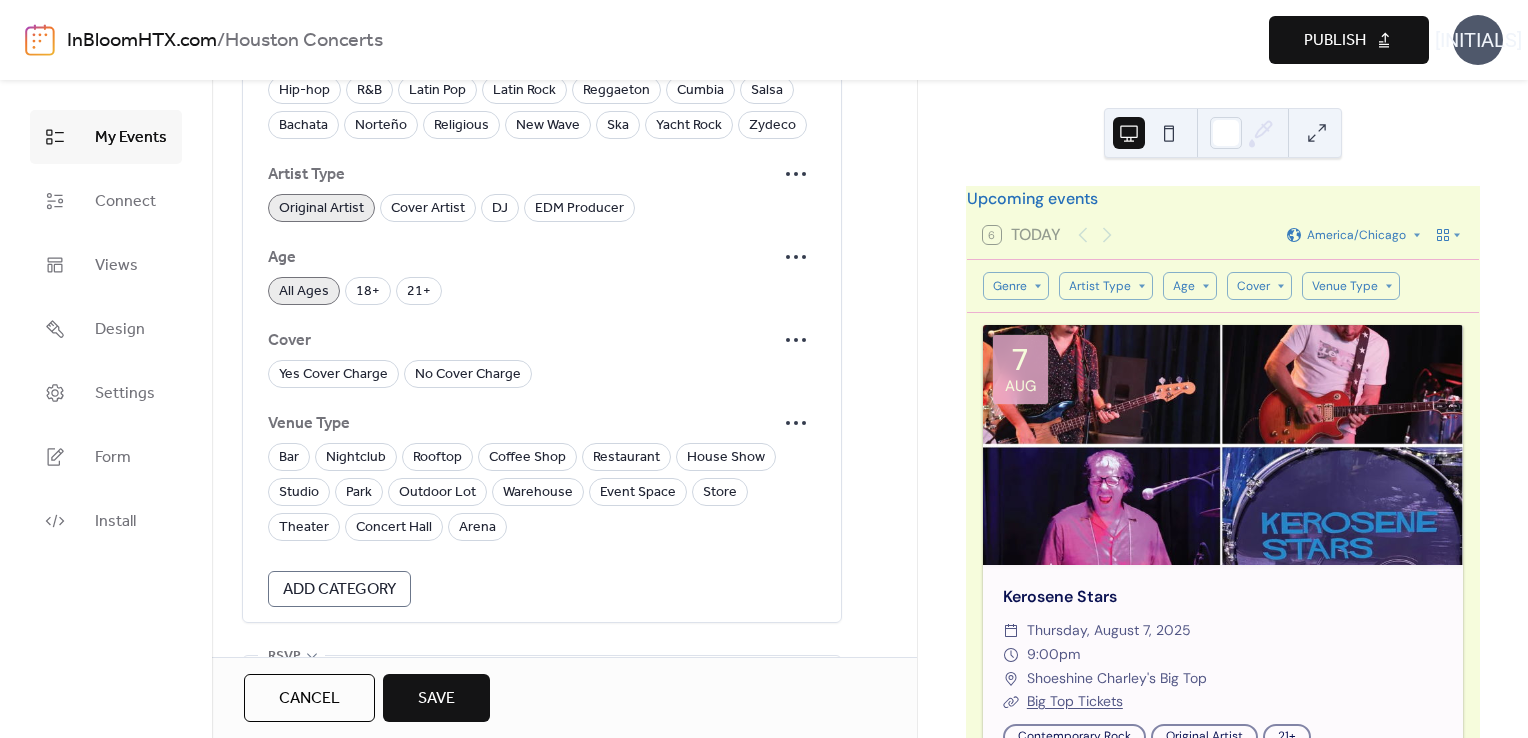 scroll, scrollTop: 1710, scrollLeft: 0, axis: vertical 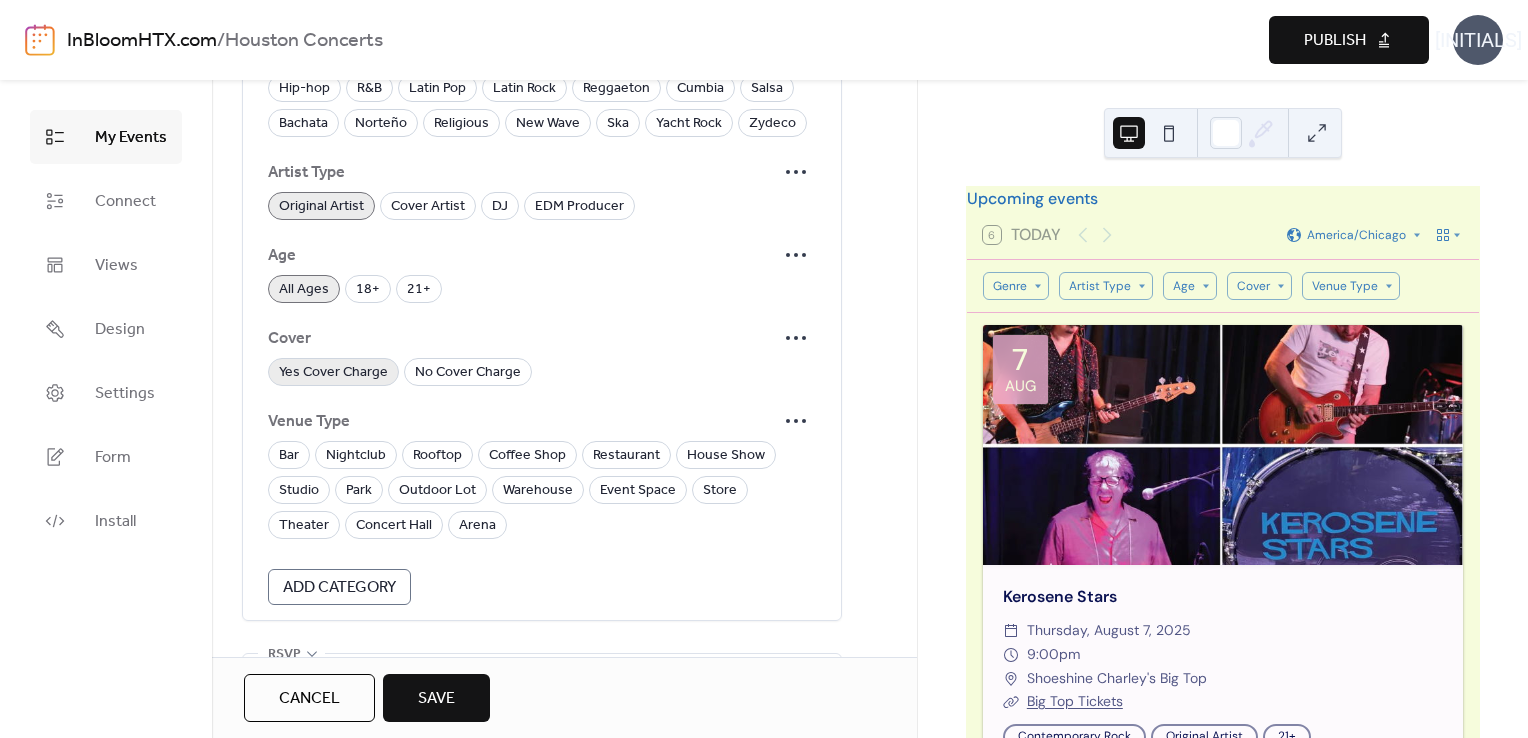 click on "Yes Cover Charge" at bounding box center [333, 373] 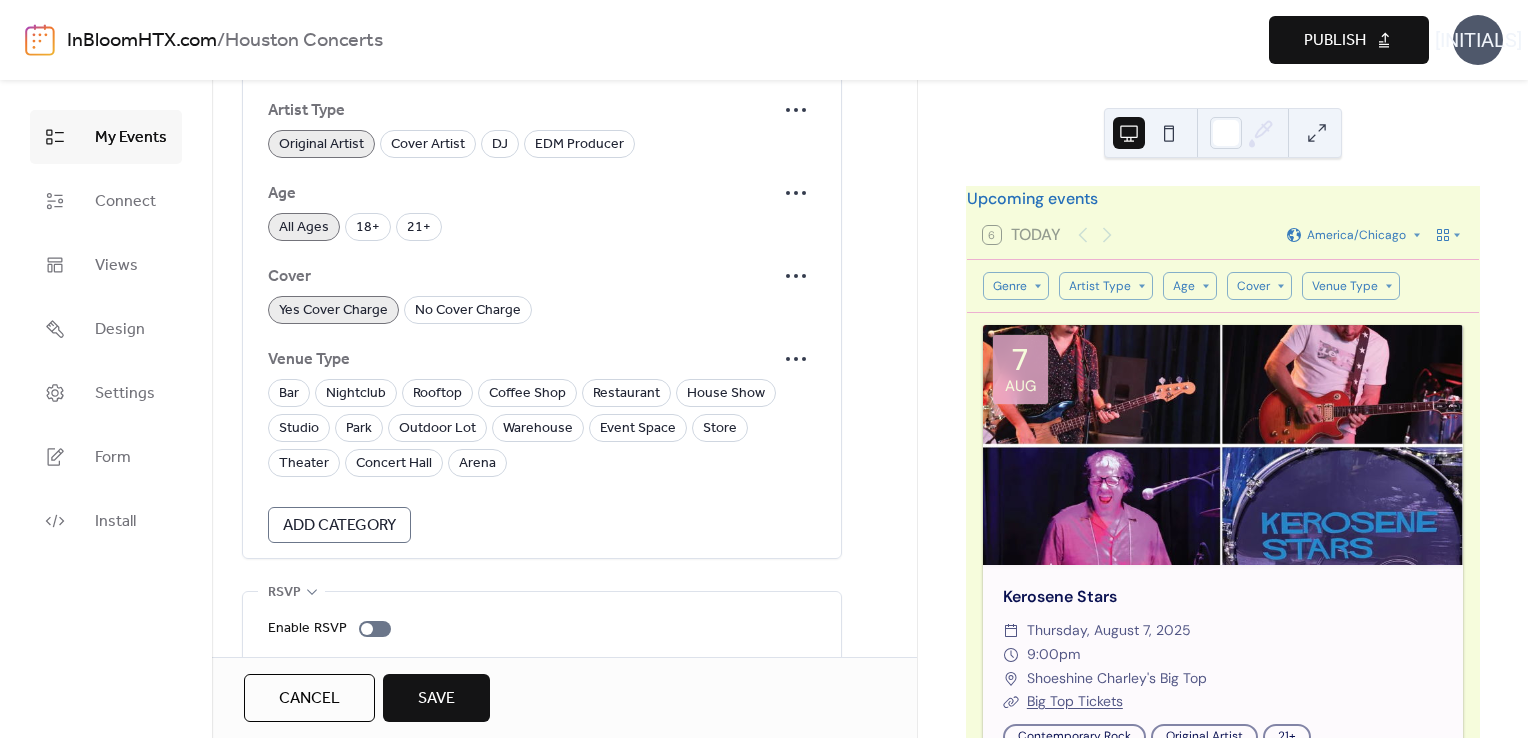 scroll, scrollTop: 1775, scrollLeft: 0, axis: vertical 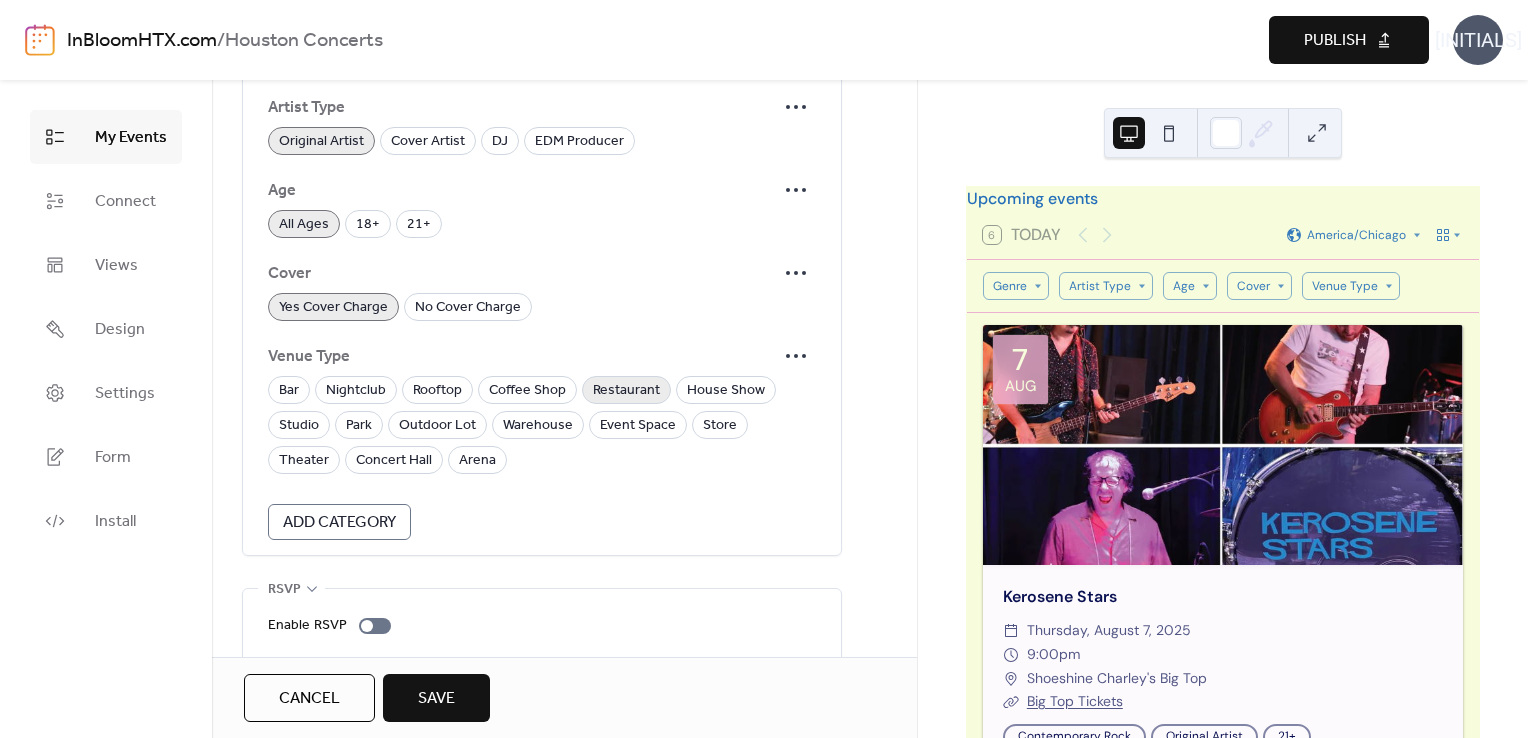 click on "Restaurant" at bounding box center [626, 391] 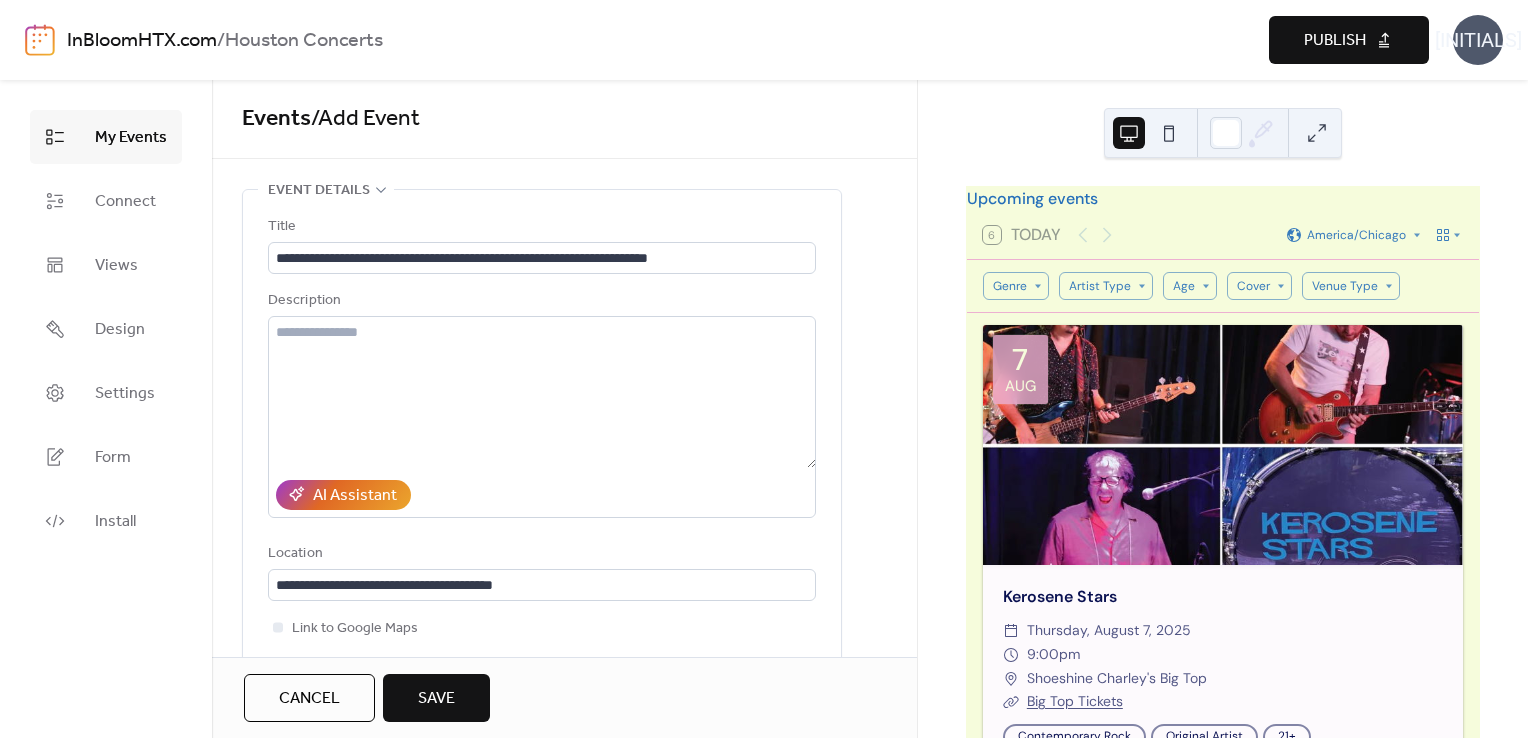 scroll, scrollTop: 0, scrollLeft: 0, axis: both 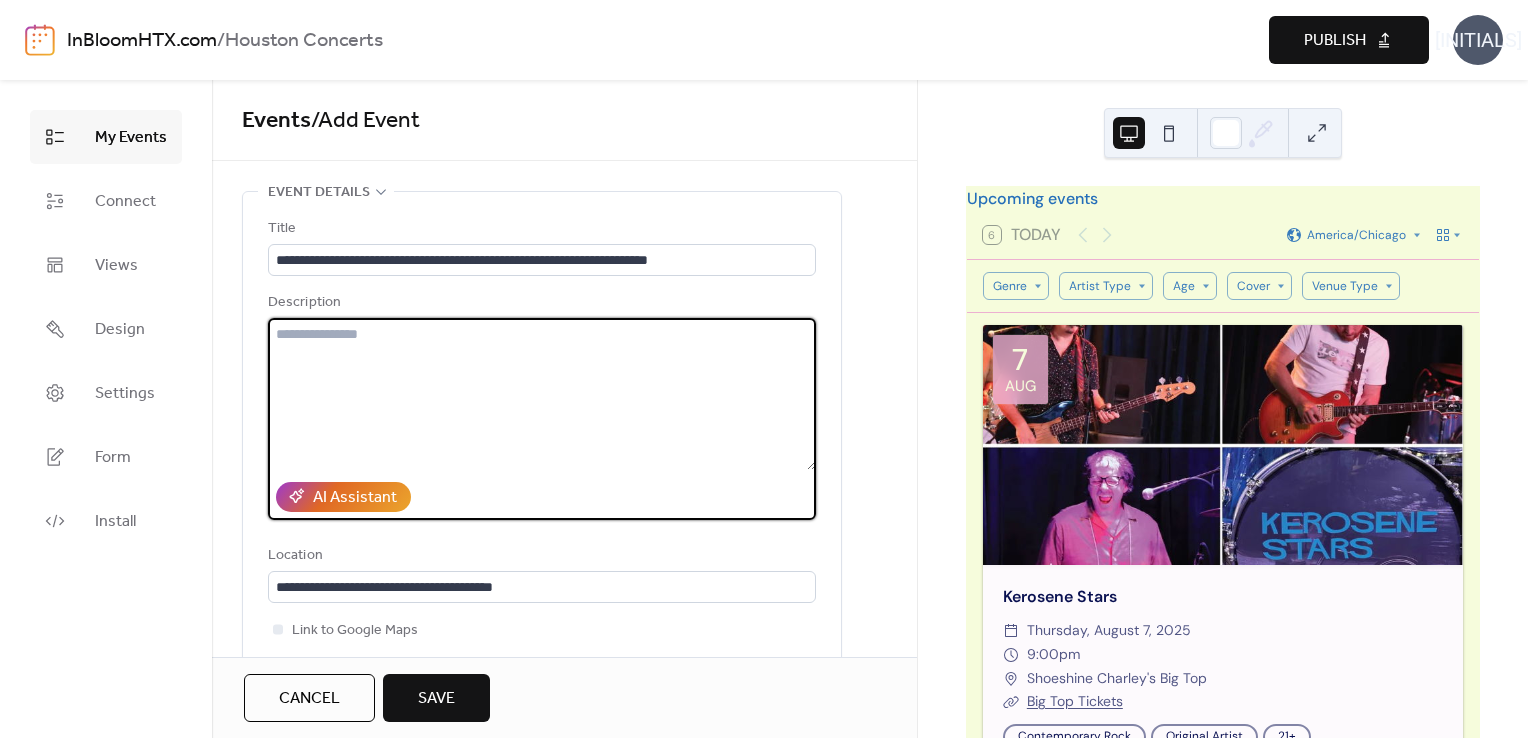 click at bounding box center [542, 394] 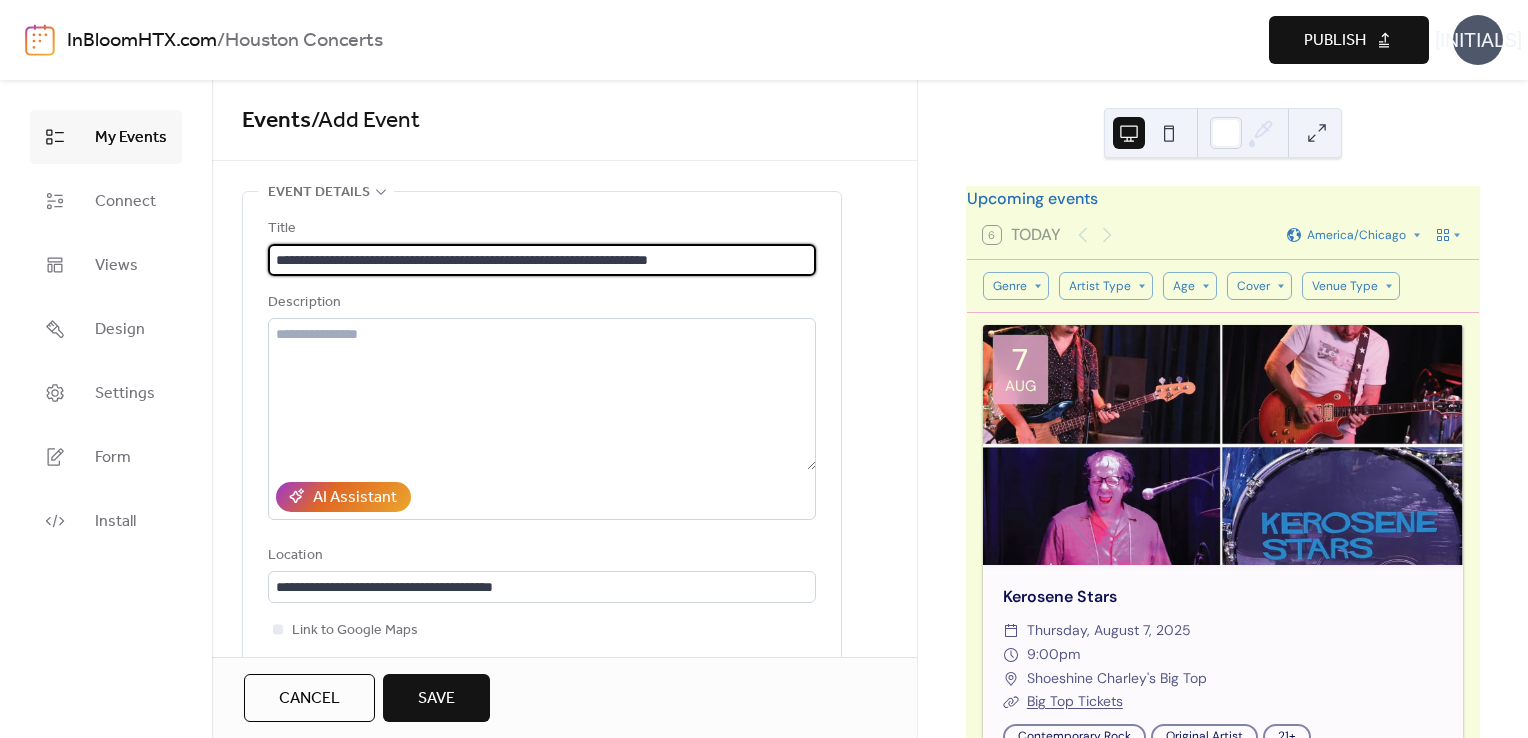 scroll, scrollTop: 0, scrollLeft: 0, axis: both 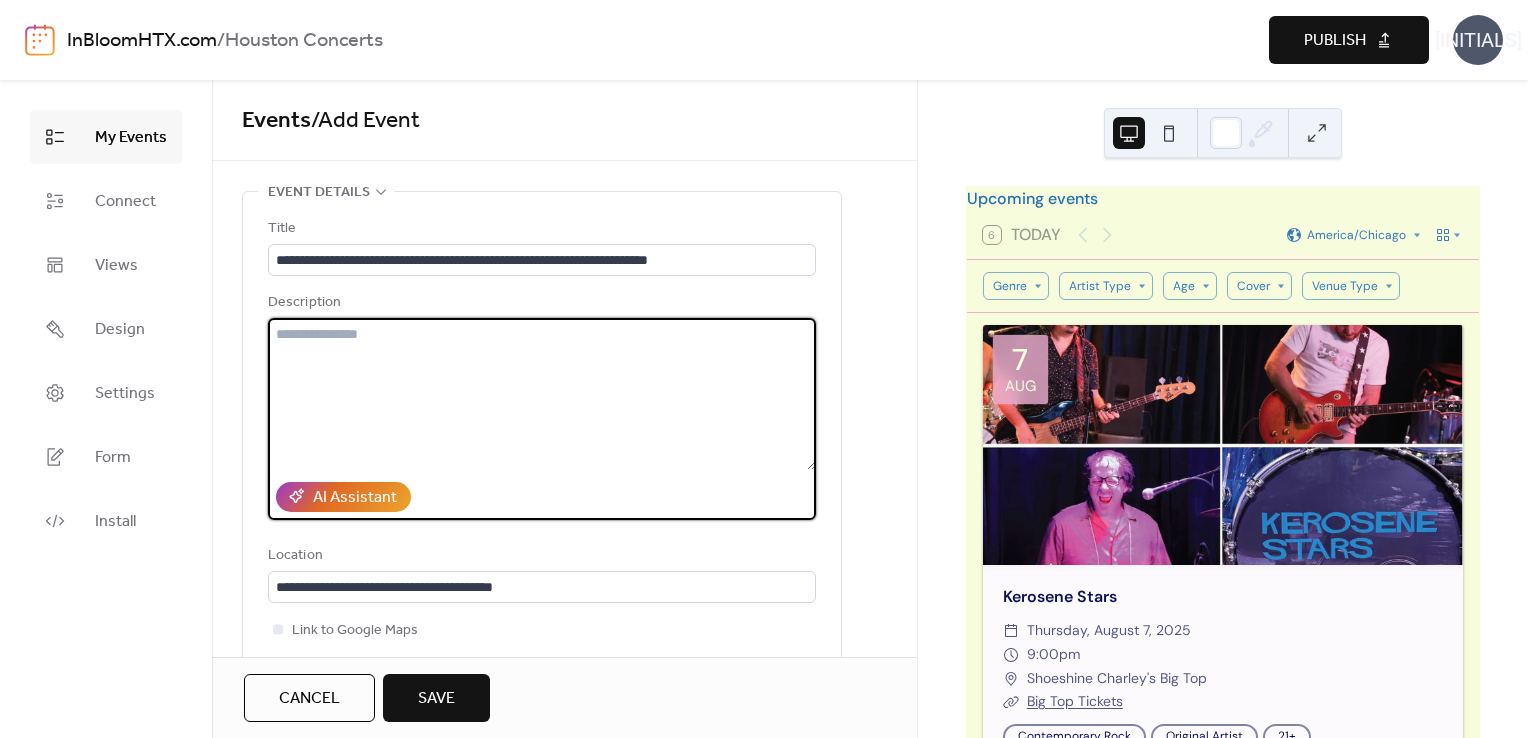 click at bounding box center [542, 394] 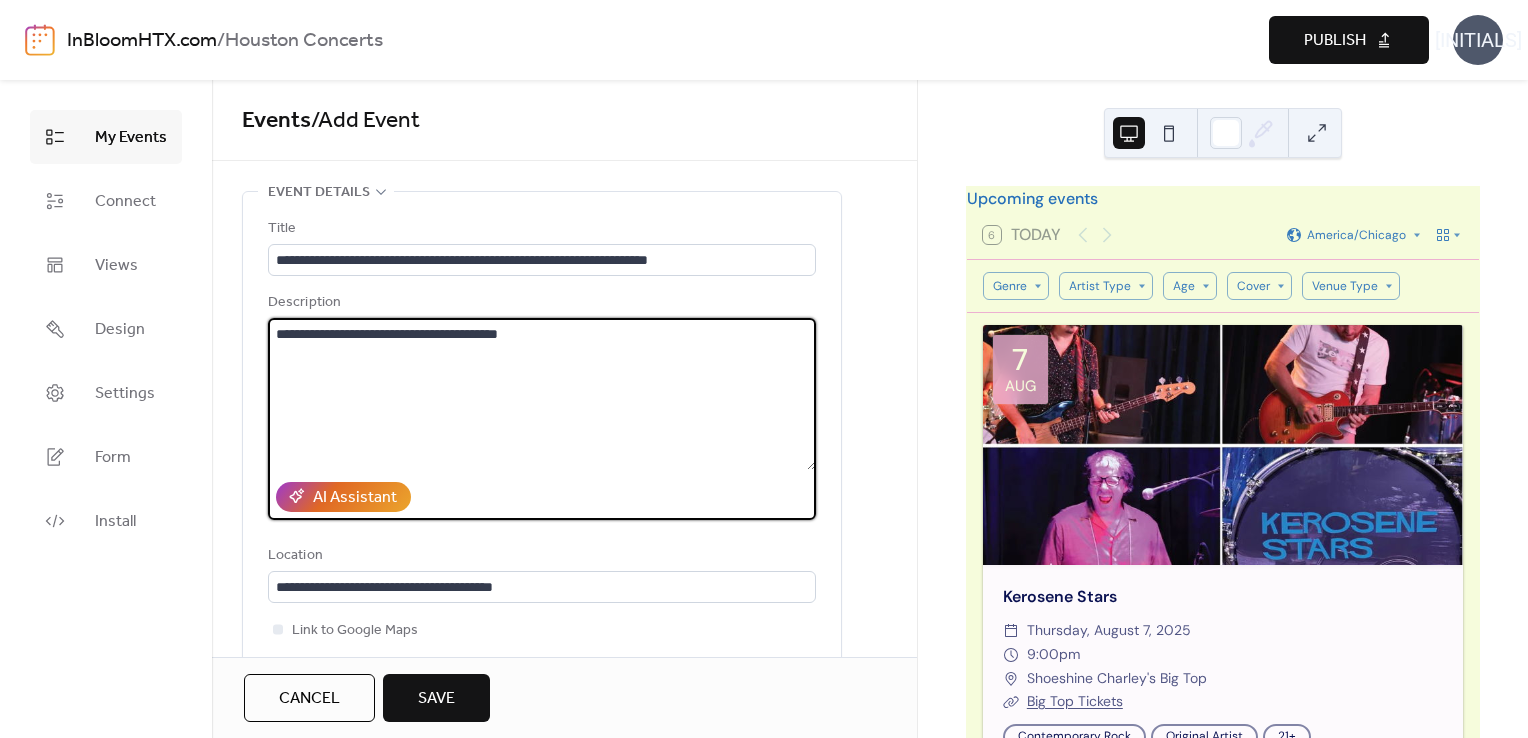 type on "**********" 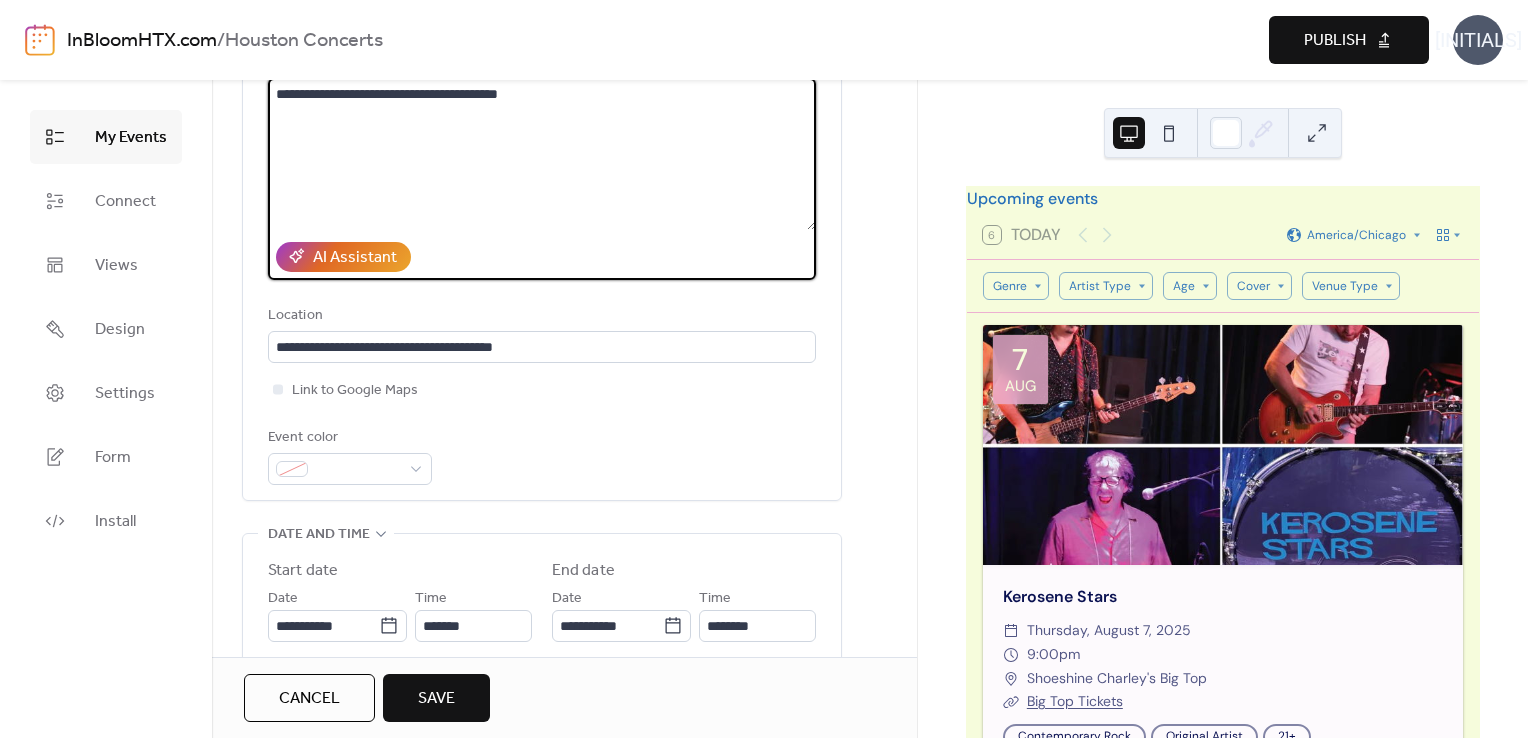 scroll, scrollTop: 240, scrollLeft: 0, axis: vertical 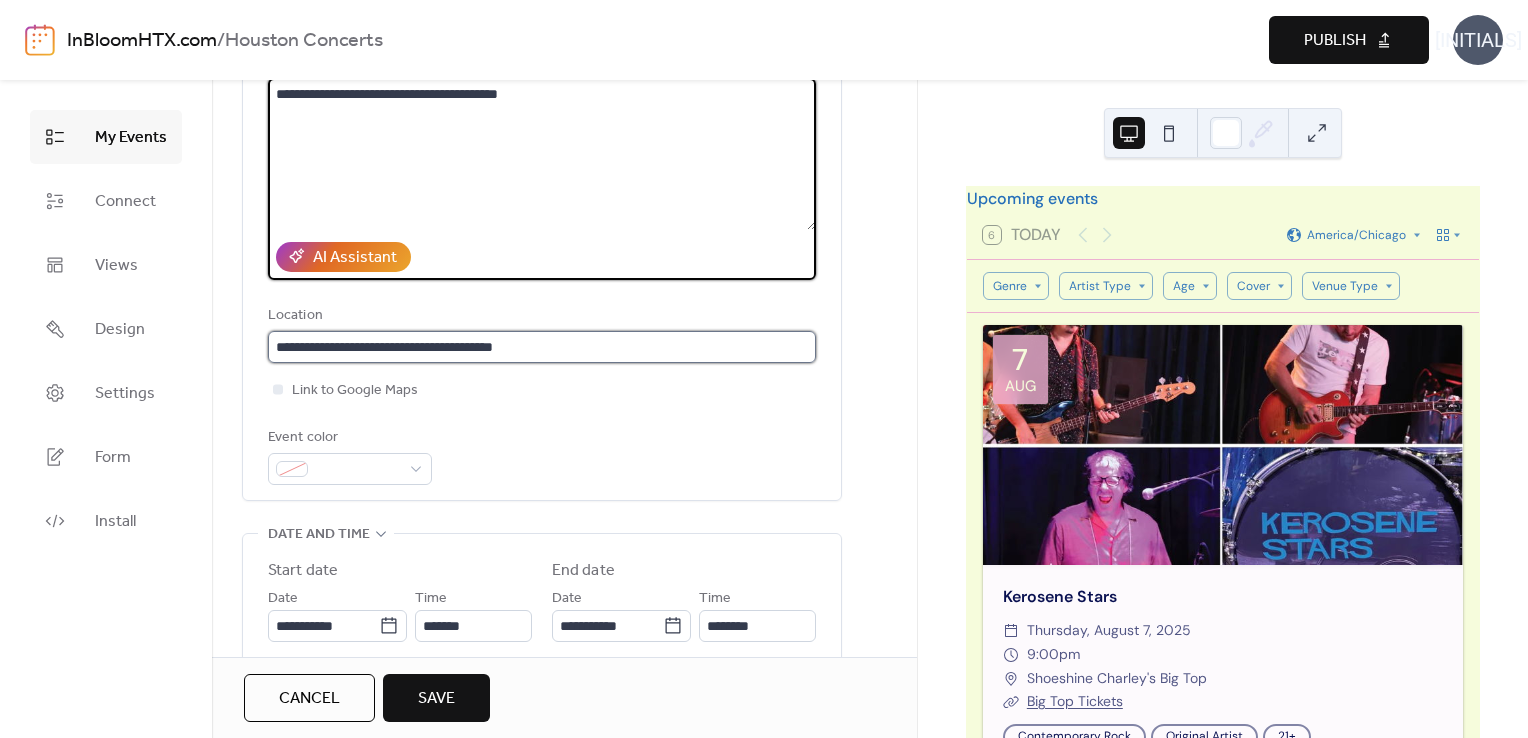 click on "**********" at bounding box center [542, 347] 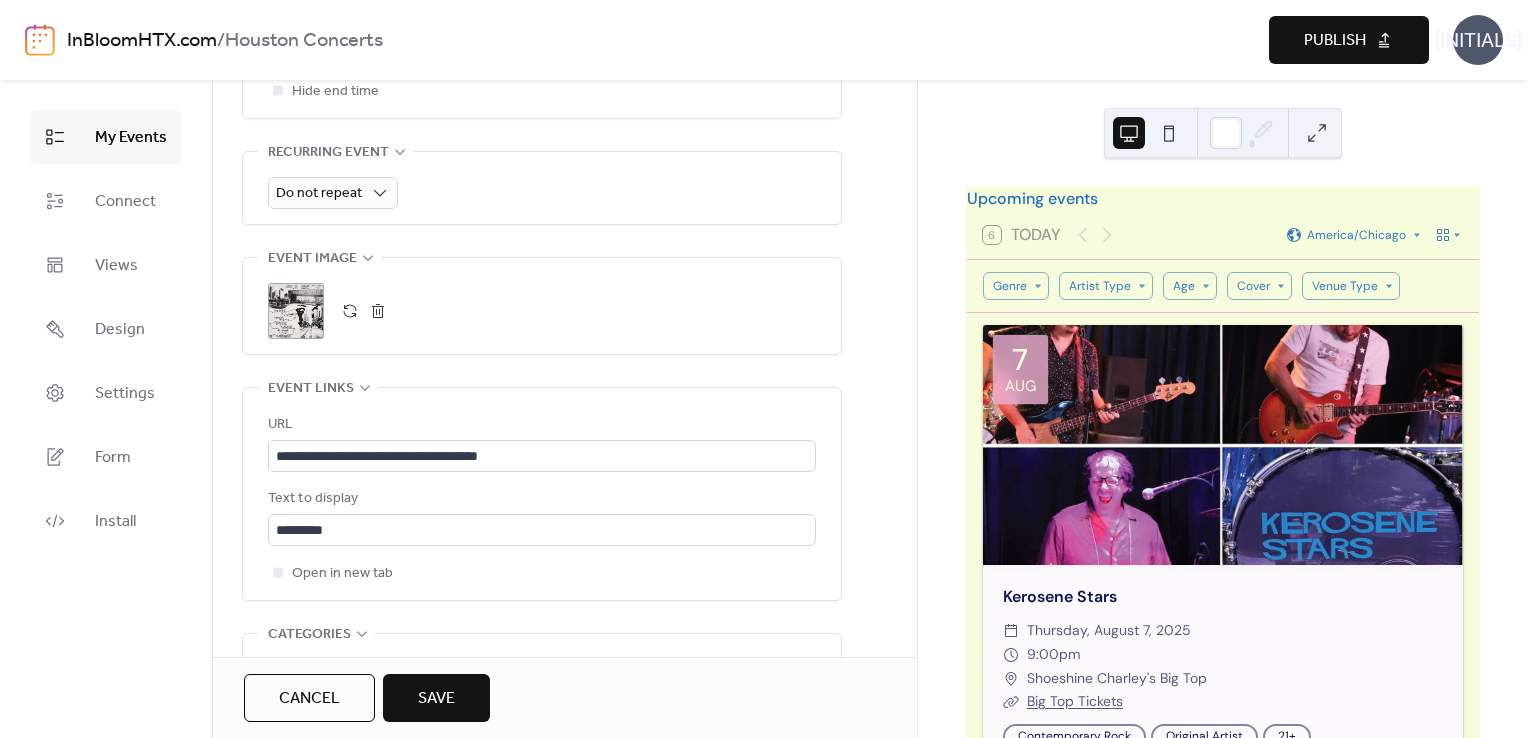 scroll, scrollTop: 887, scrollLeft: 0, axis: vertical 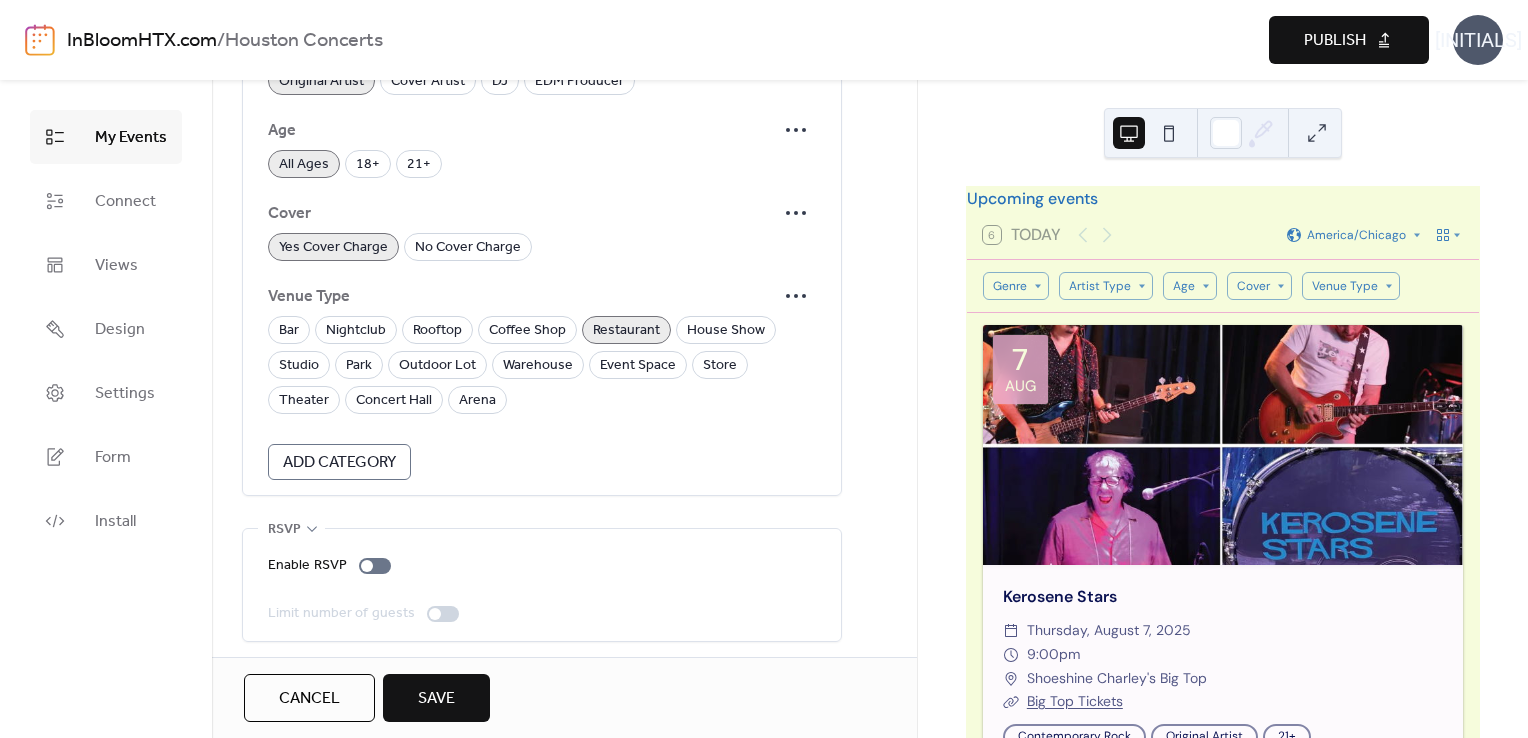 type on "**********" 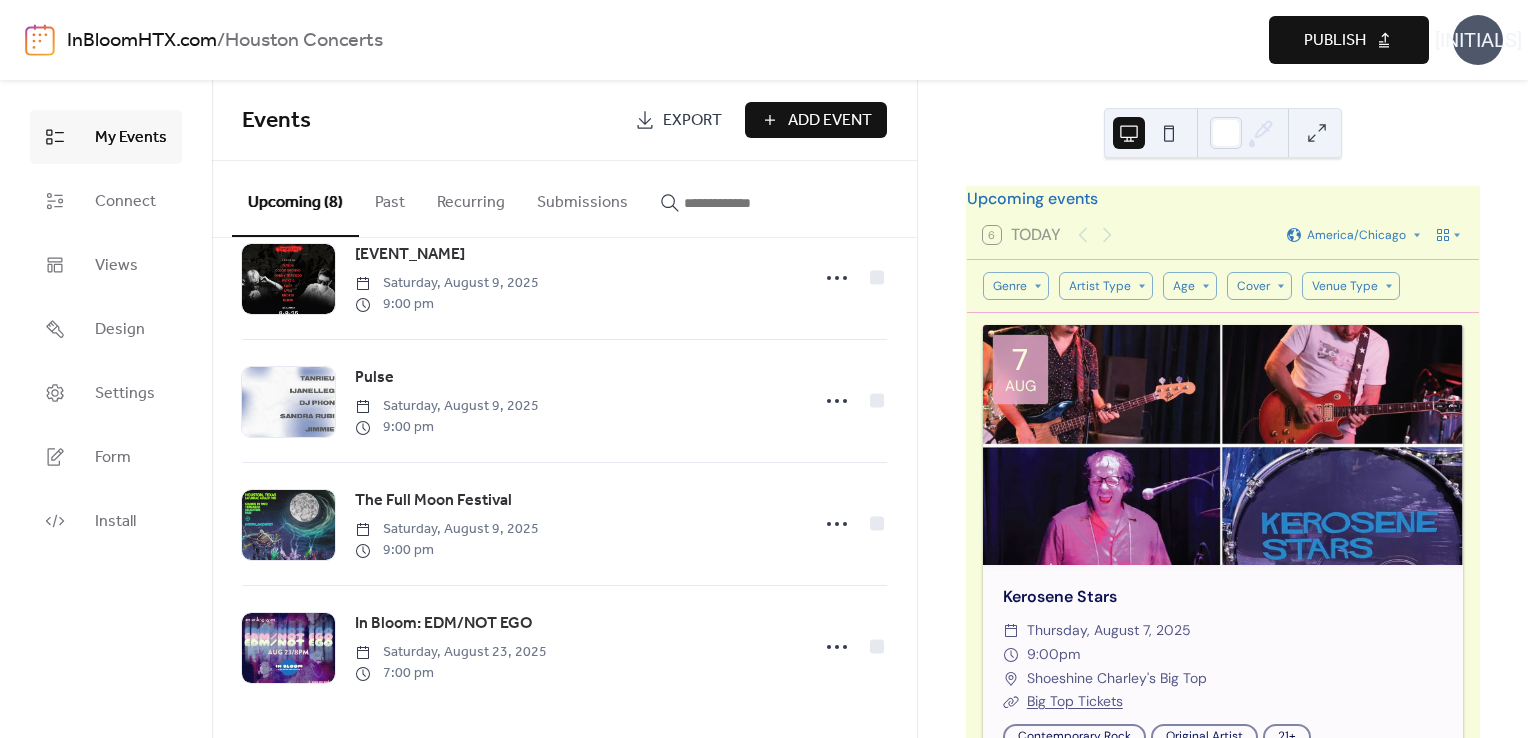 scroll, scrollTop: 0, scrollLeft: 0, axis: both 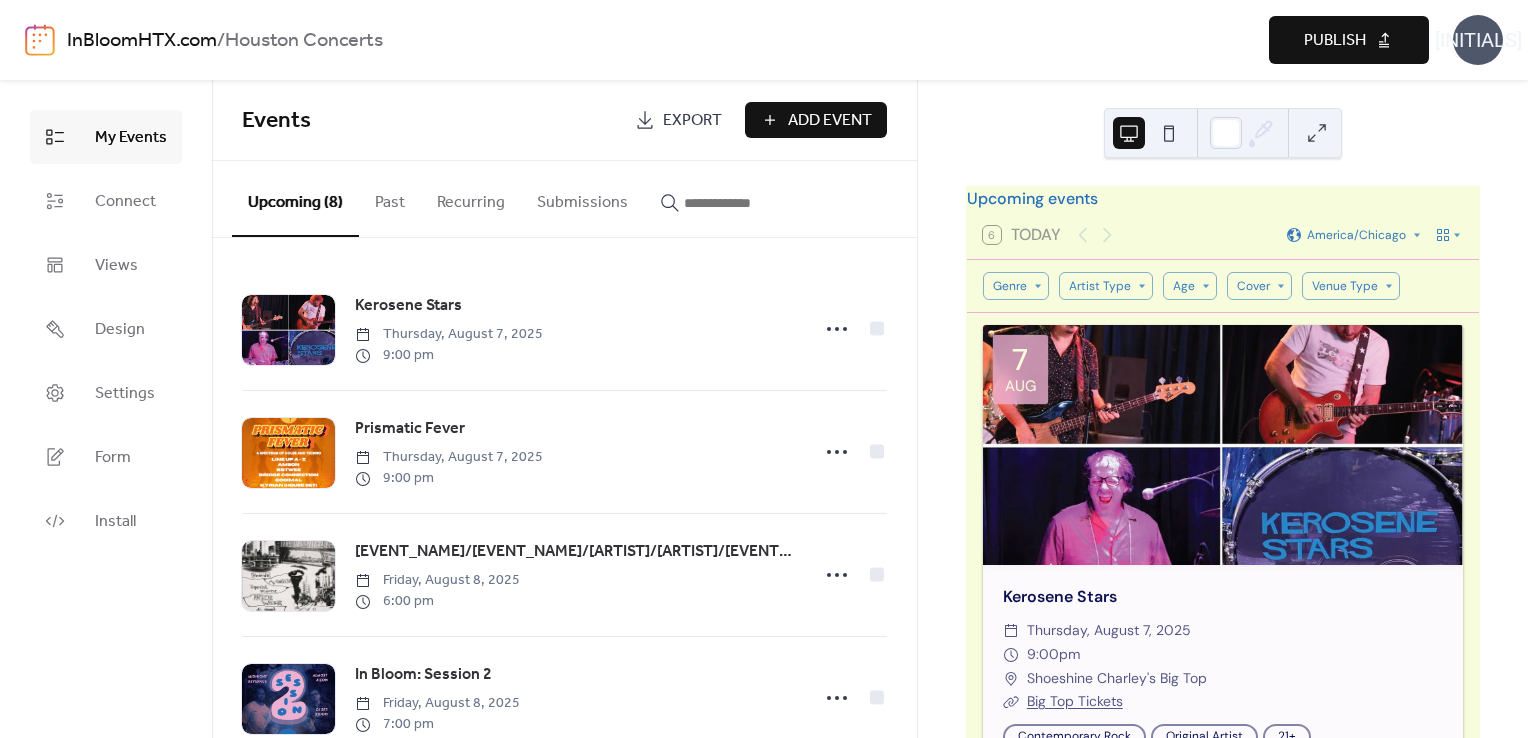 click on "Publish" at bounding box center (1335, 41) 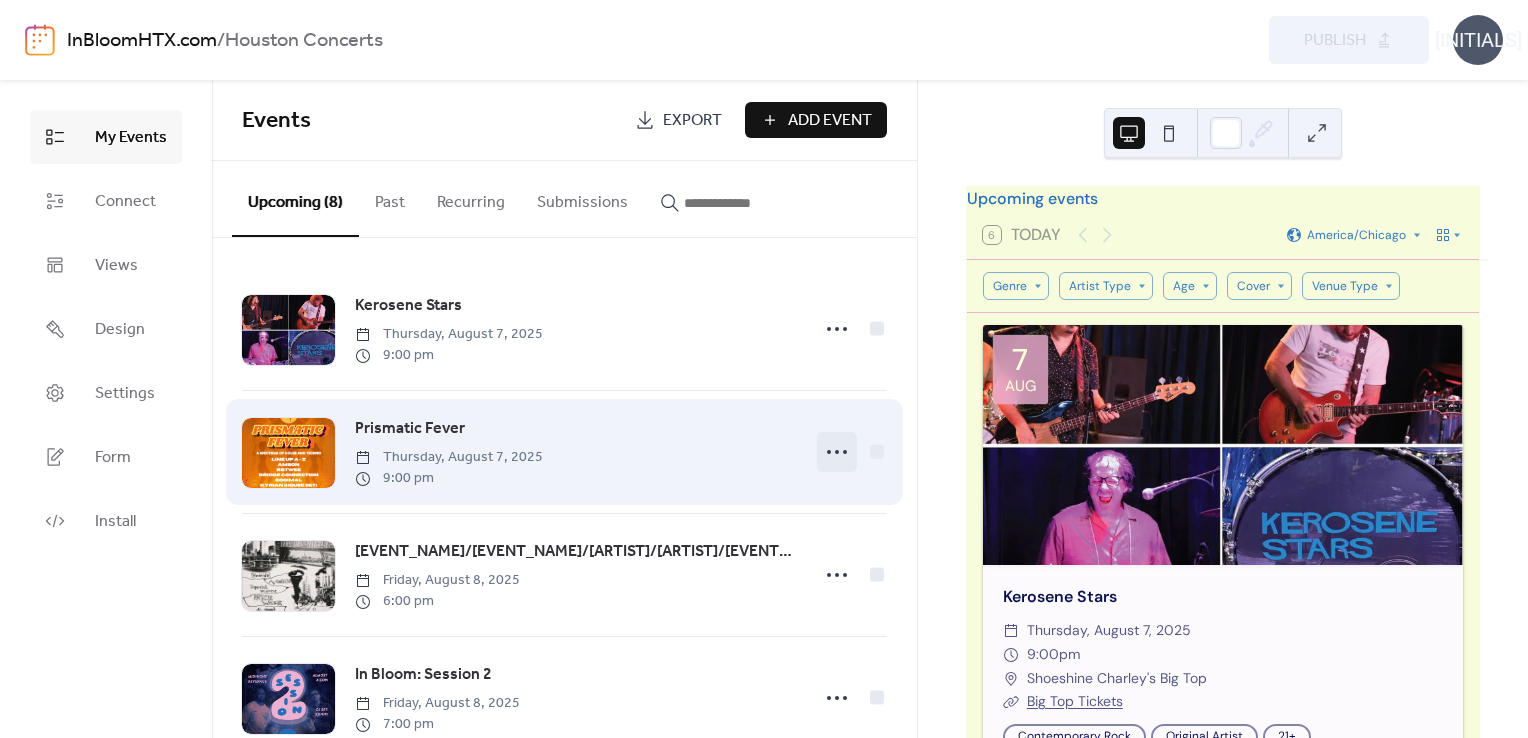scroll, scrollTop: 96, scrollLeft: 0, axis: vertical 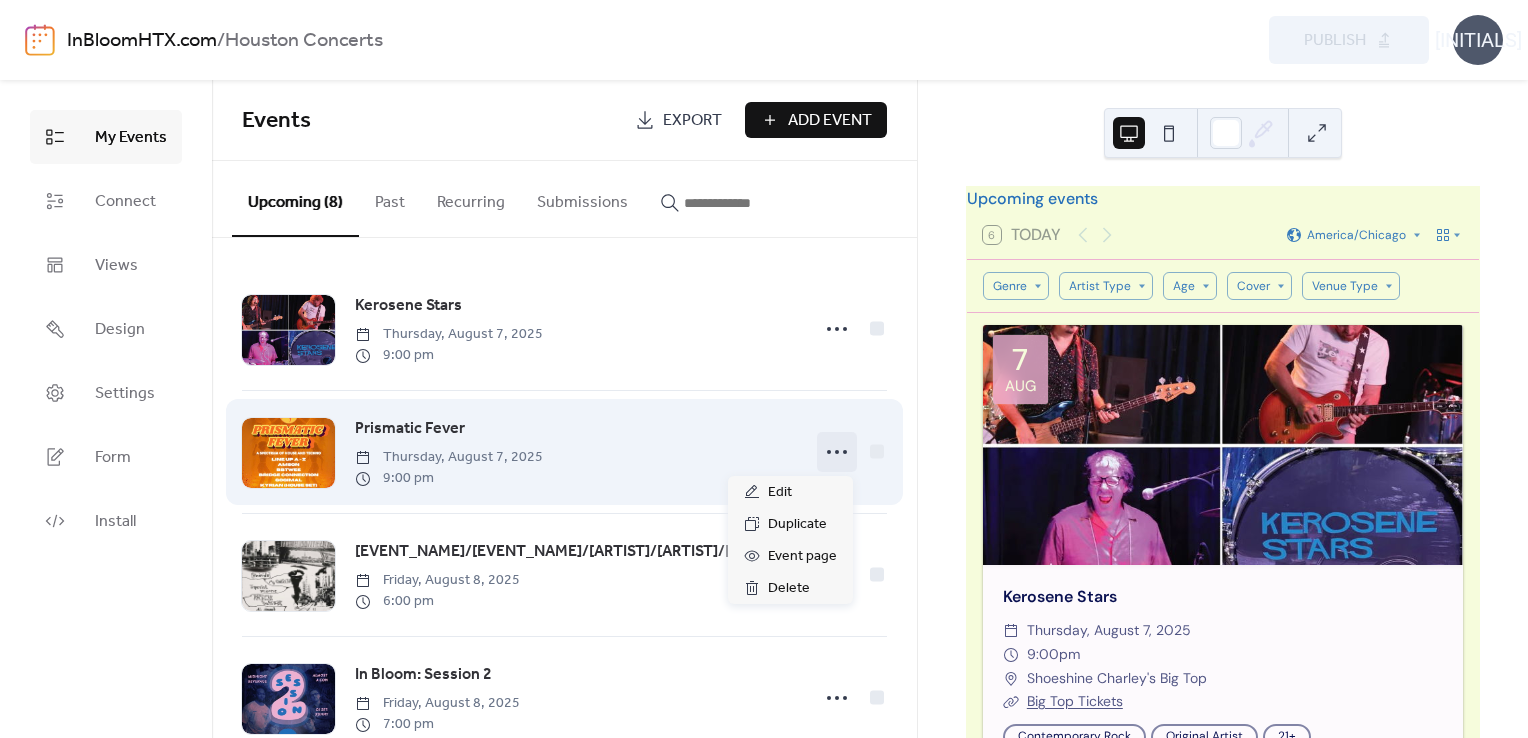 click 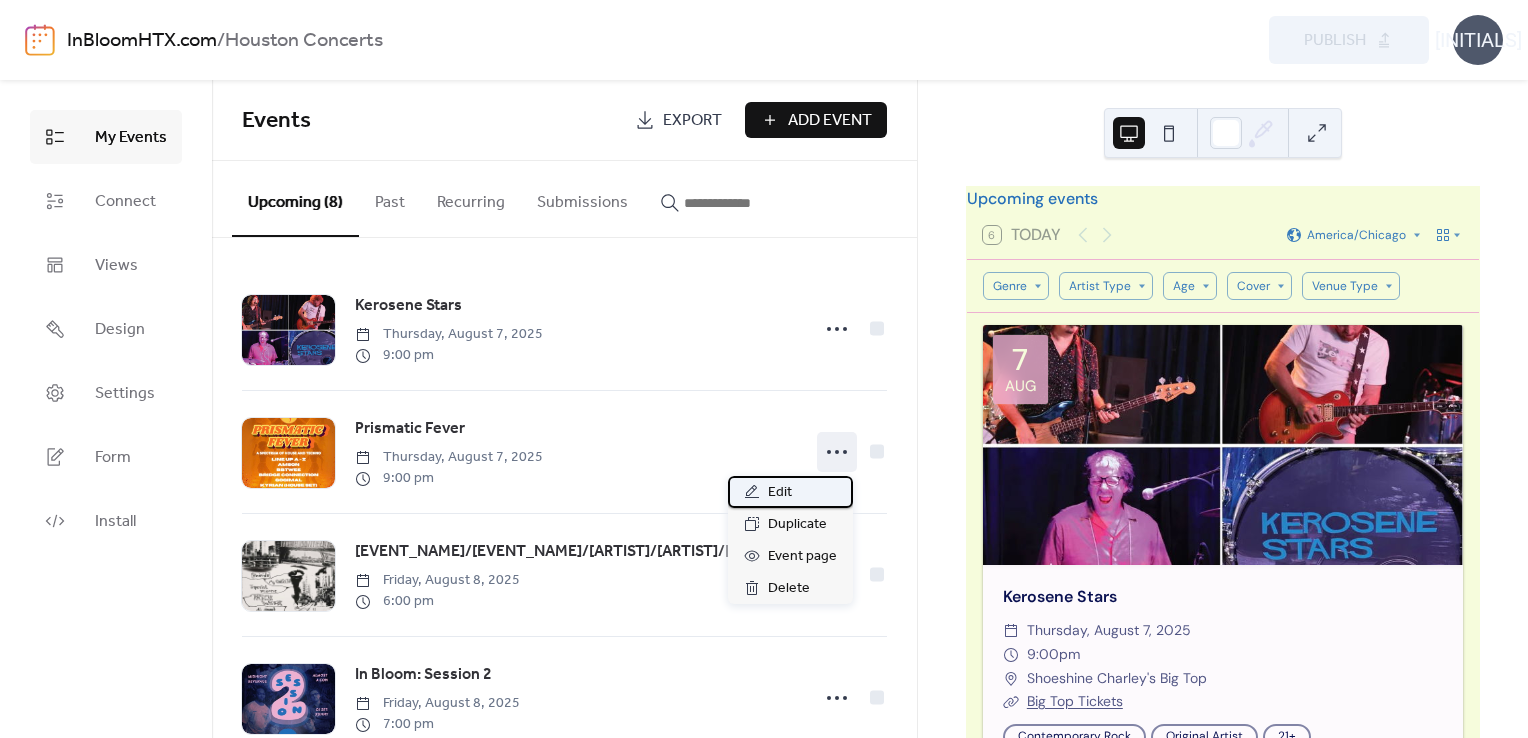 click on "Edit" at bounding box center [790, 492] 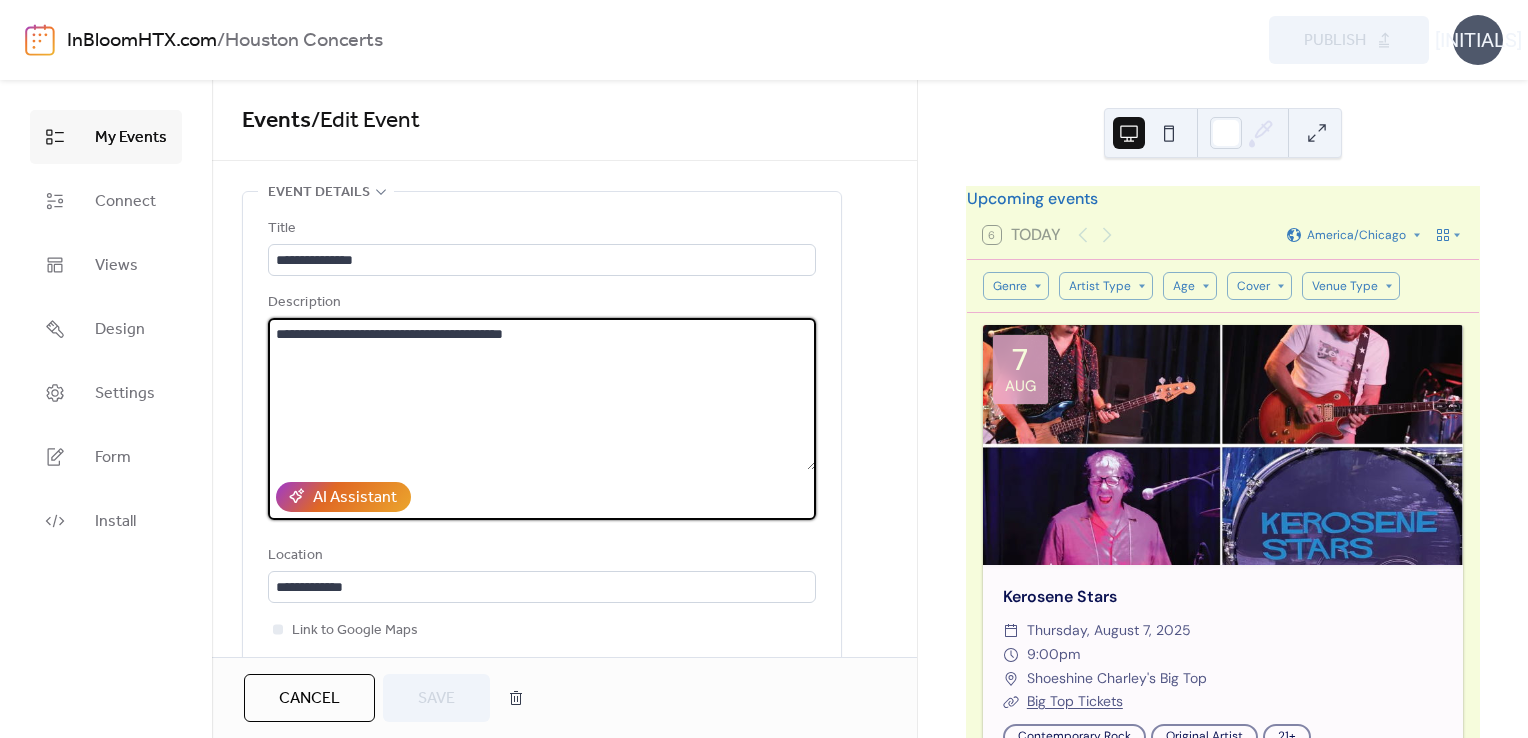 drag, startPoint x: 595, startPoint y: 333, endPoint x: 250, endPoint y: 315, distance: 345.46924 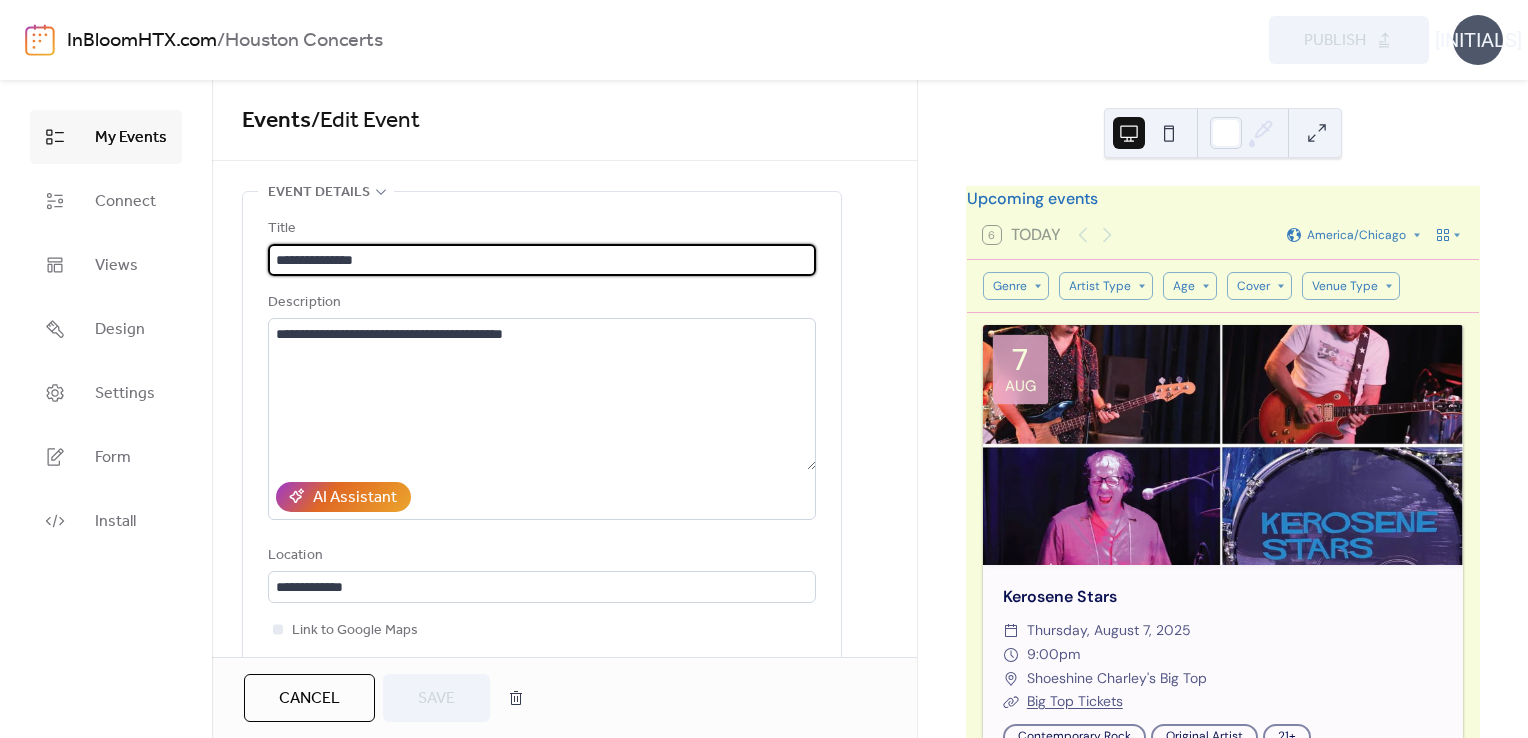 click on "**********" at bounding box center (542, 260) 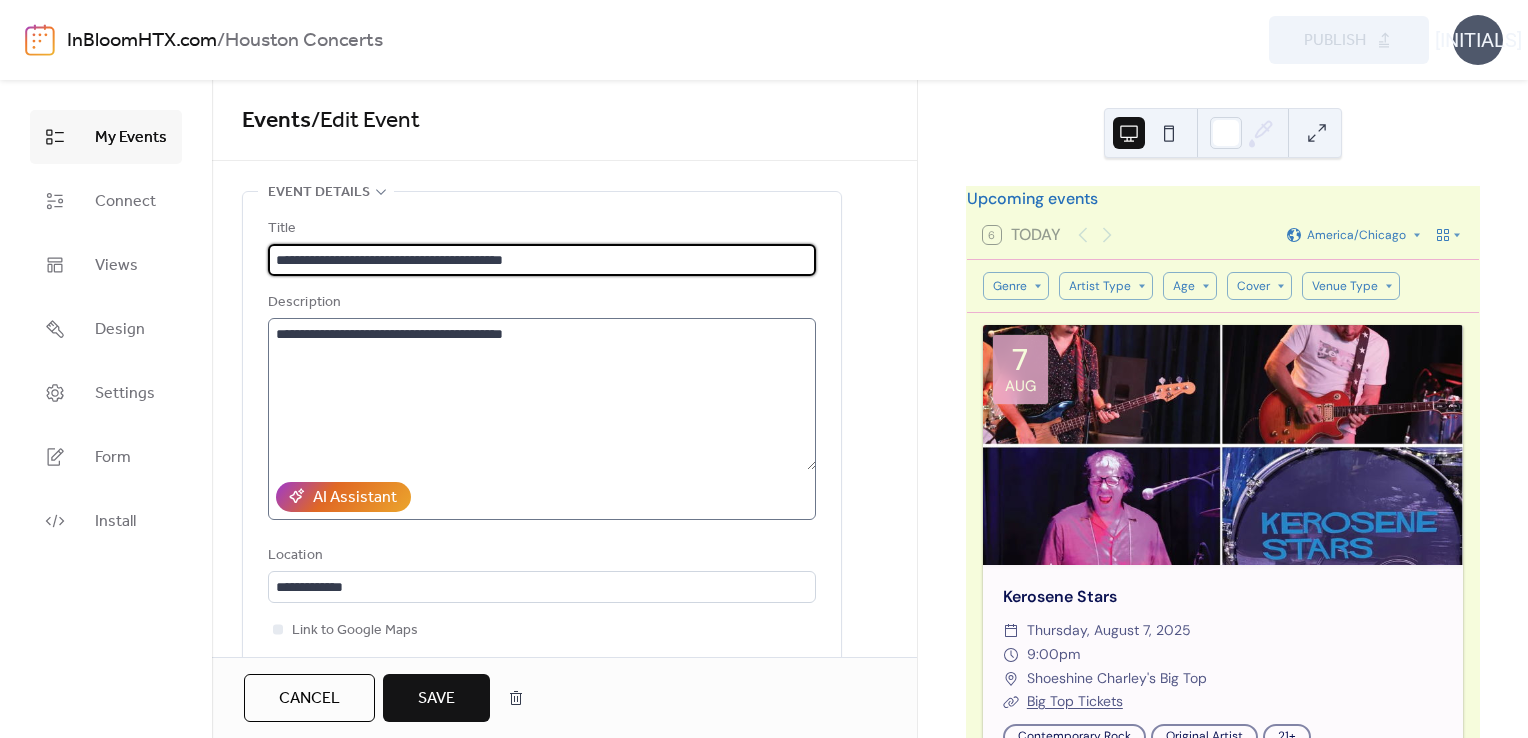 type on "**********" 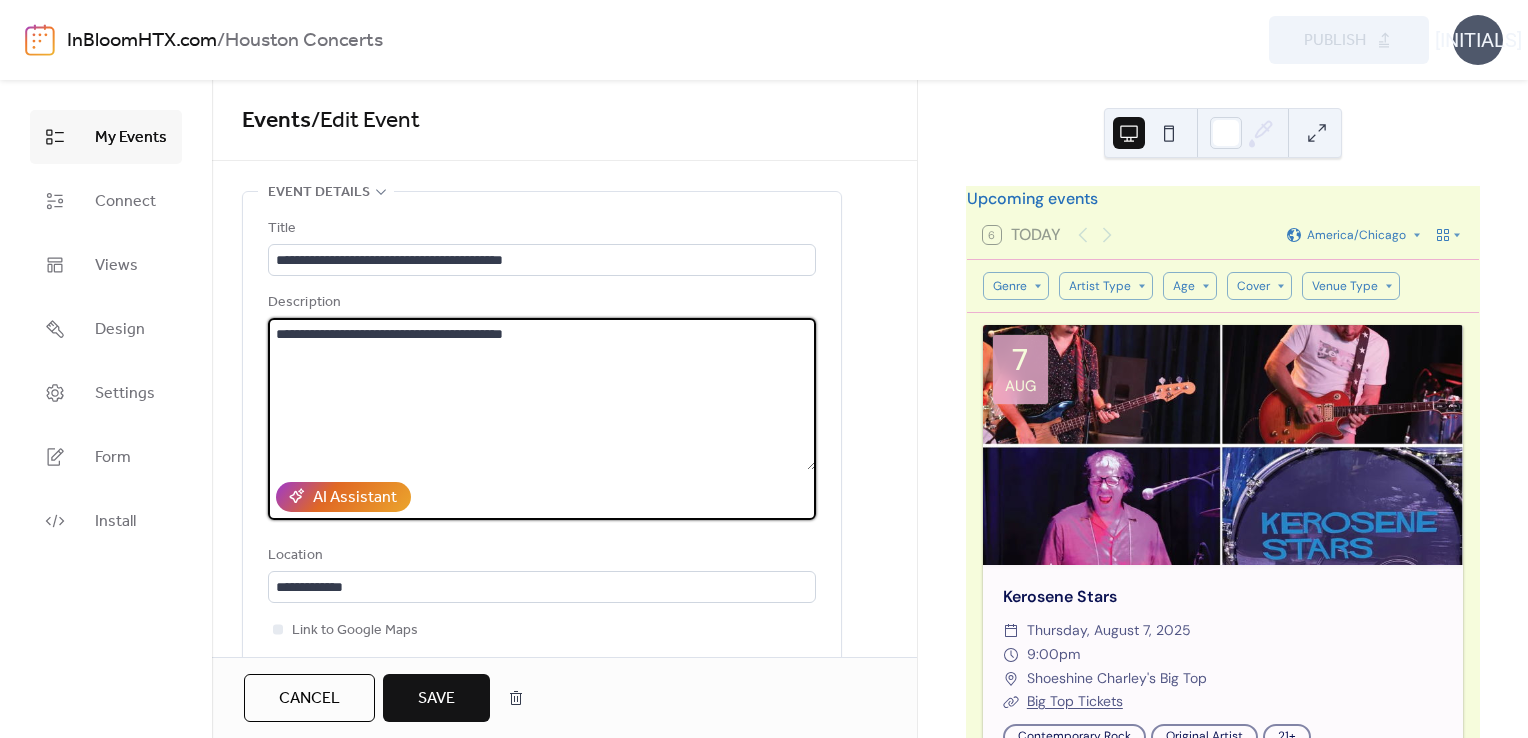 drag, startPoint x: 608, startPoint y: 339, endPoint x: 214, endPoint y: 318, distance: 394.55923 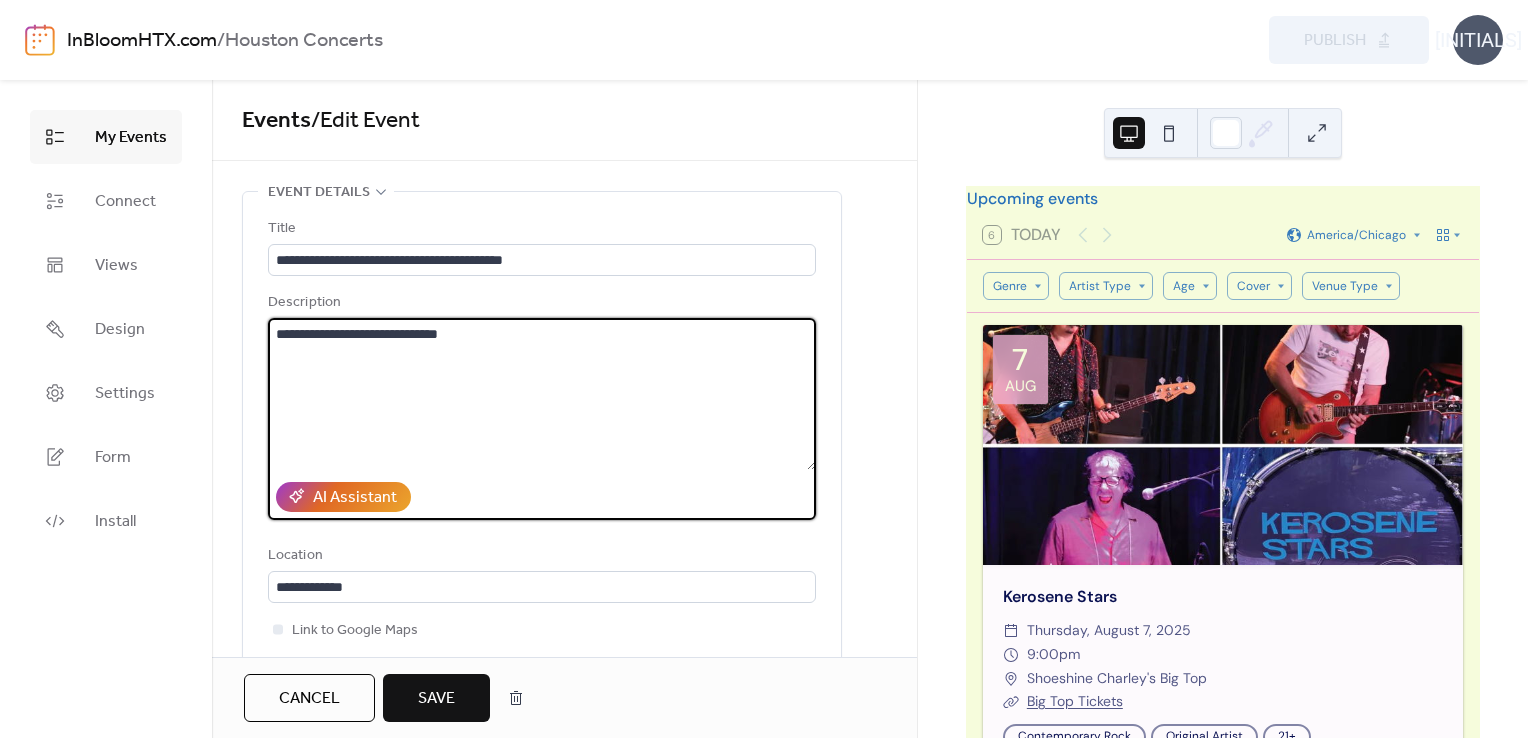 type on "**********" 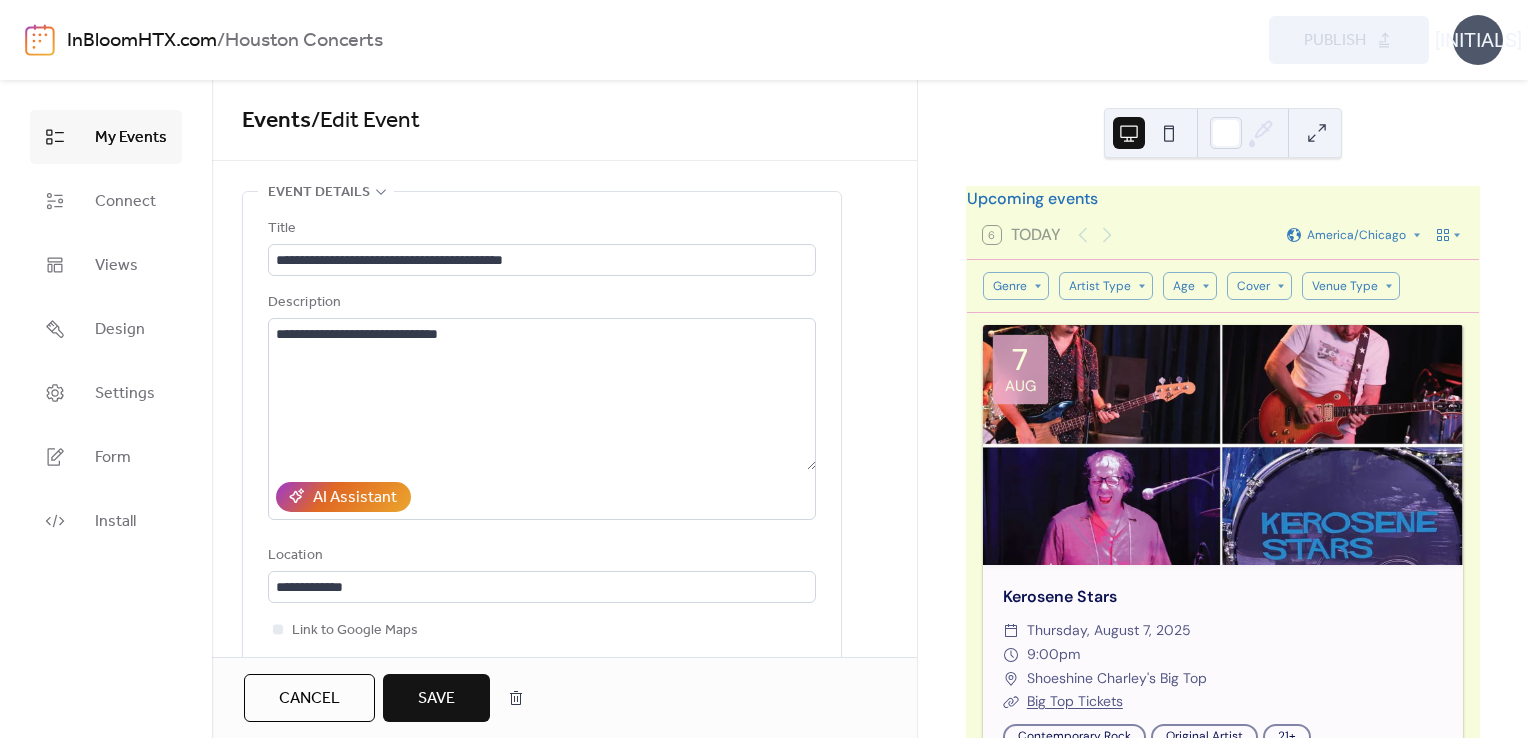 click on "Save" at bounding box center [436, 699] 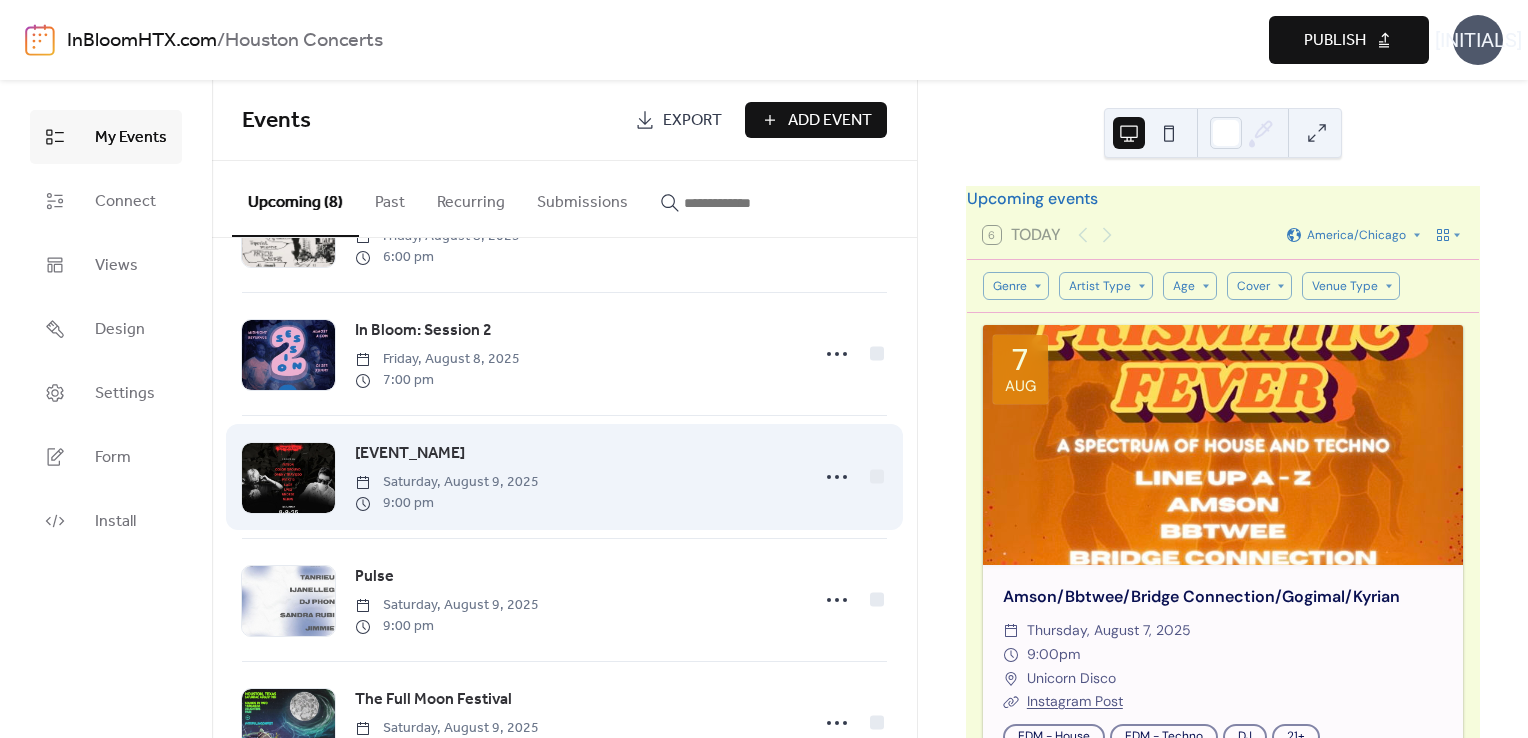 scroll, scrollTop: 344, scrollLeft: 0, axis: vertical 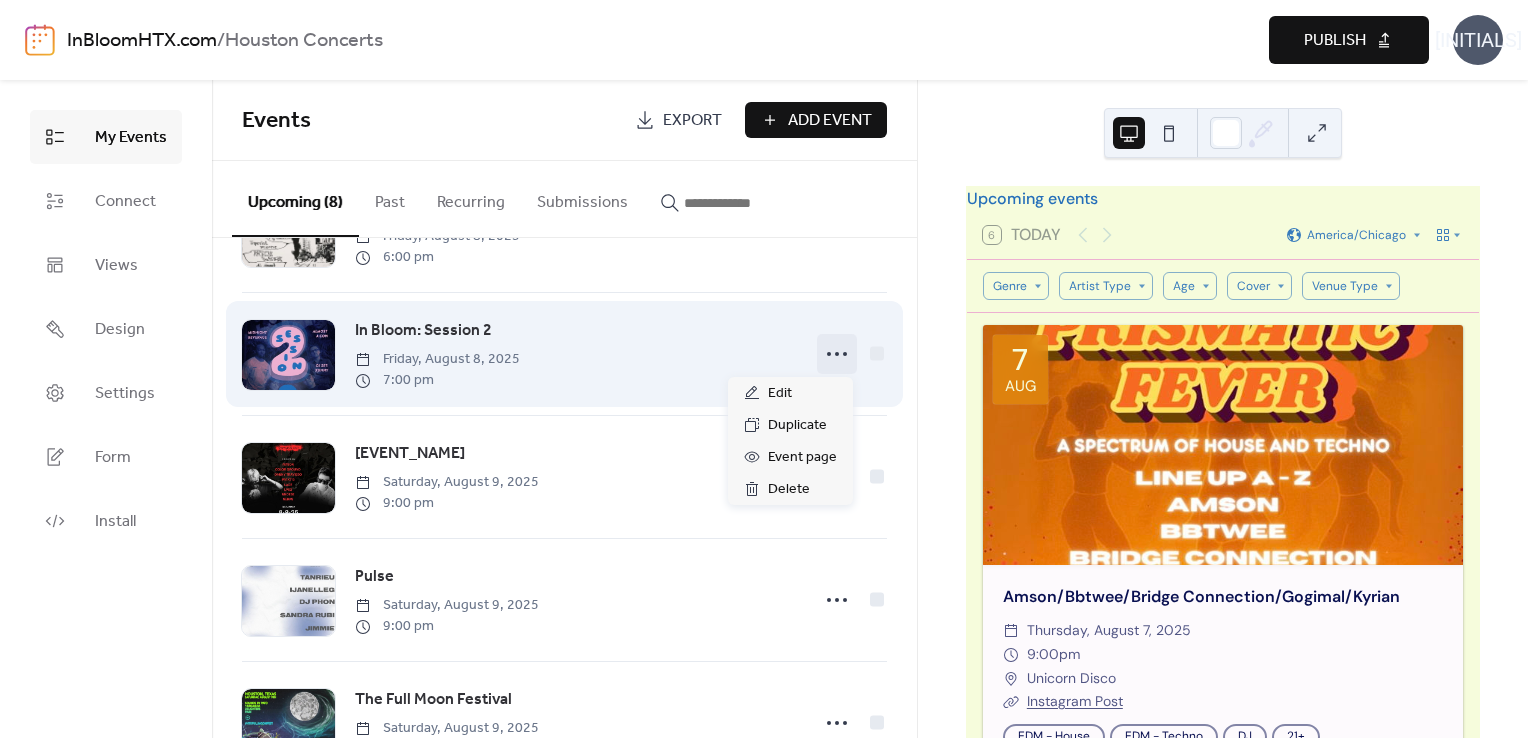 click 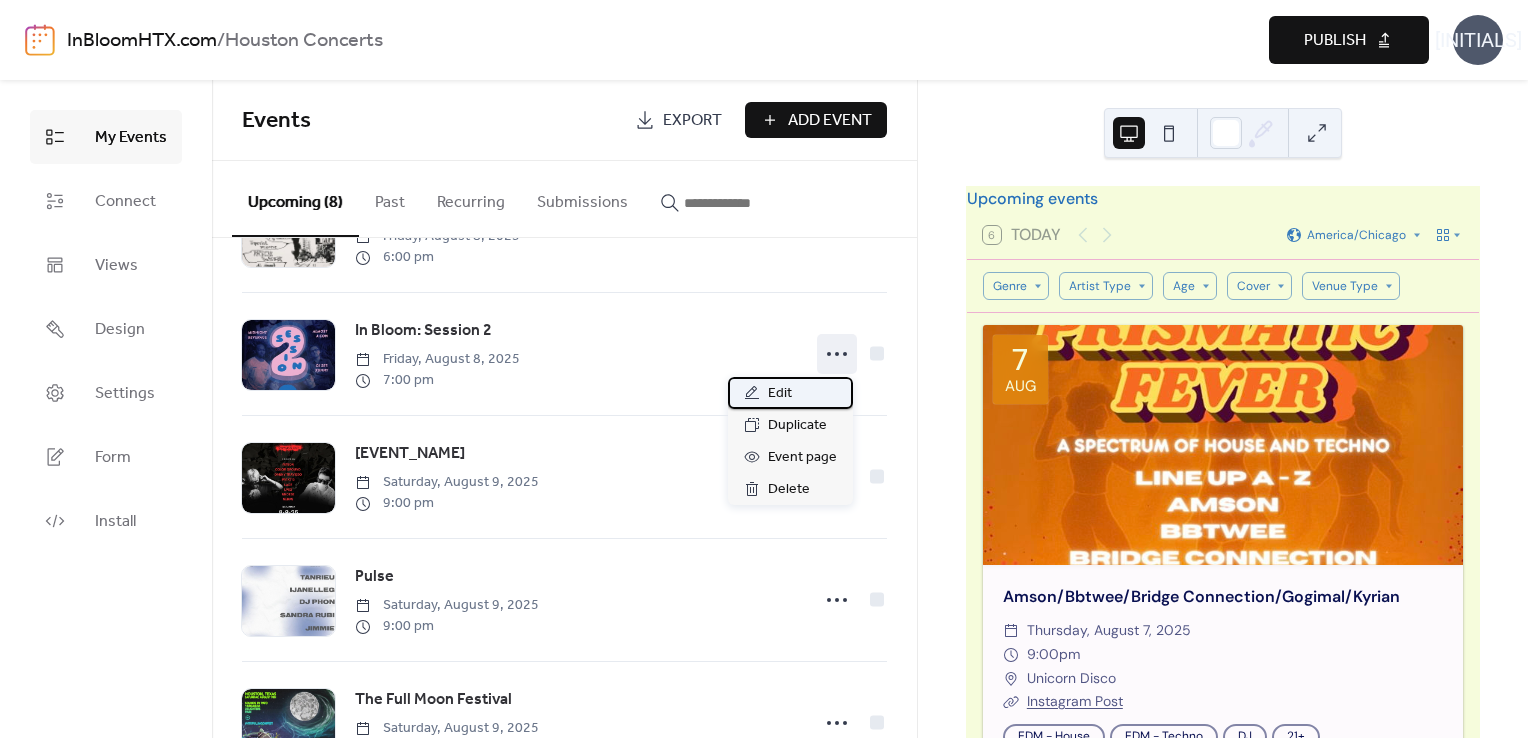 click on "Edit" at bounding box center [780, 394] 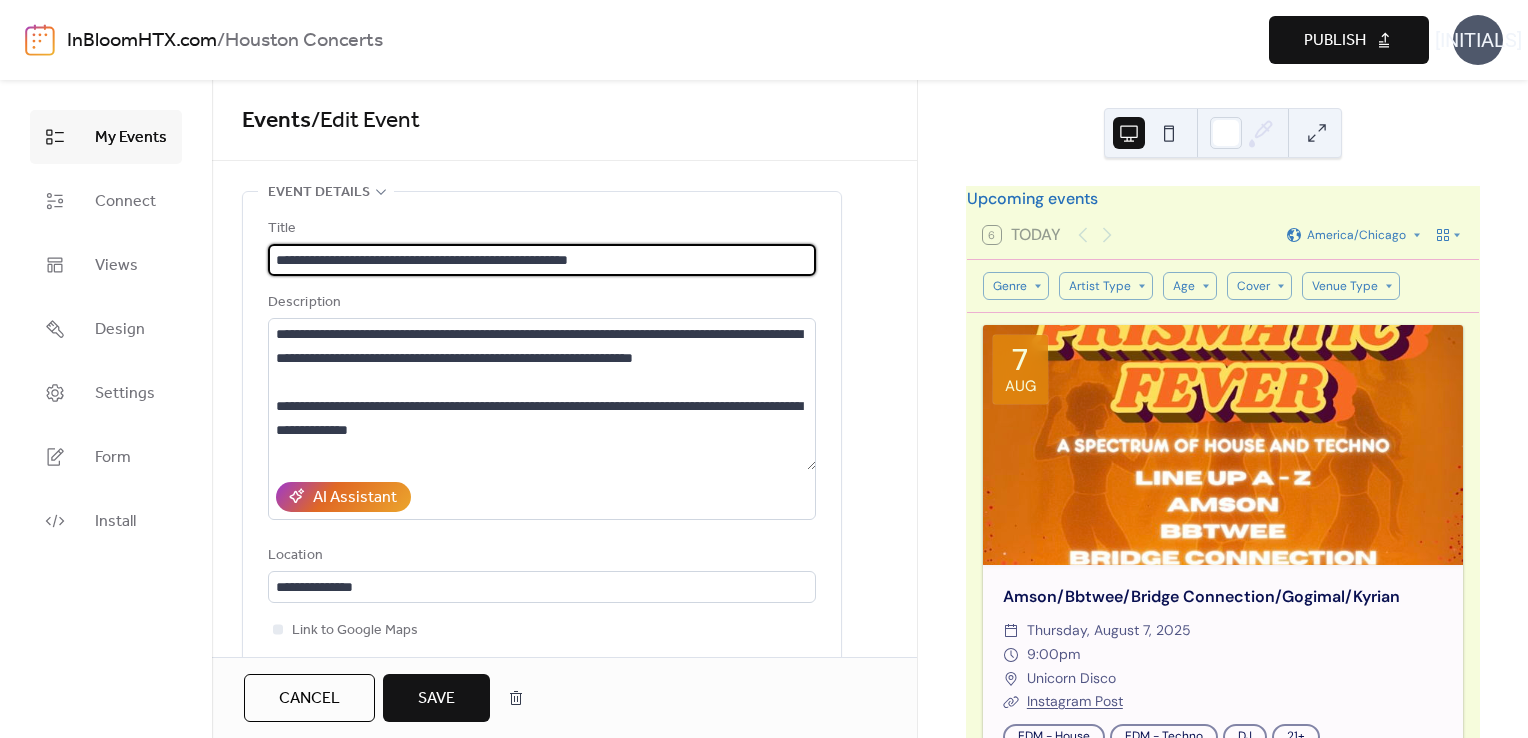 type on "**********" 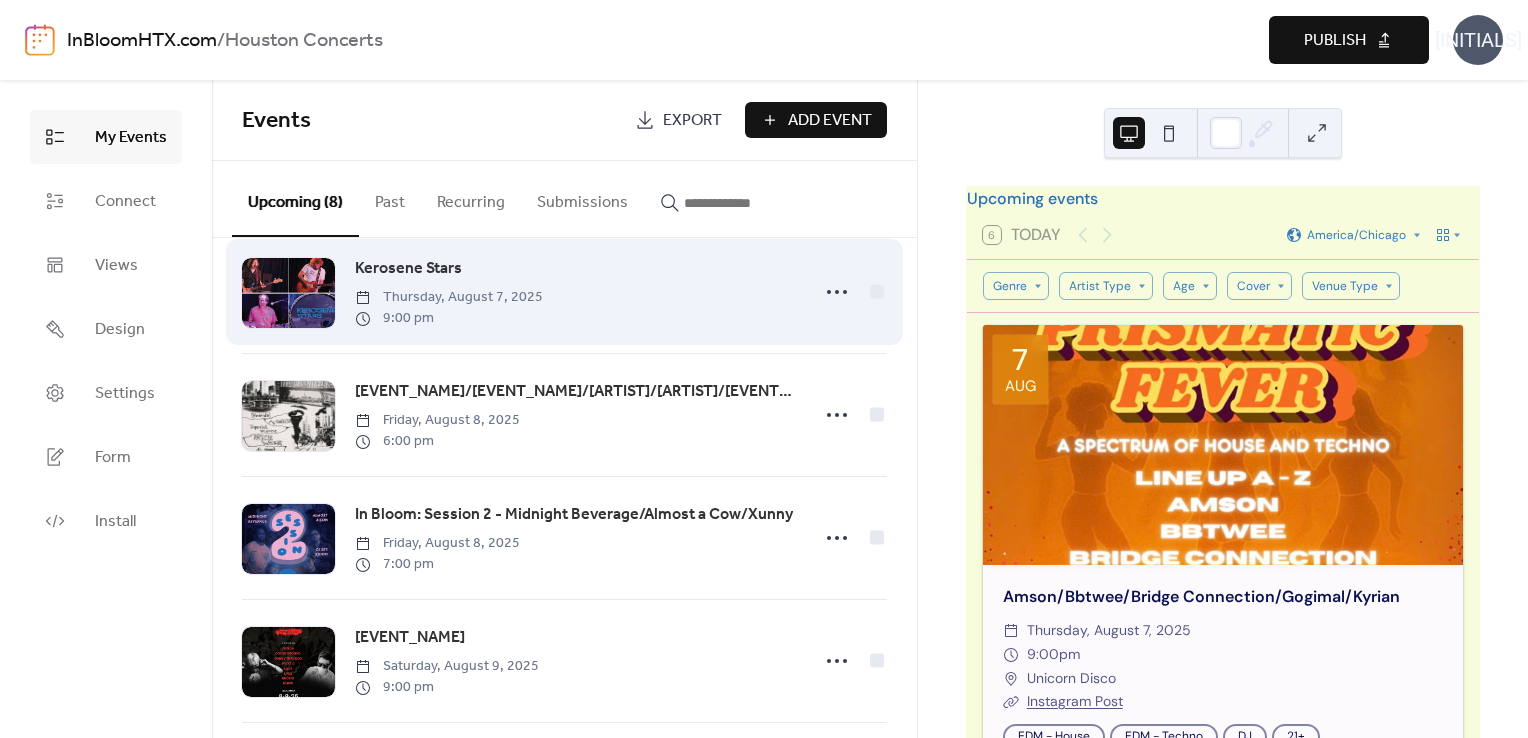 scroll, scrollTop: 162, scrollLeft: 0, axis: vertical 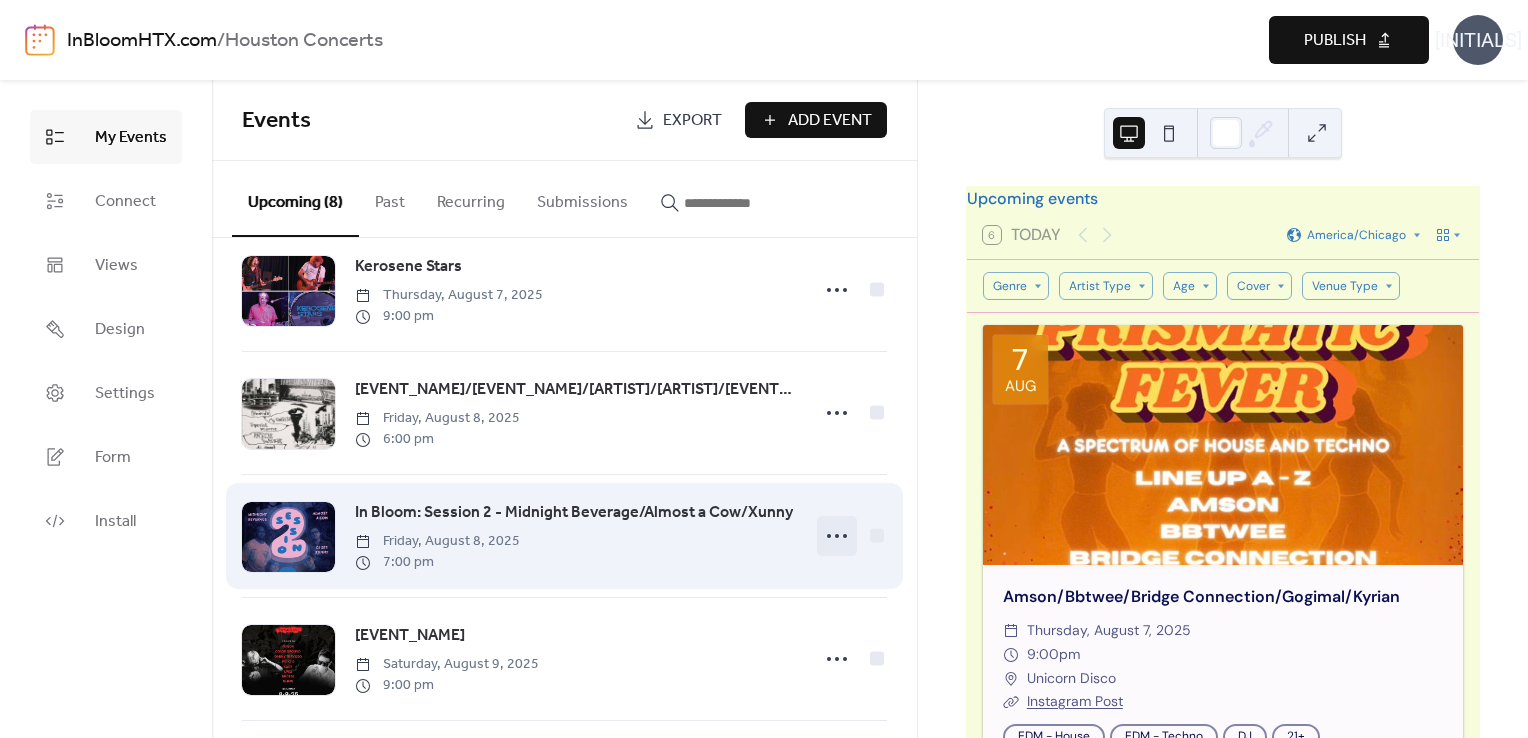 click 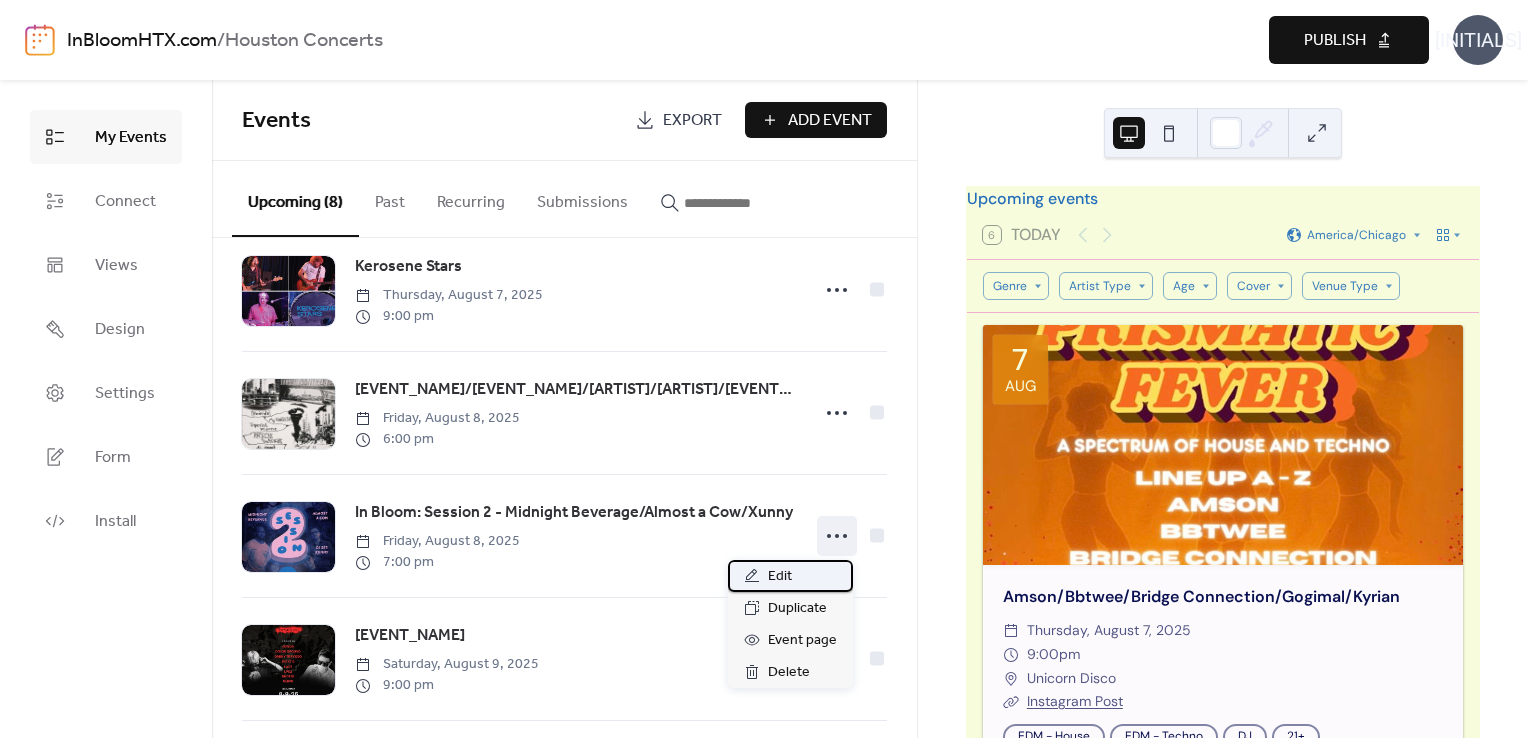 click on "Edit" at bounding box center [780, 577] 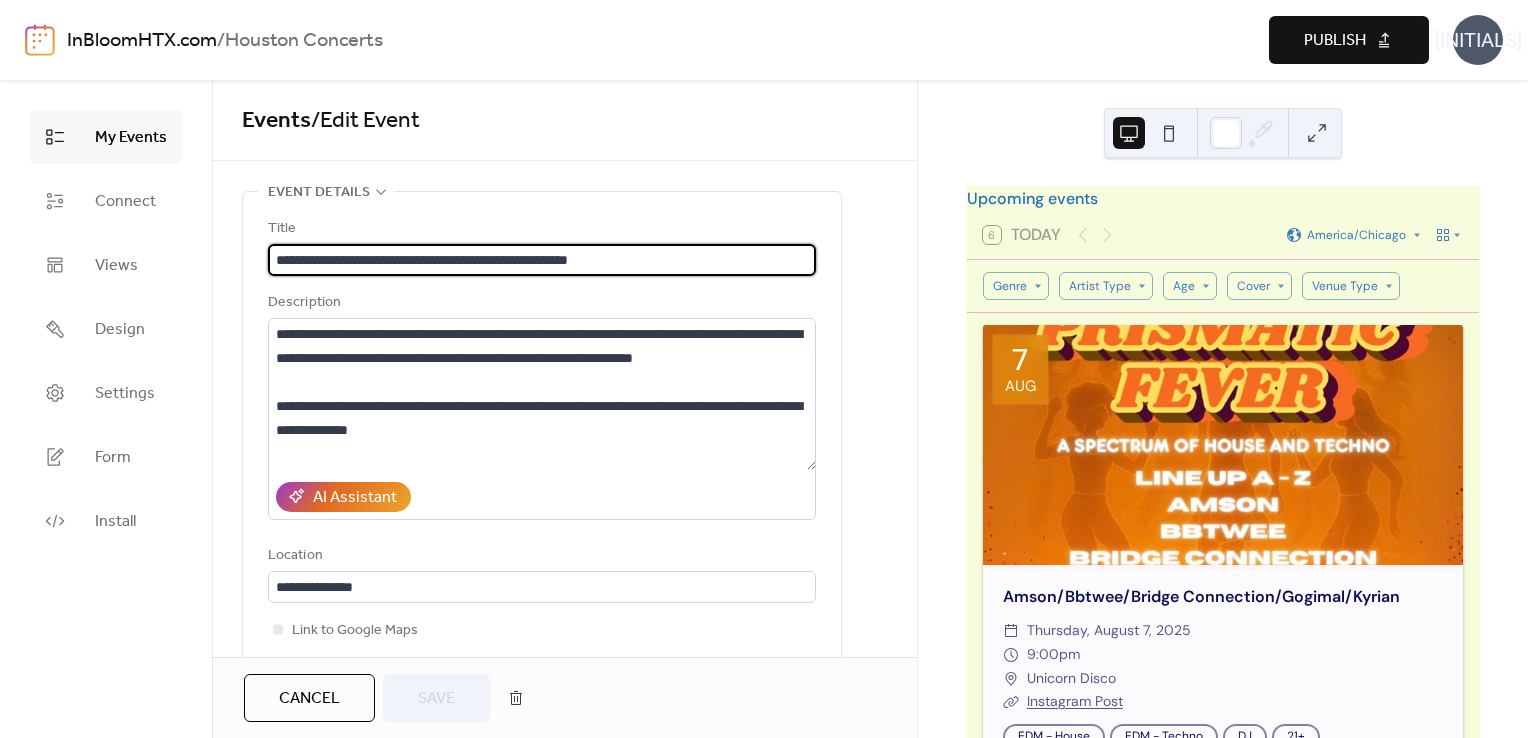 click on "**********" at bounding box center [542, 260] 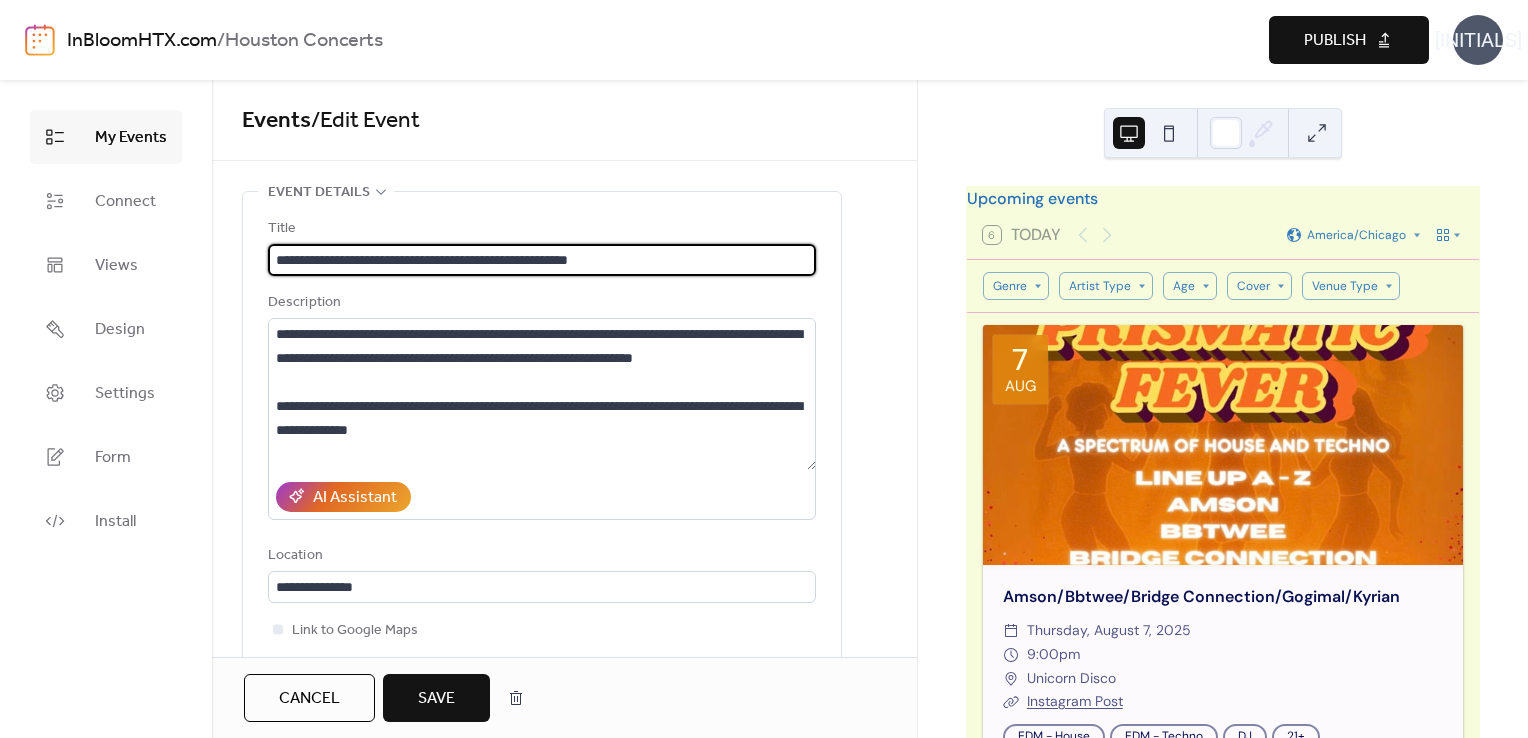 type on "**********" 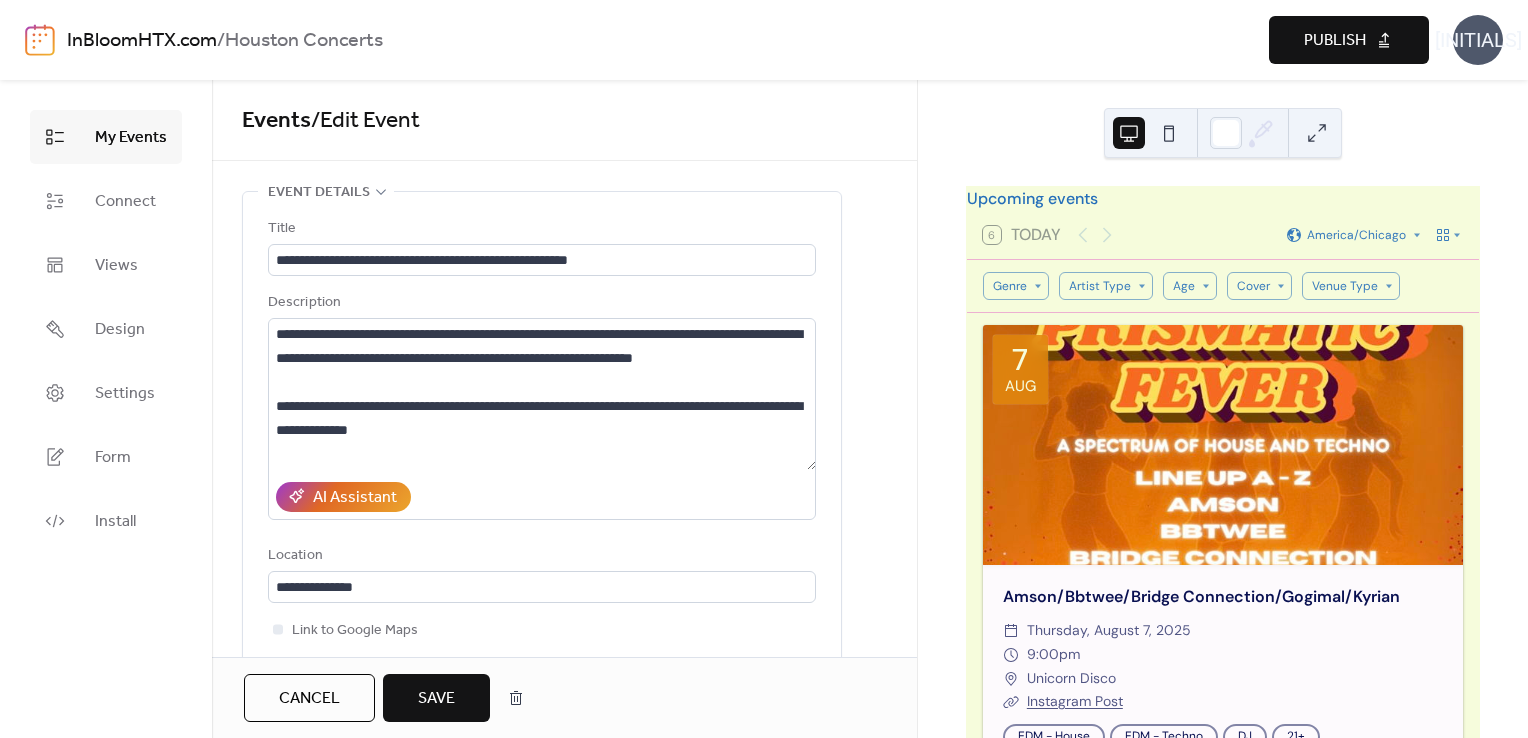click on "Save" at bounding box center [436, 698] 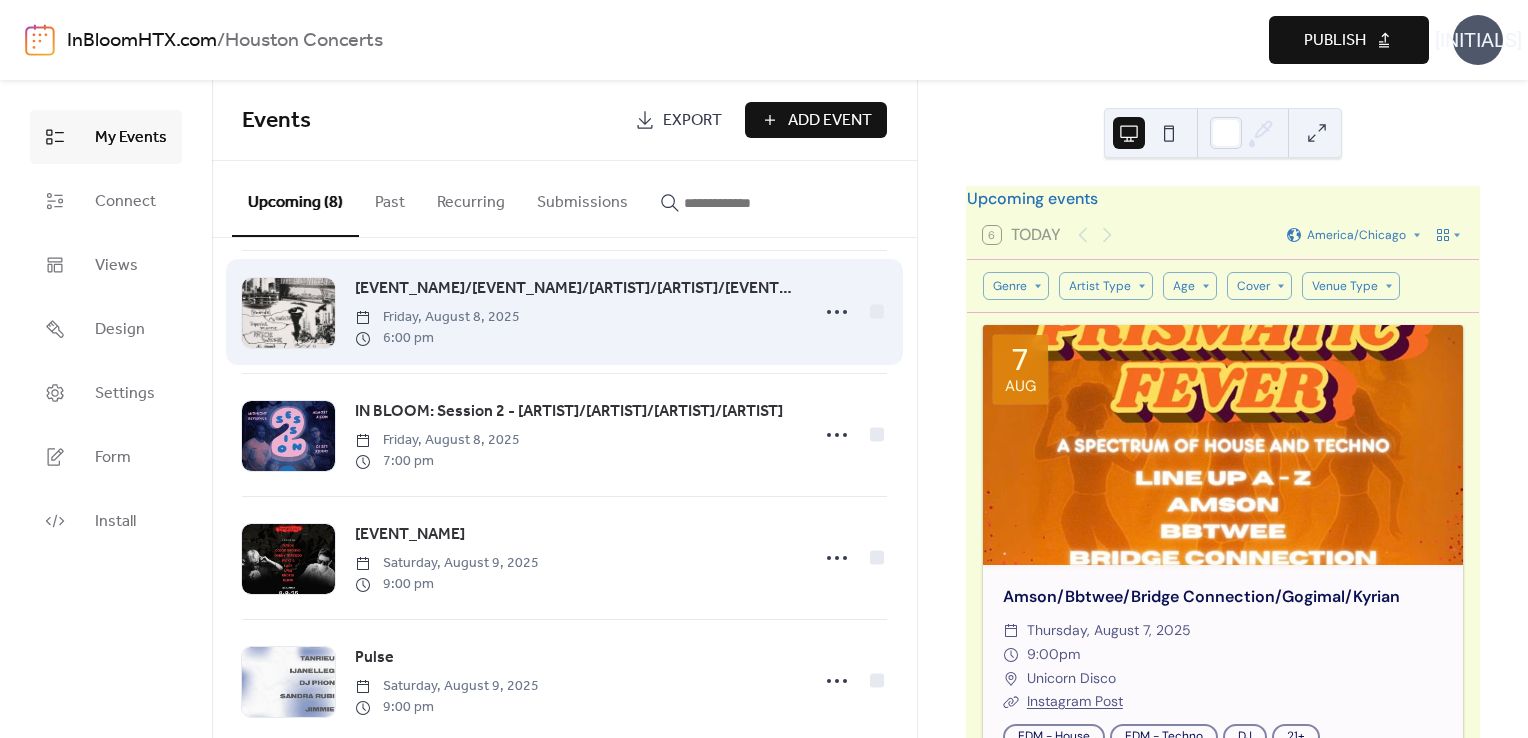 scroll, scrollTop: 267, scrollLeft: 0, axis: vertical 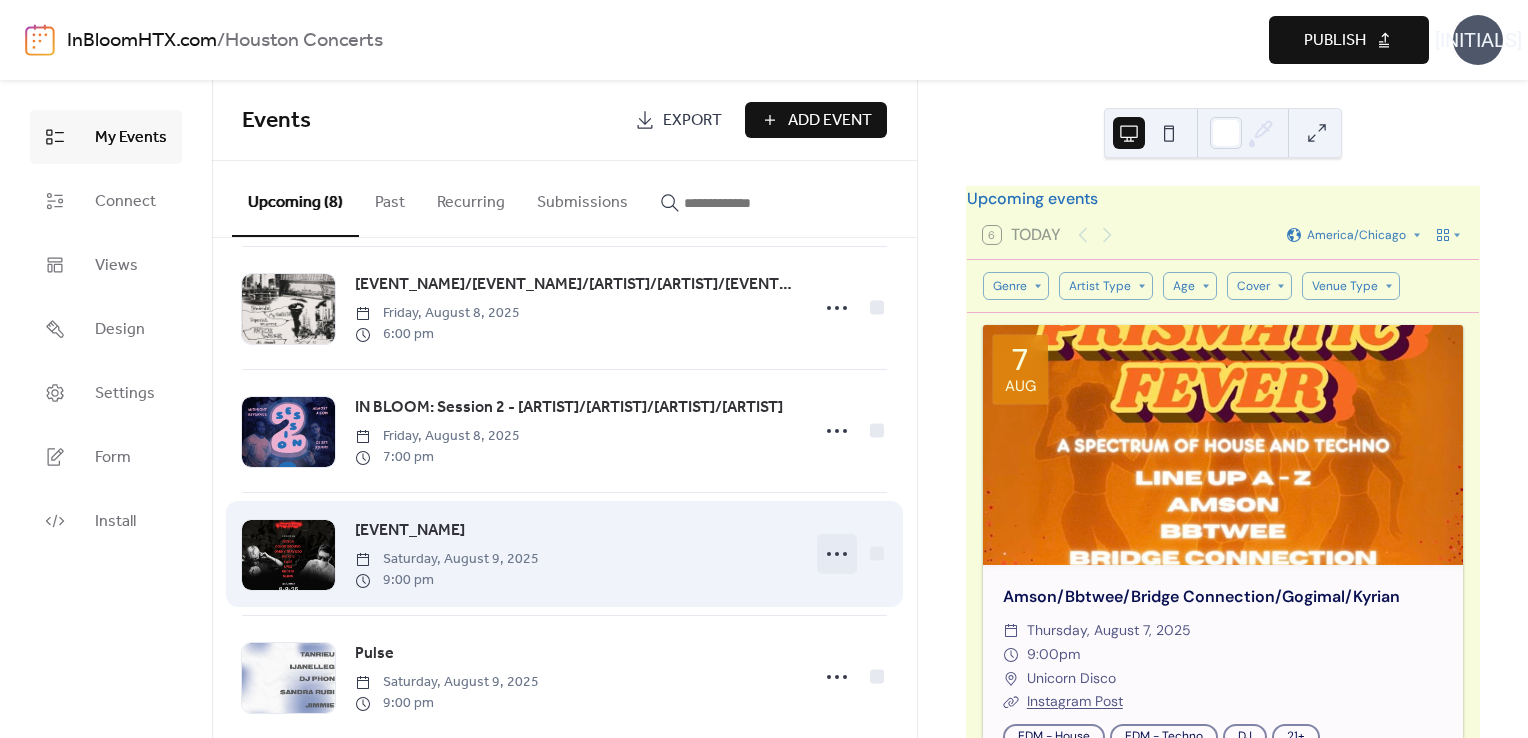 click 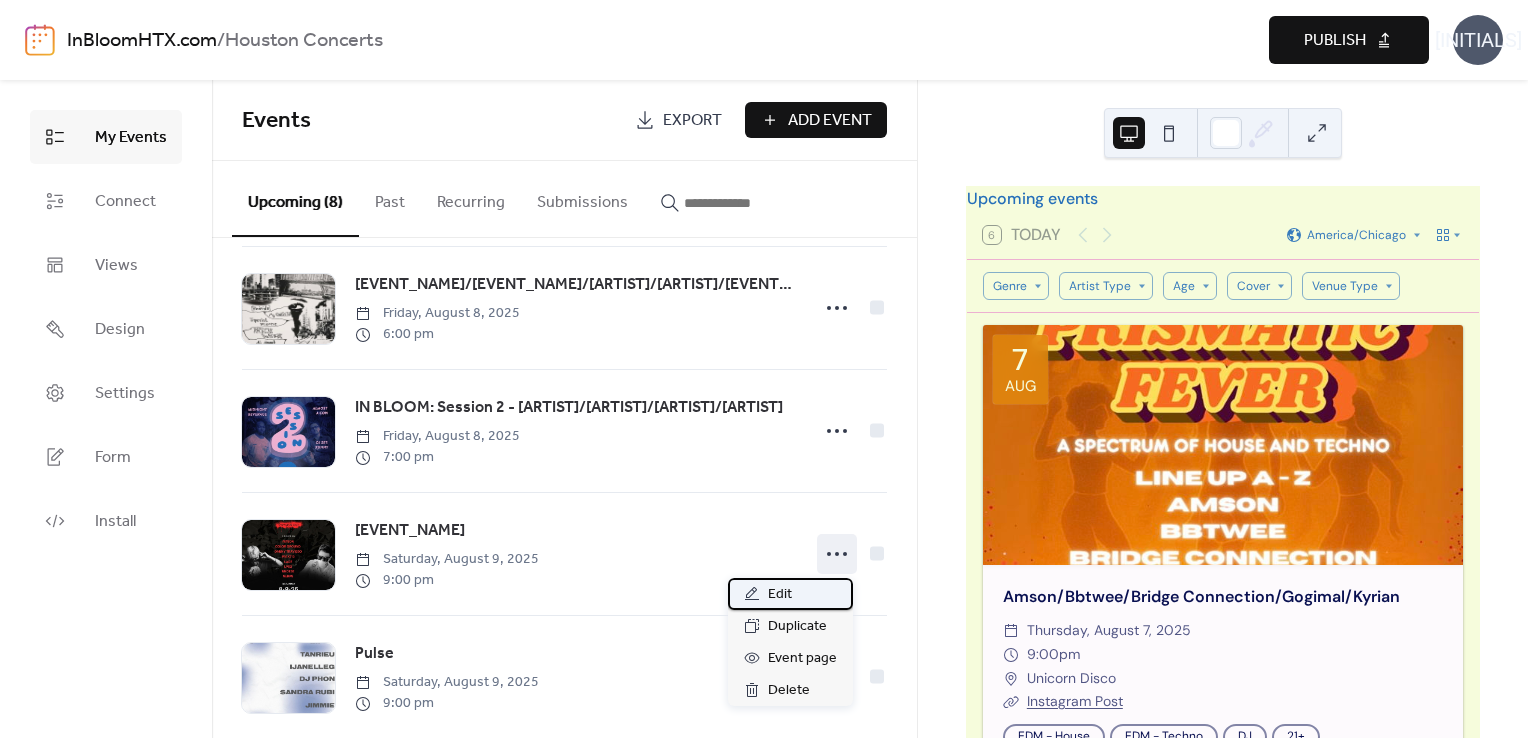 click on "Edit" at bounding box center [780, 595] 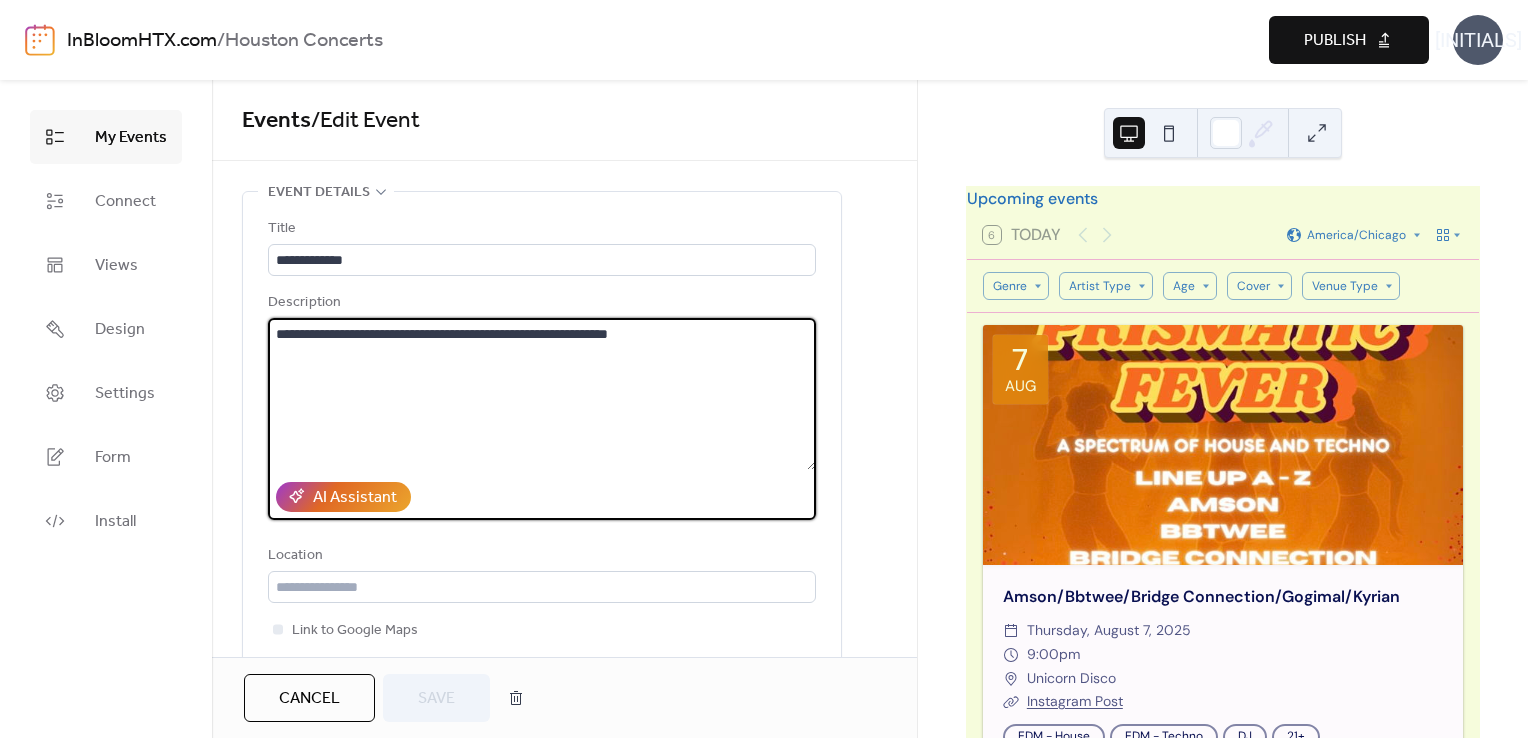 drag, startPoint x: 737, startPoint y: 332, endPoint x: 260, endPoint y: 302, distance: 477.94247 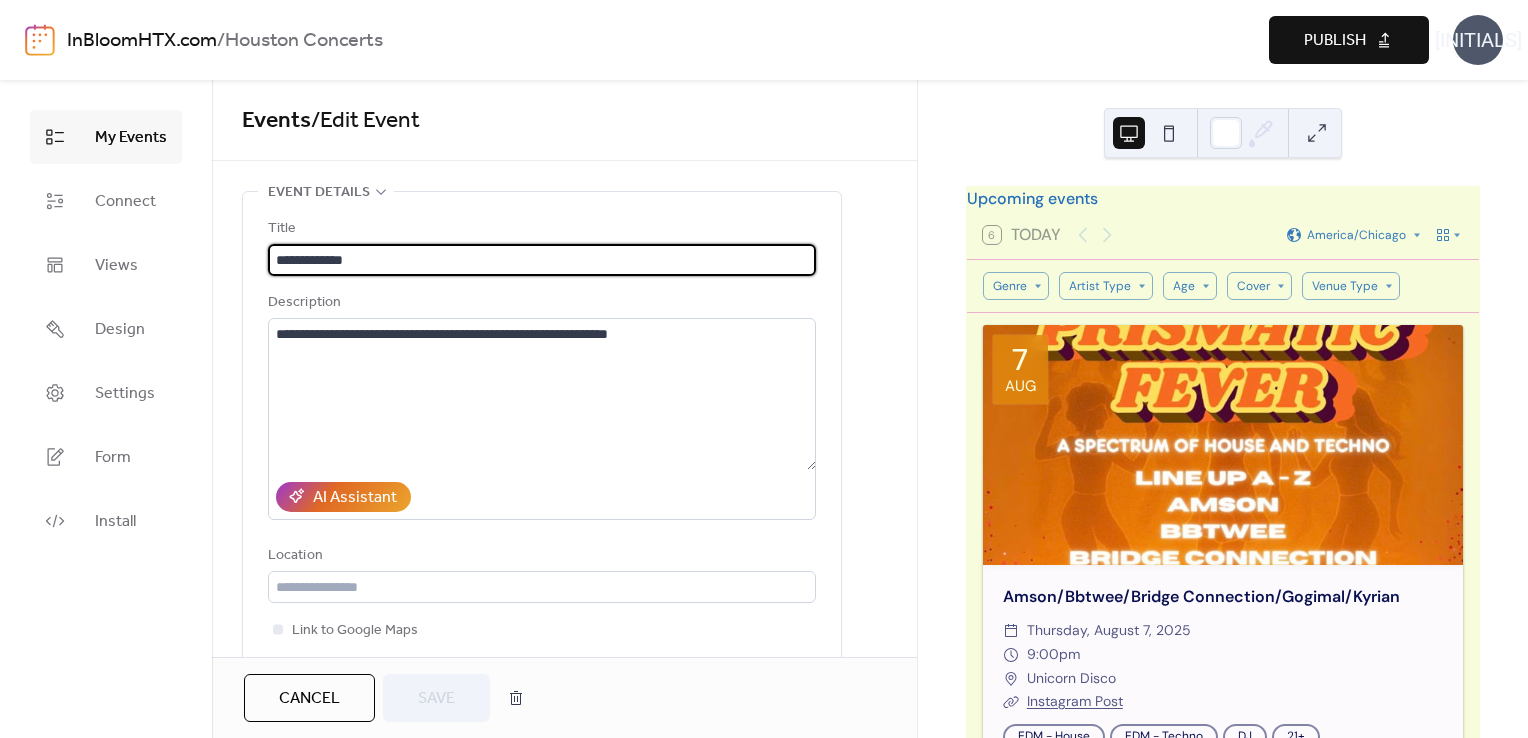 drag, startPoint x: 368, startPoint y: 248, endPoint x: 241, endPoint y: 246, distance: 127.01575 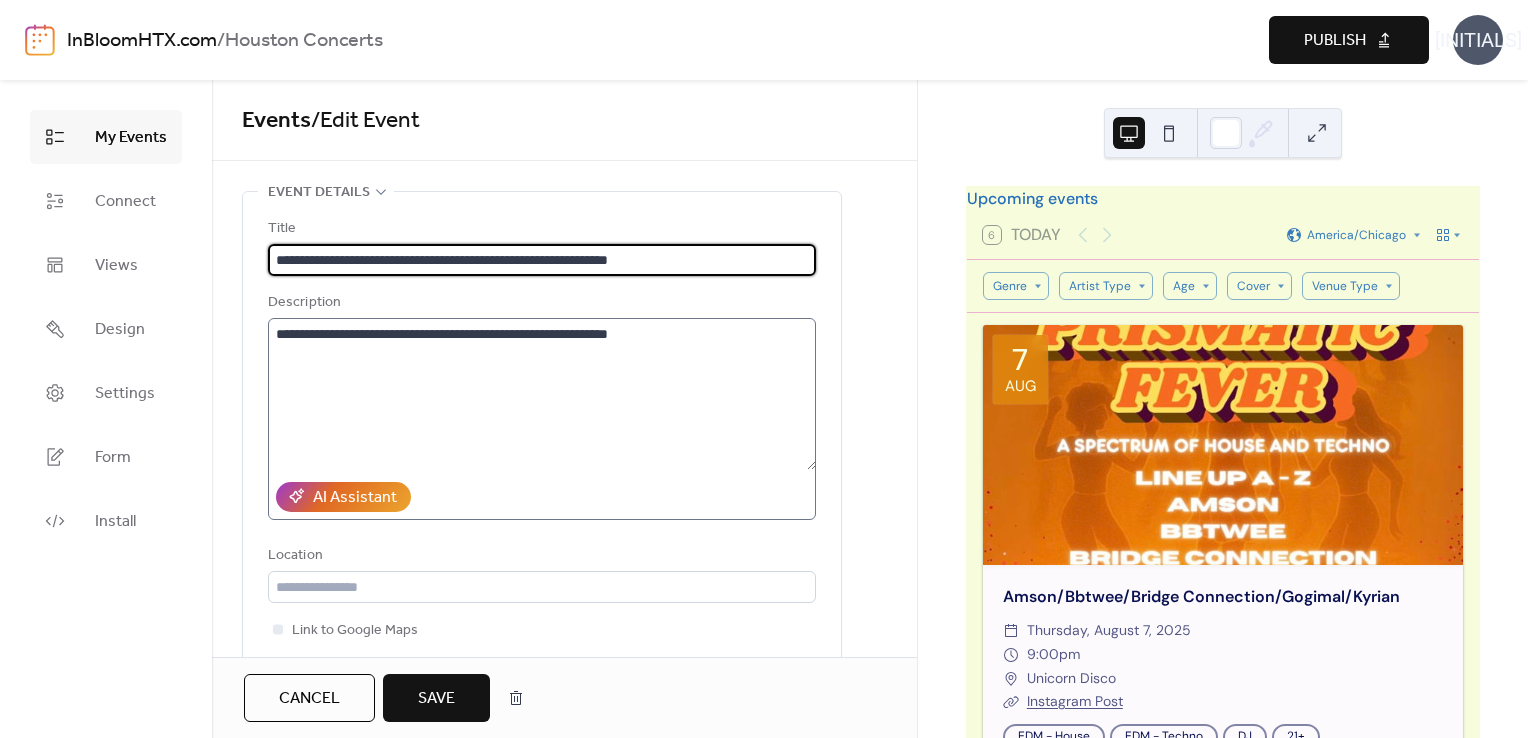 type on "**********" 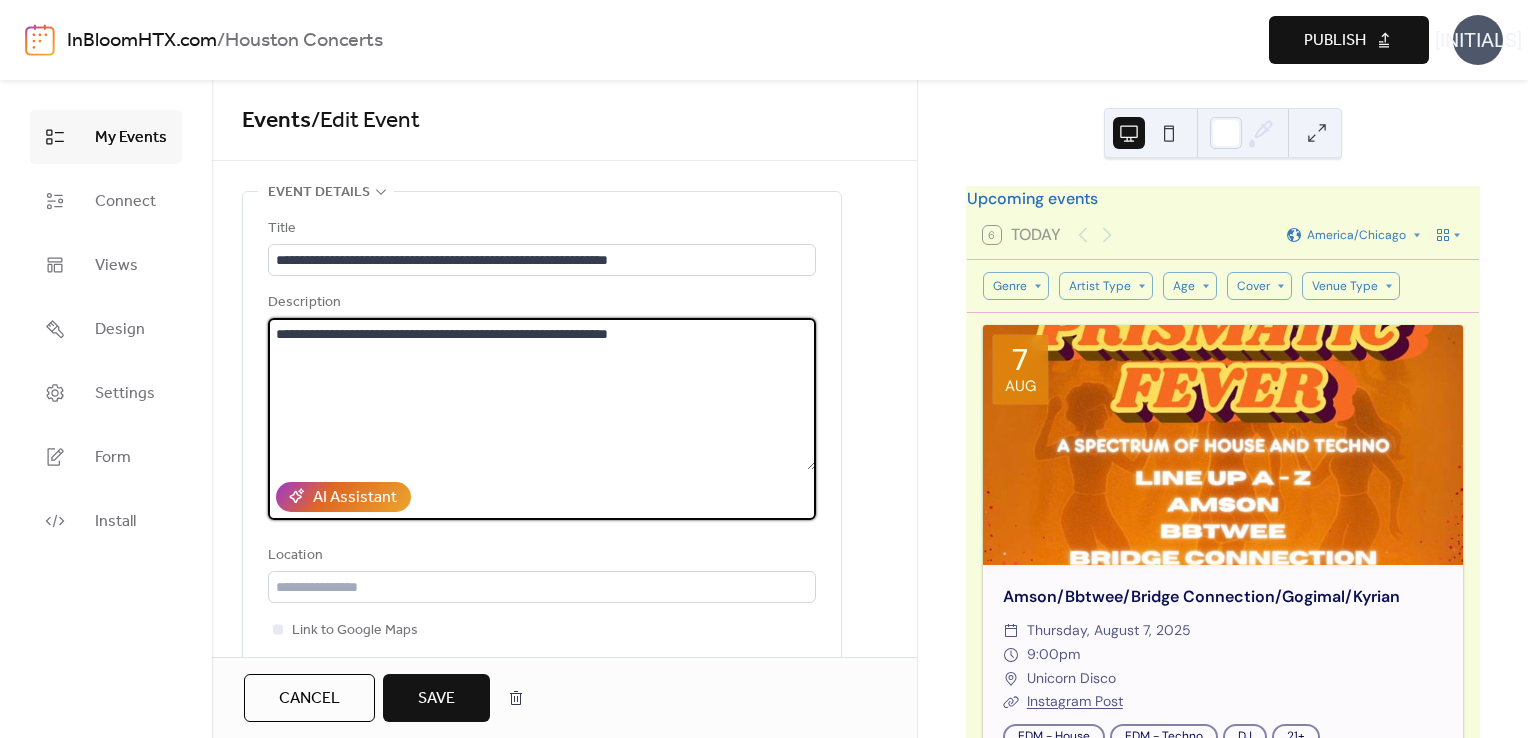 drag, startPoint x: 748, startPoint y: 334, endPoint x: 200, endPoint y: 301, distance: 548.99274 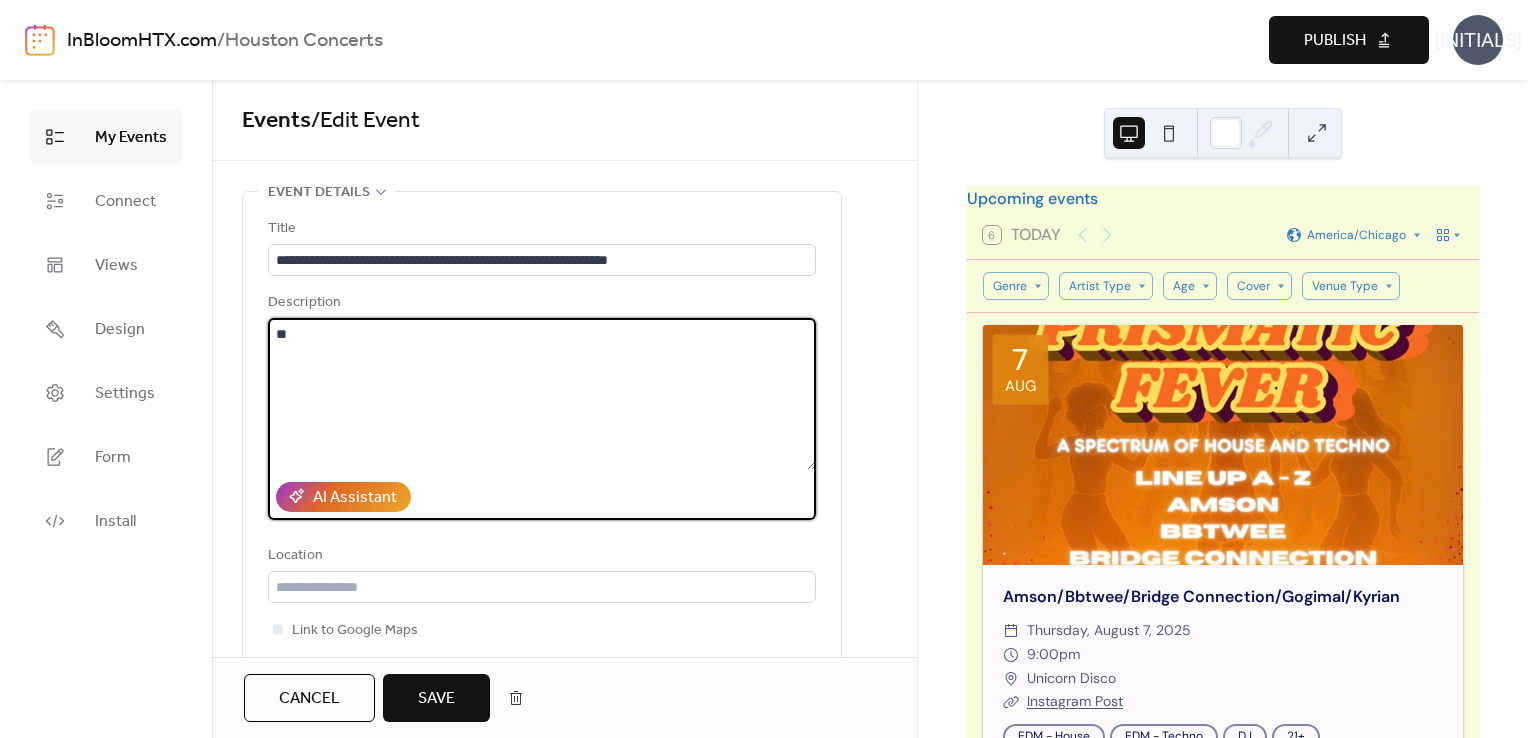 type on "*" 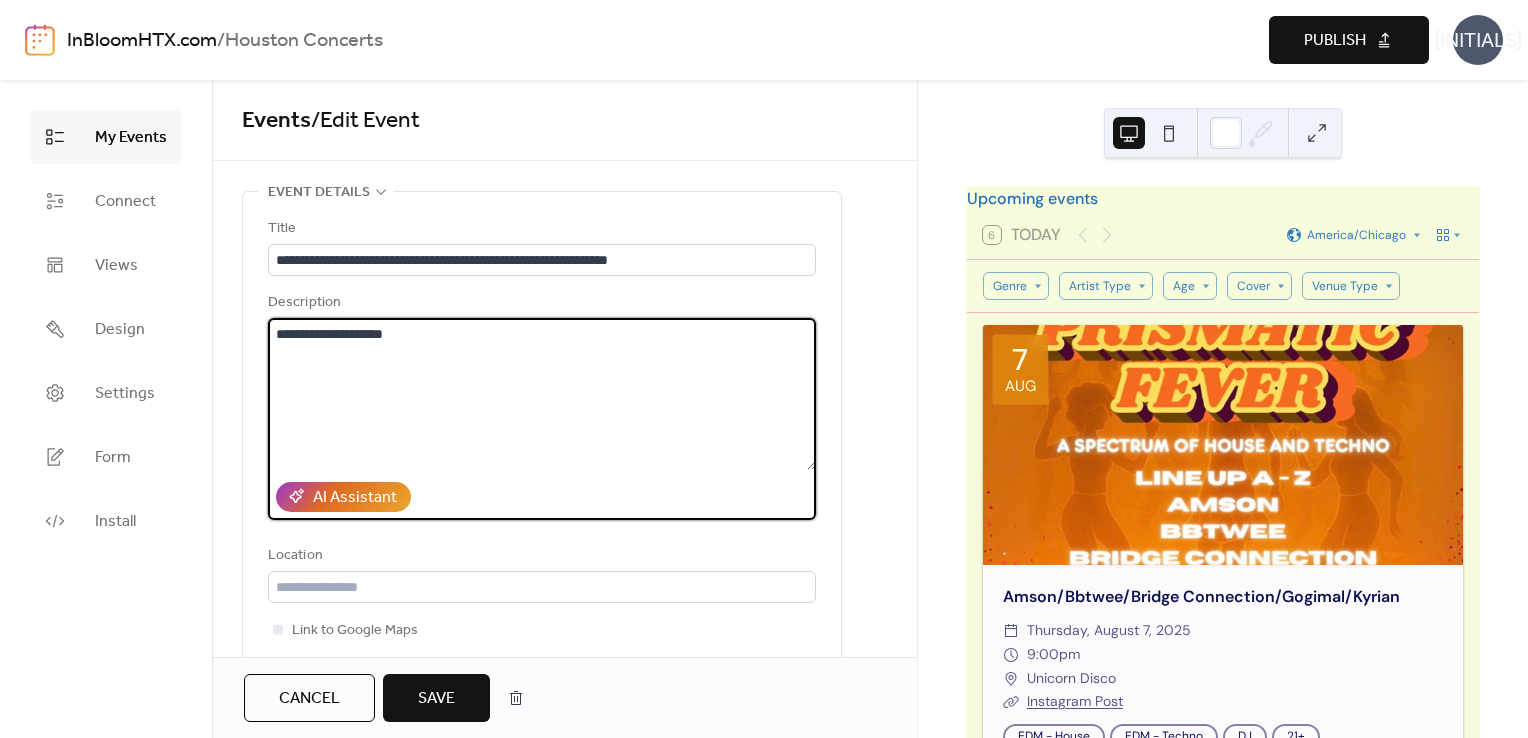 type on "**********" 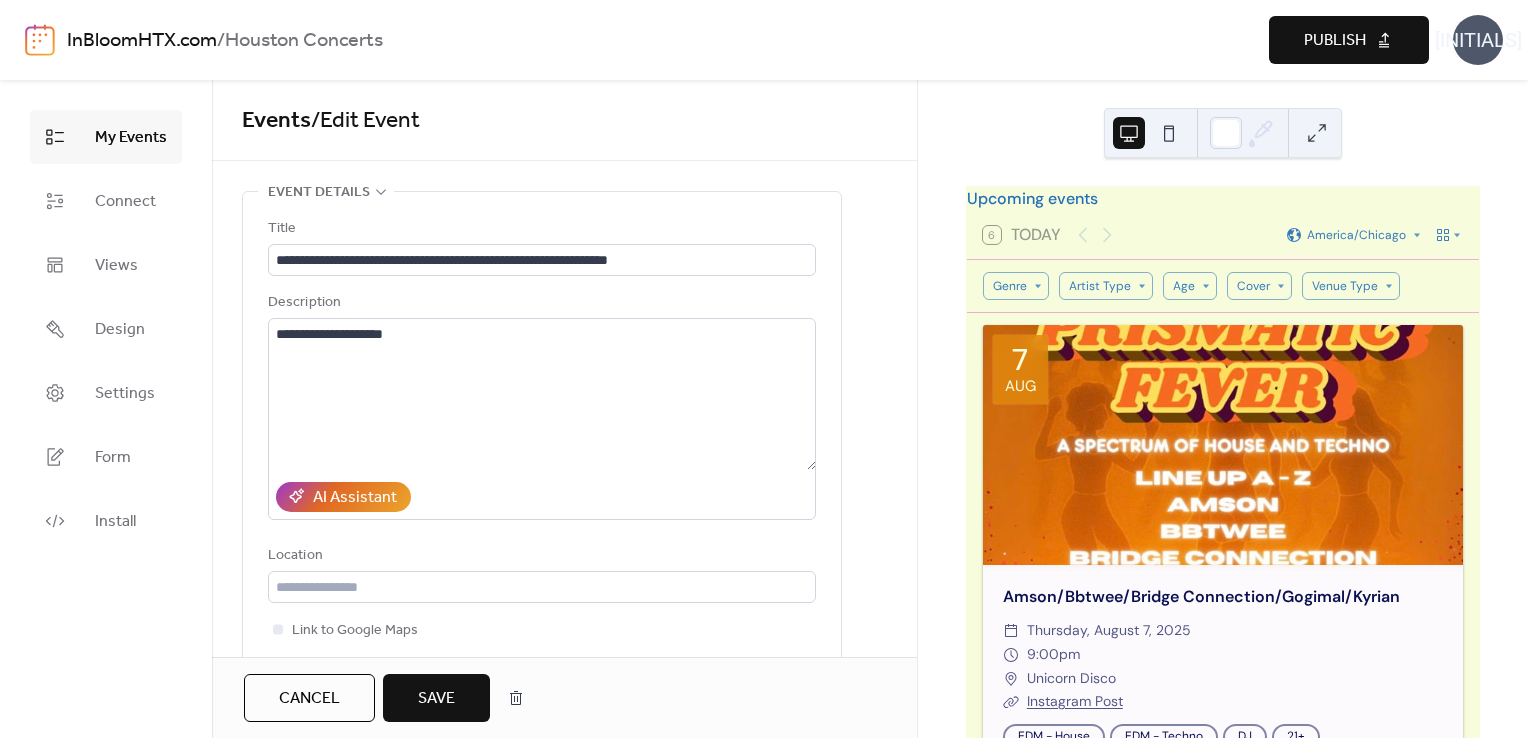 click on "Save" at bounding box center (436, 699) 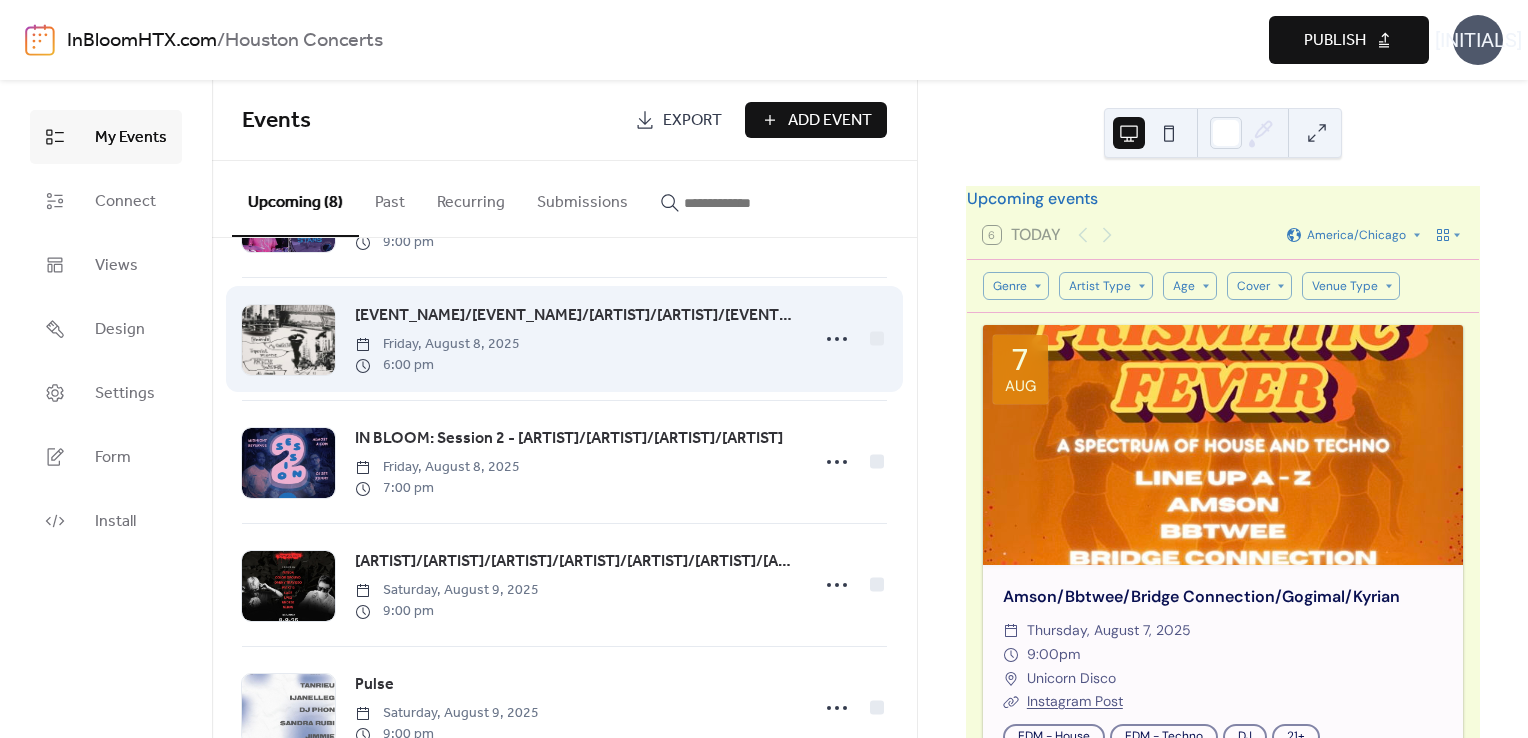 scroll, scrollTop: 244, scrollLeft: 0, axis: vertical 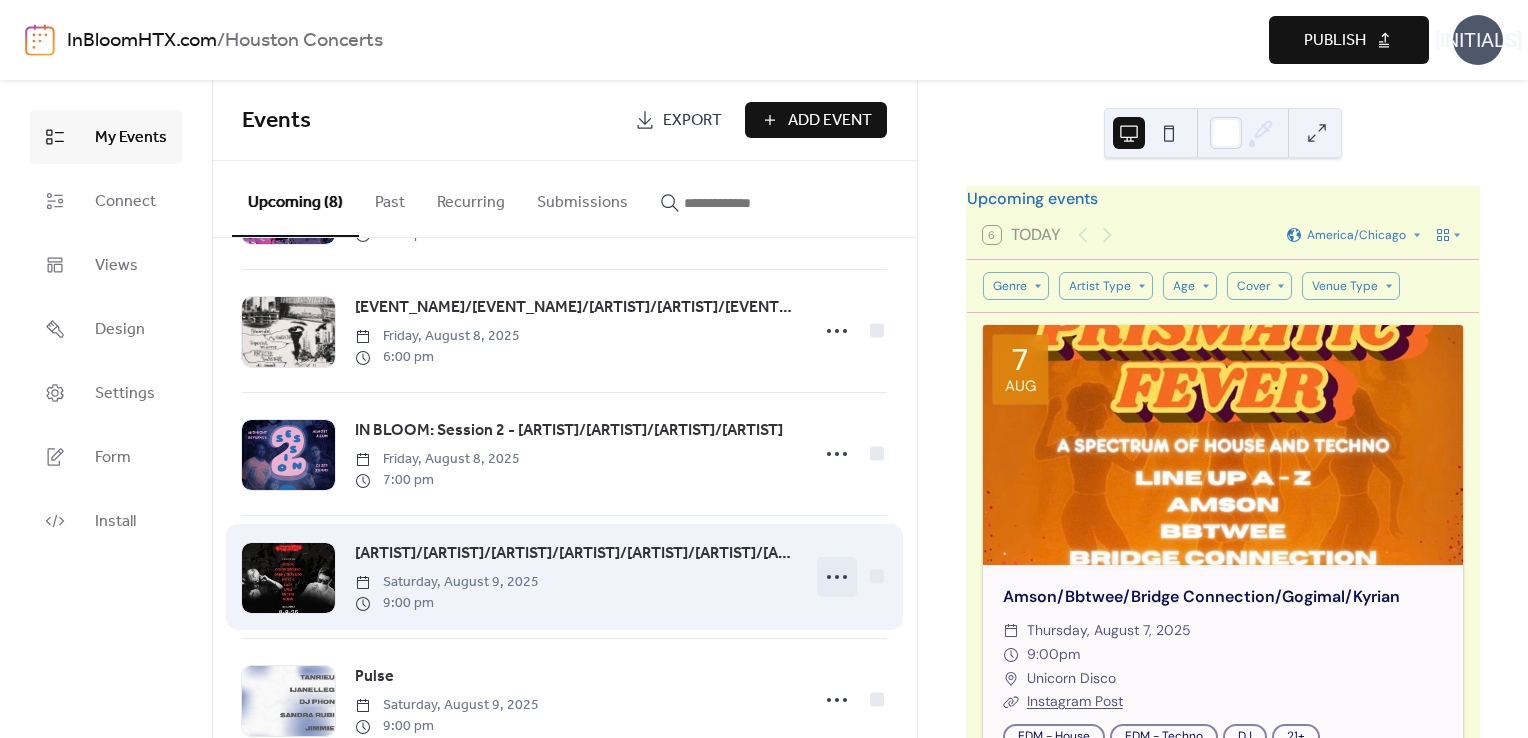 click 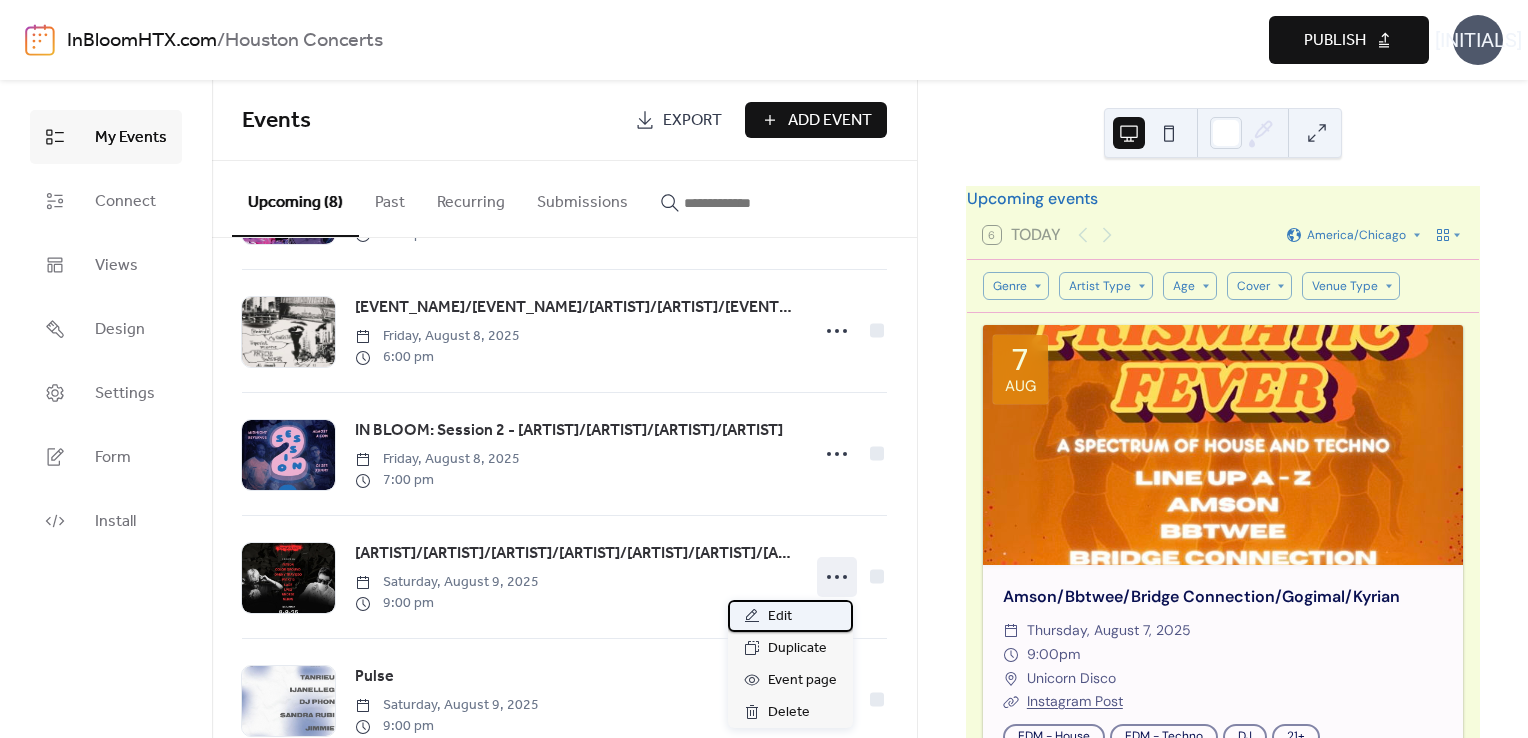 click on "Edit" at bounding box center [790, 616] 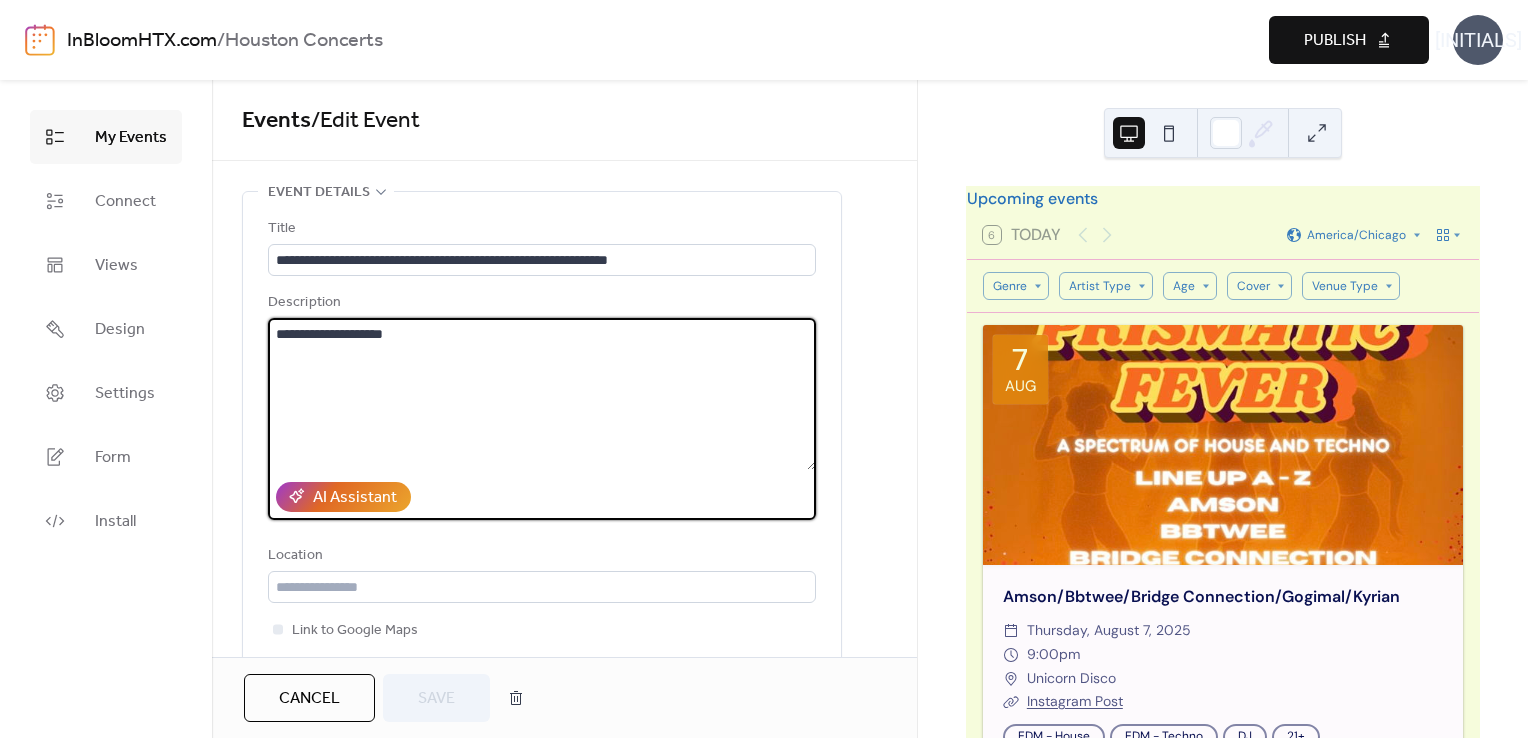 drag, startPoint x: 476, startPoint y: 355, endPoint x: 272, endPoint y: 328, distance: 205.779 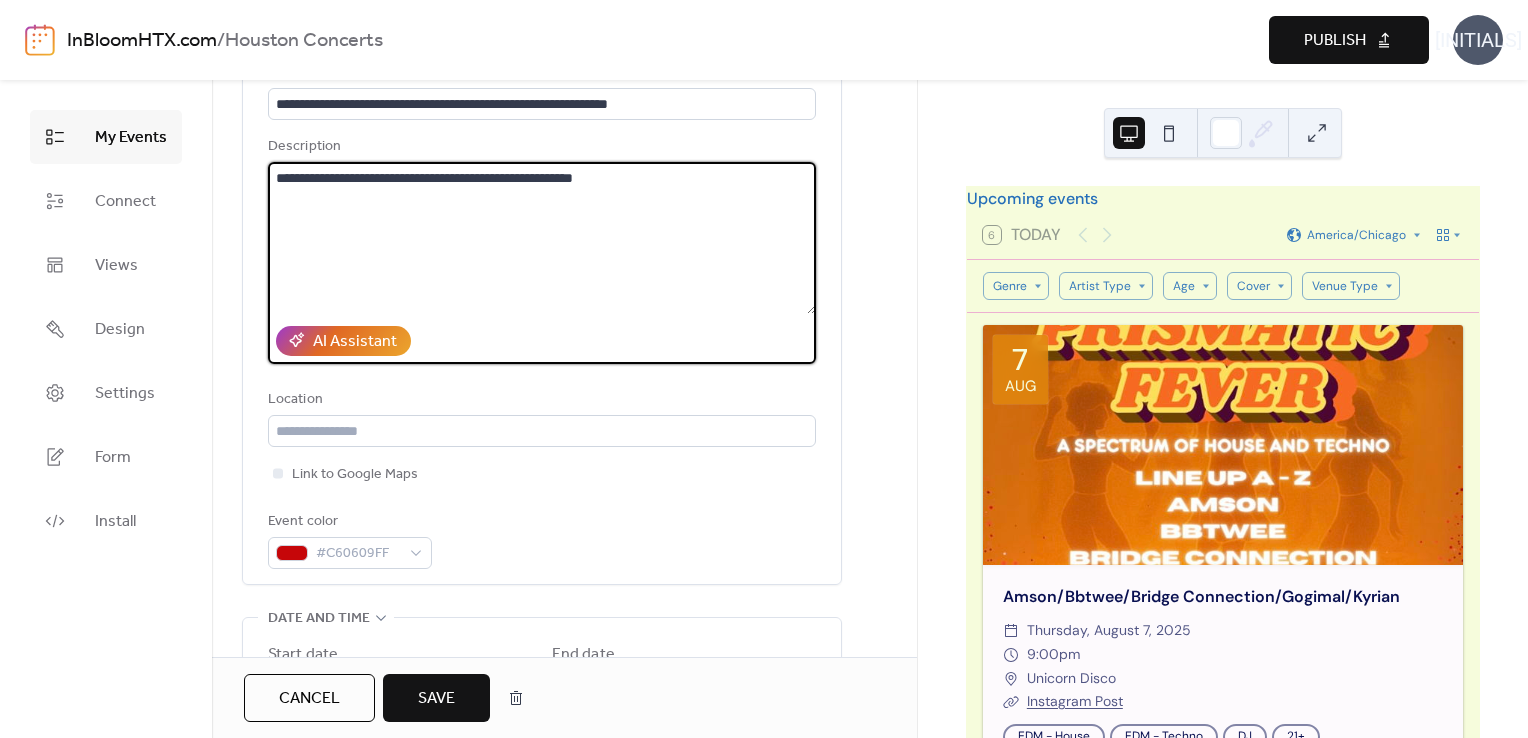 scroll, scrollTop: 160, scrollLeft: 0, axis: vertical 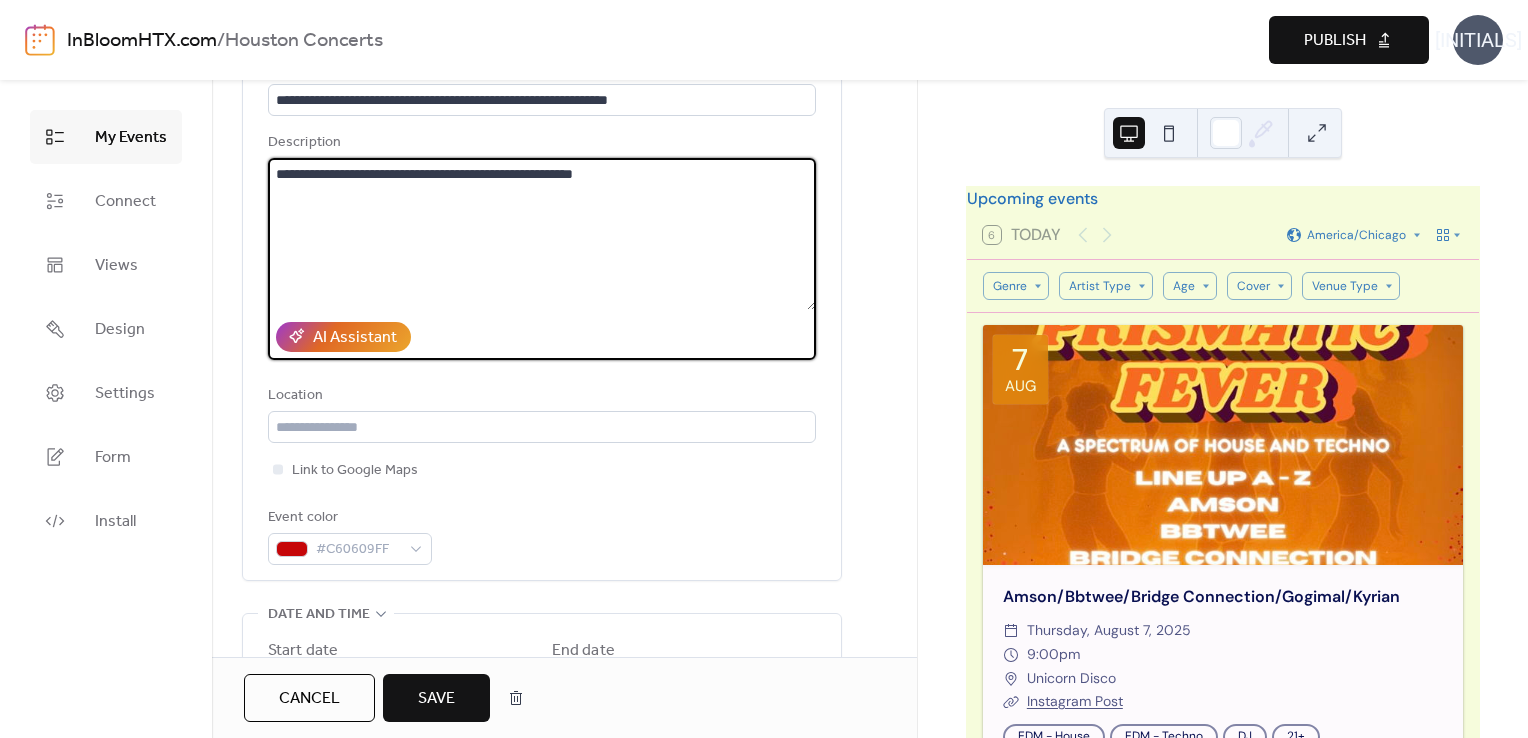 type on "**********" 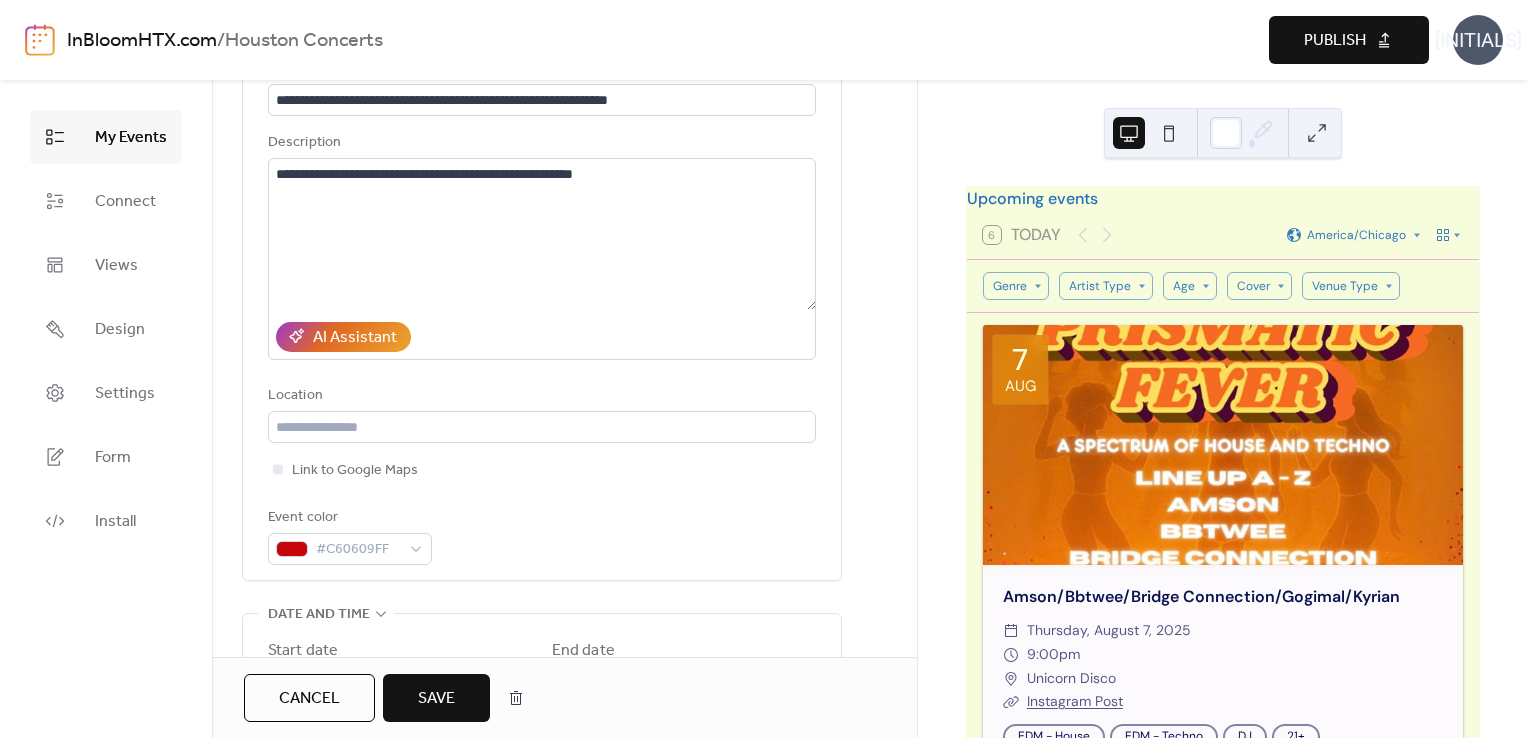 click on "Save" at bounding box center (436, 699) 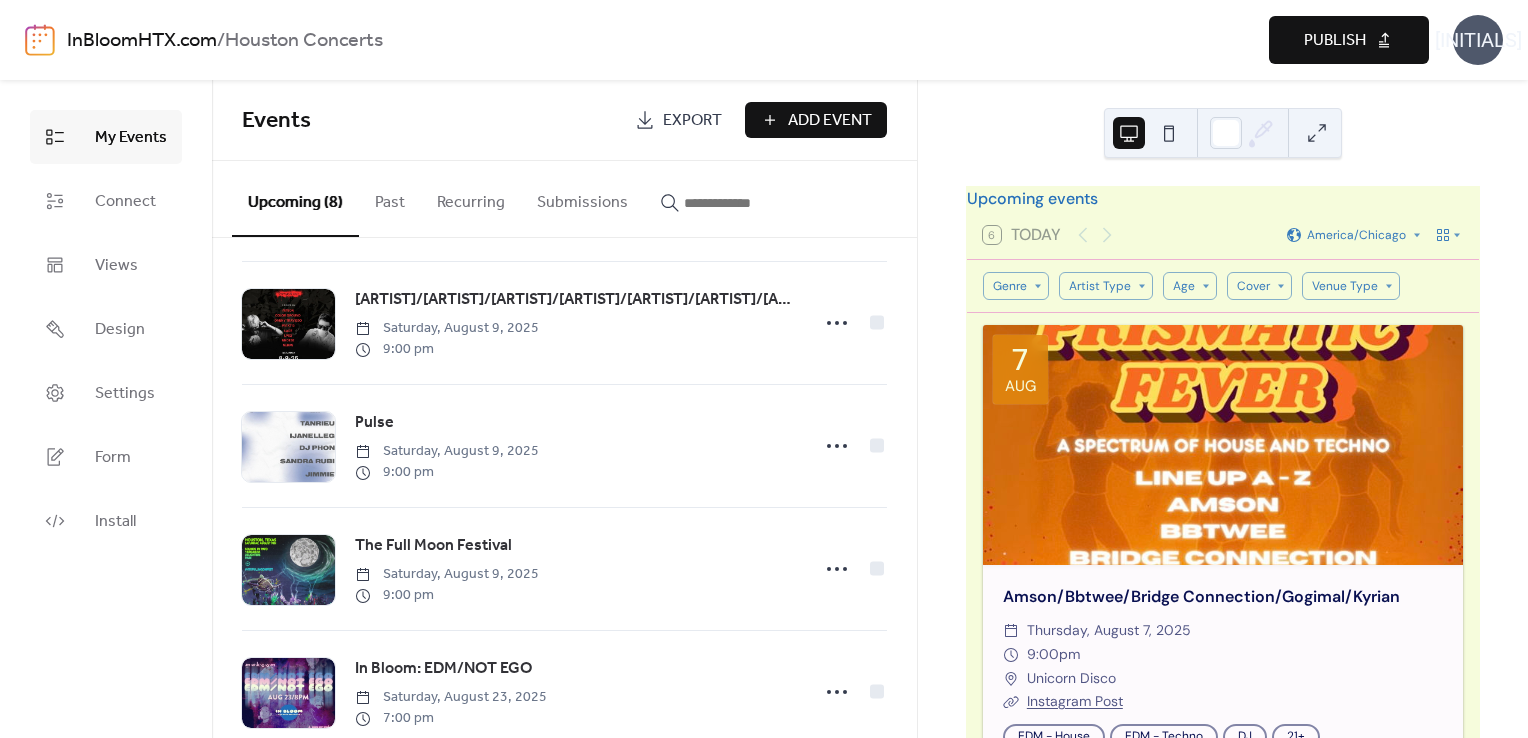scroll, scrollTop: 515, scrollLeft: 0, axis: vertical 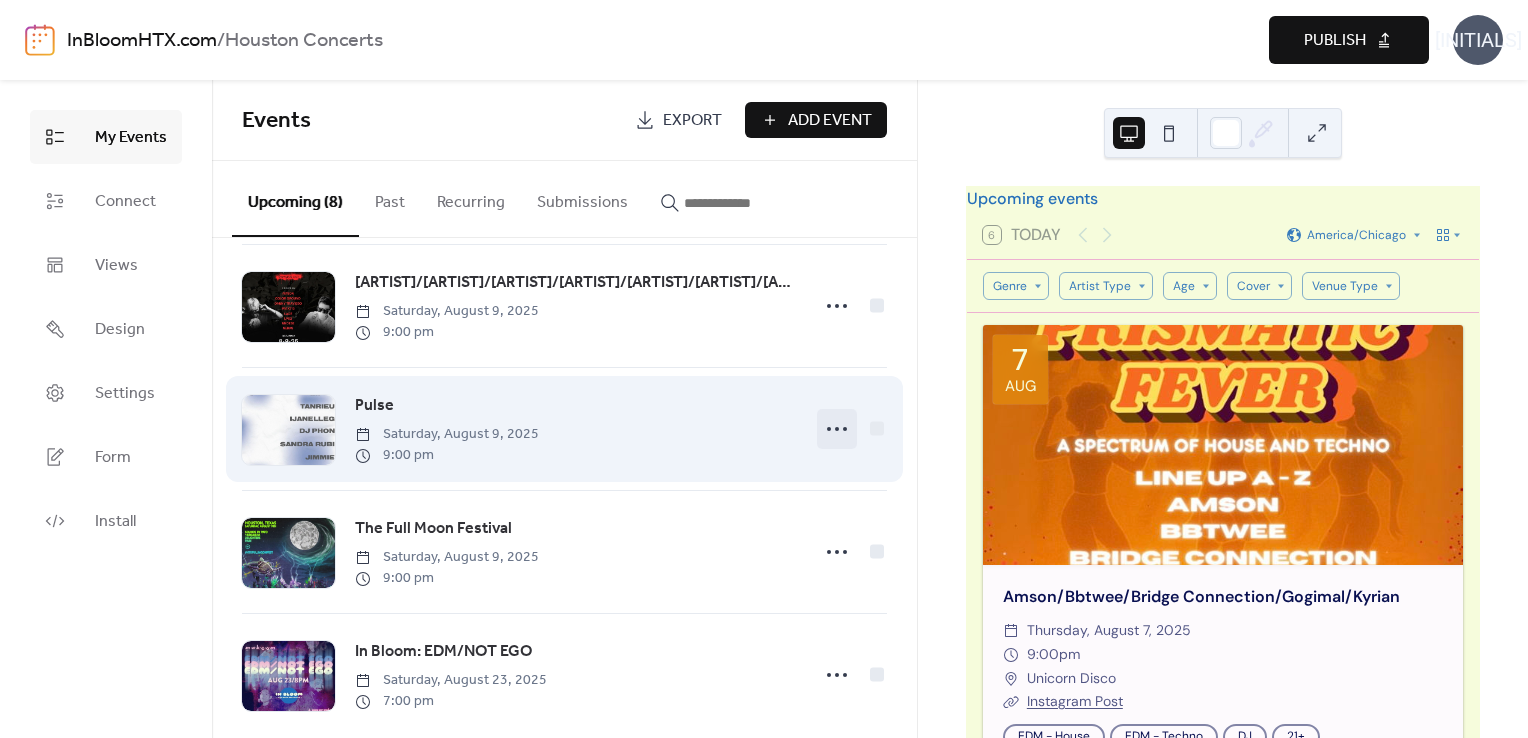 click 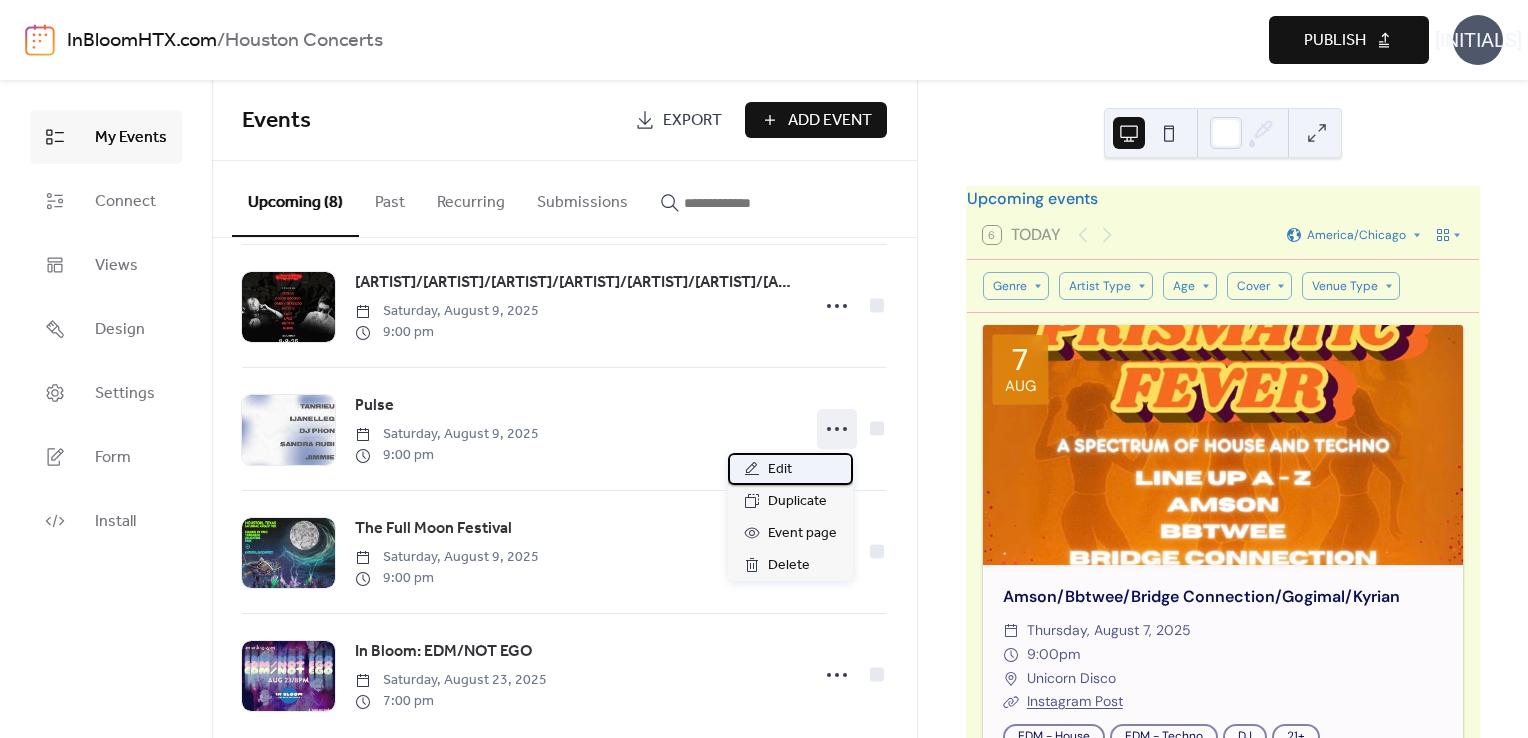click on "Edit" at bounding box center [780, 470] 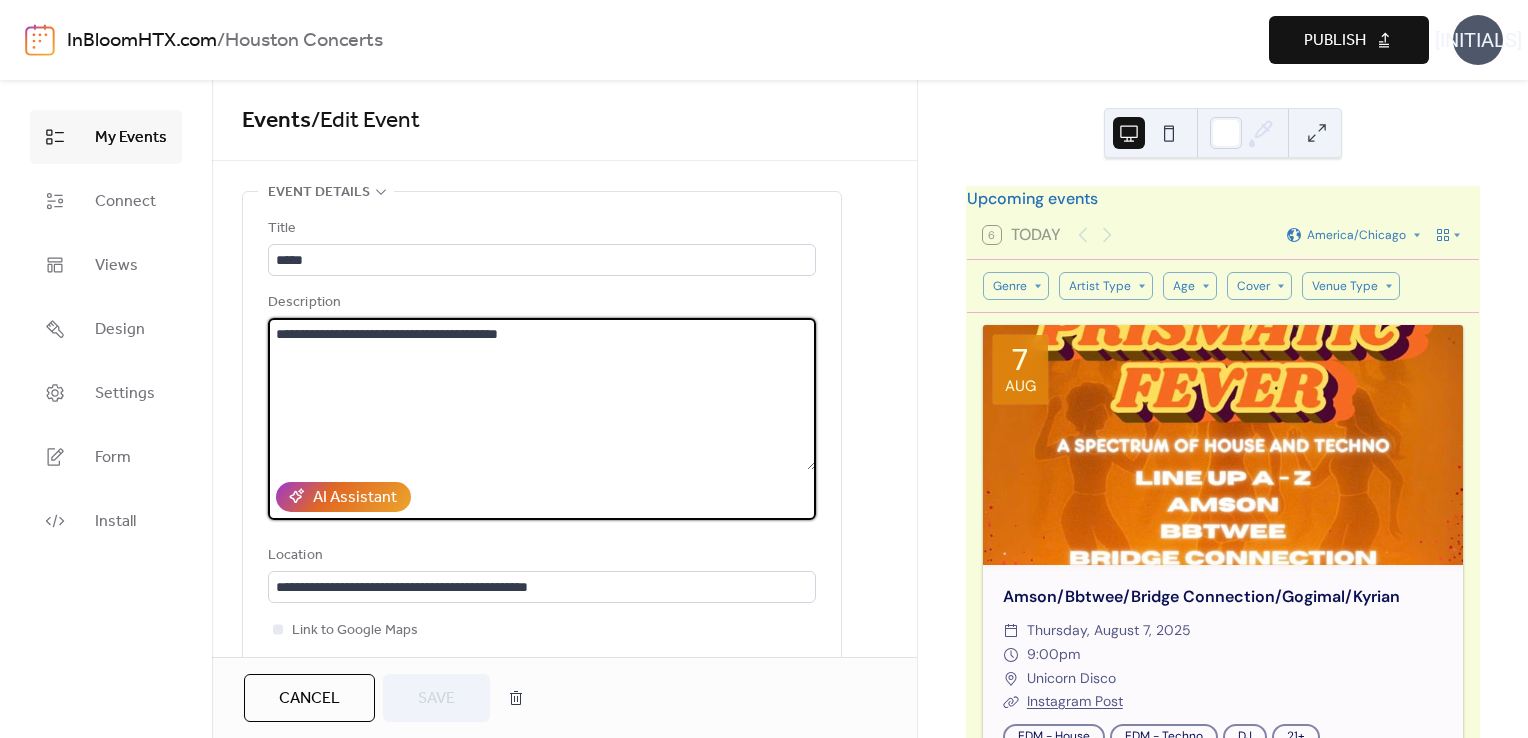 drag, startPoint x: 600, startPoint y: 343, endPoint x: 257, endPoint y: 311, distance: 344.48947 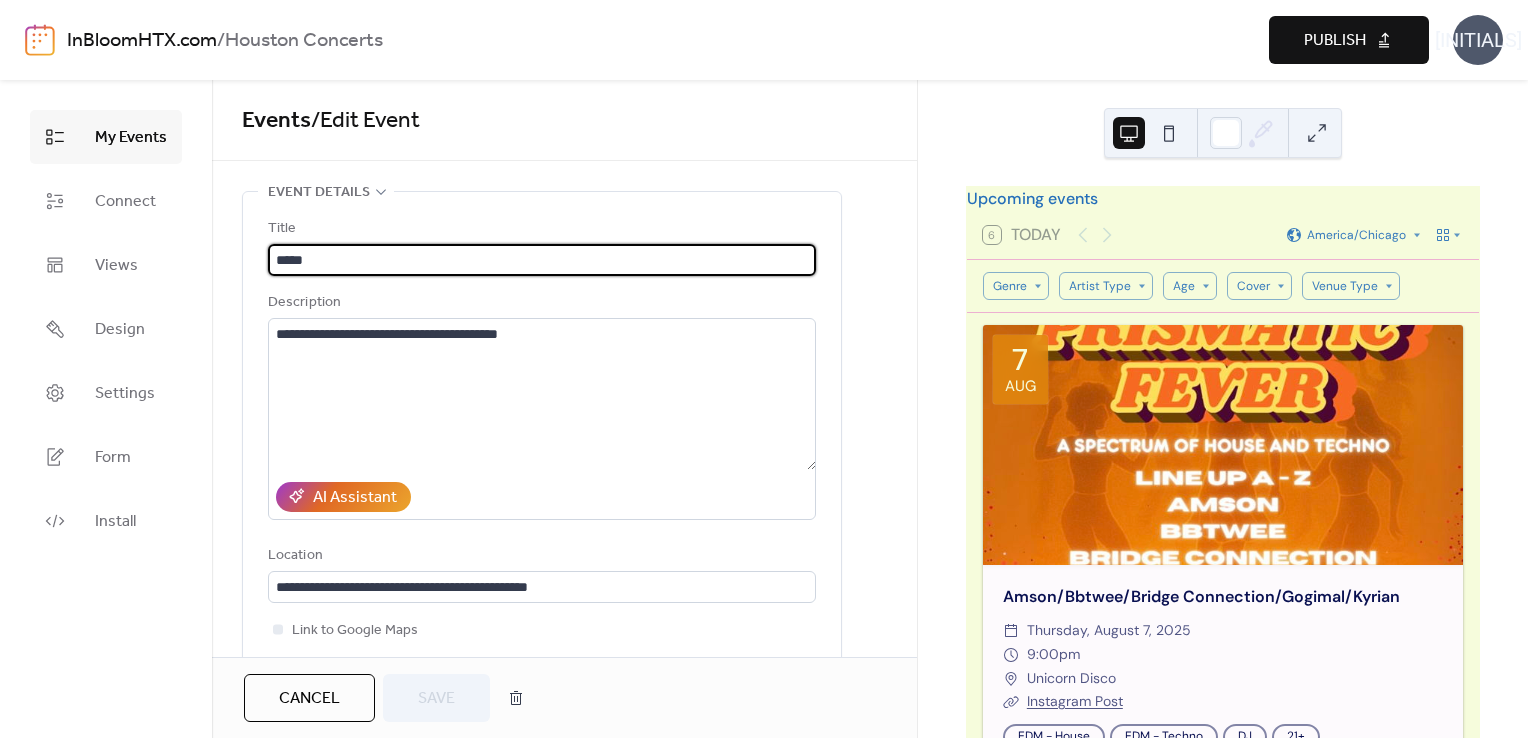 drag, startPoint x: 382, startPoint y: 258, endPoint x: 261, endPoint y: 248, distance: 121.41252 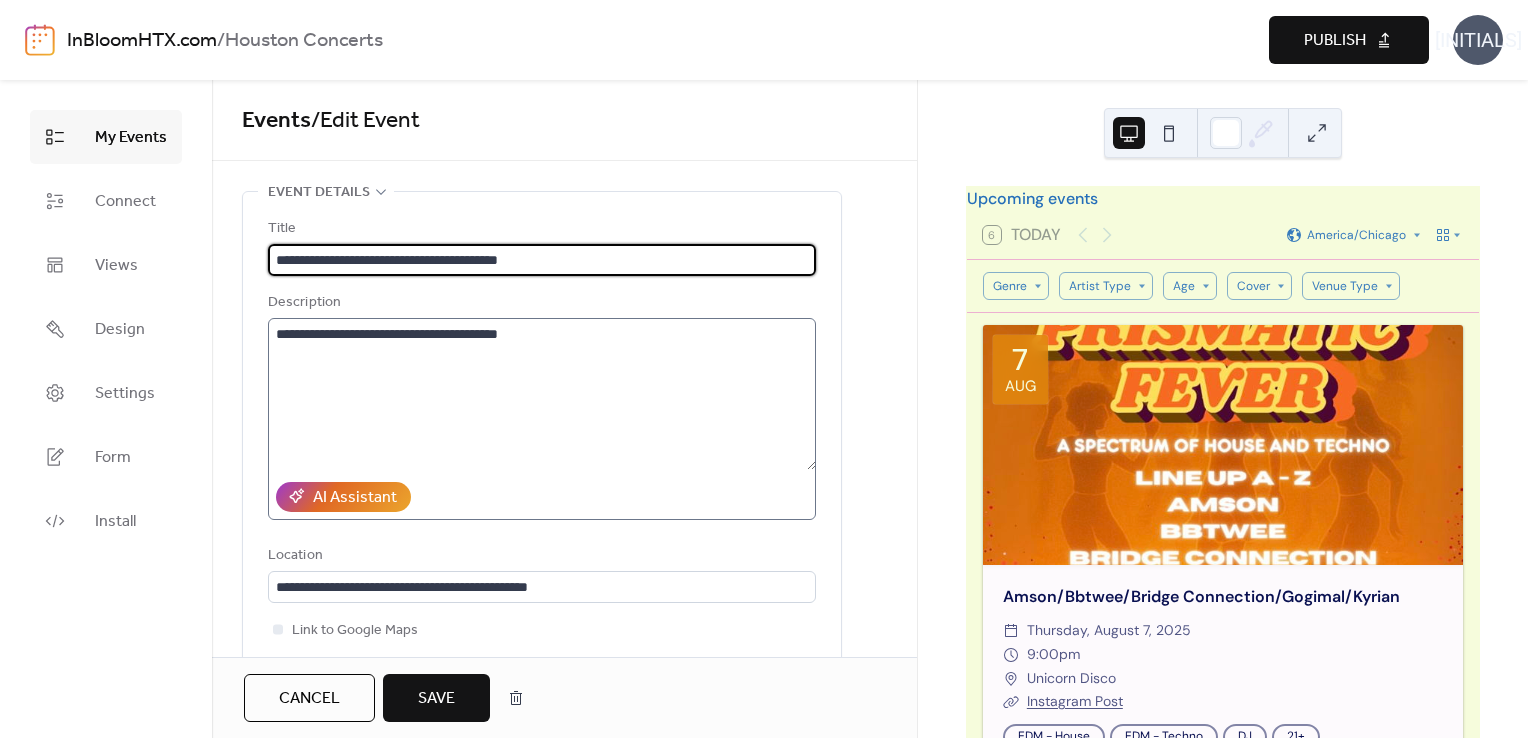type on "**********" 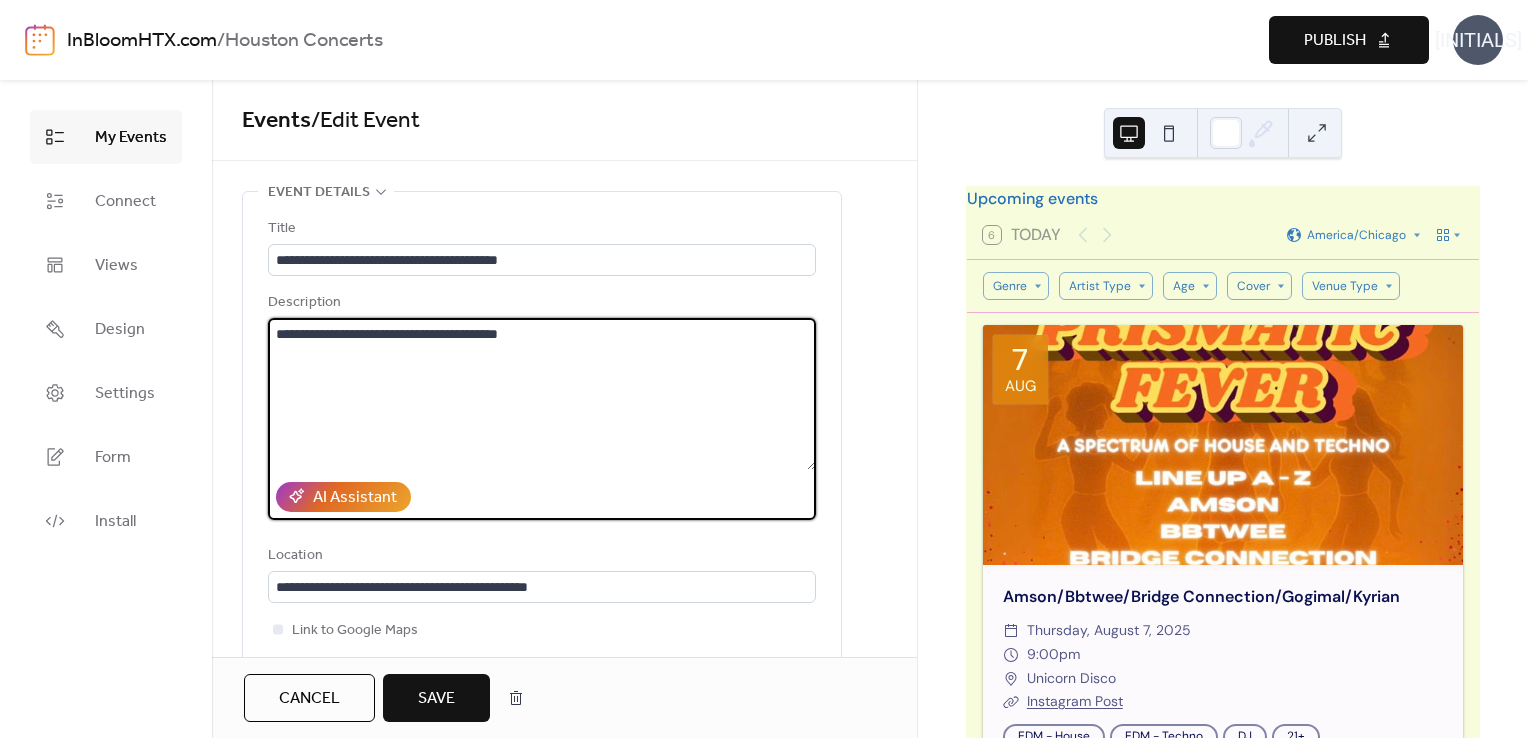 drag, startPoint x: 580, startPoint y: 340, endPoint x: 262, endPoint y: 312, distance: 319.23032 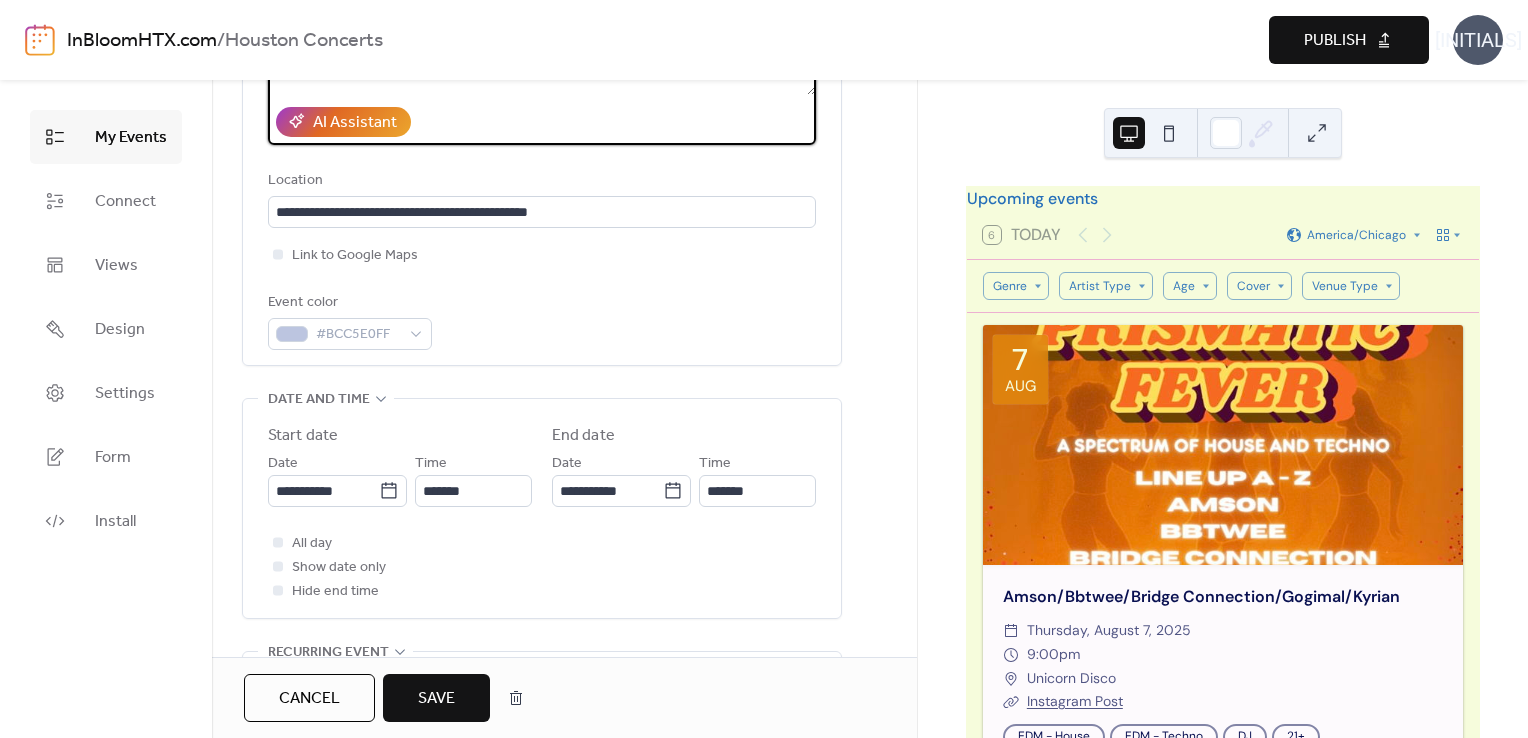 scroll, scrollTop: 376, scrollLeft: 0, axis: vertical 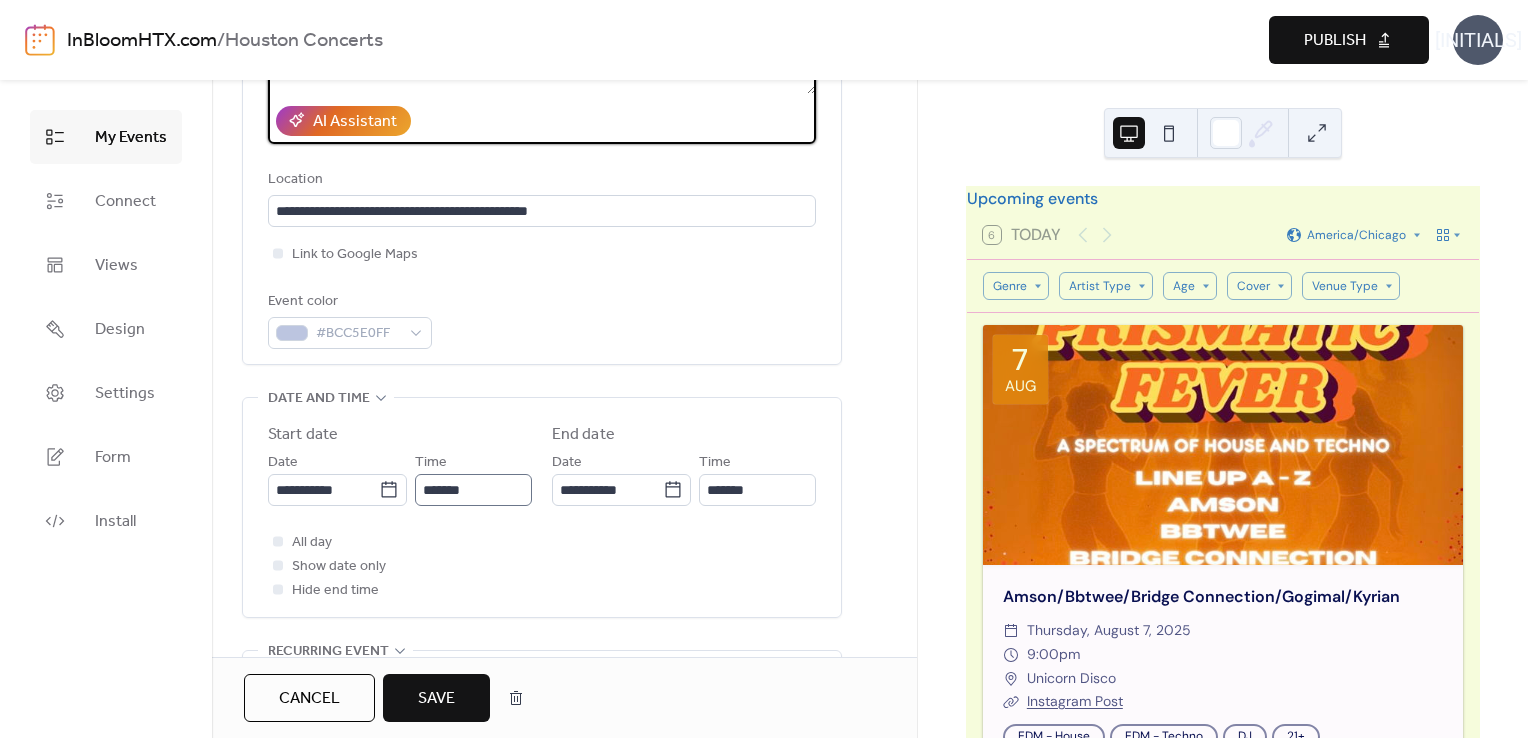 type on "**********" 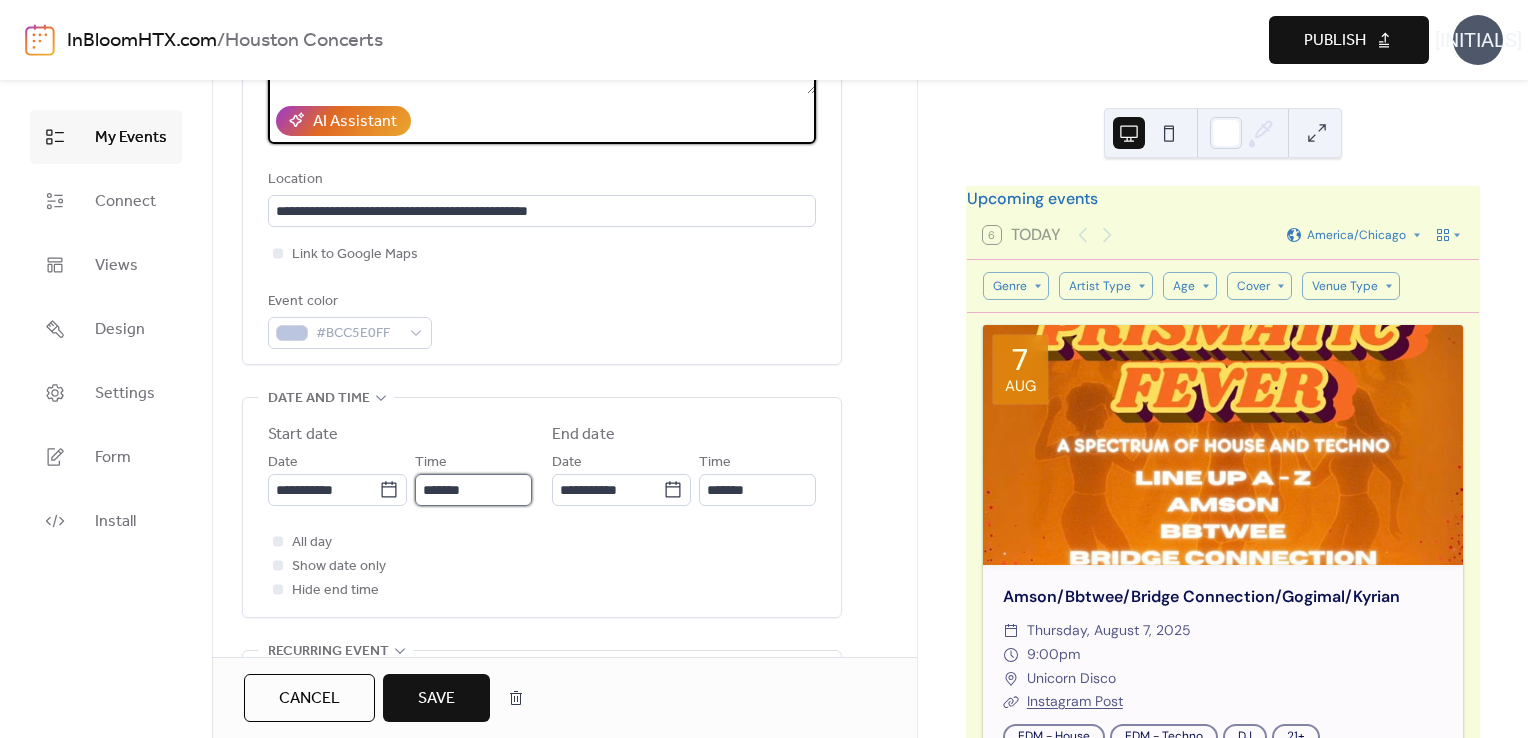 click on "*******" at bounding box center [473, 490] 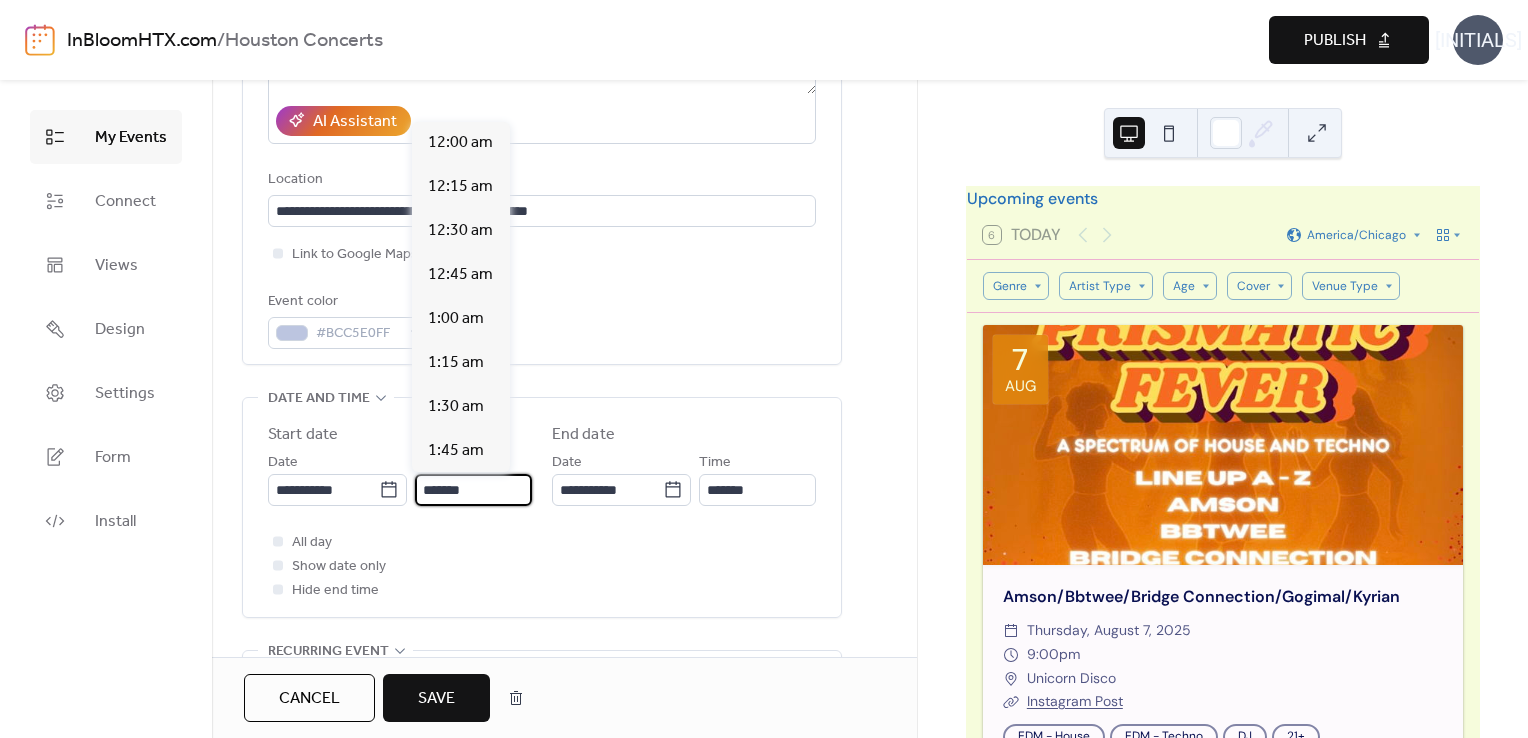 scroll, scrollTop: 3696, scrollLeft: 0, axis: vertical 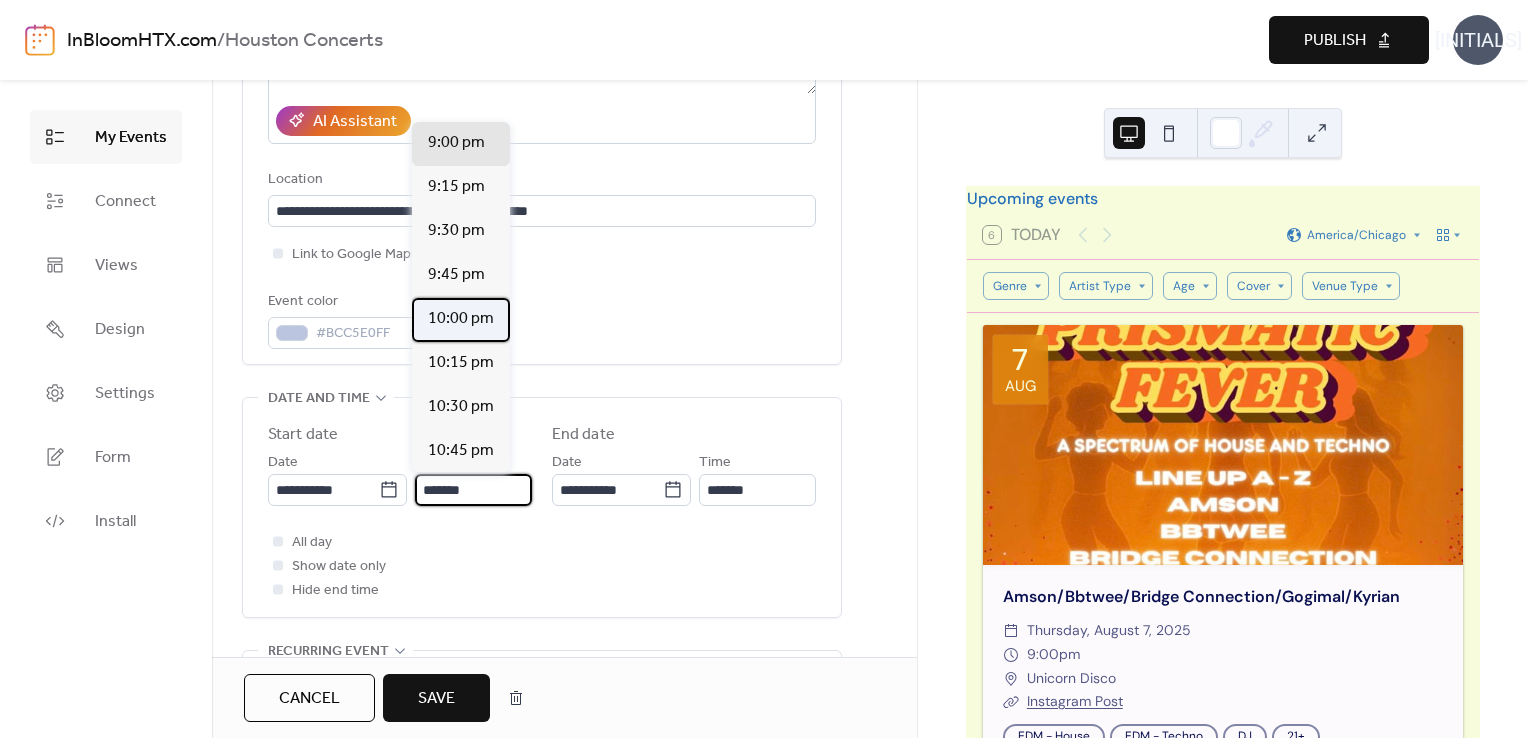 click on "10:00 pm" at bounding box center [461, 319] 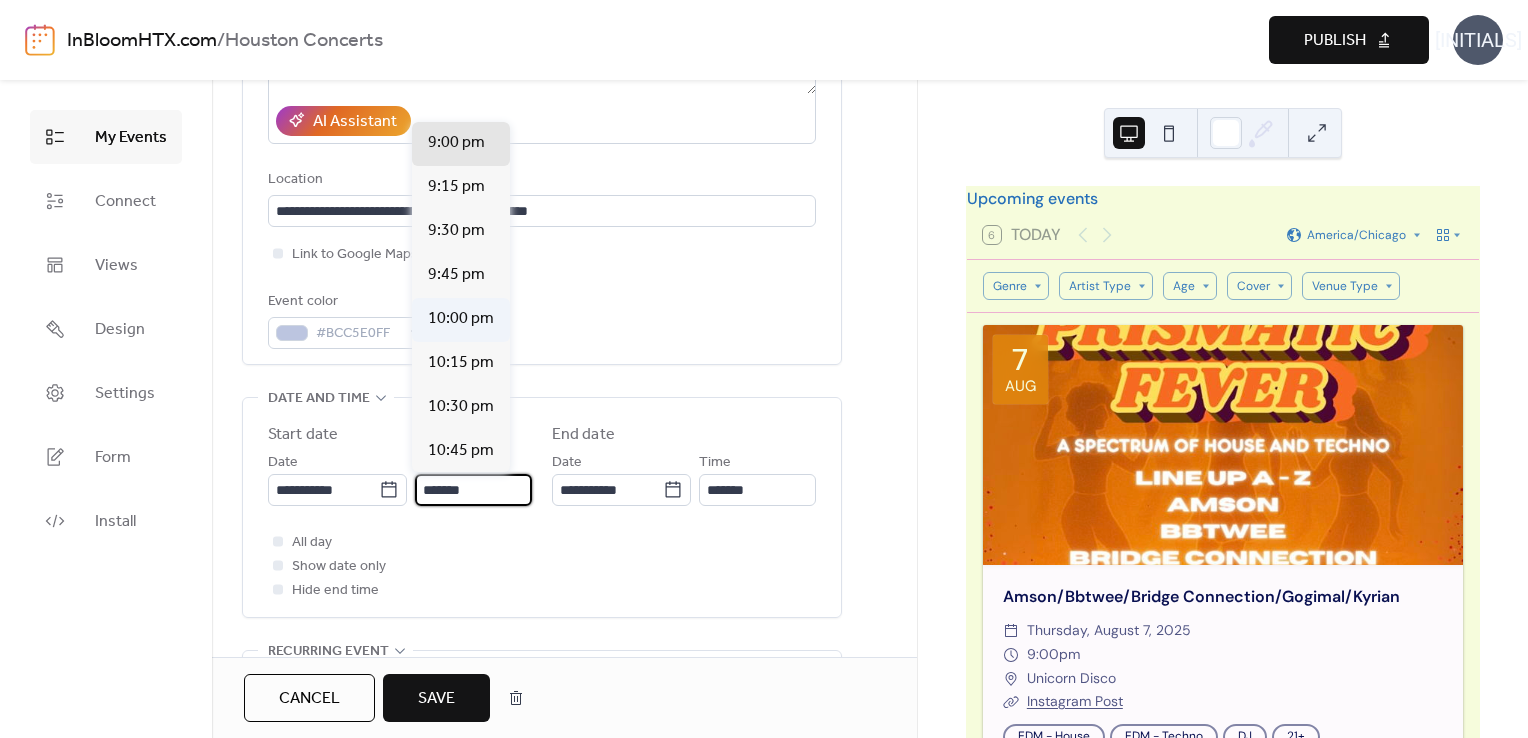 type on "********" 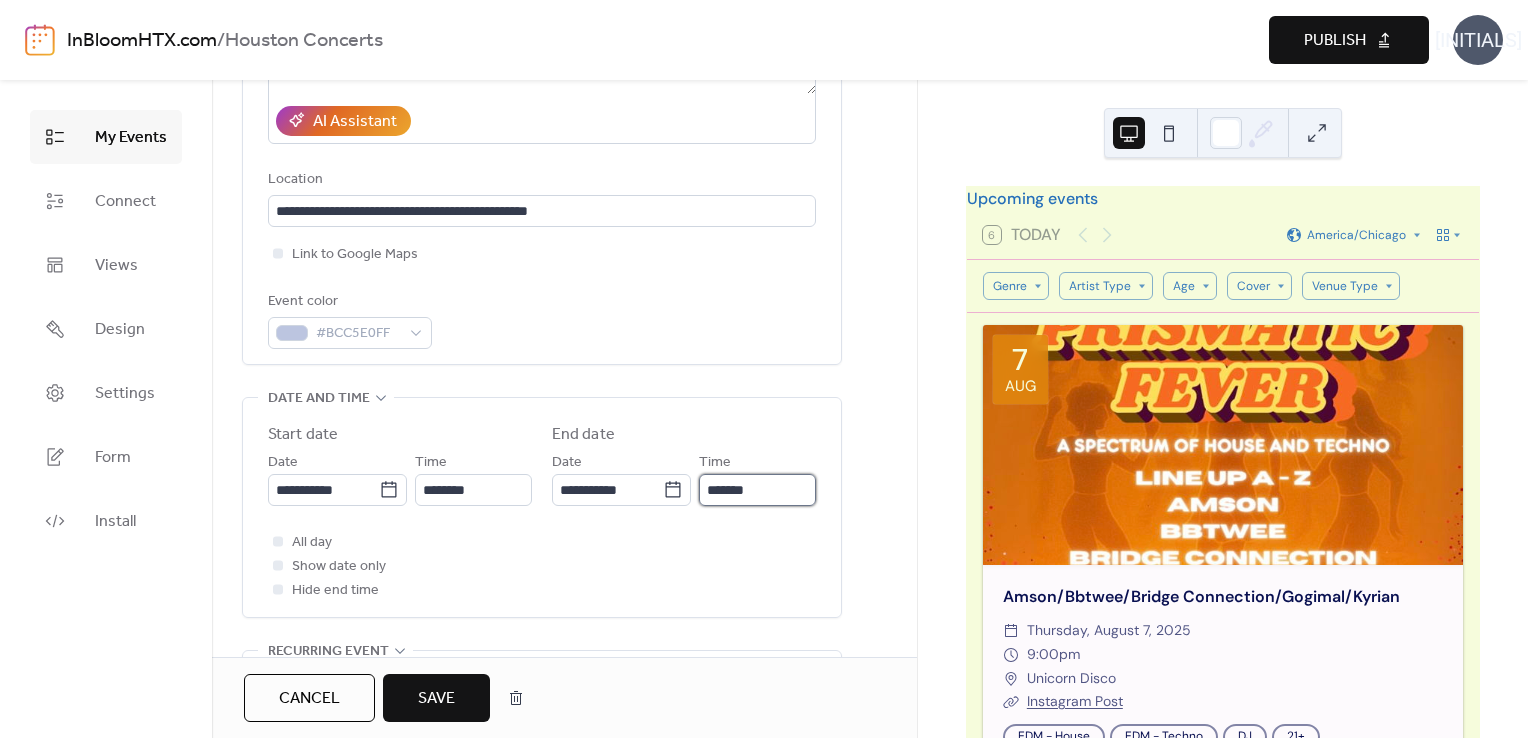 click on "*******" at bounding box center (757, 490) 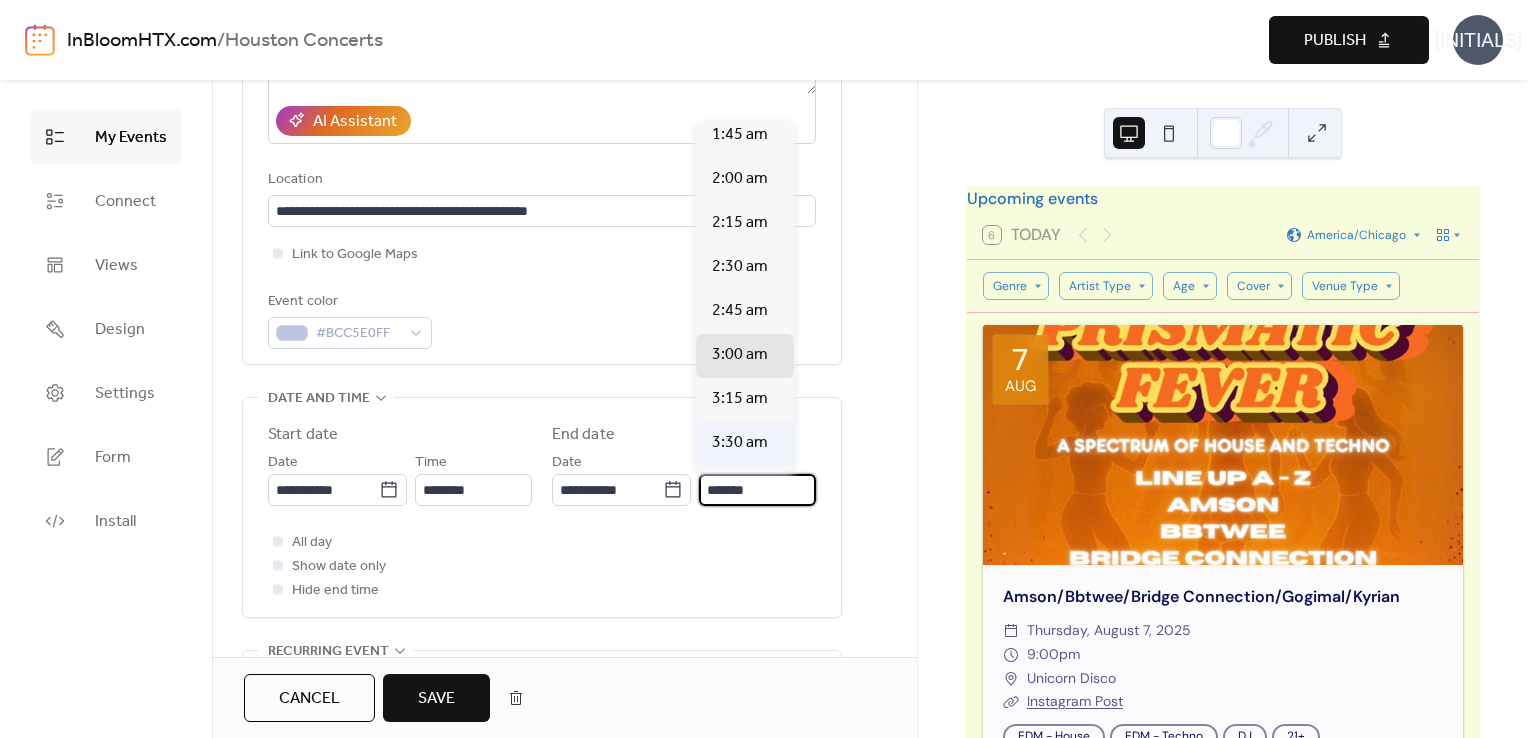 scroll, scrollTop: 316, scrollLeft: 0, axis: vertical 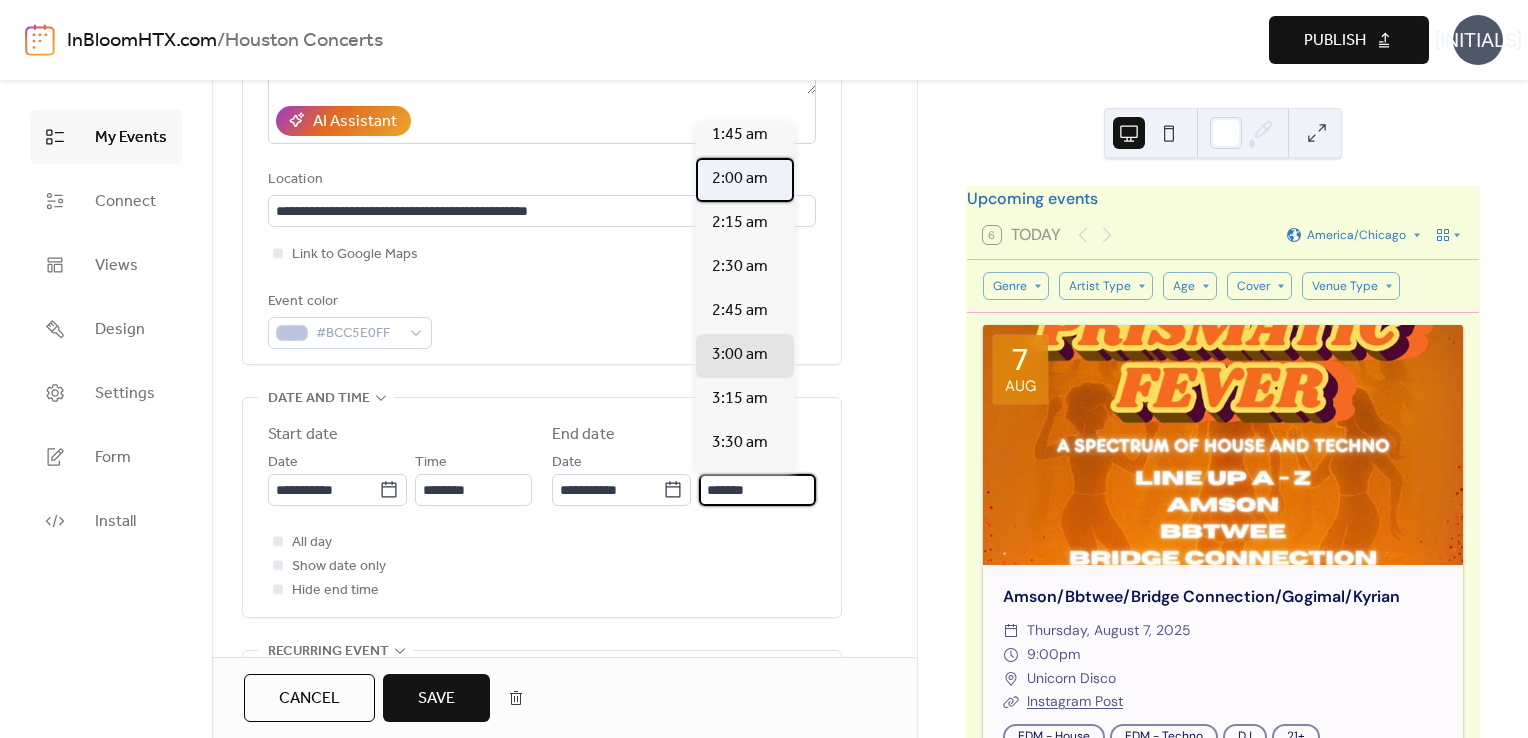 click on "2:00 am" at bounding box center [745, 180] 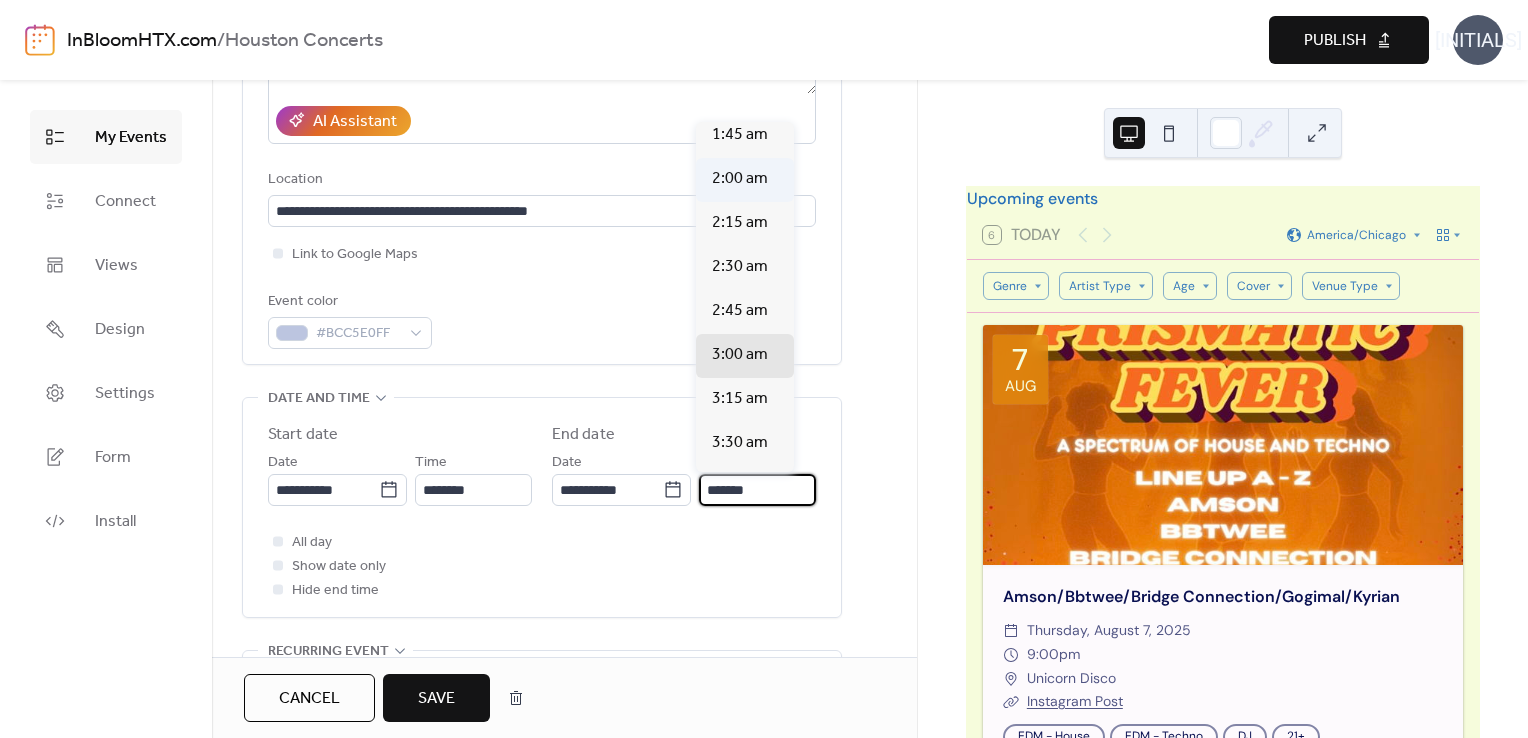type on "*******" 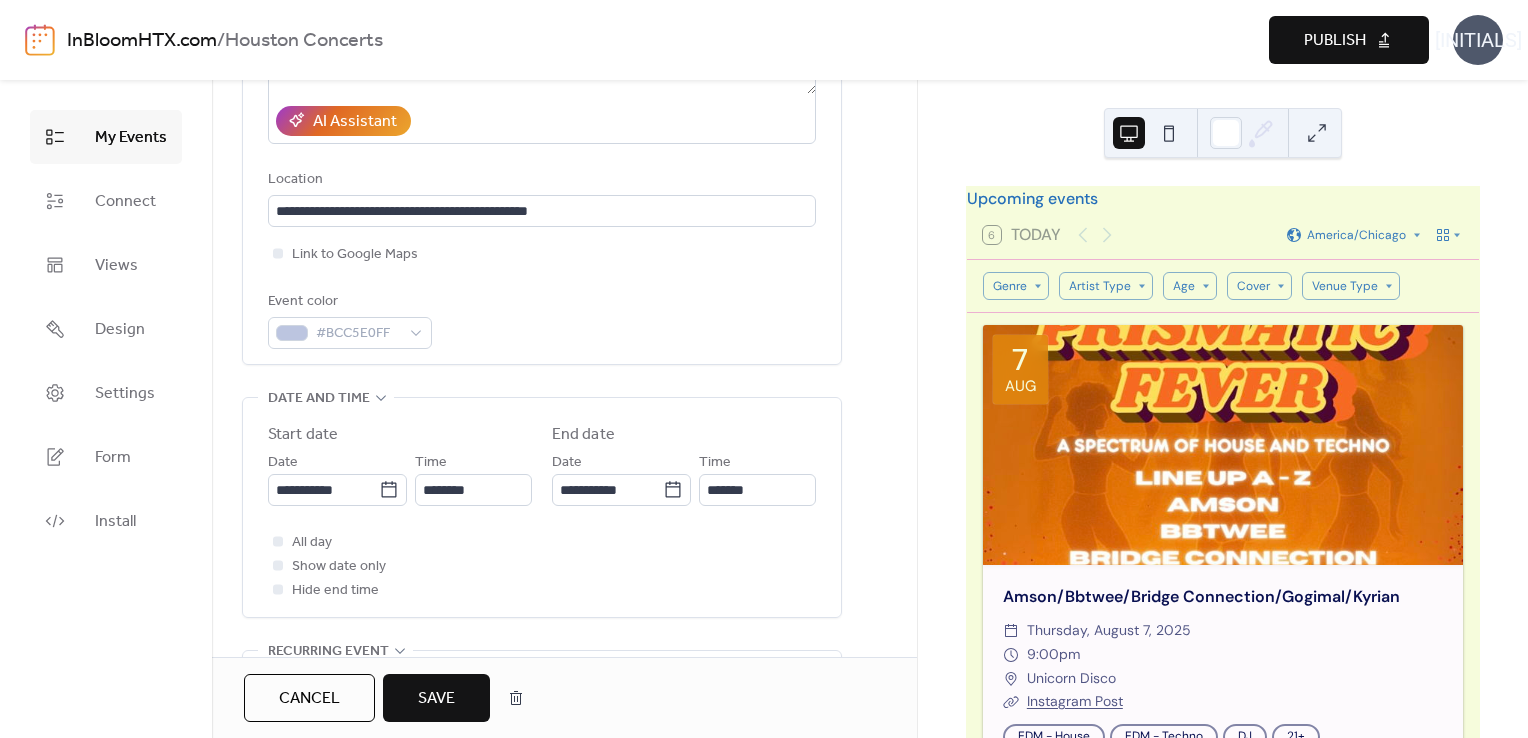 click on "Save" at bounding box center (436, 699) 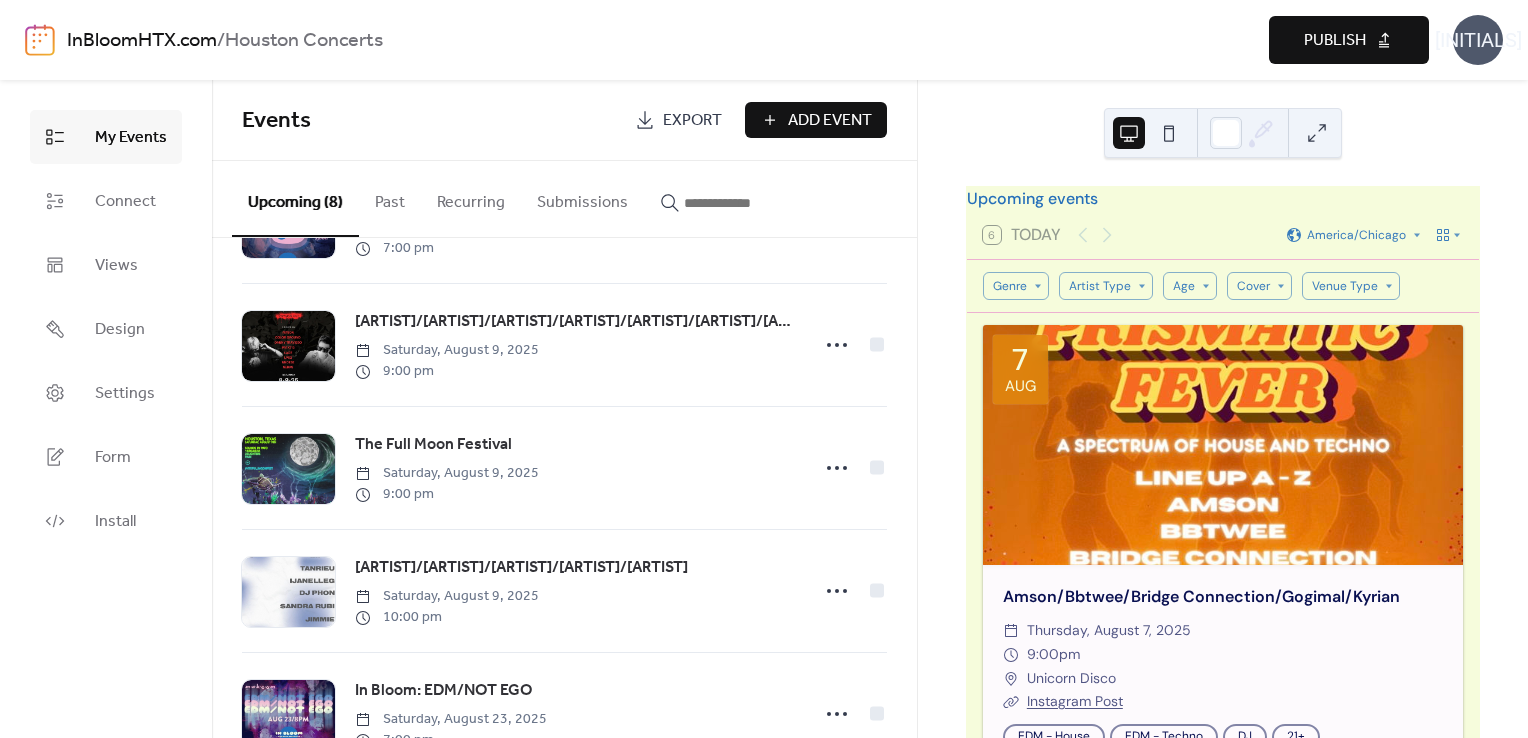 scroll, scrollTop: 484, scrollLeft: 0, axis: vertical 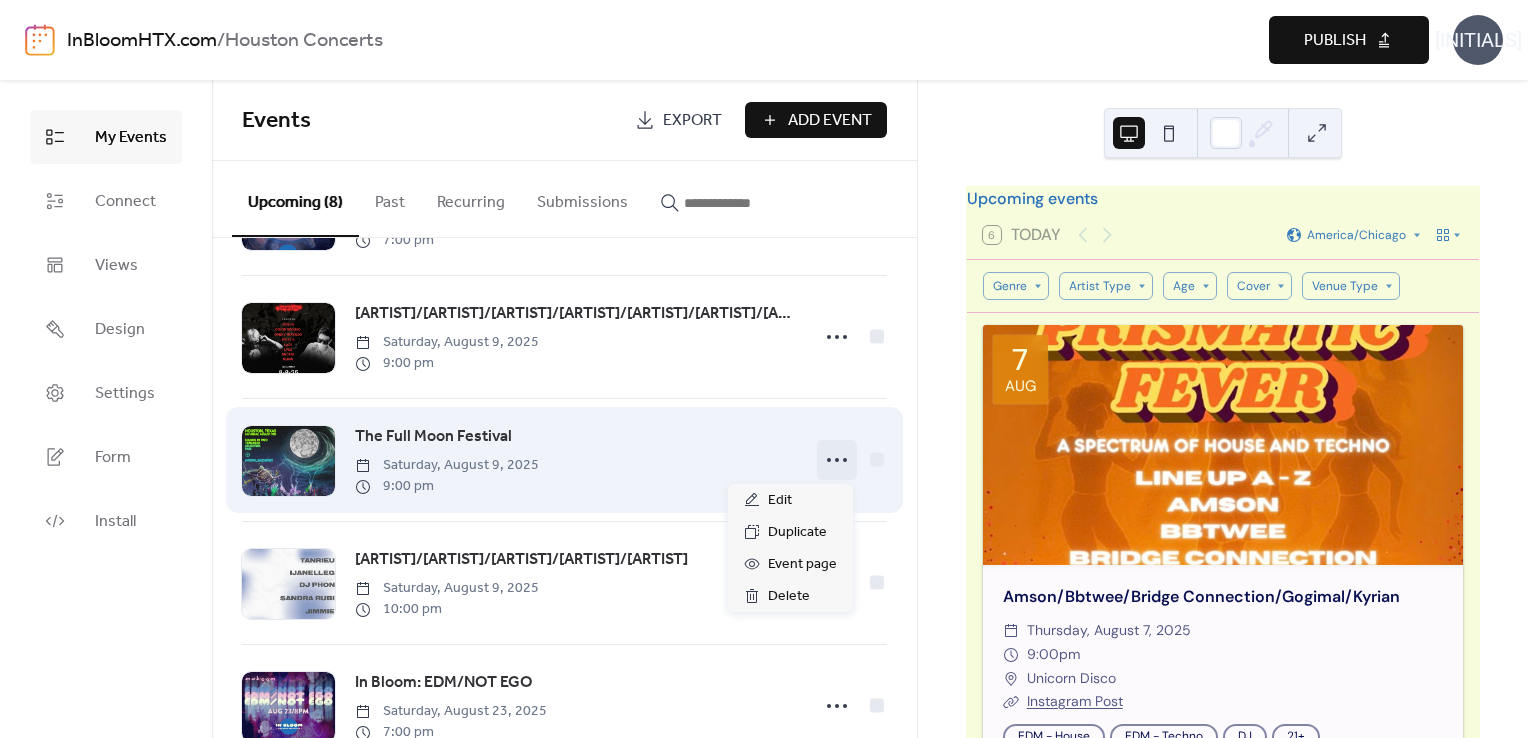 click 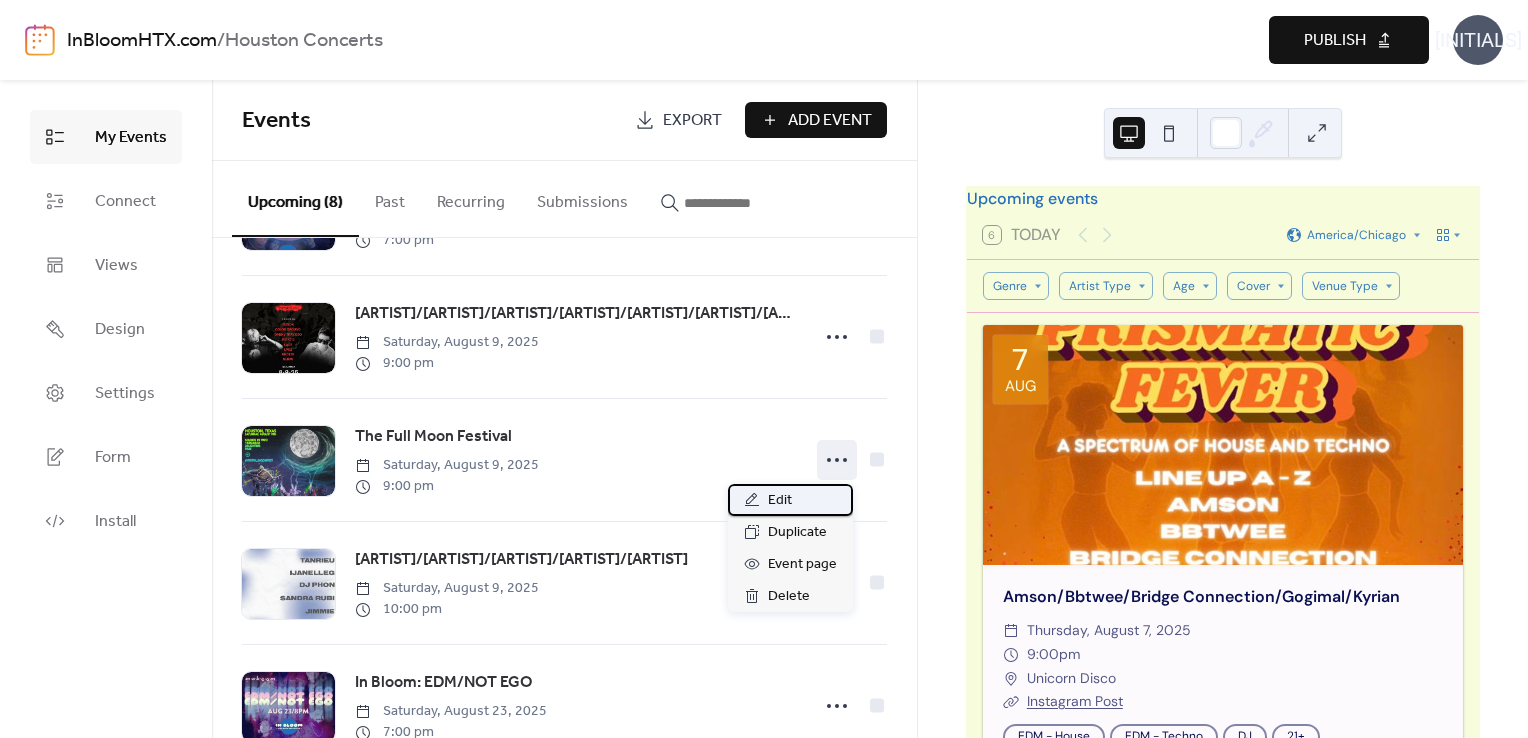 click on "Edit" at bounding box center [780, 501] 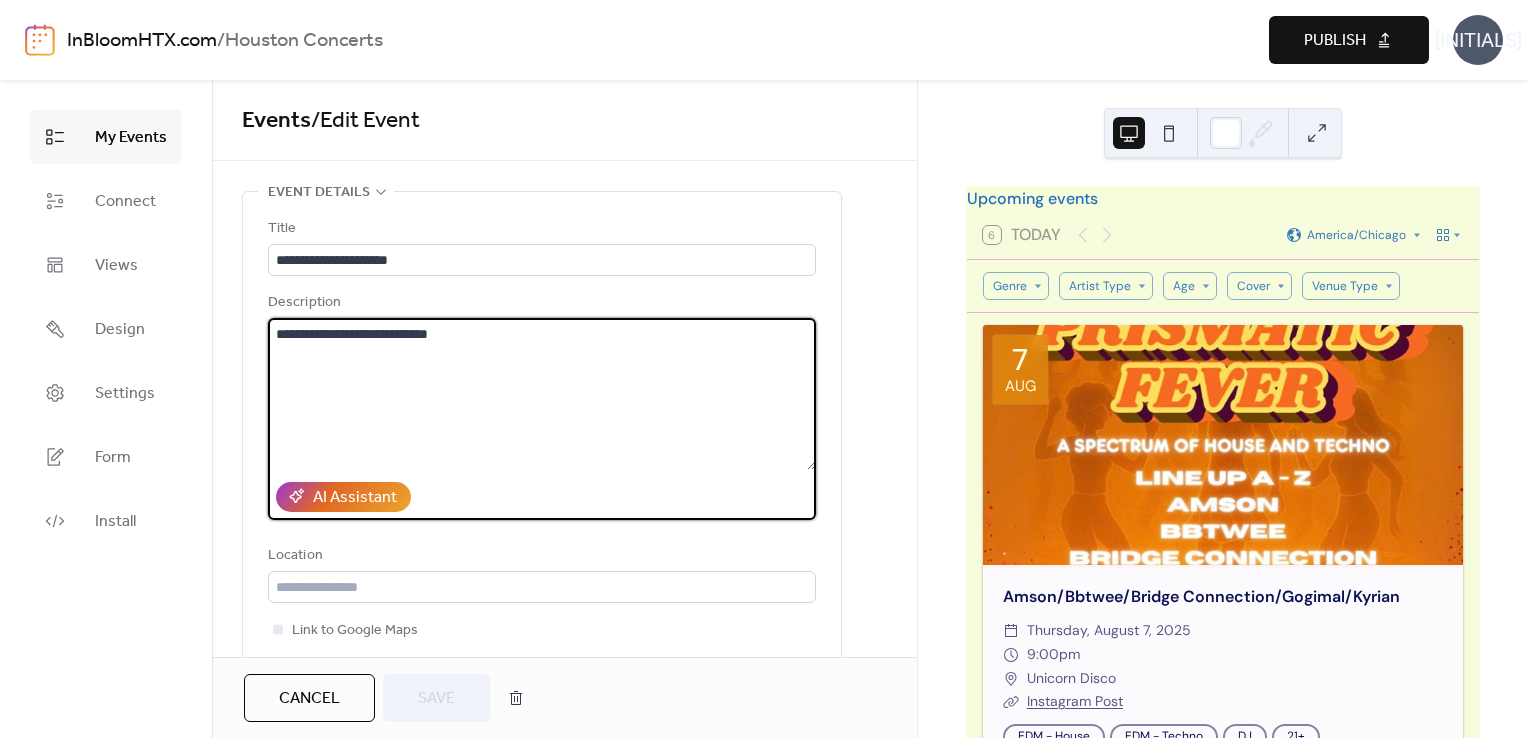drag, startPoint x: 484, startPoint y: 334, endPoint x: 237, endPoint y: 310, distance: 248.16325 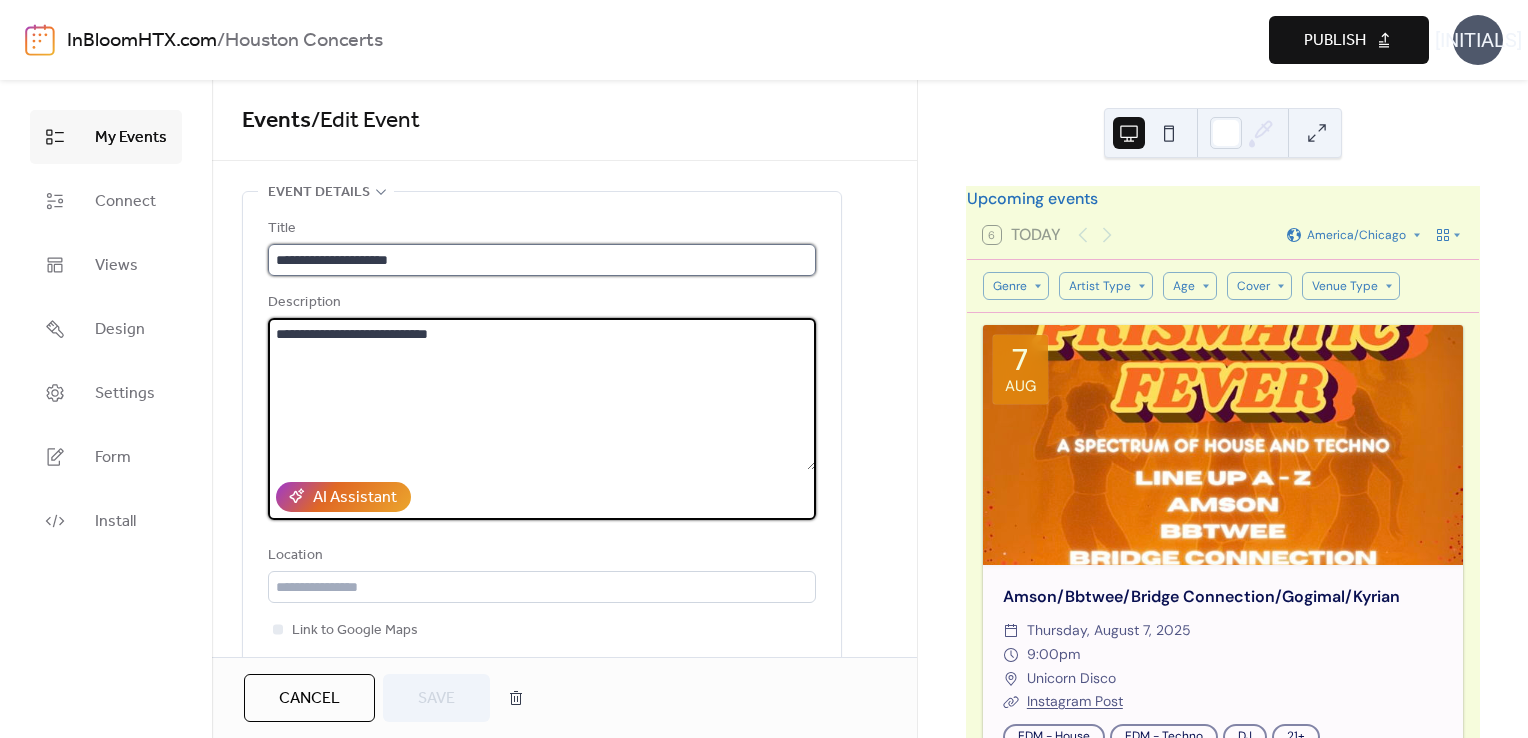 click on "**********" at bounding box center (542, 260) 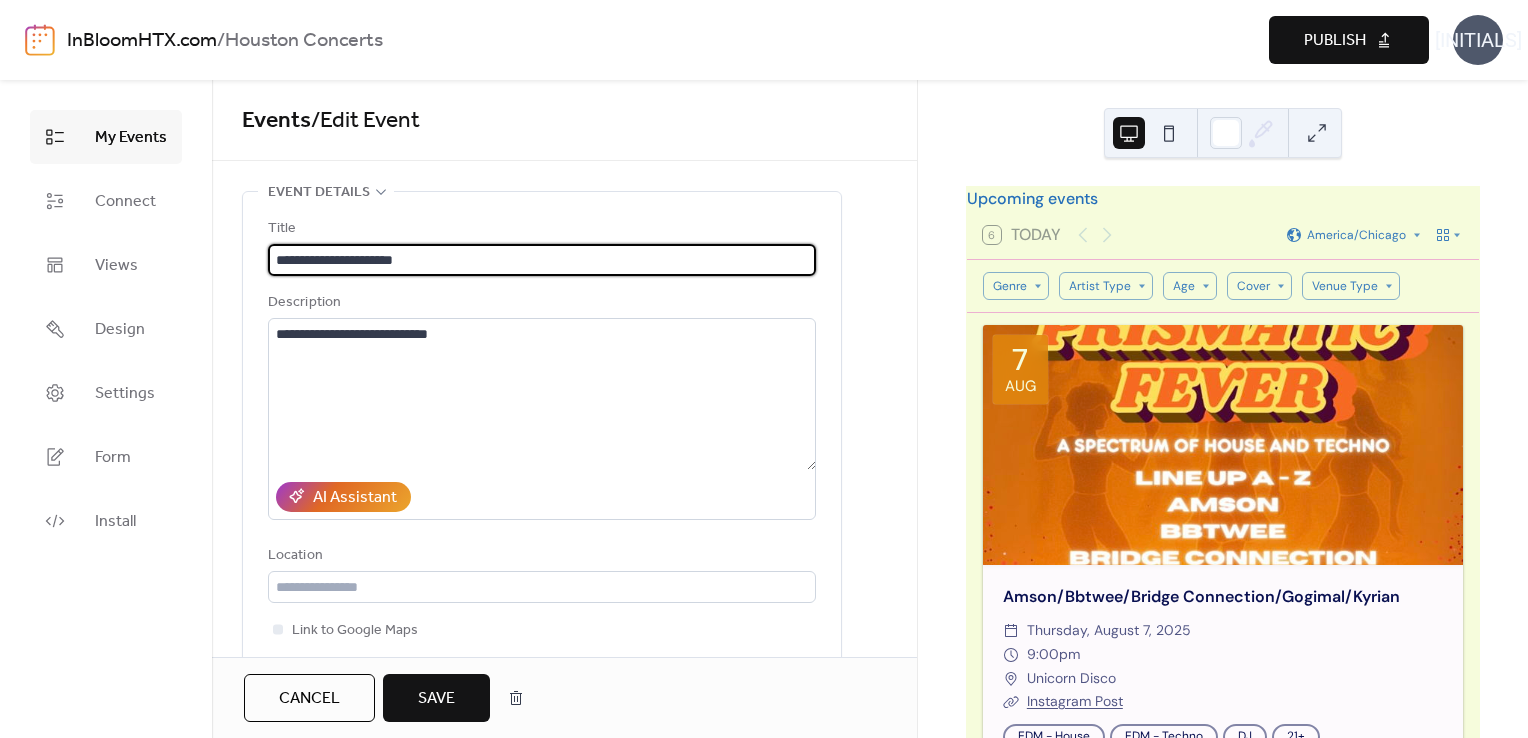 paste on "**********" 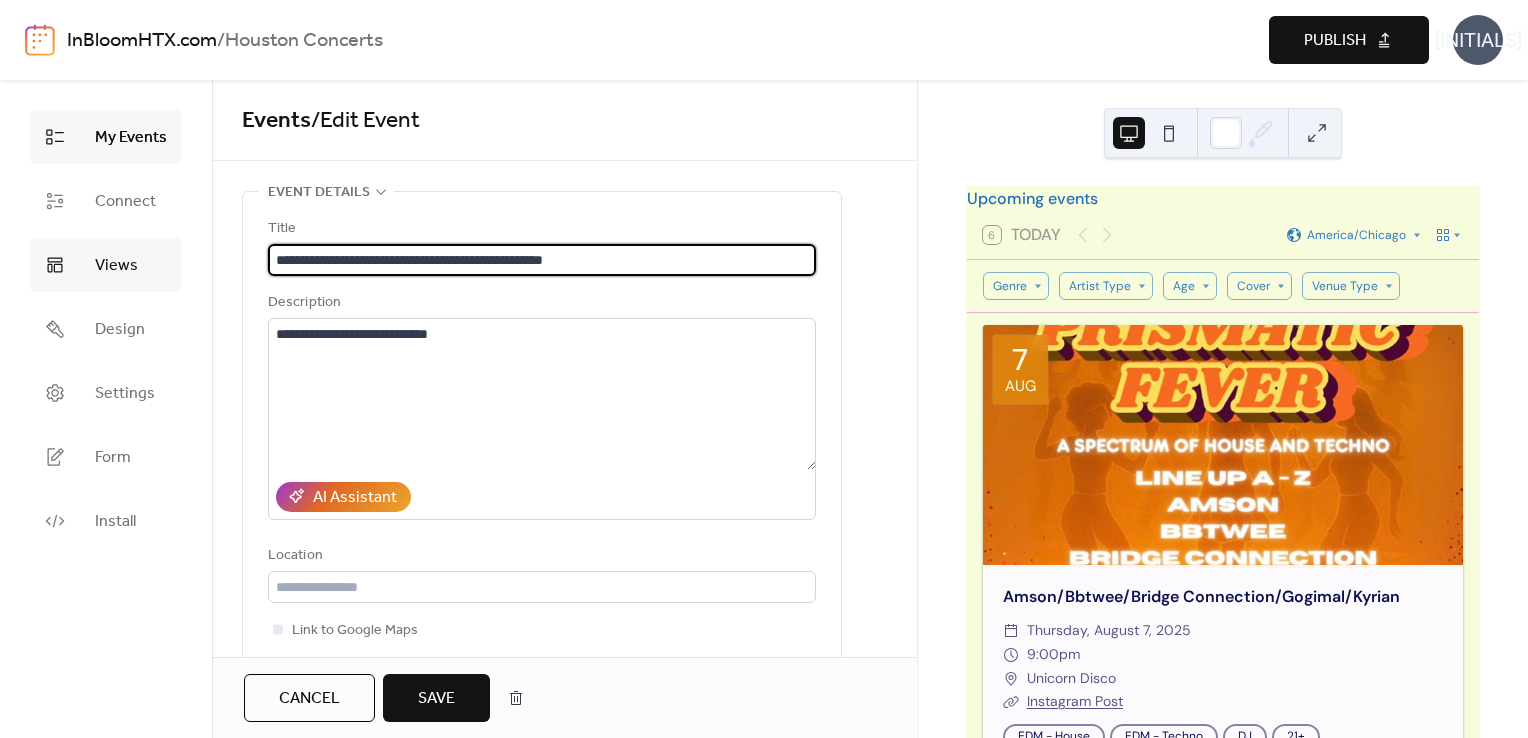 drag, startPoint x: 407, startPoint y: 257, endPoint x: 156, endPoint y: 241, distance: 251.50945 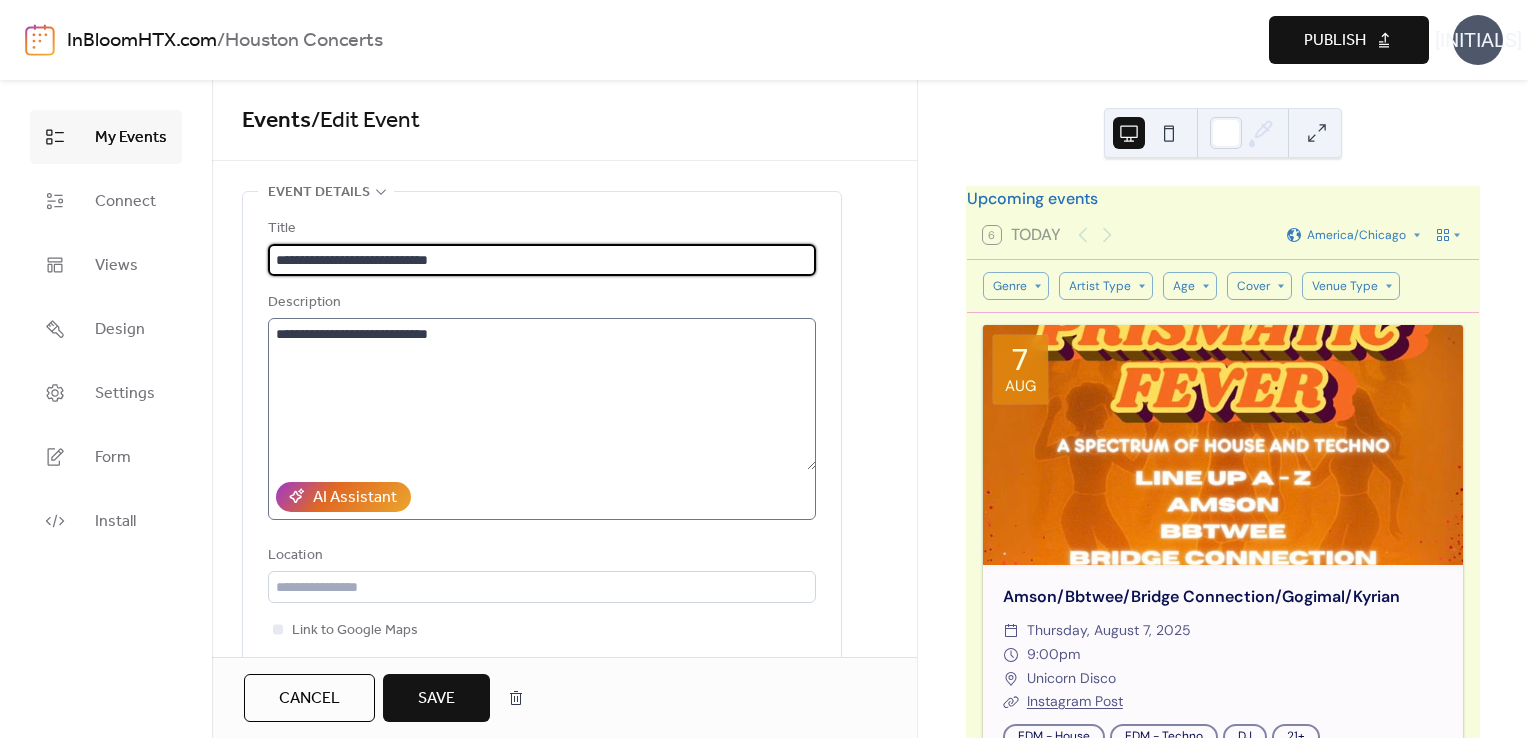 type on "**********" 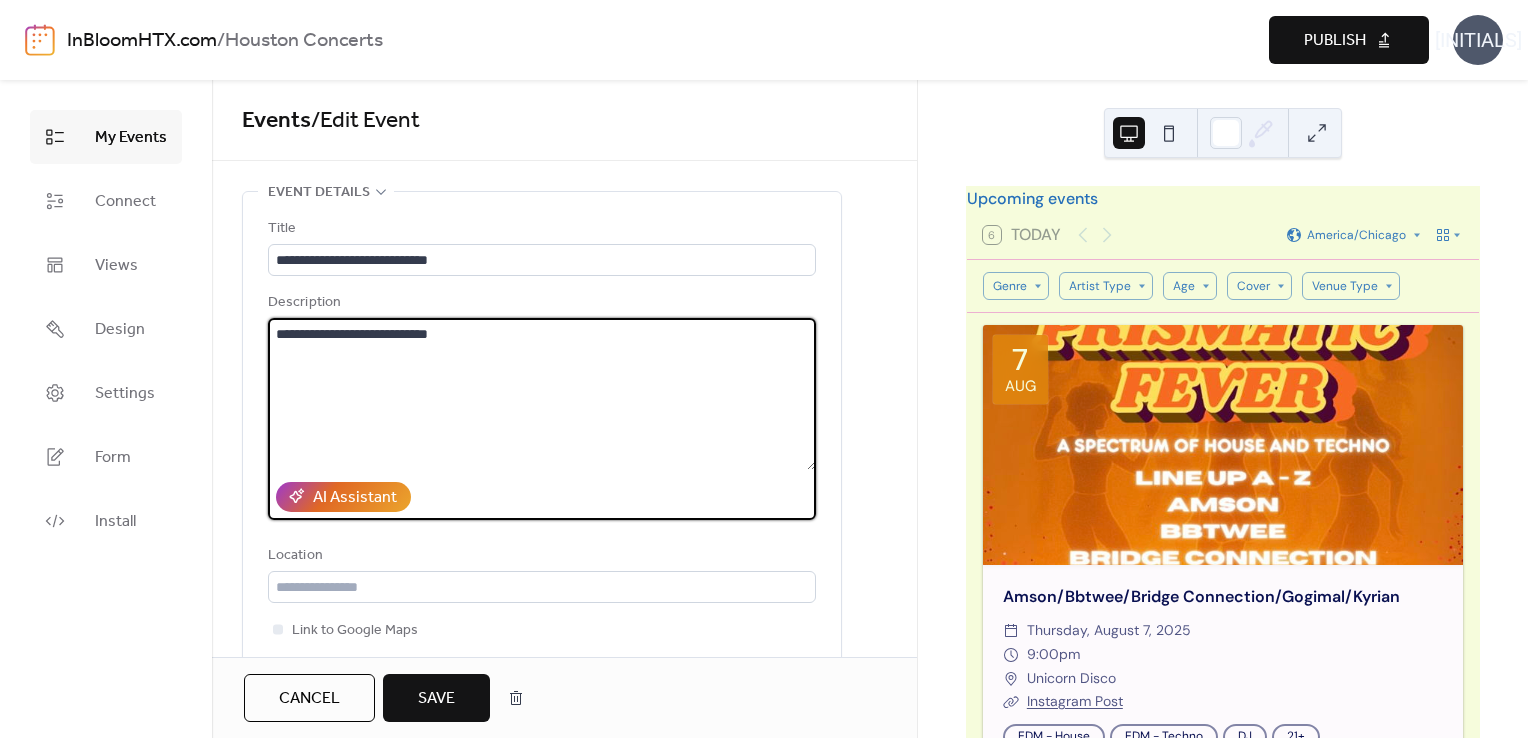 drag, startPoint x: 501, startPoint y: 341, endPoint x: 231, endPoint y: 302, distance: 272.80212 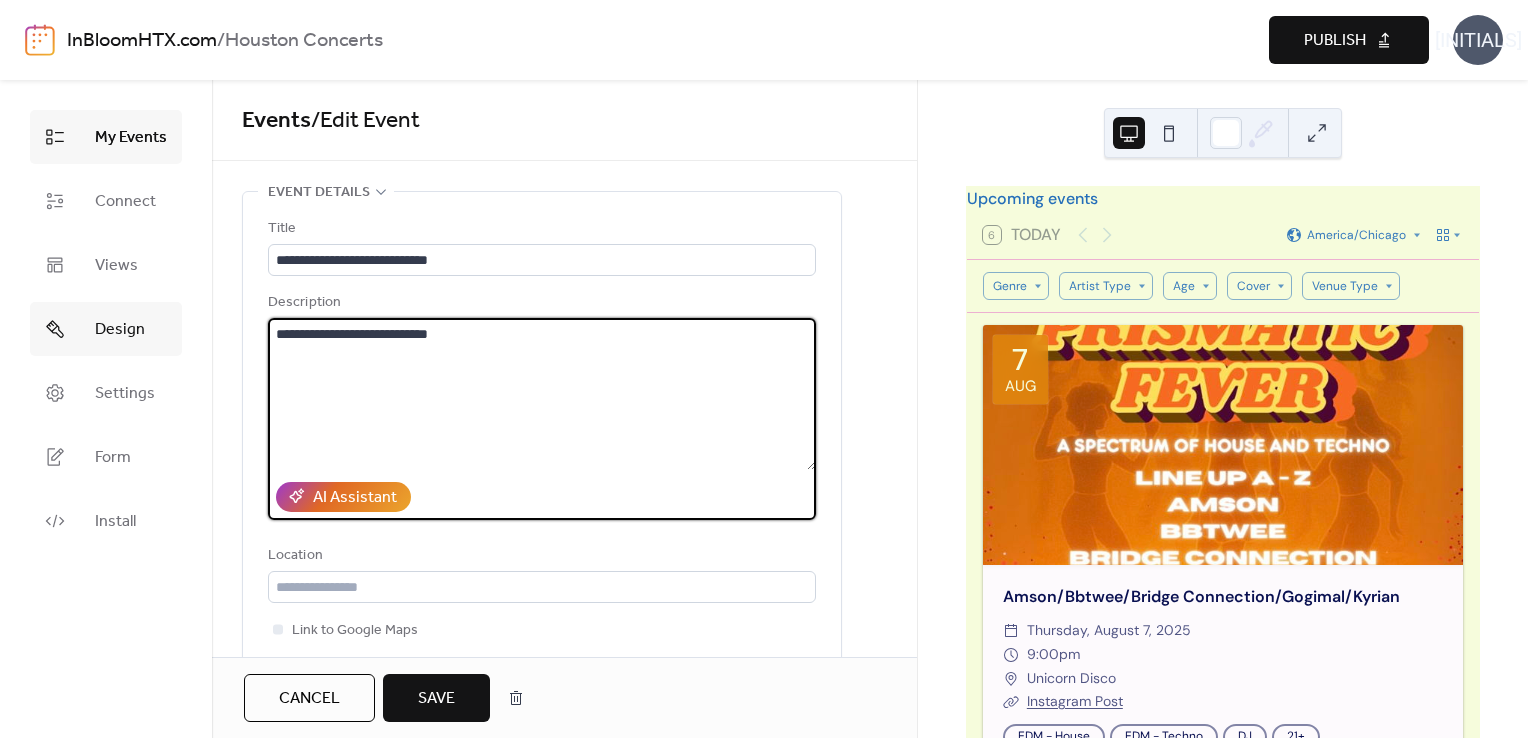 drag, startPoint x: 497, startPoint y: 335, endPoint x: 119, endPoint y: 305, distance: 379.1886 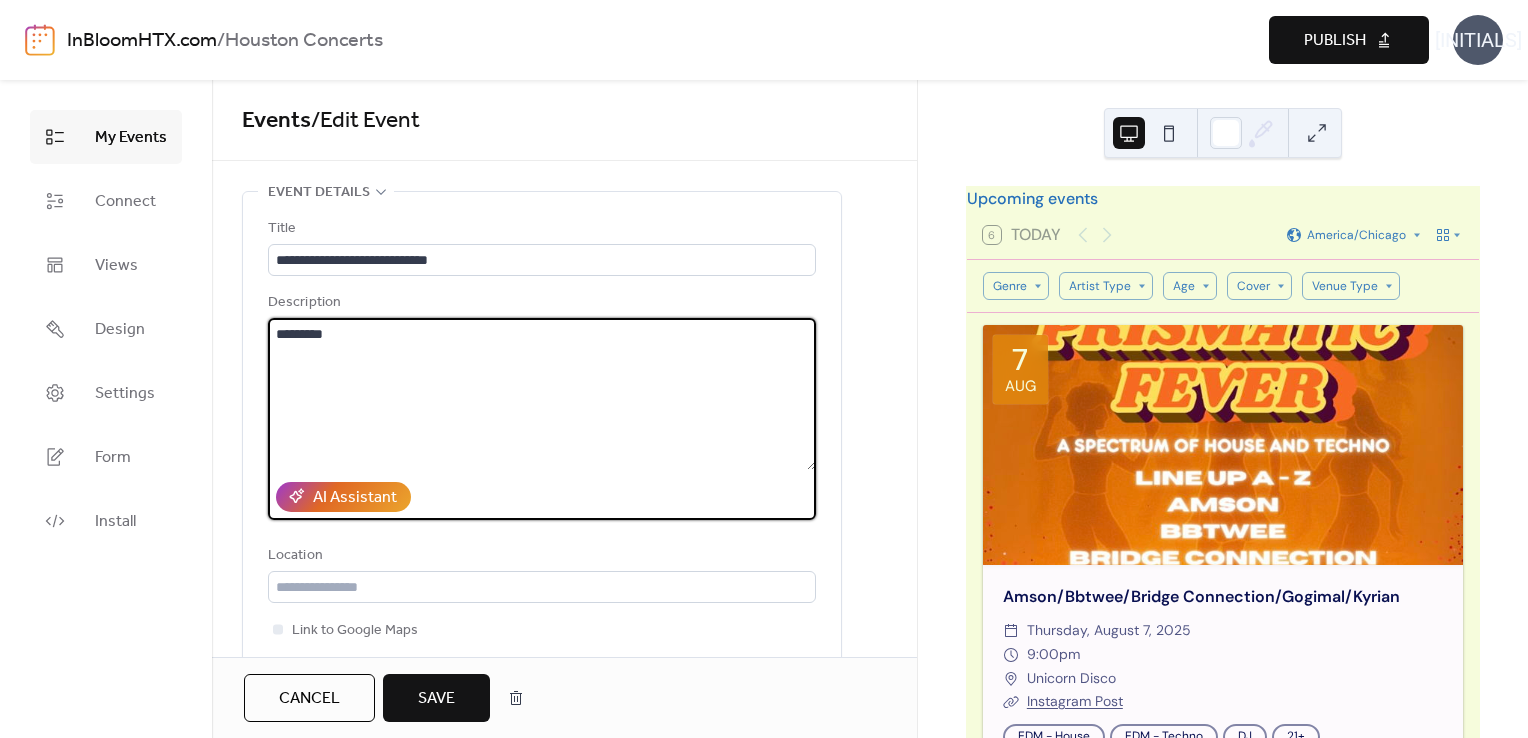 drag, startPoint x: 352, startPoint y: 338, endPoint x: 267, endPoint y: 335, distance: 85.052925 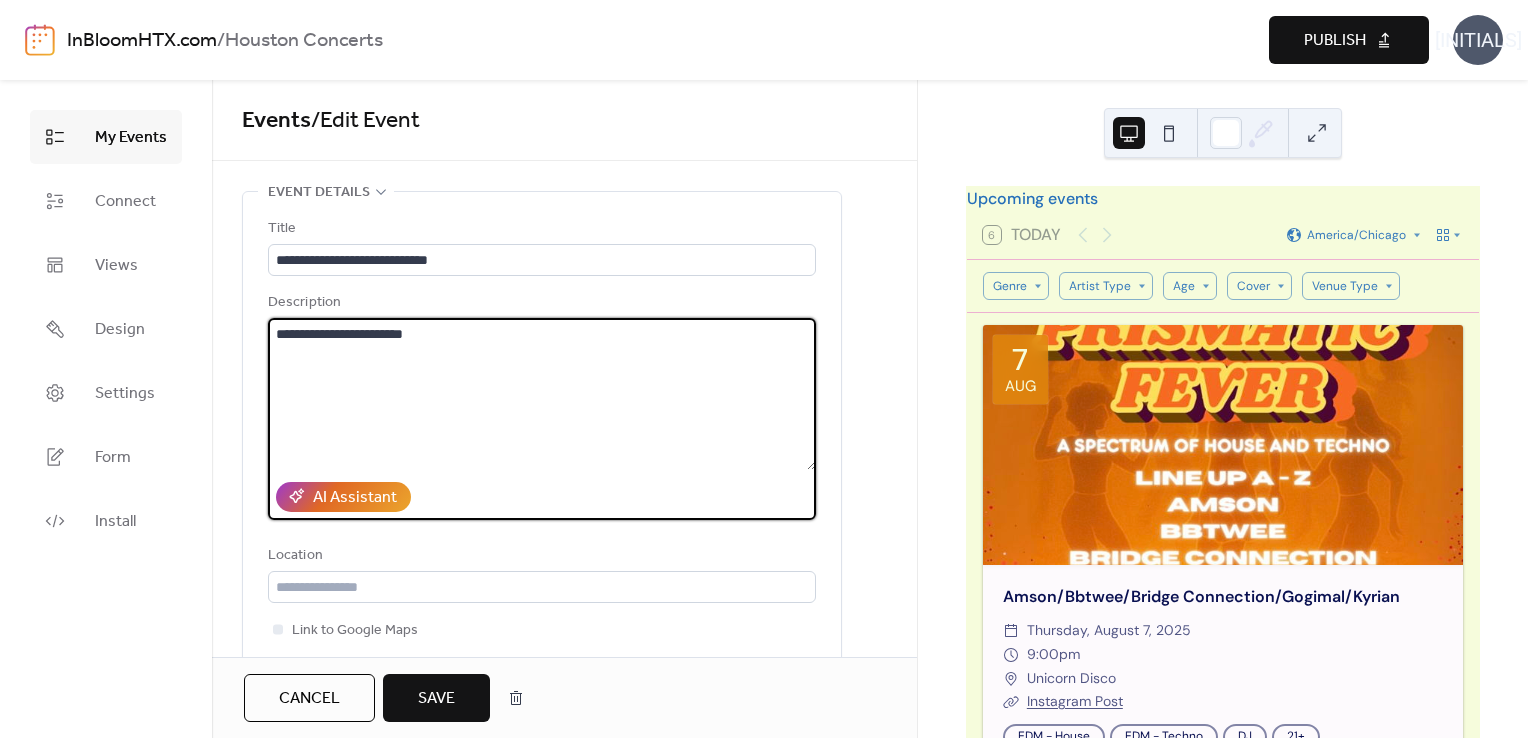 paste on "**********" 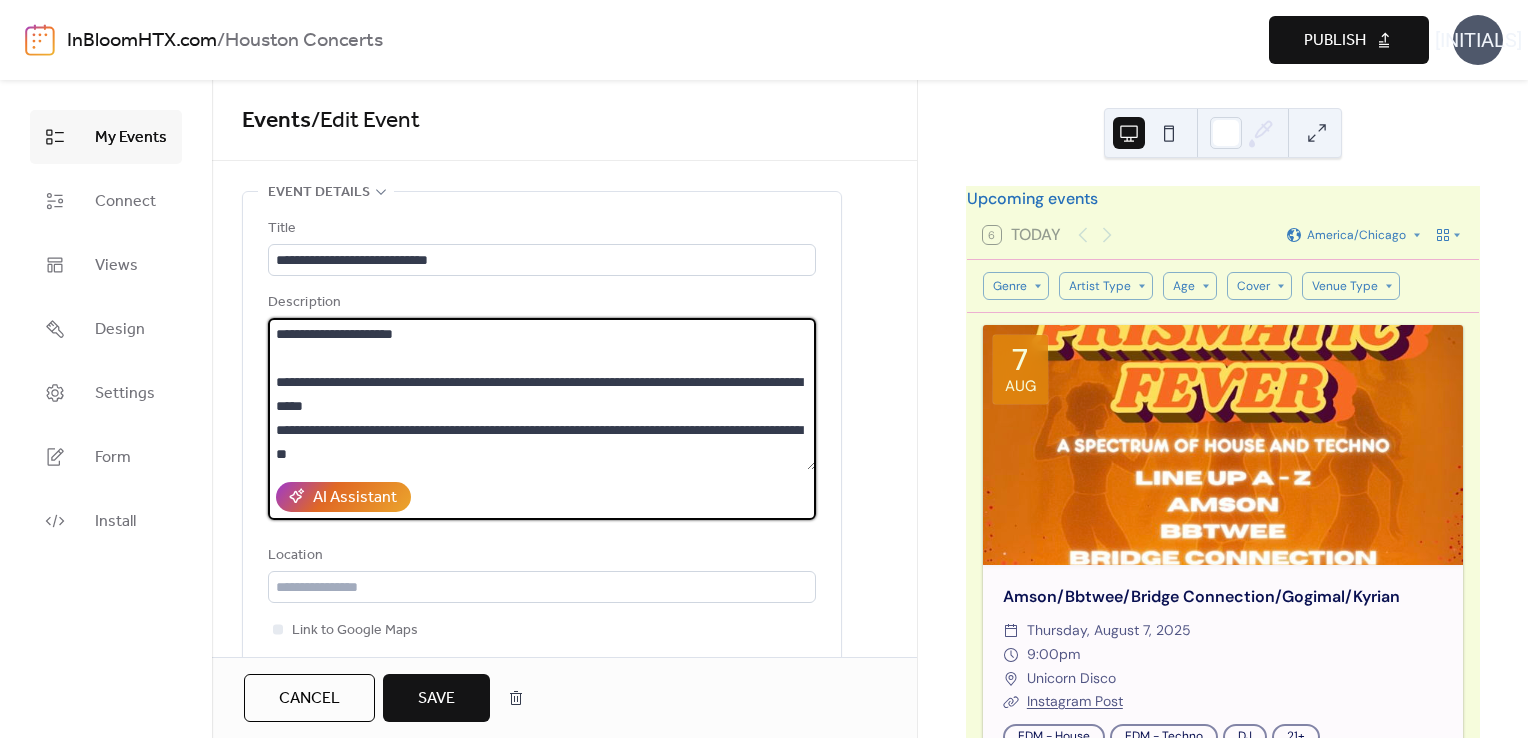click on "**********" at bounding box center (542, 394) 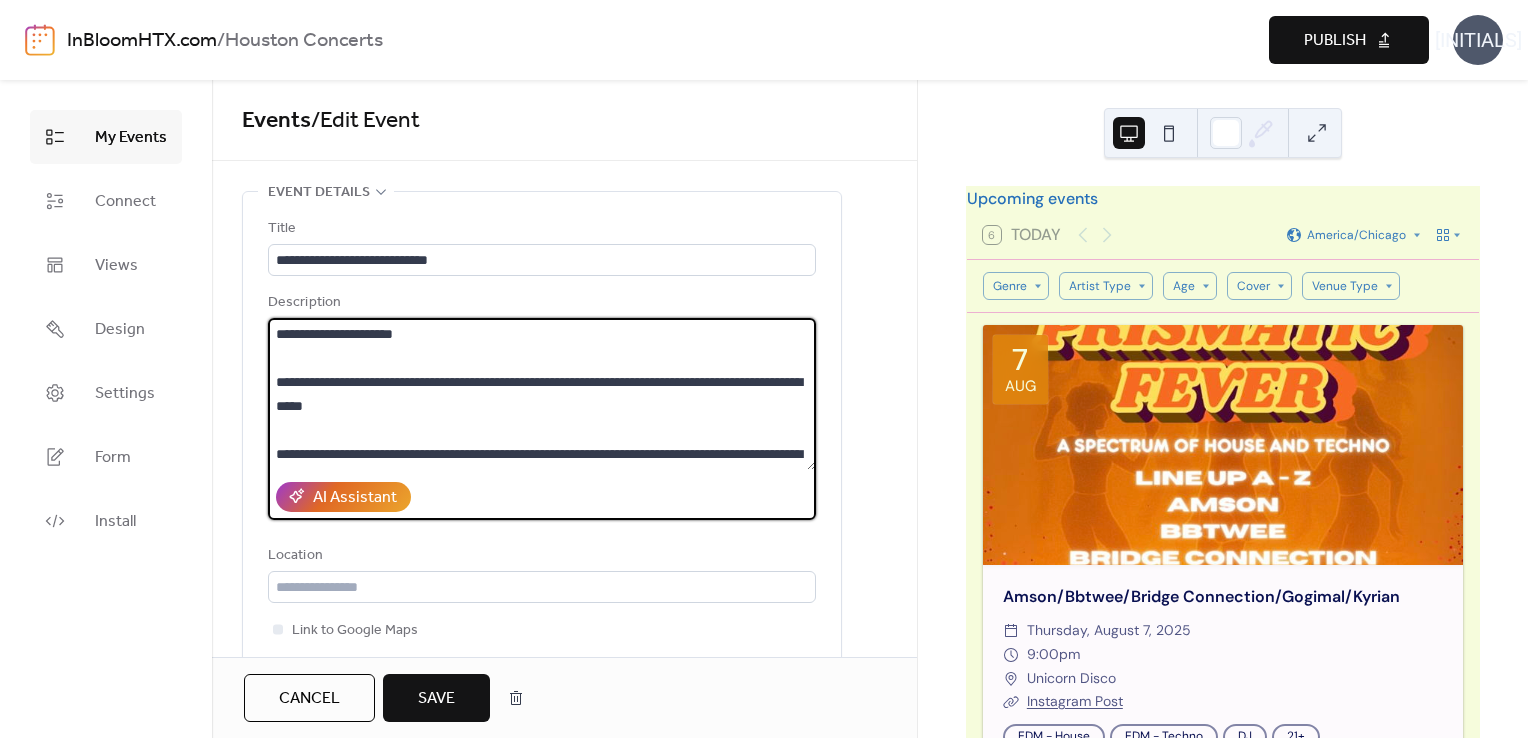 click on "**********" at bounding box center [542, 394] 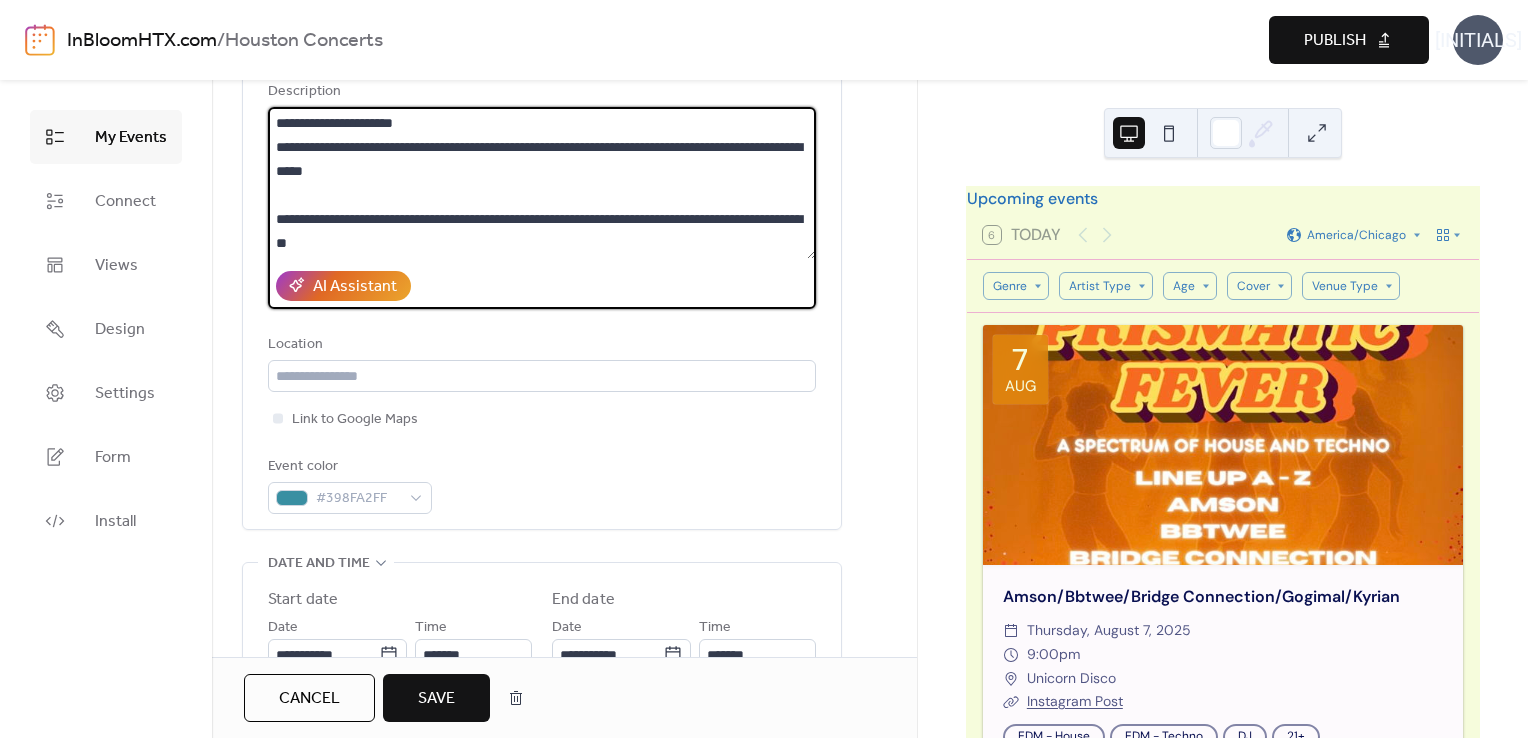 scroll, scrollTop: 212, scrollLeft: 0, axis: vertical 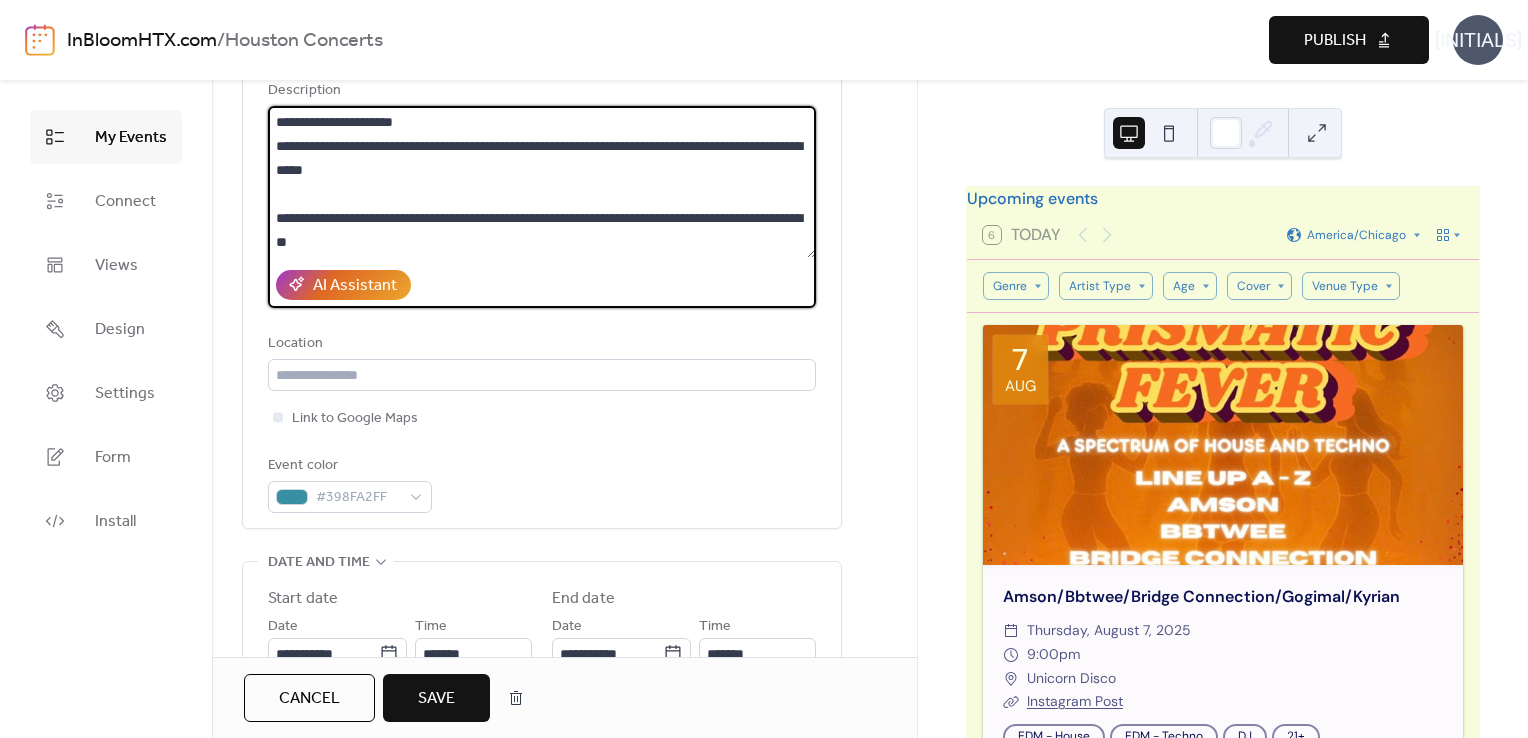type on "**********" 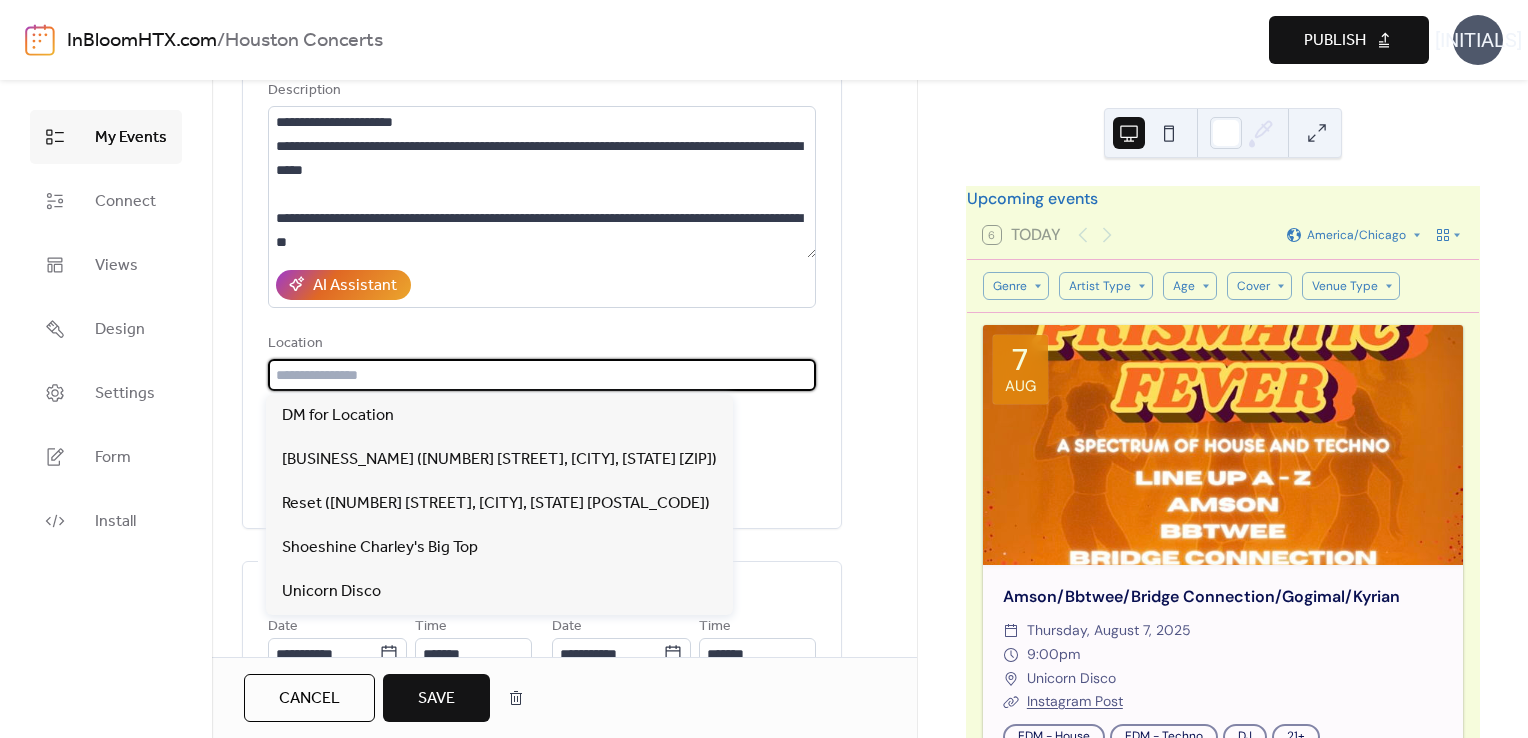 click at bounding box center [542, 375] 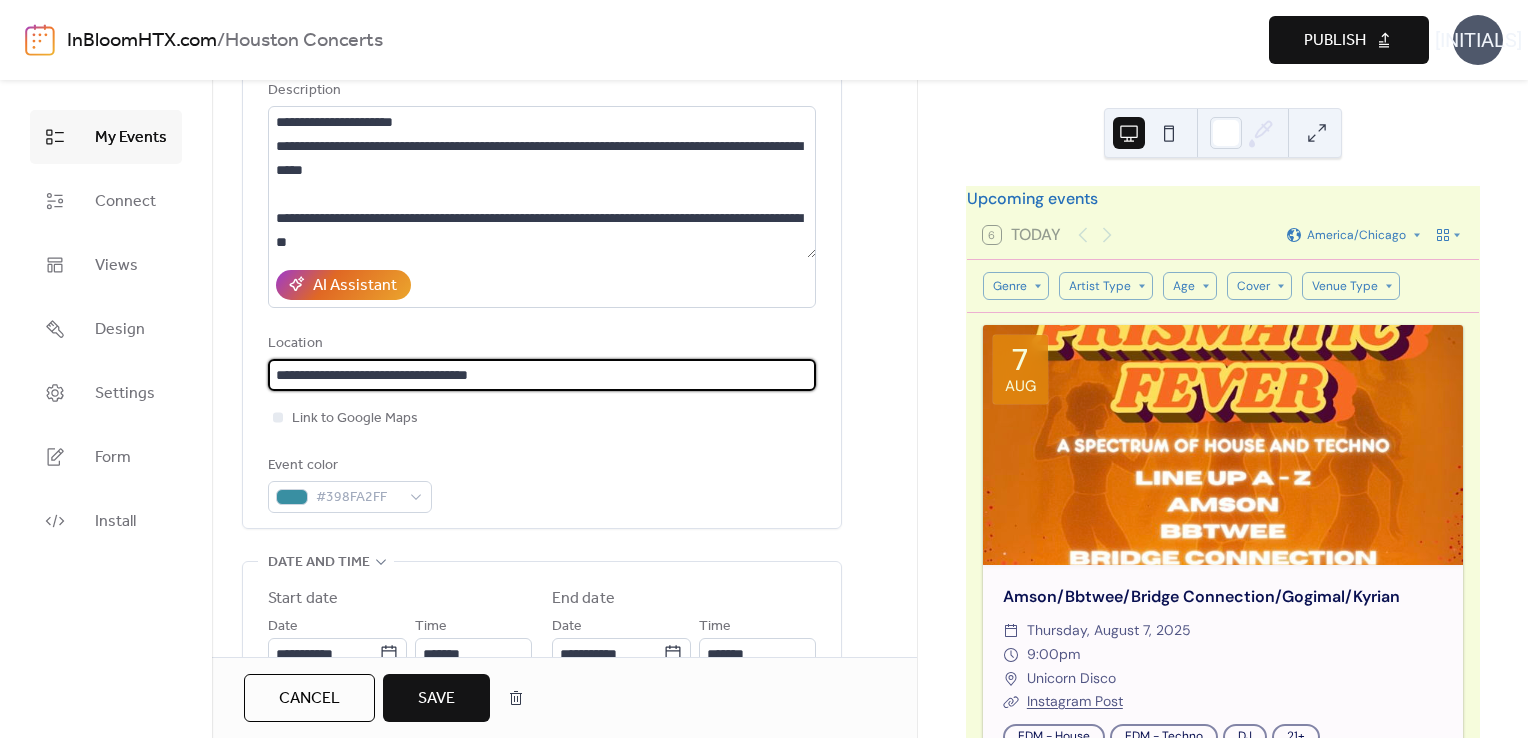 type on "**********" 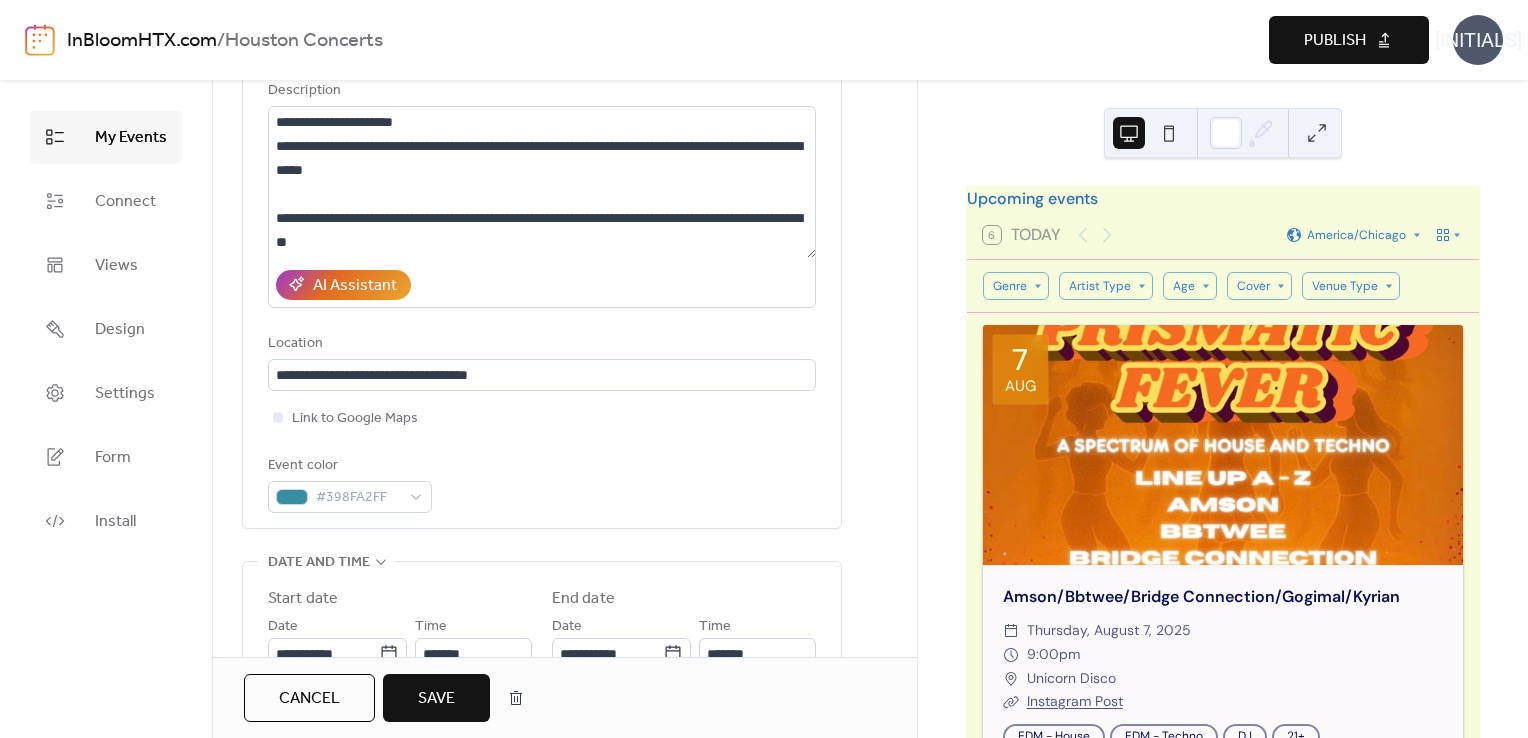click on "Link to Google Maps" at bounding box center [542, 418] 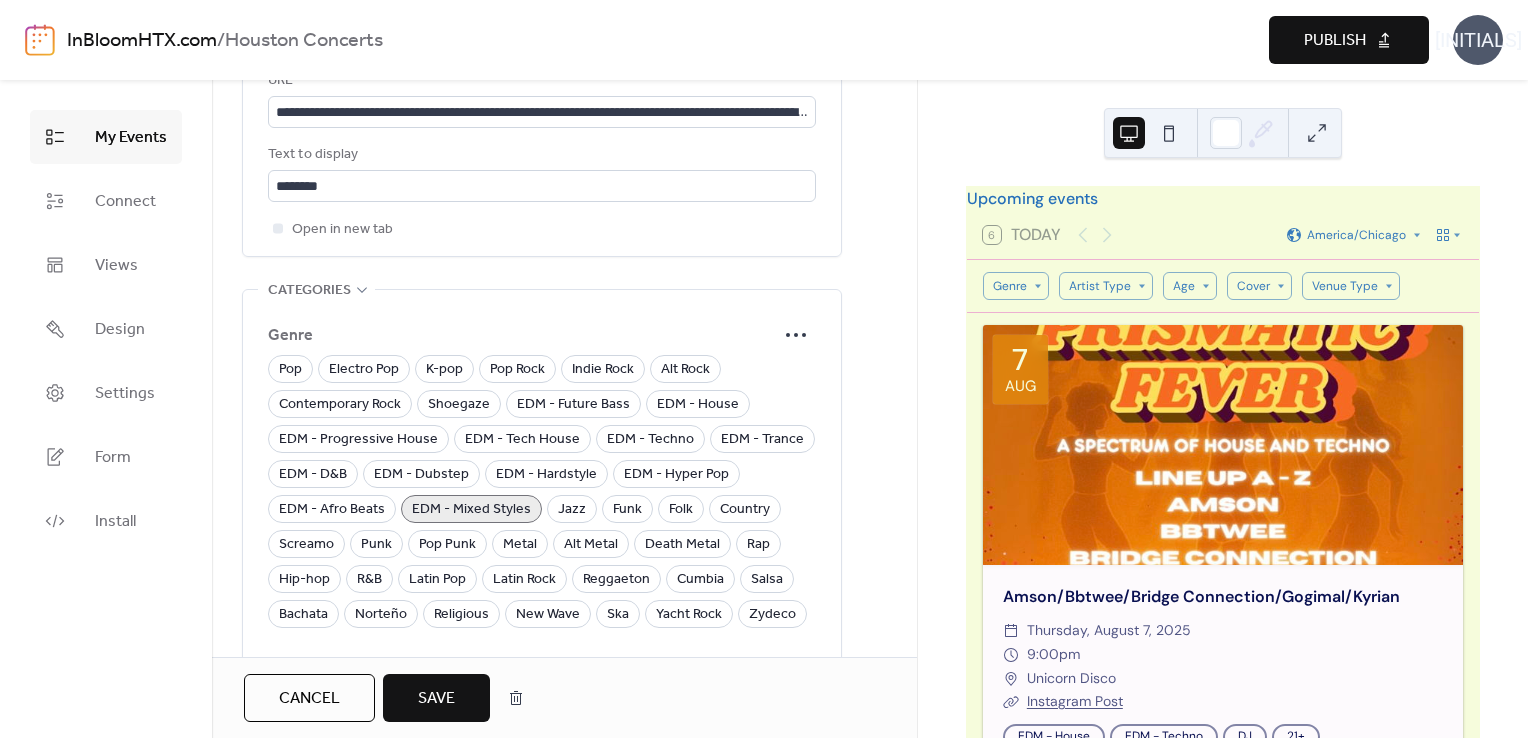 scroll, scrollTop: 1222, scrollLeft: 0, axis: vertical 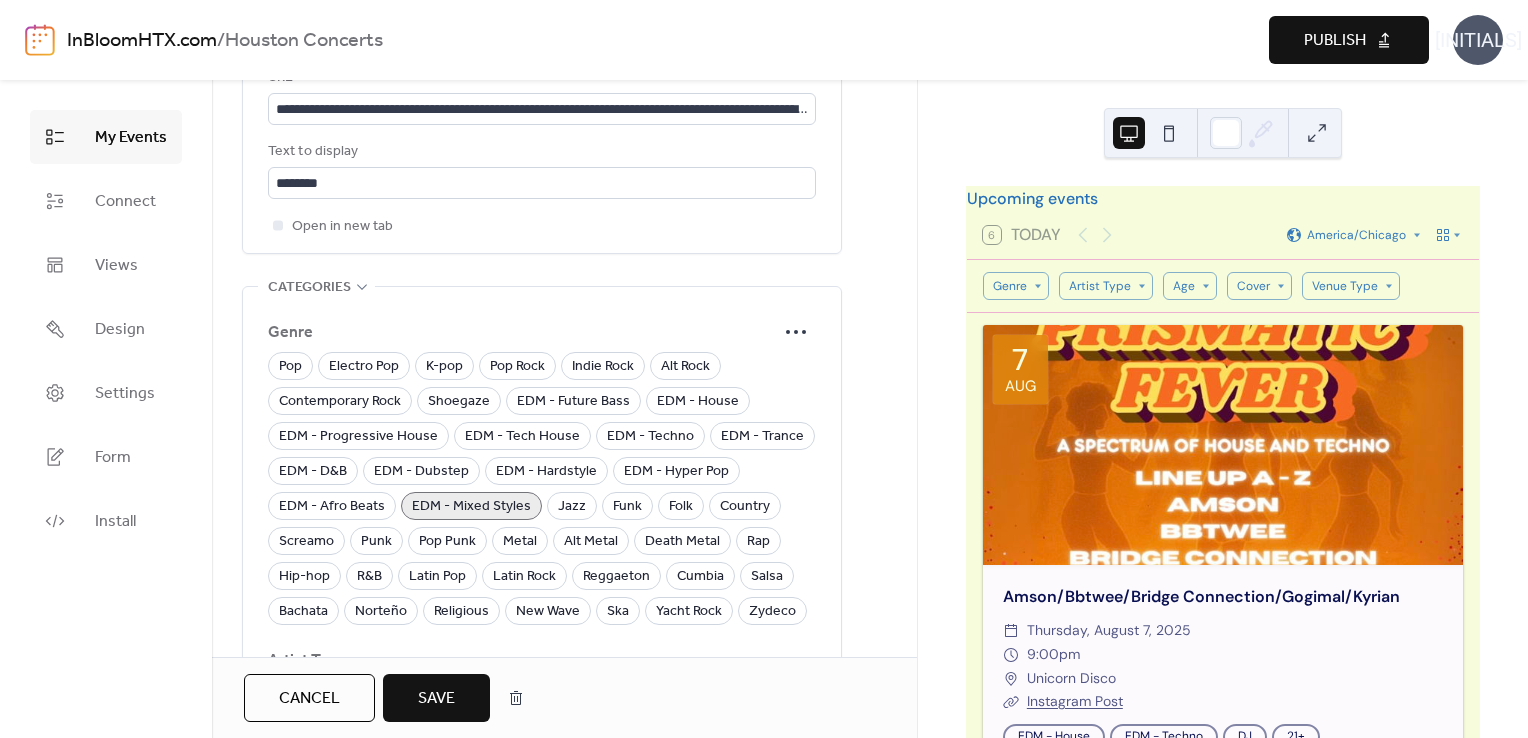 click on "Save" at bounding box center [436, 699] 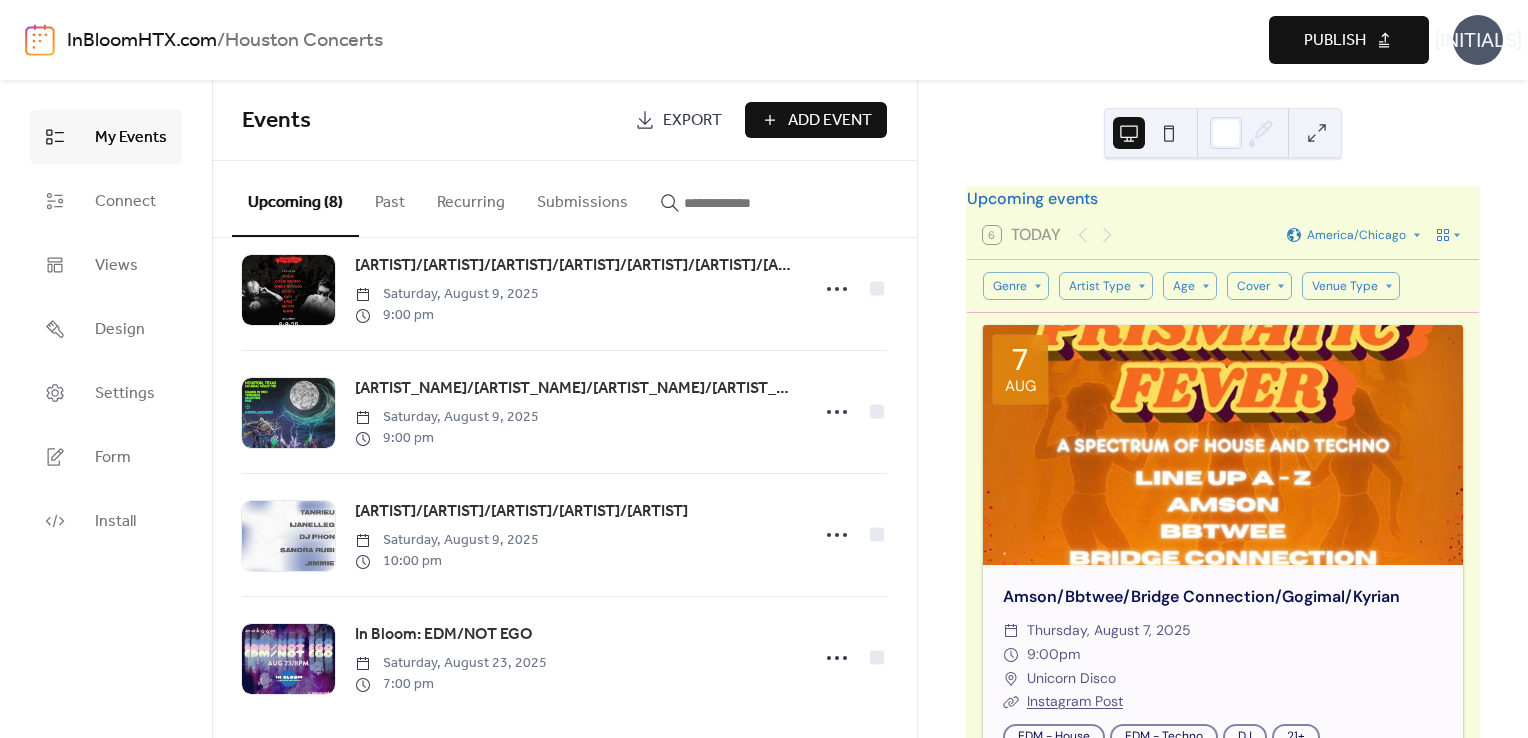 scroll, scrollTop: 543, scrollLeft: 0, axis: vertical 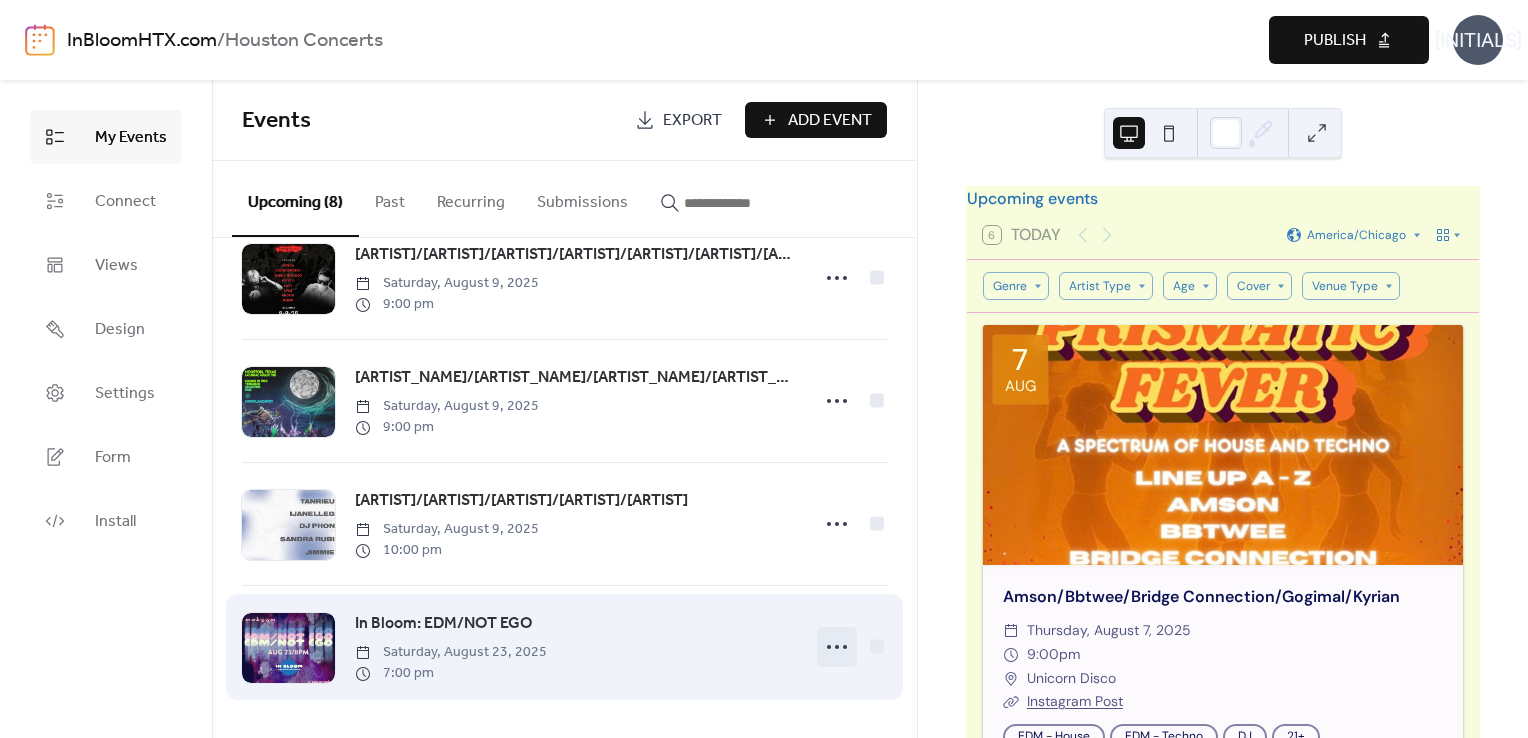 click 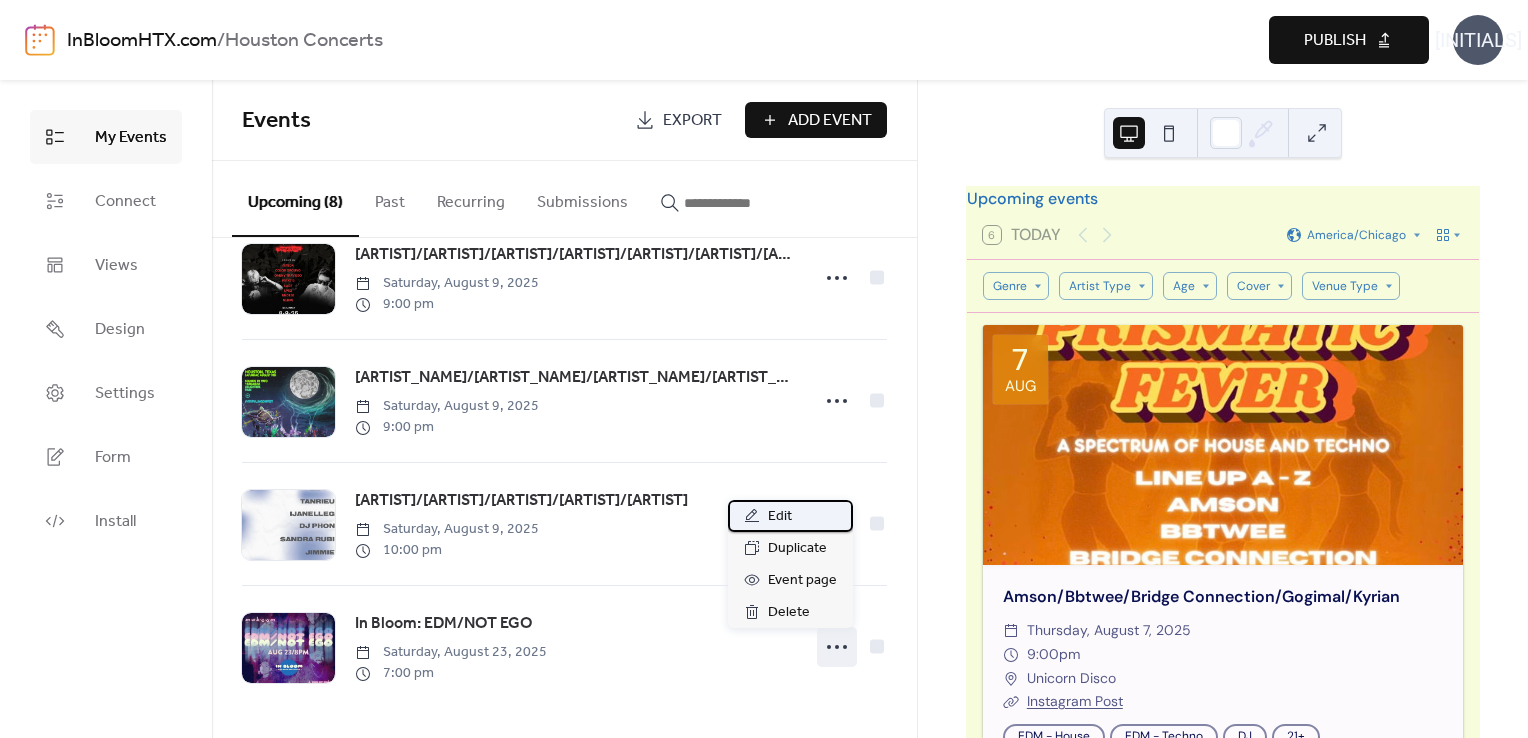 click on "Edit" at bounding box center [780, 517] 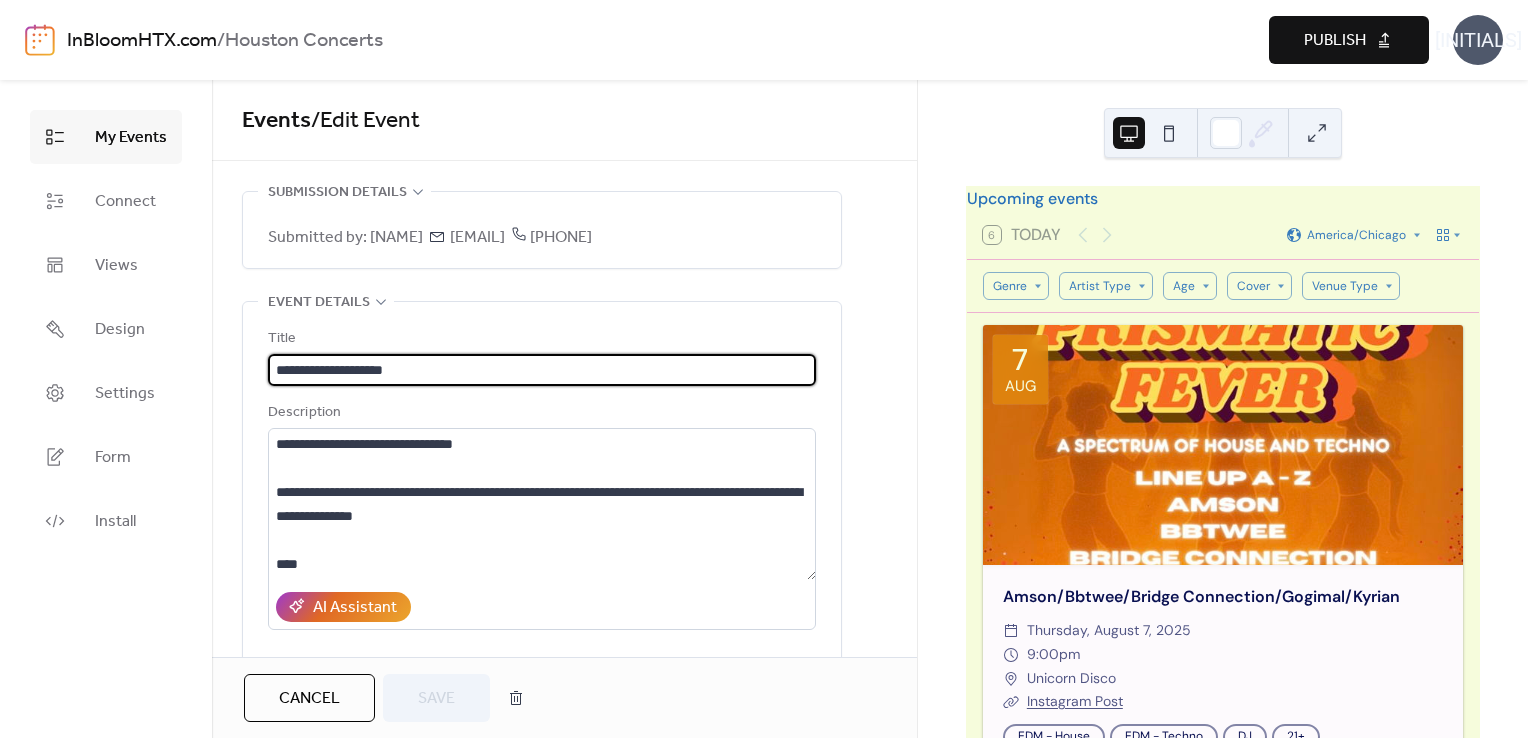 click on "**********" at bounding box center [542, 370] 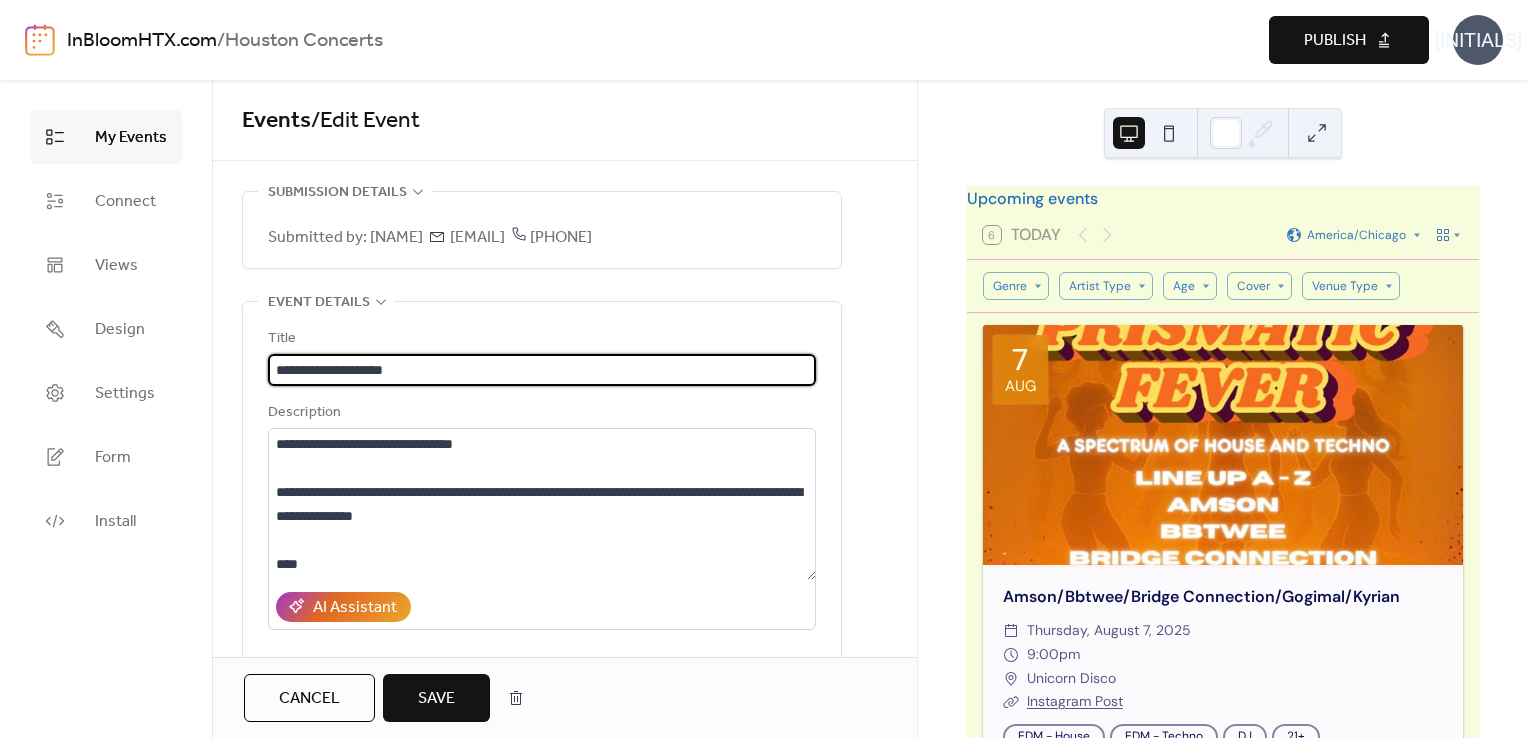 click on "**********" at bounding box center (542, 370) 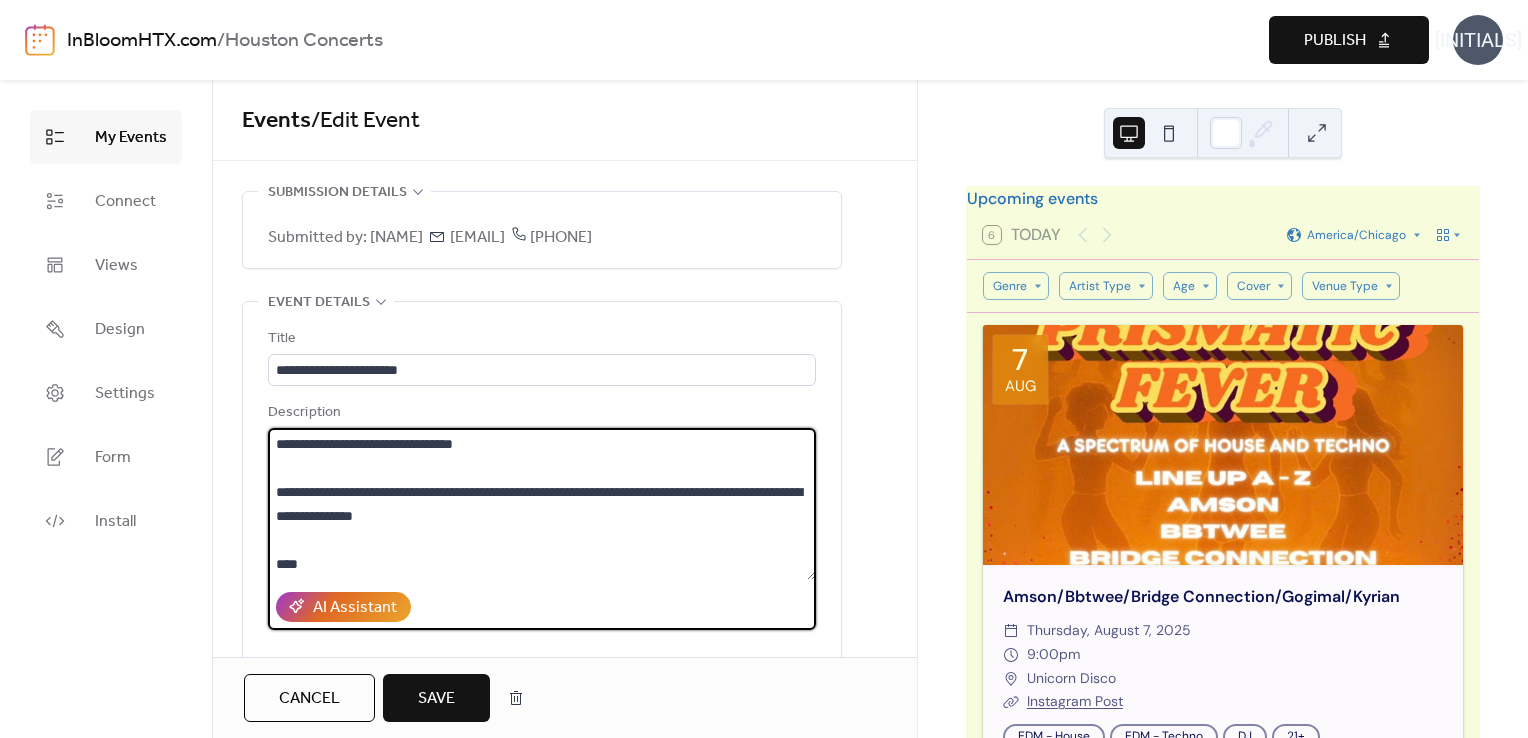 drag, startPoint x: 737, startPoint y: 488, endPoint x: 469, endPoint y: 515, distance: 269.35663 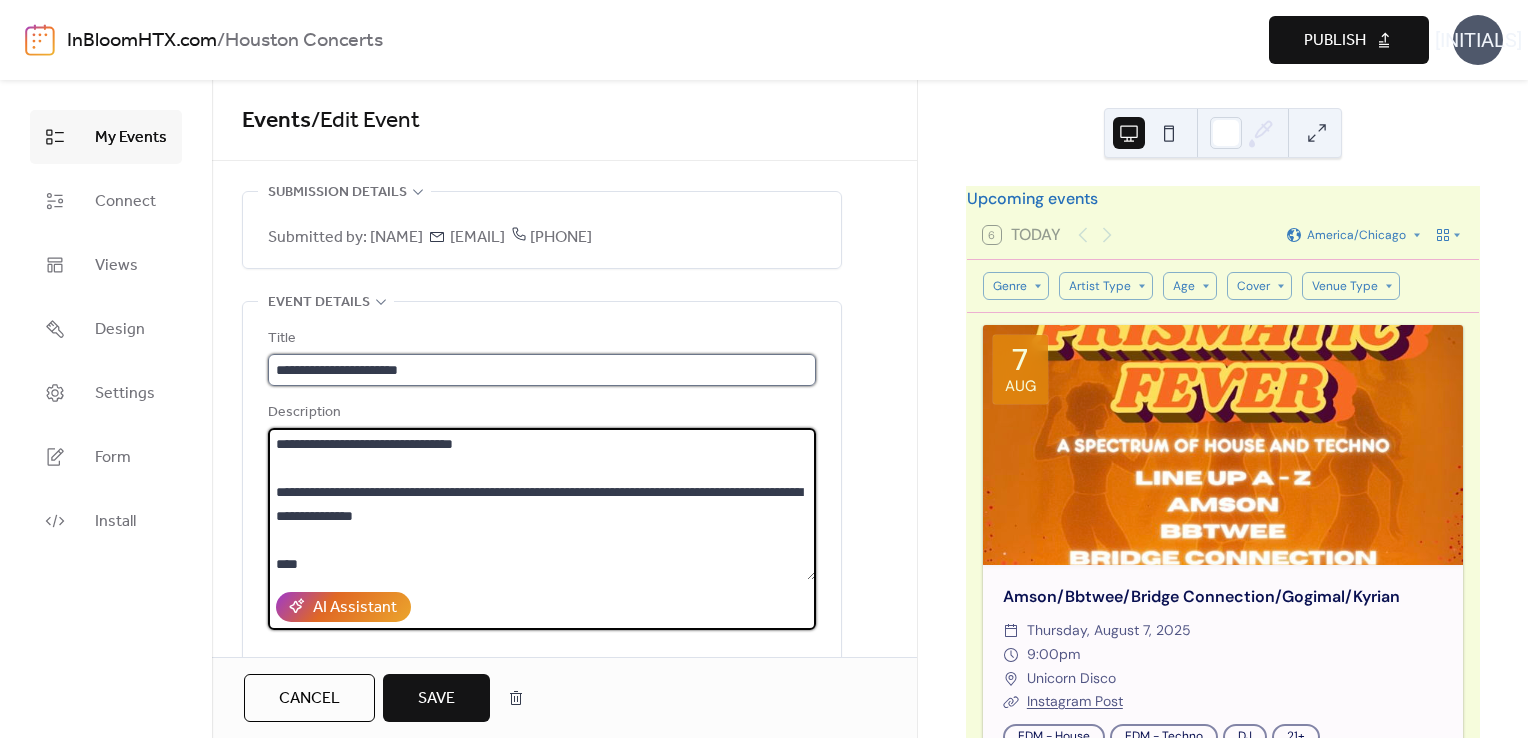 click on "**********" at bounding box center (542, 370) 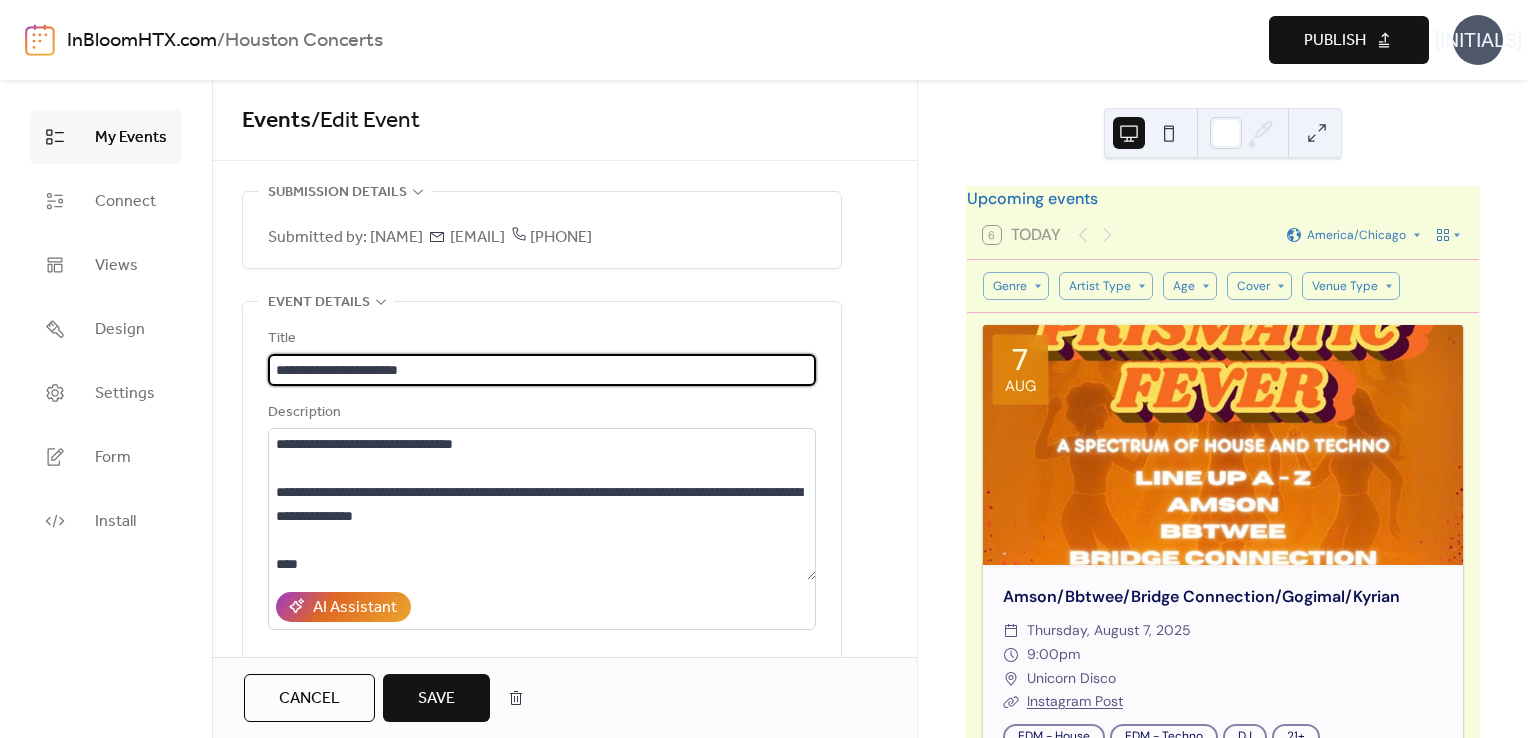 paste on "**********" 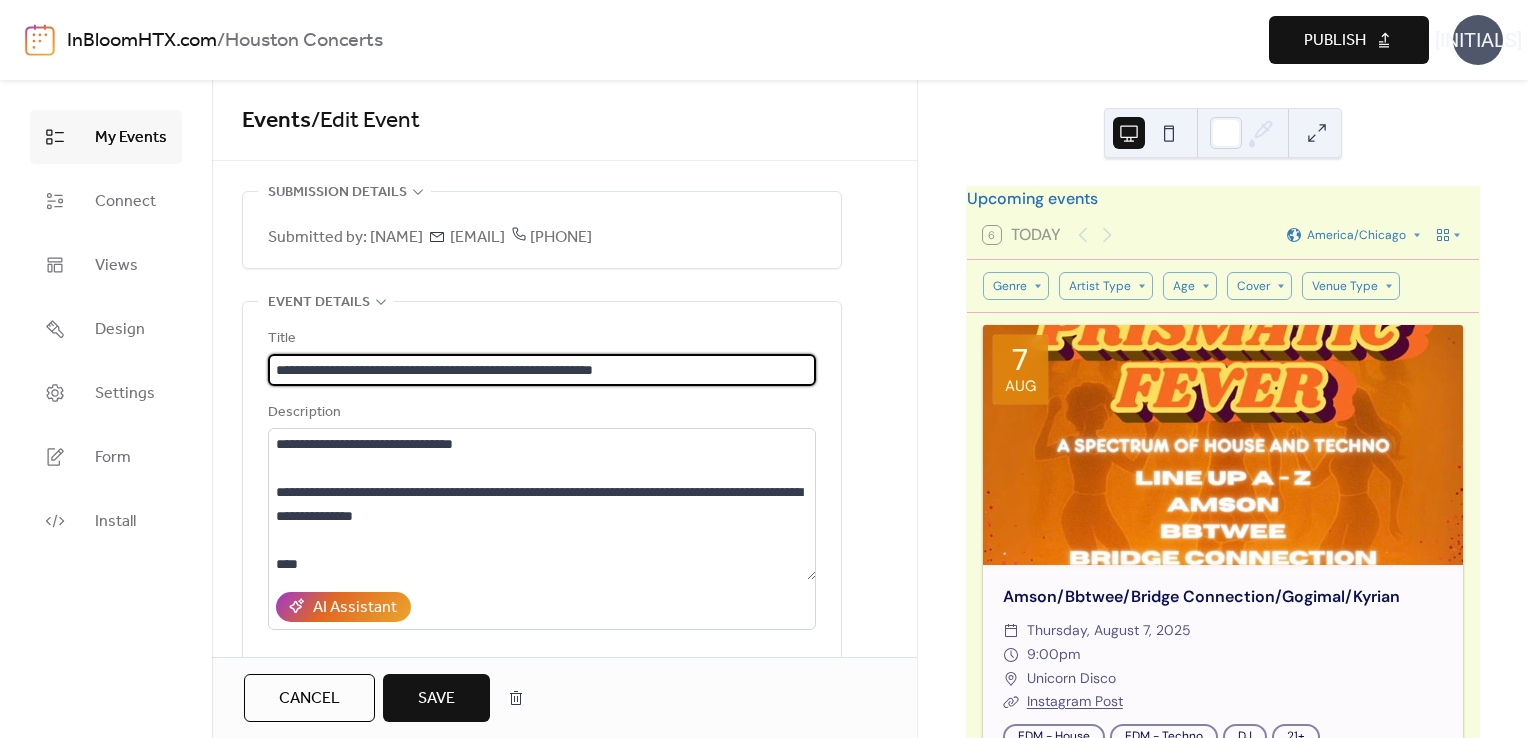 click on "**********" at bounding box center [542, 370] 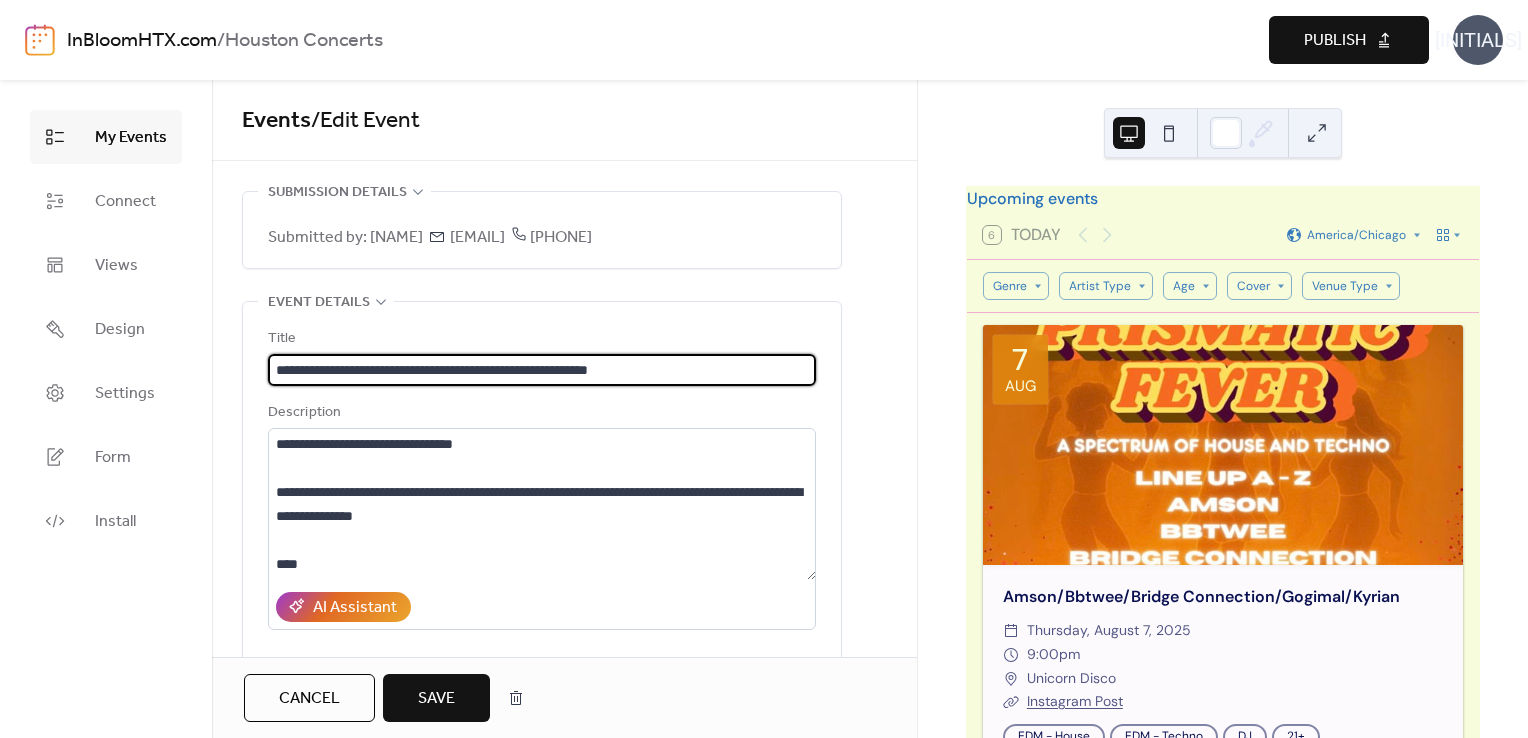 click on "**********" at bounding box center (542, 370) 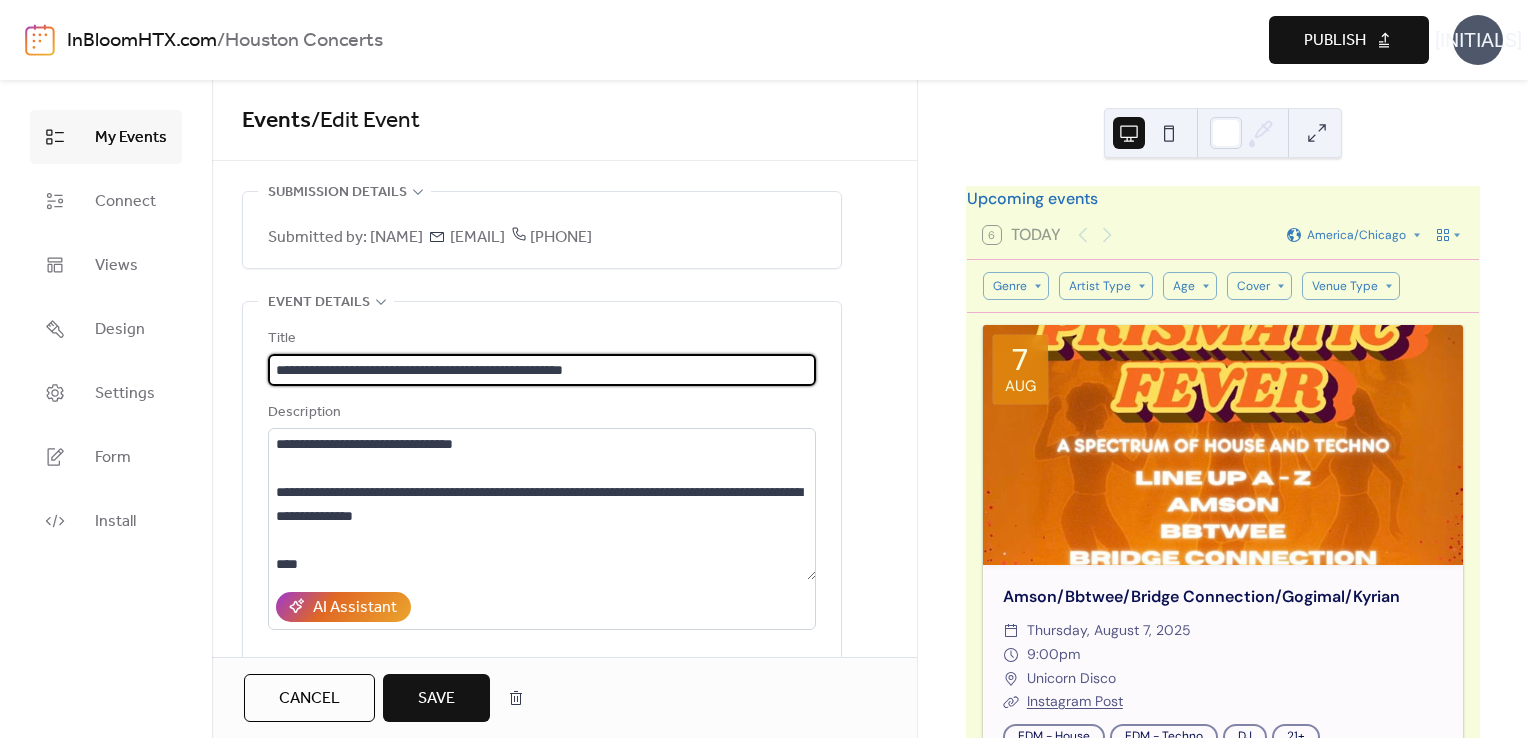 type on "**********" 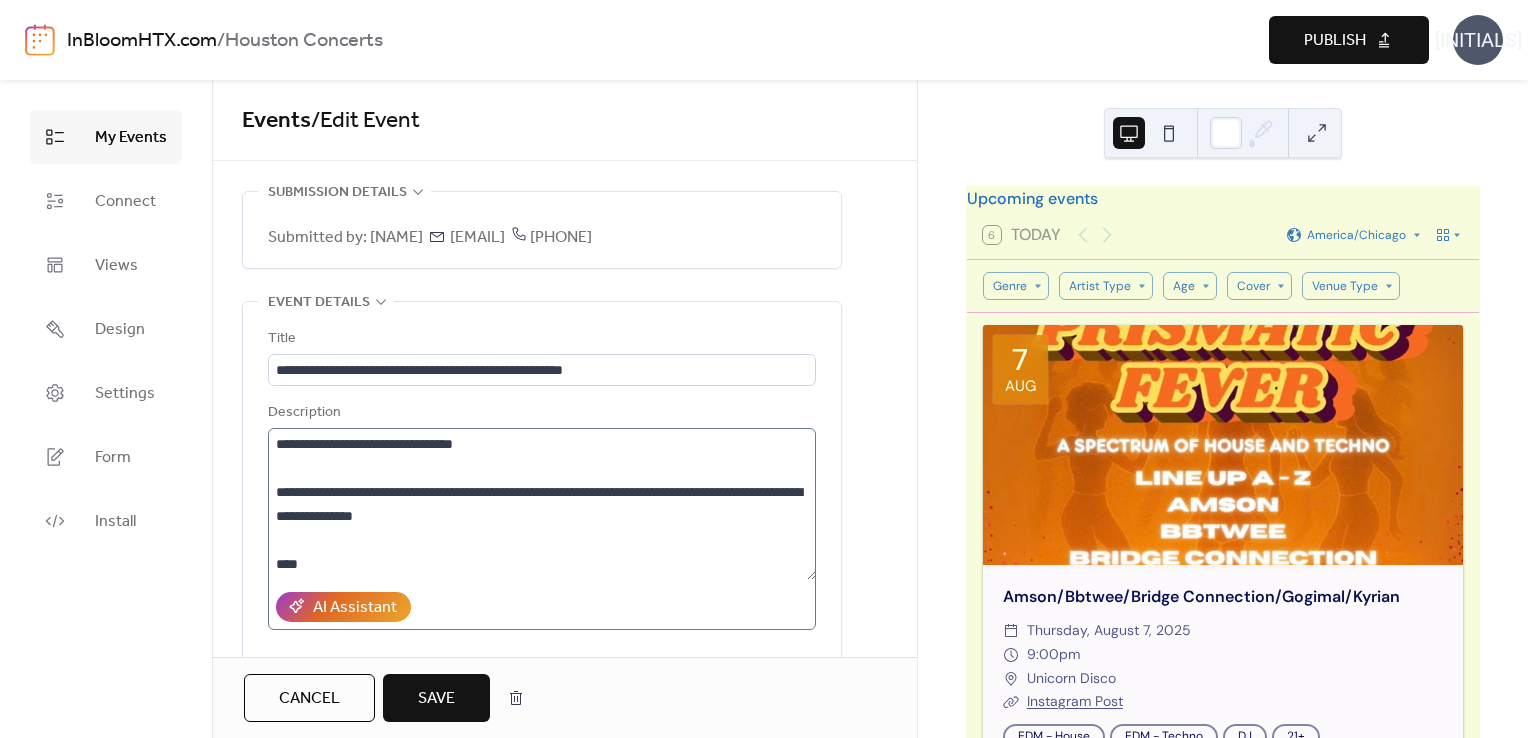 scroll, scrollTop: 48, scrollLeft: 0, axis: vertical 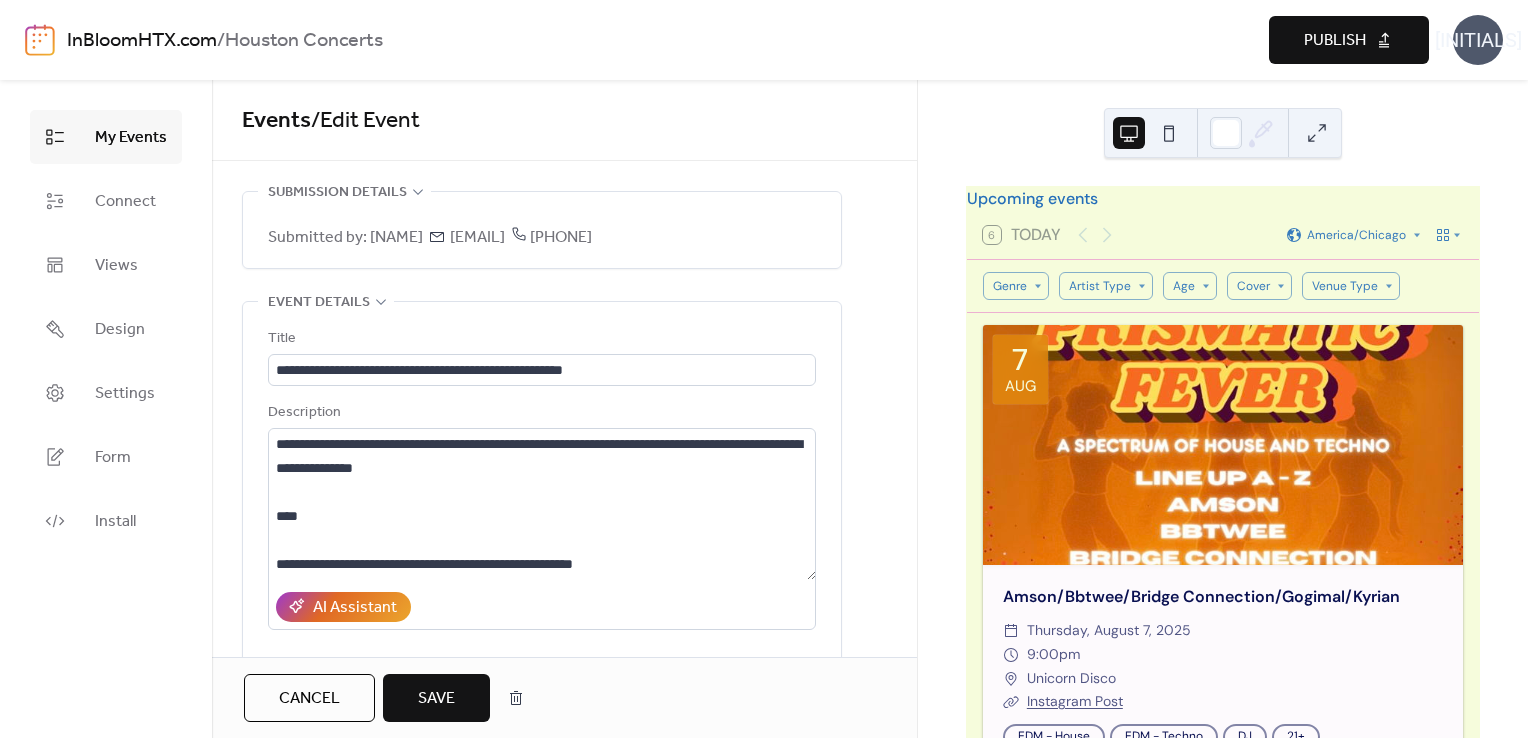 click on "Save" at bounding box center [436, 699] 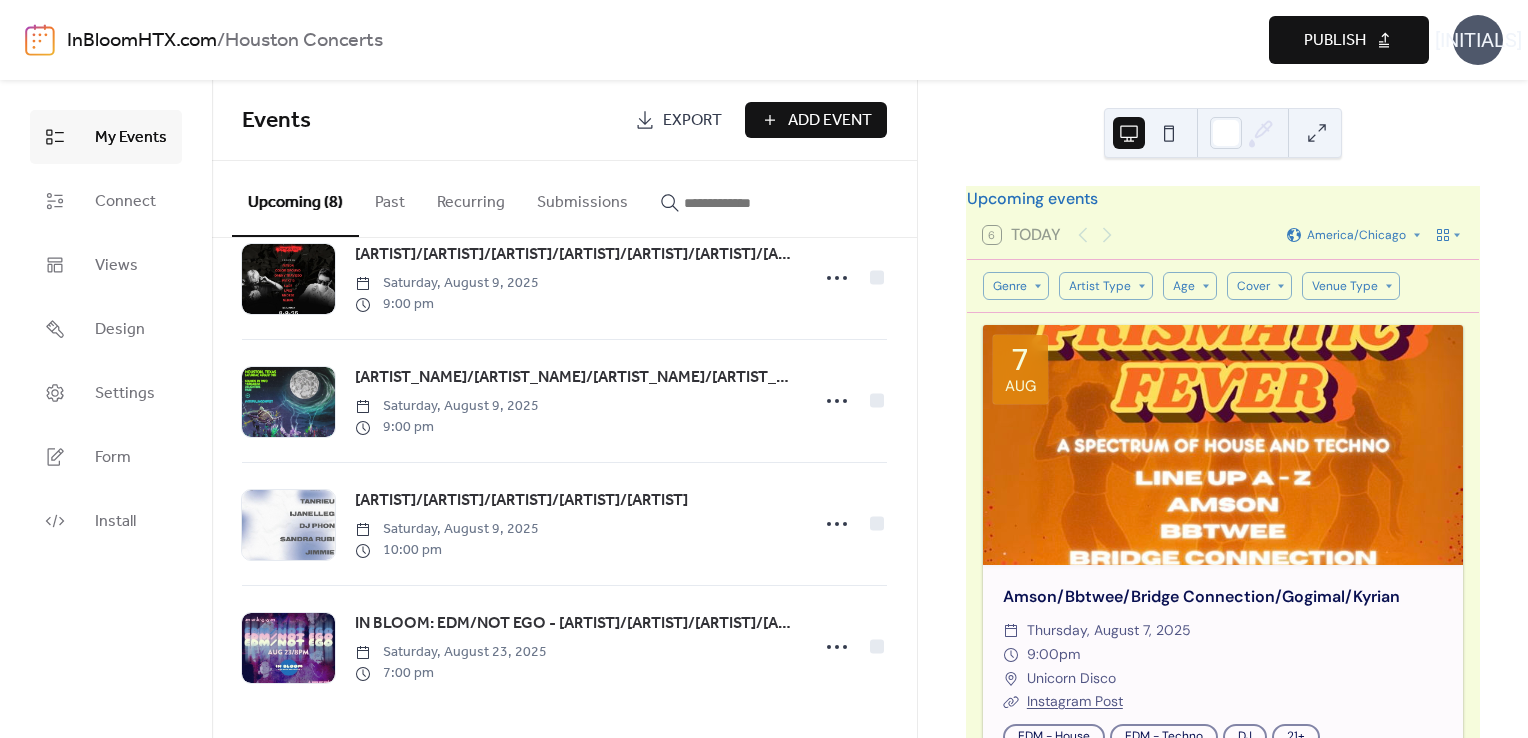 scroll, scrollTop: 0, scrollLeft: 0, axis: both 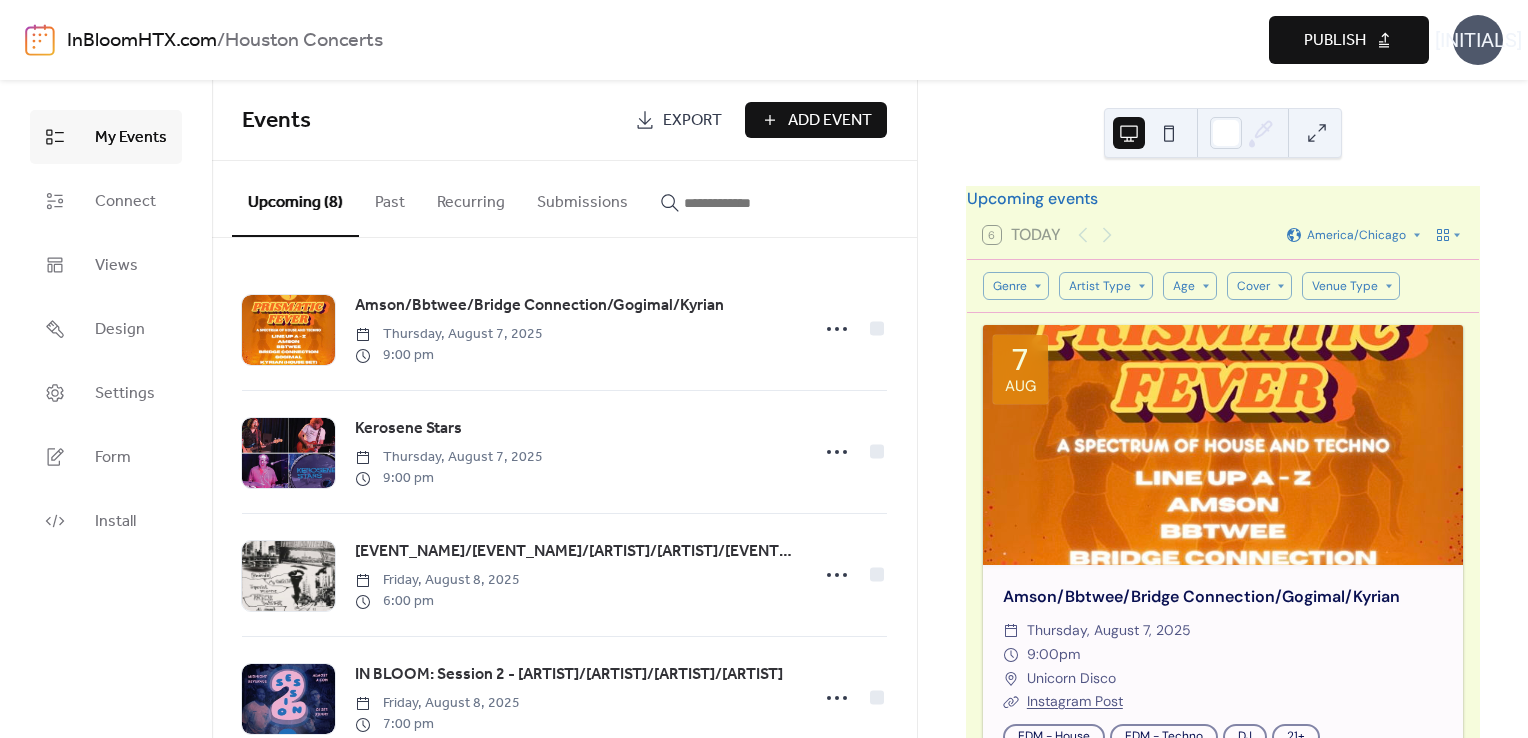 click on "Publish" at bounding box center (1335, 41) 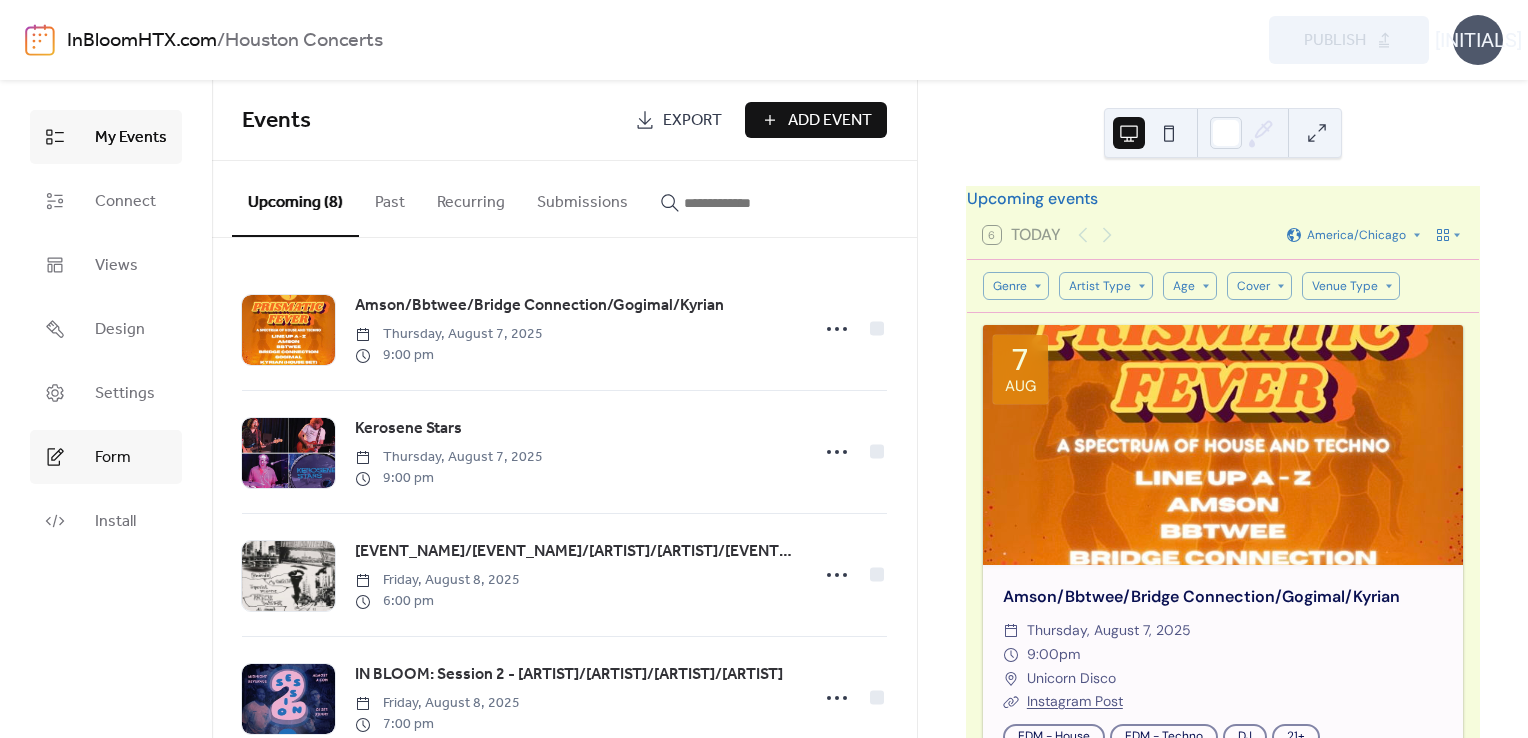 click on "Form" at bounding box center (113, 458) 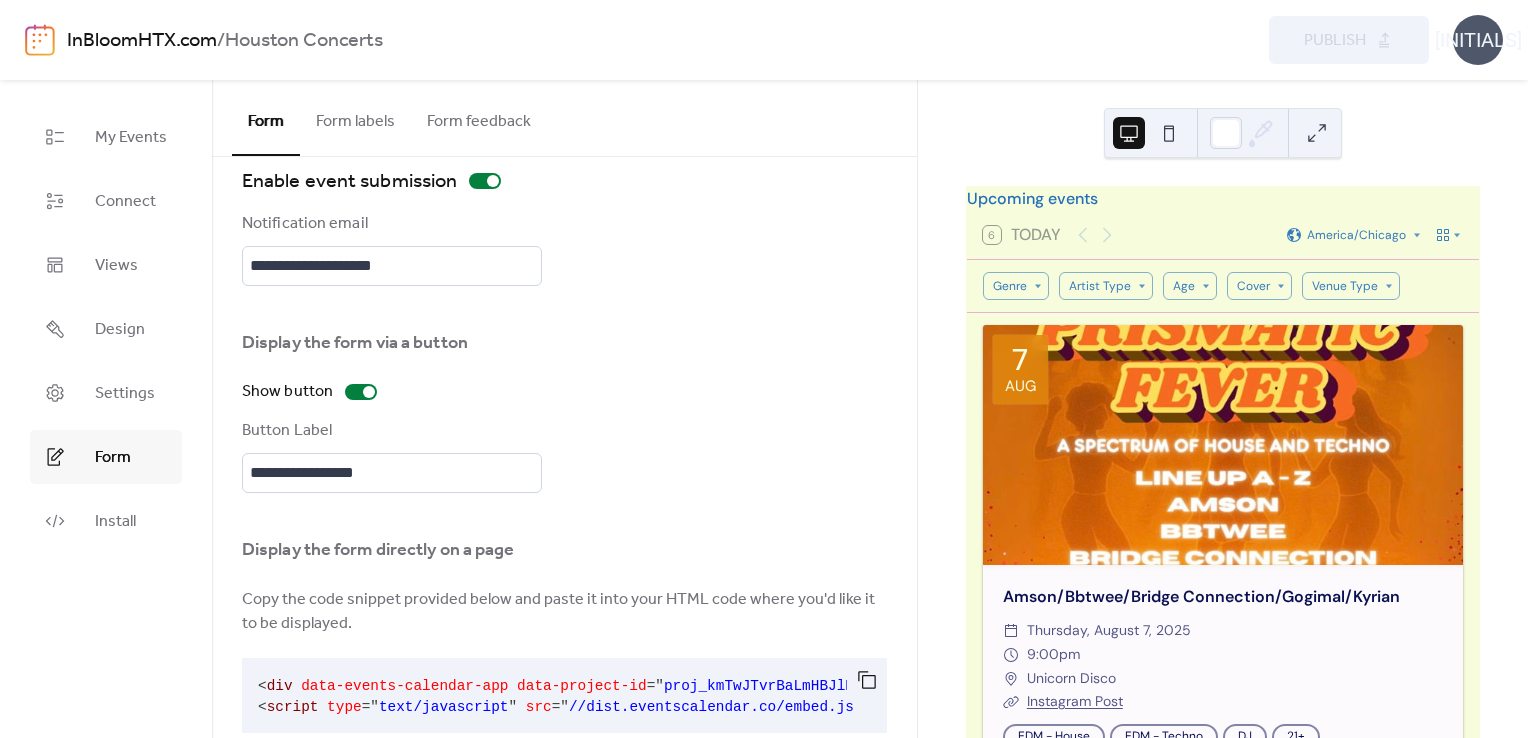 scroll, scrollTop: 76, scrollLeft: 0, axis: vertical 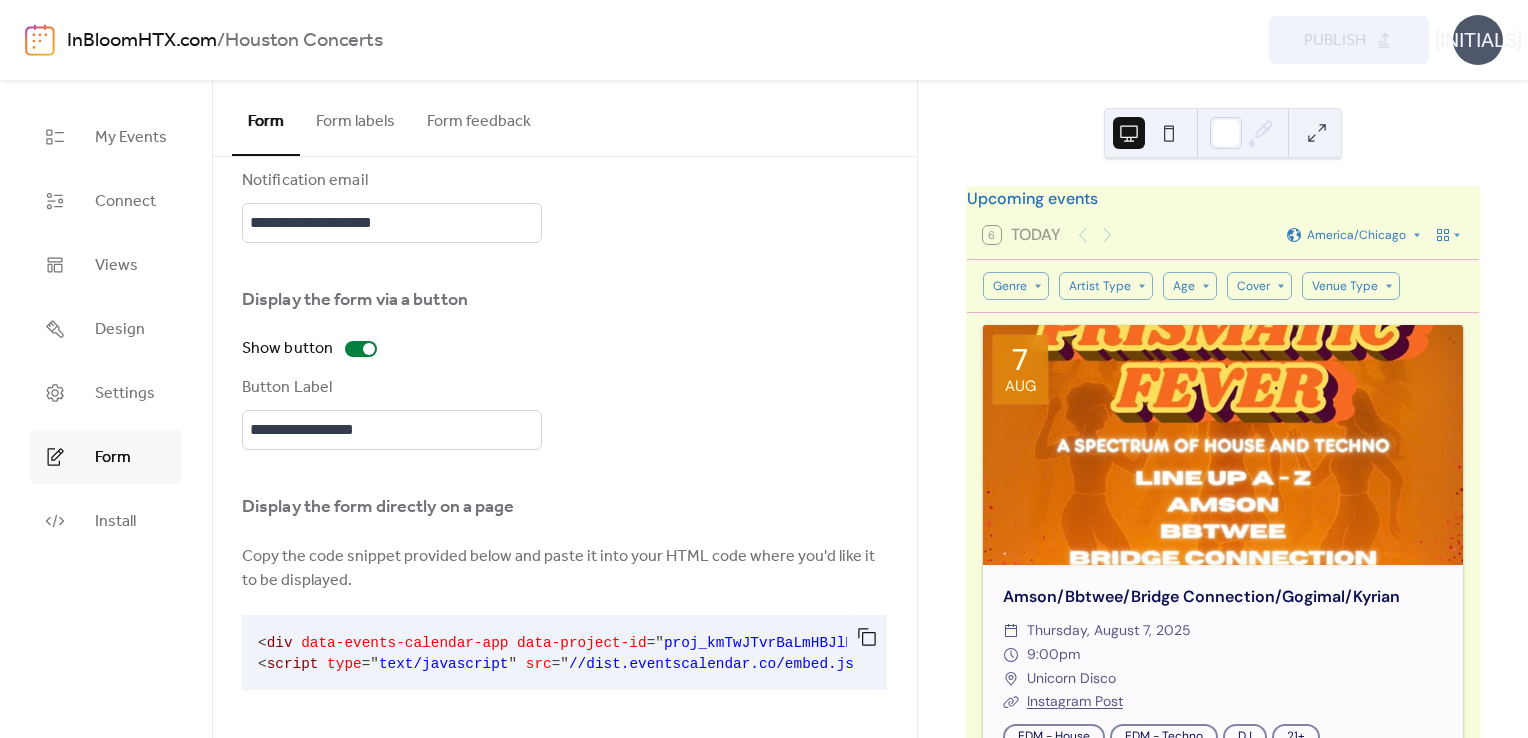 click on "Form labels" at bounding box center [355, 117] 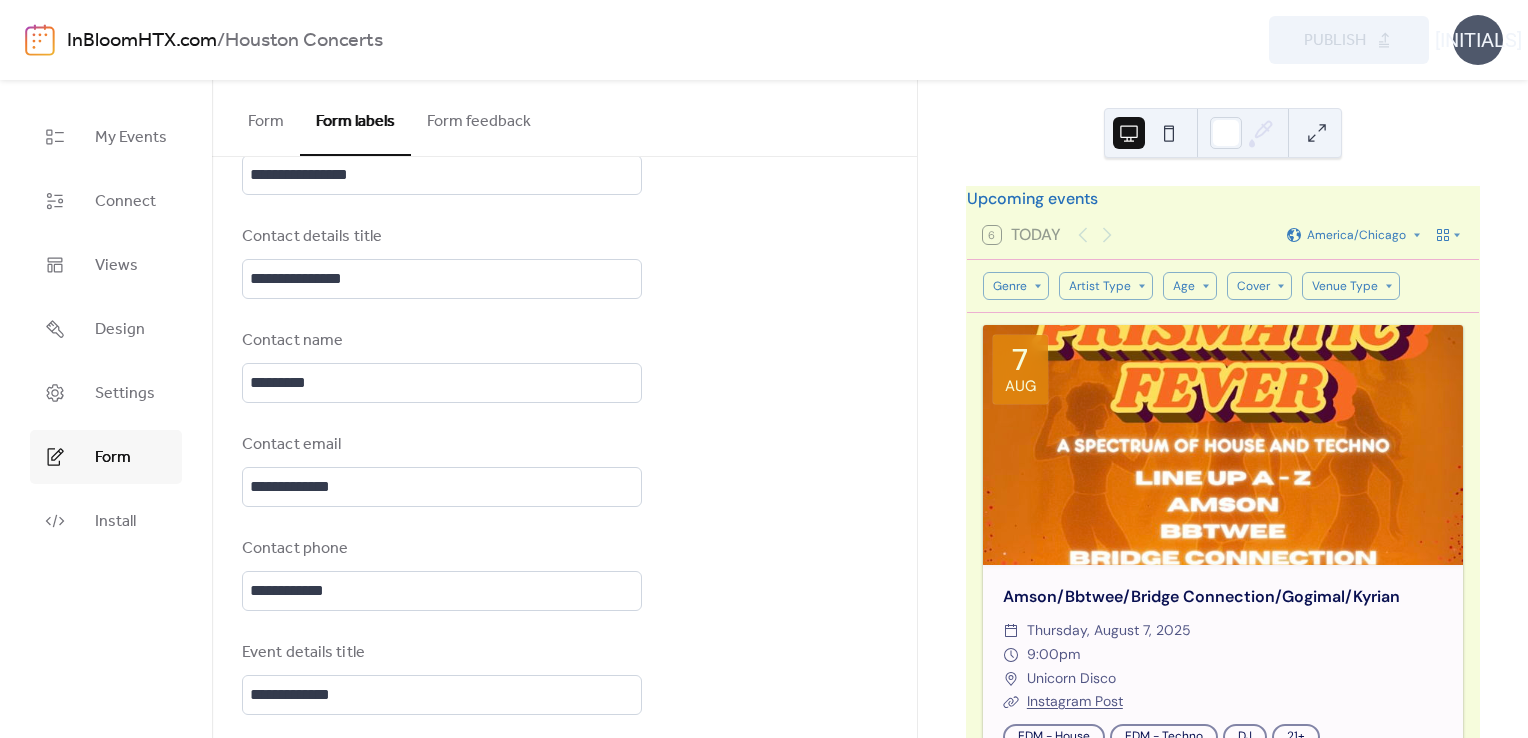 scroll, scrollTop: 0, scrollLeft: 0, axis: both 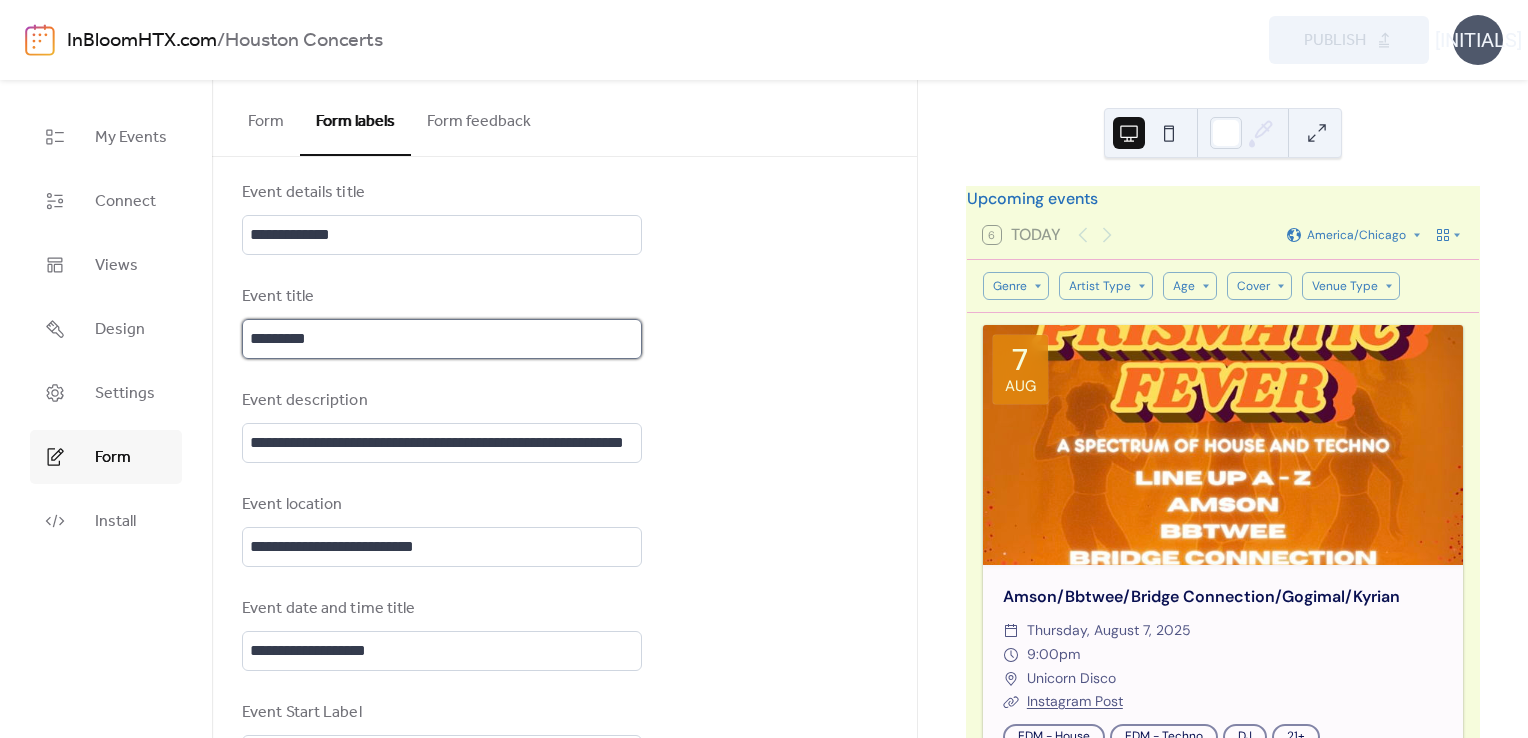 click on "*********" at bounding box center [442, 339] 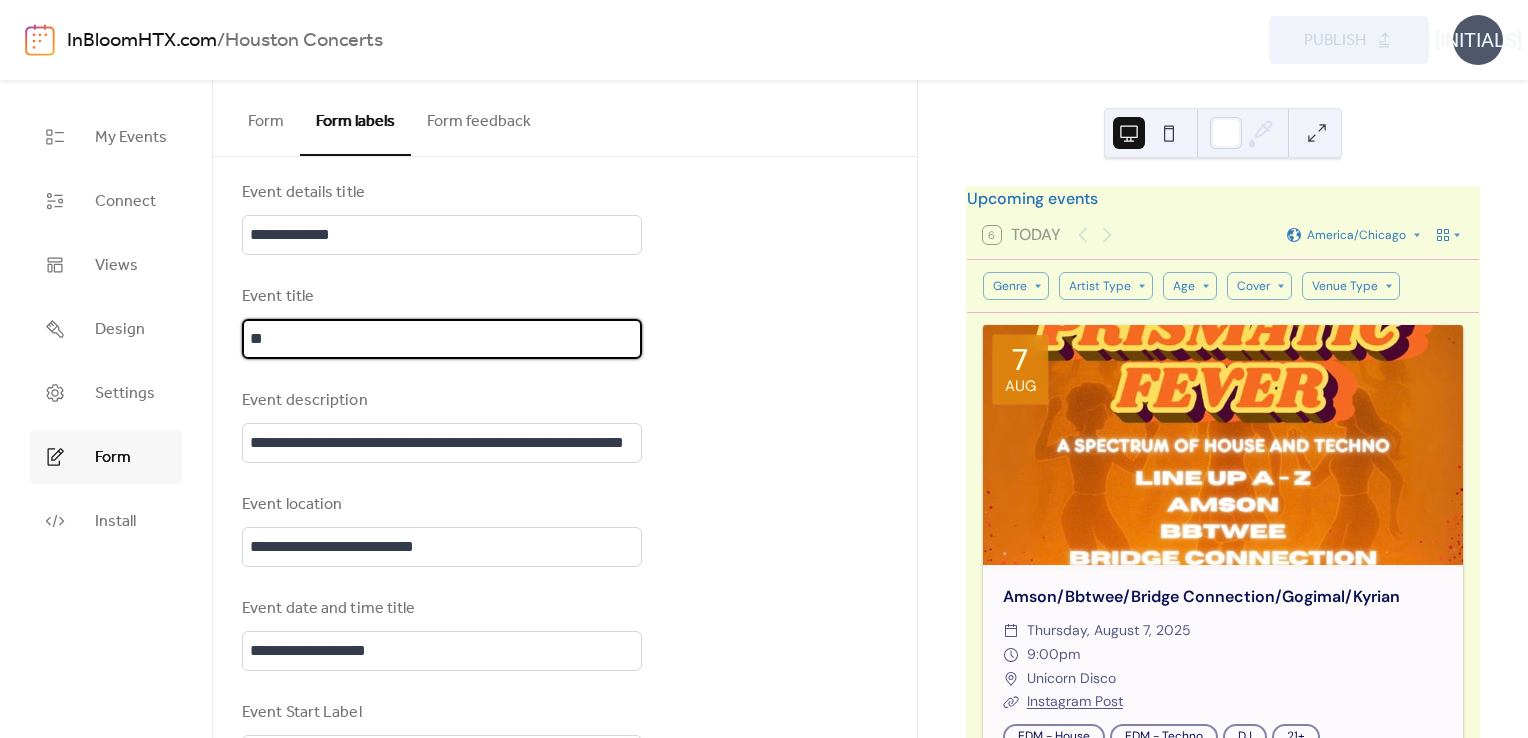 type on "*" 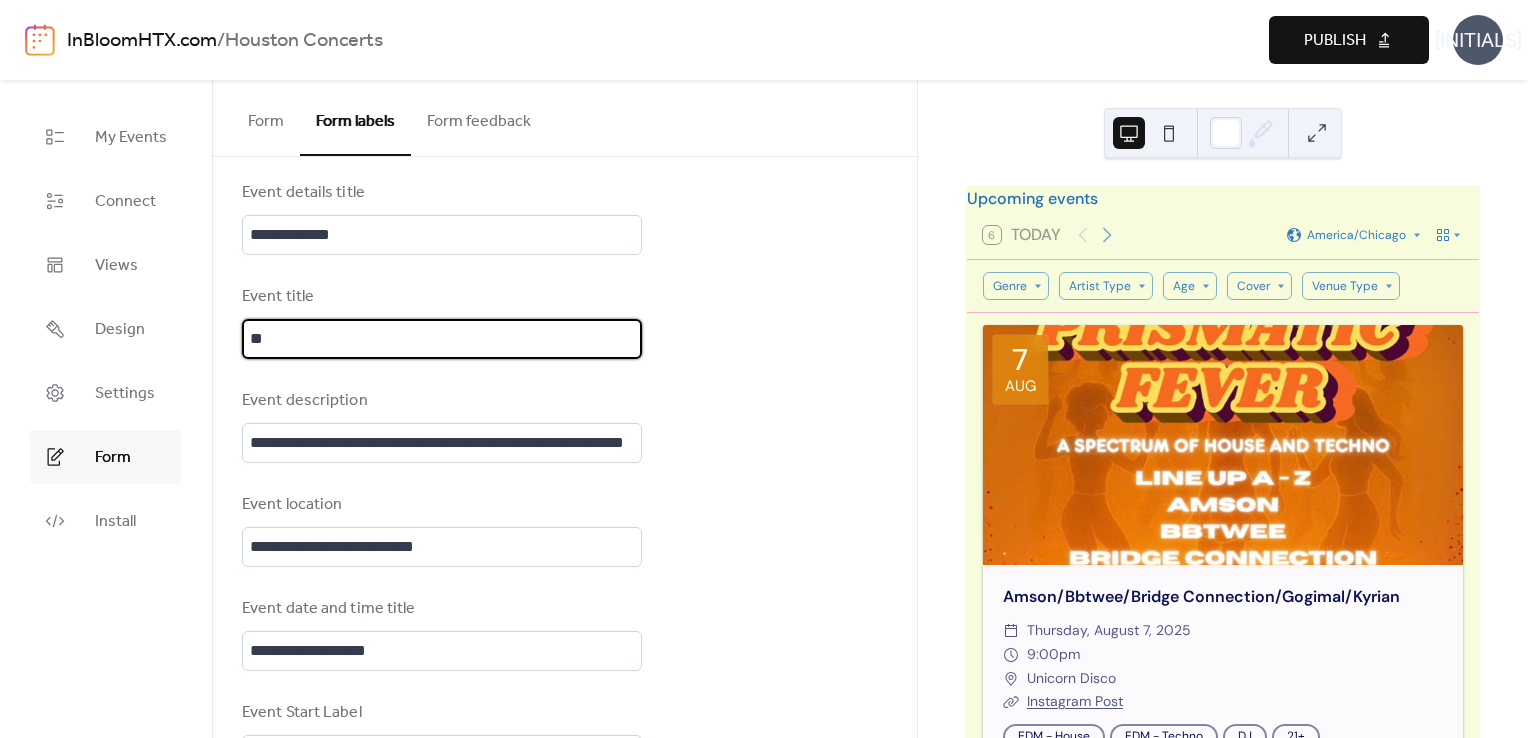 type on "*" 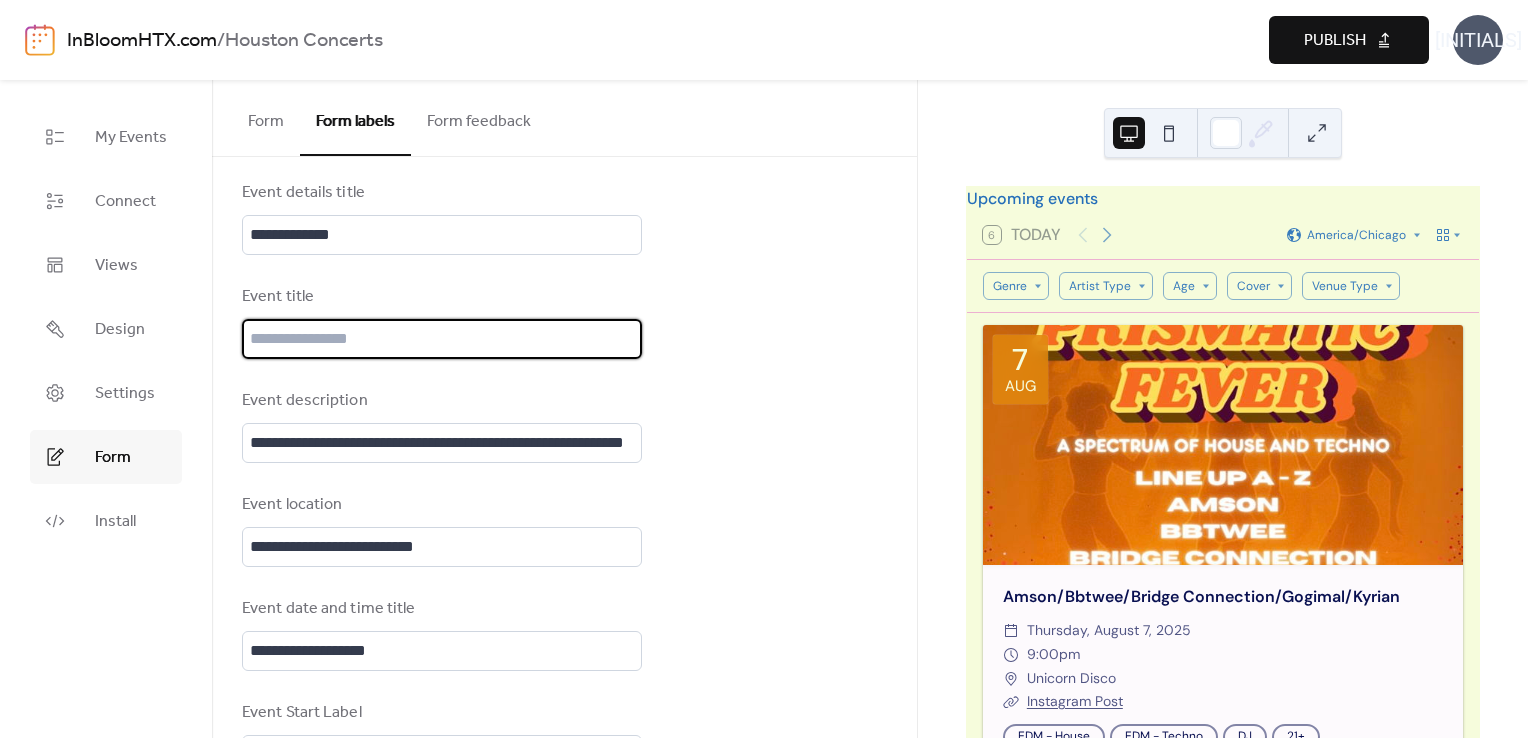 type on "*" 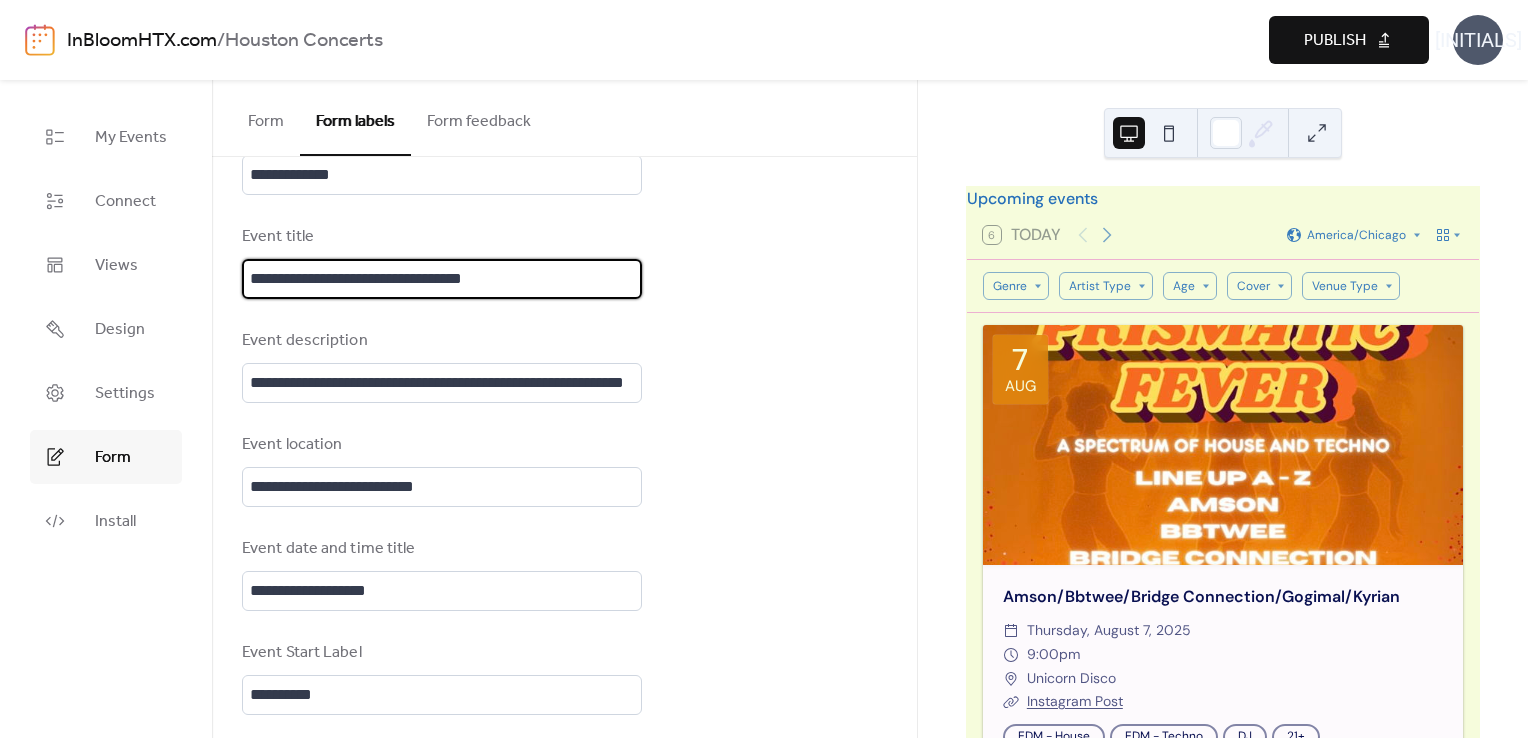 scroll, scrollTop: 607, scrollLeft: 0, axis: vertical 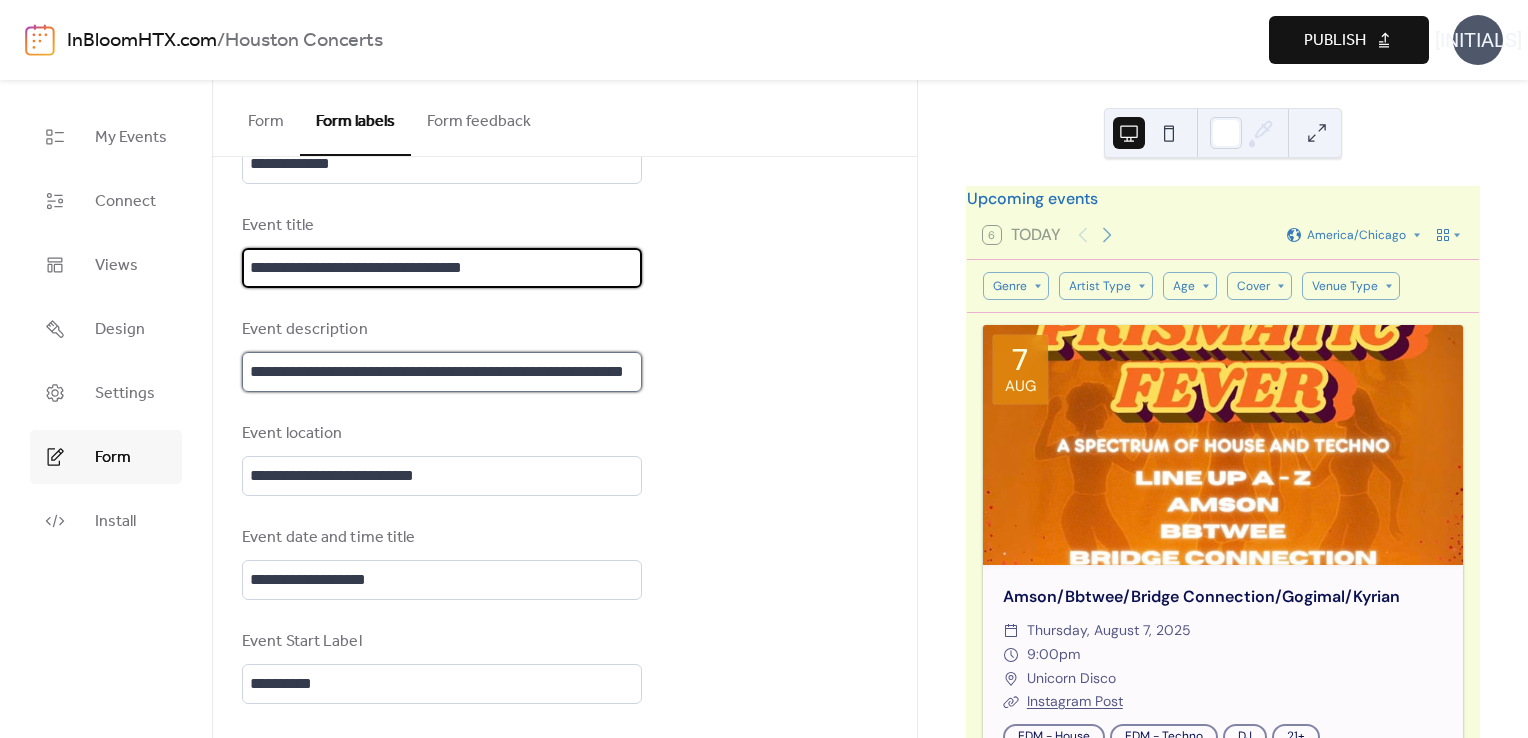 click on "**********" at bounding box center (442, 372) 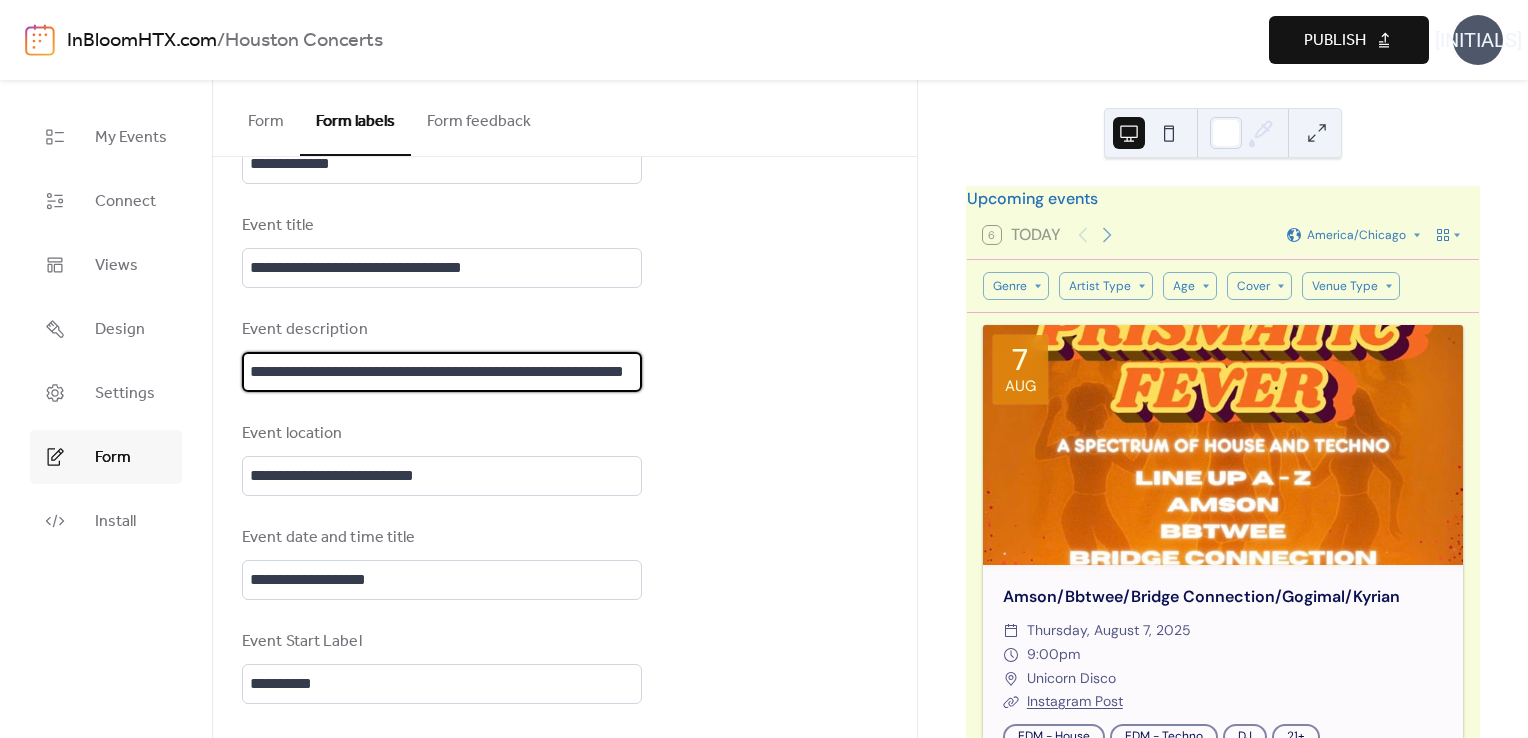 scroll, scrollTop: 0, scrollLeft: 75, axis: horizontal 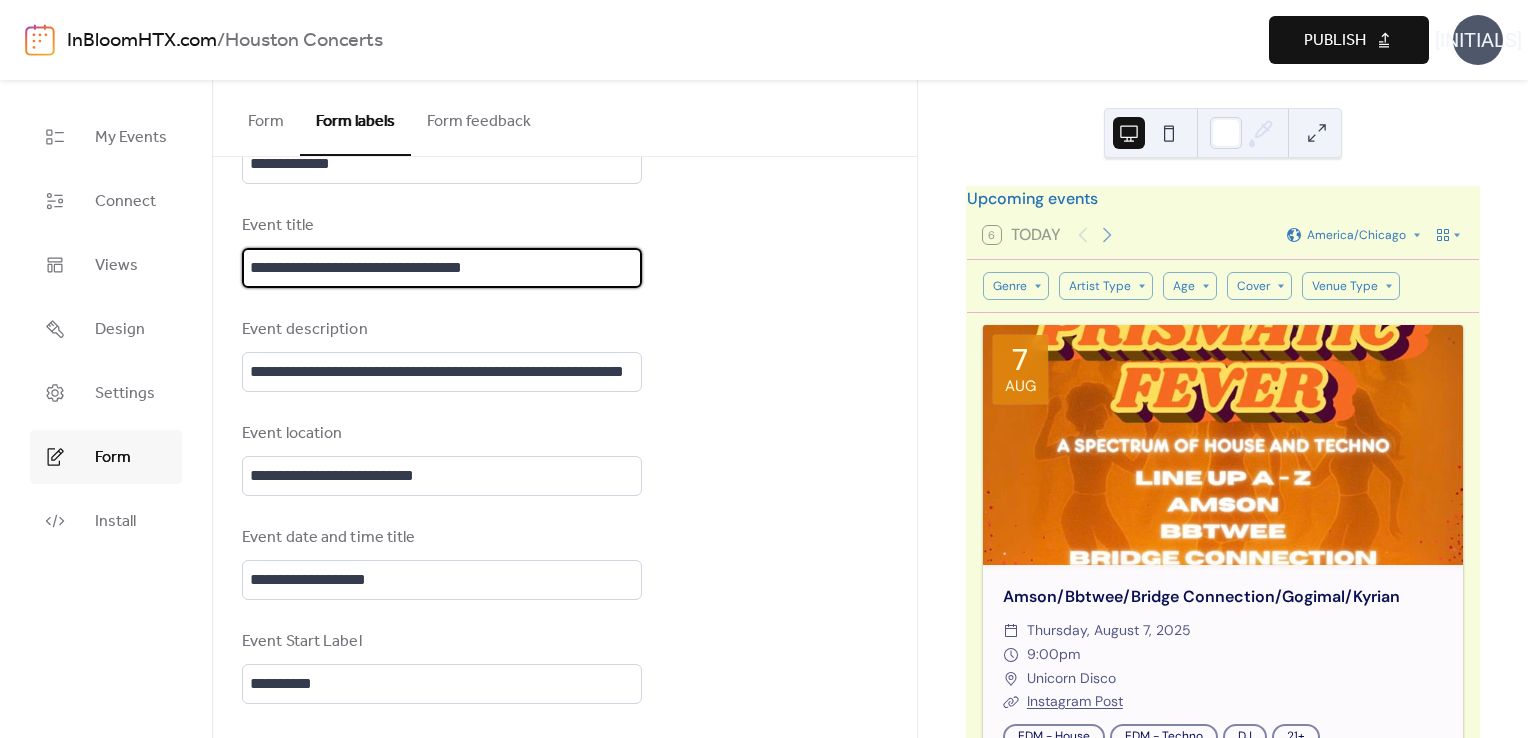 click on "**********" at bounding box center [442, 268] 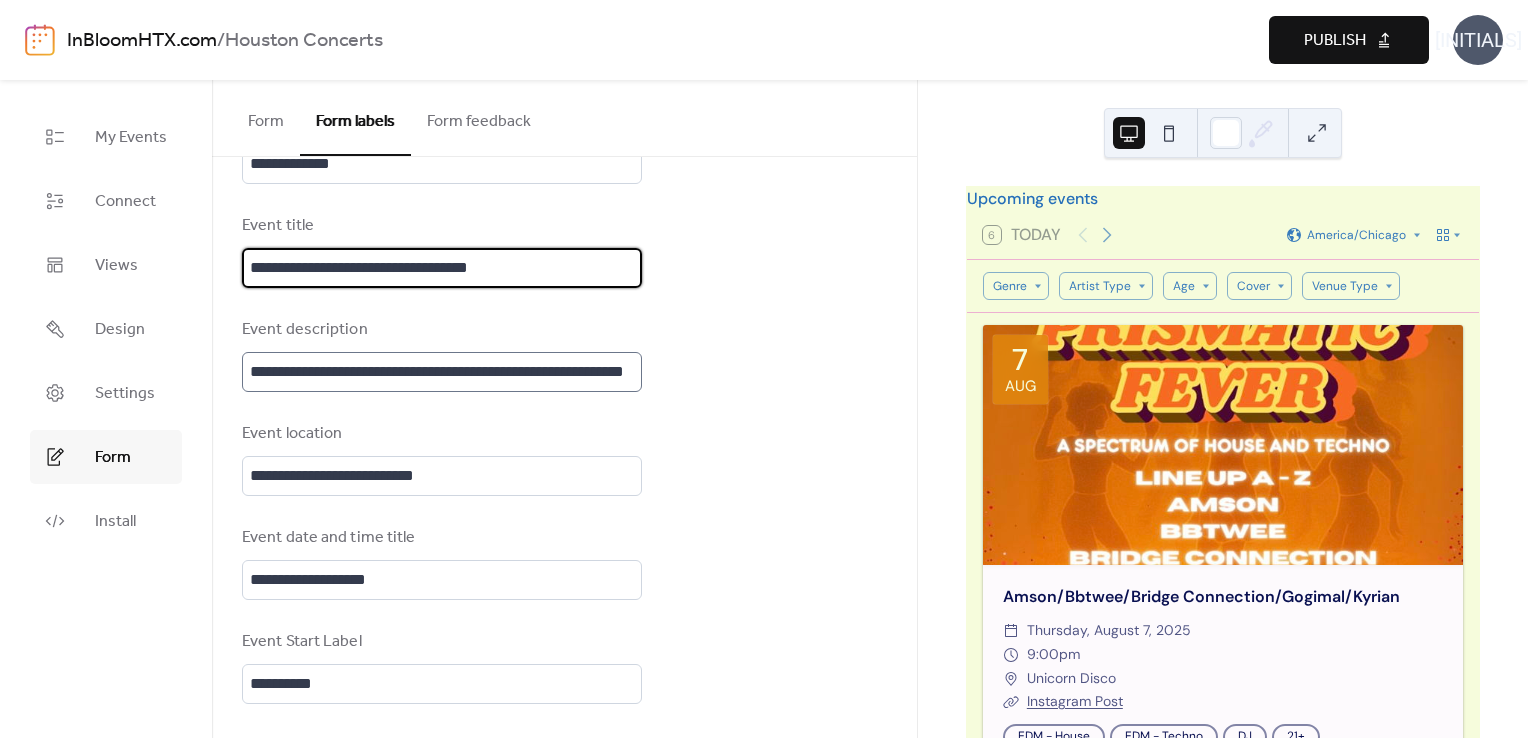type on "**********" 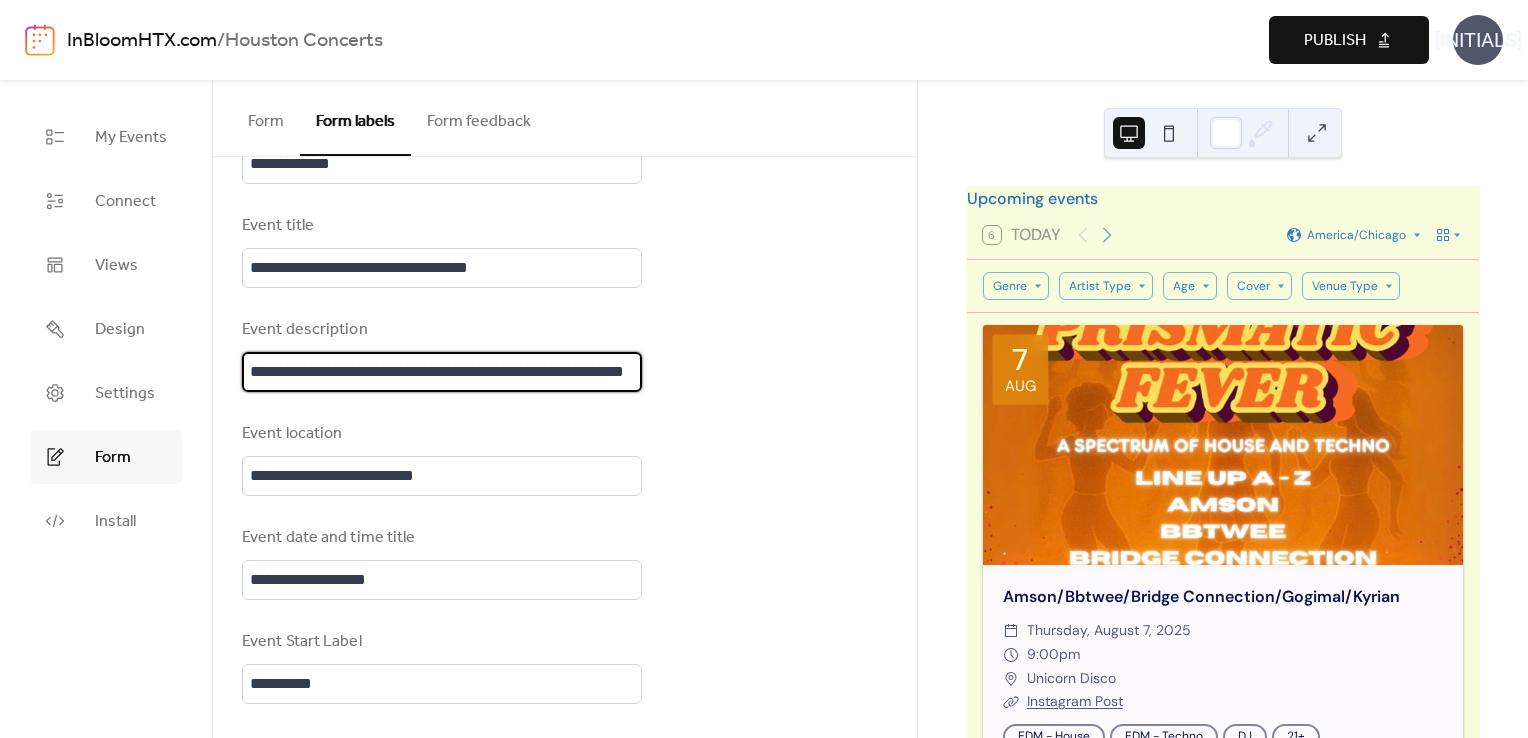 click on "**********" at bounding box center [442, 372] 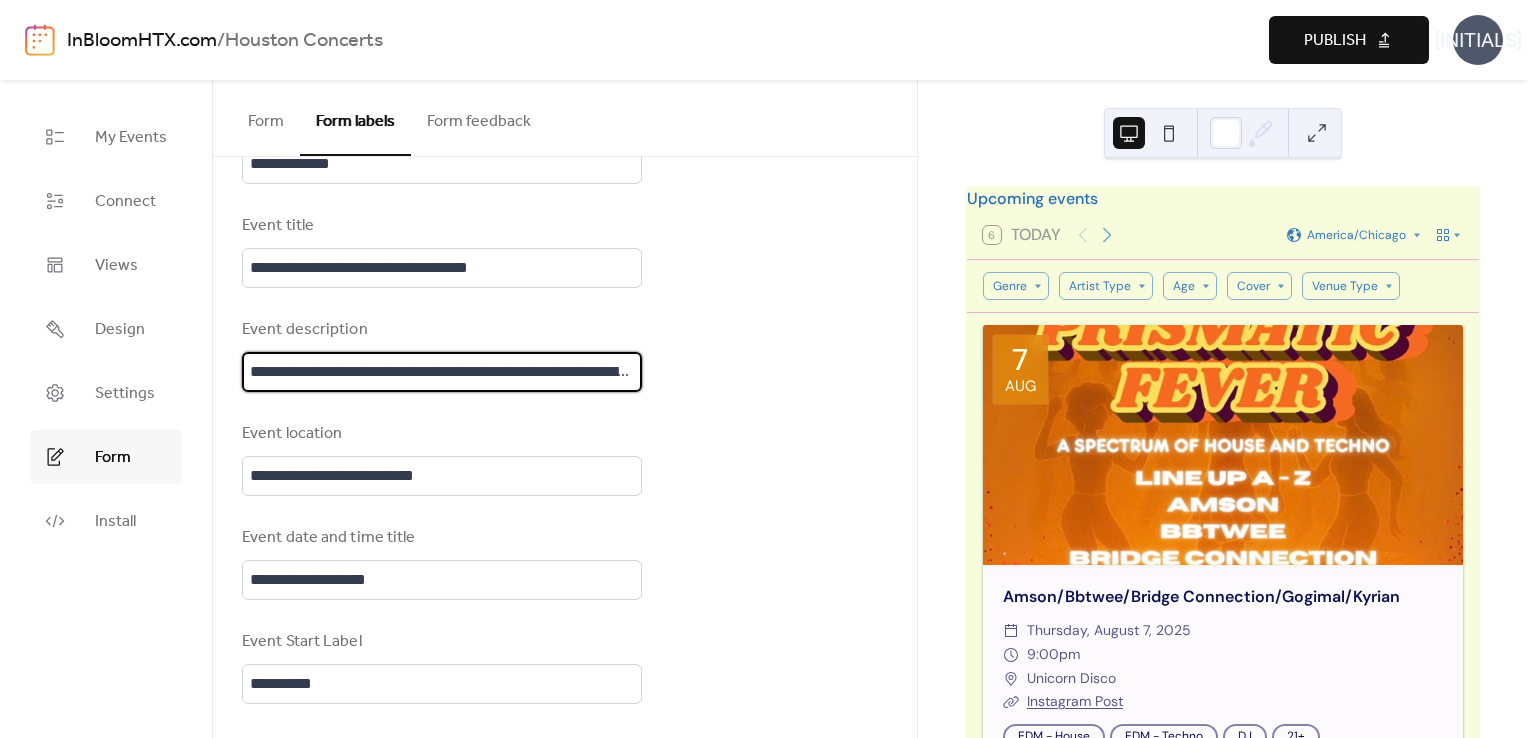 click on "**********" at bounding box center (442, 372) 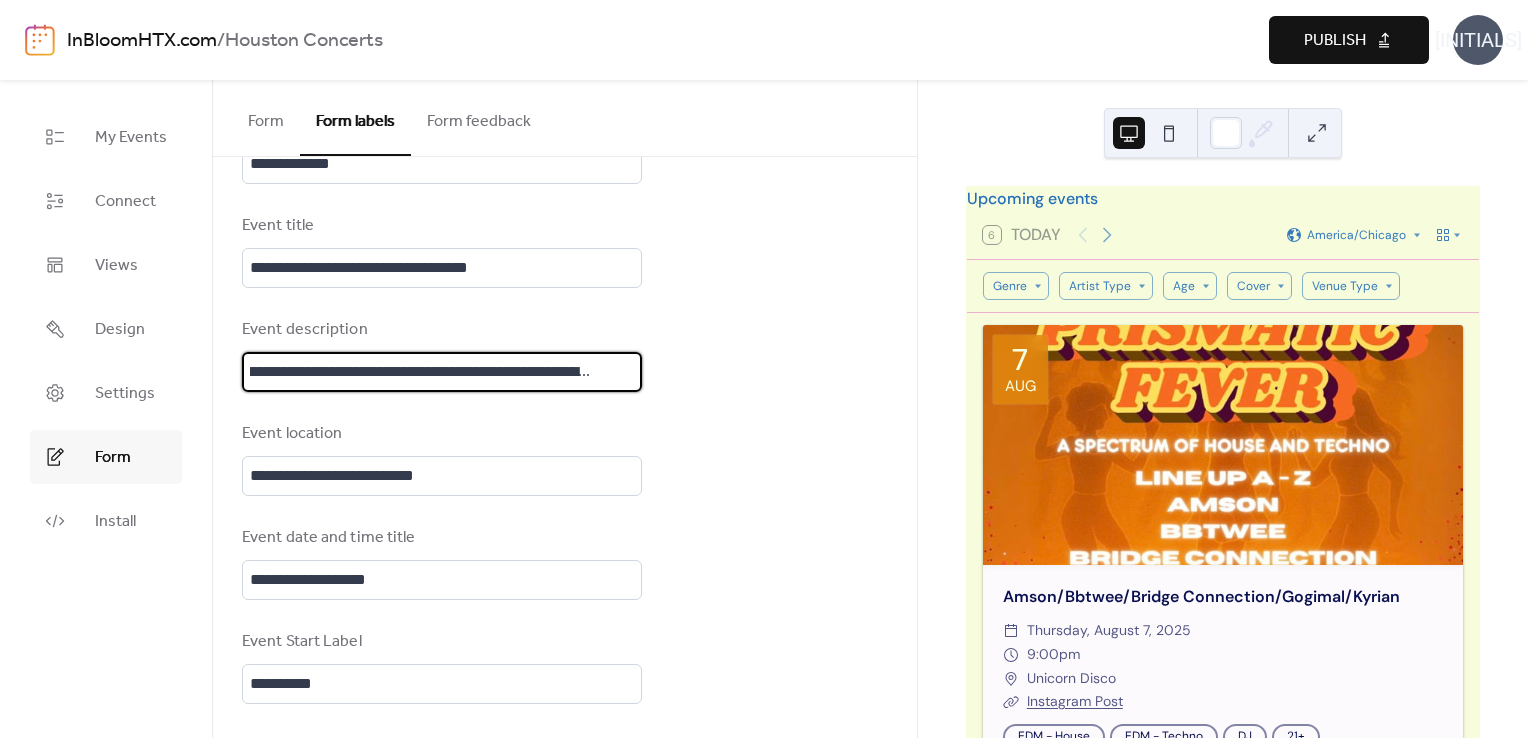 scroll, scrollTop: 0, scrollLeft: 0, axis: both 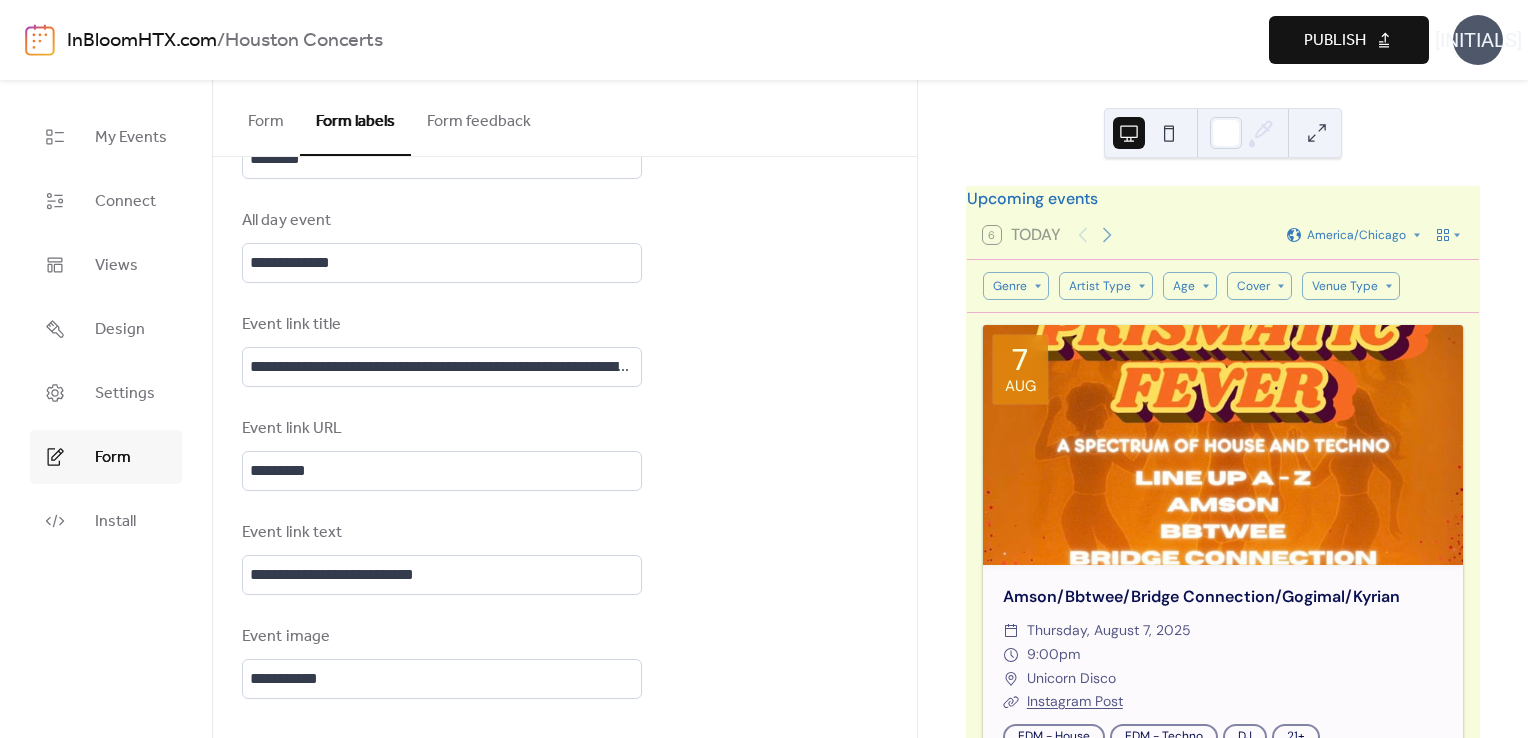 type on "**********" 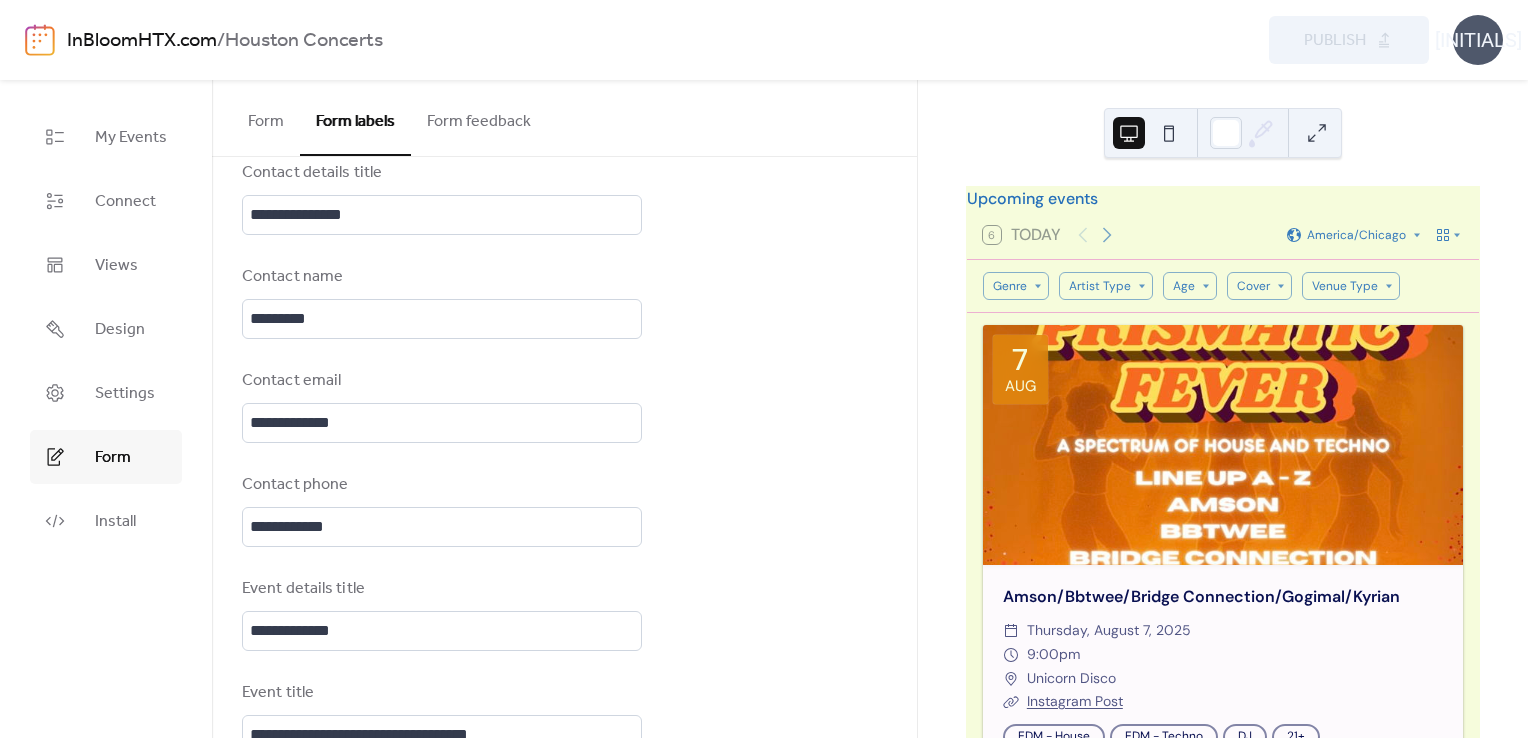 scroll, scrollTop: 0, scrollLeft: 0, axis: both 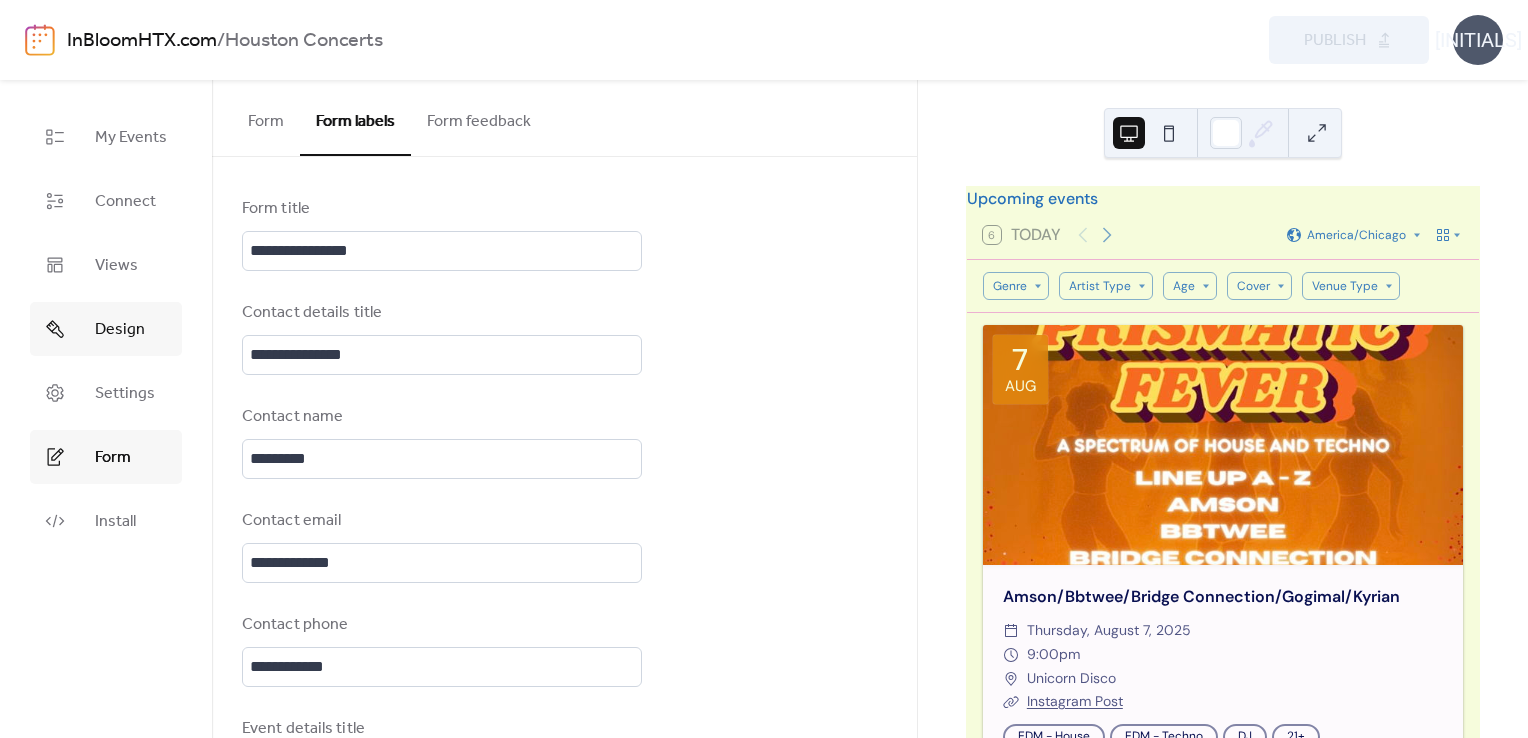 click on "Design" at bounding box center (120, 330) 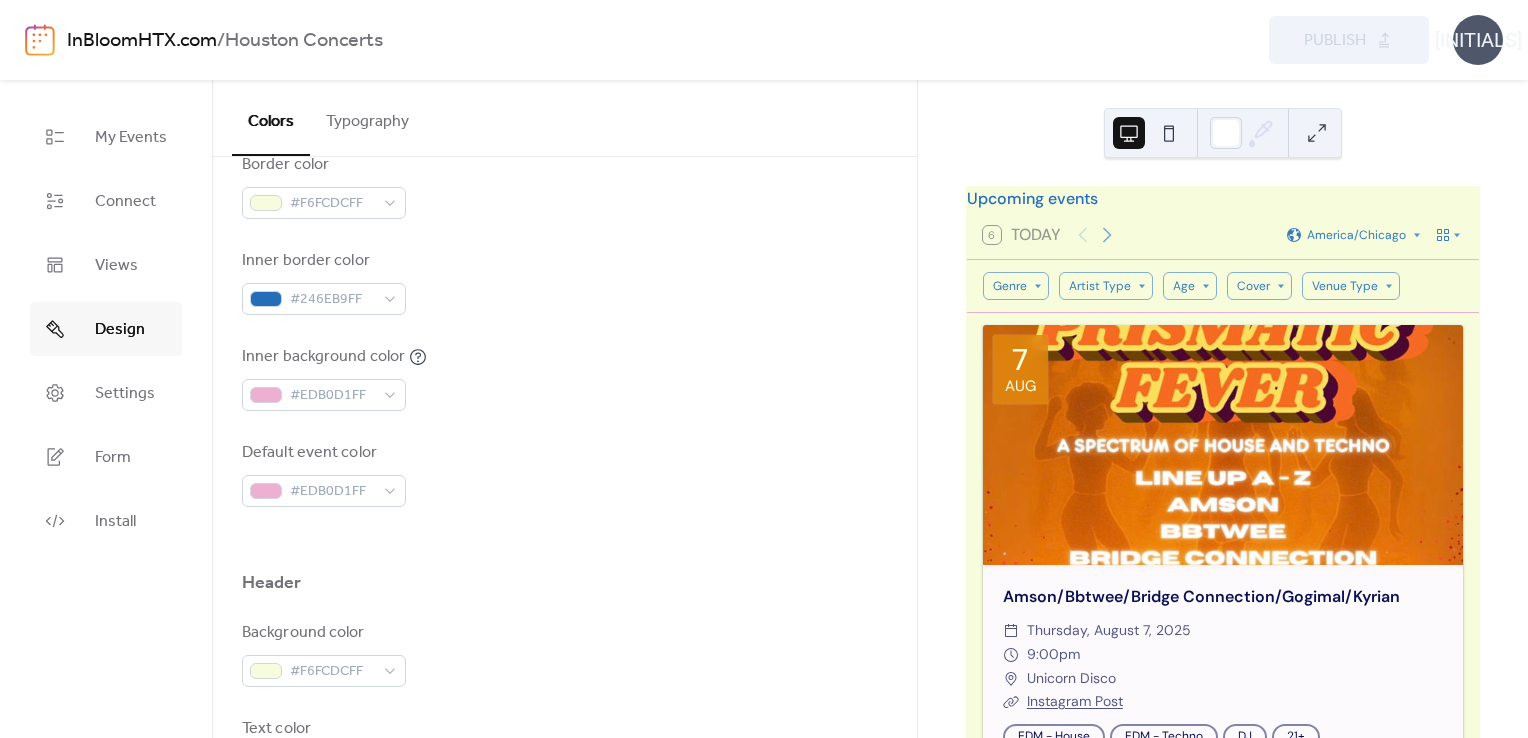 scroll, scrollTop: 471, scrollLeft: 0, axis: vertical 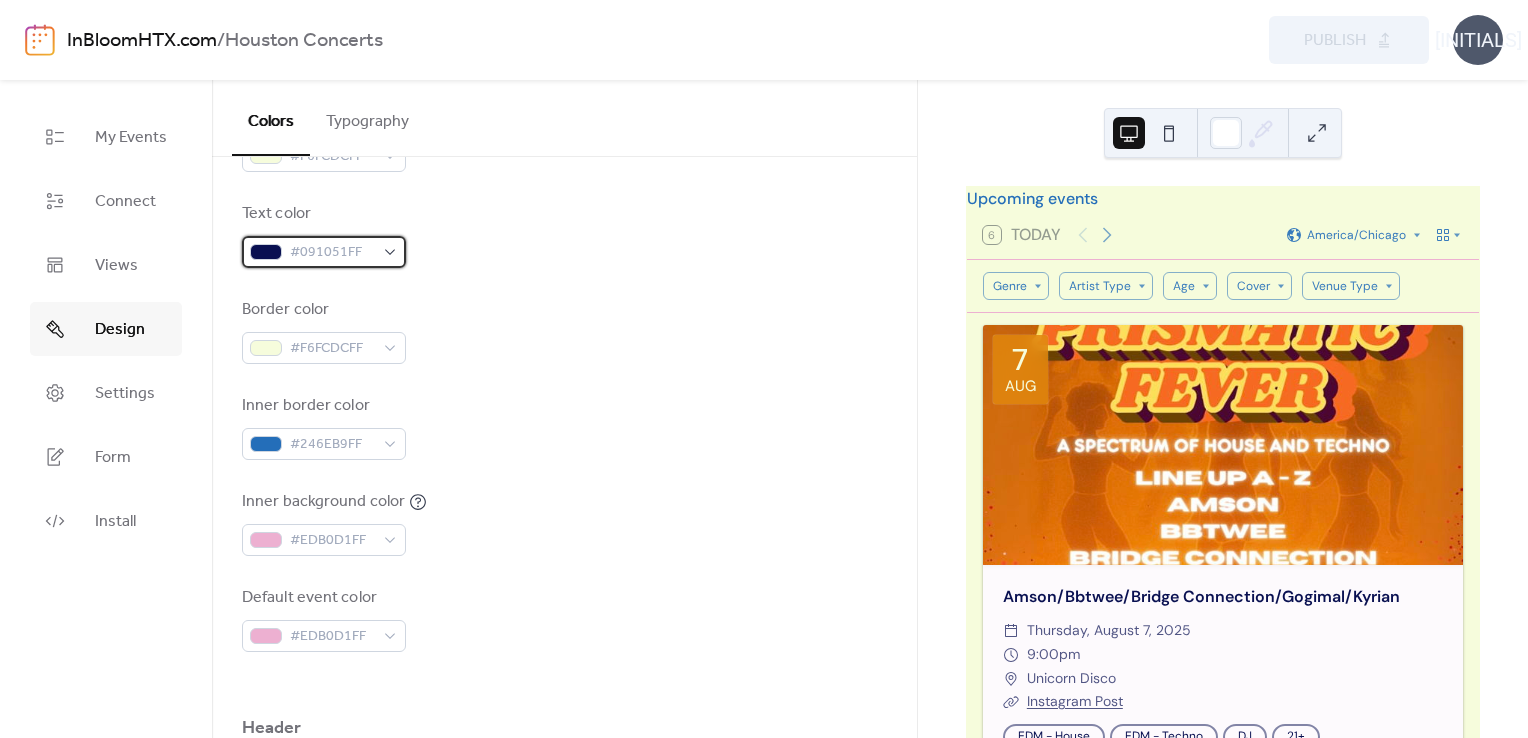 click on "#091051FF" at bounding box center (324, 252) 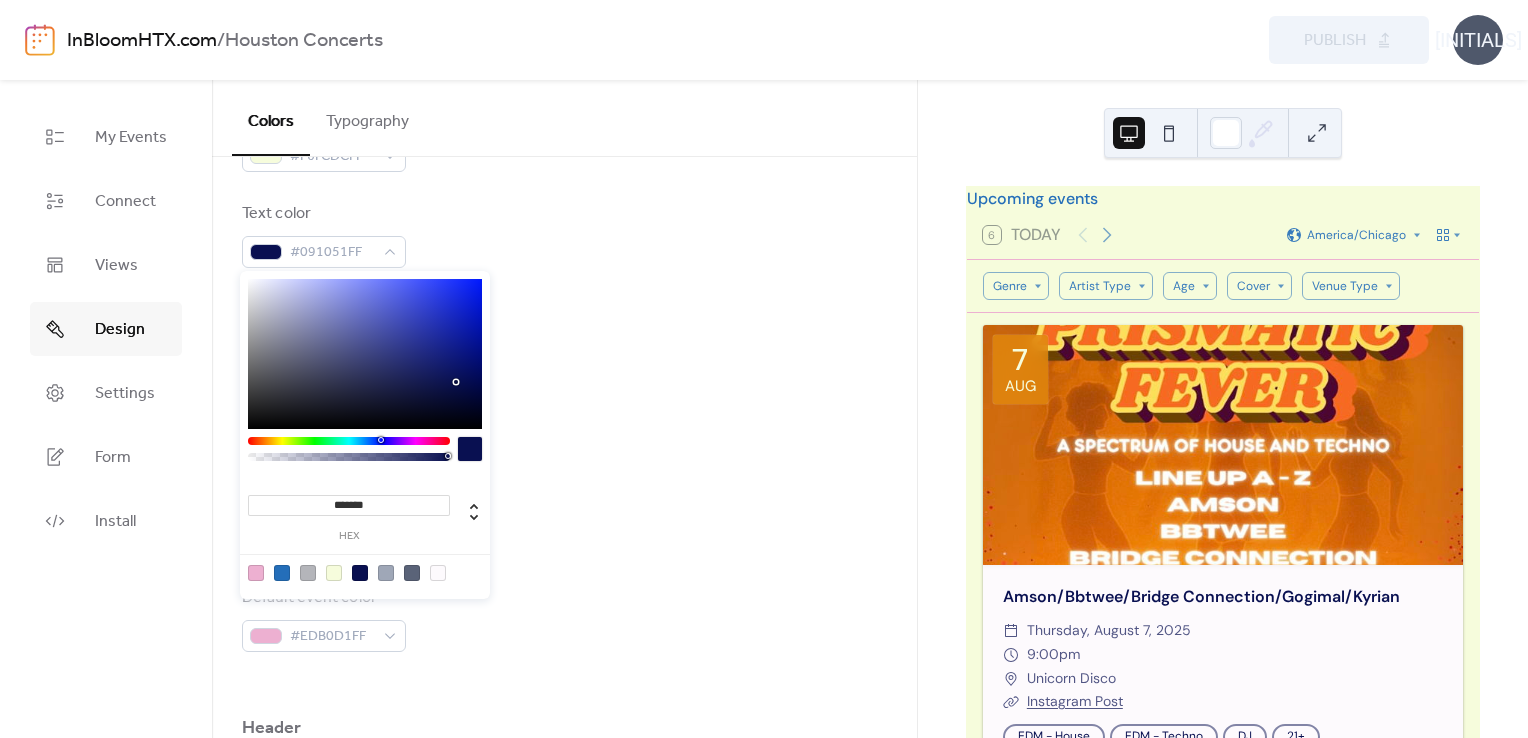 drag, startPoint x: 373, startPoint y: 502, endPoint x: 336, endPoint y: 502, distance: 37 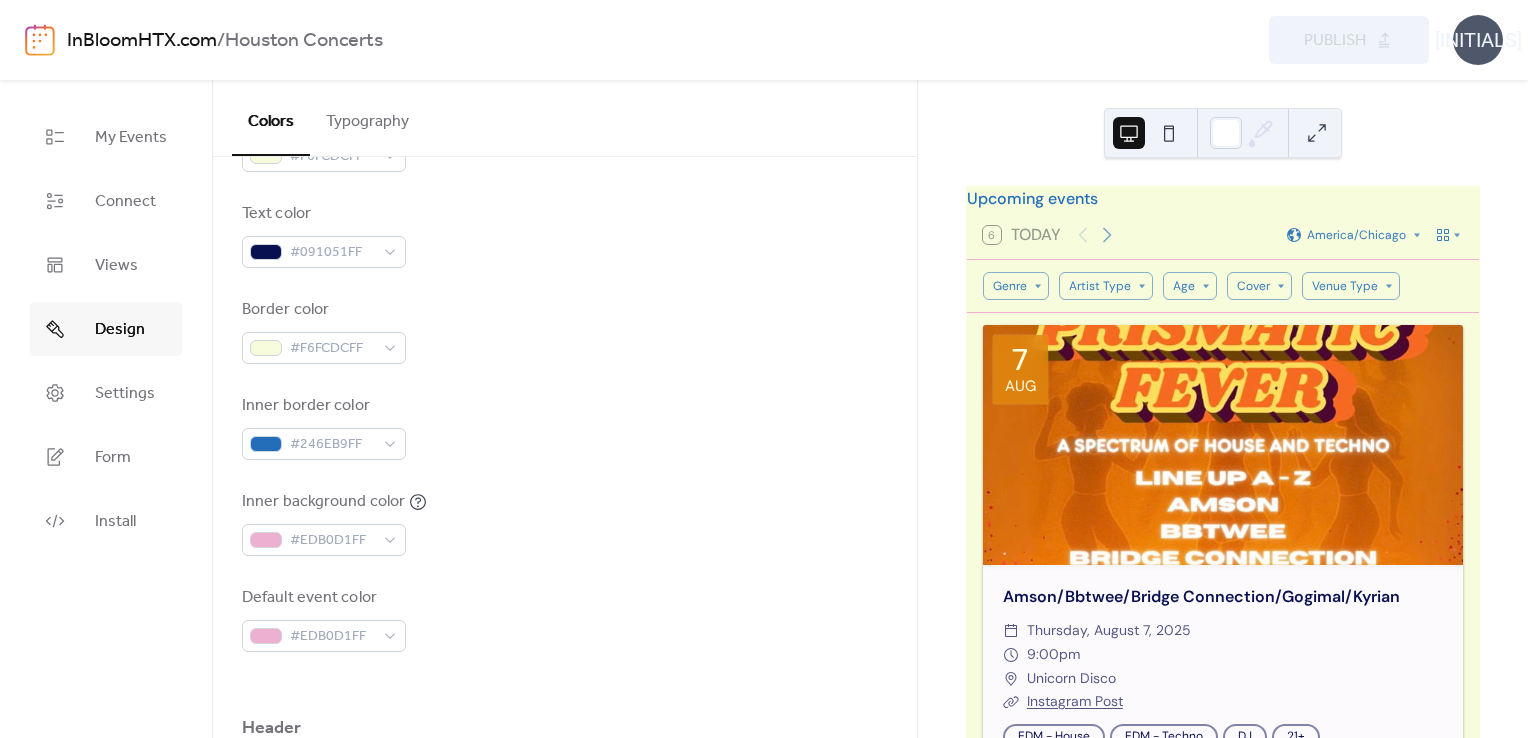 click on "Inner border color #246EB9FF" at bounding box center (564, 427) 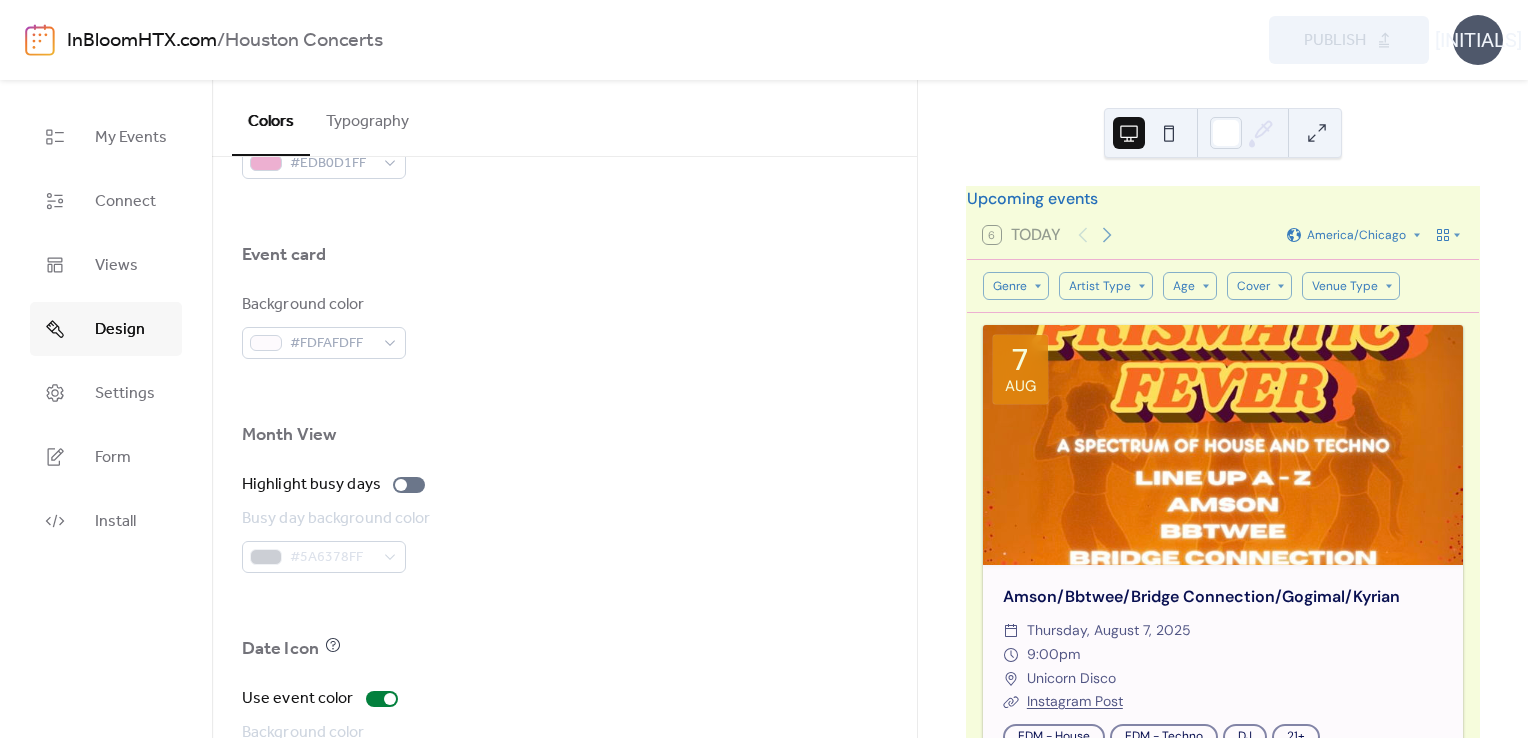 scroll, scrollTop: 1172, scrollLeft: 0, axis: vertical 